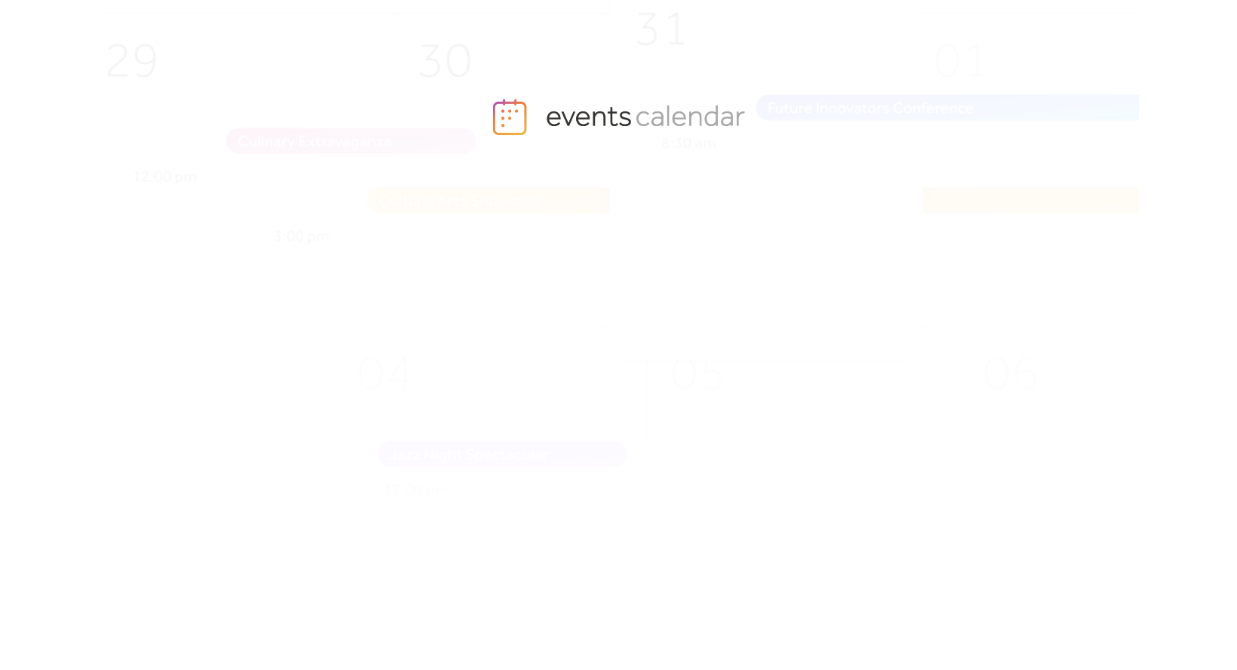 scroll, scrollTop: 0, scrollLeft: 0, axis: both 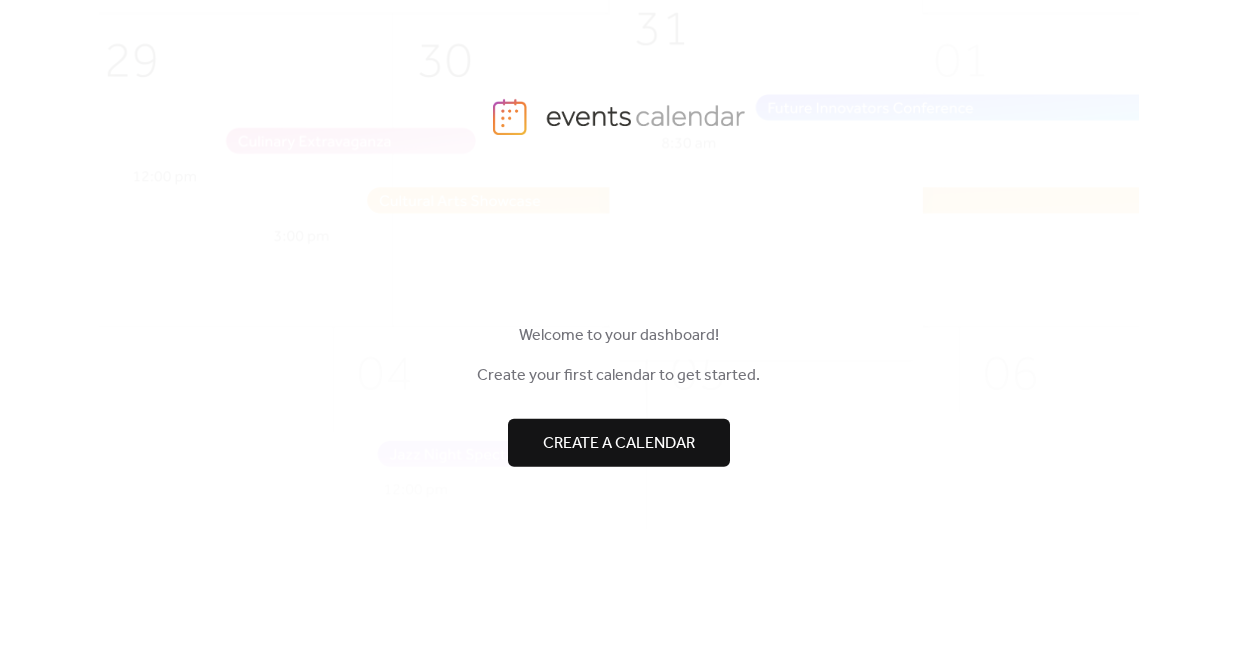 click on "Create a calendar" at bounding box center (619, 443) 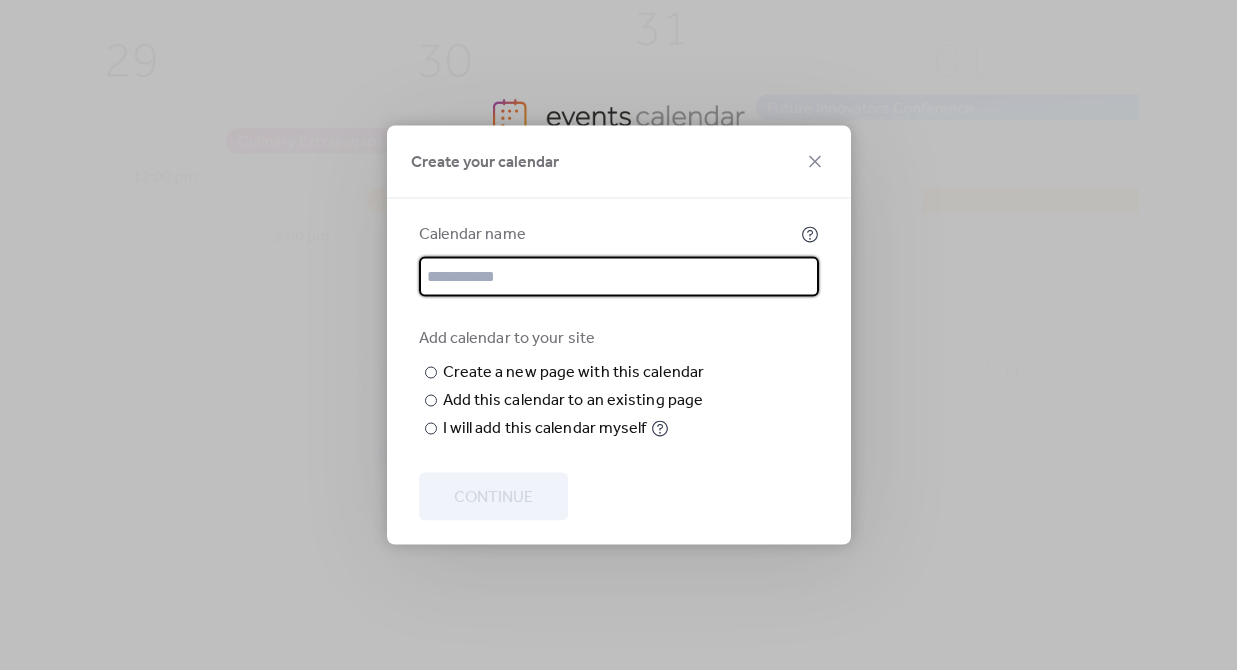 click at bounding box center [619, 277] 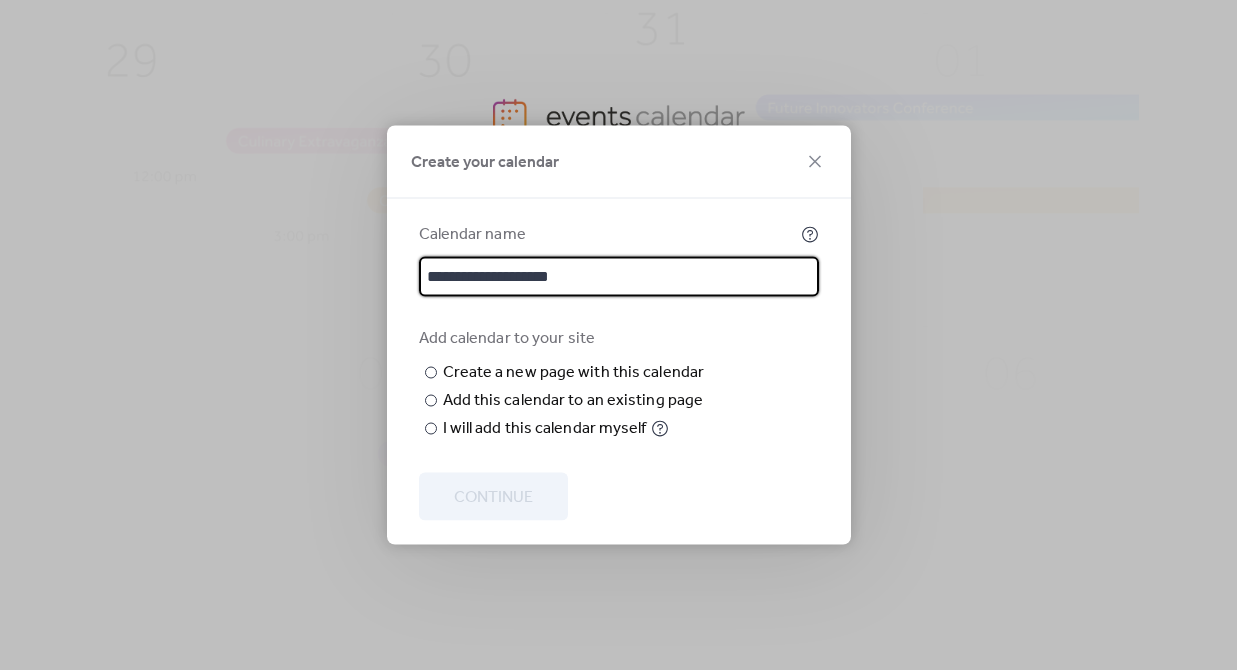 type on "**********" 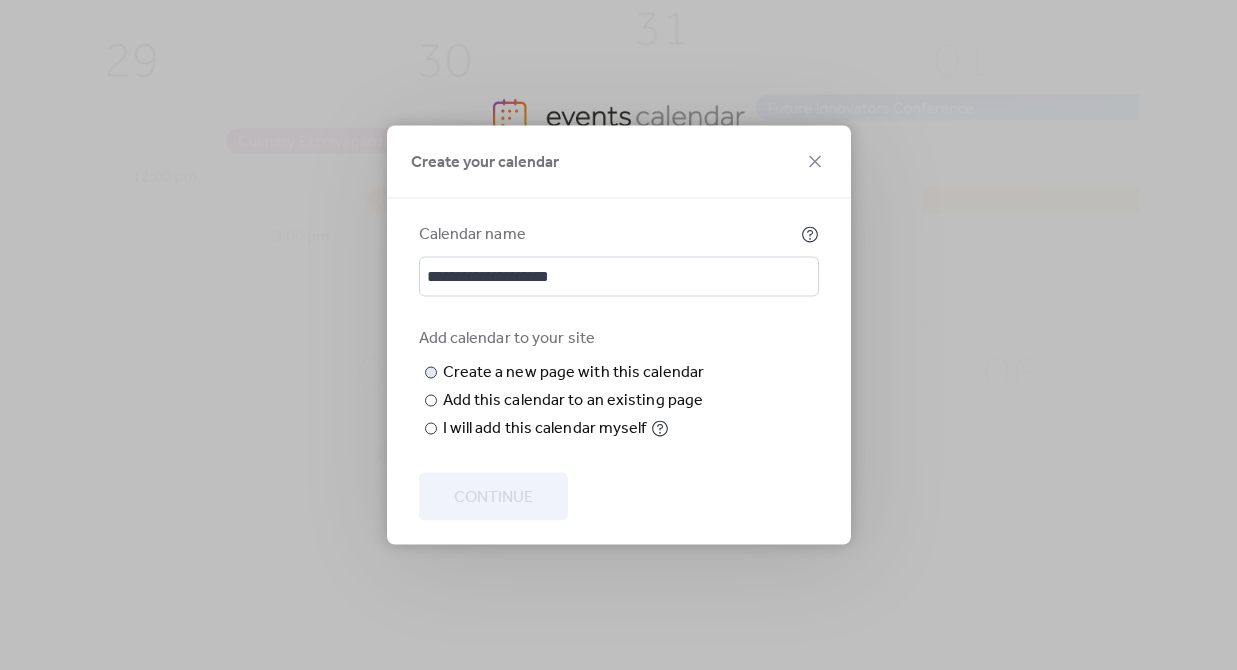 click at bounding box center (0, 0) 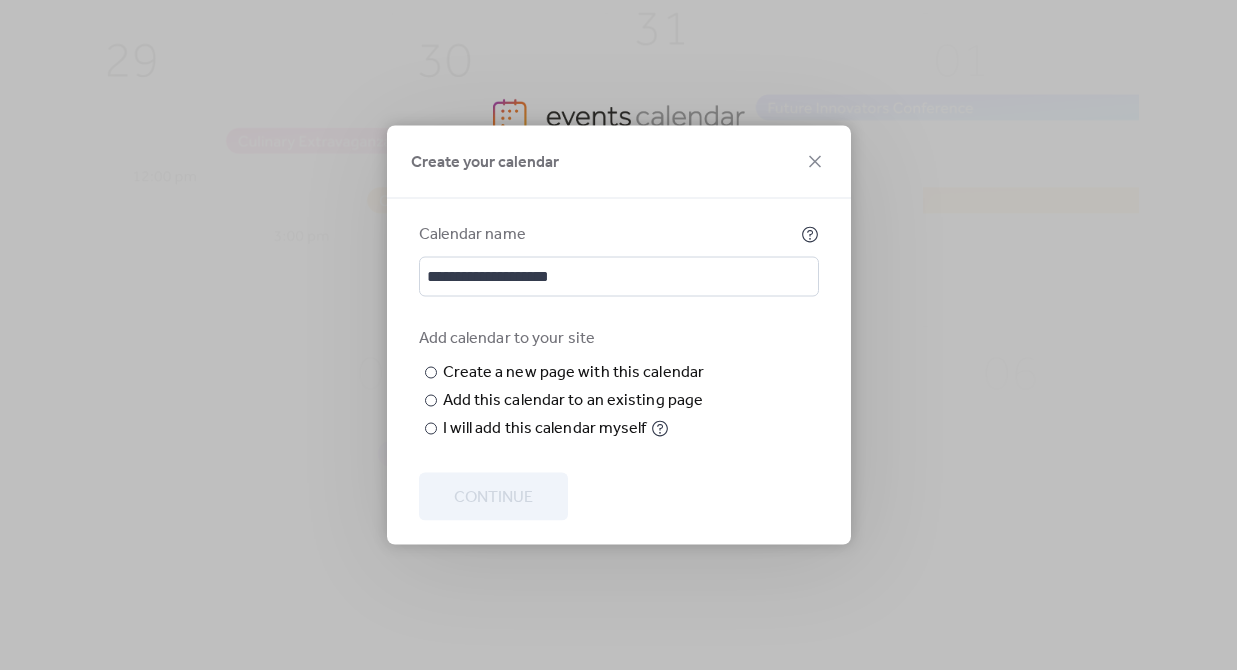 click on "Create your calendar" at bounding box center (619, 162) 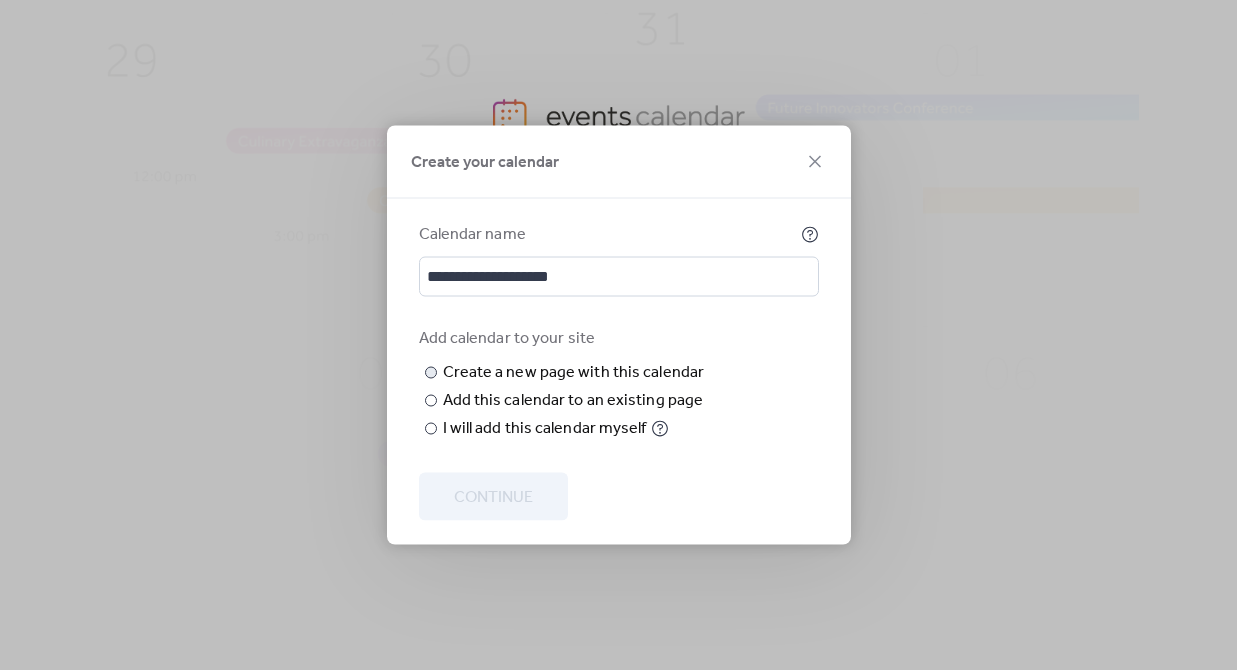 click at bounding box center (0, 0) 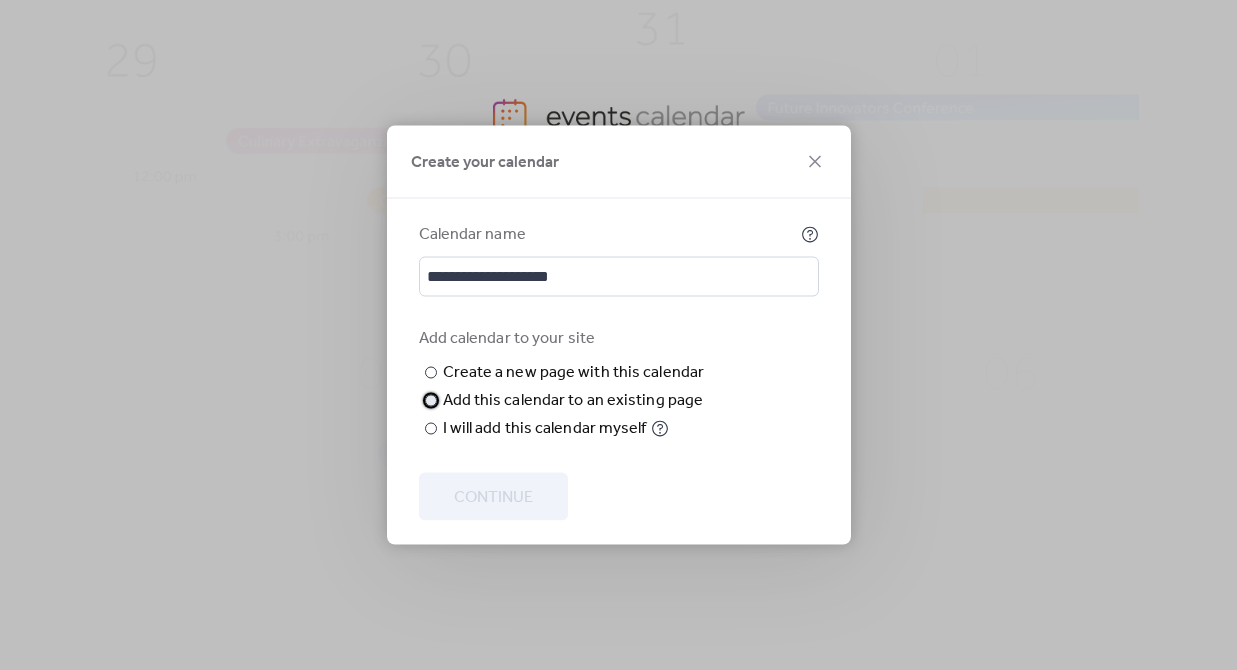 click on "Add this calendar to an existing page" at bounding box center [573, 401] 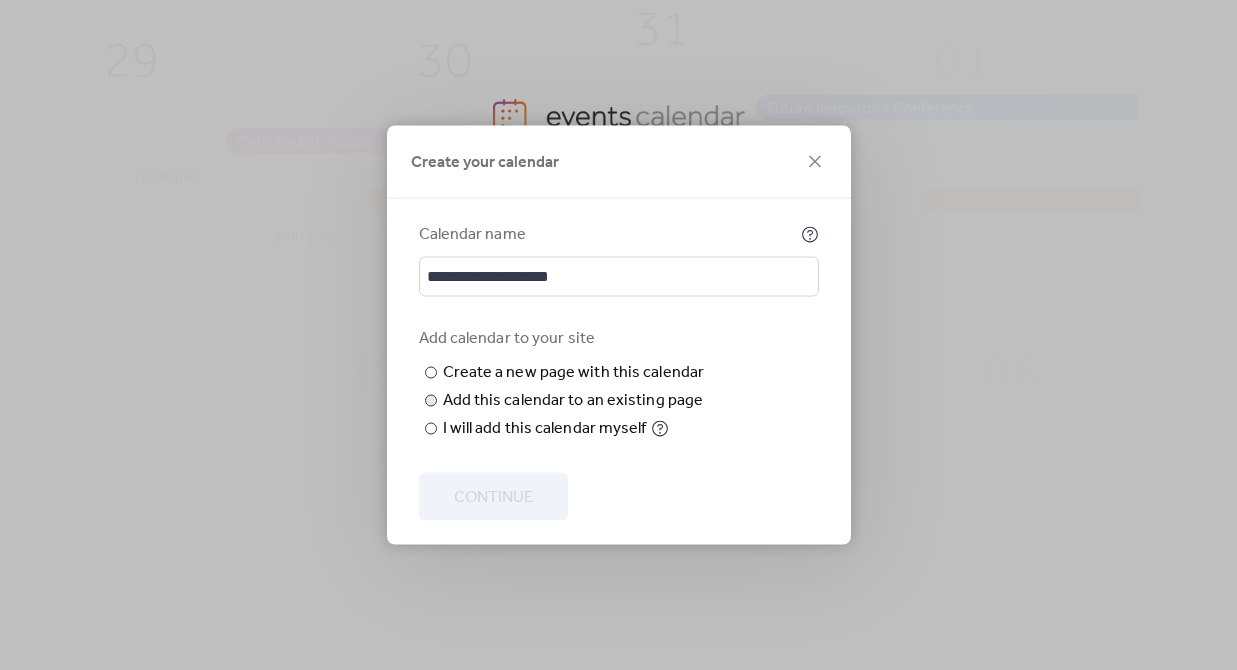 click on "Choose page" at bounding box center (0, 0) 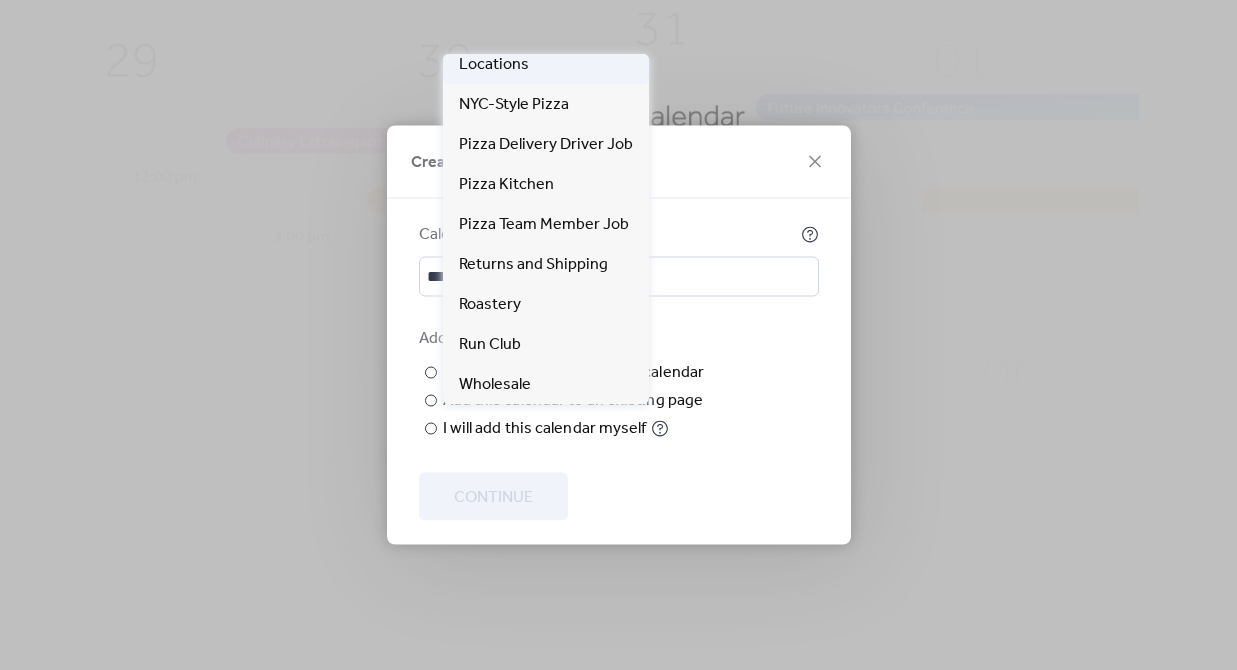 scroll, scrollTop: 393, scrollLeft: 0, axis: vertical 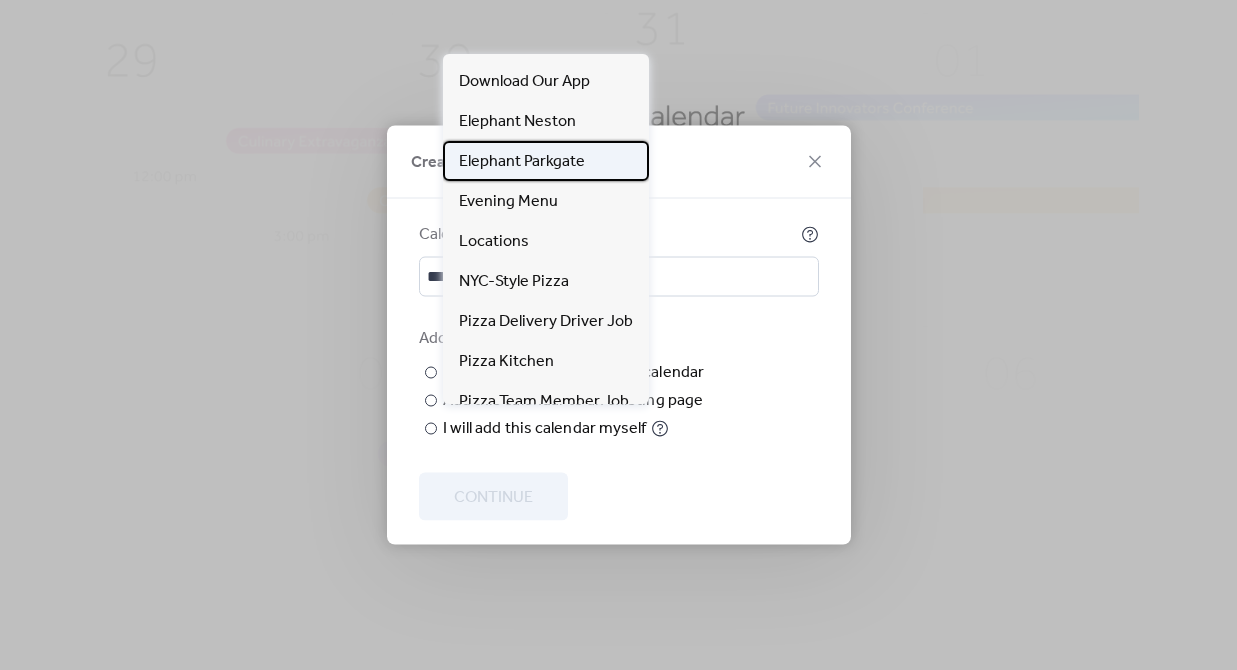 click on "Elephant Parkgate" at bounding box center (522, 162) 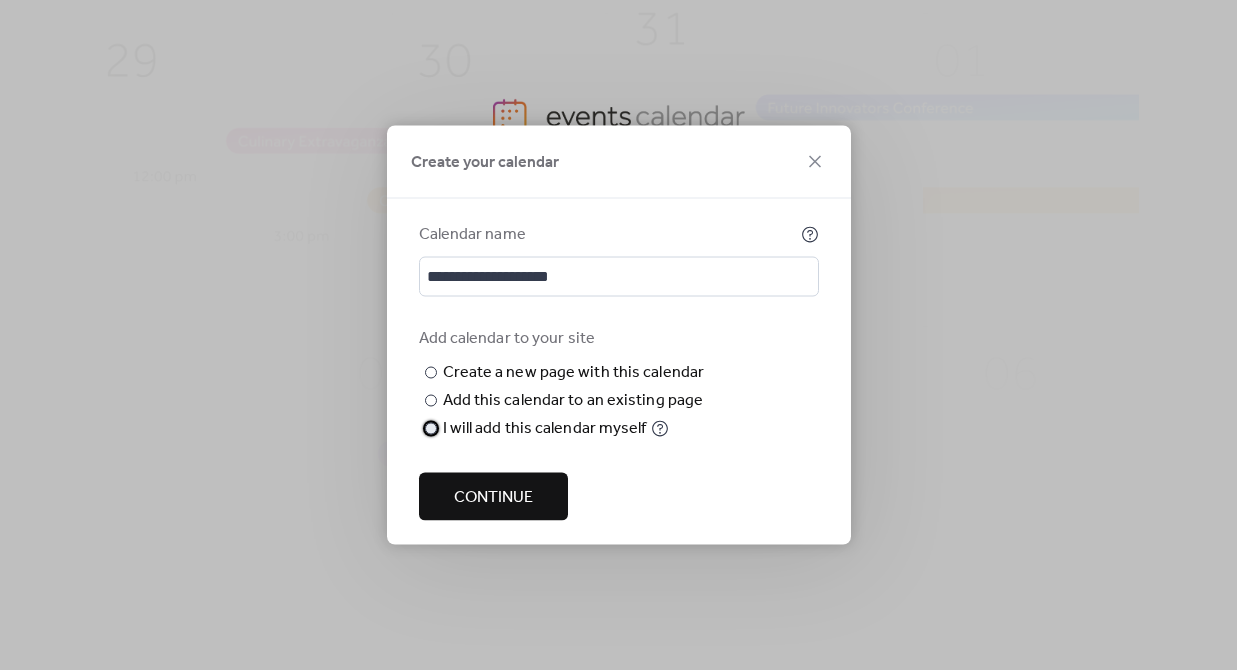 click on "I will add this calendar myself" at bounding box center (545, 429) 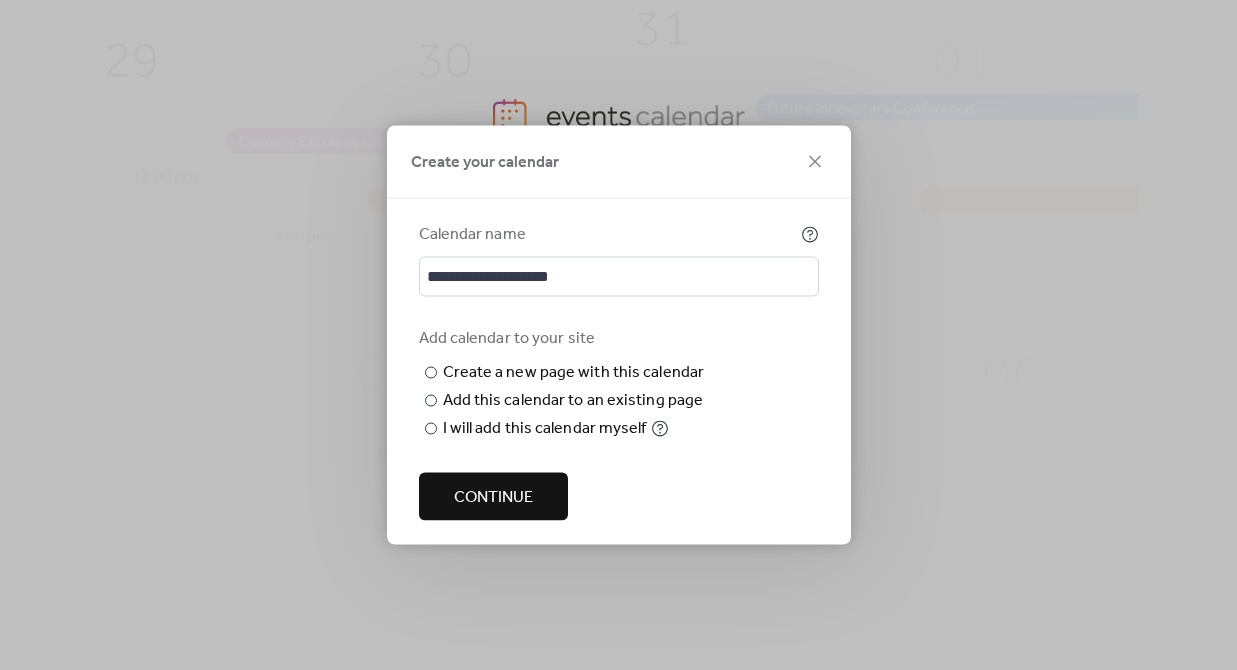click on "Continue" at bounding box center (493, 498) 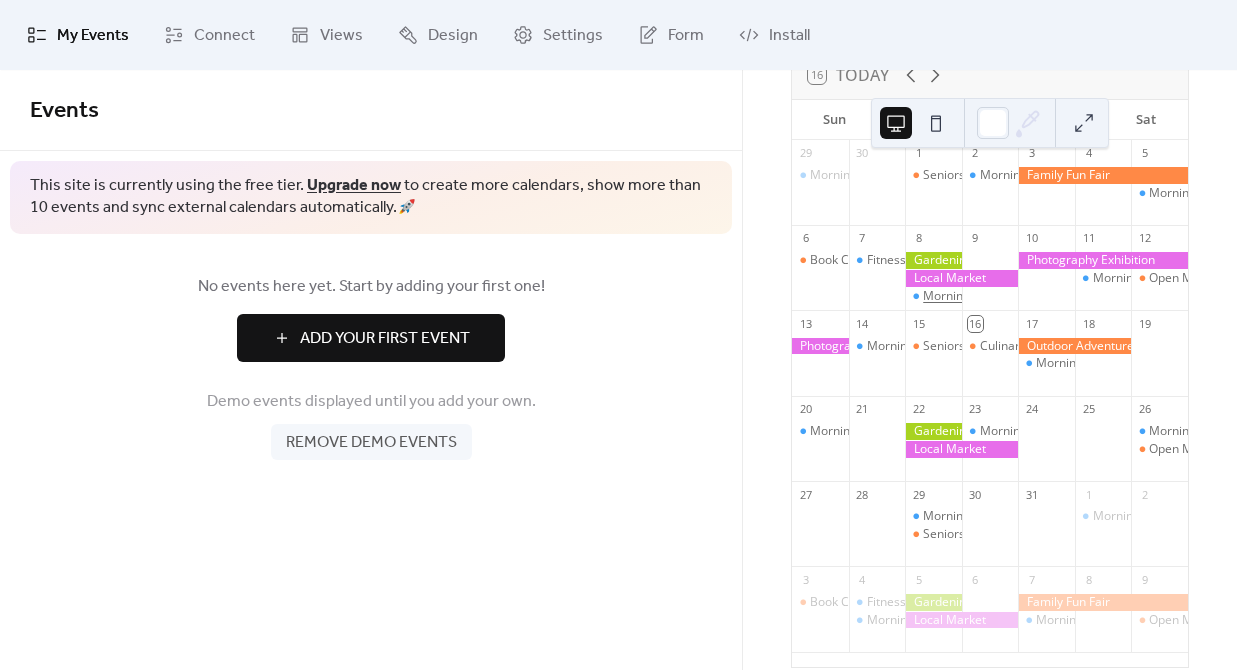 scroll, scrollTop: 0, scrollLeft: 0, axis: both 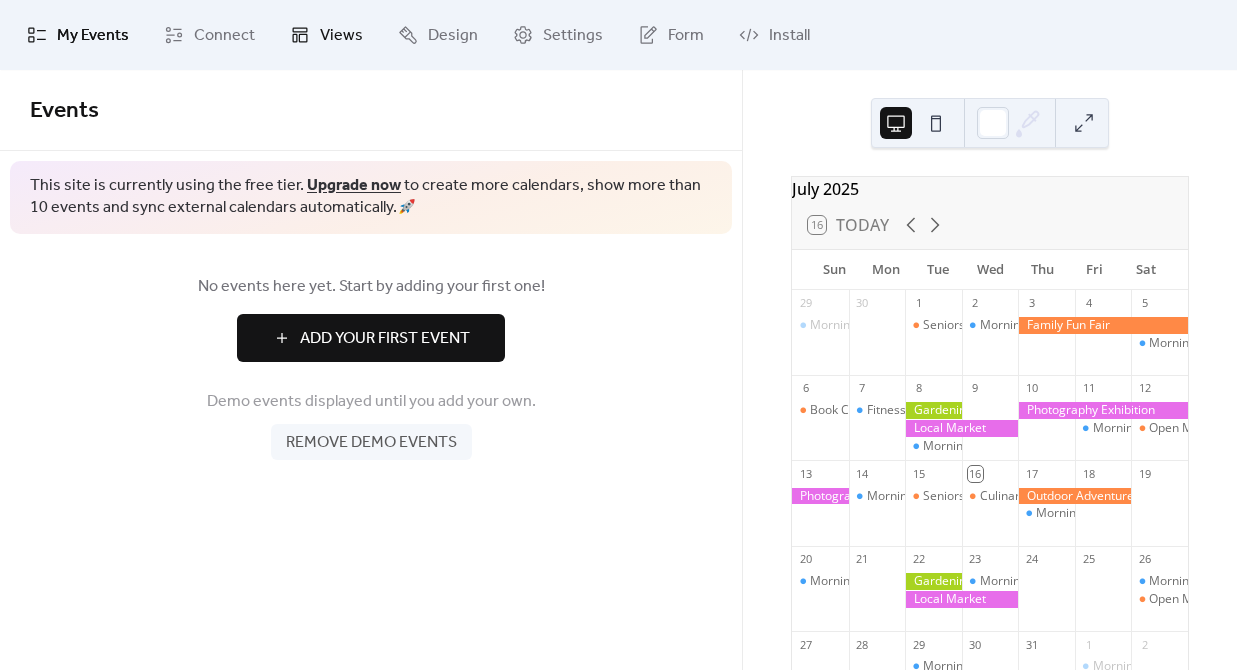 click on "Views" at bounding box center (341, 36) 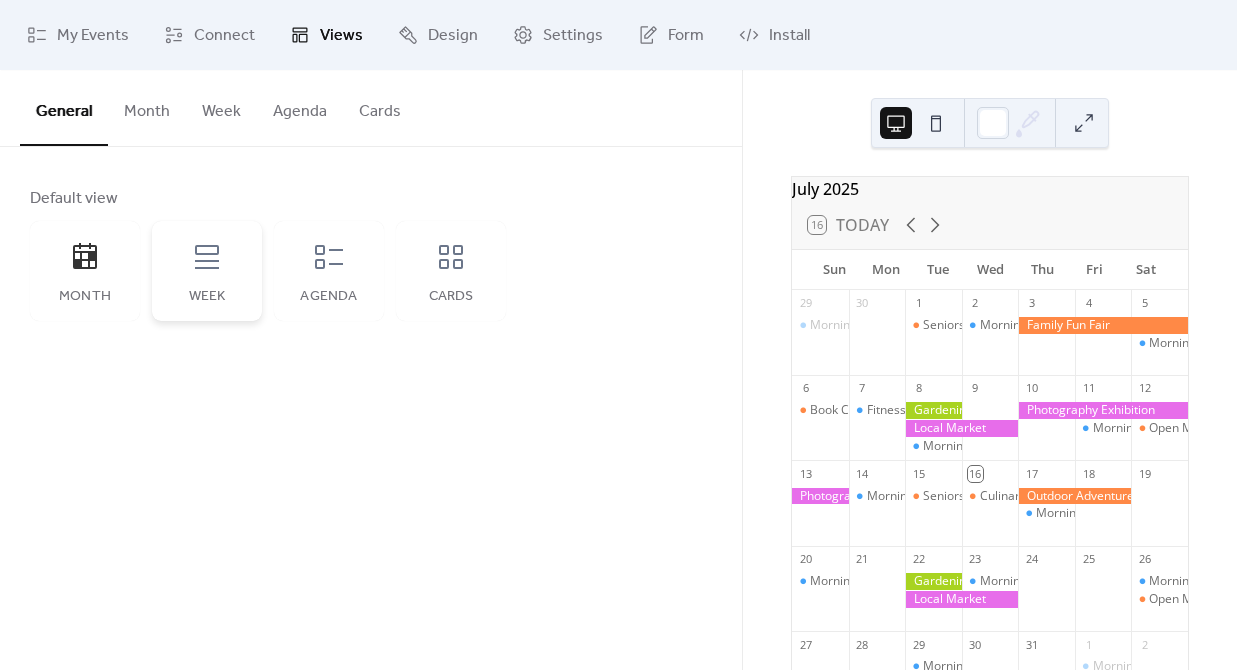 click on "Week" at bounding box center (207, 271) 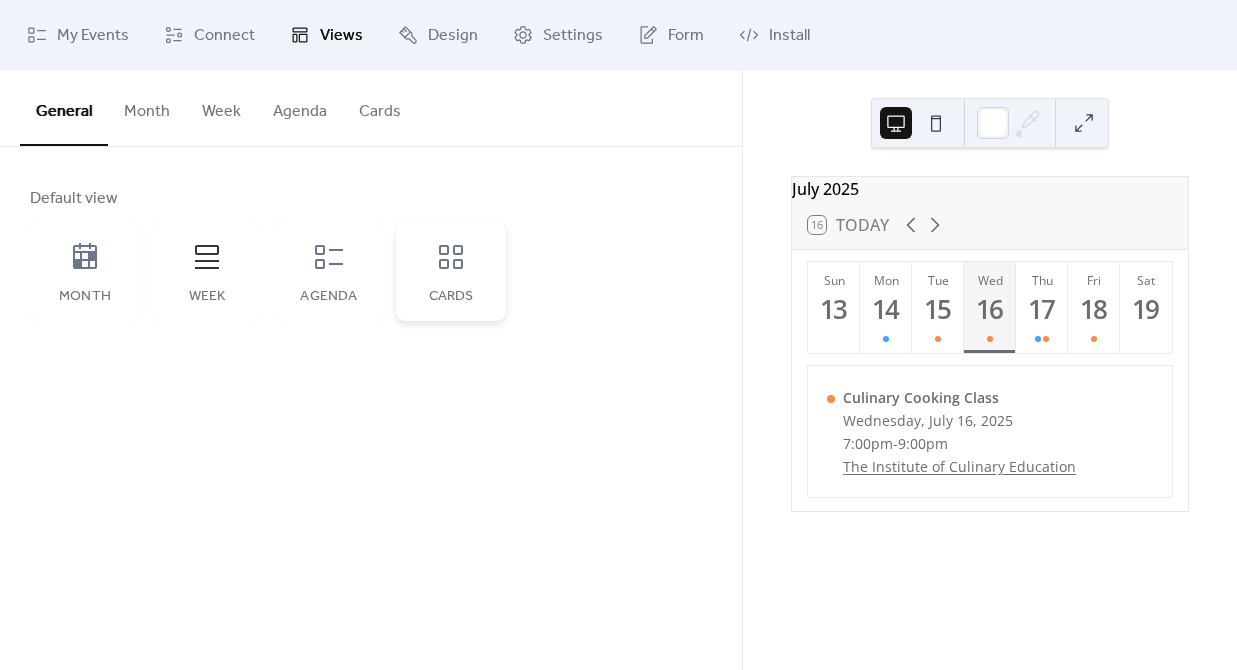 click 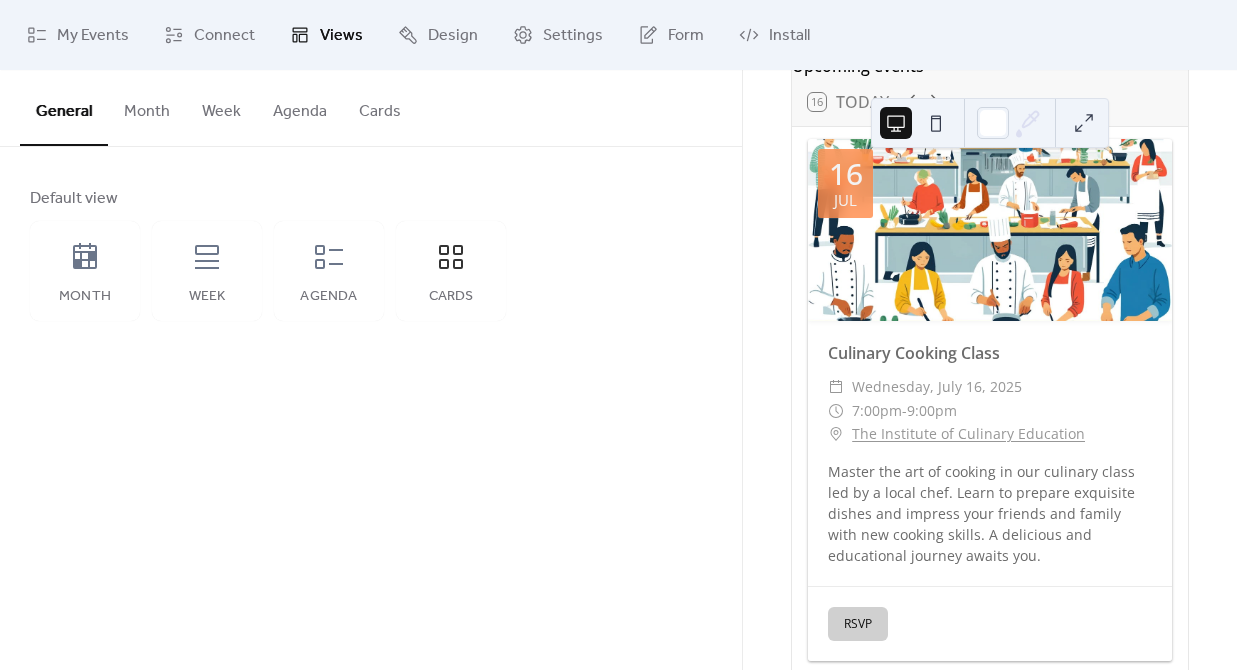 scroll, scrollTop: 0, scrollLeft: 0, axis: both 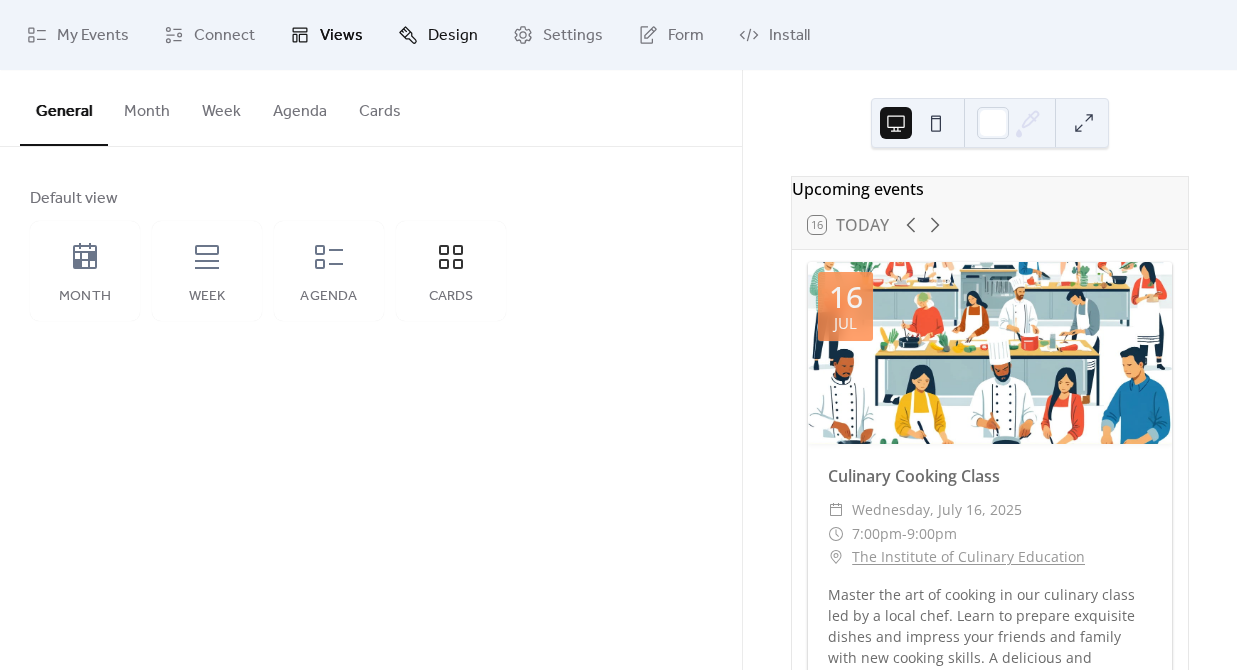 click on "Design" at bounding box center [438, 35] 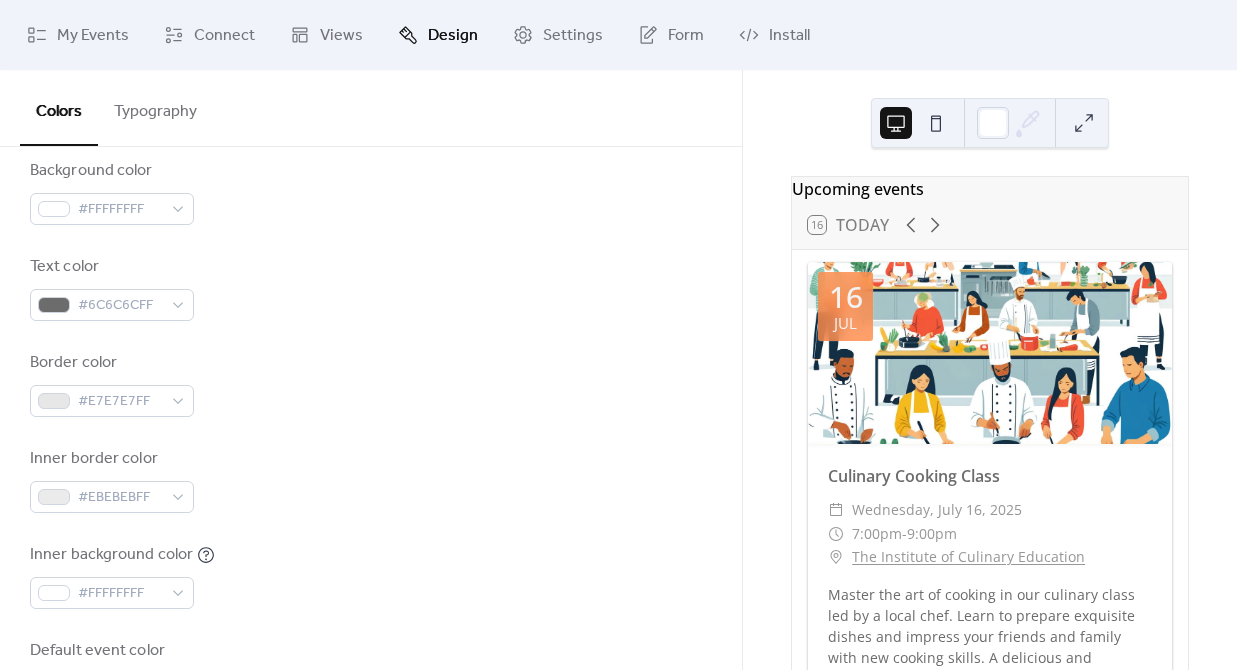 scroll, scrollTop: 259, scrollLeft: 0, axis: vertical 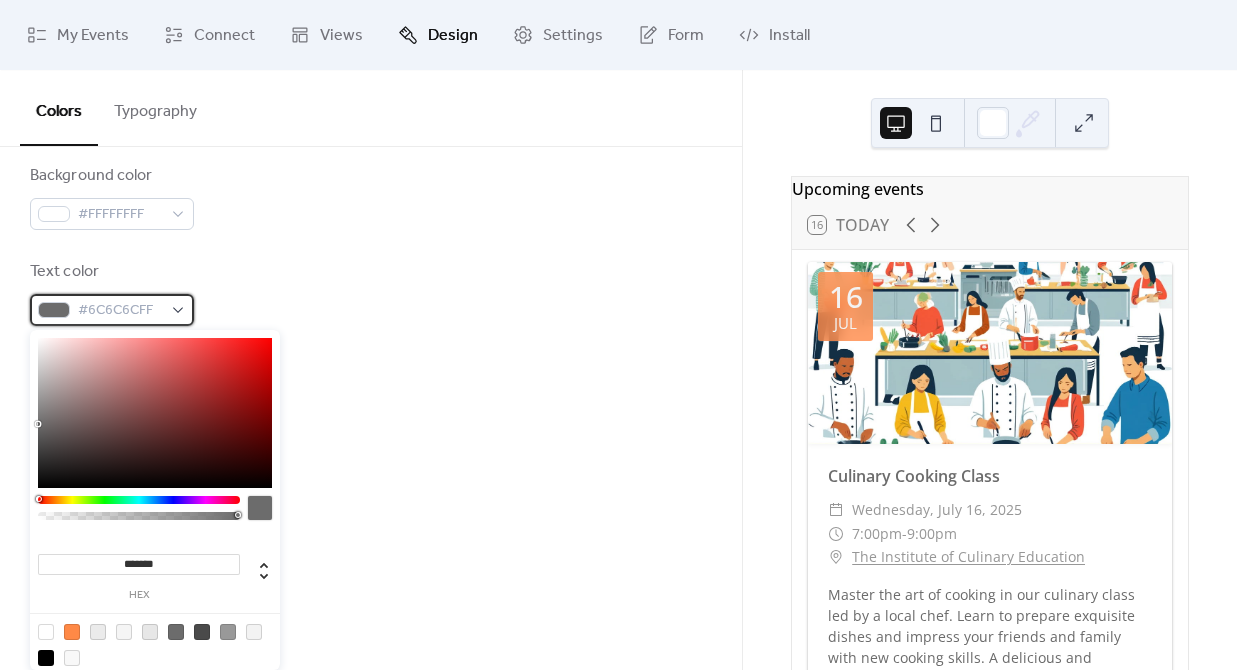 click on "#6C6C6CFF" at bounding box center [120, 311] 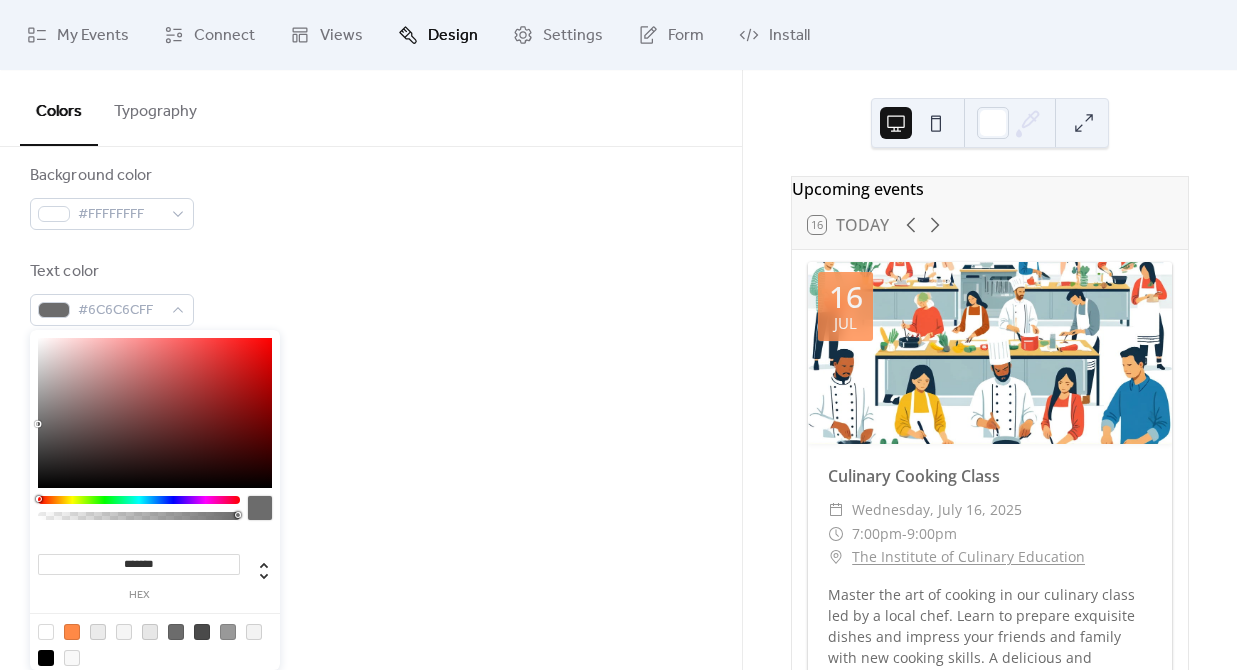 click on "*******" at bounding box center [139, 564] 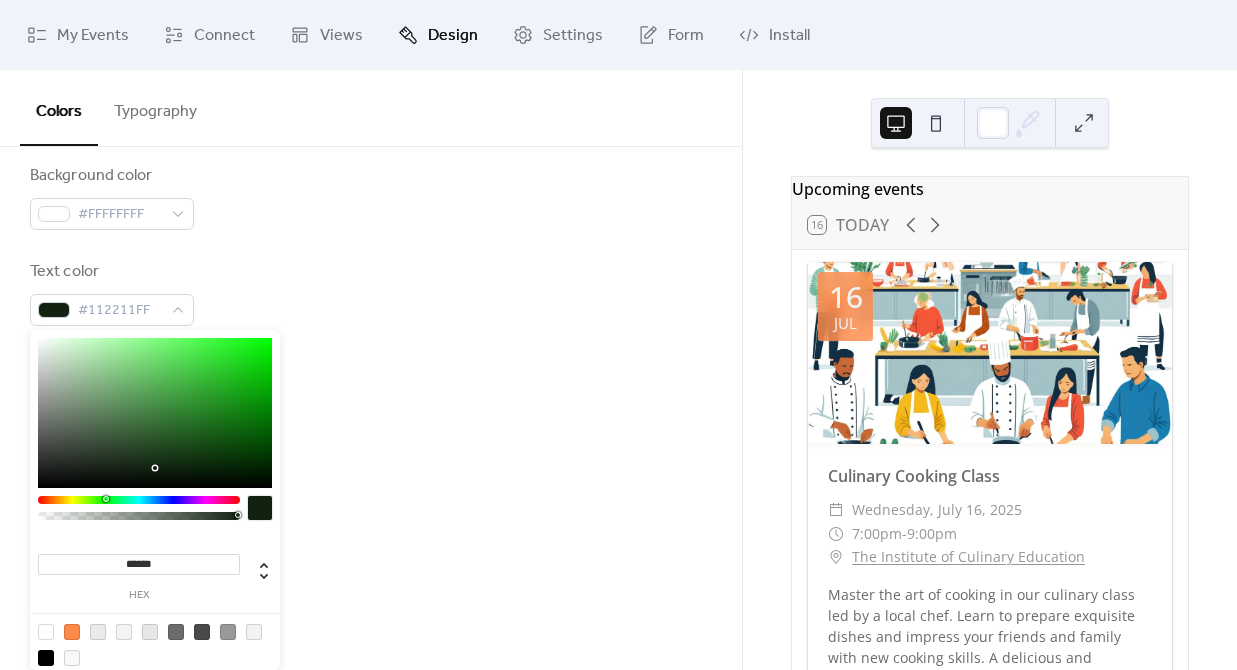 type on "*******" 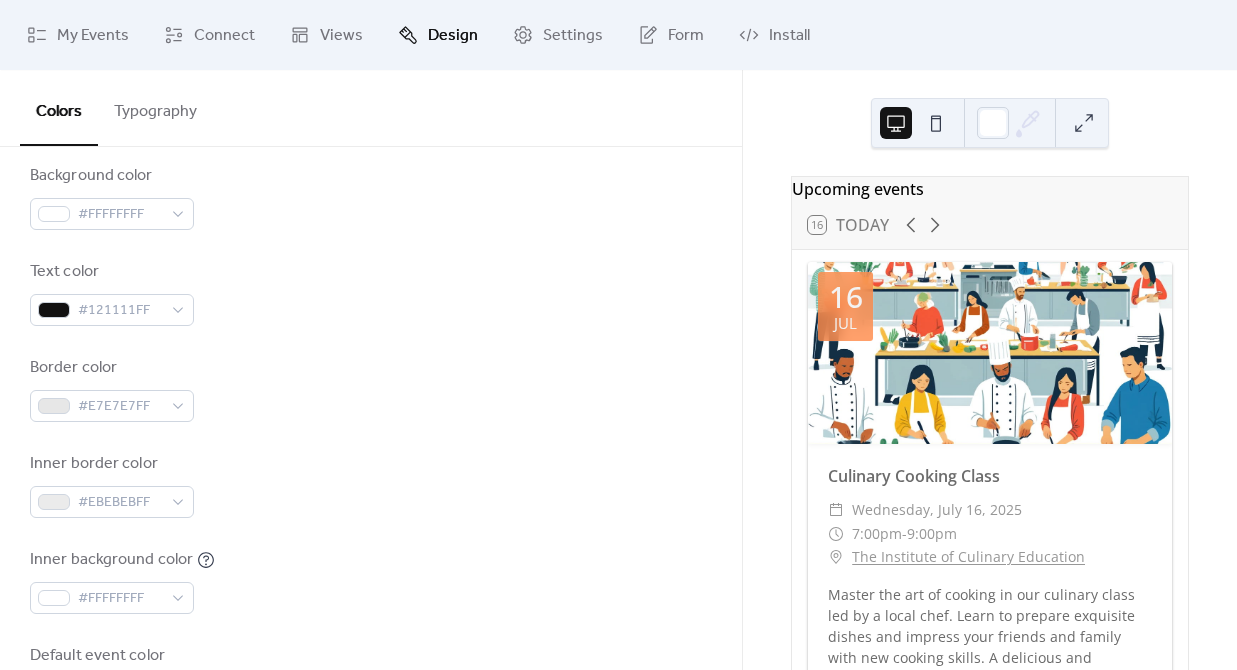 click on "Inner border color #EBEBEBFF" at bounding box center (371, 485) 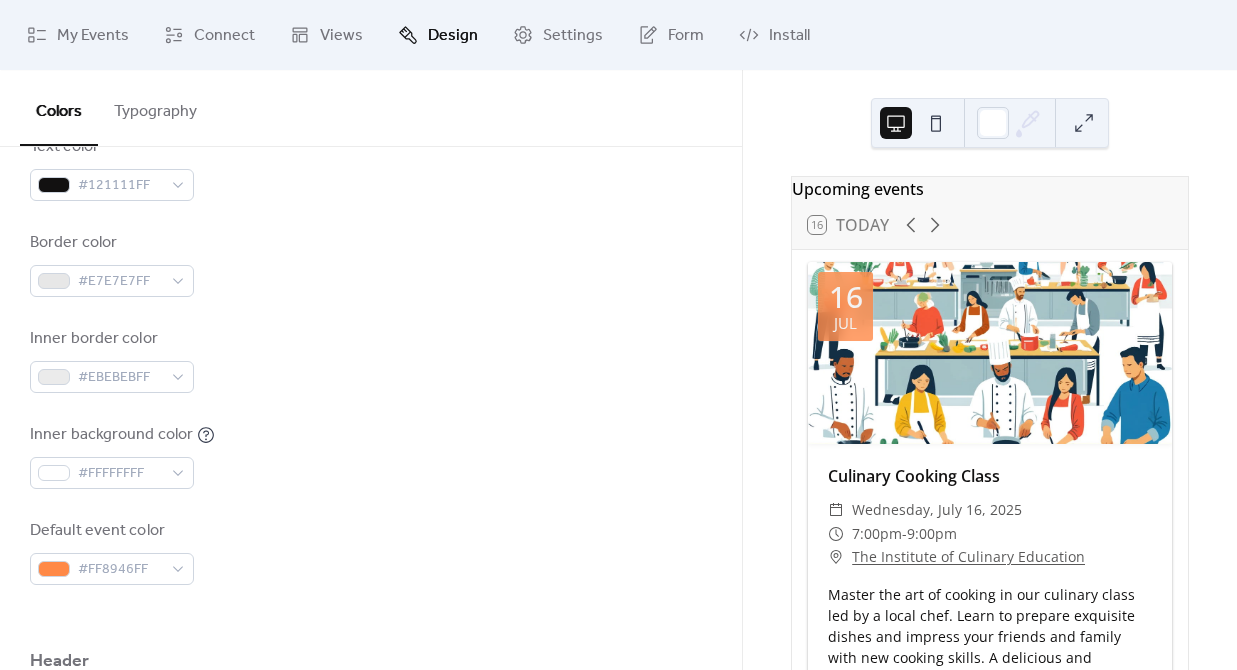 scroll, scrollTop: 386, scrollLeft: 0, axis: vertical 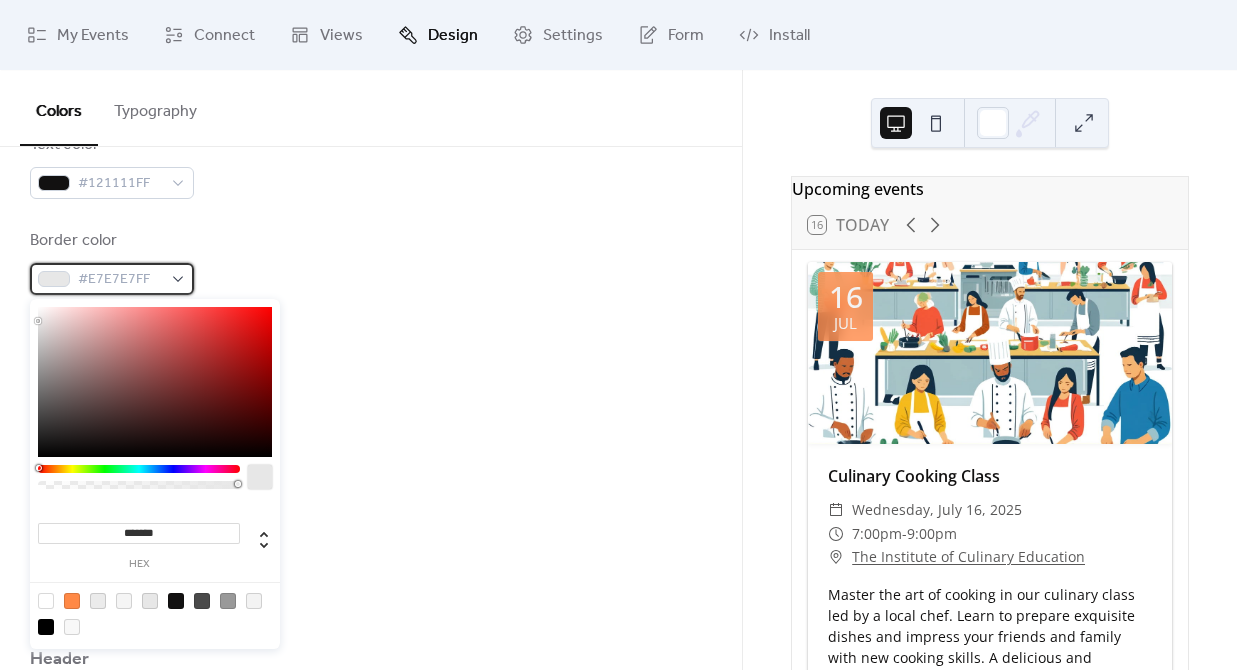 click on "#E7E7E7FF" at bounding box center [120, 280] 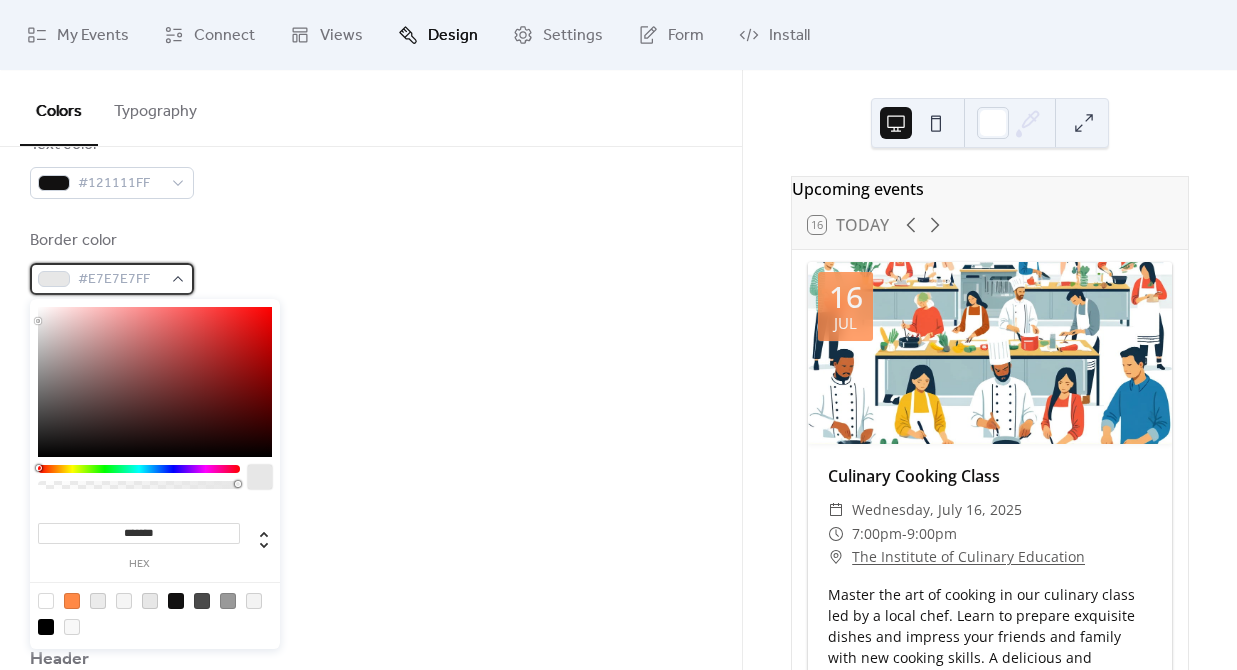 click on "#E7E7E7FF" at bounding box center (120, 280) 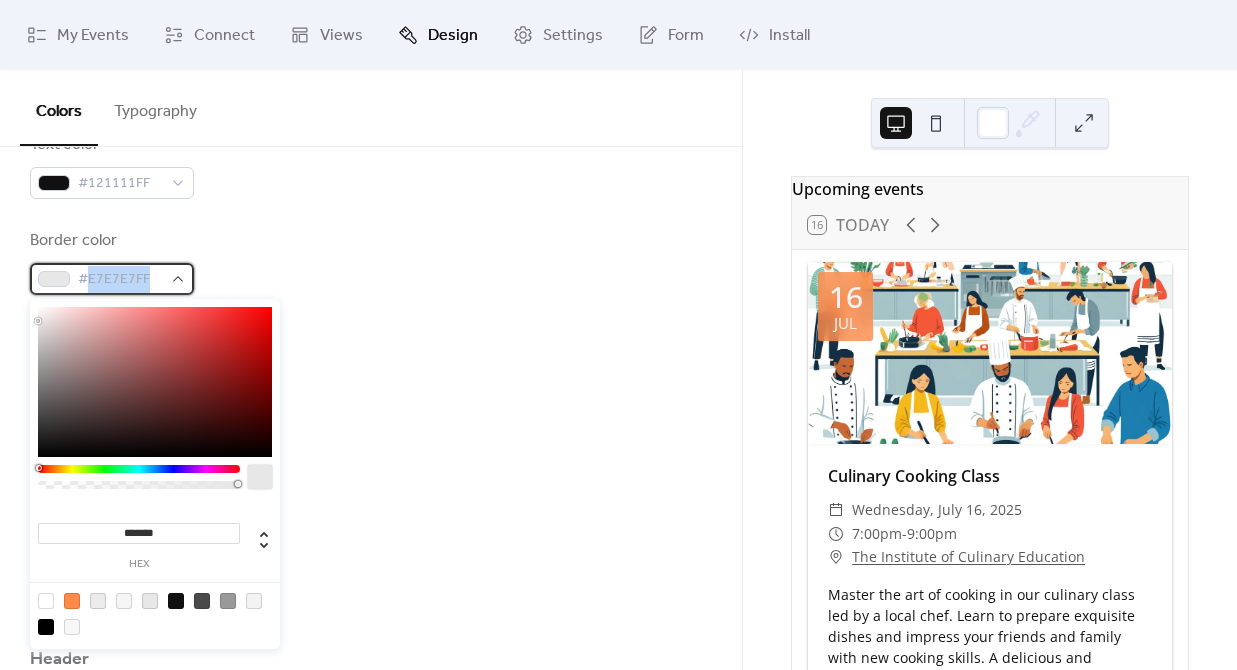 click on "#E7E7E7FF" at bounding box center (120, 280) 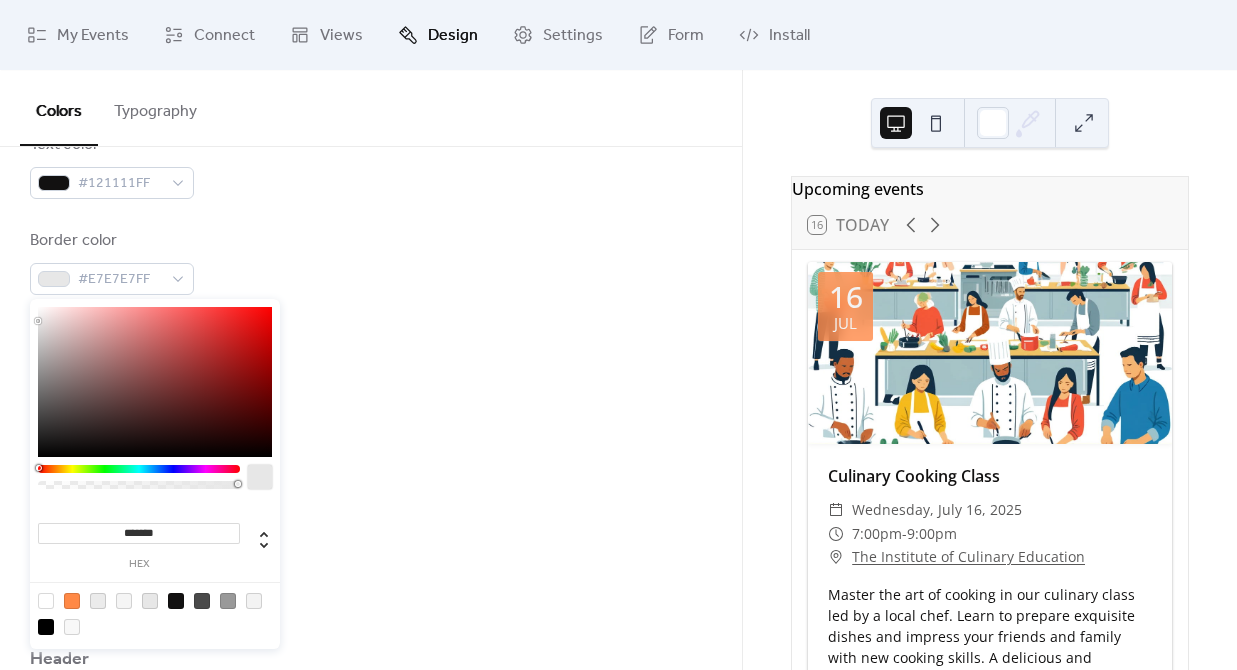 click on "Border color #E7E7E7FF" at bounding box center (371, 262) 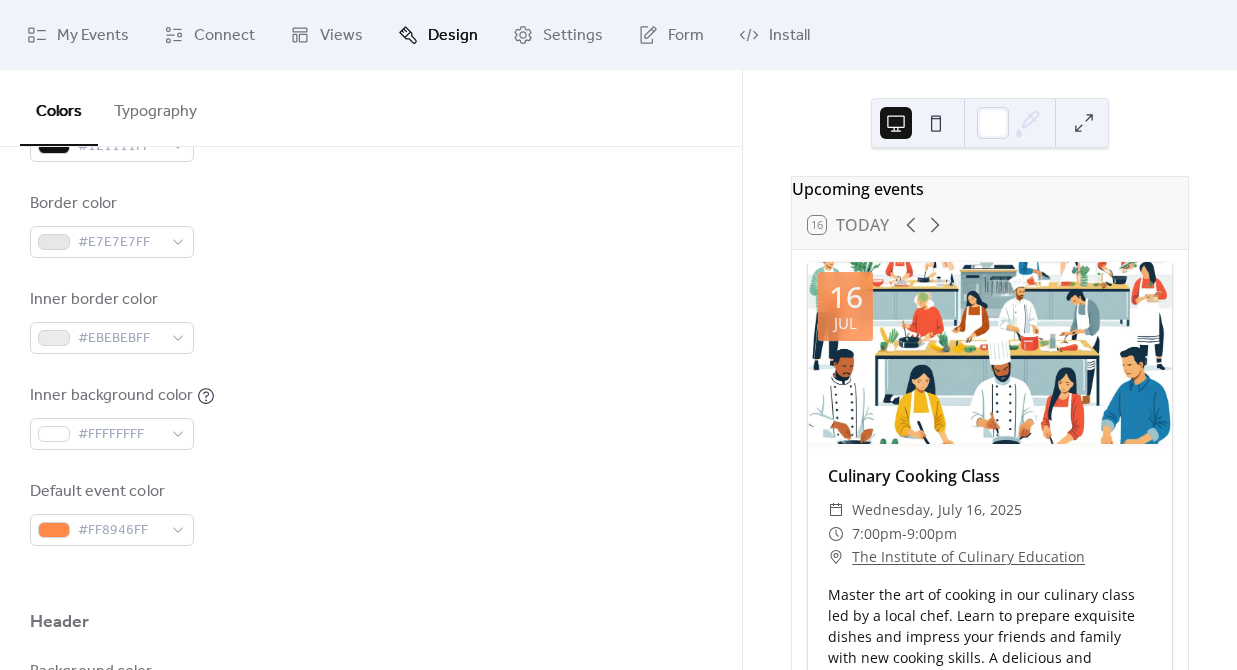 scroll, scrollTop: 437, scrollLeft: 0, axis: vertical 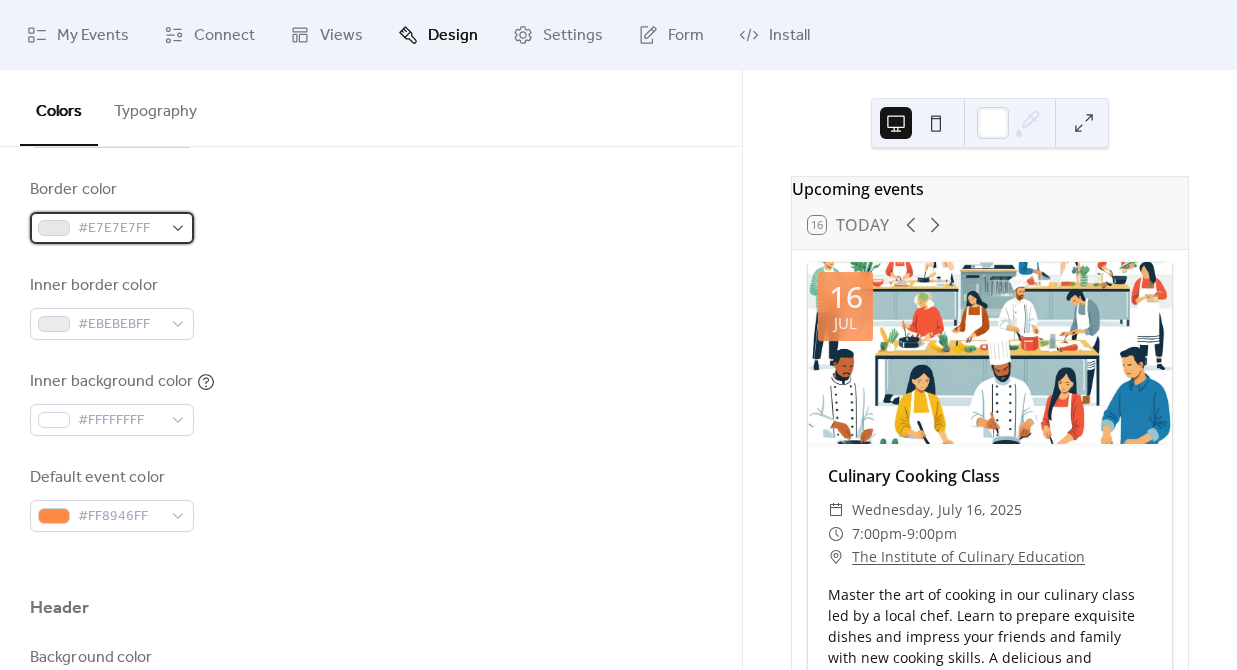 click on "#E7E7E7FF" at bounding box center [120, 229] 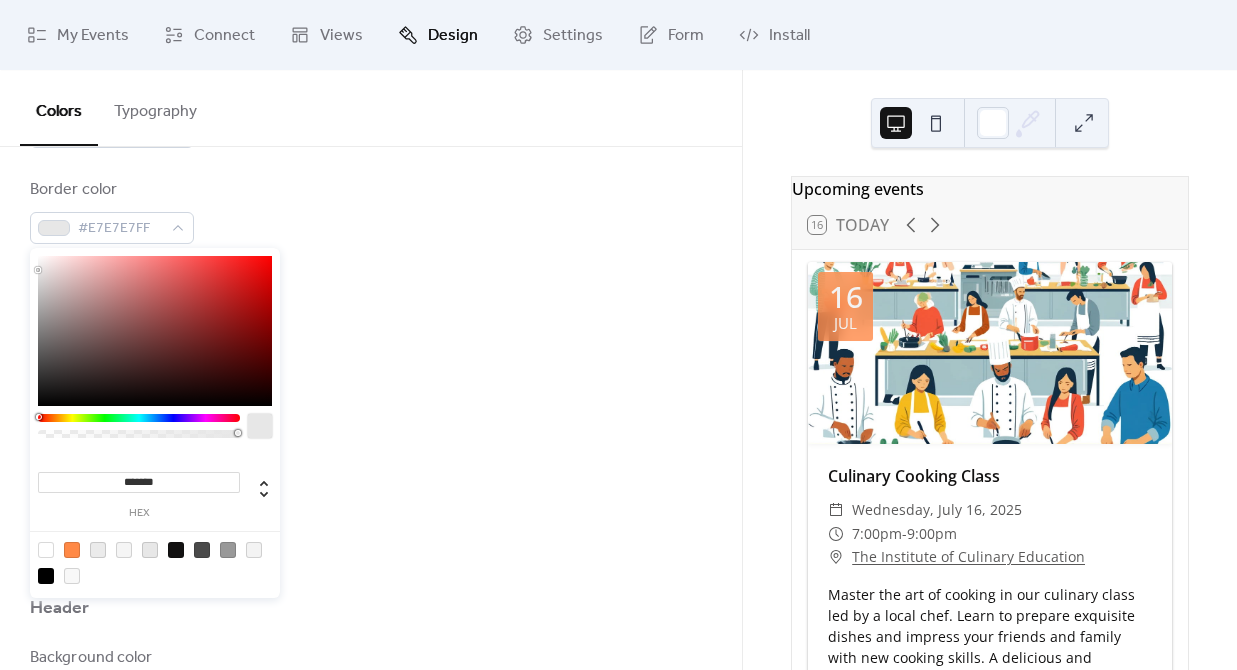 click at bounding box center [124, 550] 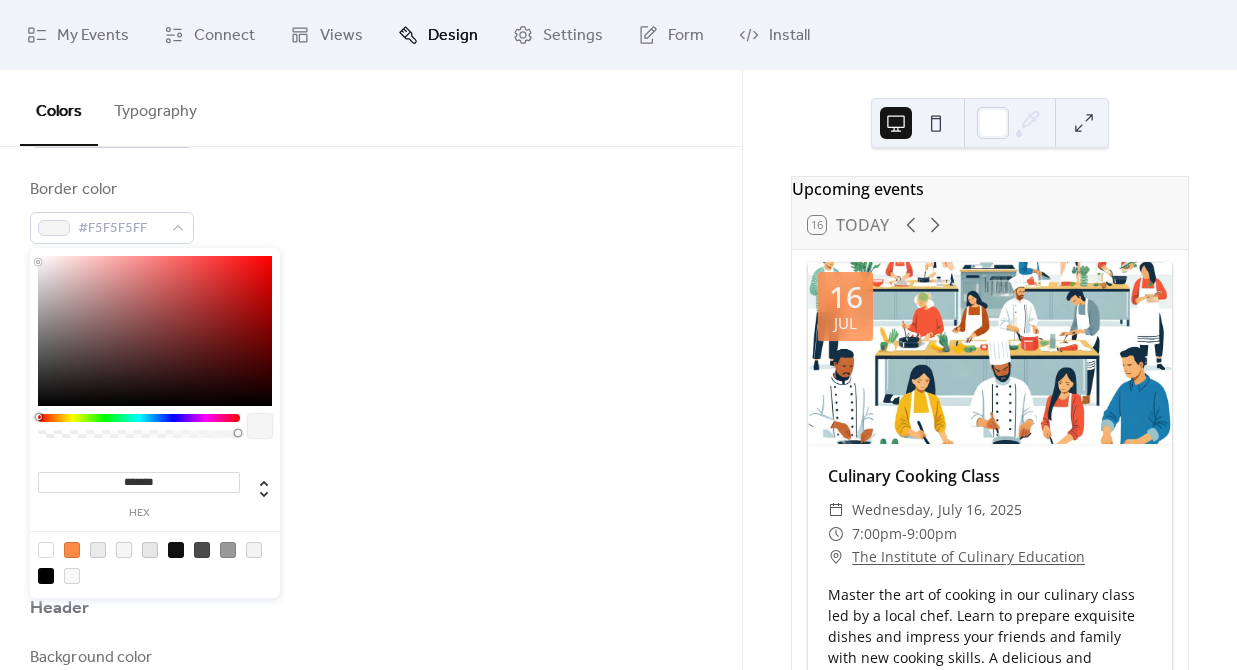 click at bounding box center [98, 550] 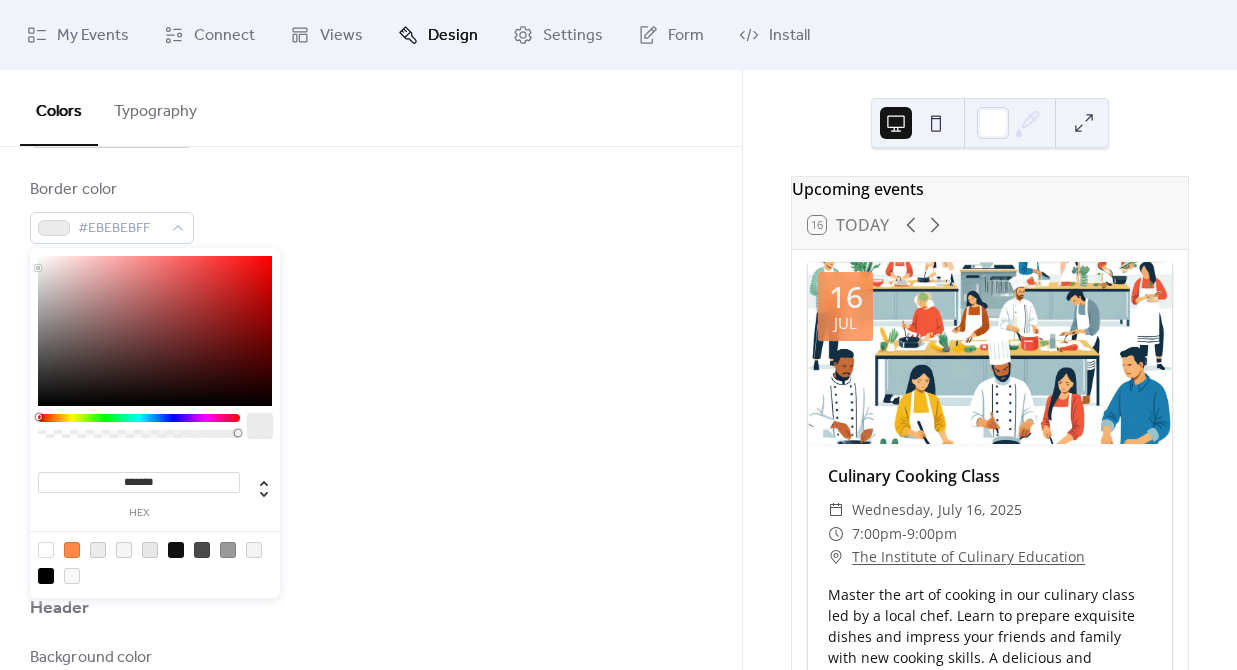 click at bounding box center [124, 550] 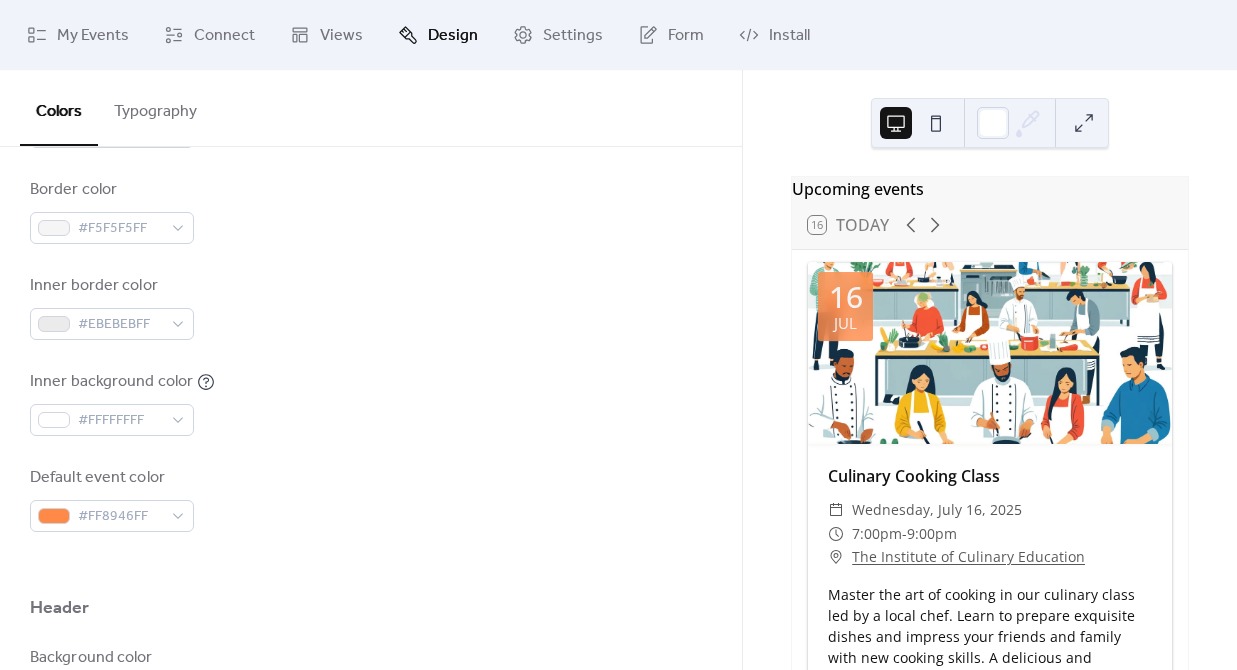 click on "Background color #FFFFFFFF Text color #121111FF Border color #F5F5F5FF Inner border color #EBEBEBFF Inner background color #FFFFFFFF Default event color #FF8946FF" at bounding box center (371, 259) 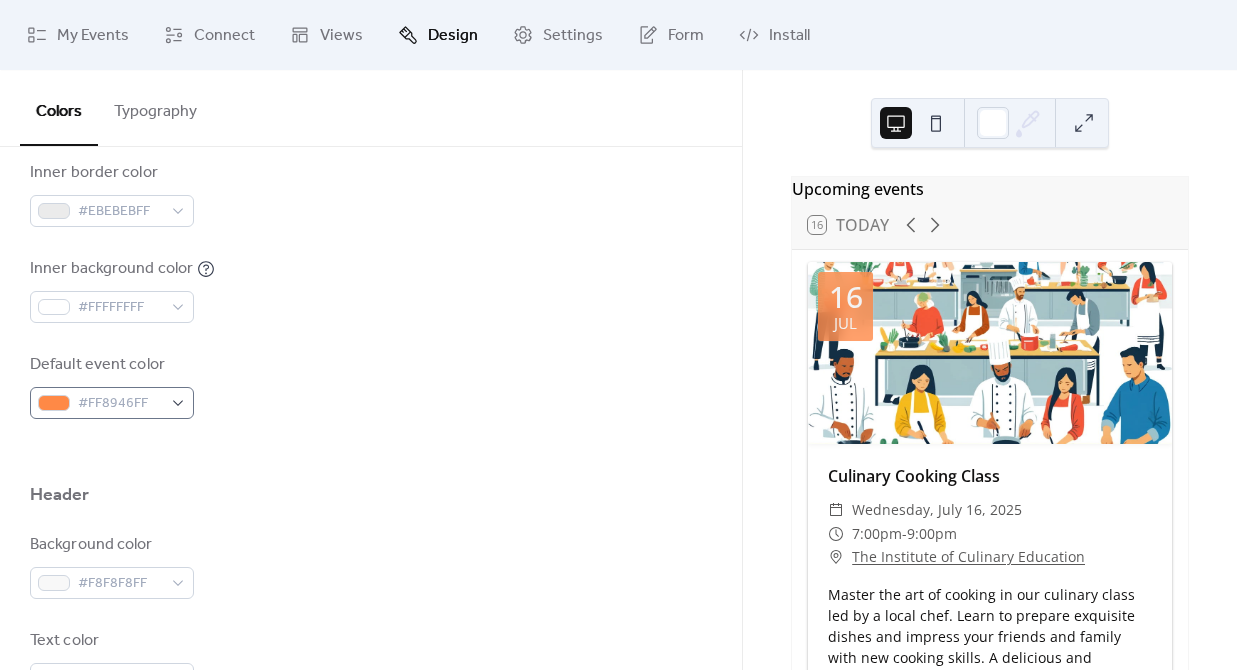 scroll, scrollTop: 570, scrollLeft: 0, axis: vertical 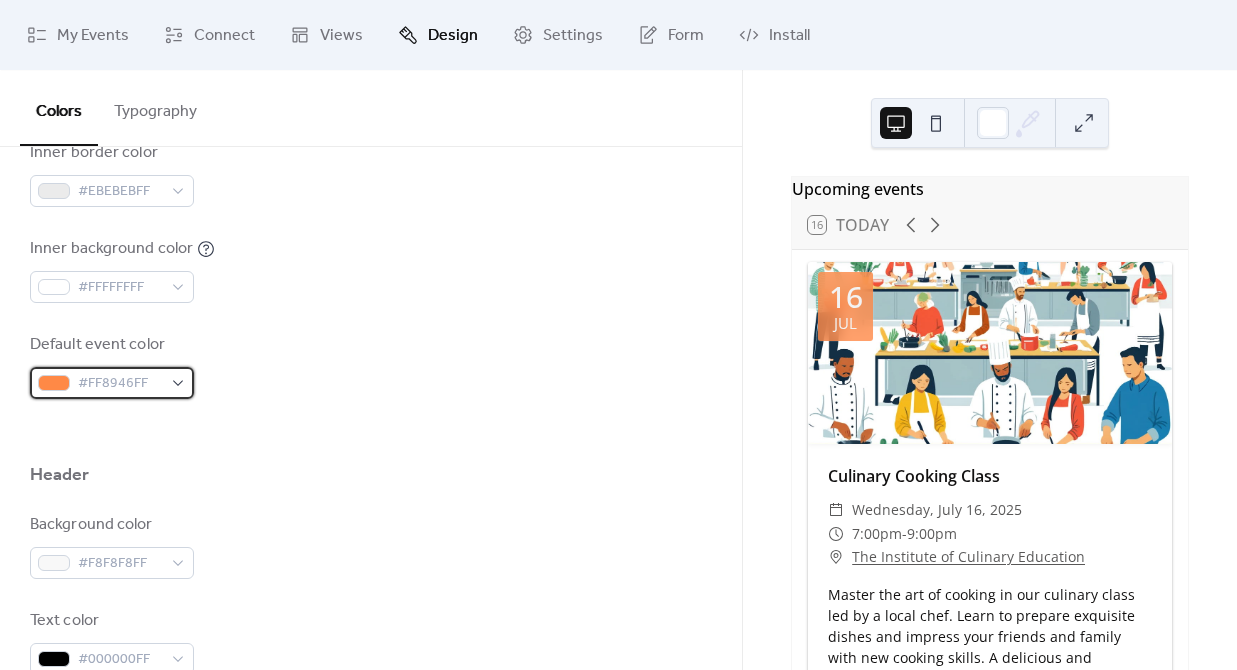 click on "#FF8946FF" at bounding box center (120, 384) 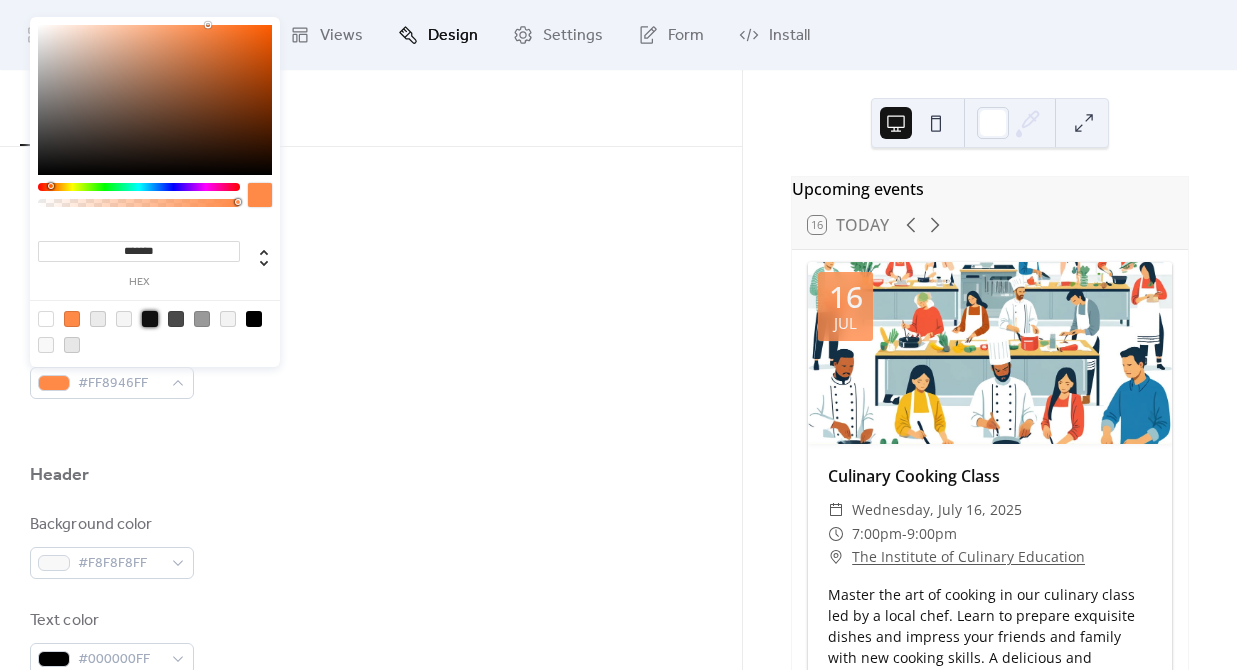 click at bounding box center [150, 319] 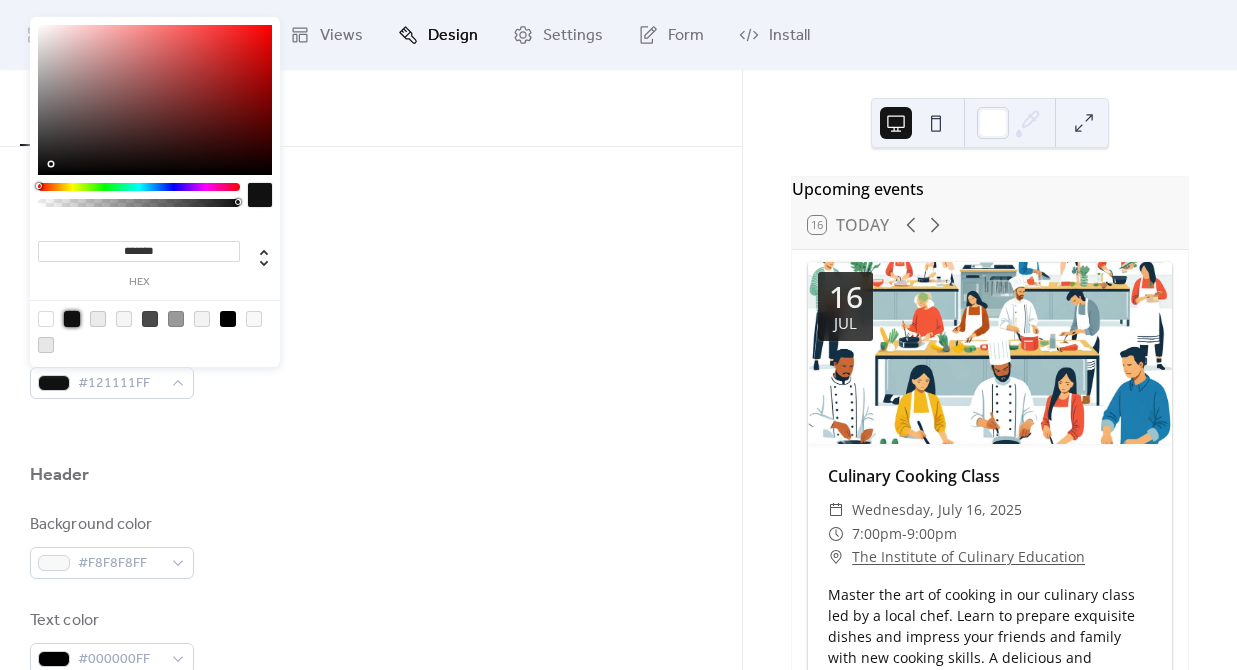 click at bounding box center [228, 319] 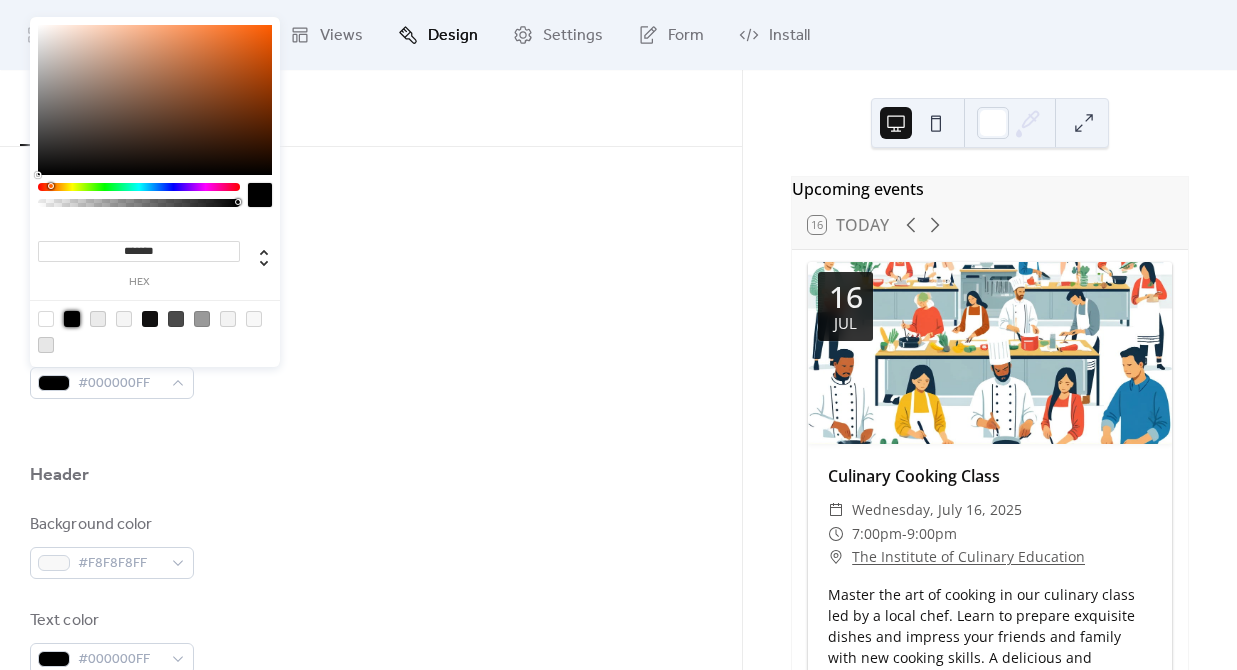 click at bounding box center [371, 431] 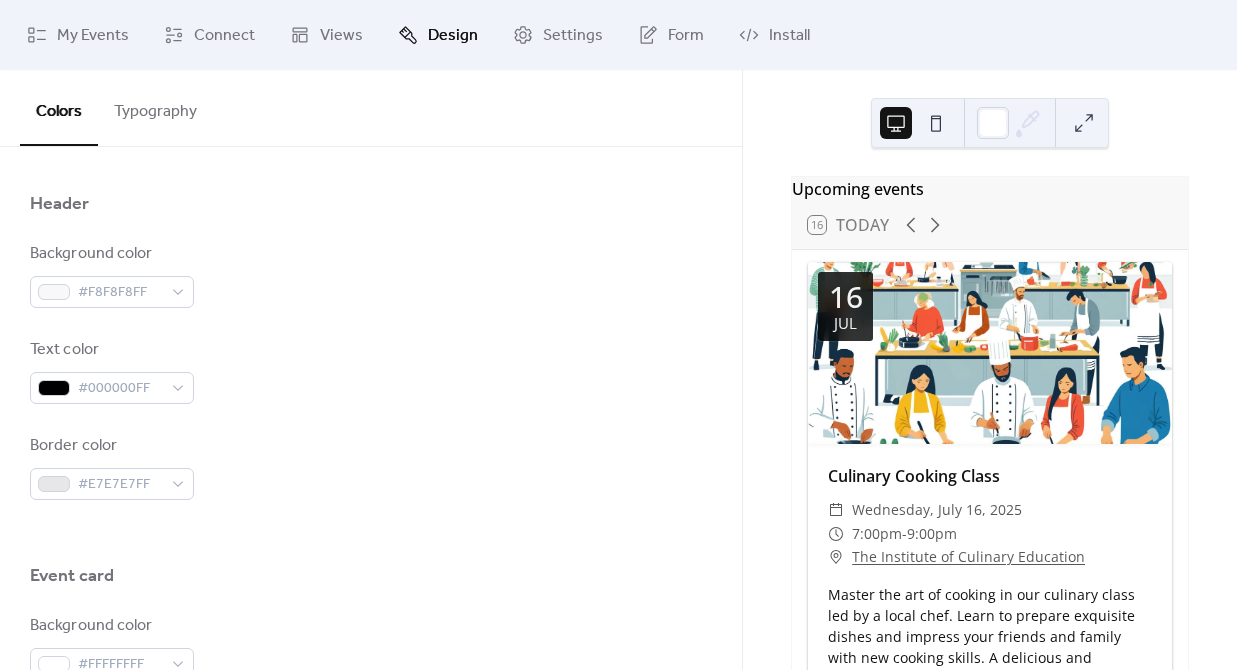 scroll, scrollTop: 865, scrollLeft: 0, axis: vertical 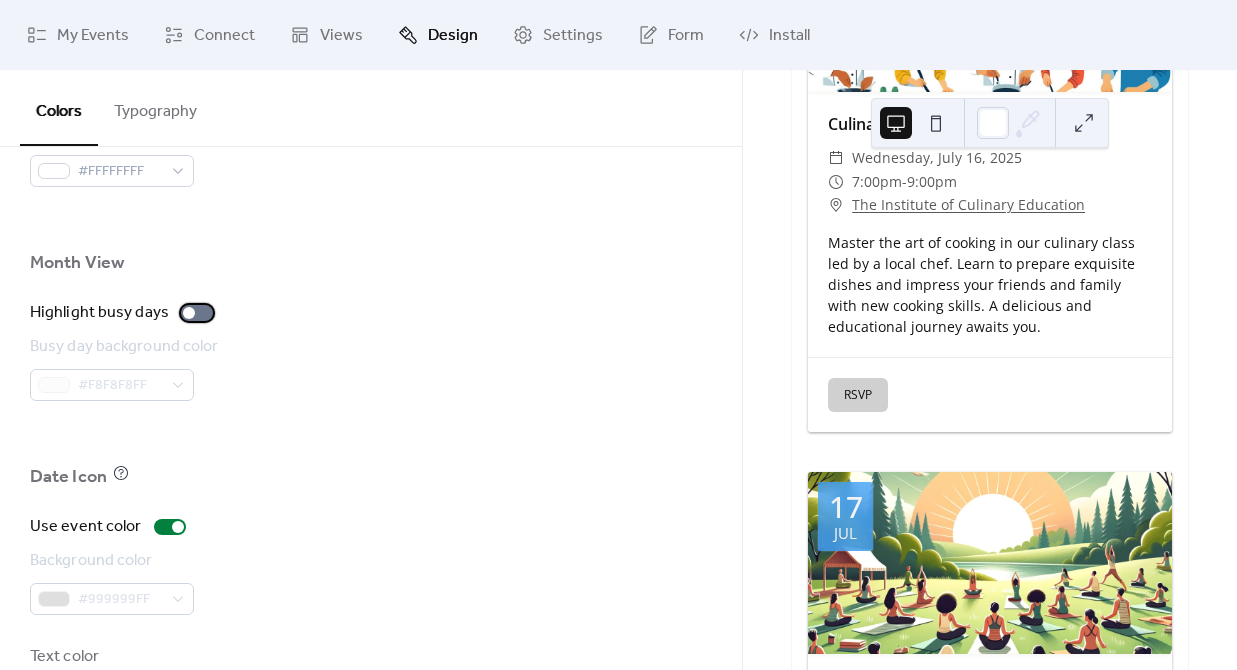 click at bounding box center (189, 313) 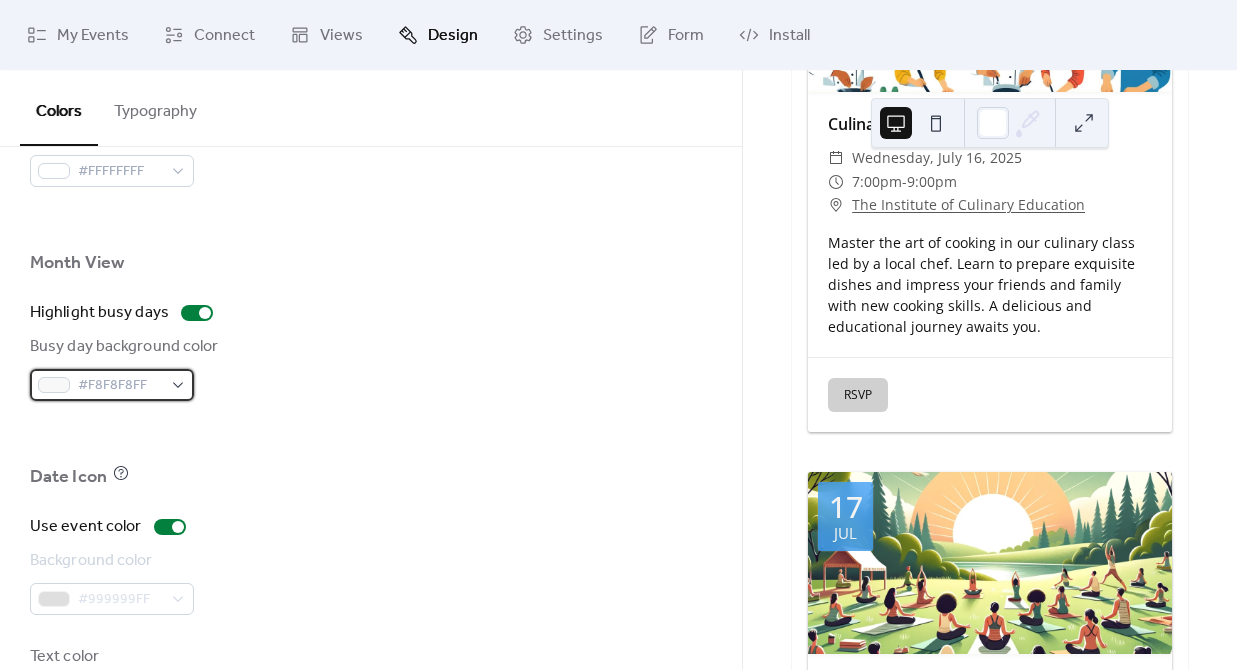 click on "#F8F8F8FF" at bounding box center [120, 386] 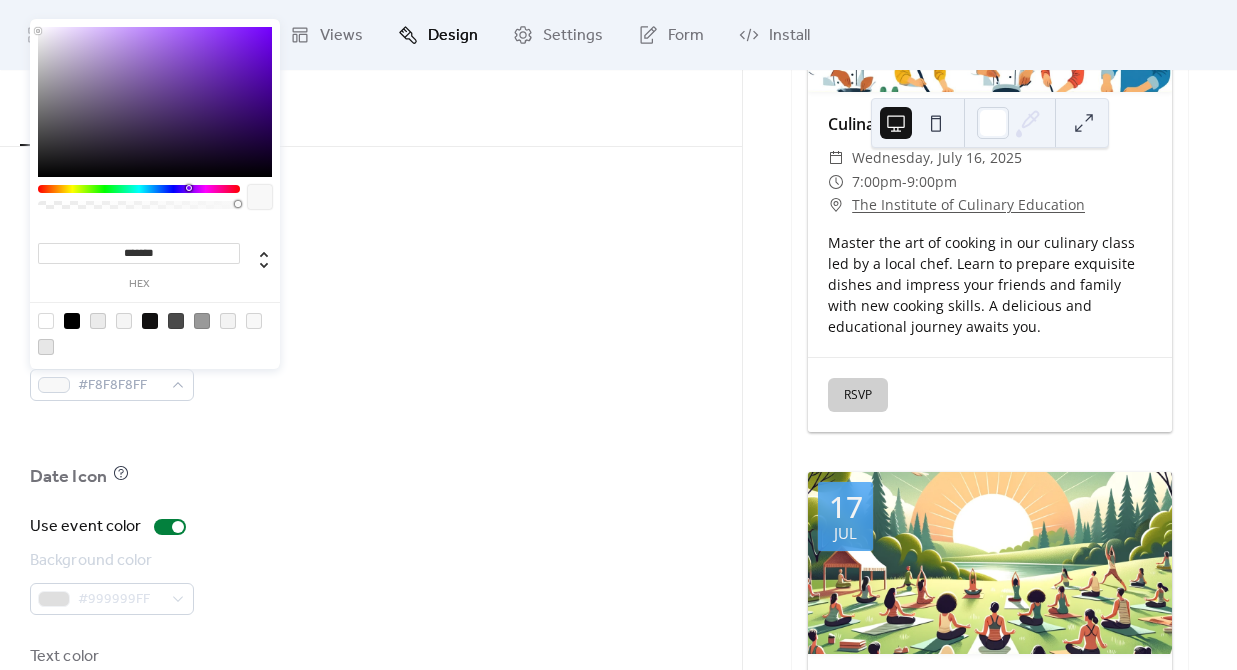 click at bounding box center [139, 189] 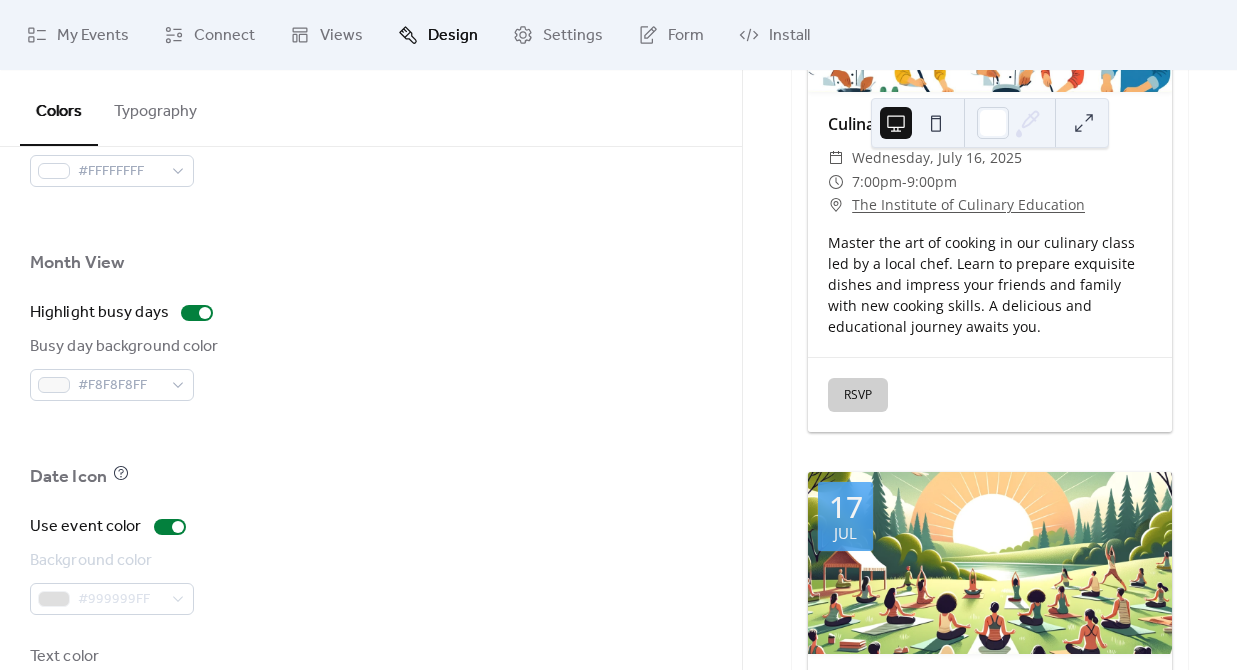 click at bounding box center (371, 219) 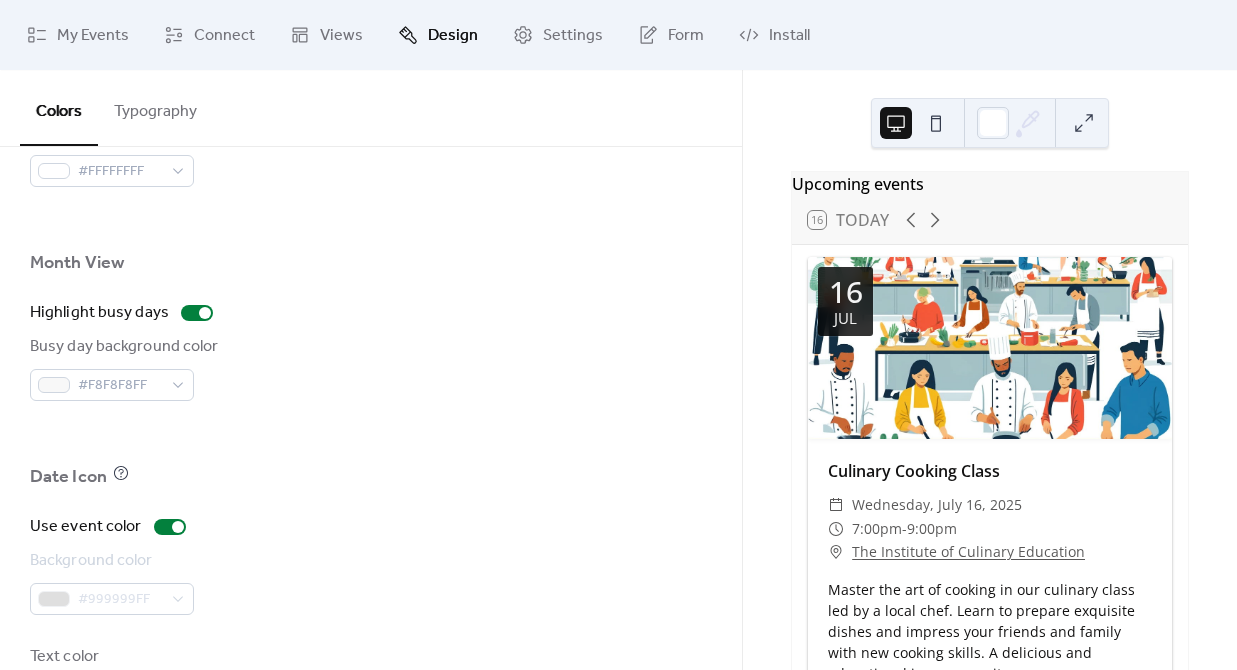 scroll, scrollTop: 0, scrollLeft: 0, axis: both 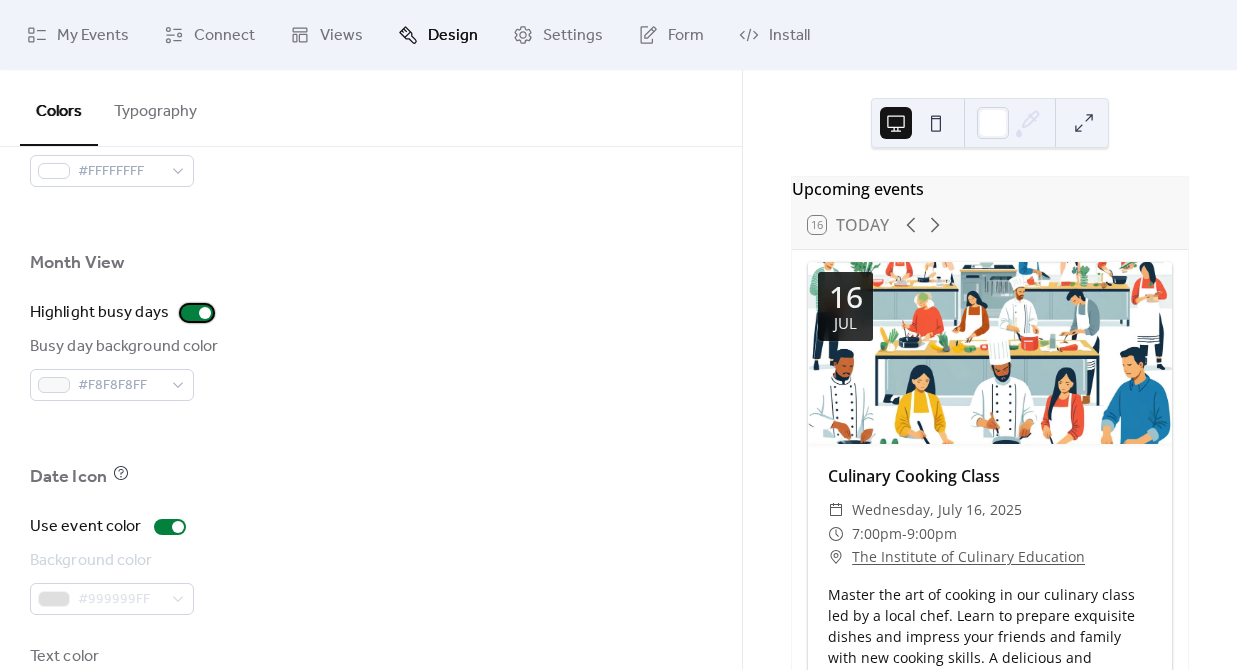 click at bounding box center [197, 313] 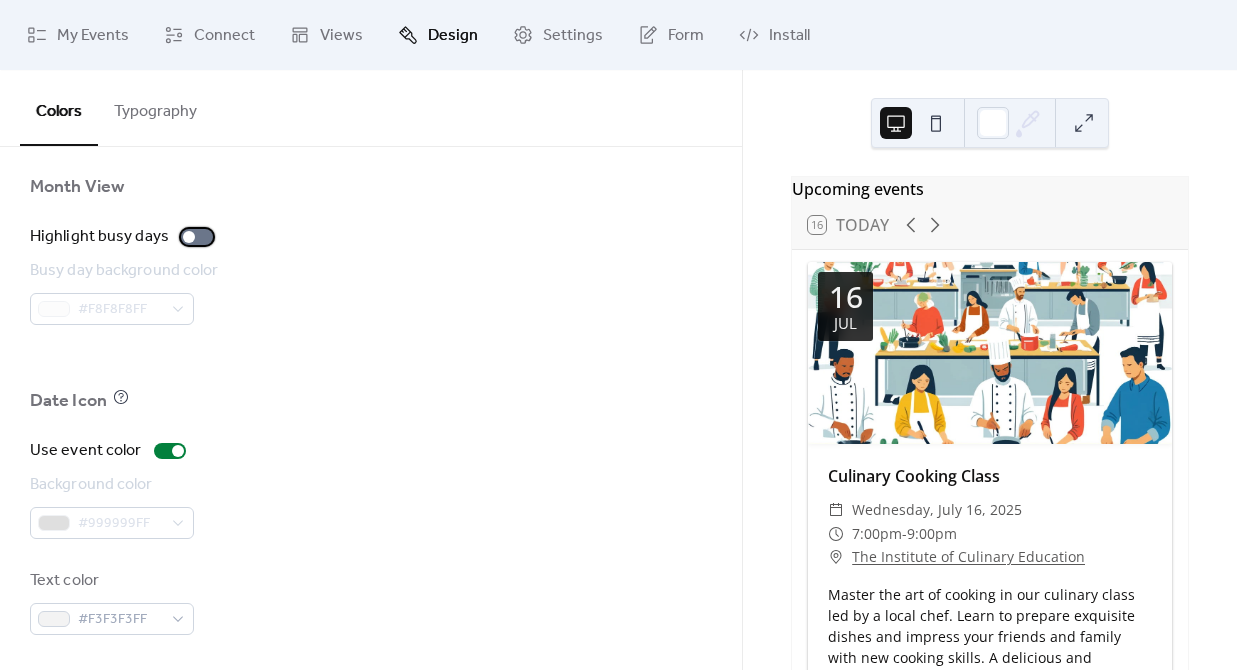 scroll, scrollTop: 1415, scrollLeft: 0, axis: vertical 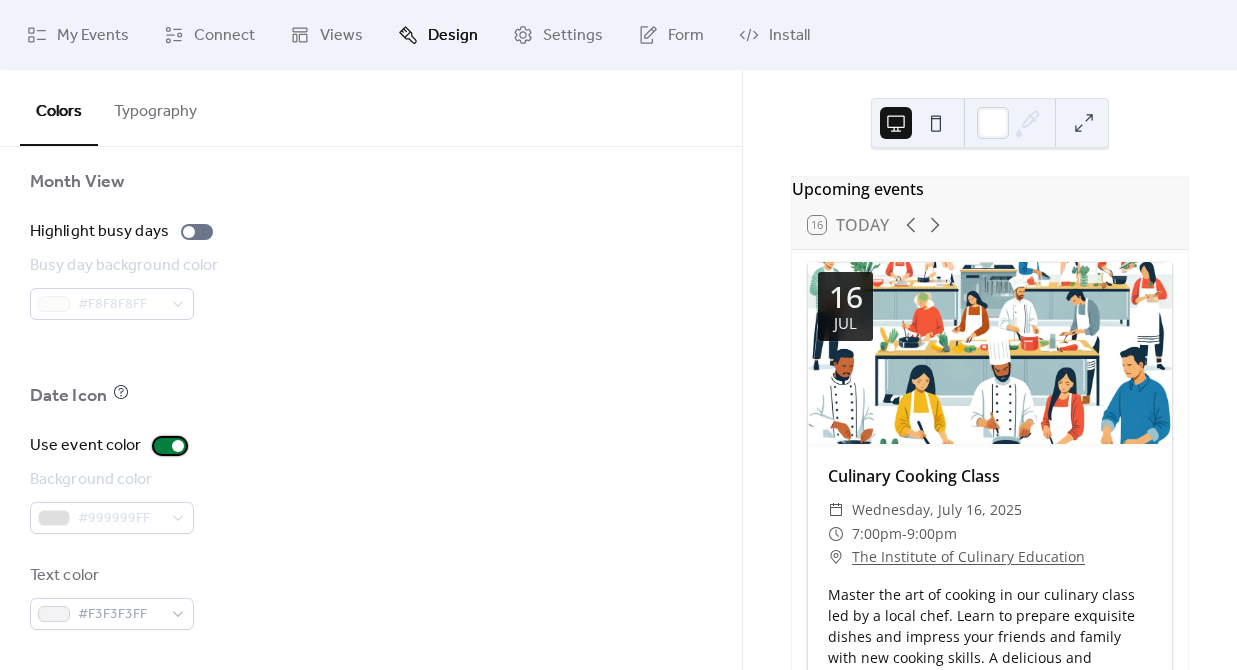click at bounding box center [170, 446] 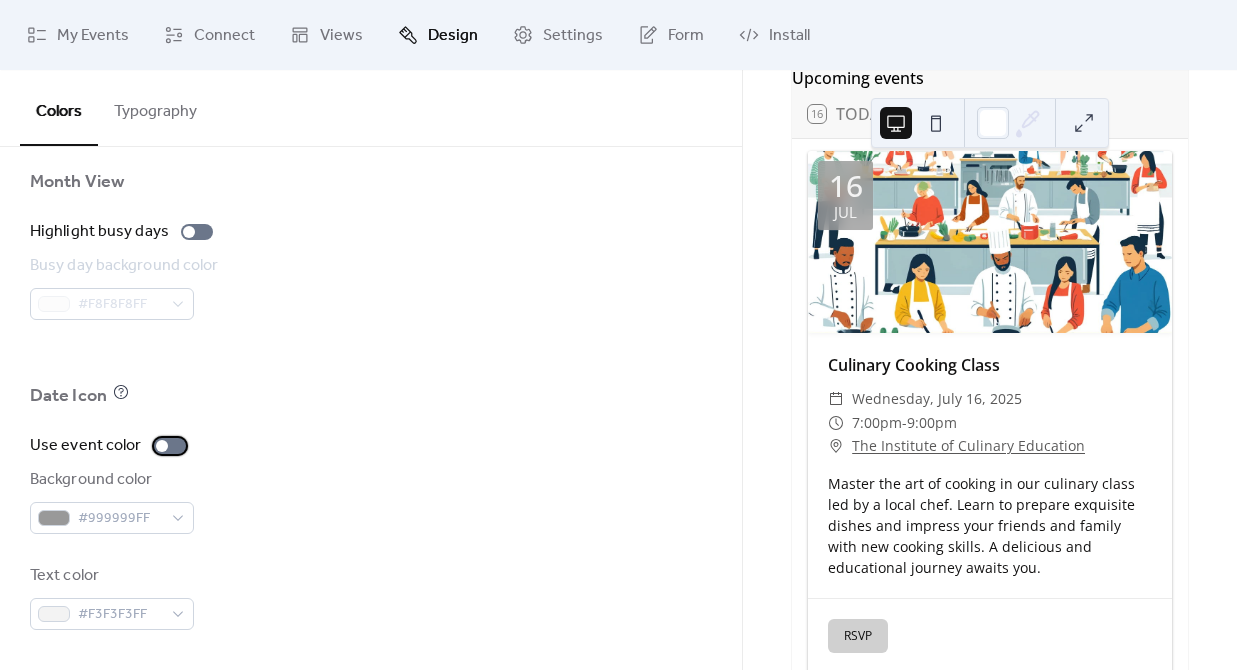 scroll, scrollTop: 117, scrollLeft: 0, axis: vertical 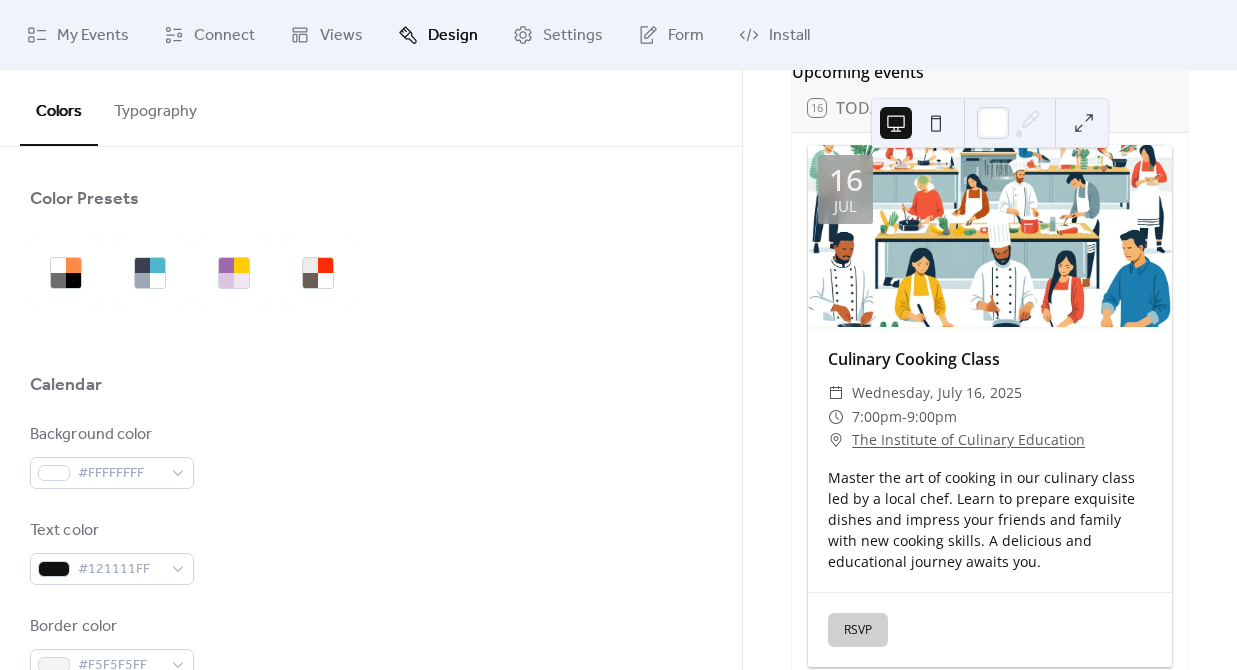 click on "Typography" at bounding box center [155, 107] 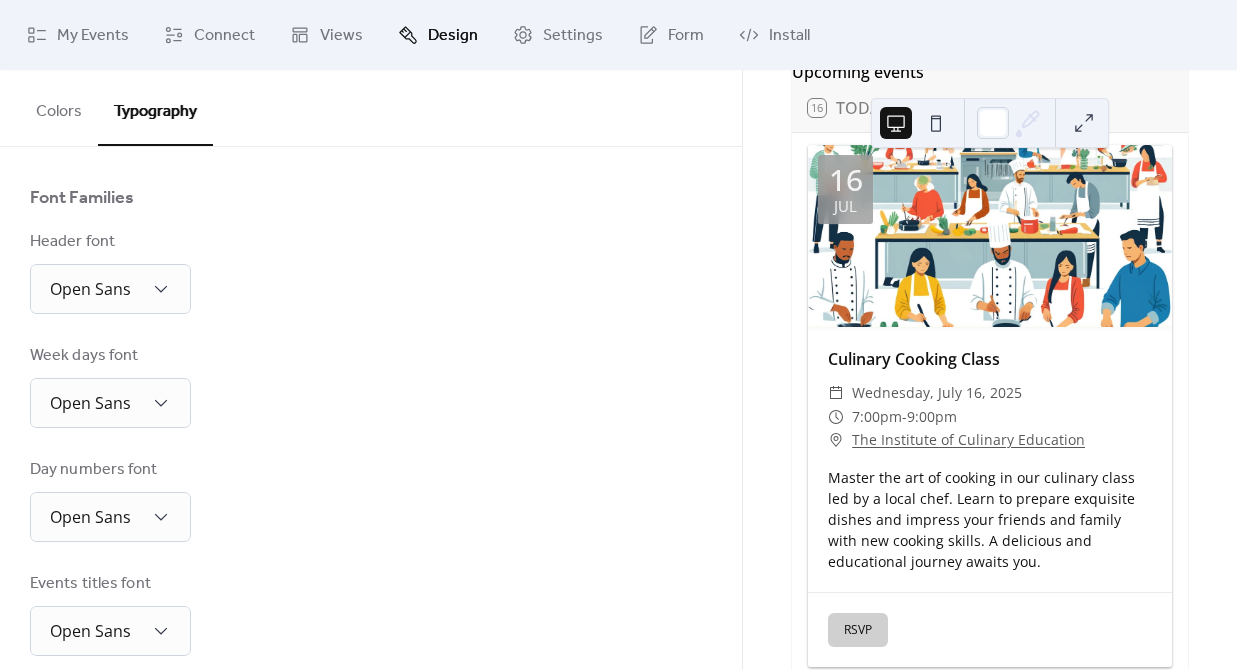 scroll, scrollTop: 153, scrollLeft: 0, axis: vertical 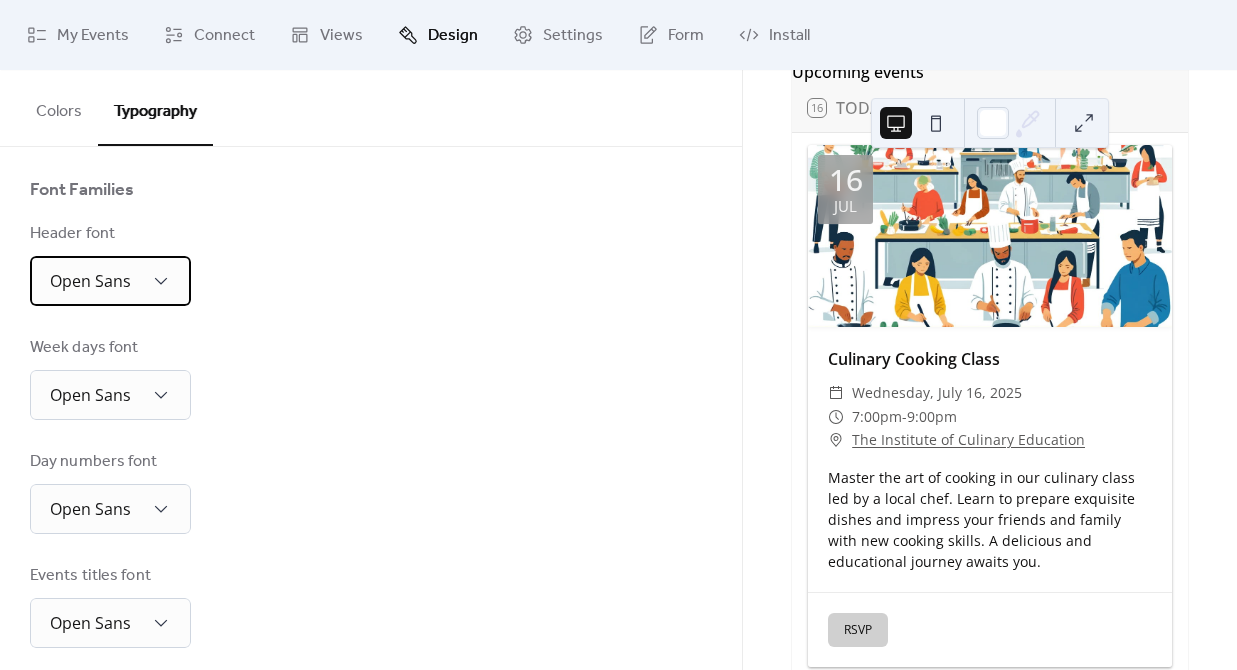 click on "Open Sans" at bounding box center [110, 281] 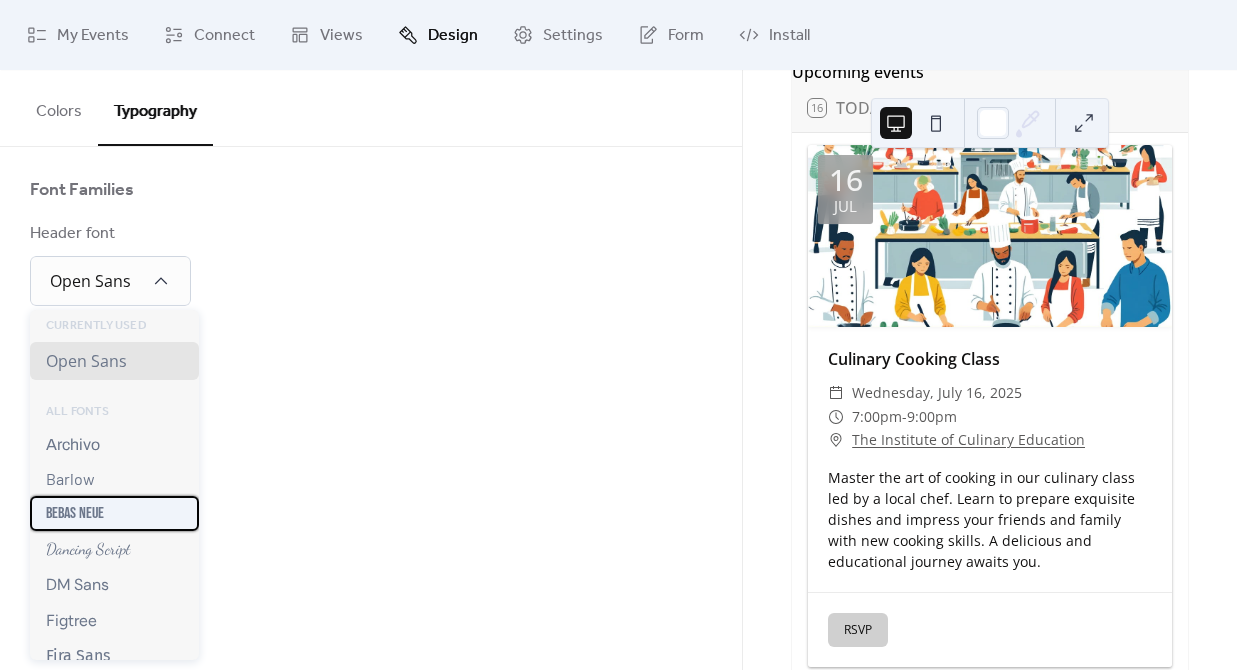 click on "Bebas Neue" at bounding box center (75, 513) 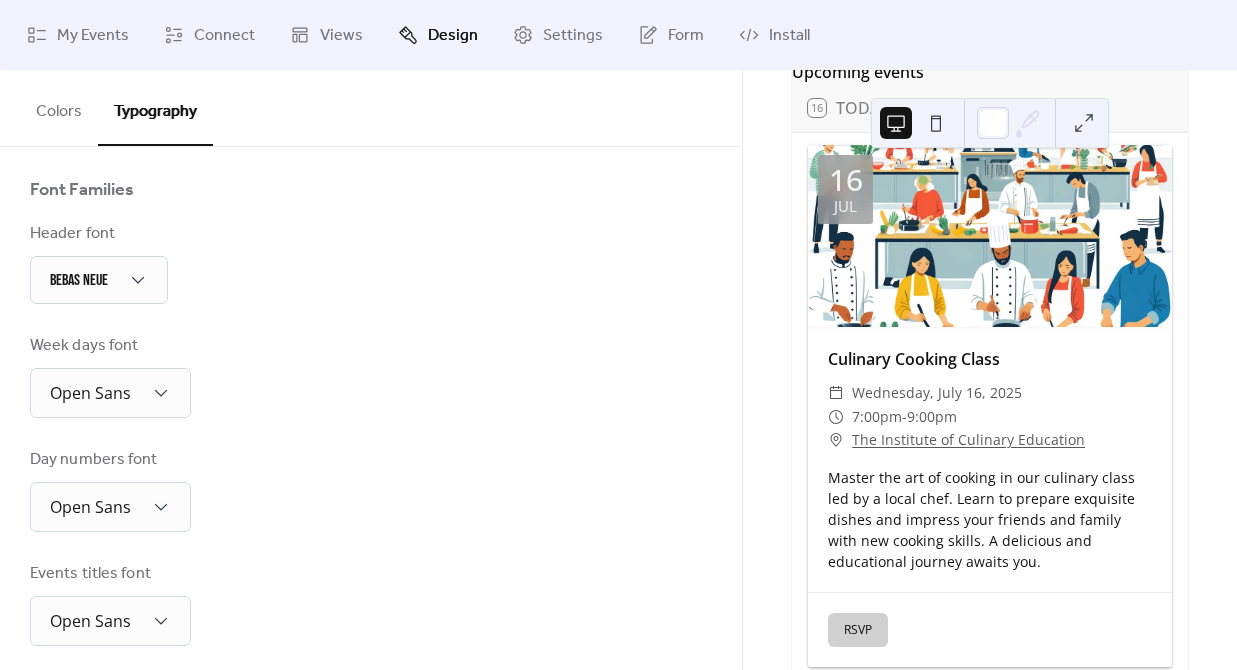 scroll, scrollTop: 118, scrollLeft: 0, axis: vertical 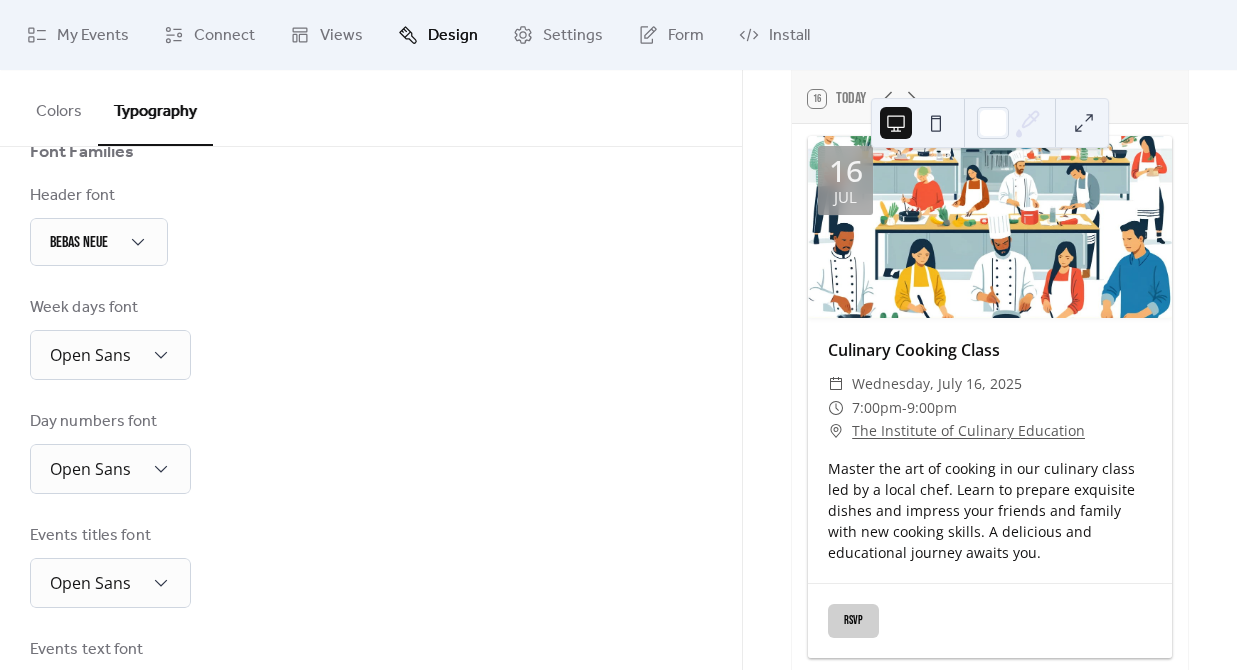 click on "Base Font Size * px Font Families Header font Bebas Neue Week days font Open Sans Day numbers font Open Sans Events titles font Open Sans Events text font Open Sans Date icon days font Open Sans Date icon months font Open Sans" at bounding box center (371, 473) 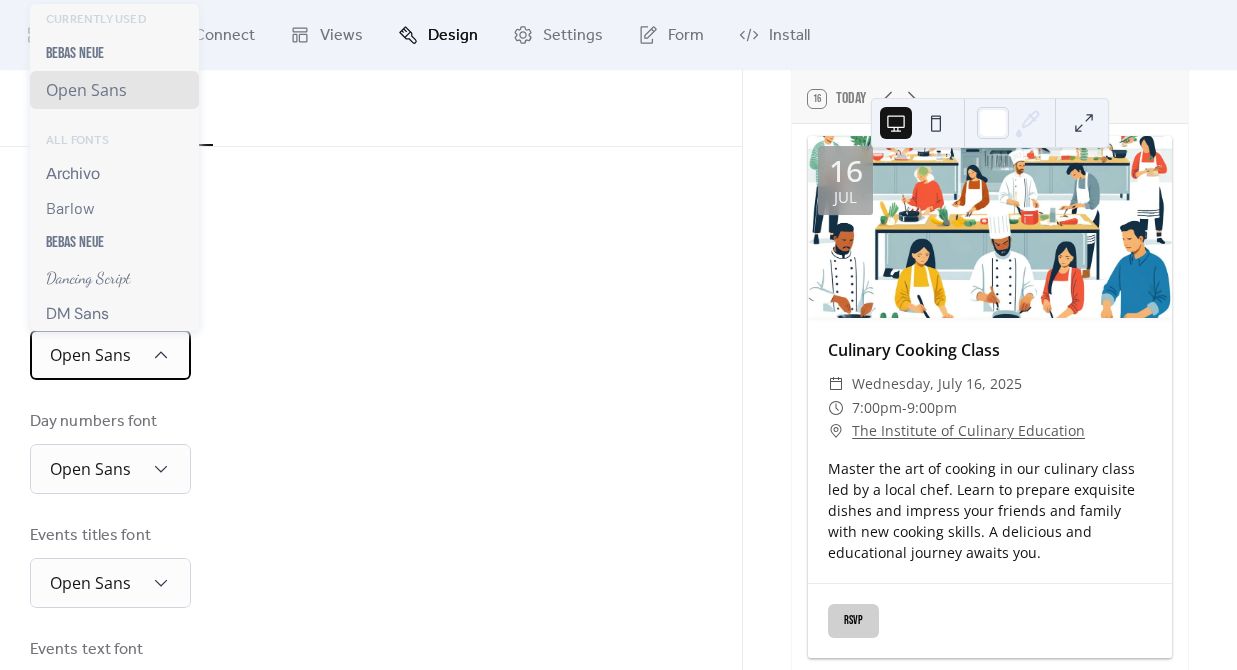 click on "Open Sans" at bounding box center [110, 355] 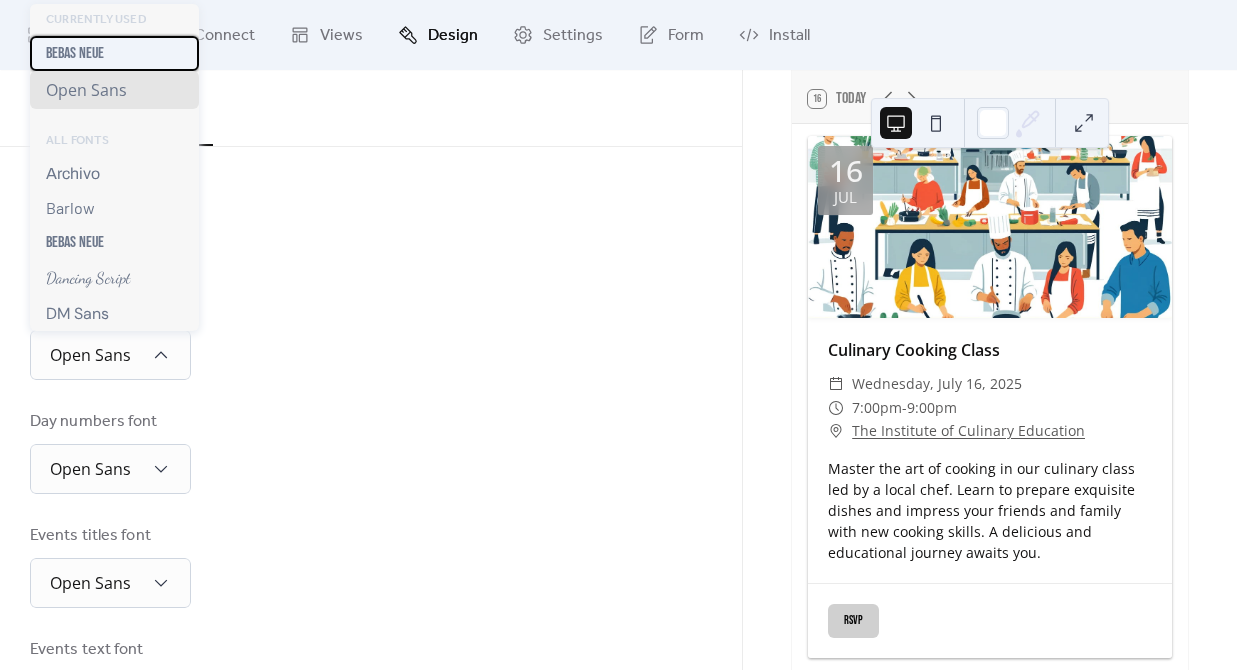 click on "Bebas Neue" at bounding box center (114, 53) 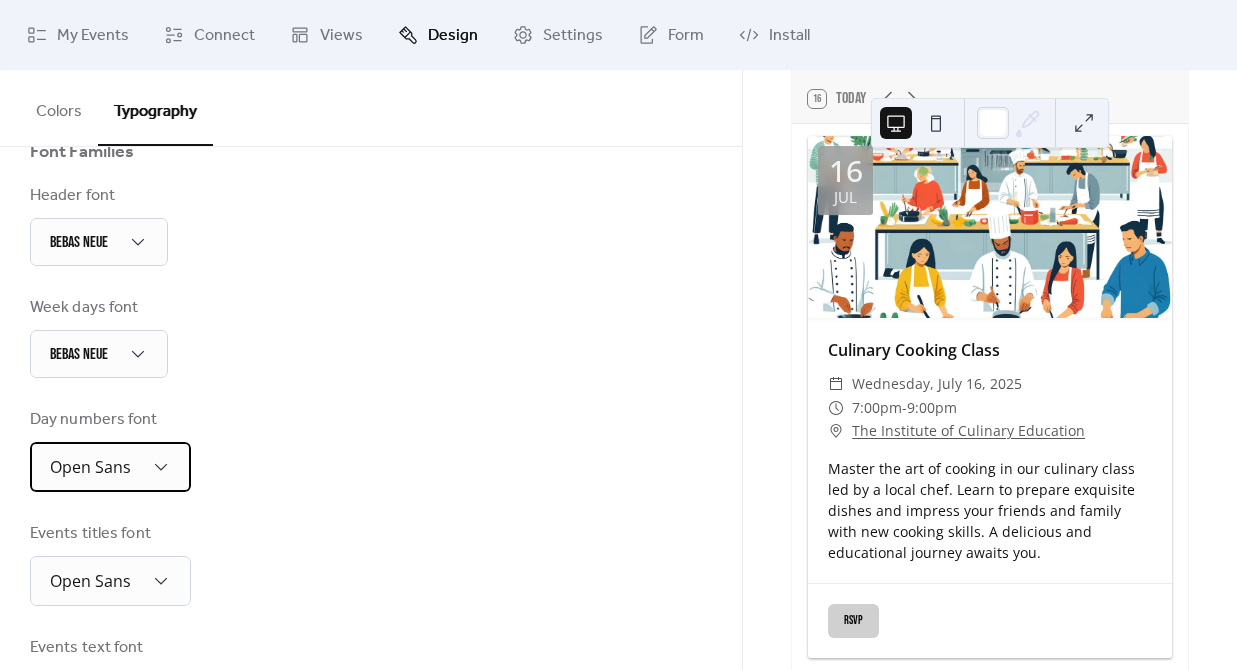 click on "Open Sans" at bounding box center (110, 467) 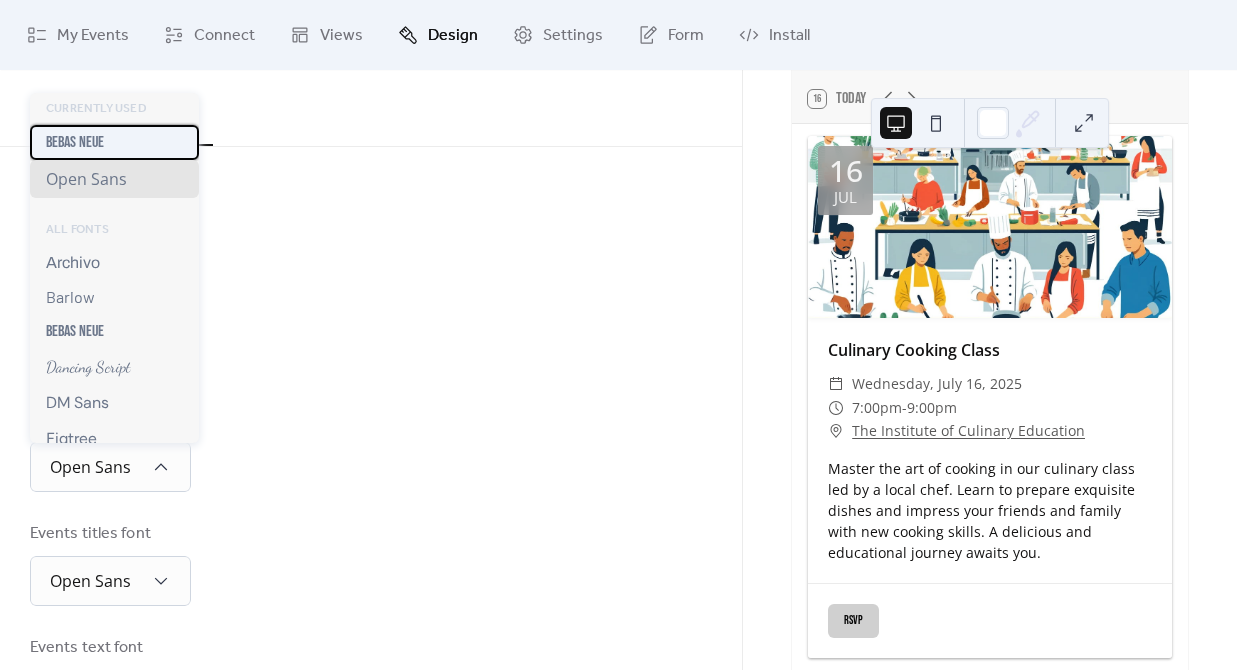 click on "Bebas Neue" at bounding box center [114, 142] 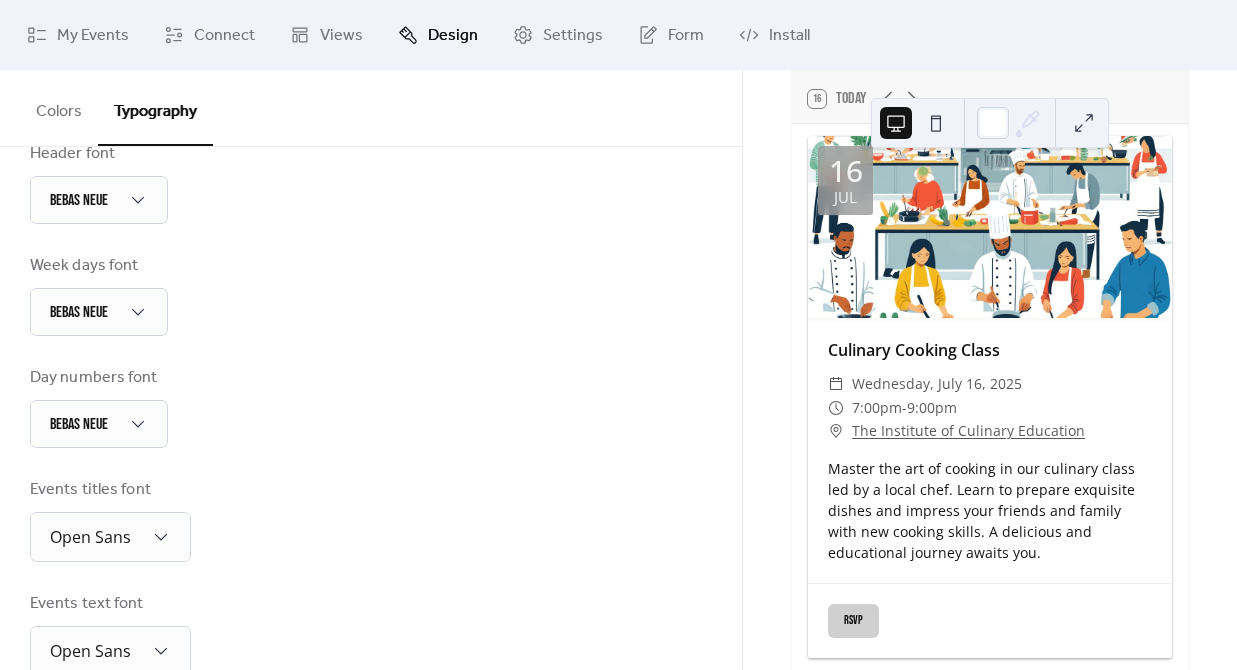 scroll, scrollTop: 242, scrollLeft: 0, axis: vertical 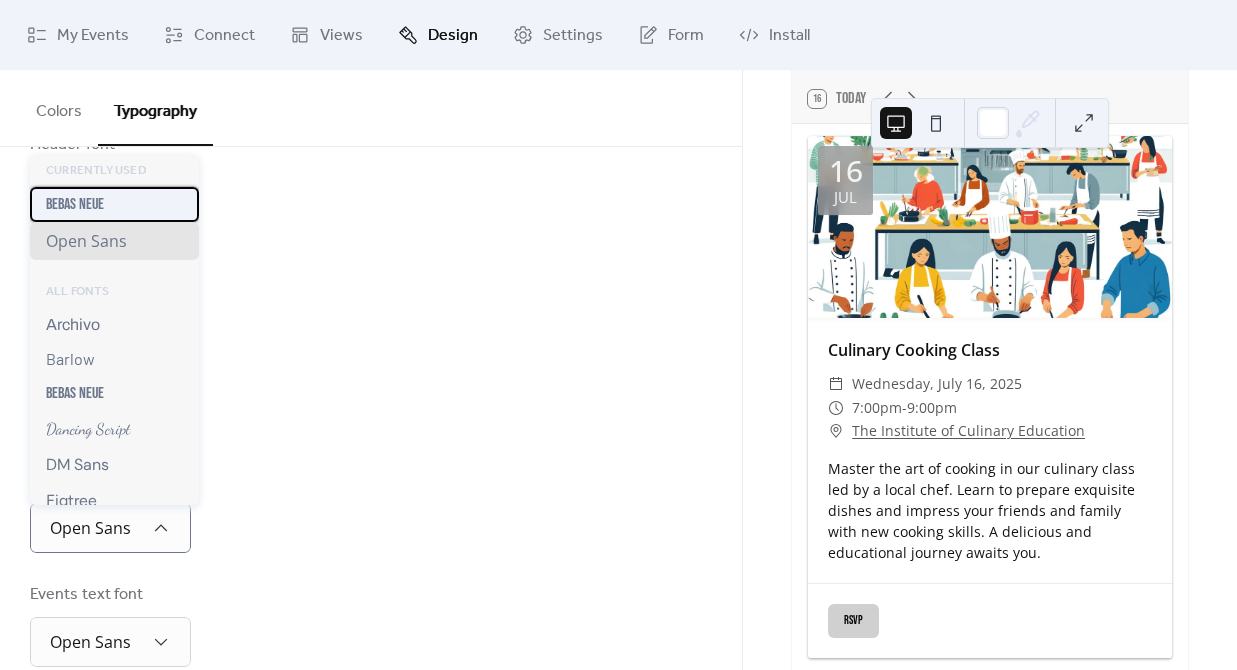 click on "Bebas Neue" at bounding box center [114, 204] 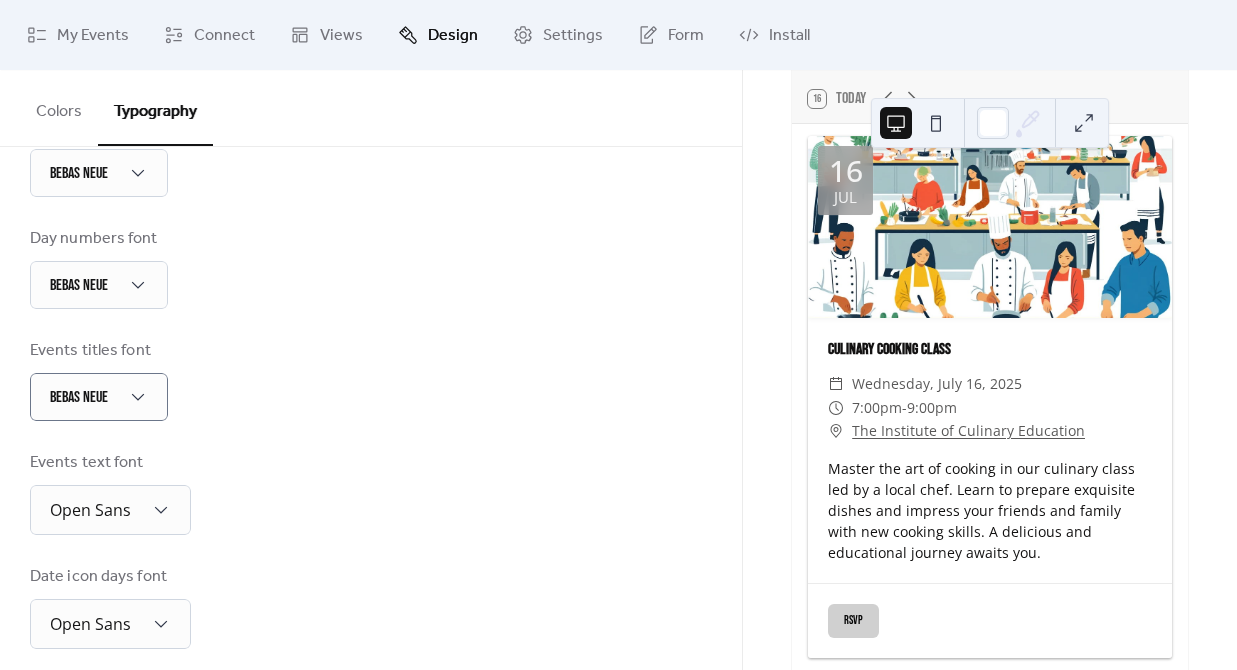 scroll, scrollTop: 459, scrollLeft: 0, axis: vertical 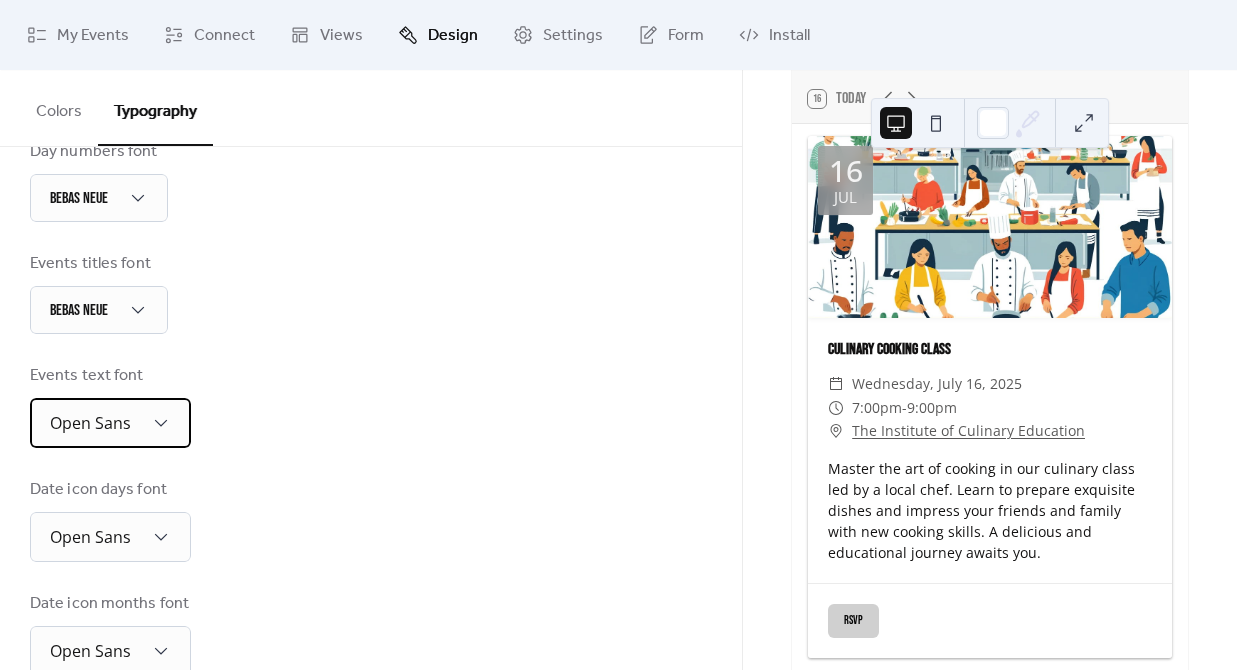 click on "Open Sans" at bounding box center (110, 423) 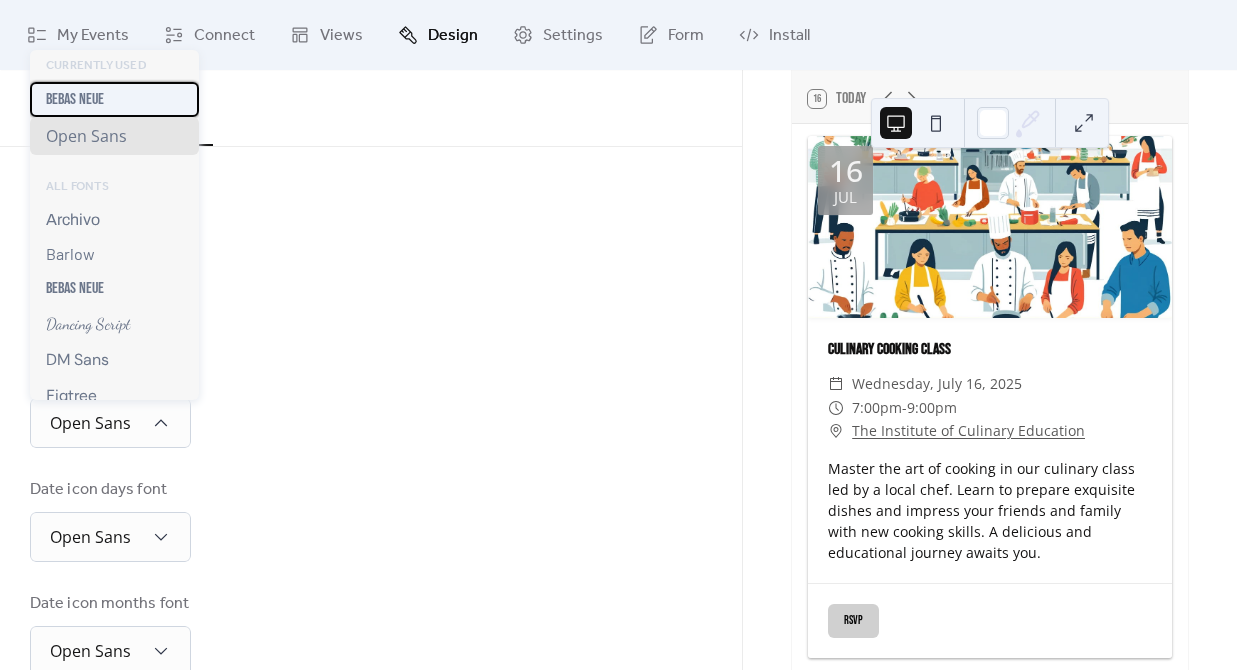 click on "Bebas Neue" at bounding box center [114, 99] 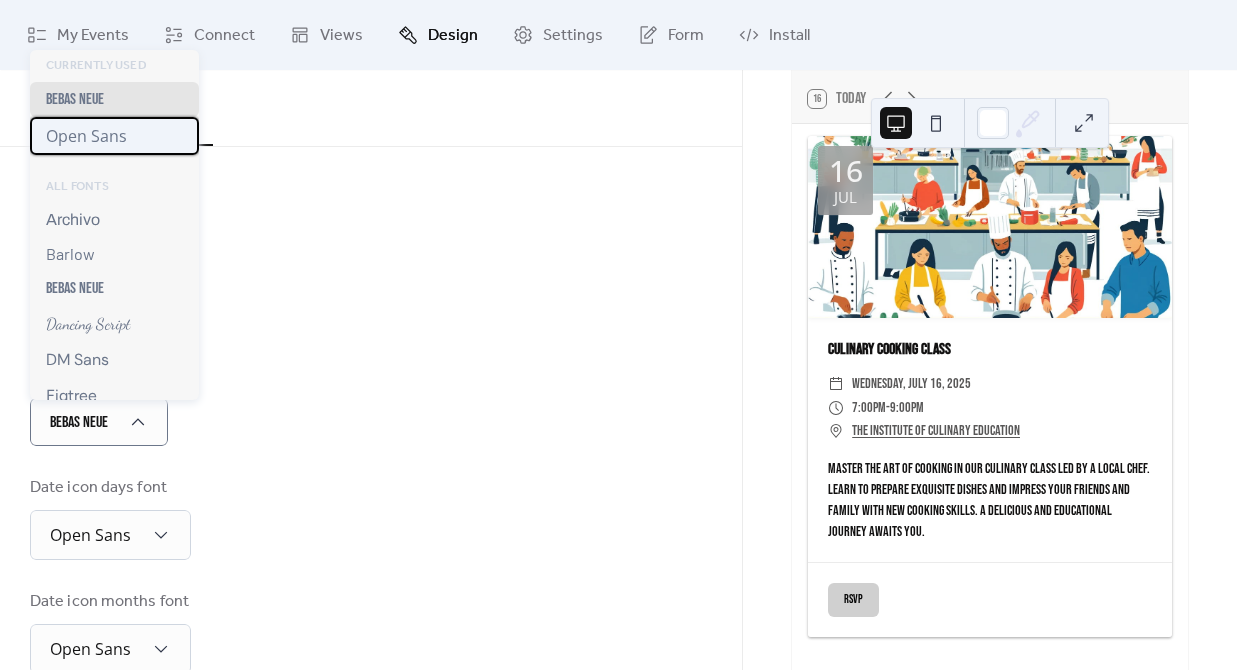 click on "Open Sans" at bounding box center (86, 136) 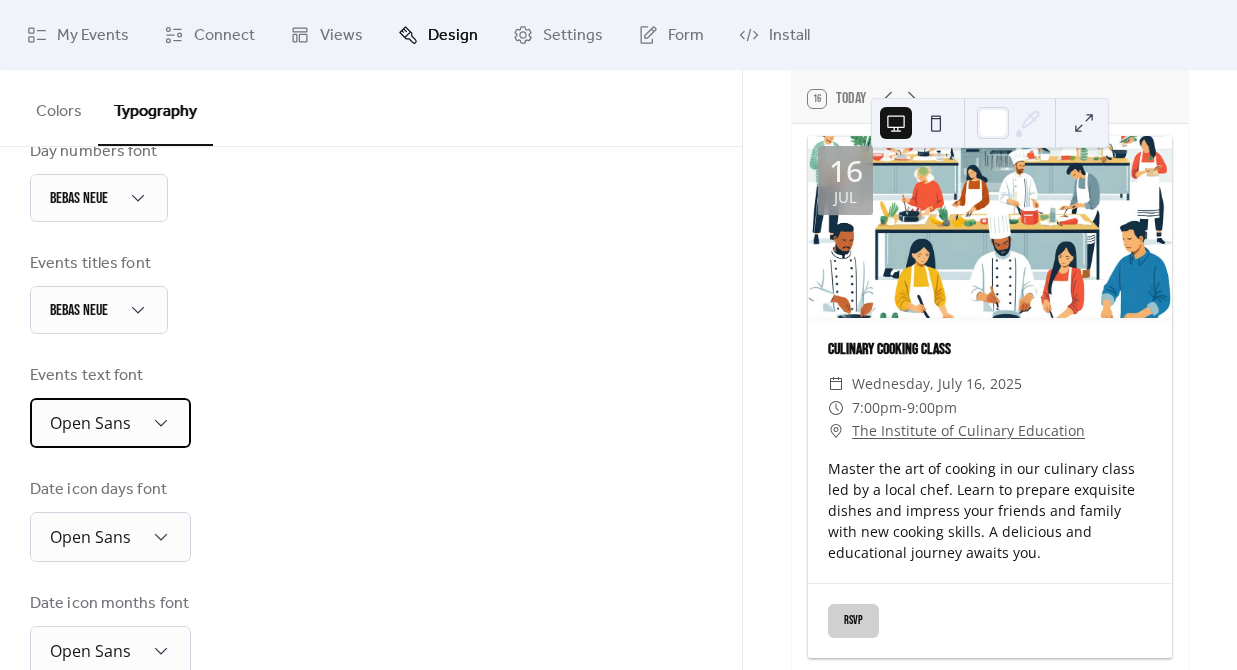 click on "Open Sans" at bounding box center (110, 423) 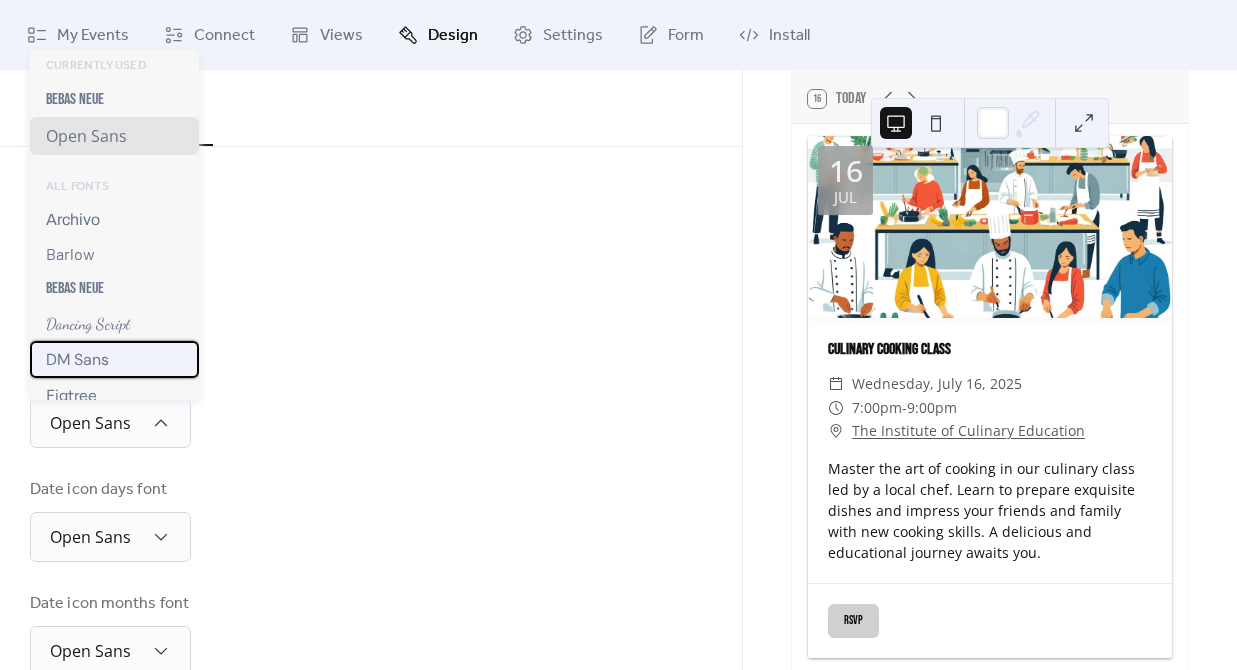 click on "DM Sans" at bounding box center (114, 359) 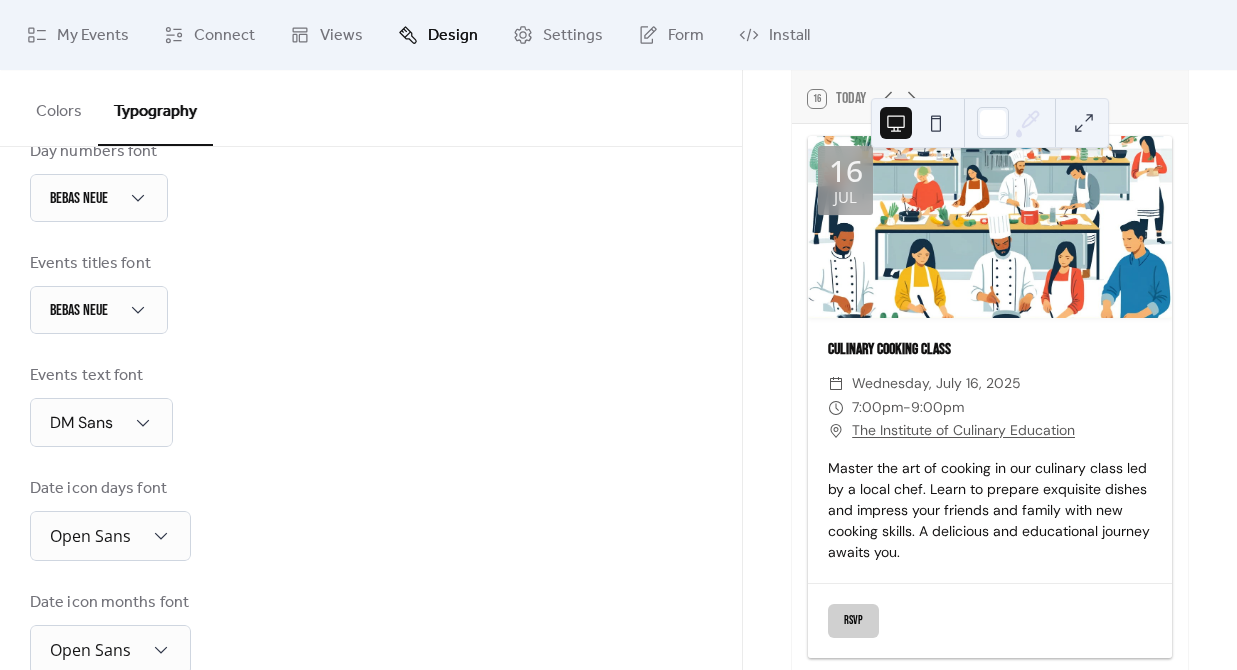 scroll, scrollTop: 463, scrollLeft: 0, axis: vertical 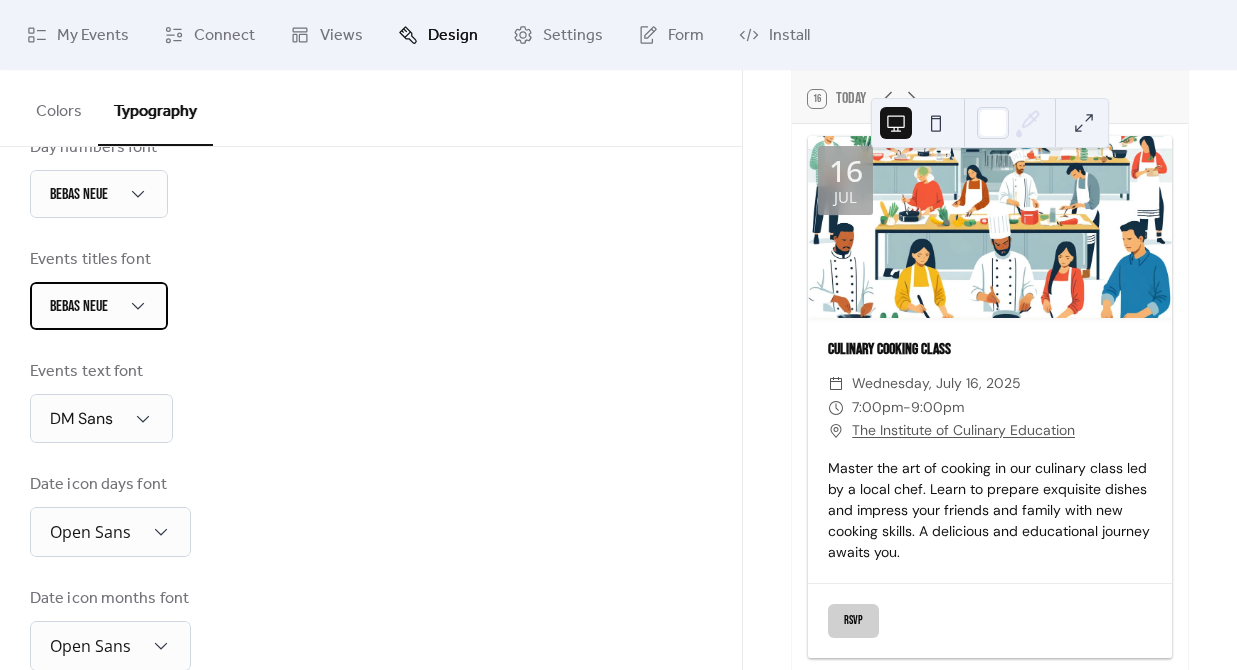 click on "Bebas Neue" at bounding box center (99, 306) 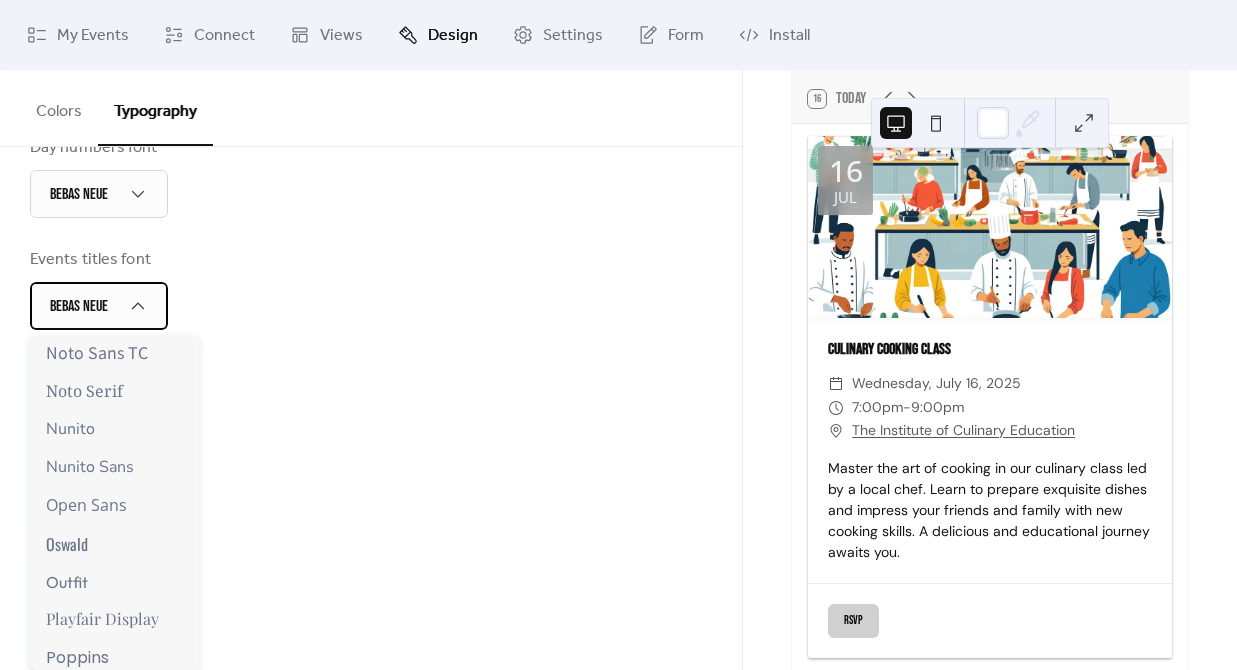 scroll, scrollTop: 1180, scrollLeft: 0, axis: vertical 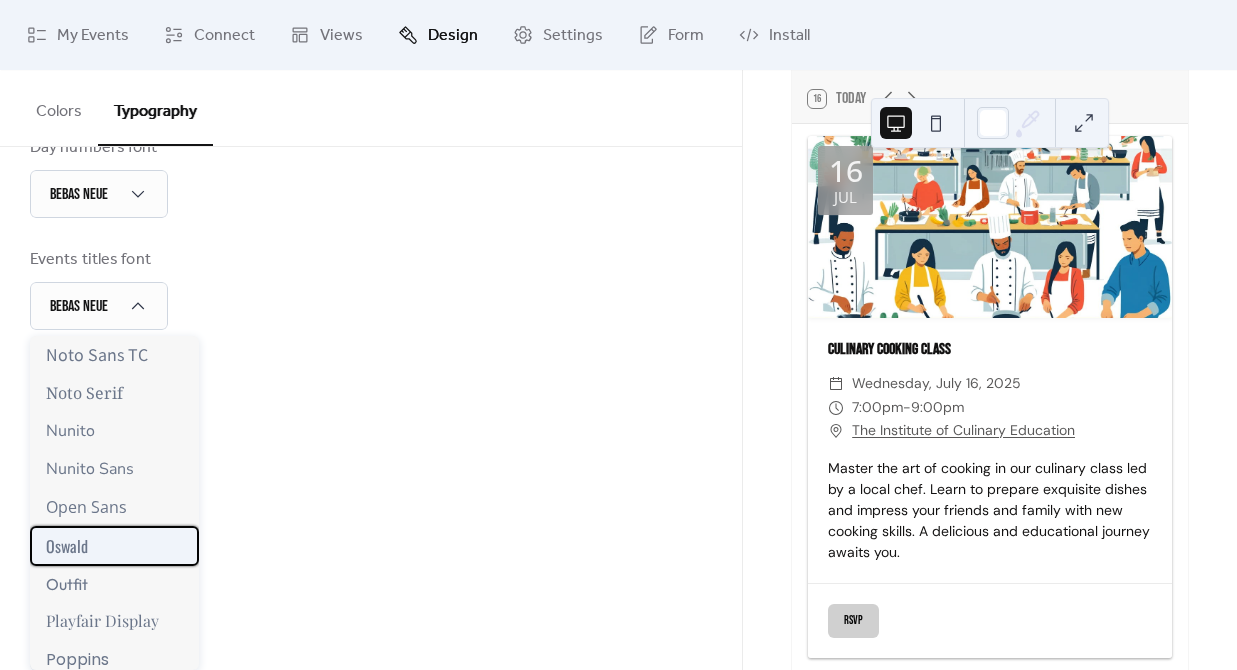 click on "Oswald" at bounding box center (67, 546) 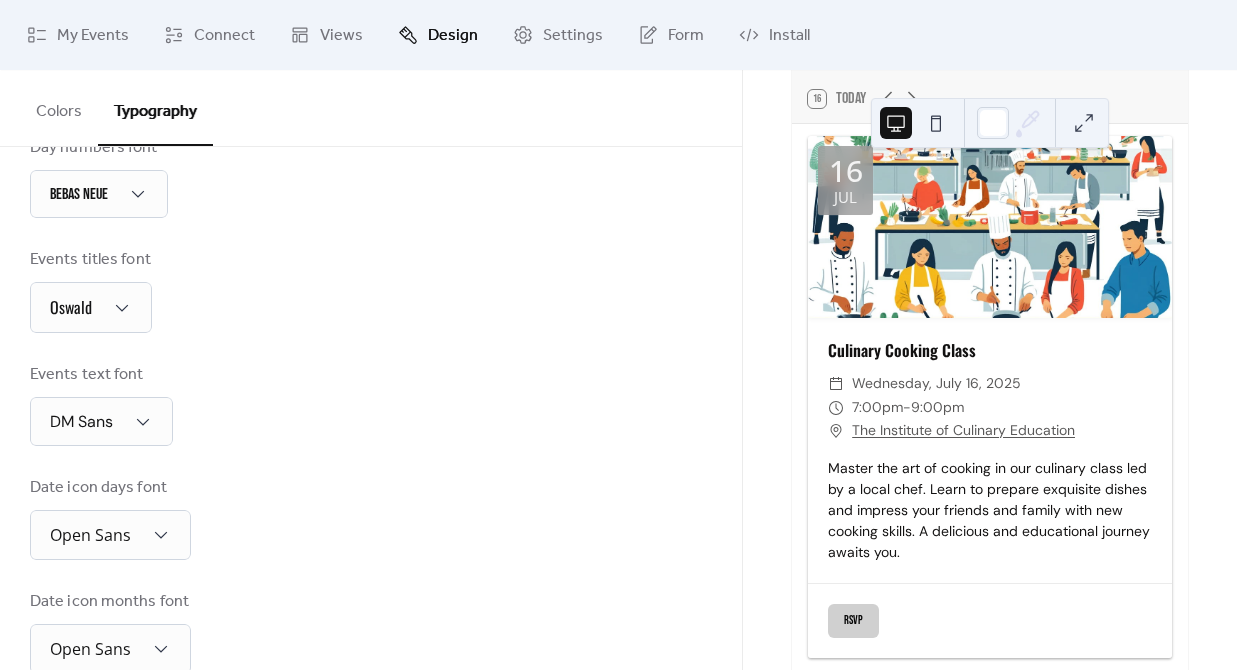 scroll, scrollTop: 509, scrollLeft: 0, axis: vertical 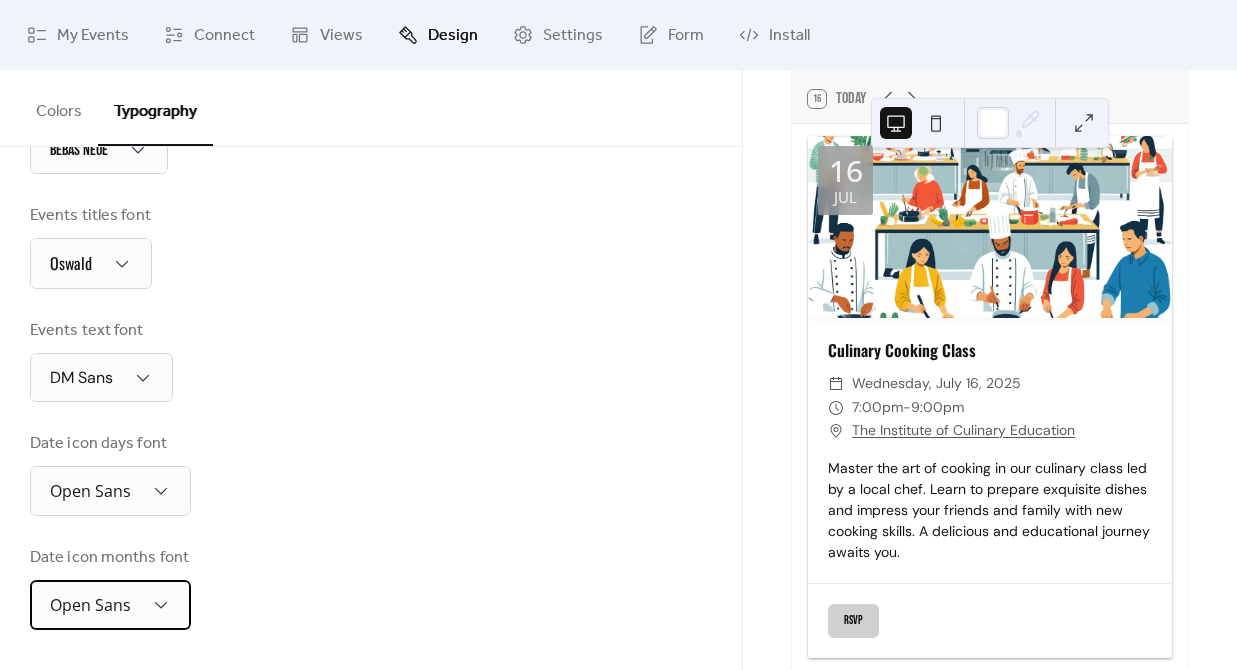 click on "Open Sans" at bounding box center [110, 605] 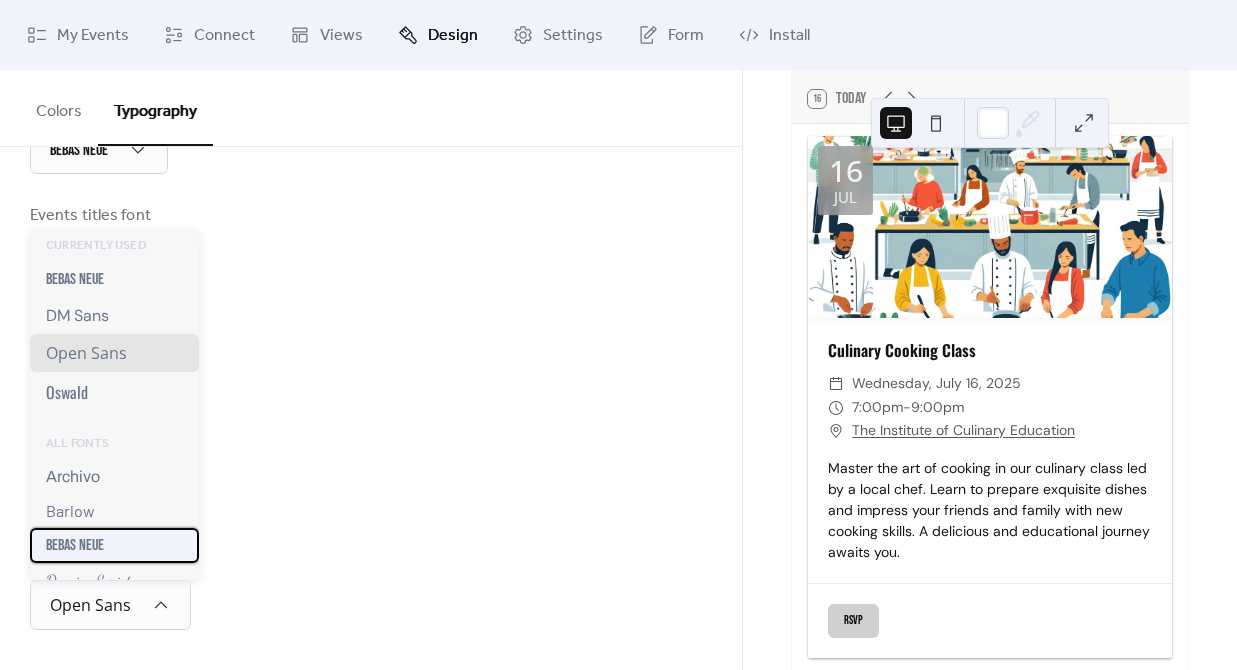 click on "Bebas Neue" at bounding box center [114, 545] 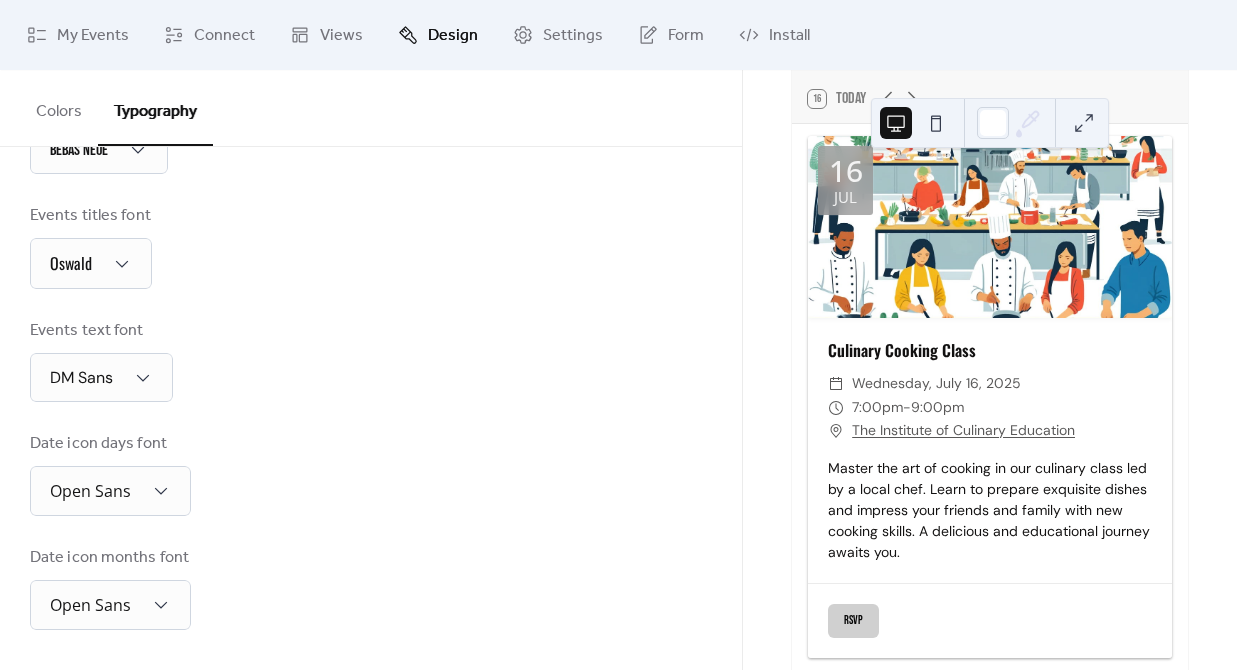 scroll, scrollTop: 507, scrollLeft: 0, axis: vertical 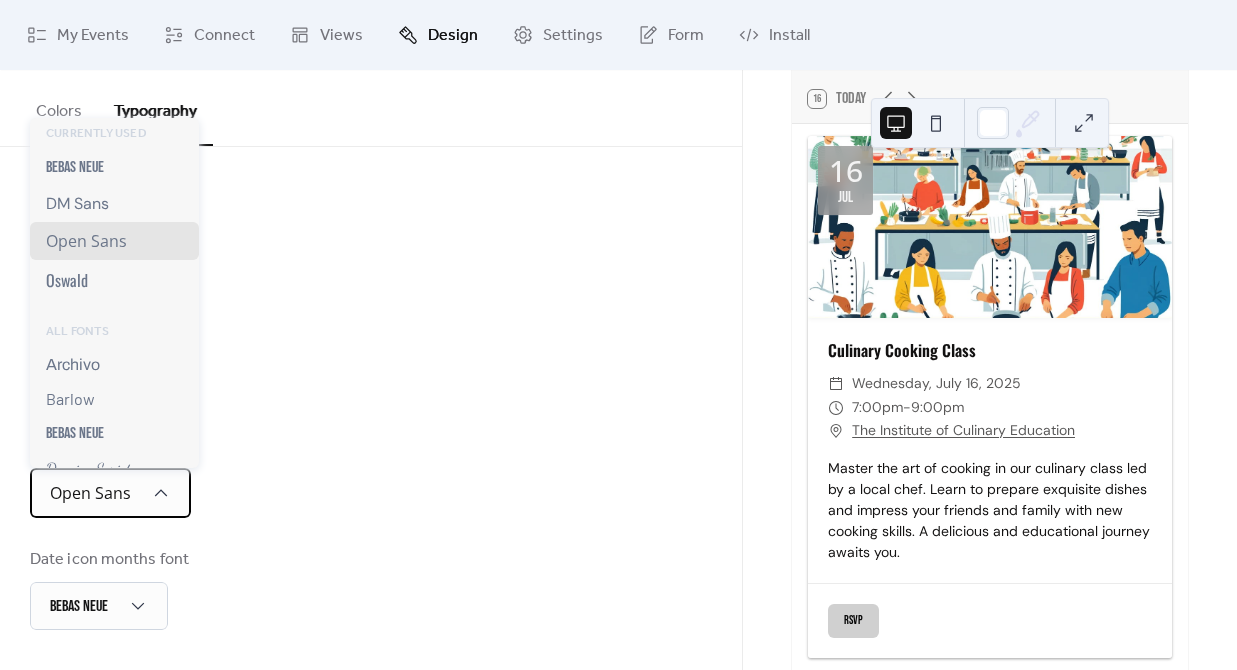 click on "Open Sans" at bounding box center (110, 493) 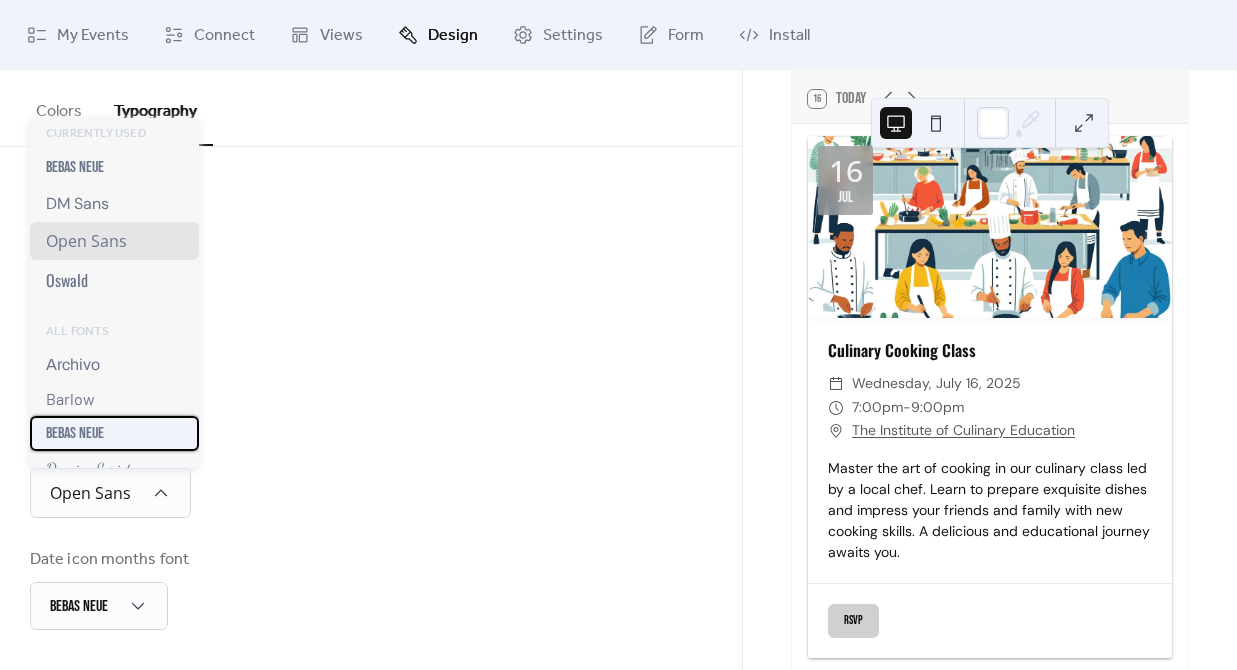 click on "Bebas Neue" at bounding box center [114, 433] 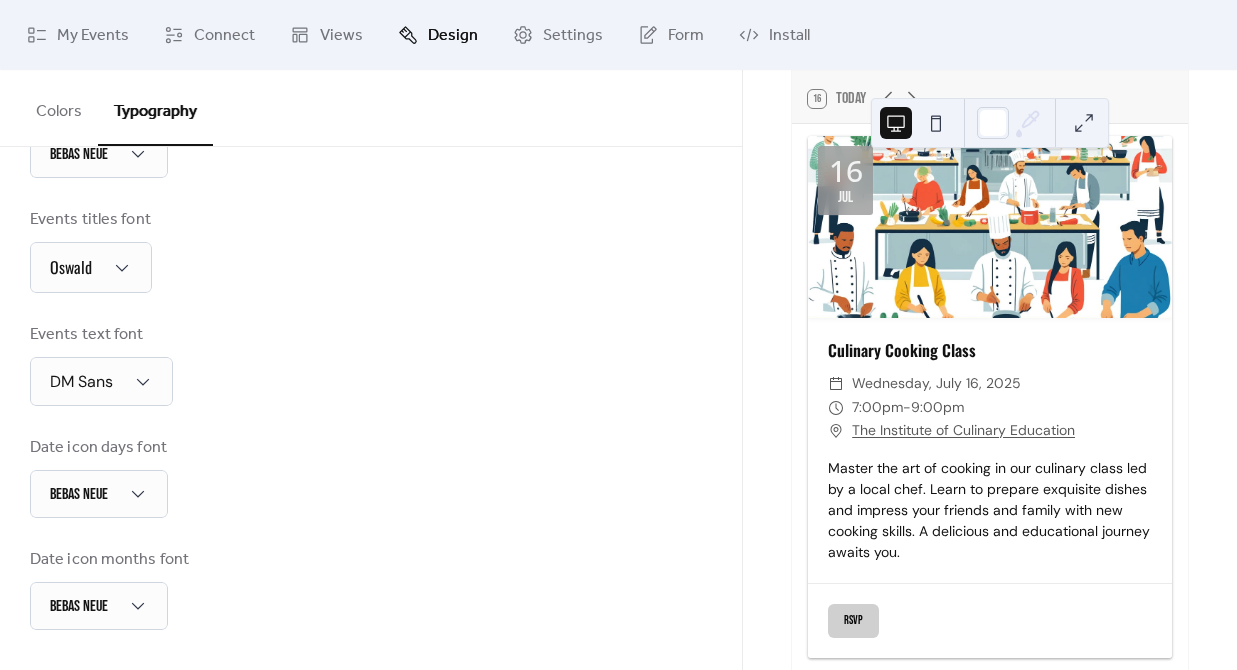 scroll, scrollTop: 506, scrollLeft: 0, axis: vertical 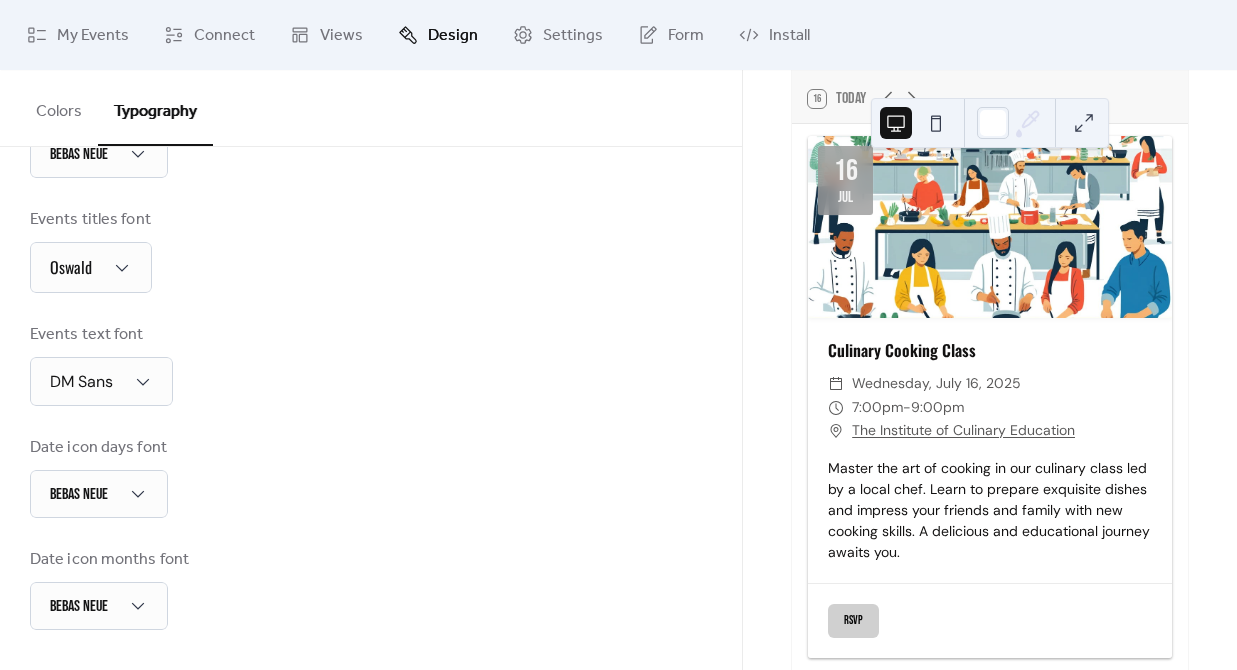 click on "Events text font DM Sans" at bounding box center (371, 364) 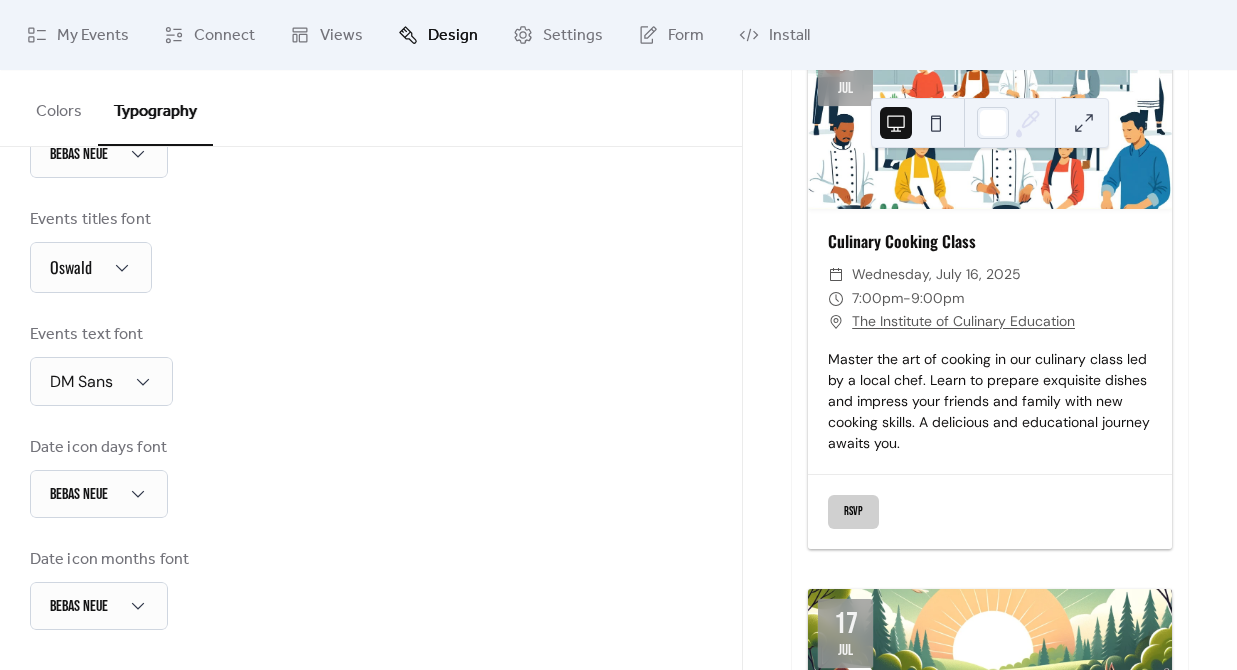scroll, scrollTop: 228, scrollLeft: 0, axis: vertical 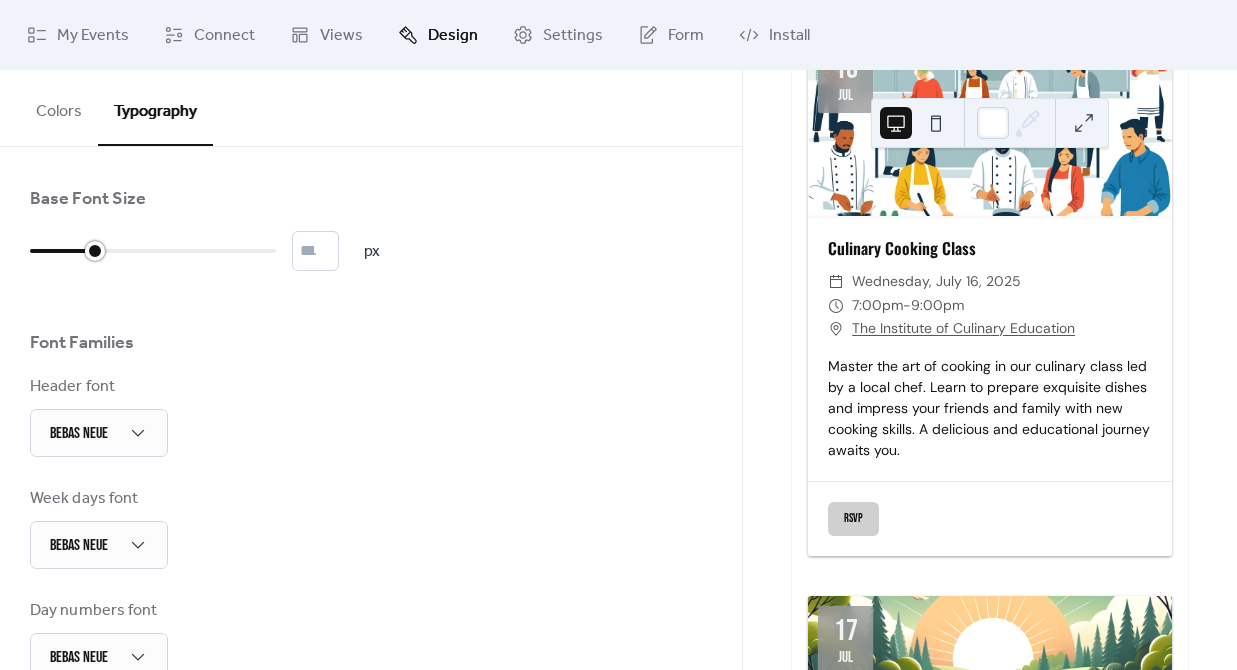 click at bounding box center [153, 251] 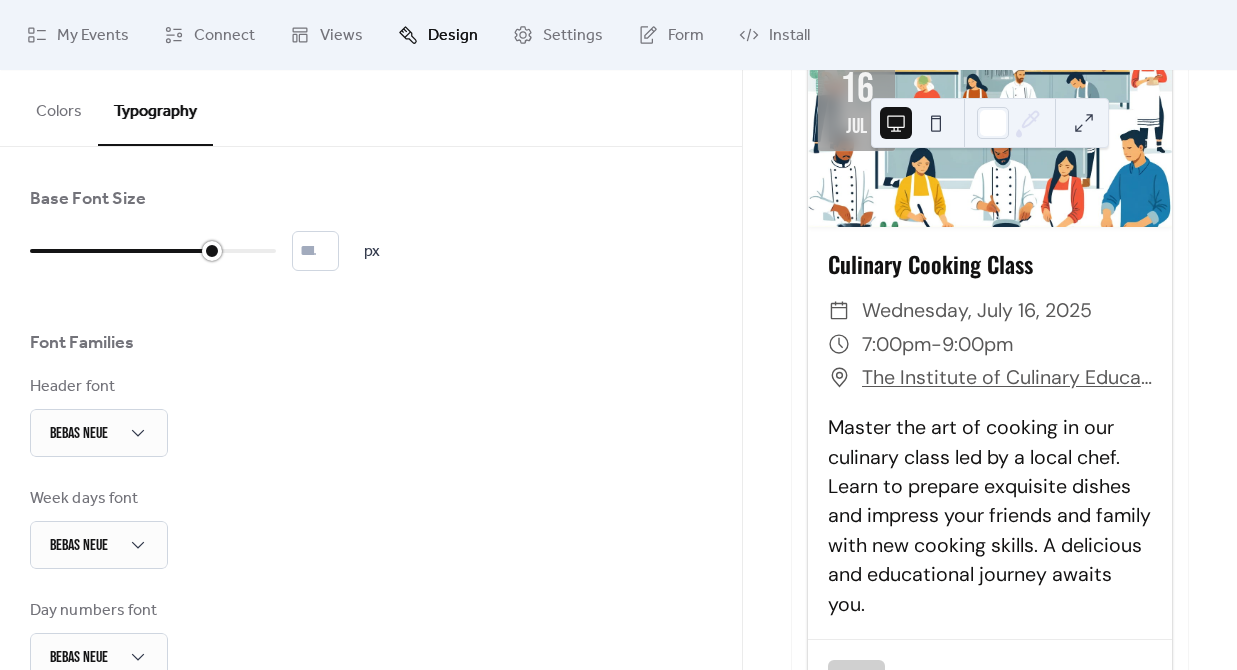 drag, startPoint x: 94, startPoint y: 248, endPoint x: 205, endPoint y: 248, distance: 111 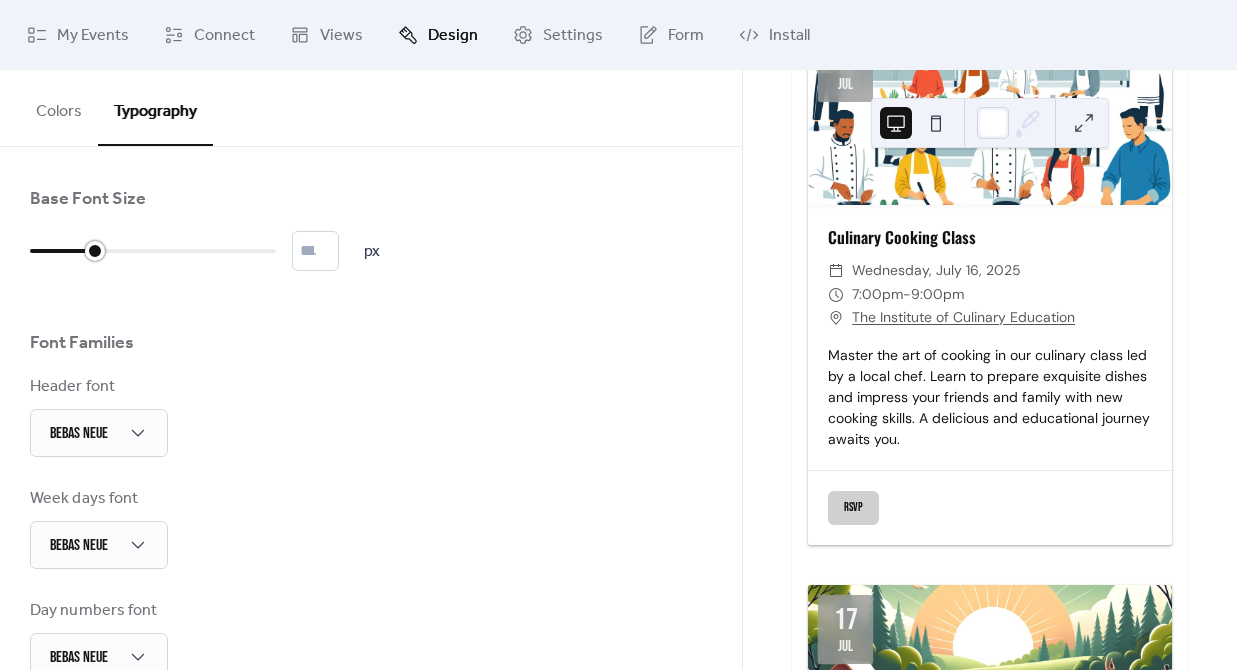 scroll, scrollTop: 228, scrollLeft: 0, axis: vertical 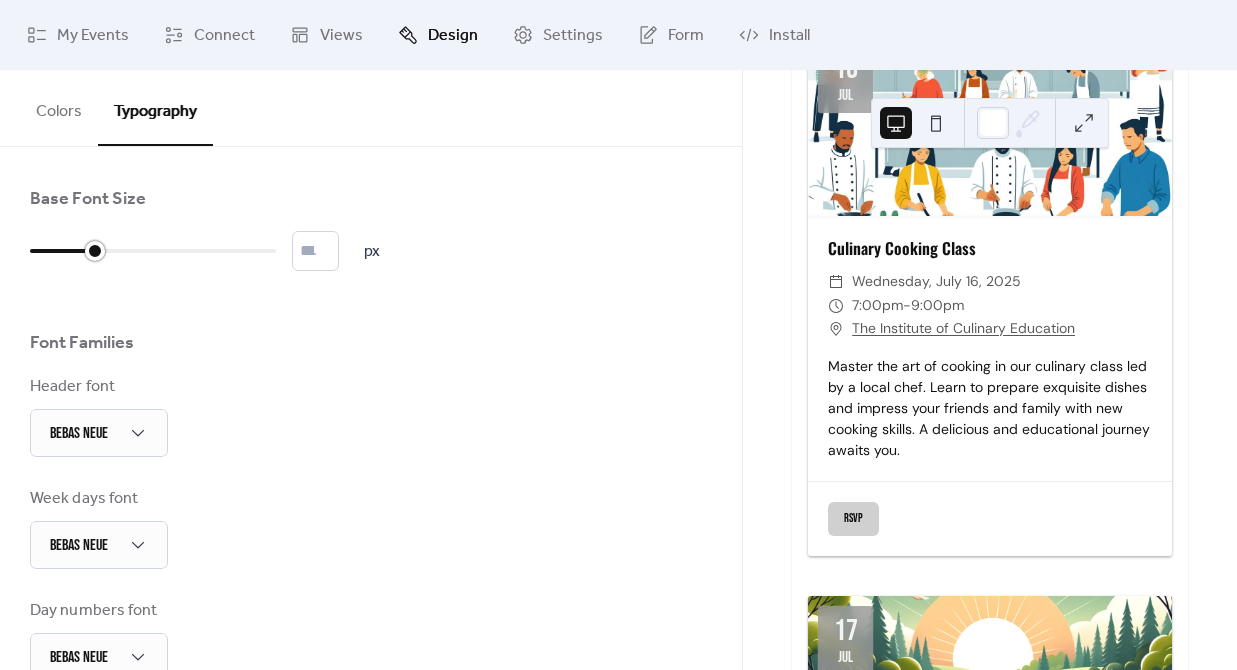 drag, startPoint x: 205, startPoint y: 248, endPoint x: 106, endPoint y: 248, distance: 99 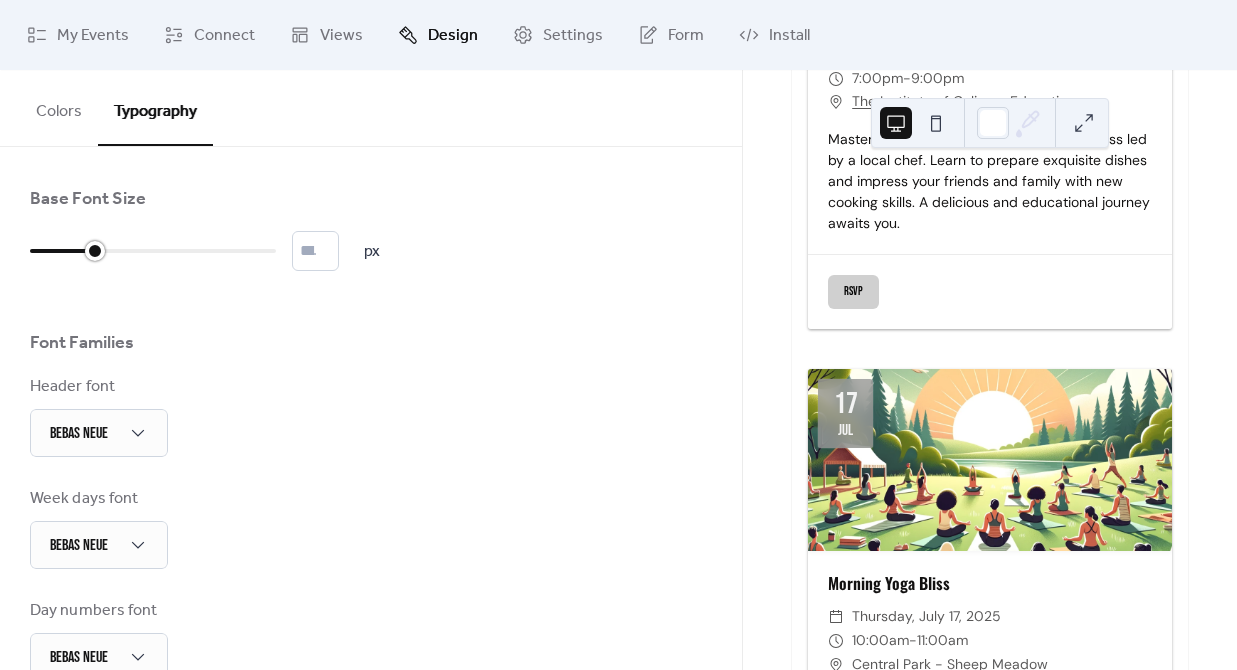 scroll, scrollTop: 0, scrollLeft: 0, axis: both 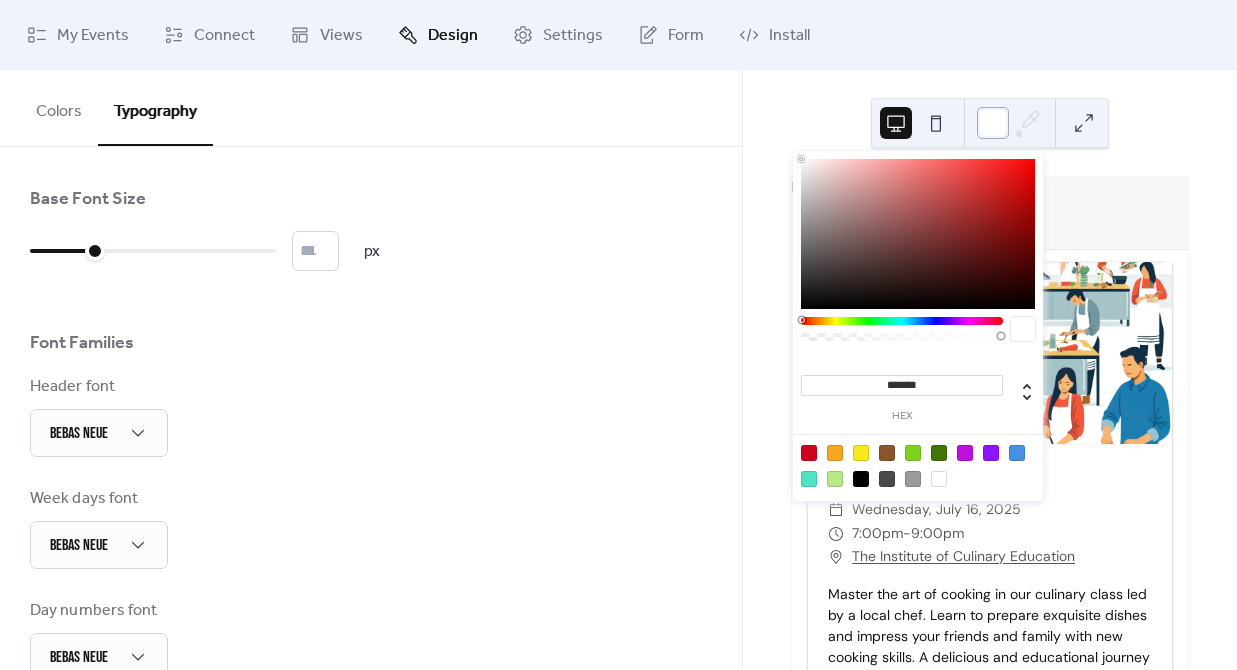 click at bounding box center [993, 123] 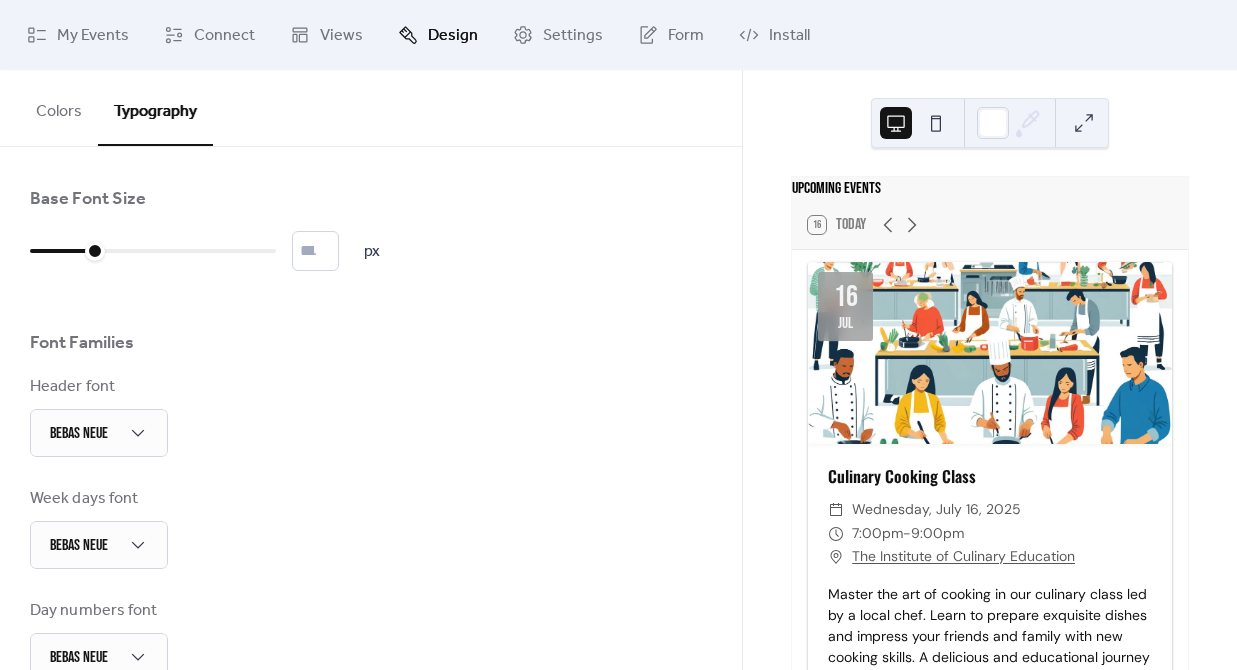 click on "Base Font Size ** px Font Families Header font Bebas Neue Week days font Bebas Neue Day numbers font Bebas Neue Events titles font Oswald Events text font DM Sans Date icon days font Bebas Neue Date icon months font Bebas Neue" at bounding box center (371, 660) 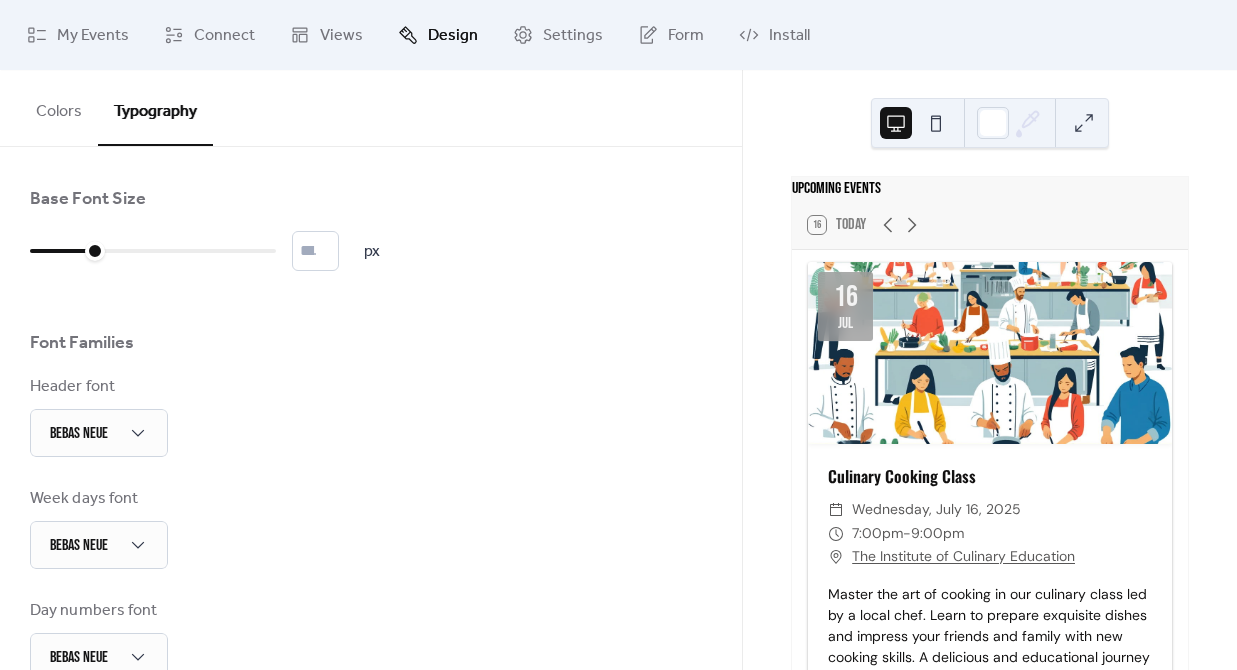 click at bounding box center [936, 123] 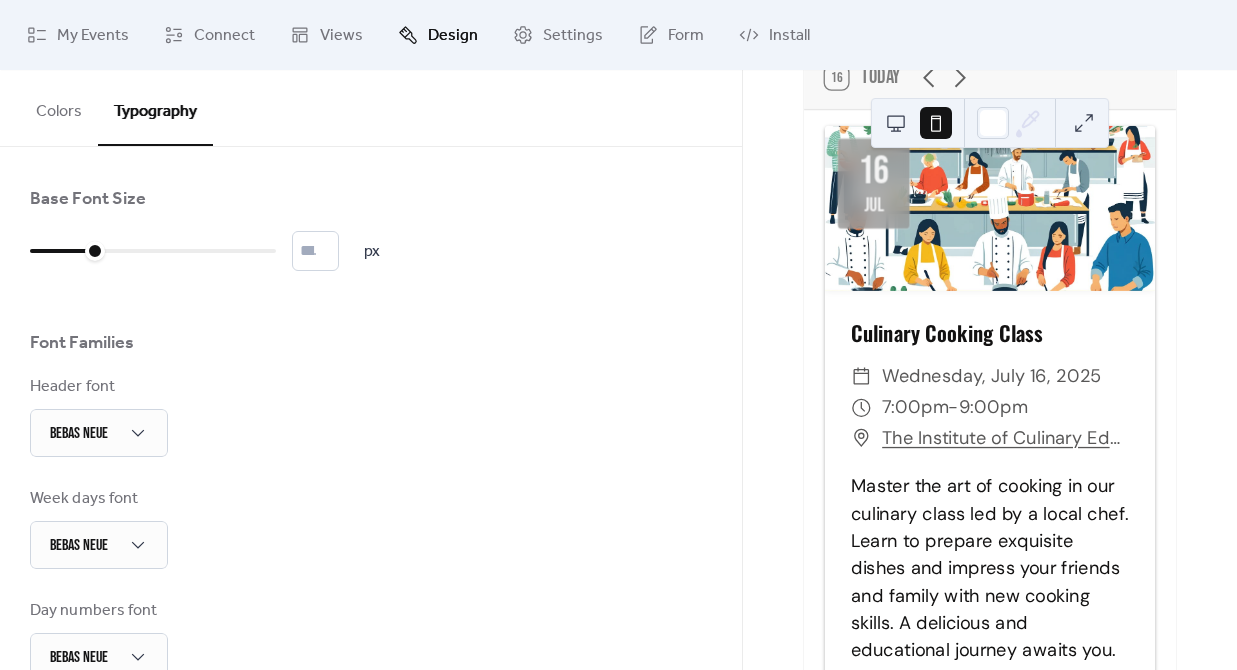 scroll, scrollTop: 271, scrollLeft: 0, axis: vertical 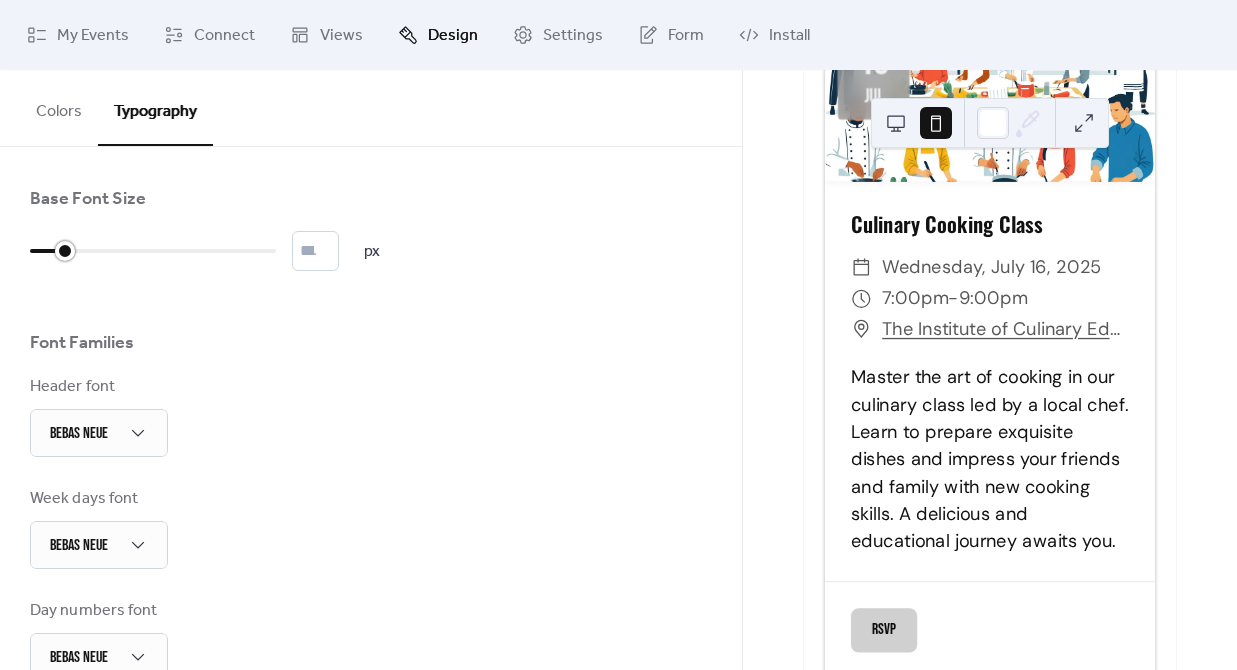 drag, startPoint x: 93, startPoint y: 249, endPoint x: 73, endPoint y: 250, distance: 20.024984 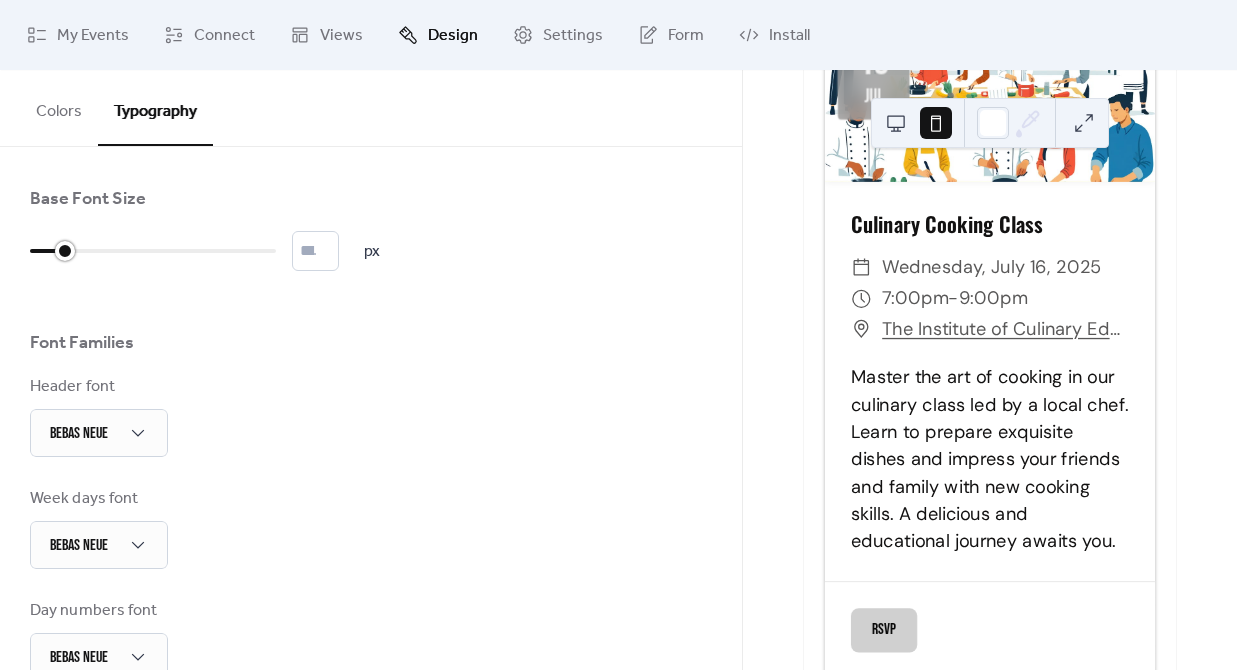 click at bounding box center [65, 251] 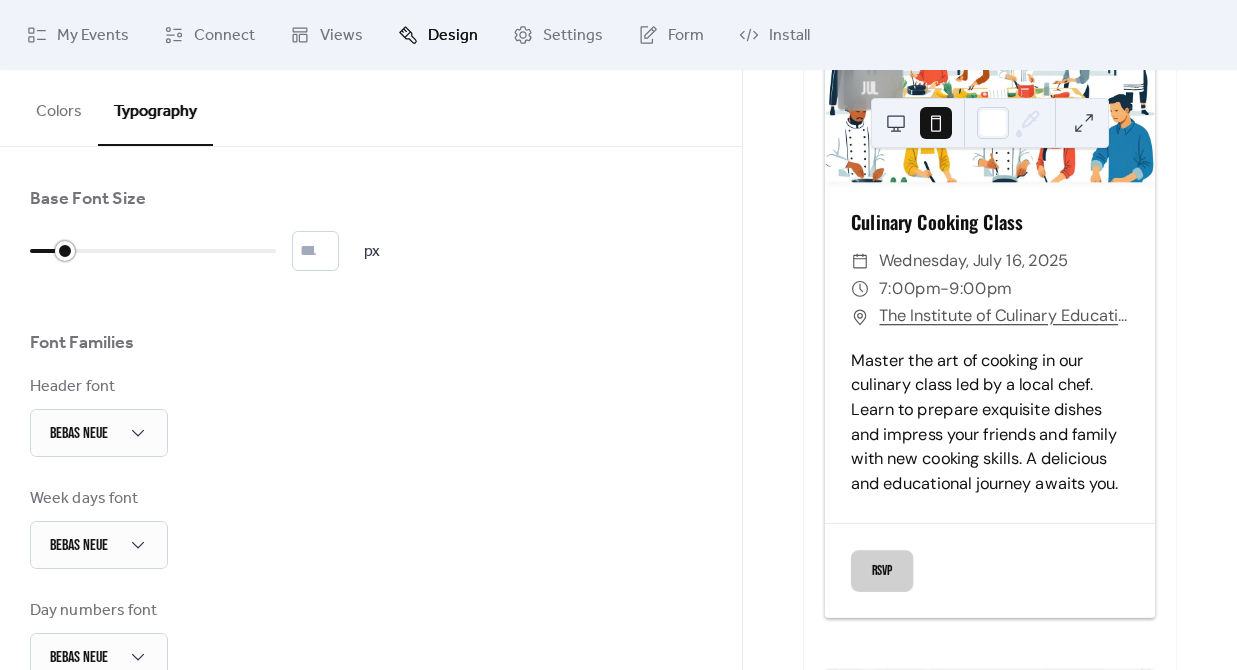 drag, startPoint x: 73, startPoint y: 250, endPoint x: 61, endPoint y: 250, distance: 12 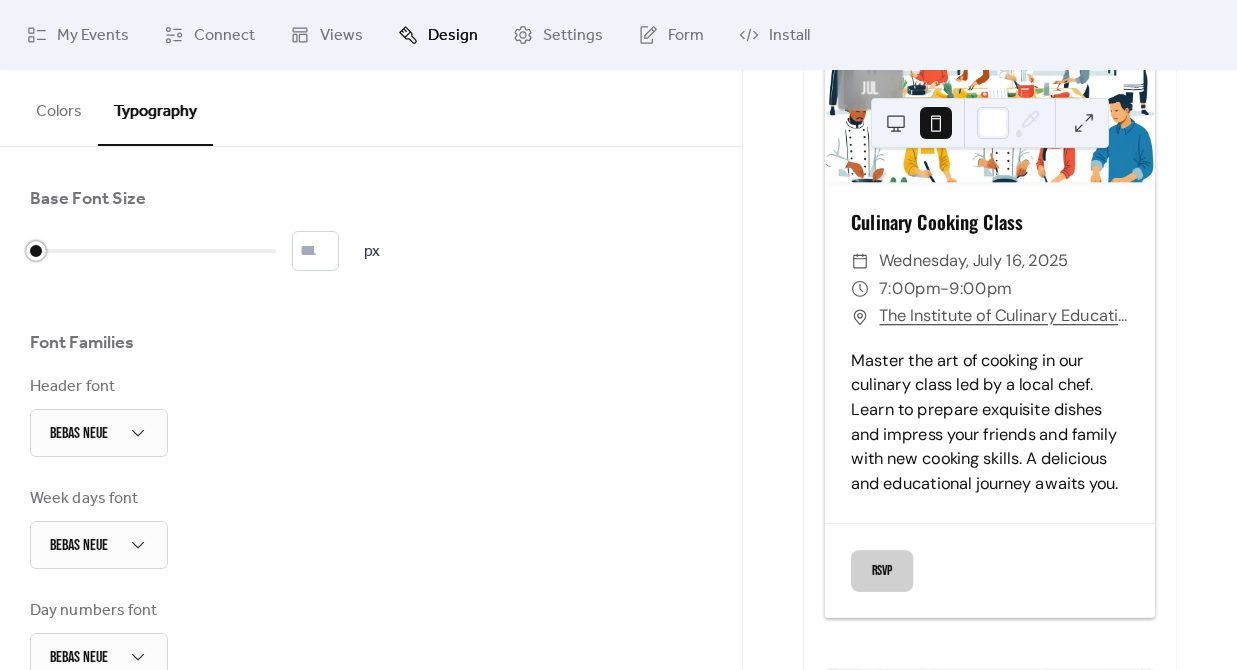 scroll, scrollTop: 264, scrollLeft: 0, axis: vertical 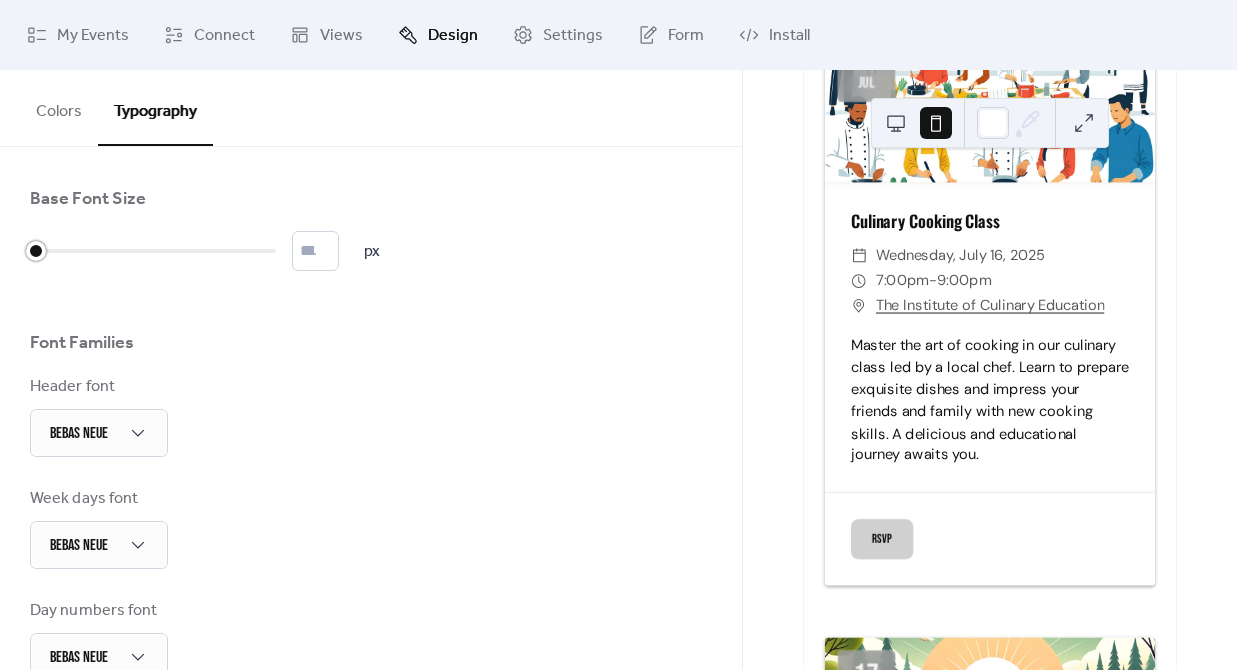 drag, startPoint x: 60, startPoint y: 251, endPoint x: 24, endPoint y: 250, distance: 36.013885 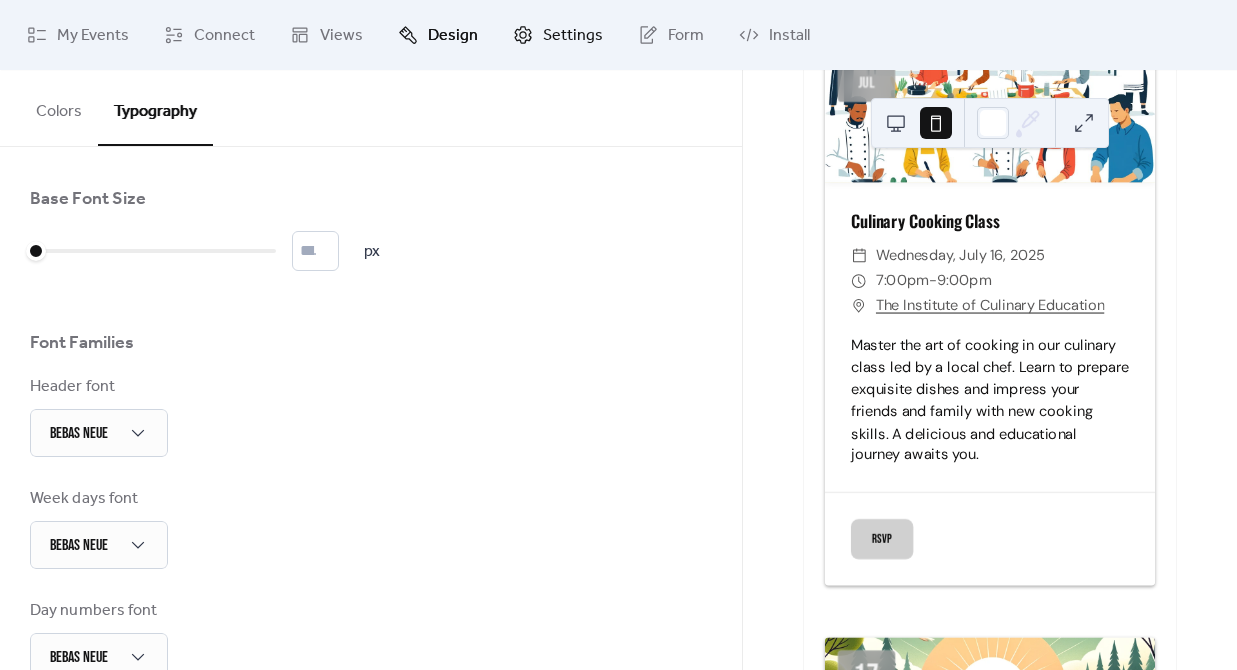 click on "Settings" at bounding box center (573, 36) 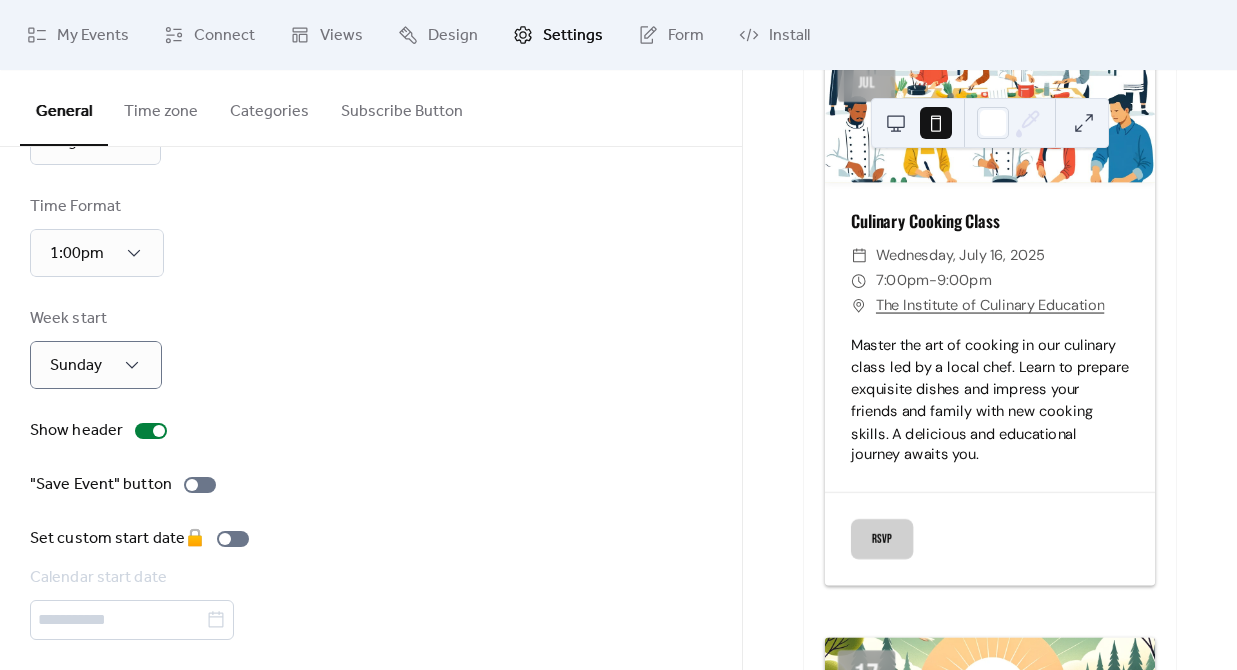 scroll, scrollTop: 114, scrollLeft: 0, axis: vertical 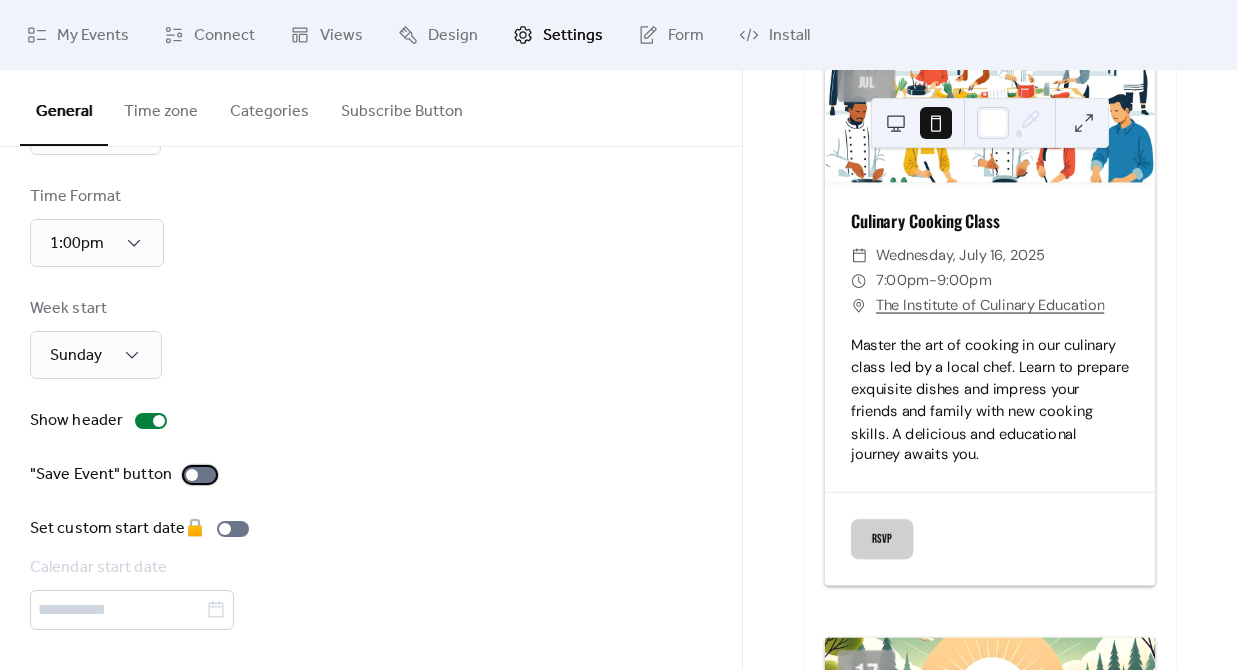 click at bounding box center [200, 475] 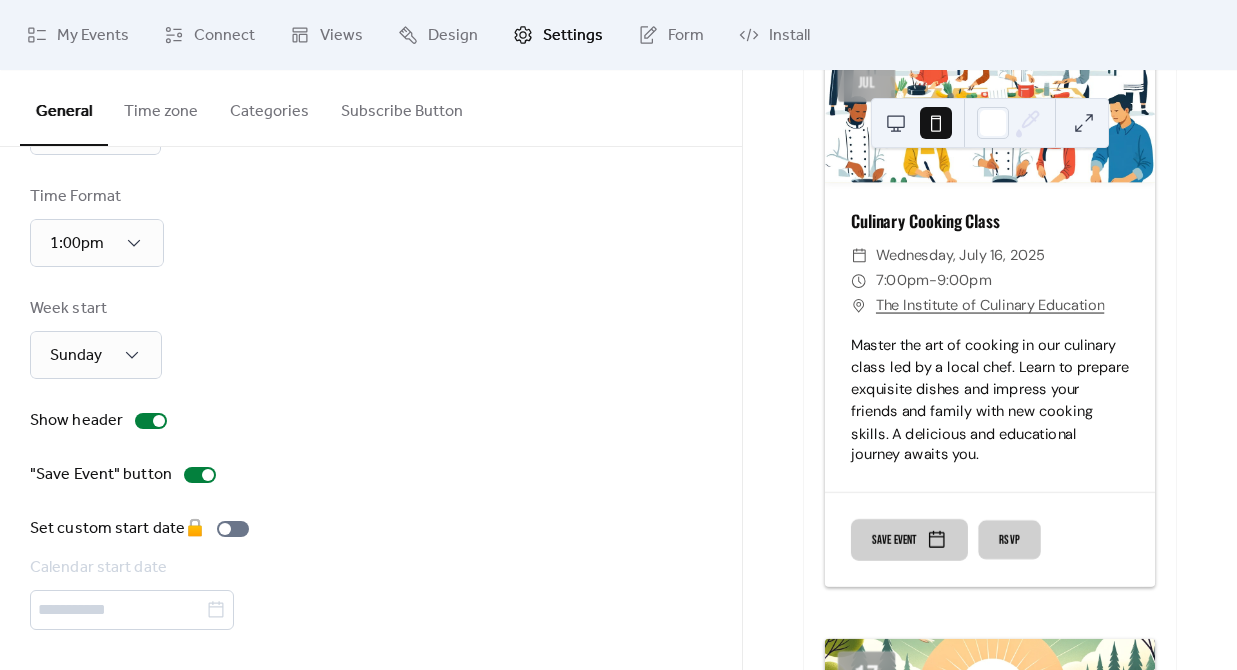 click on "Categories" at bounding box center [269, 107] 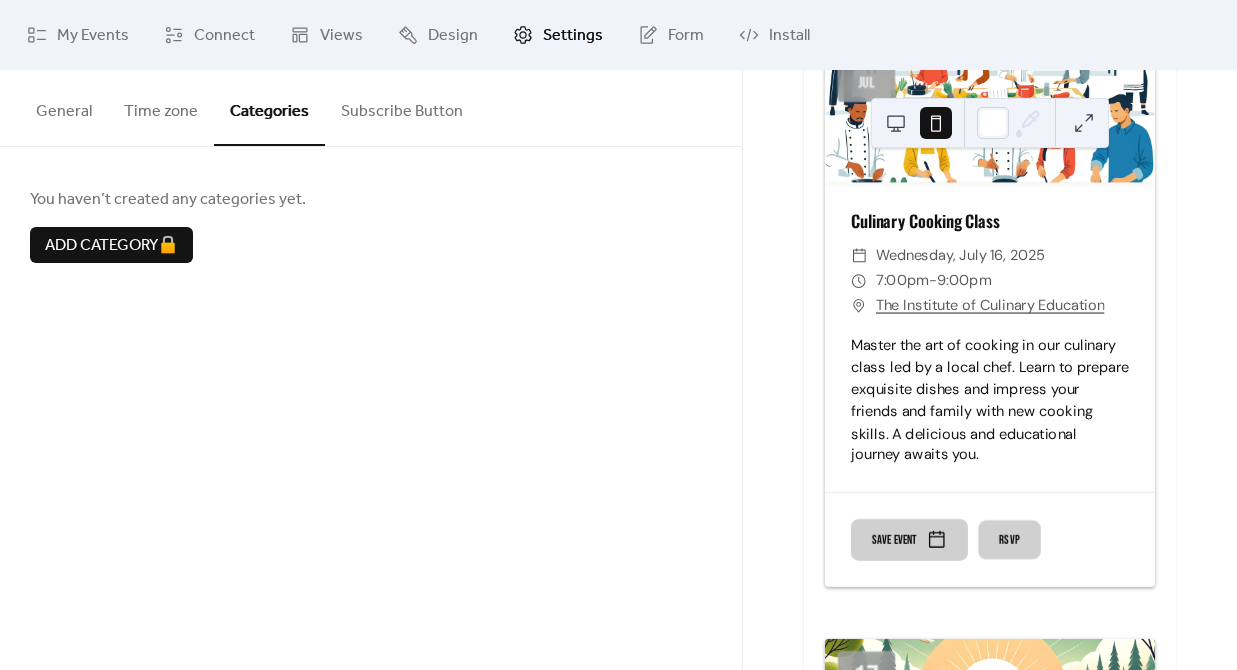 click on "Subscribe Button" at bounding box center (402, 107) 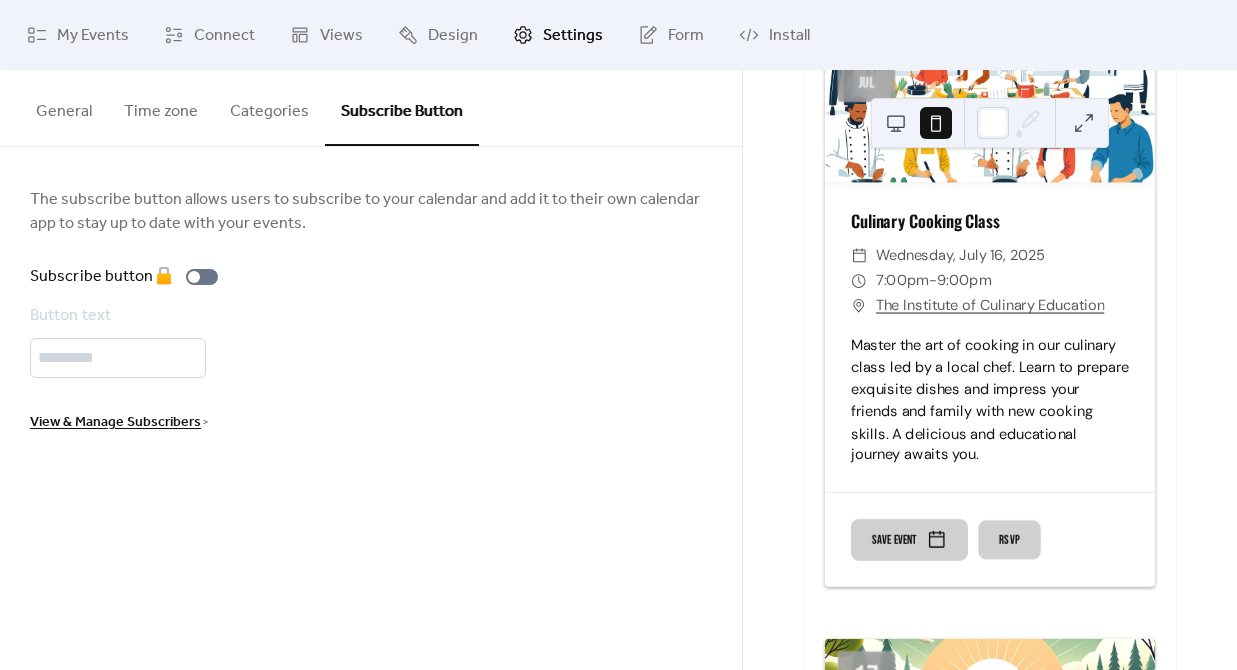 click on "Time zone" at bounding box center [161, 107] 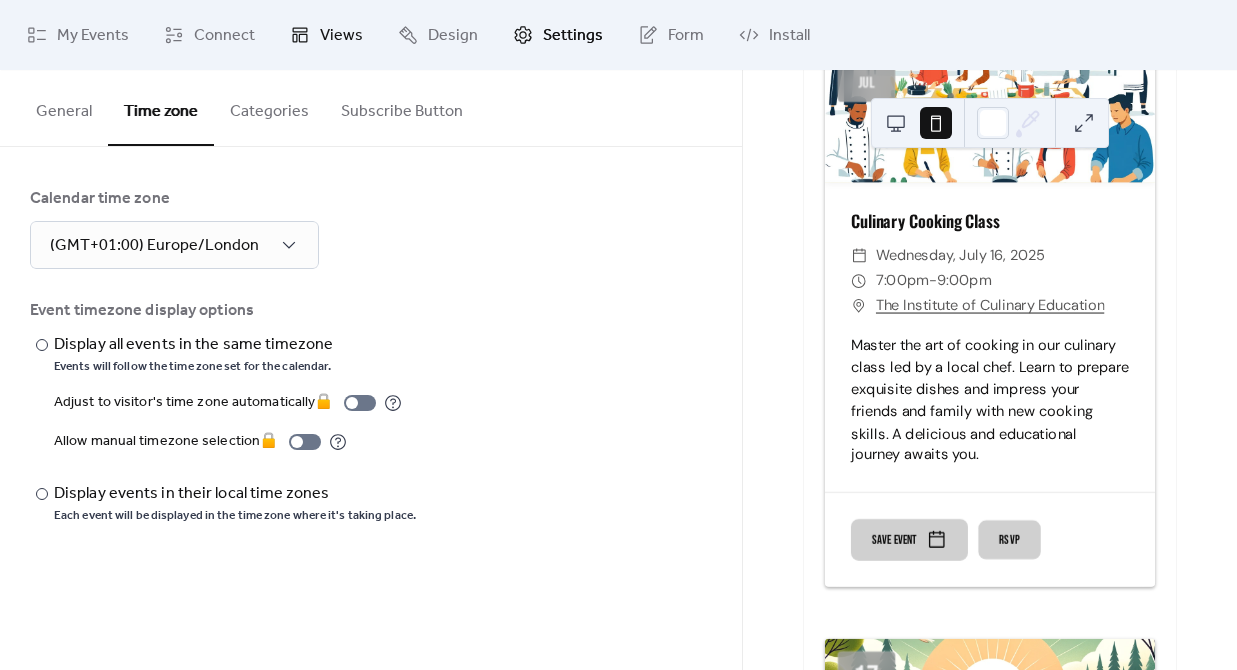 click on "Views" at bounding box center [341, 36] 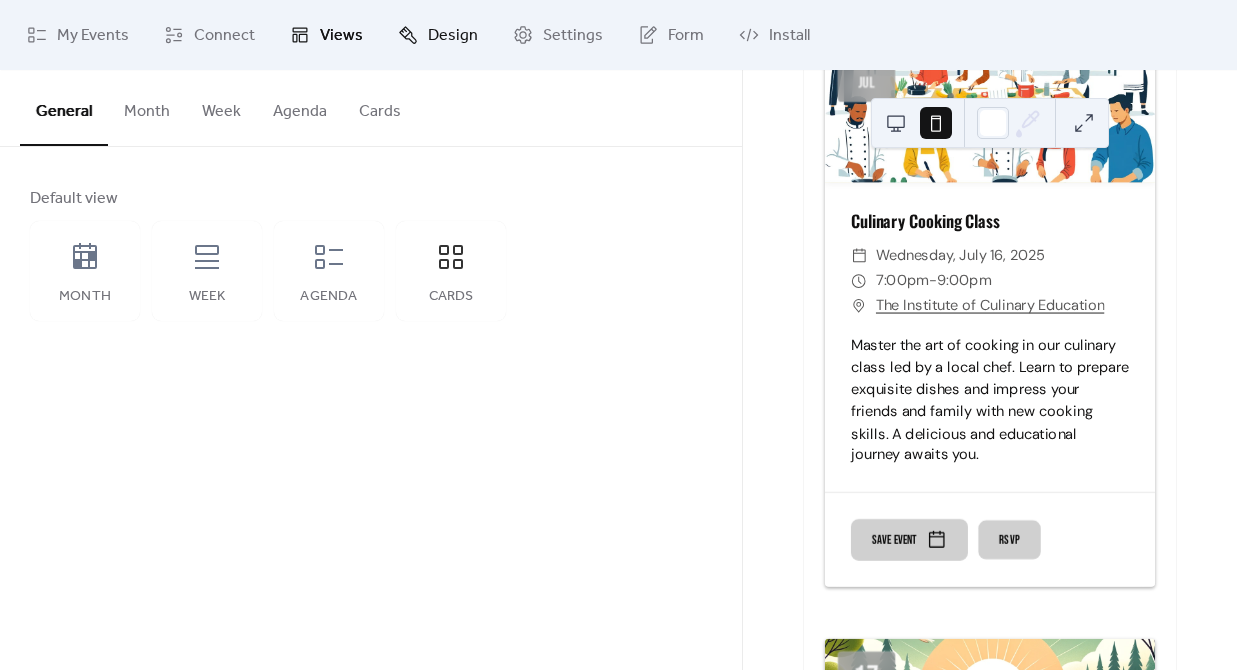 click on "Design" at bounding box center [453, 36] 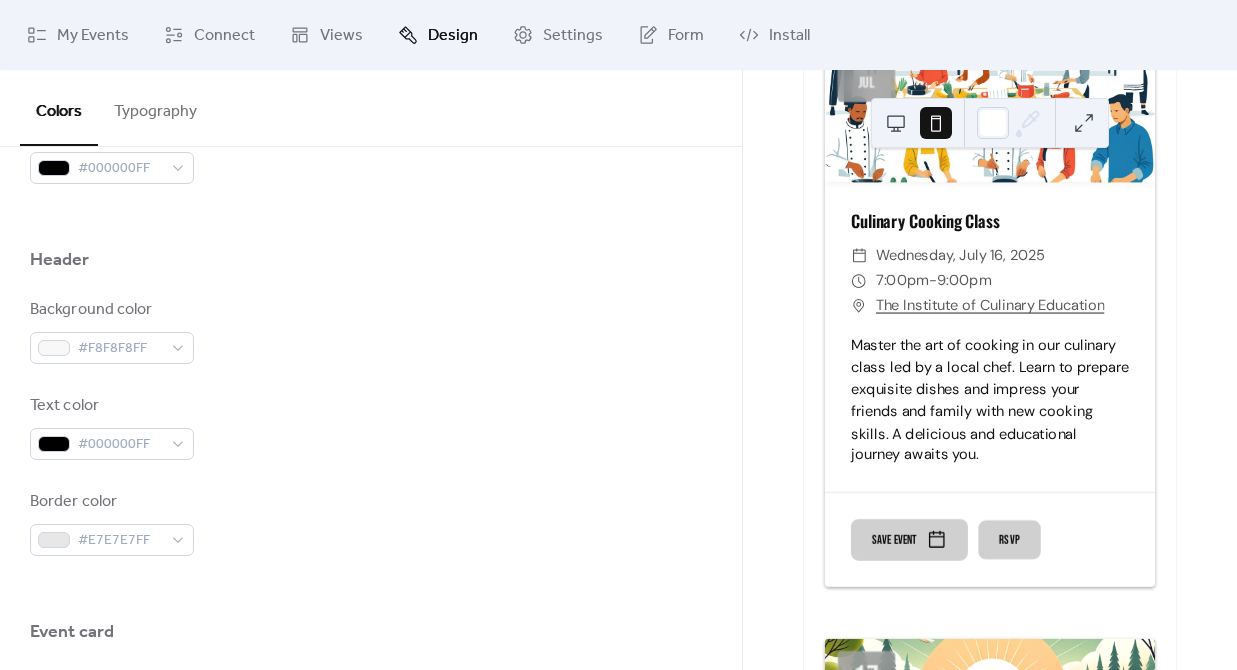 scroll, scrollTop: 984, scrollLeft: 0, axis: vertical 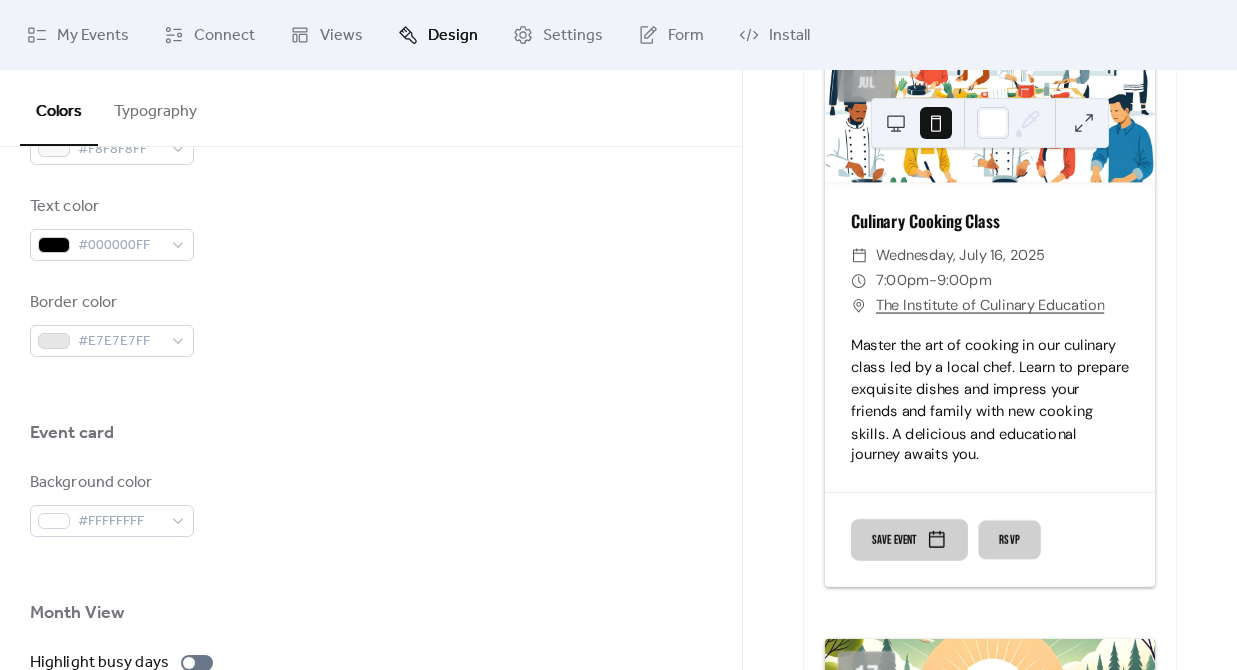 click on "RSVP" at bounding box center [1009, 540] 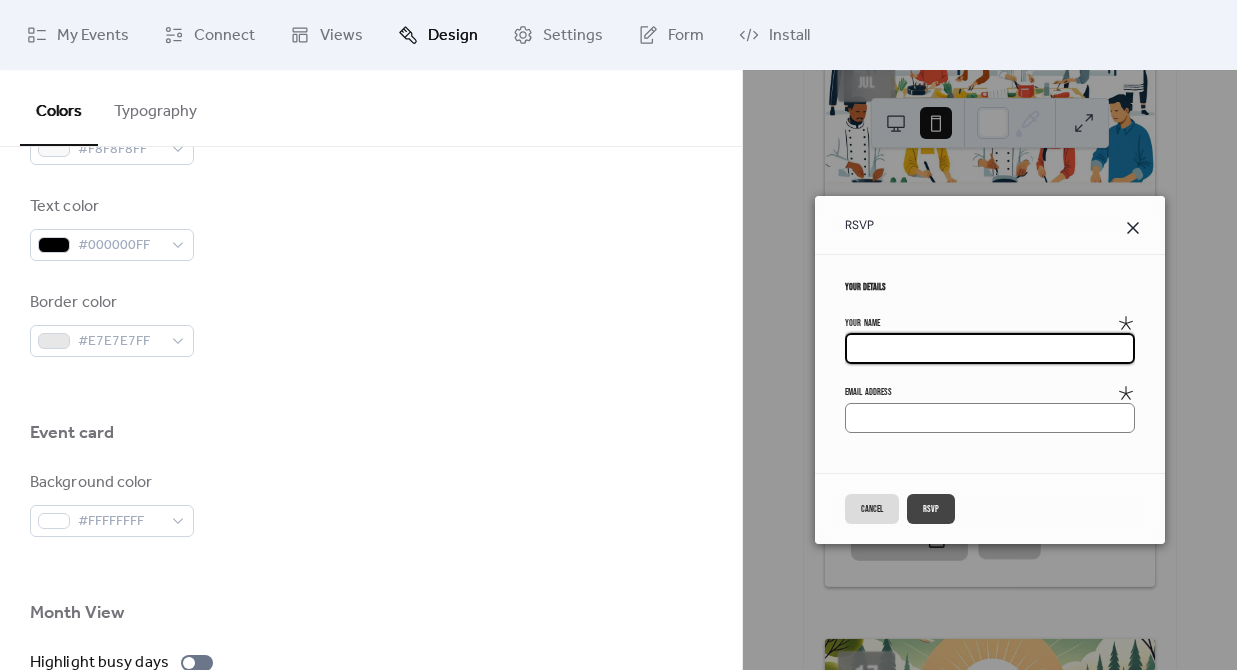 click 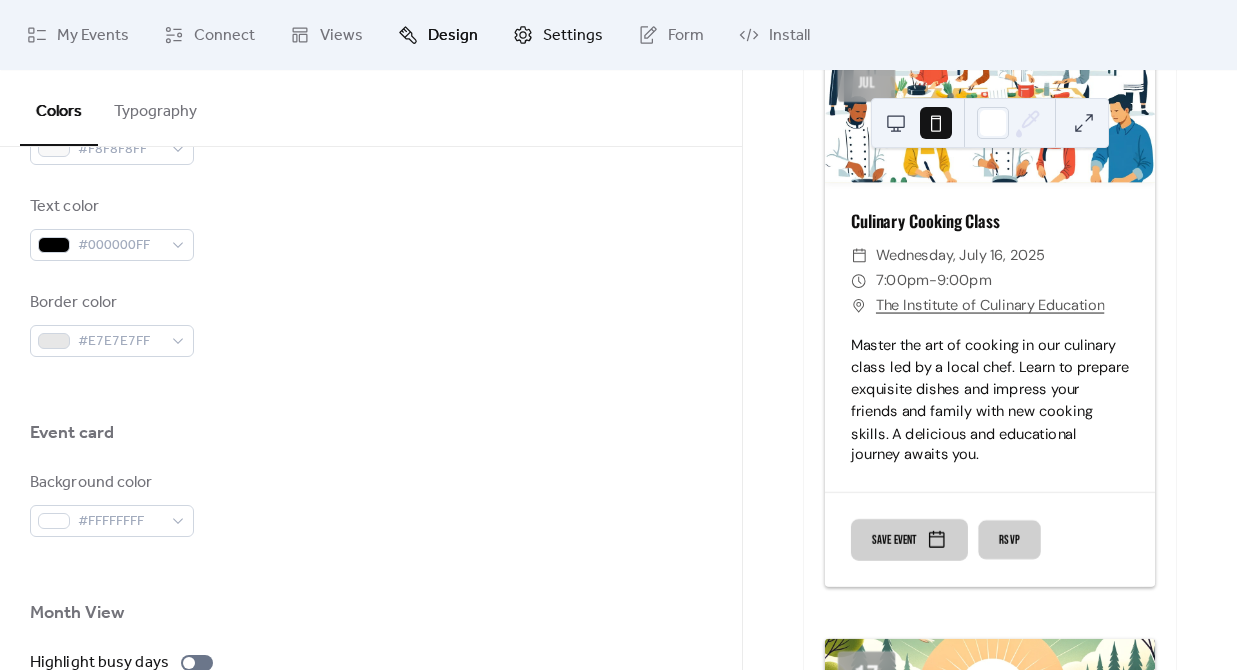 click on "Settings" at bounding box center [573, 36] 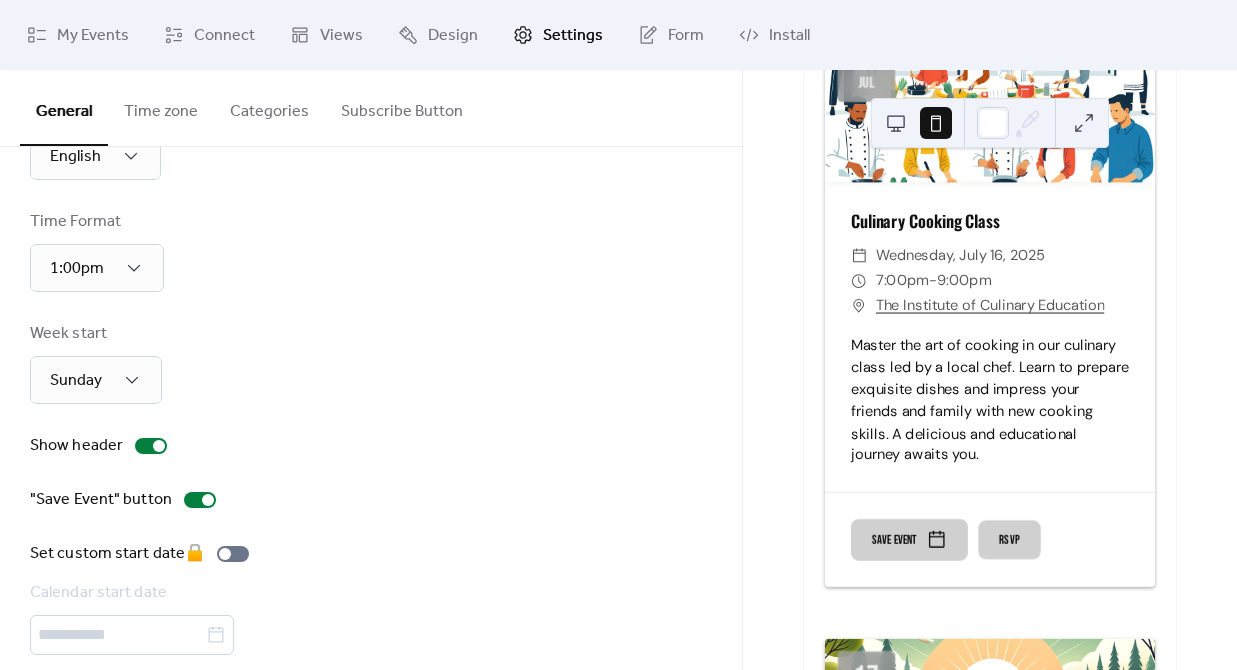 scroll, scrollTop: 114, scrollLeft: 0, axis: vertical 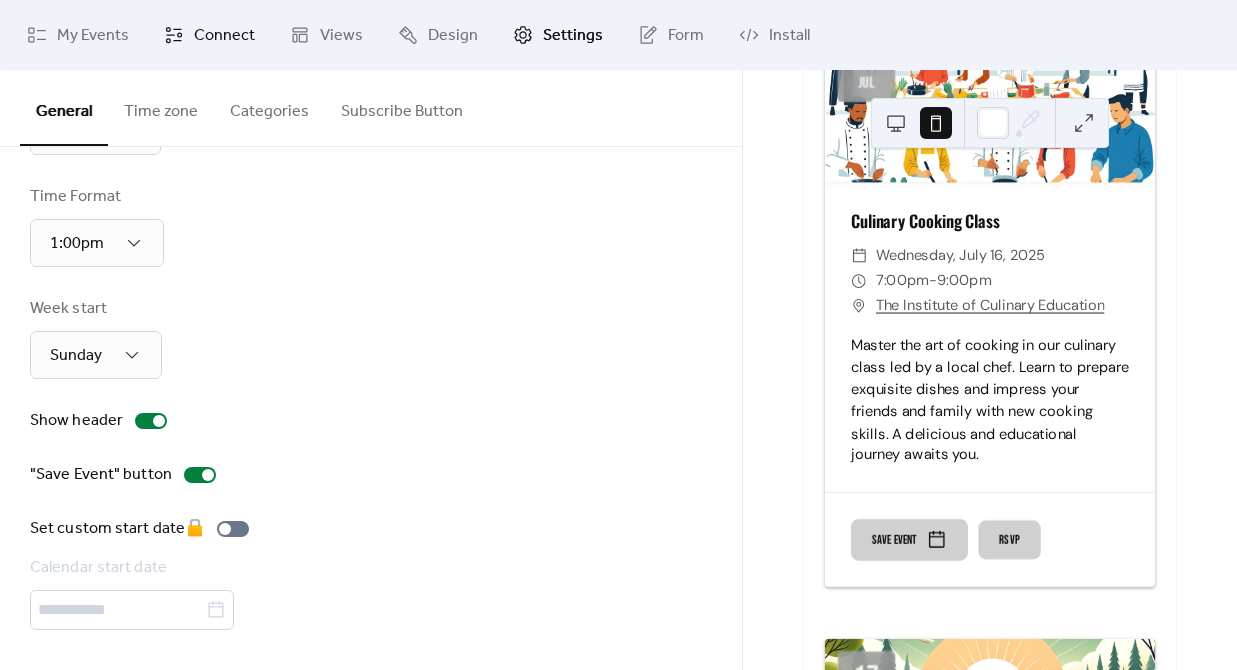click on "Connect" at bounding box center (224, 36) 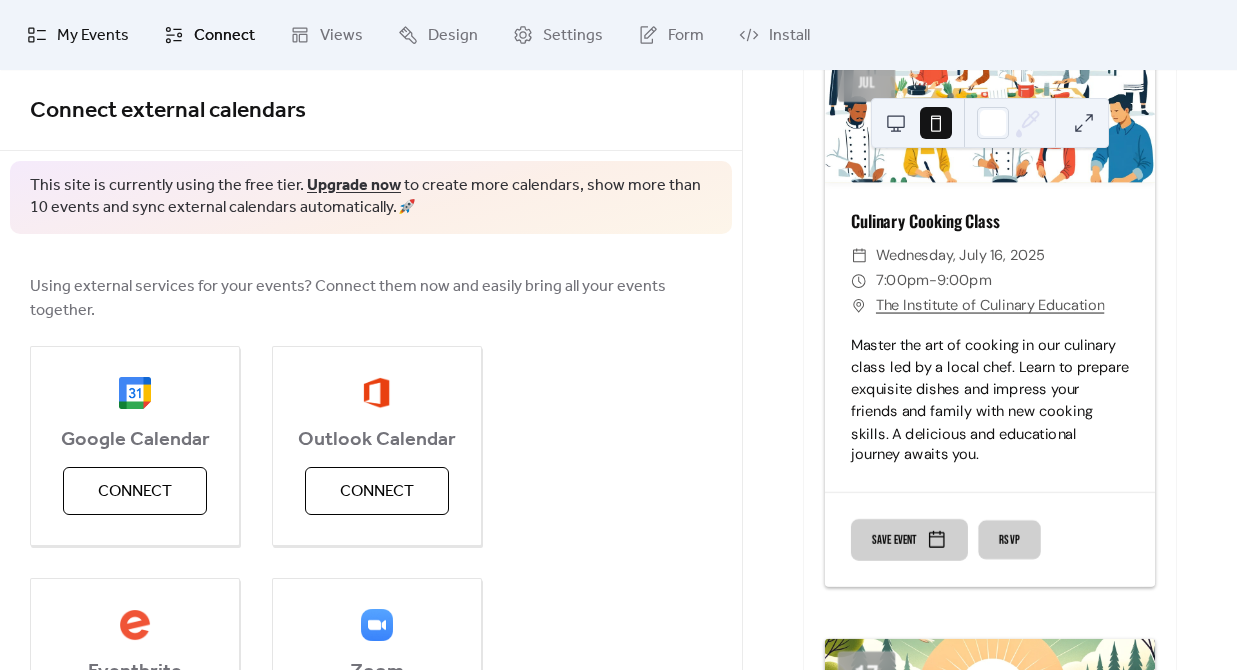 click on "My Events" at bounding box center (93, 36) 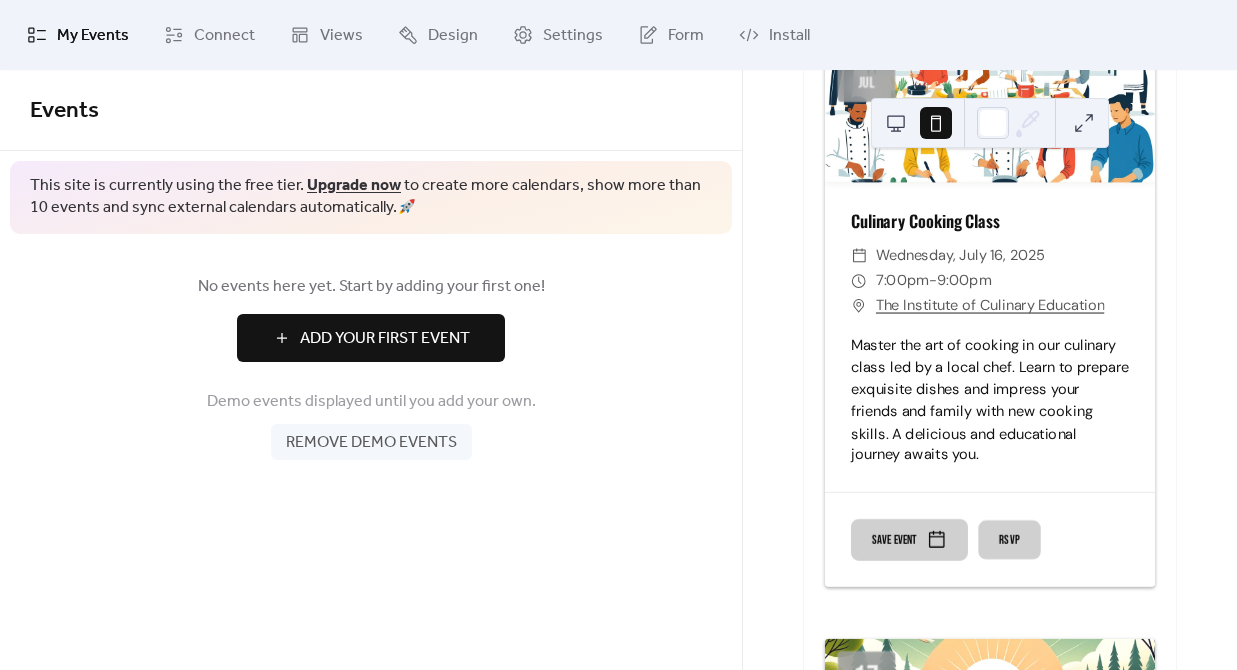 click on "Add Your First Event" at bounding box center (385, 339) 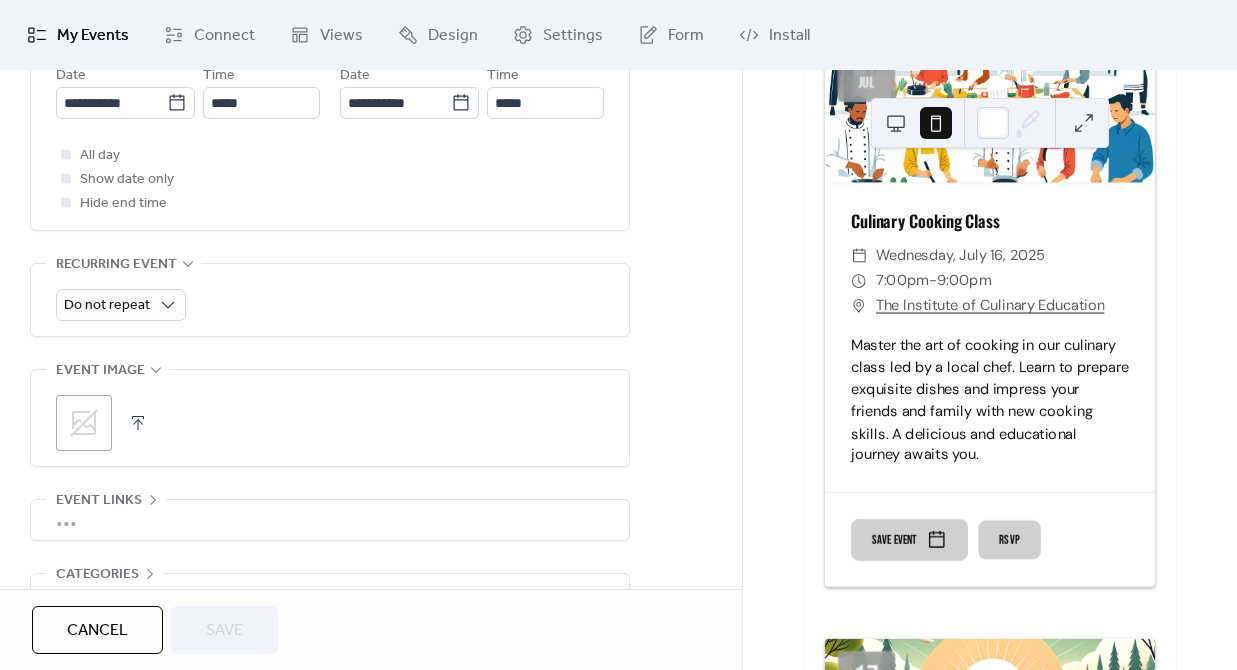 scroll, scrollTop: 877, scrollLeft: 0, axis: vertical 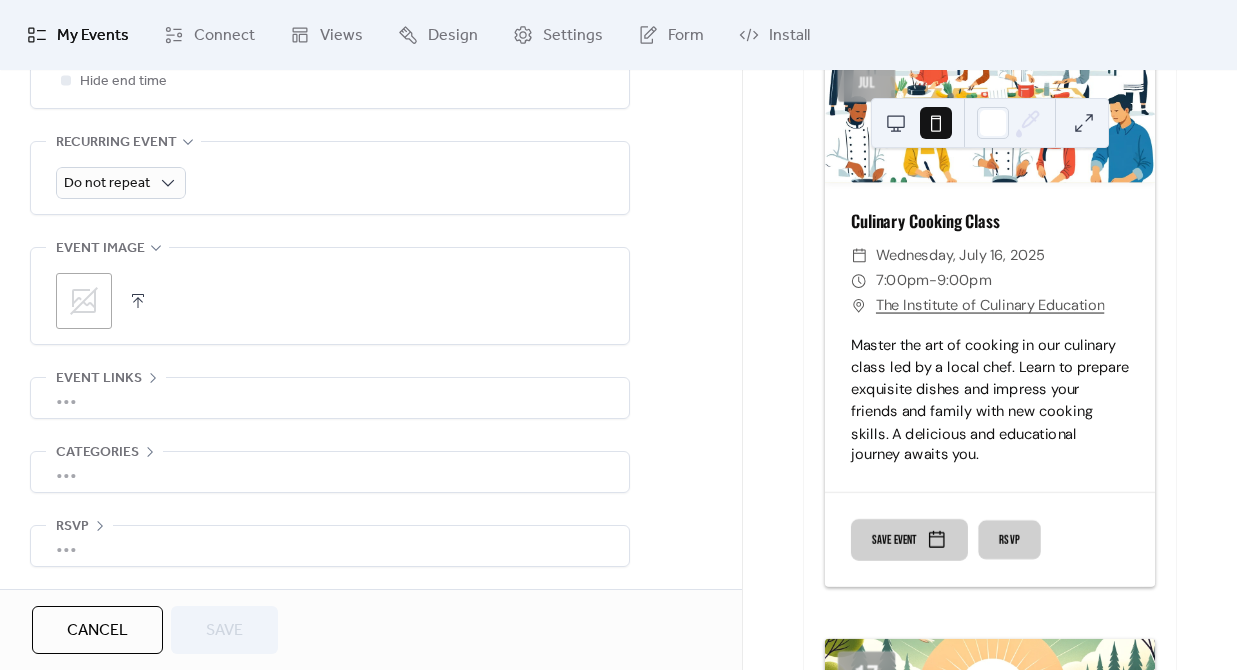 click on "•••" at bounding box center [330, 546] 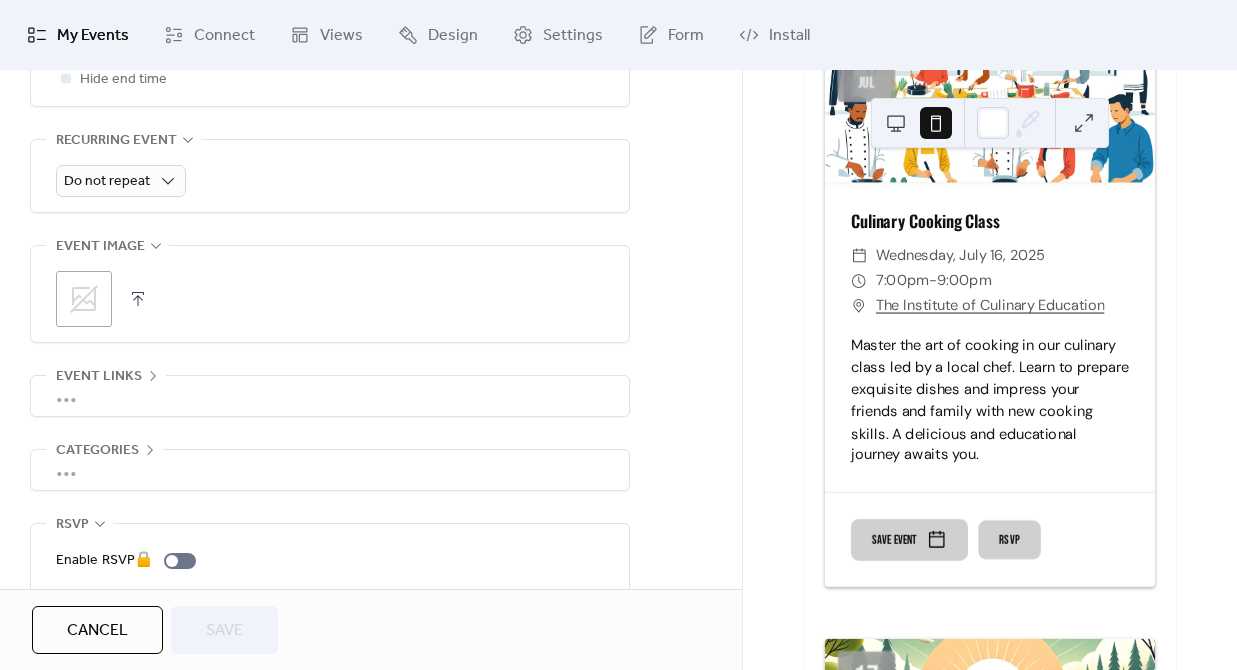 scroll, scrollTop: 949, scrollLeft: 0, axis: vertical 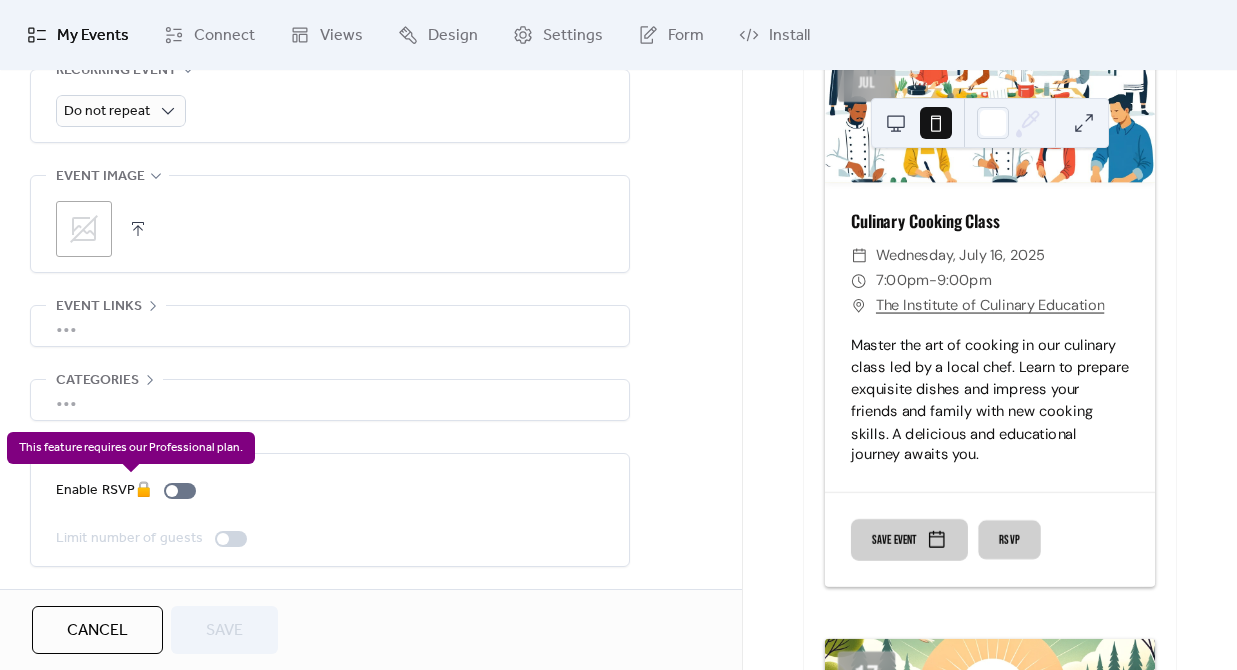 click on "Enable RSVP  🔒" at bounding box center [130, 491] 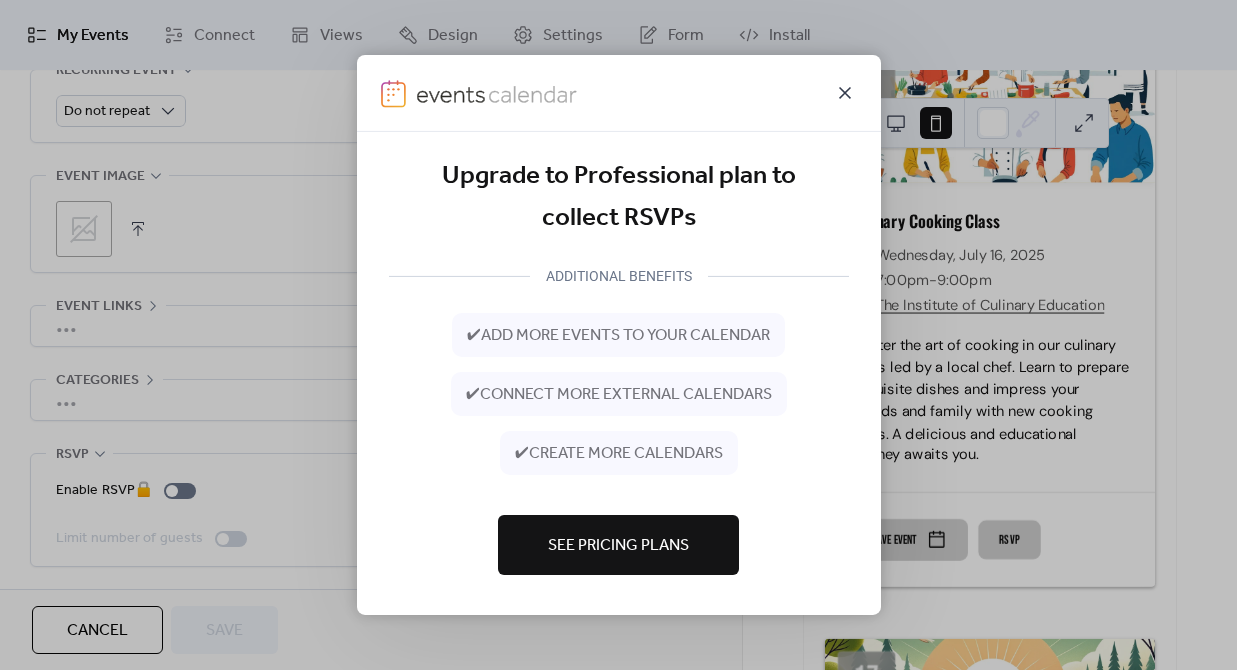 click 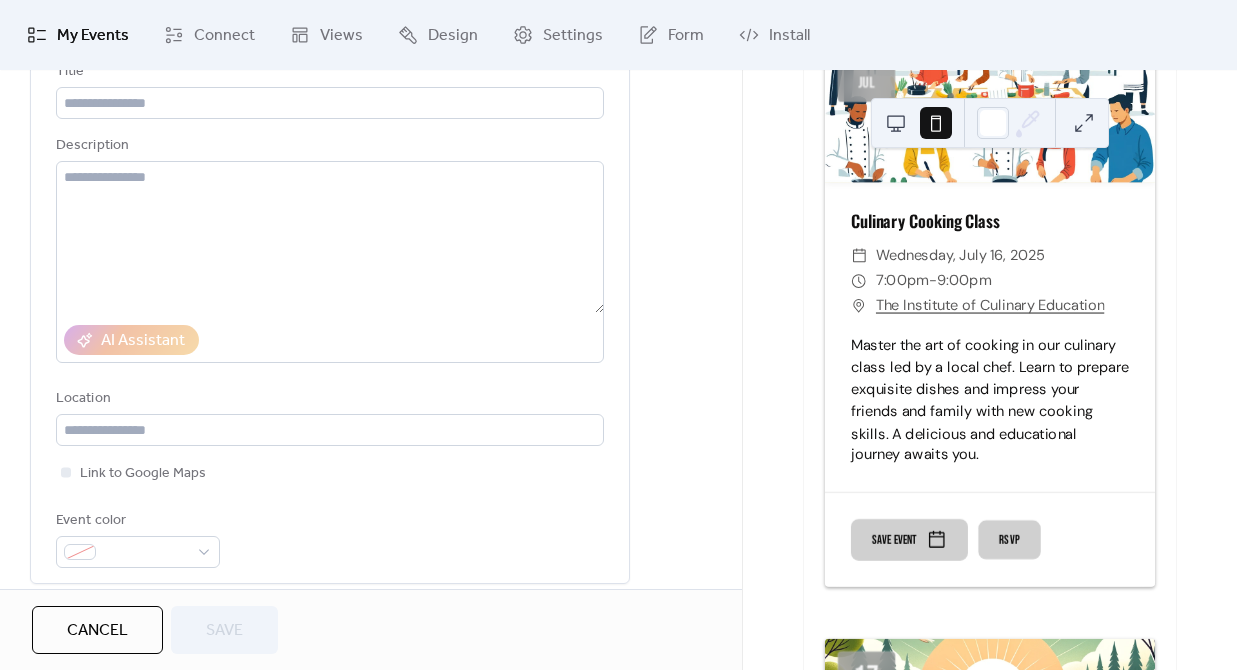 scroll, scrollTop: 0, scrollLeft: 0, axis: both 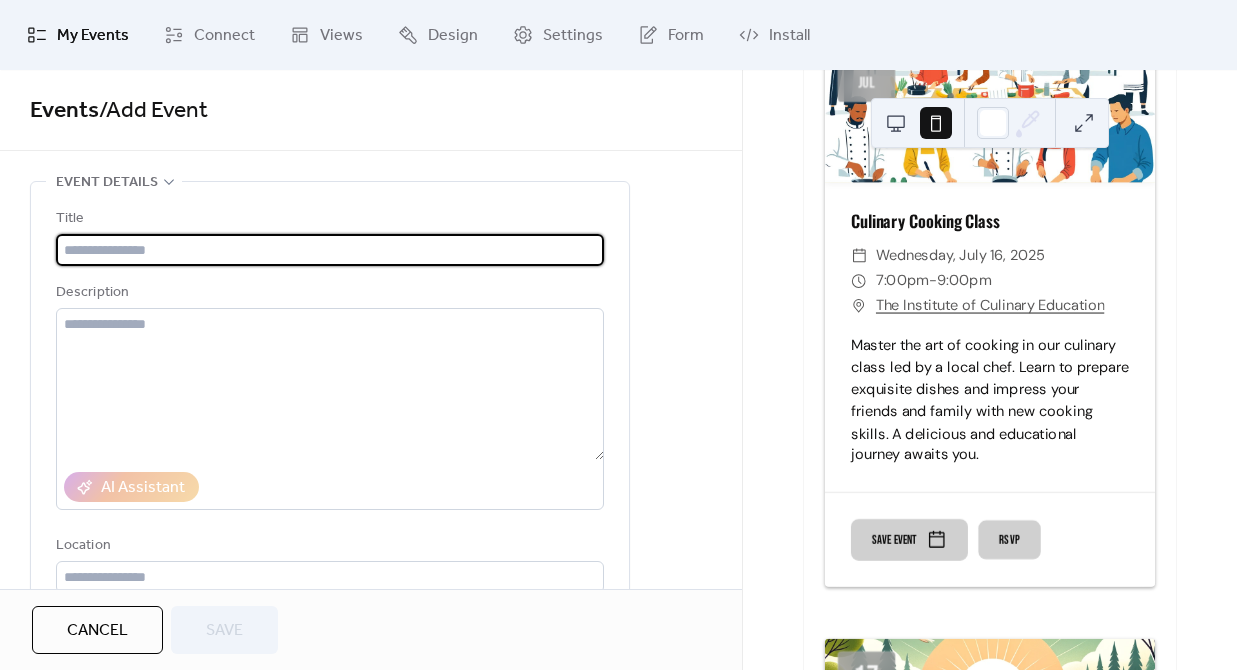 click at bounding box center [330, 250] 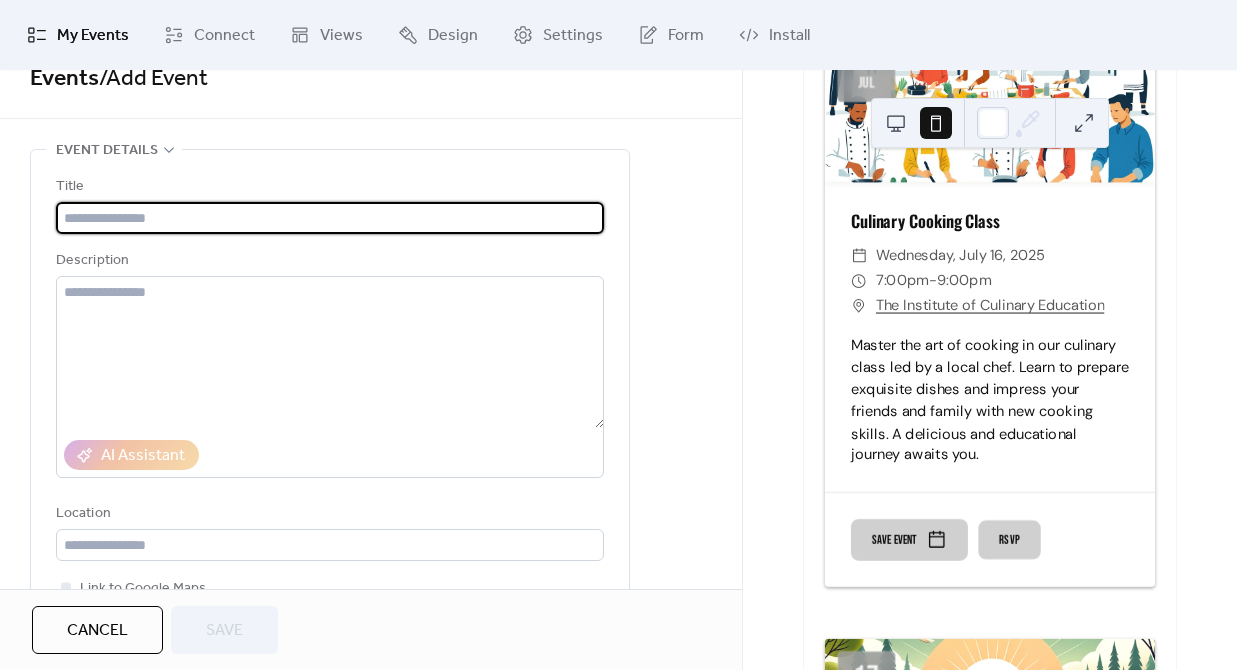 scroll, scrollTop: 51, scrollLeft: 0, axis: vertical 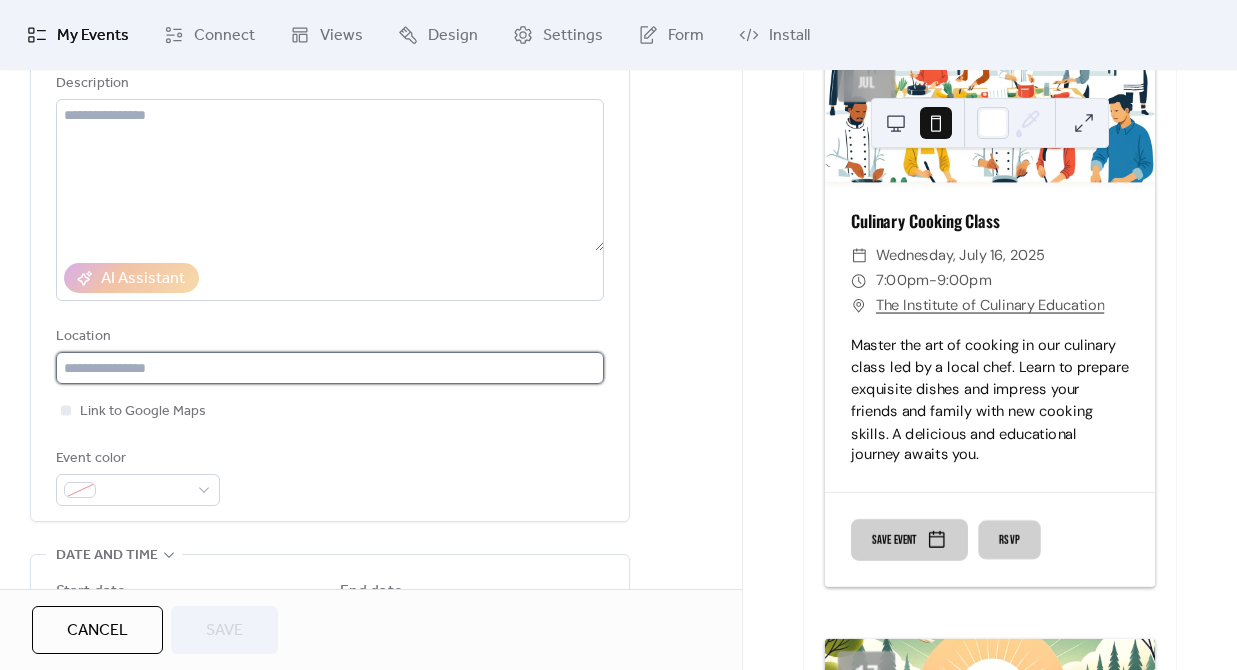 click at bounding box center (330, 368) 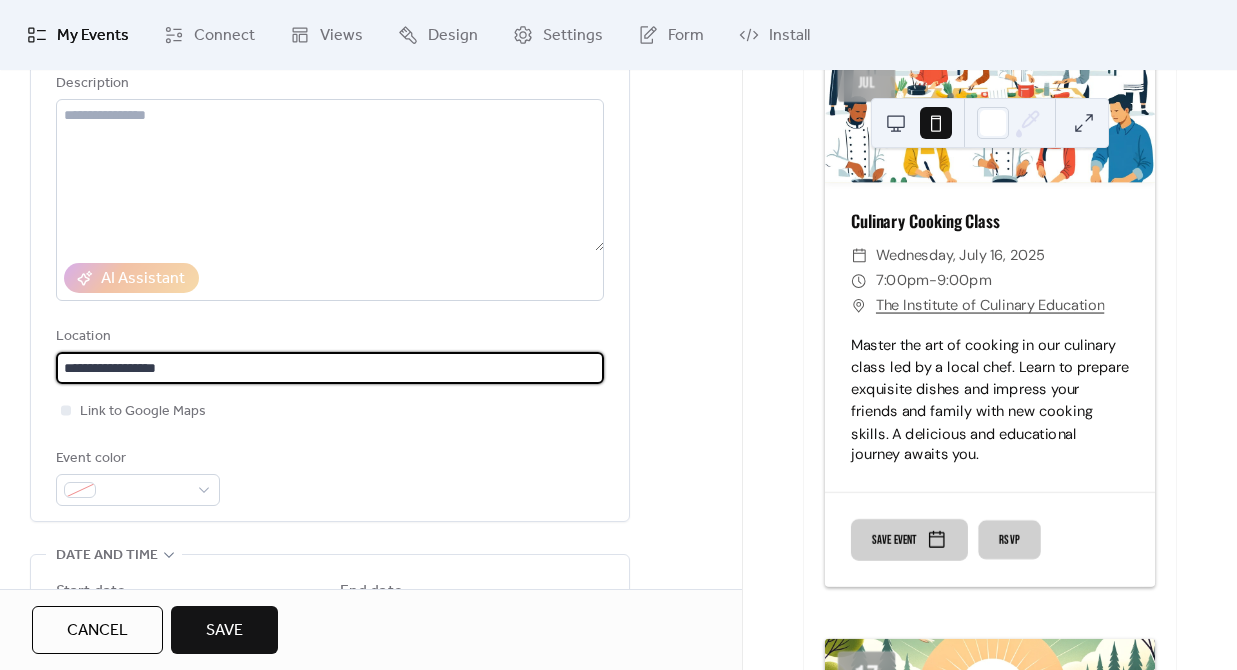 type on "**********" 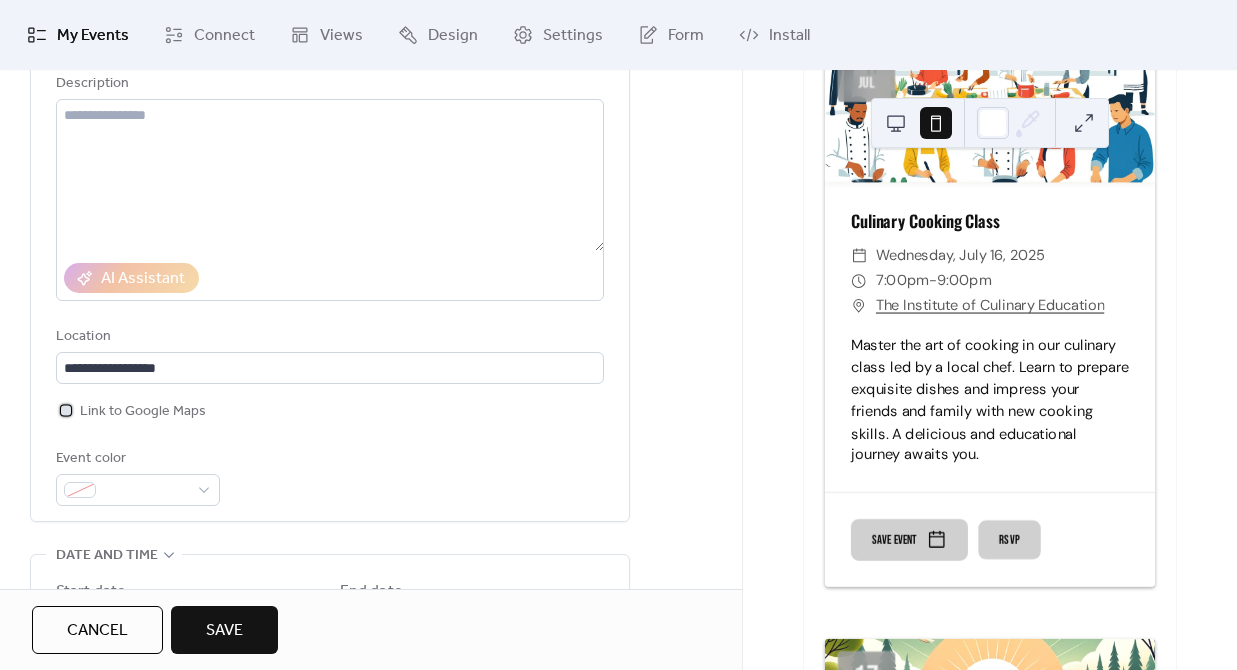 click at bounding box center (66, 410) 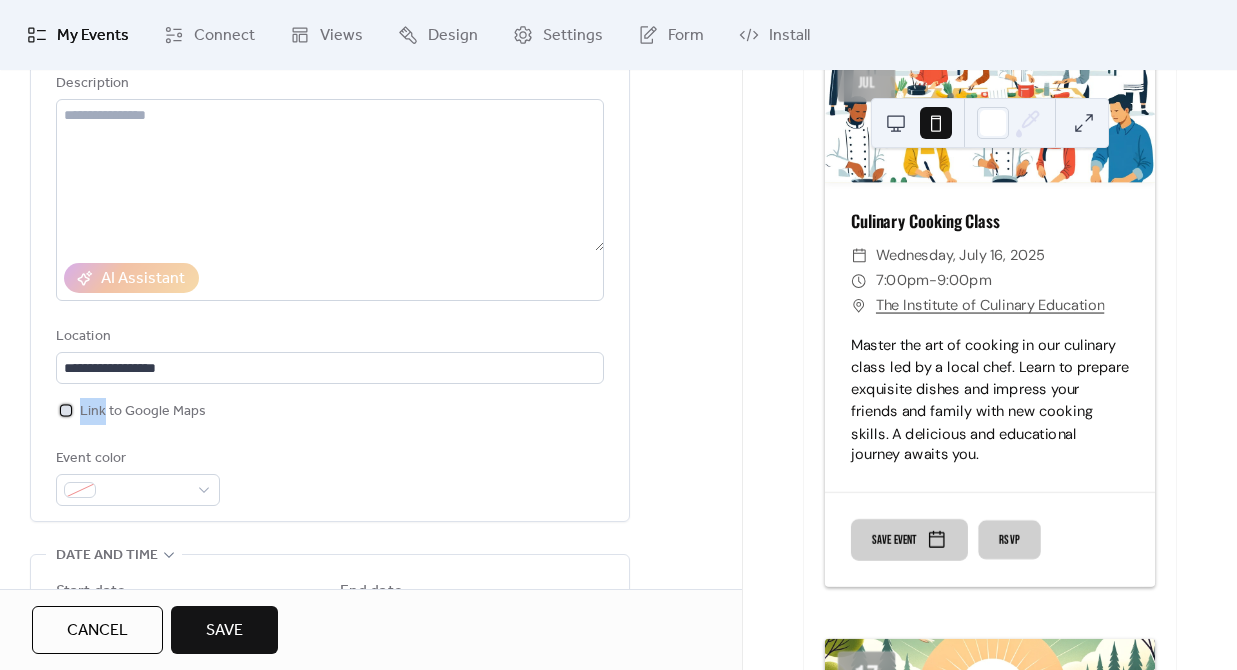 click on "Link to Google Maps" at bounding box center [143, 412] 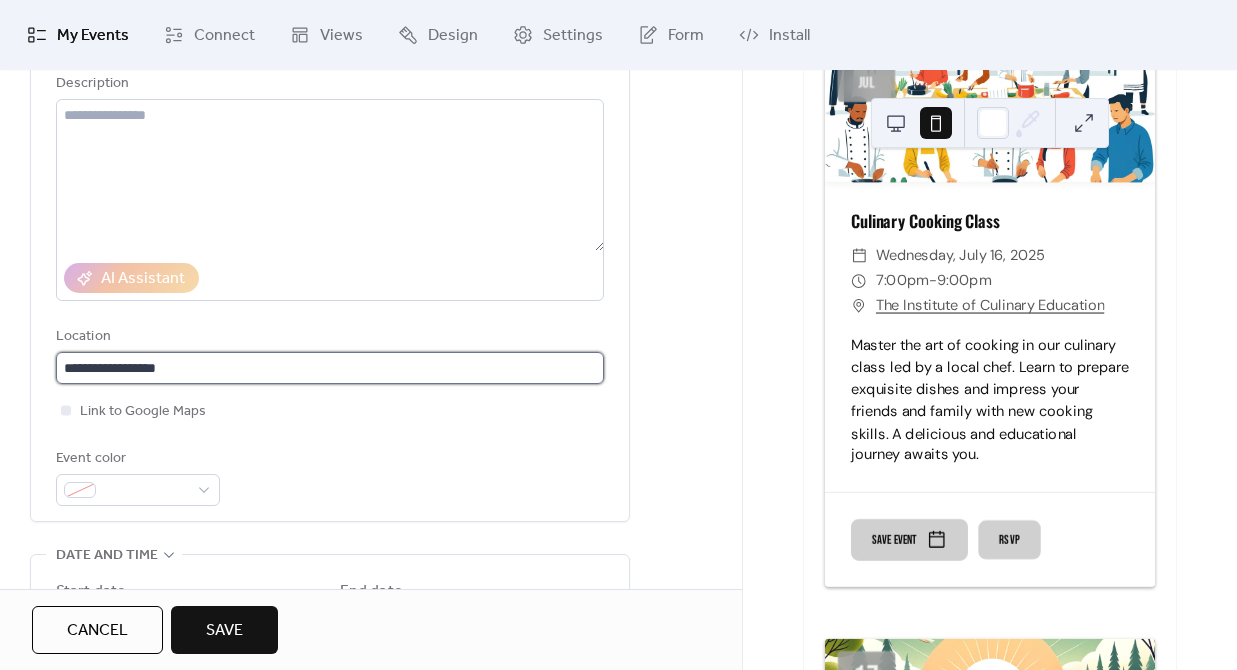 click on "**********" at bounding box center (330, 368) 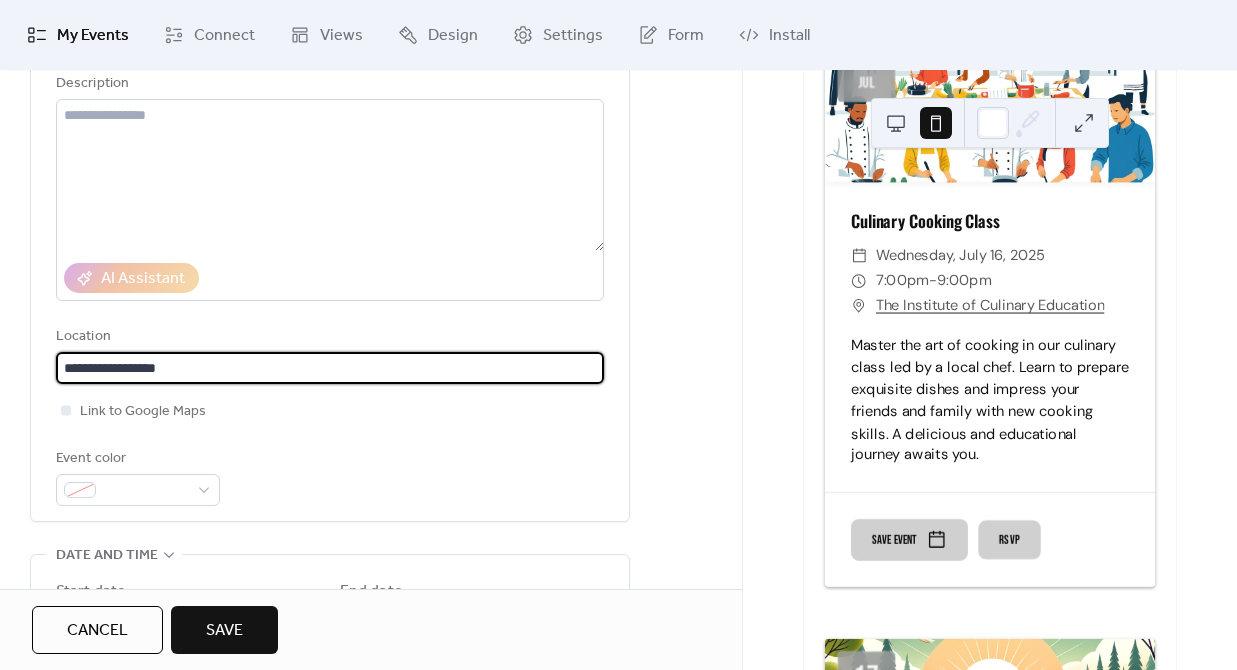 click on "**********" at bounding box center (330, 368) 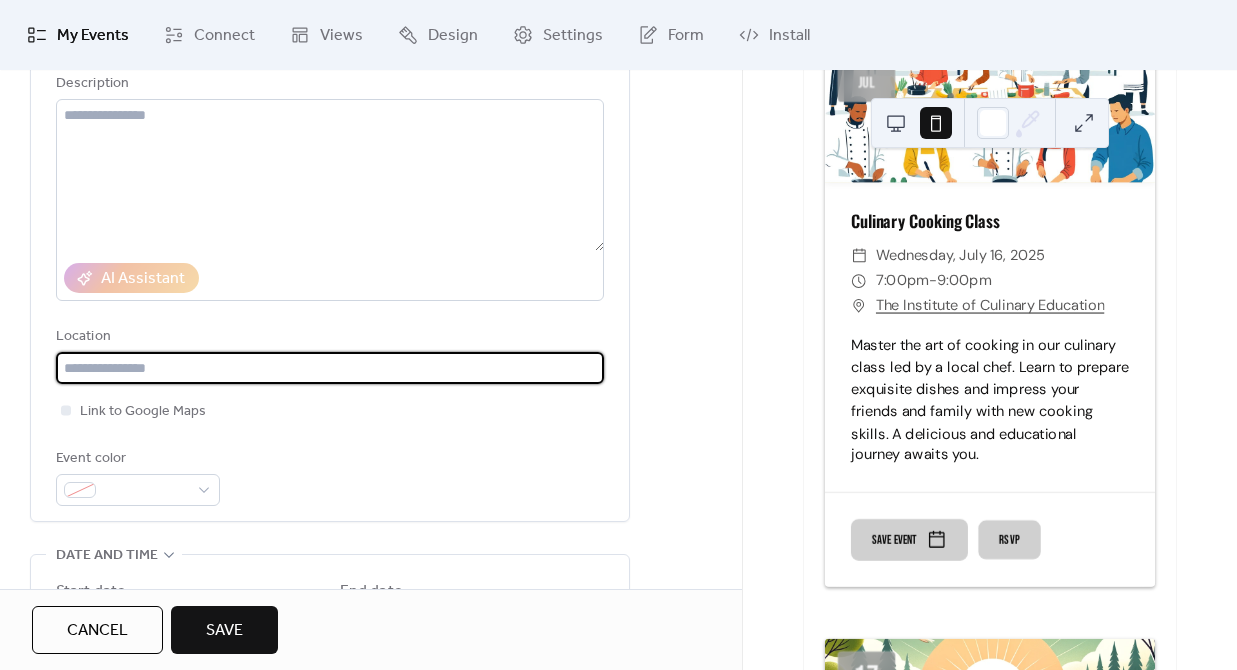 click on "Event color" at bounding box center [330, 476] 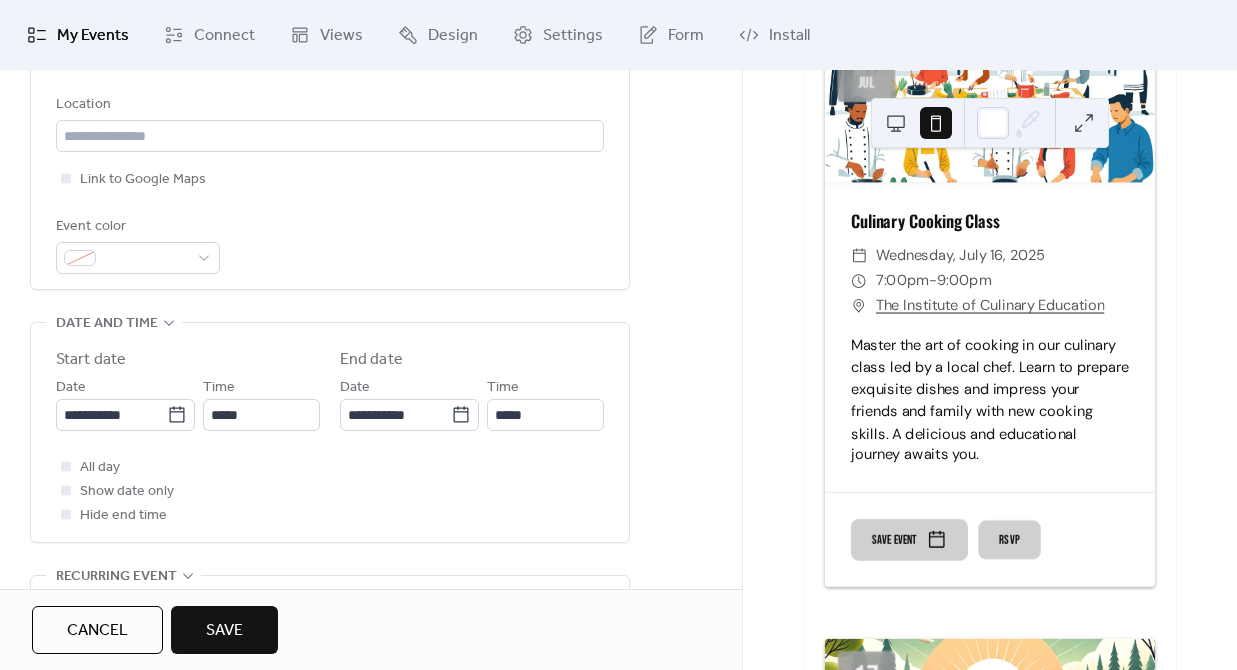 scroll, scrollTop: 443, scrollLeft: 0, axis: vertical 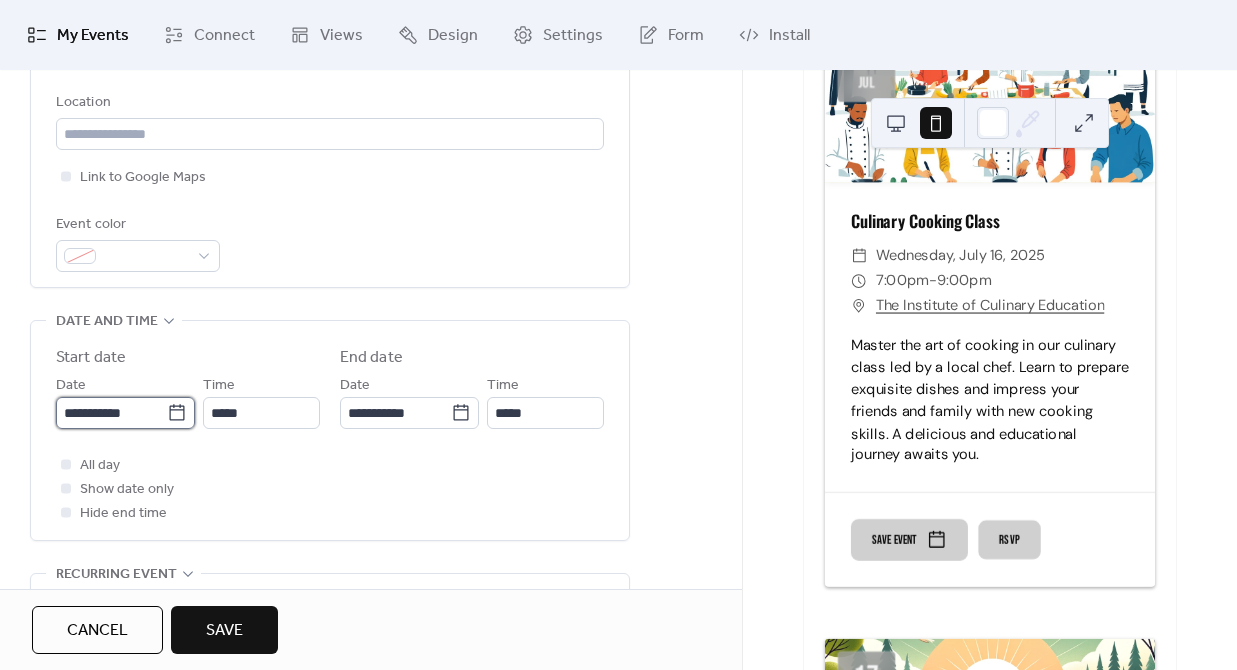 click on "**********" at bounding box center [111, 413] 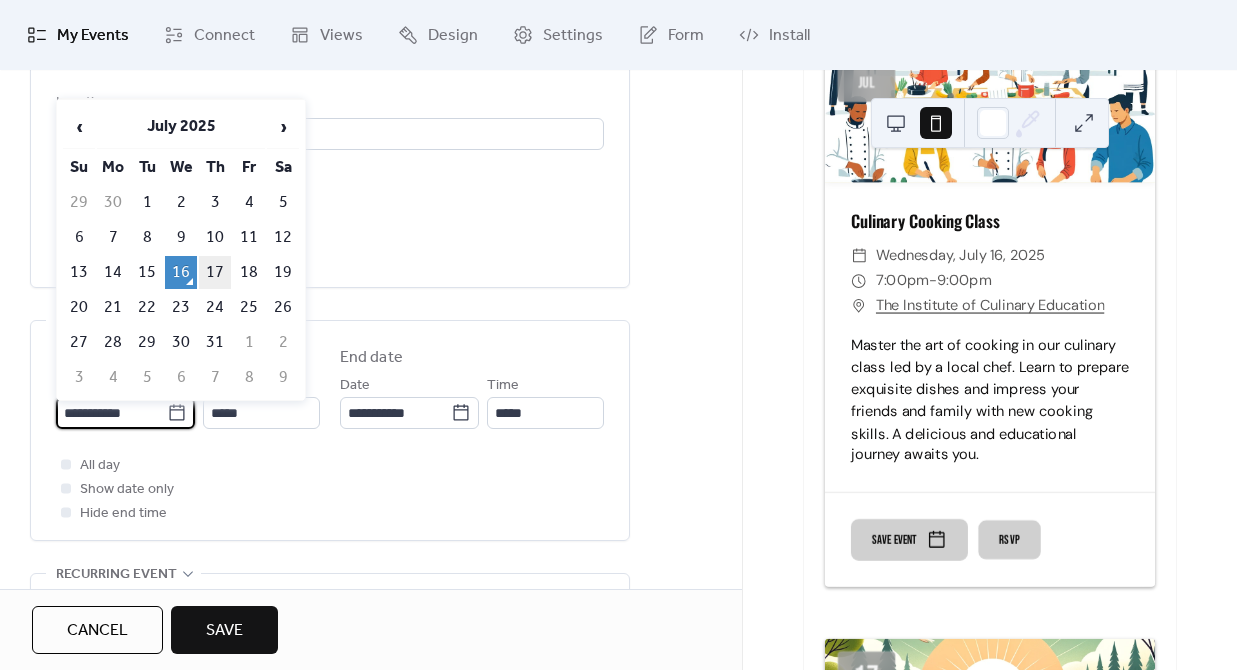 click on "17" at bounding box center (215, 272) 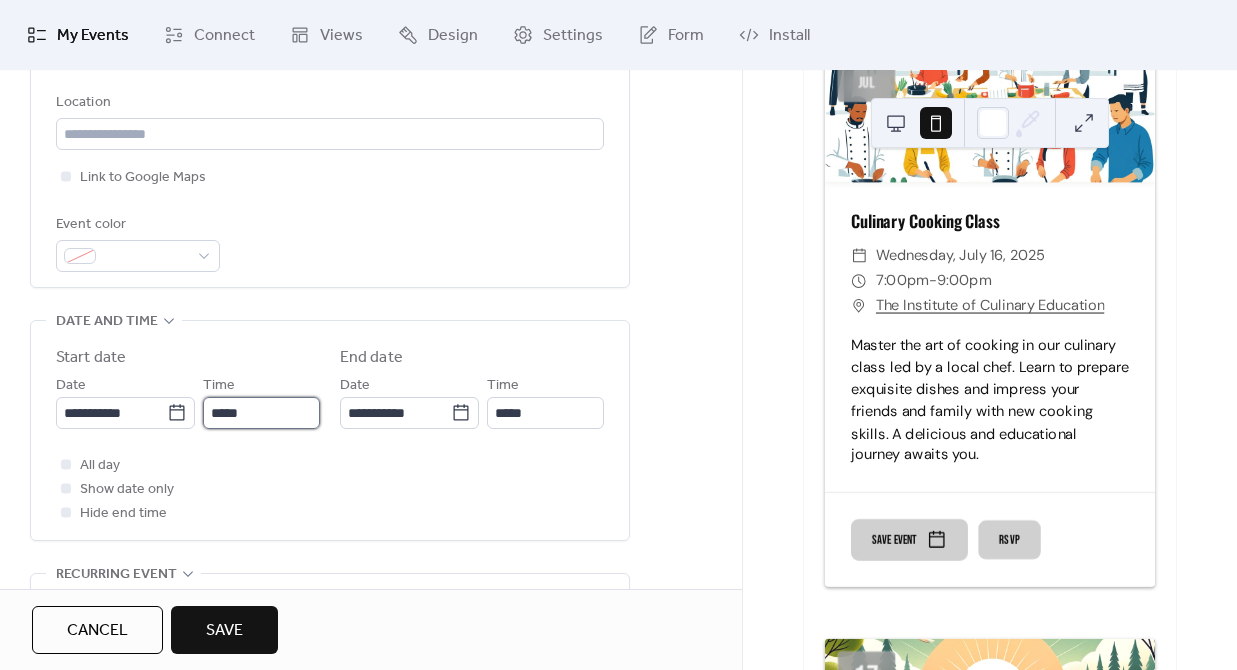 click on "*****" at bounding box center (261, 413) 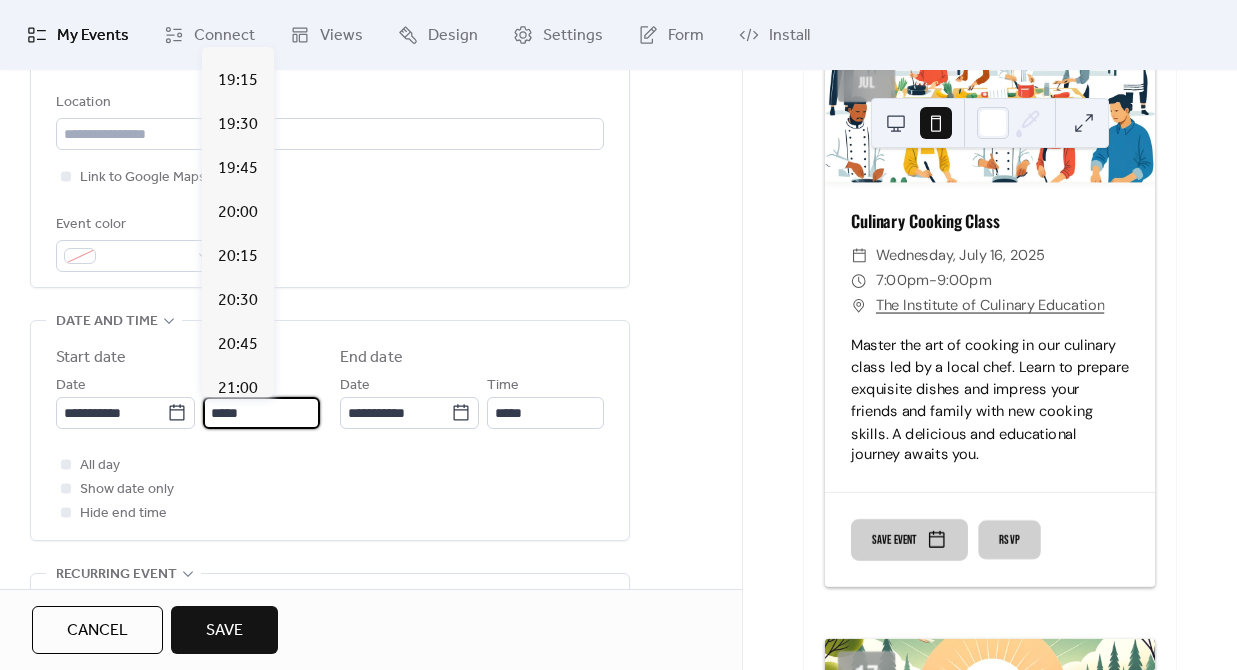 scroll, scrollTop: 3370, scrollLeft: 0, axis: vertical 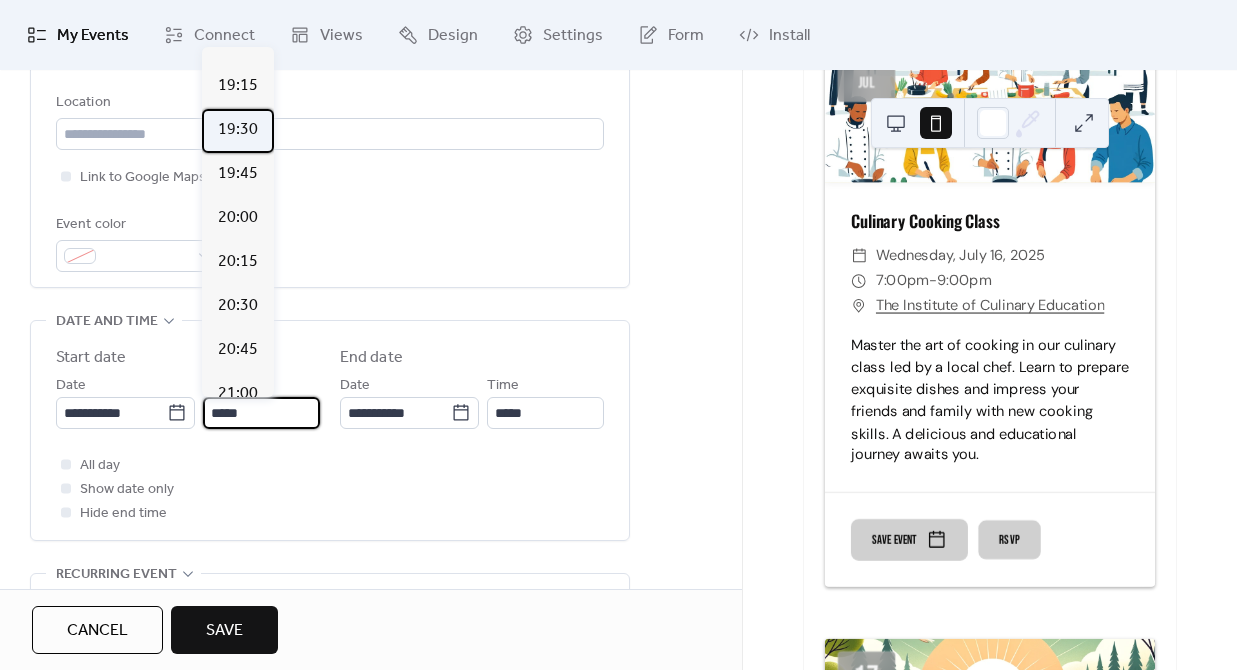 click on "19:30" at bounding box center [238, 130] 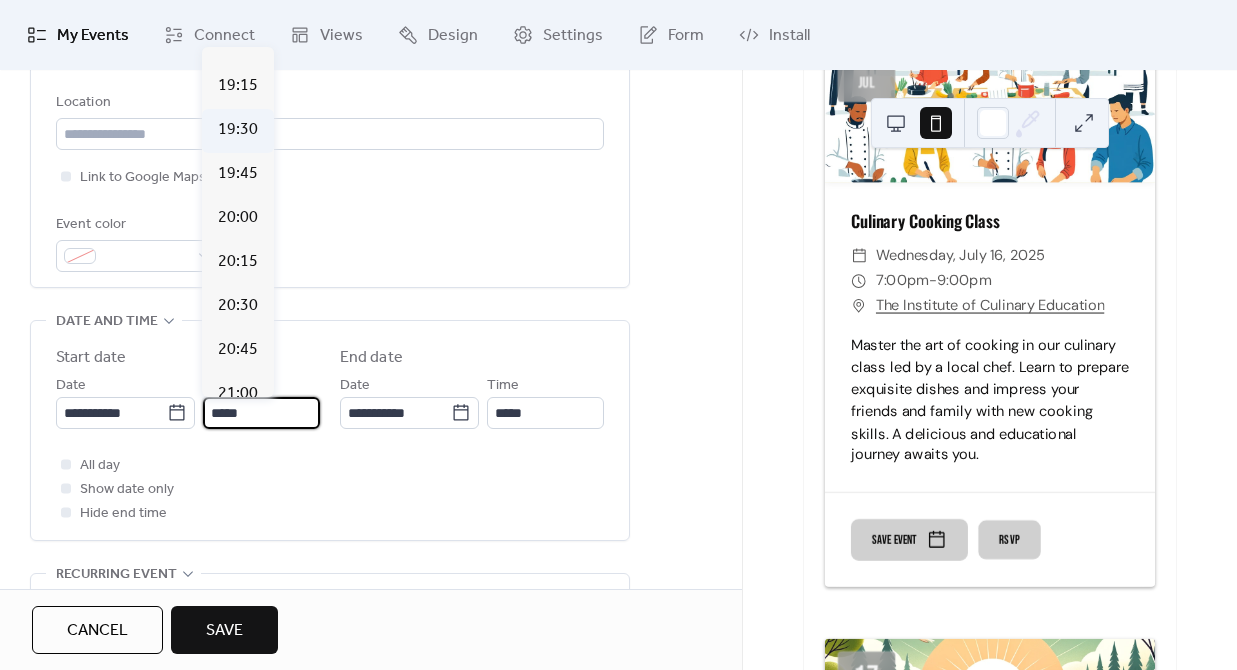 type on "*****" 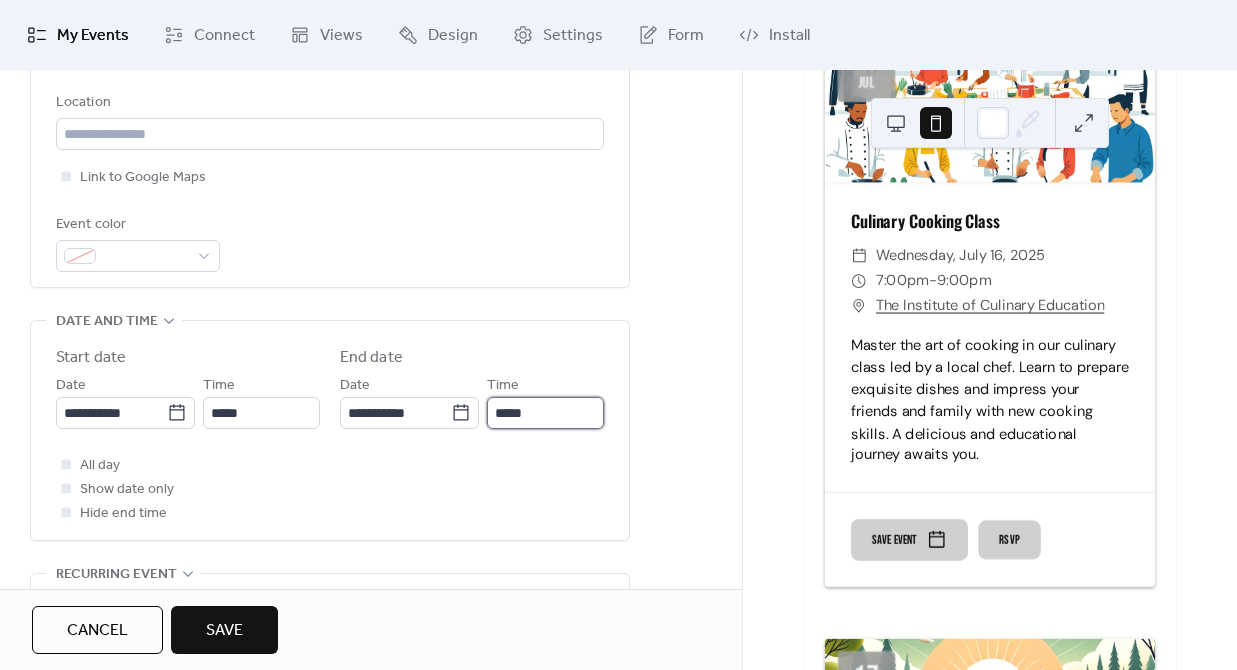 click on "*****" at bounding box center (545, 413) 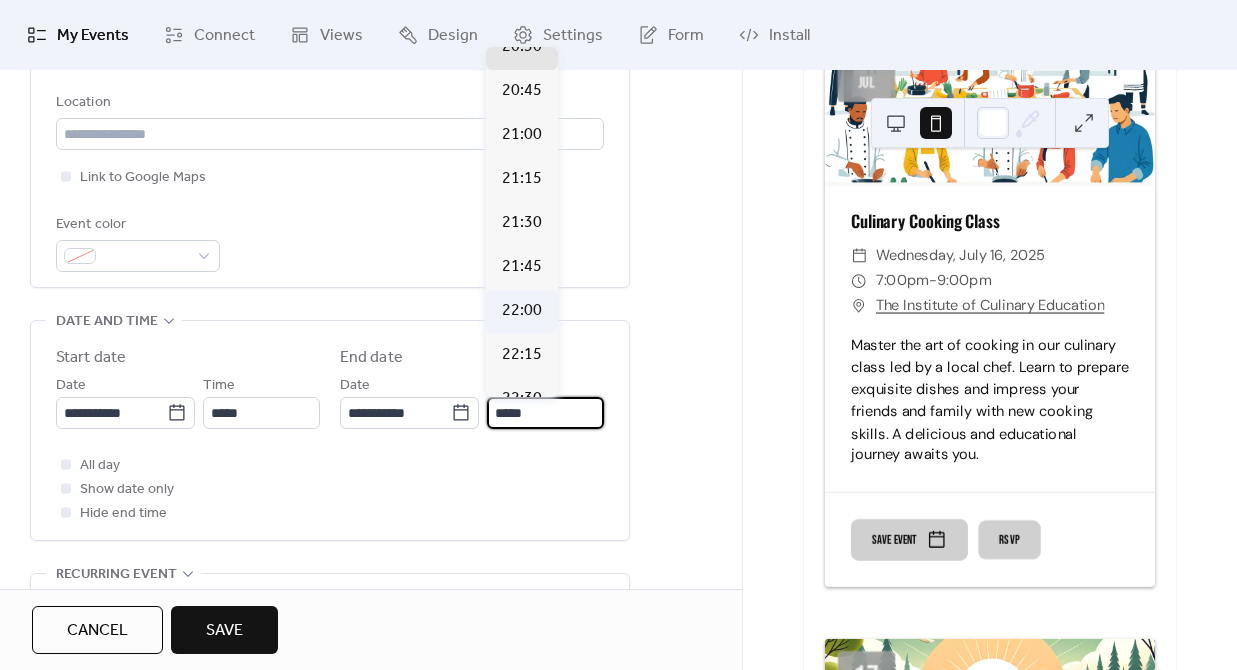 scroll, scrollTop: 152, scrollLeft: 0, axis: vertical 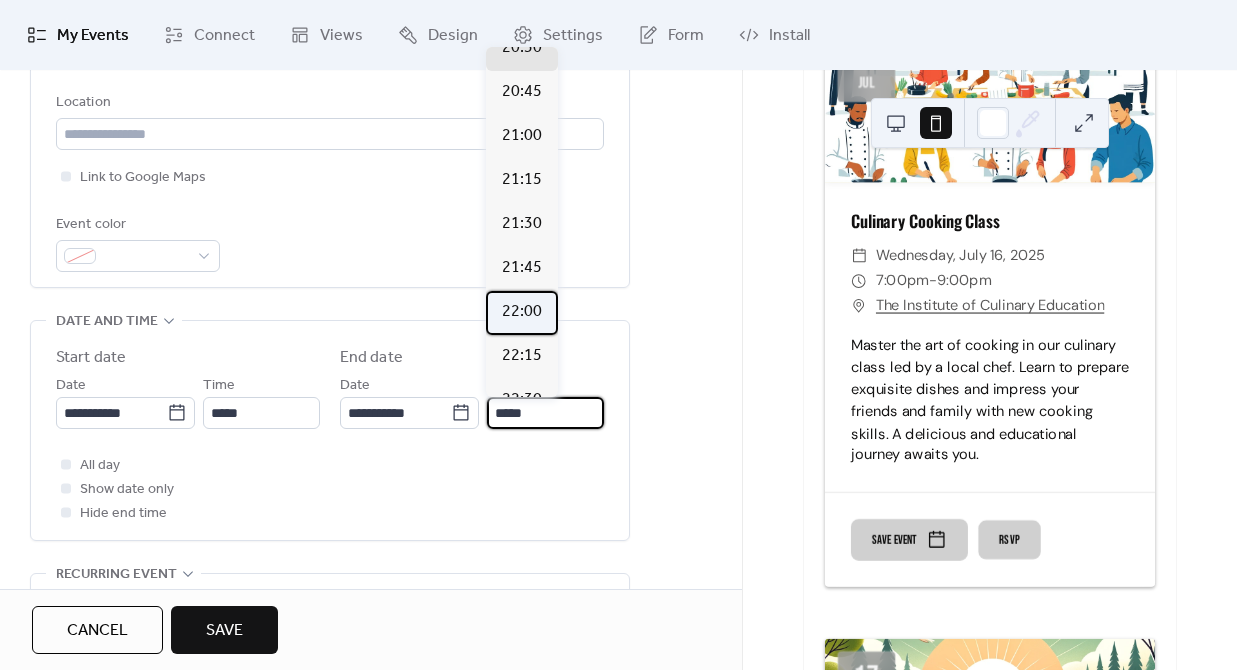 click on "22:00" at bounding box center [522, 312] 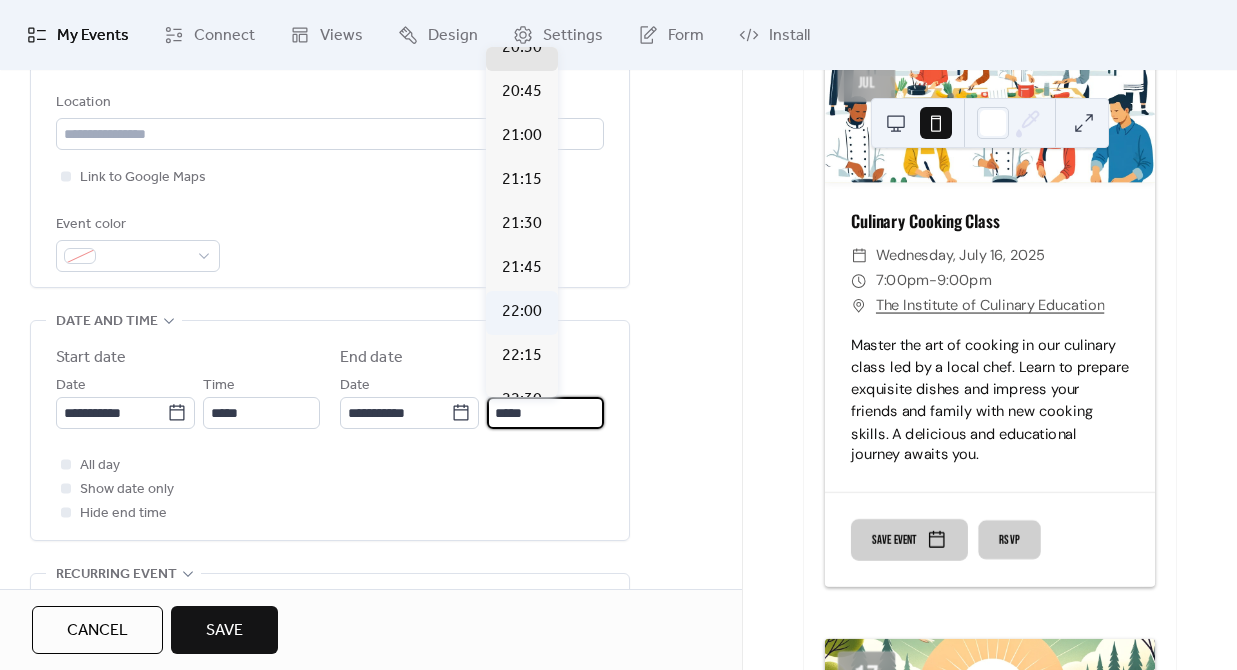 type on "*****" 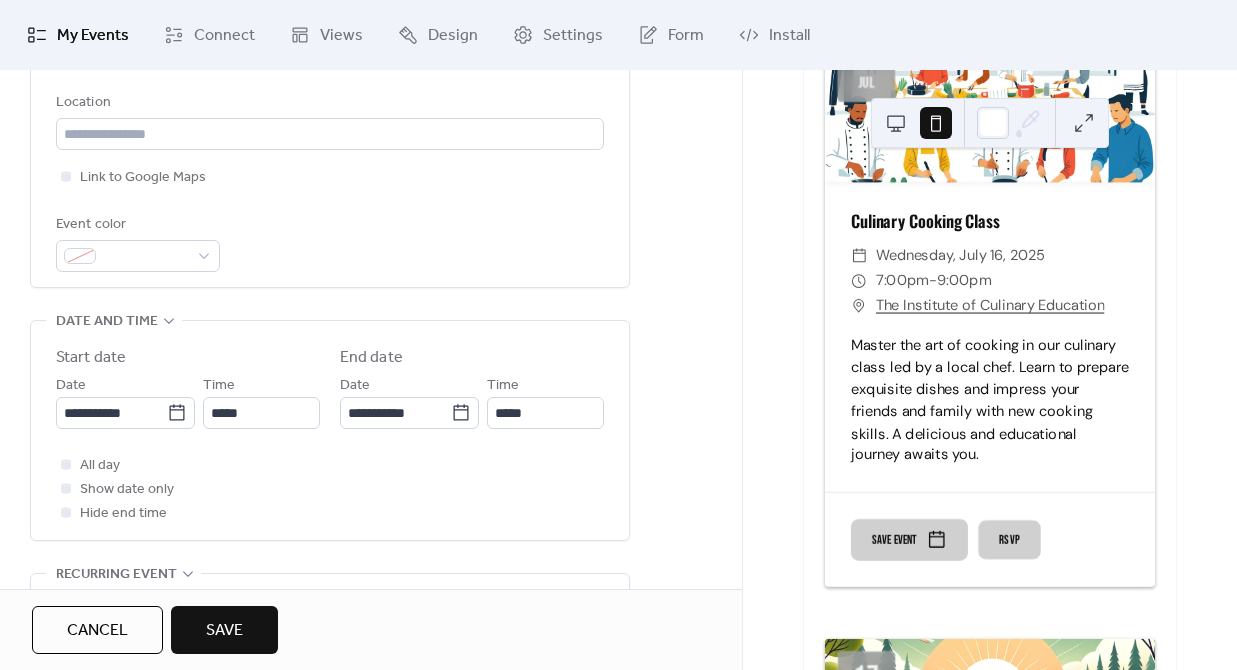scroll, scrollTop: 528, scrollLeft: 0, axis: vertical 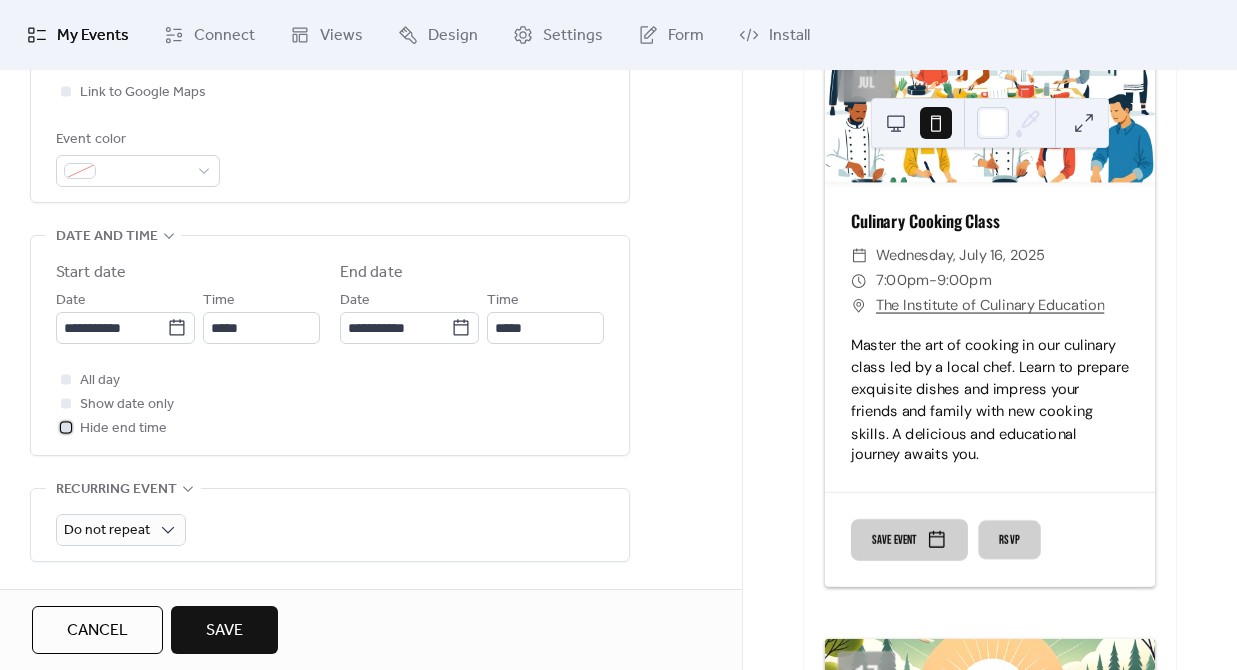 click at bounding box center (66, 427) 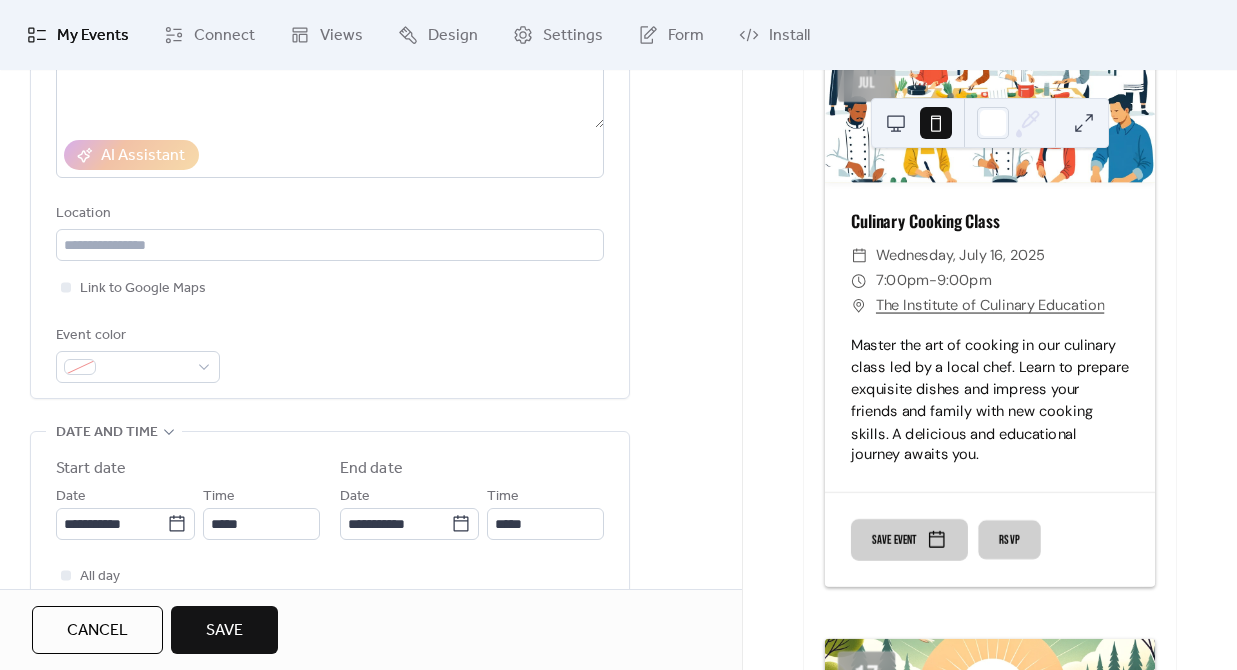 scroll, scrollTop: 89, scrollLeft: 0, axis: vertical 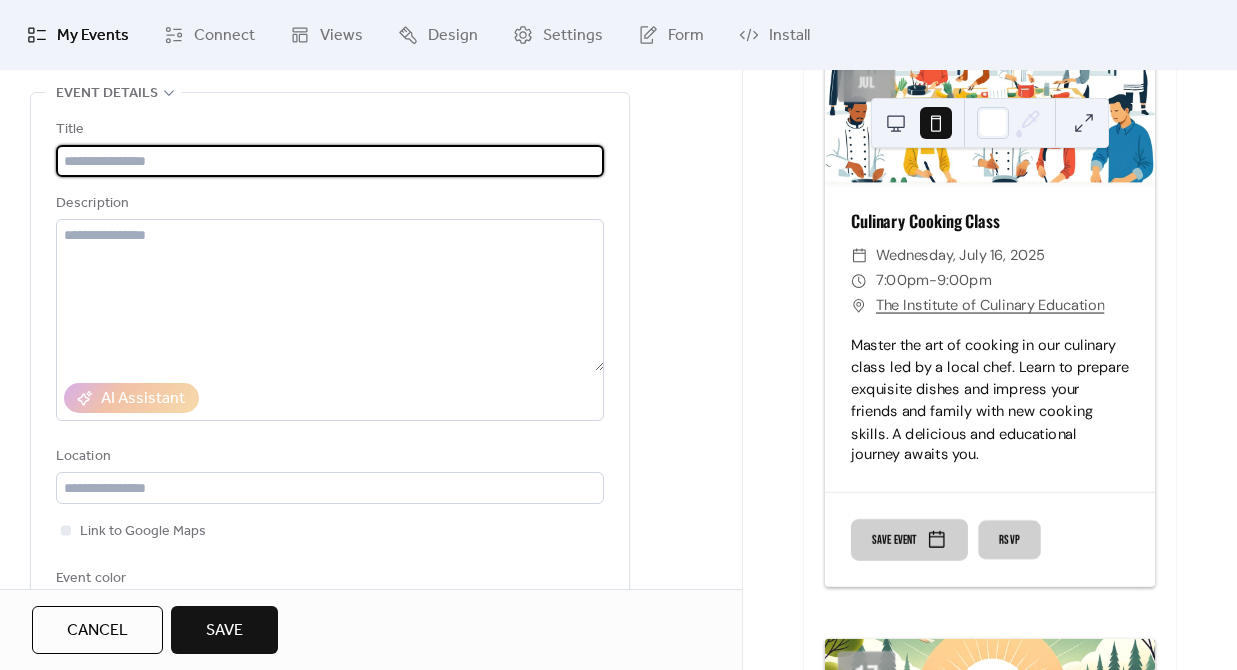 click at bounding box center [330, 161] 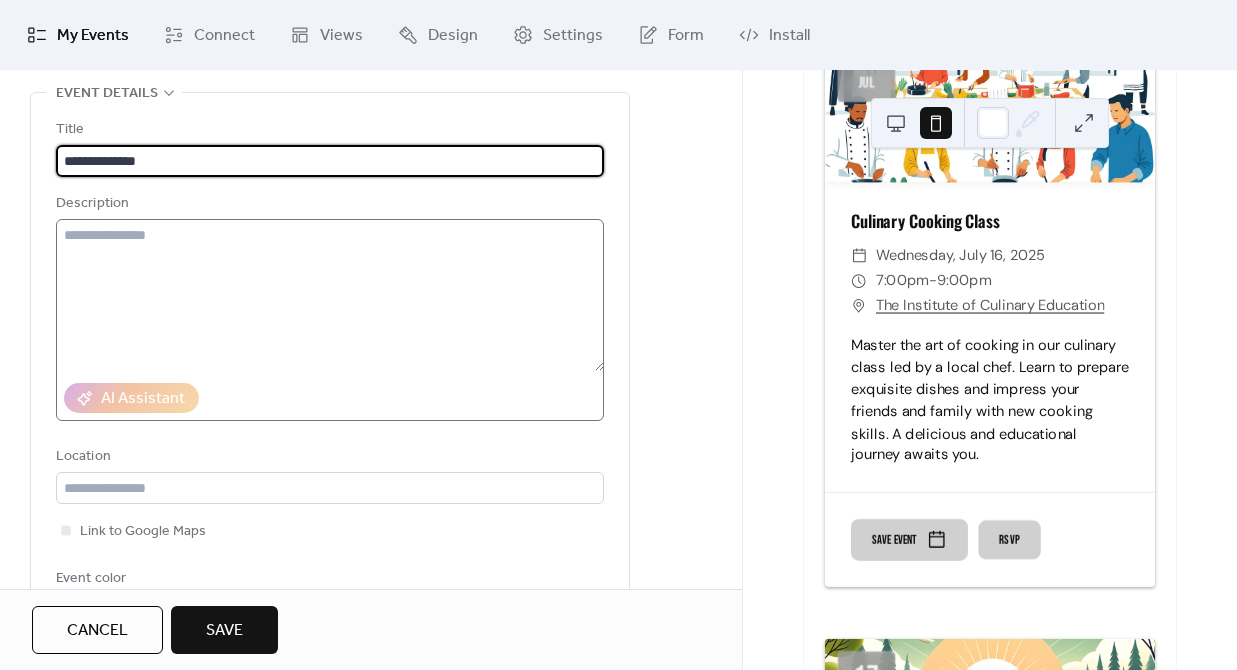 type on "**********" 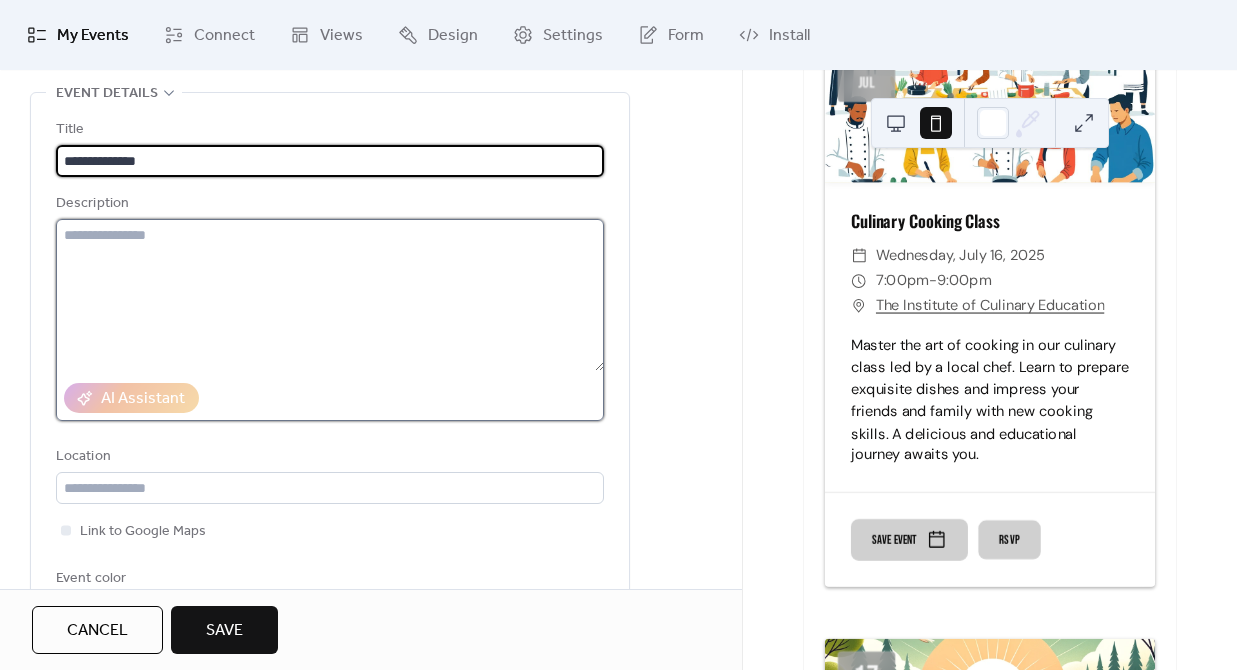 click at bounding box center (330, 295) 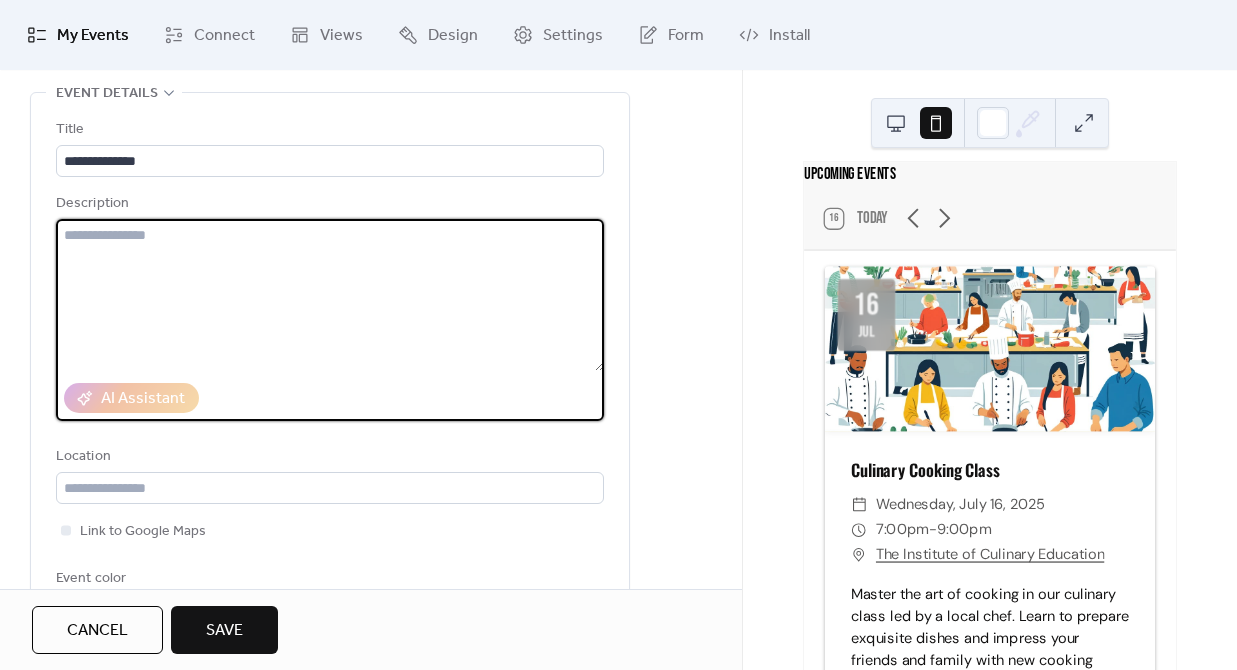 scroll, scrollTop: 0, scrollLeft: 0, axis: both 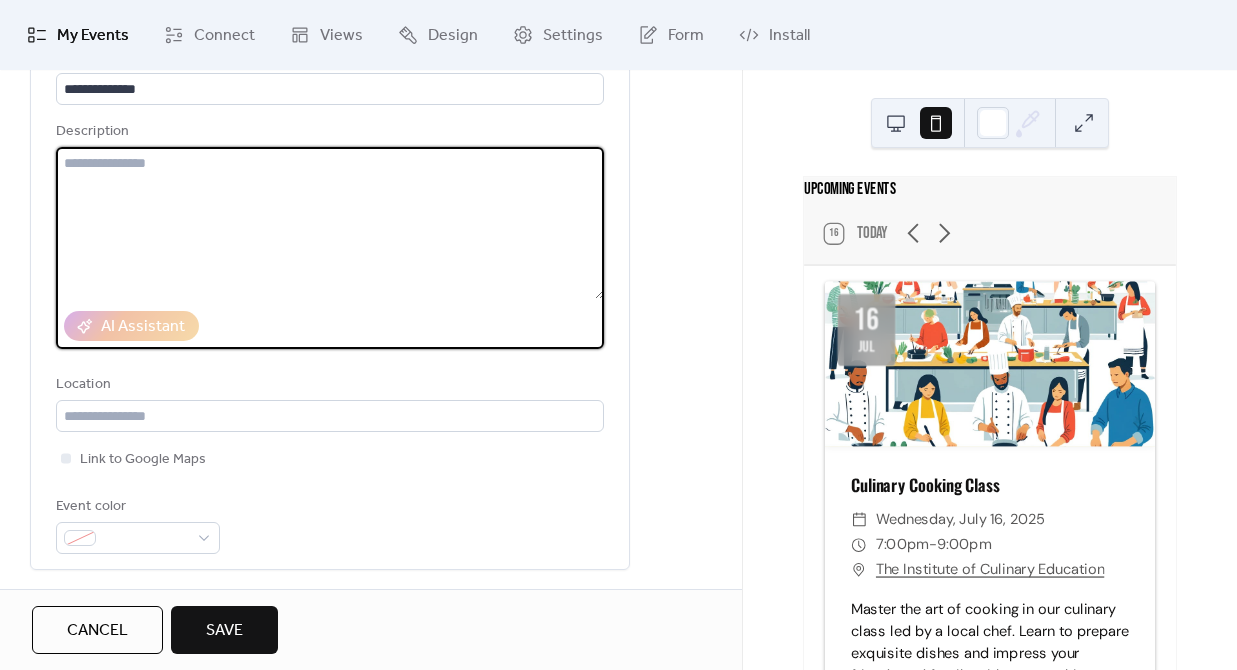 type on "*" 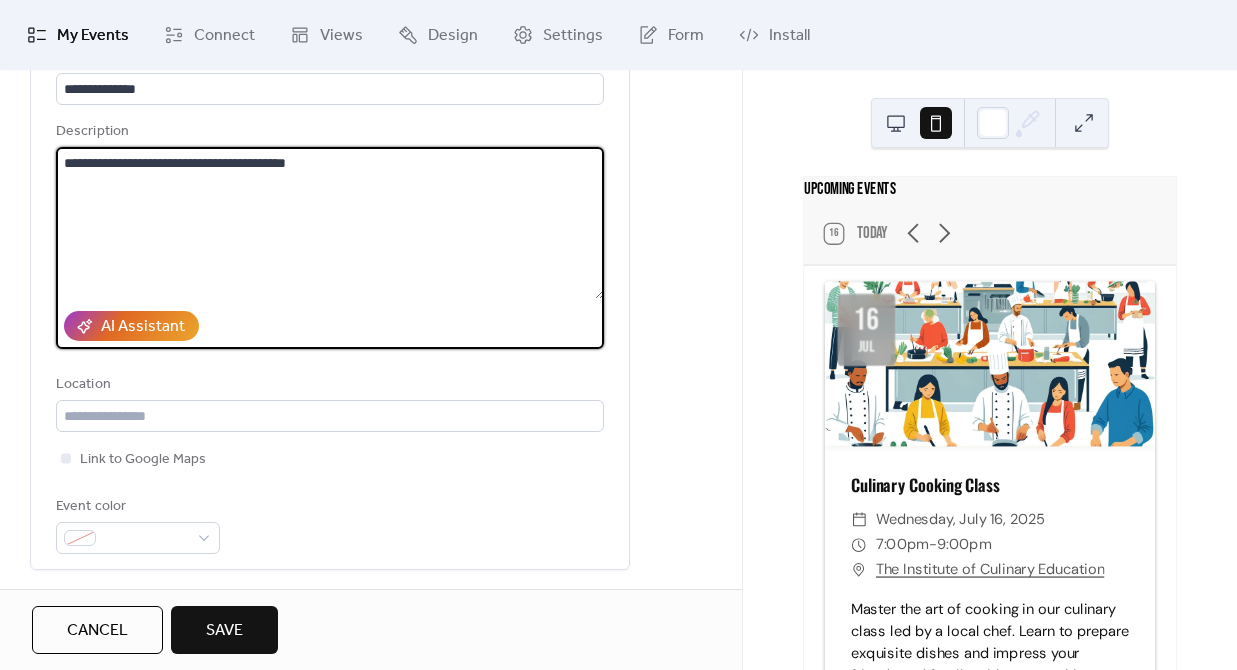 click on "**********" at bounding box center [330, 223] 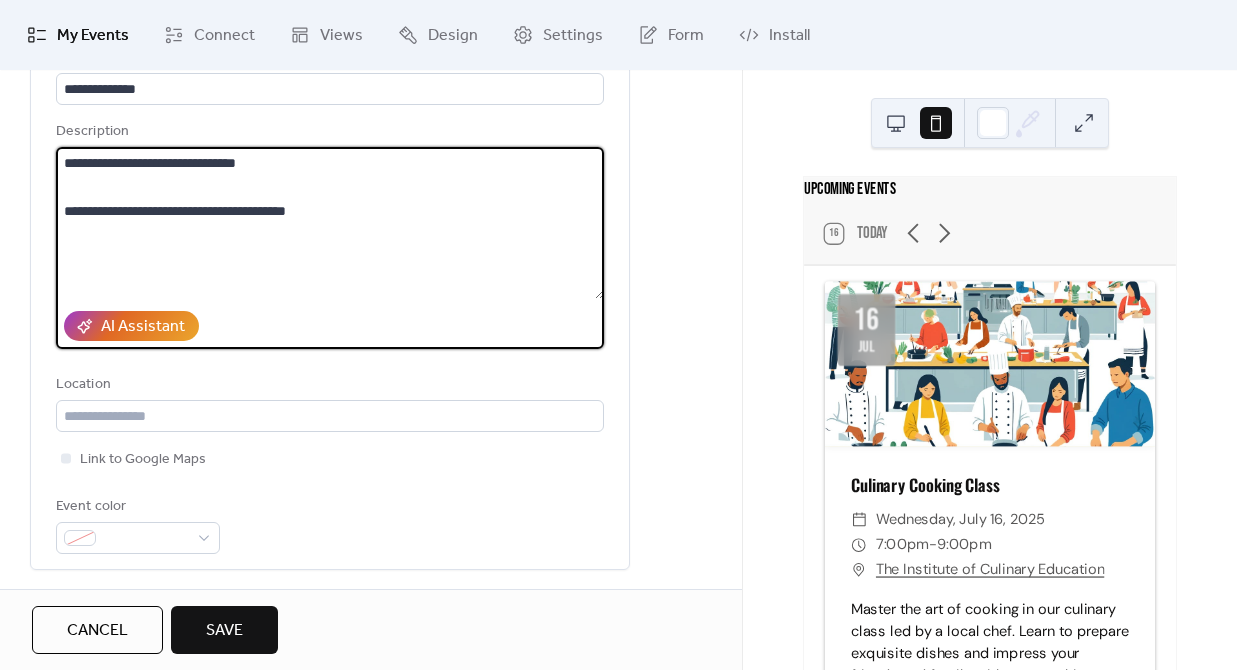 click on "**********" at bounding box center [330, 223] 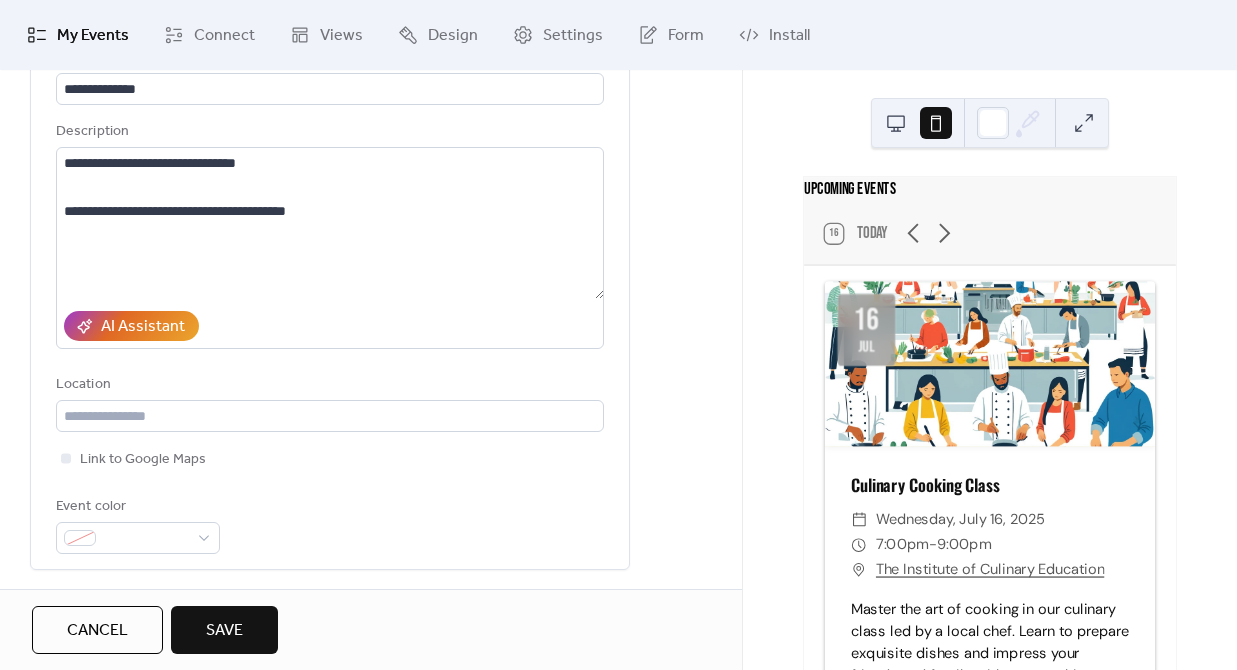 click on "**********" at bounding box center [371, 697] 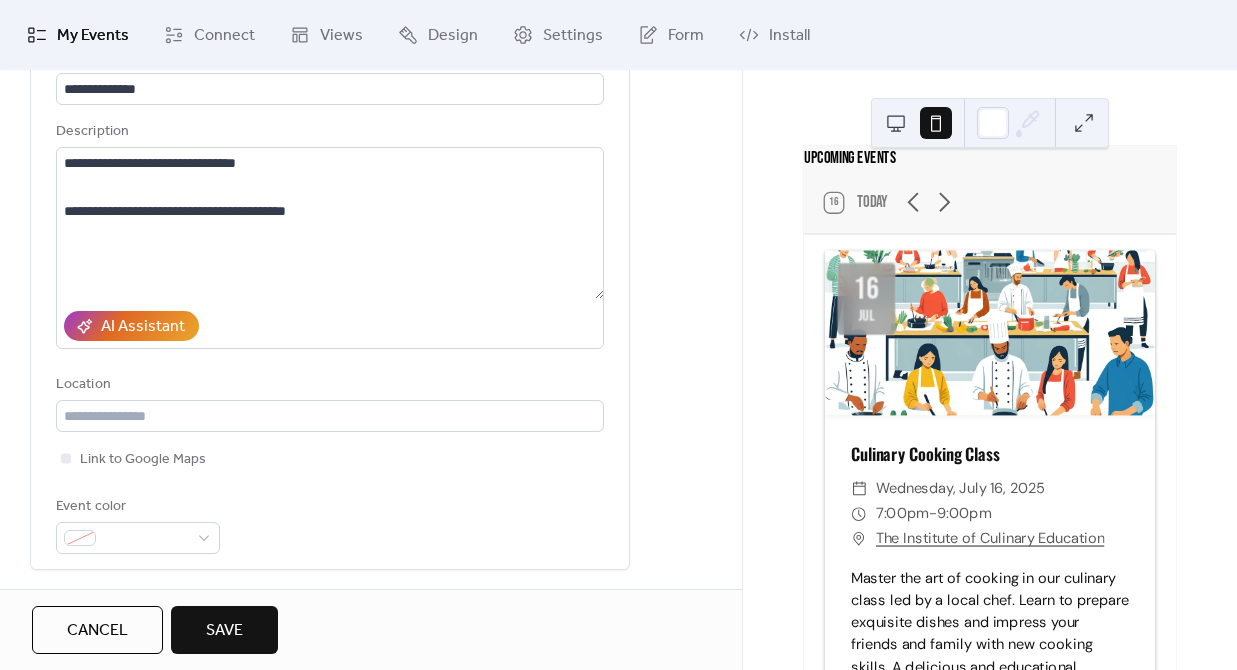 scroll, scrollTop: 0, scrollLeft: 0, axis: both 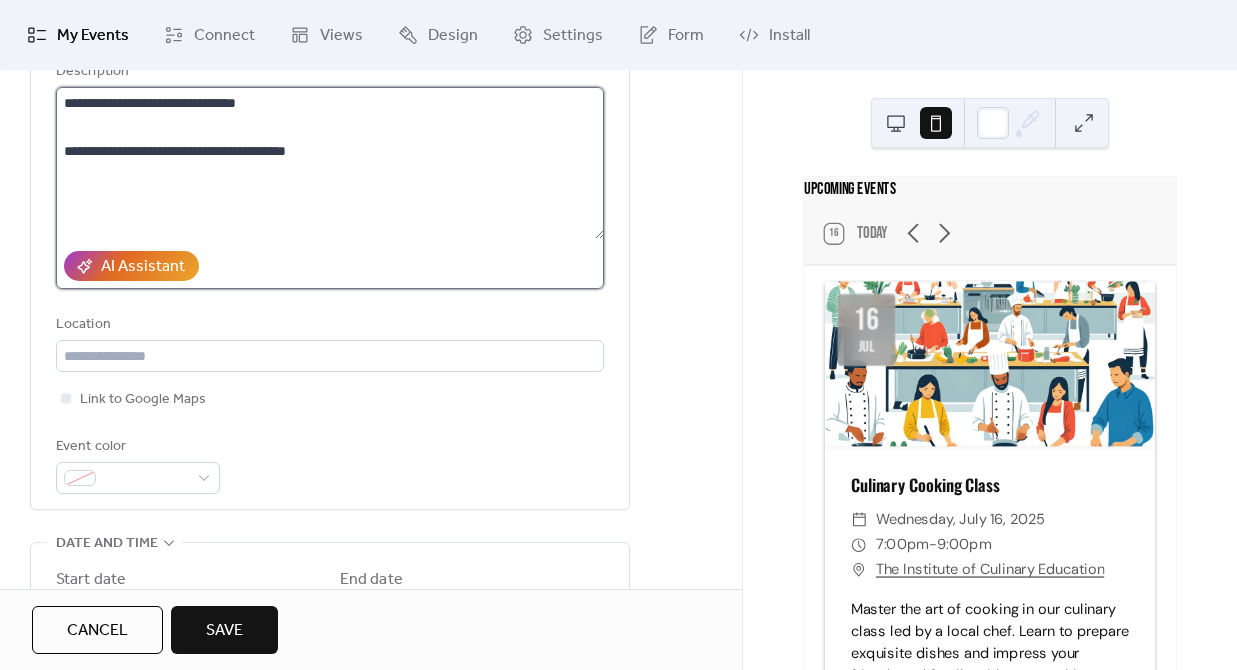 click on "**********" at bounding box center [330, 163] 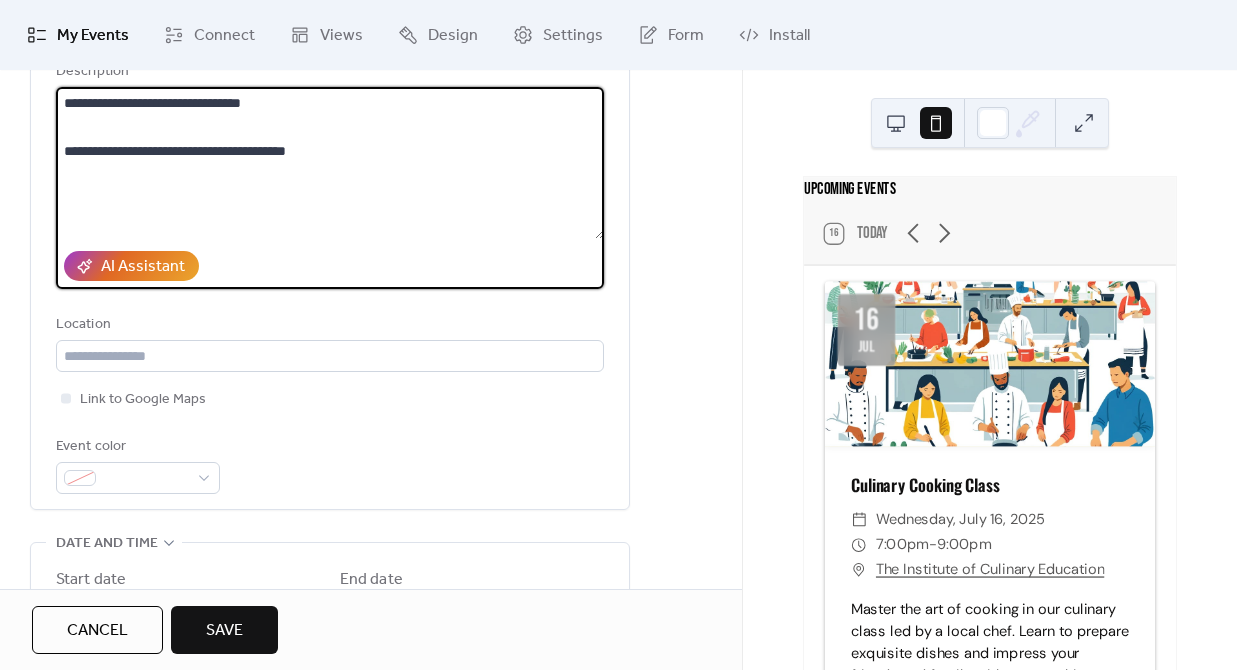 type on "**********" 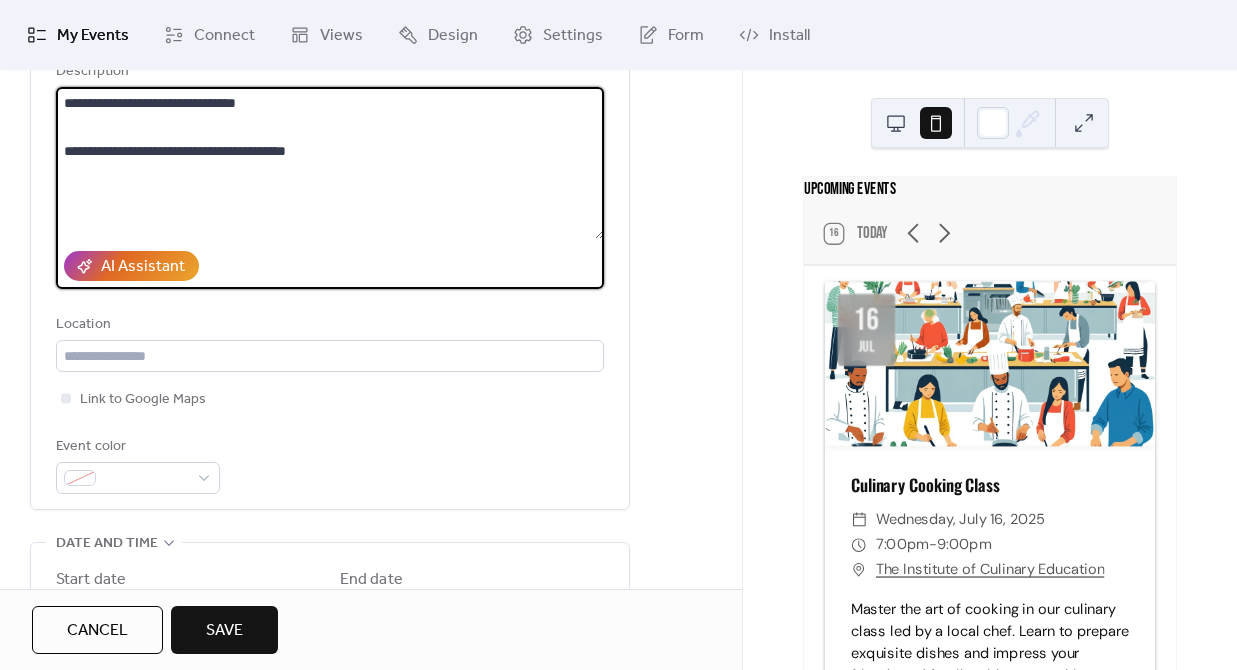 click on "**********" at bounding box center [371, 637] 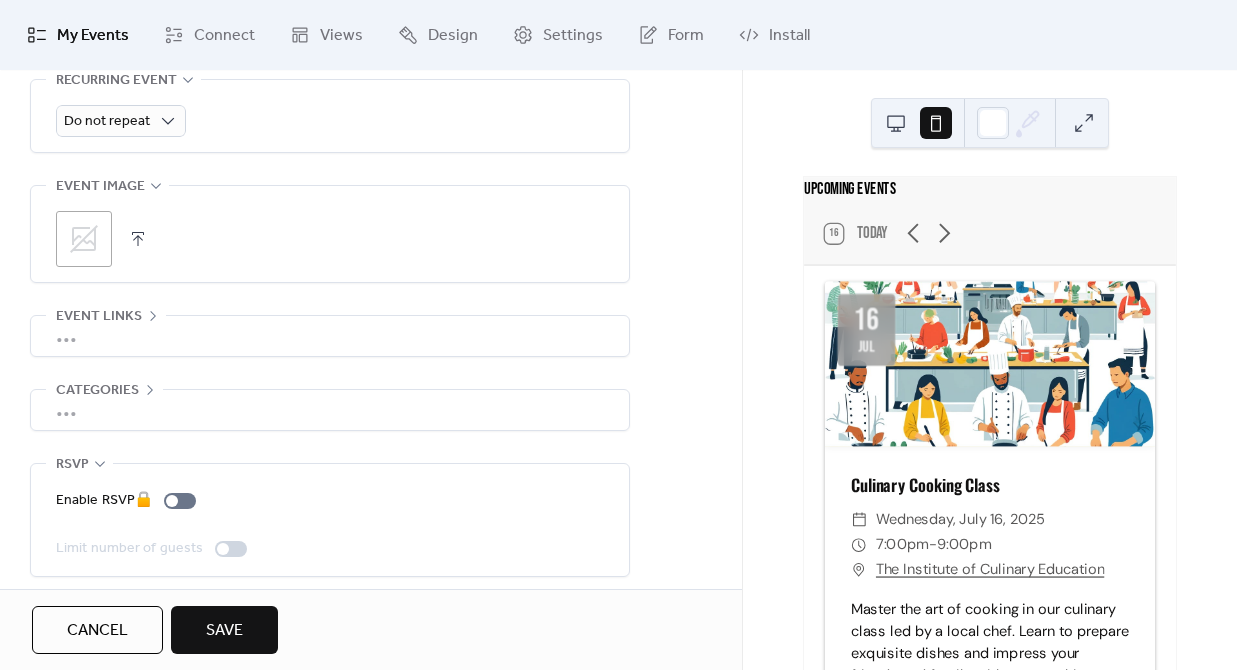 scroll, scrollTop: 949, scrollLeft: 0, axis: vertical 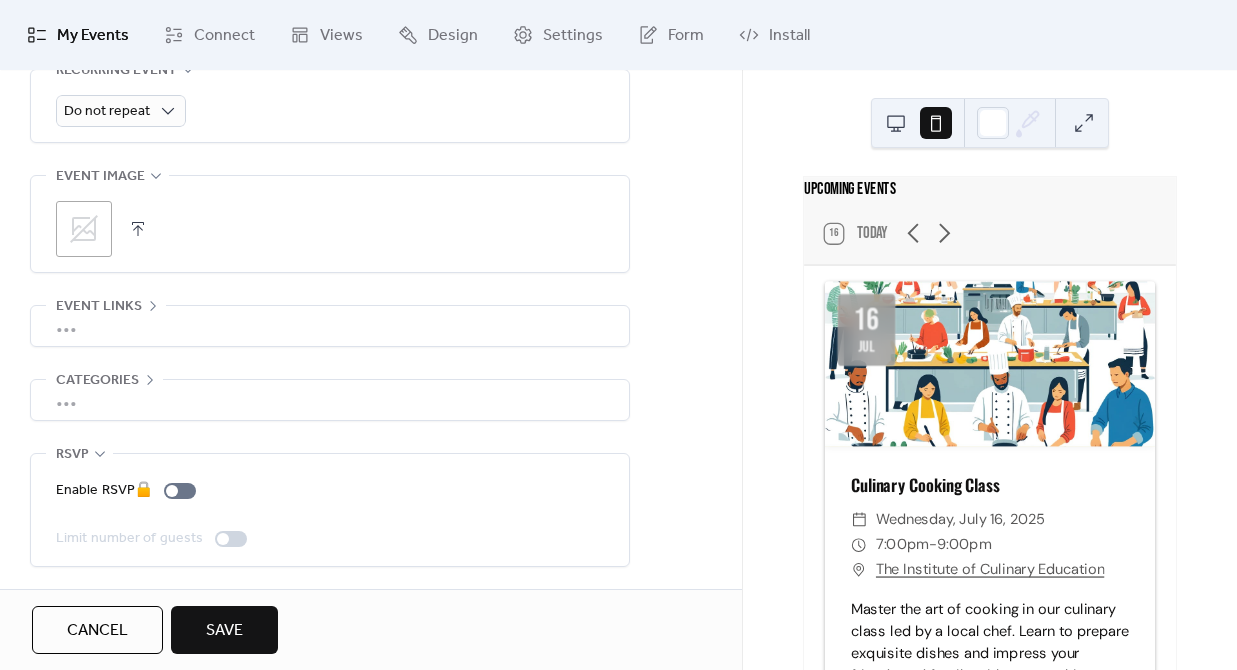 click on "•••" at bounding box center [330, 326] 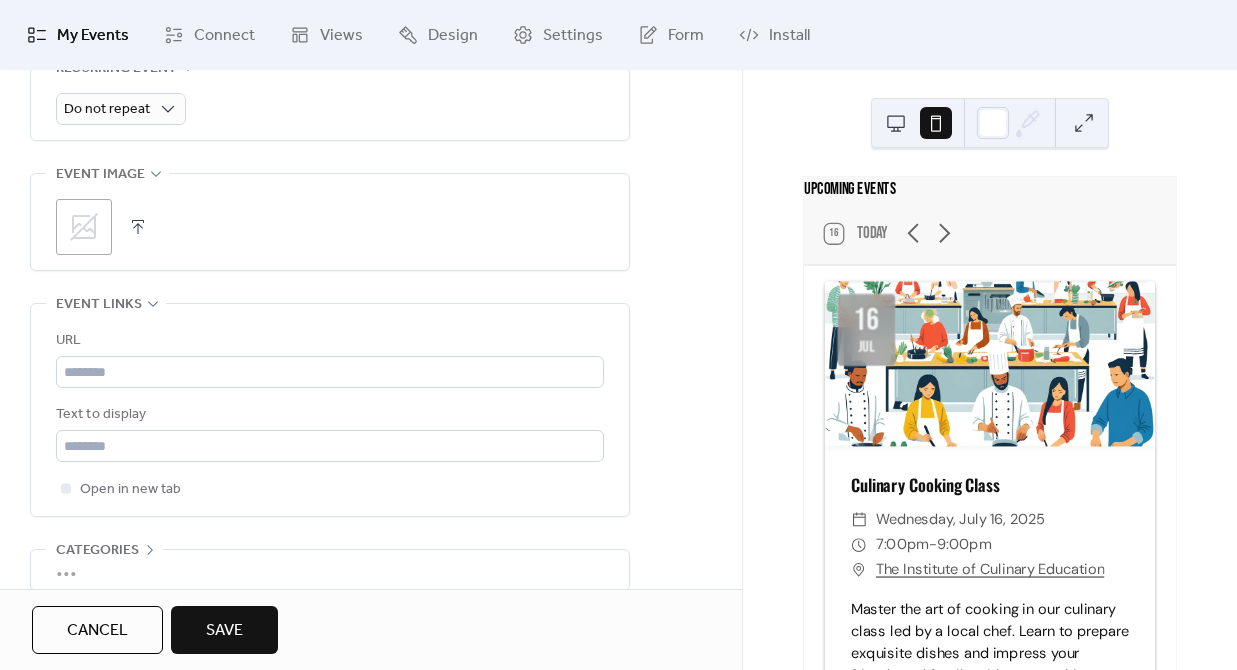 scroll, scrollTop: 949, scrollLeft: 0, axis: vertical 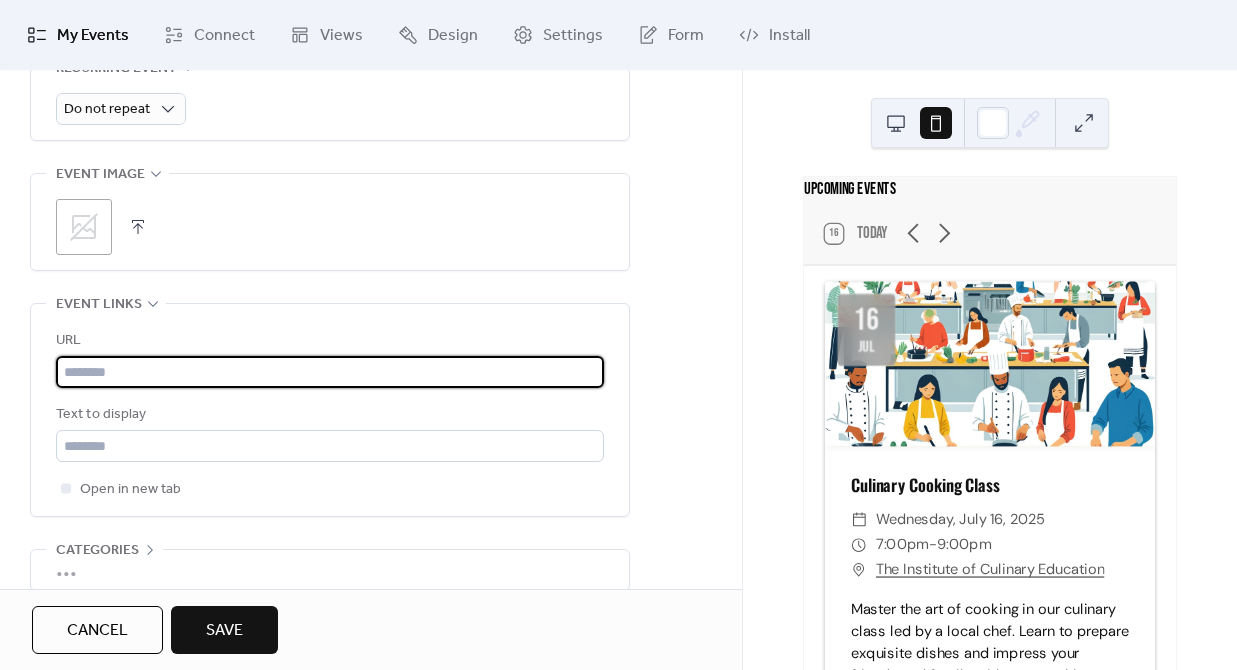 click at bounding box center [330, 372] 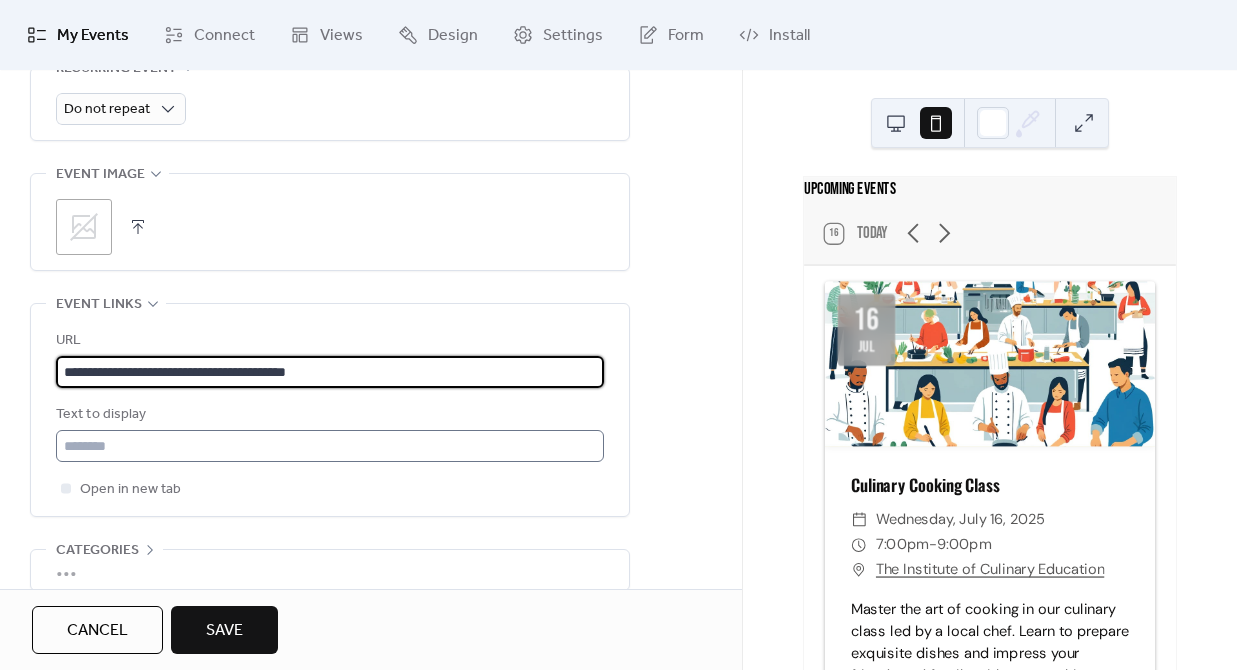 type on "**********" 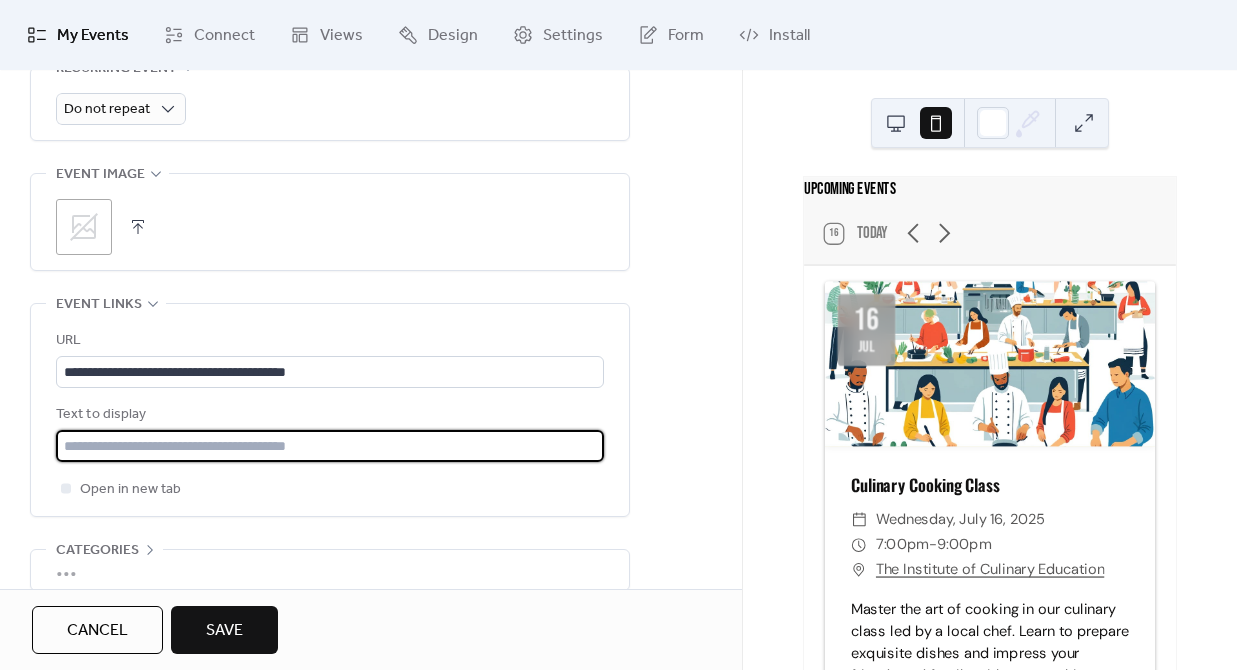 click at bounding box center (330, 446) 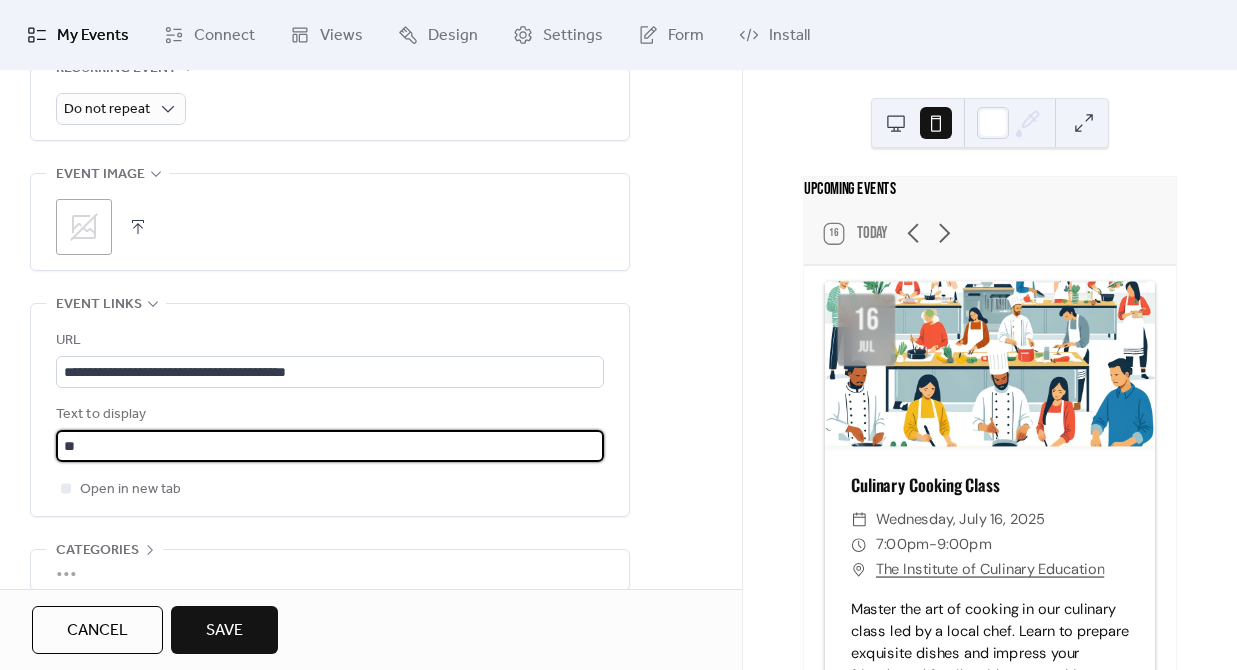 type on "*" 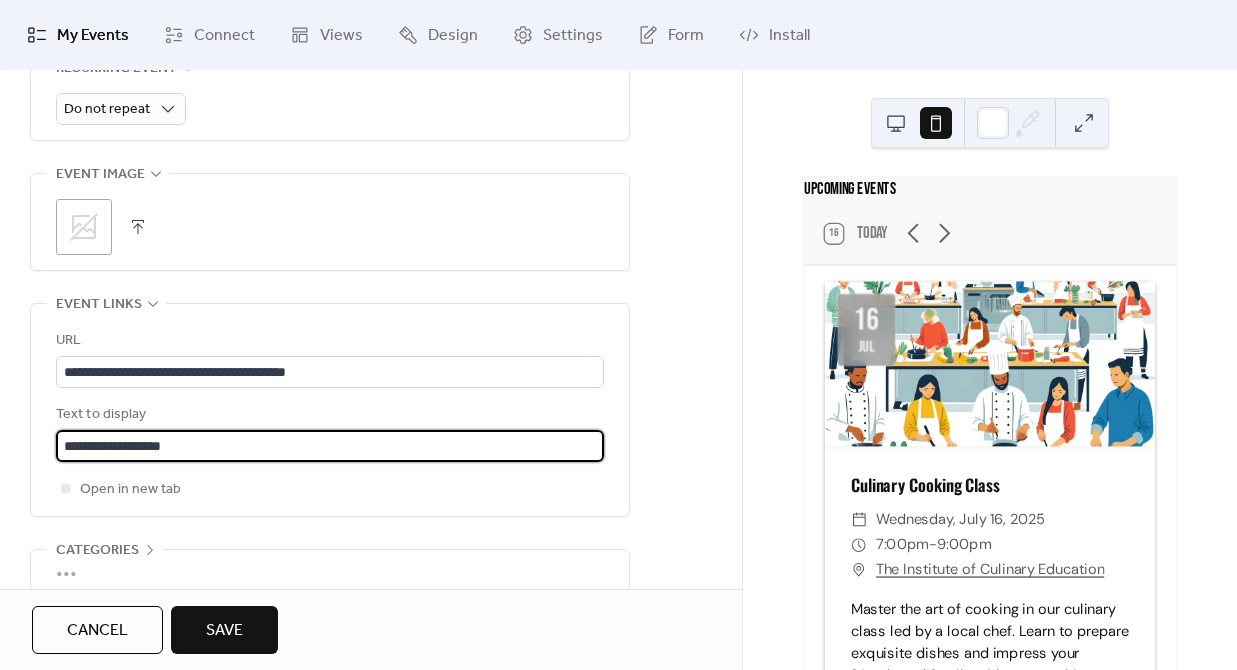 click on "**********" at bounding box center (330, 446) 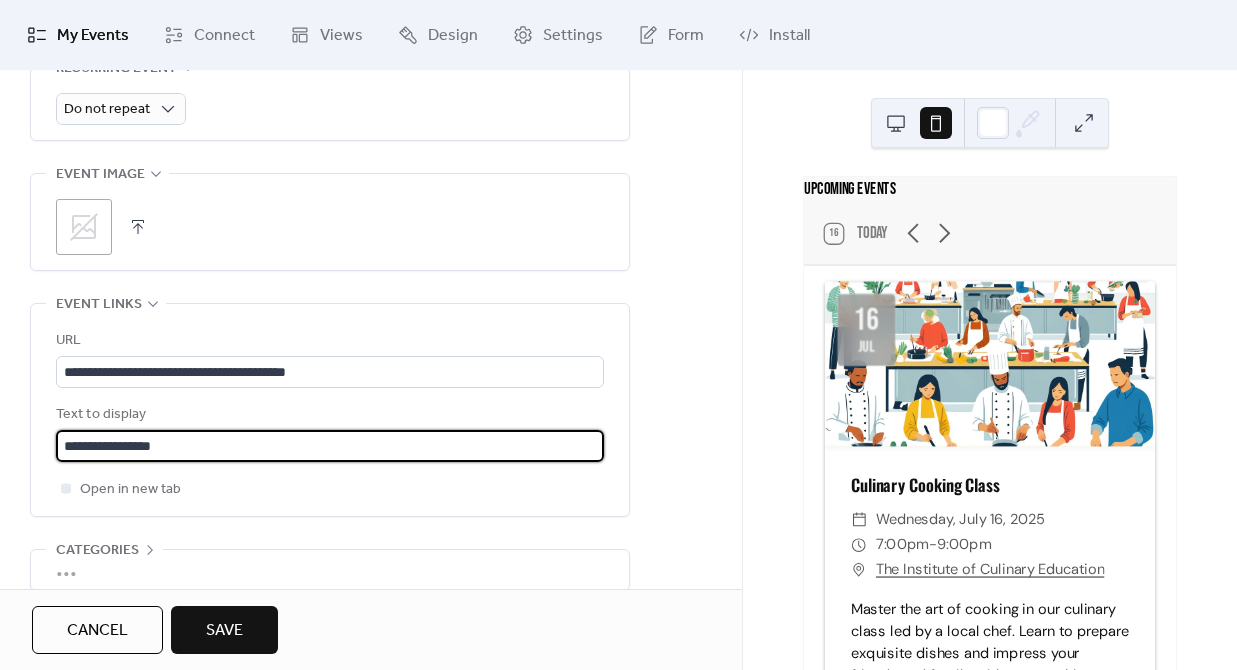 click on "**********" at bounding box center (330, 446) 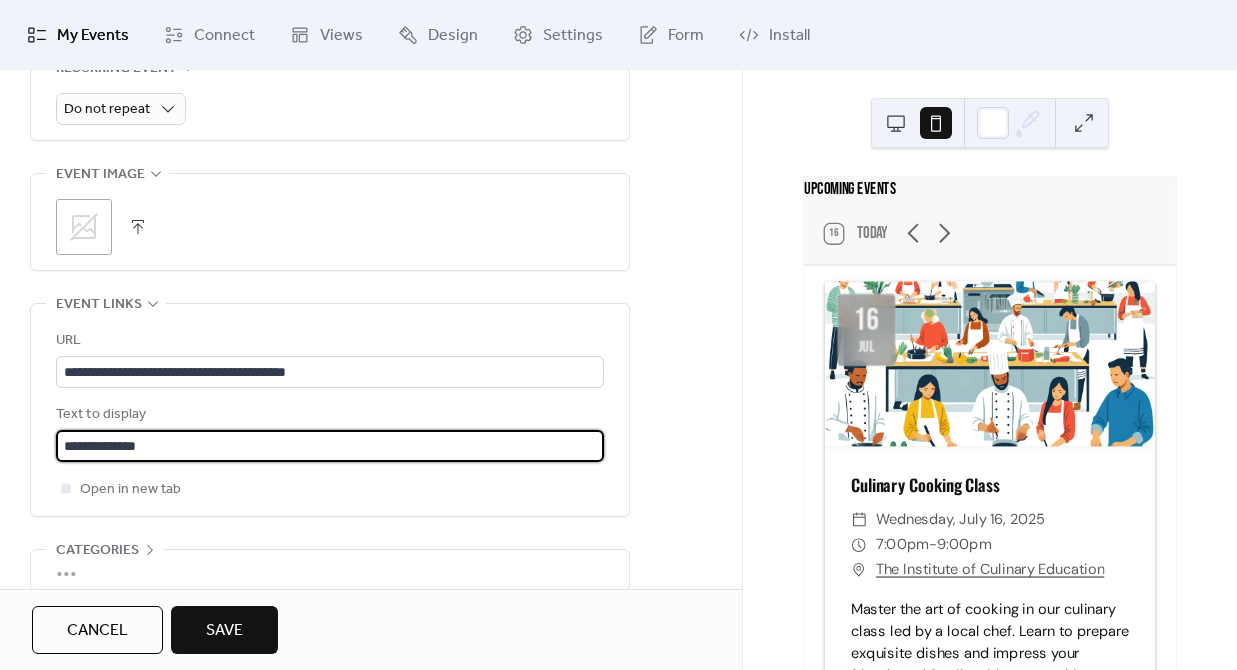 type on "**********" 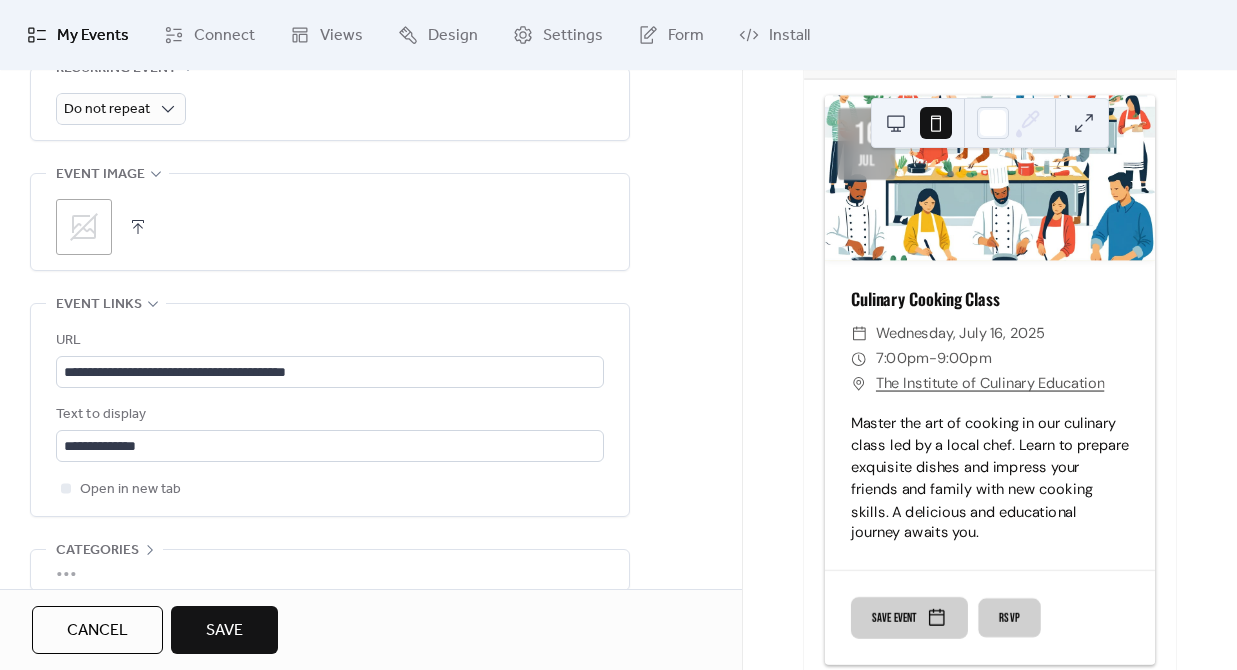scroll, scrollTop: 0, scrollLeft: 0, axis: both 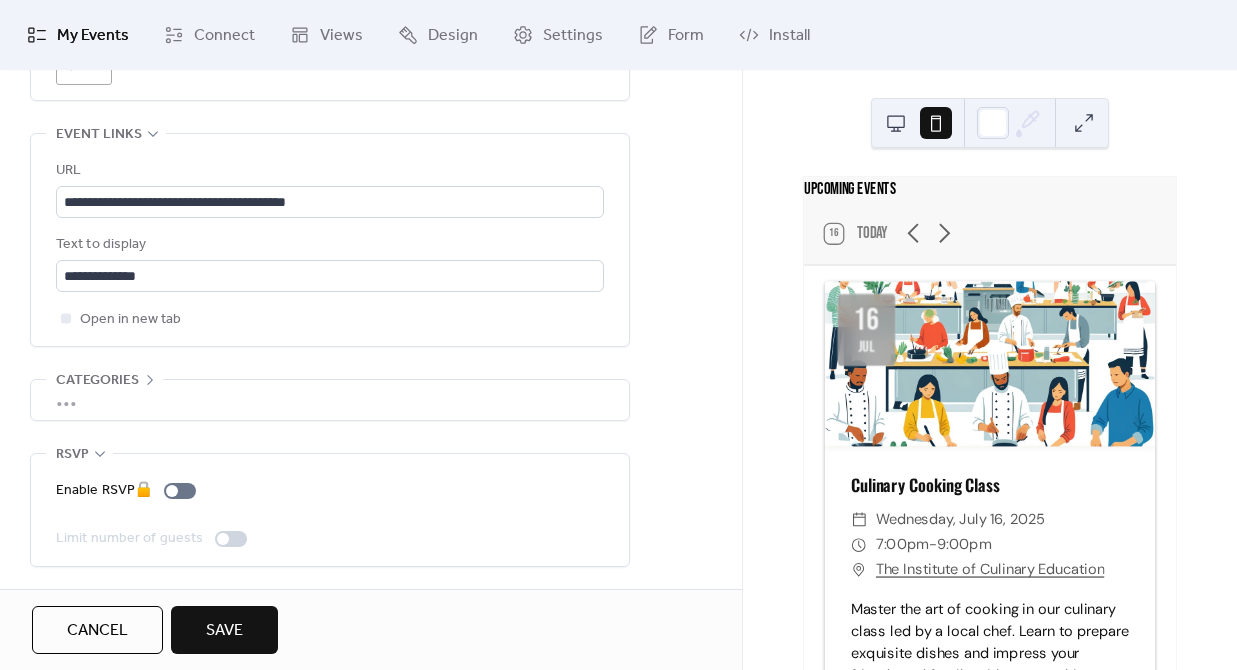 click on "Categories" at bounding box center (97, 381) 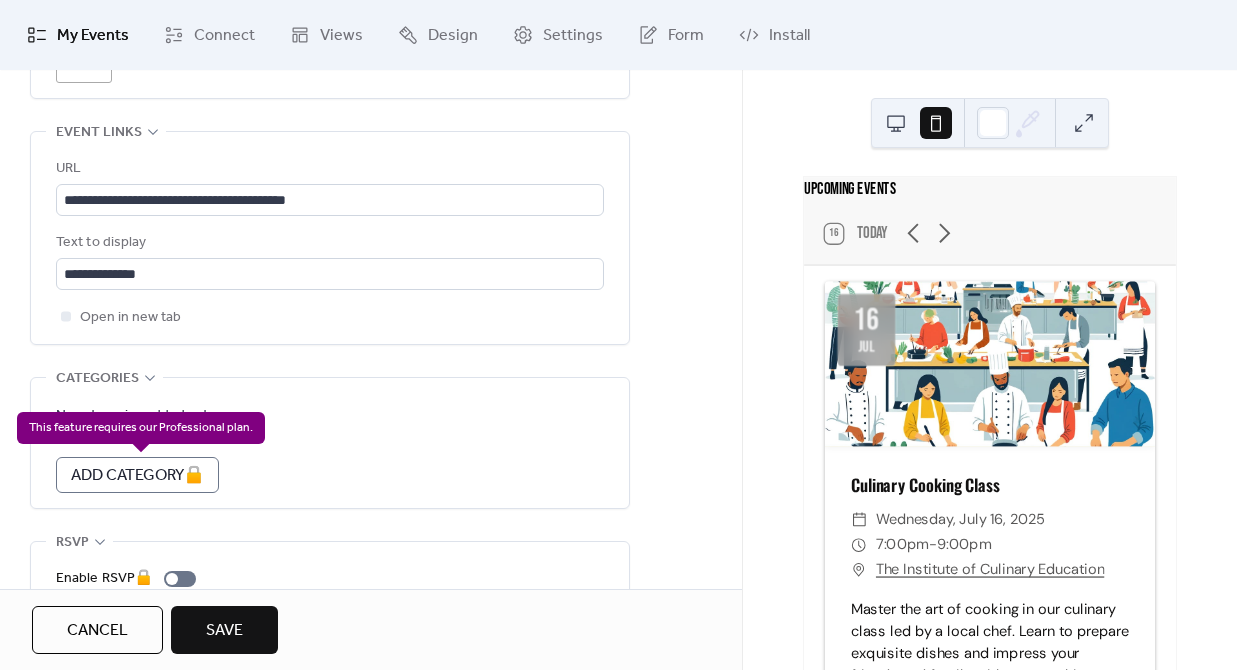 click on "Add Category  🔒" at bounding box center (137, 475) 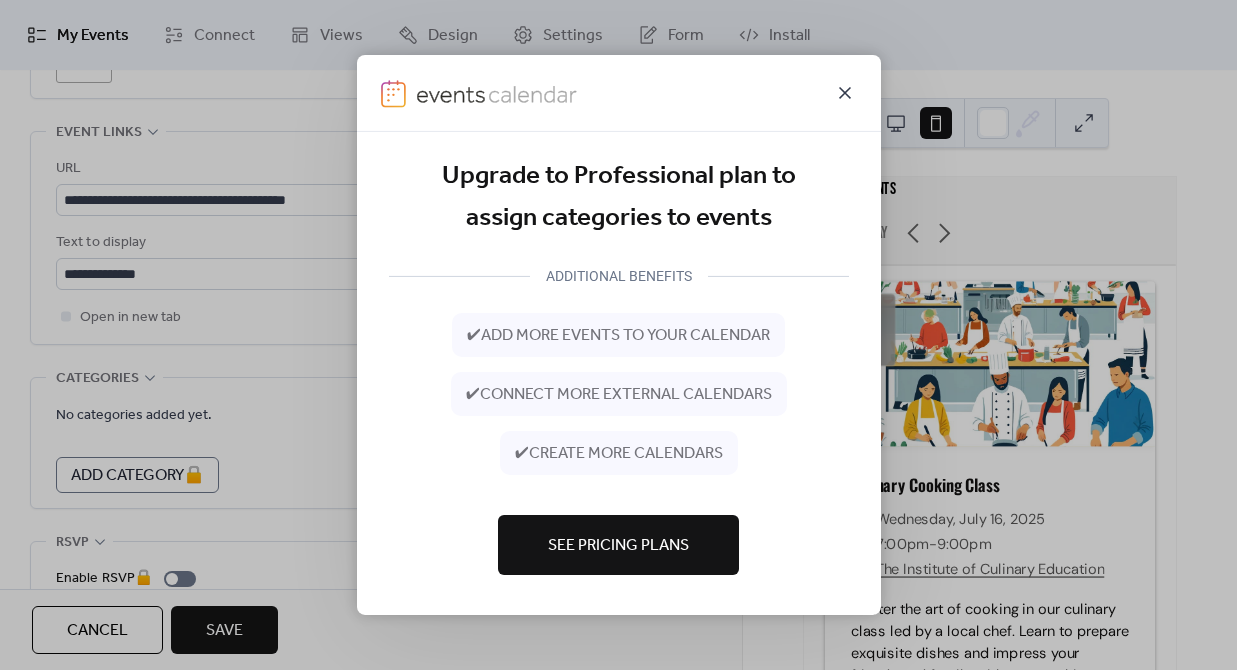 click 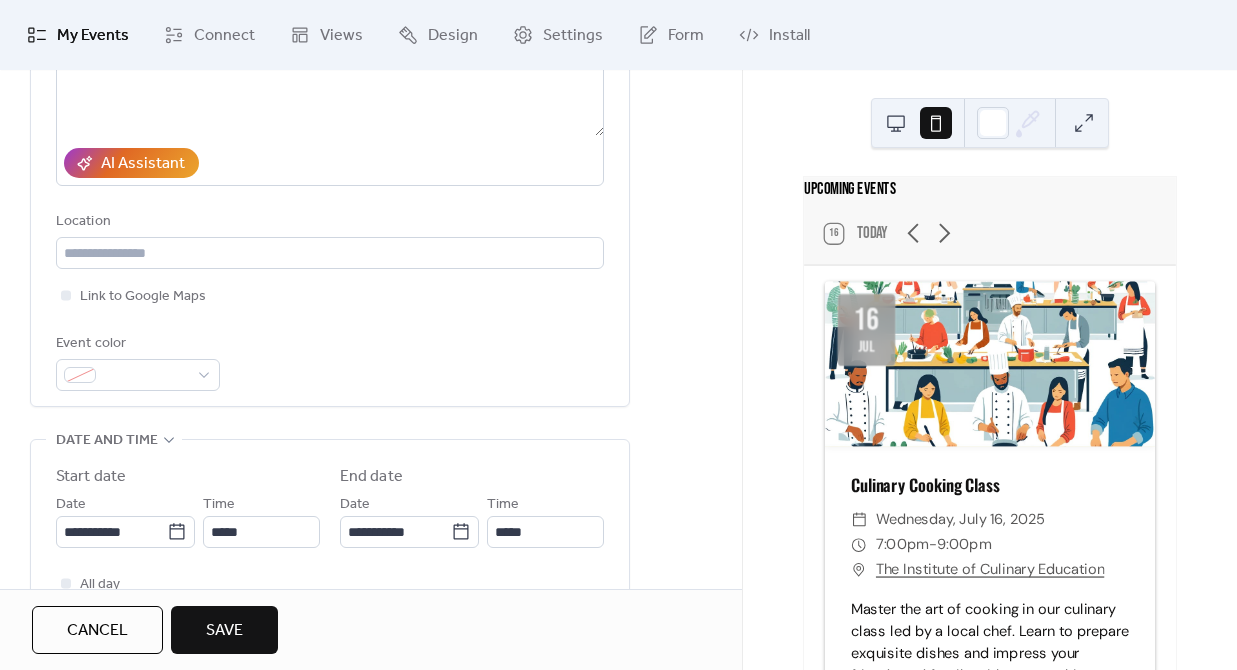 scroll, scrollTop: 326, scrollLeft: 0, axis: vertical 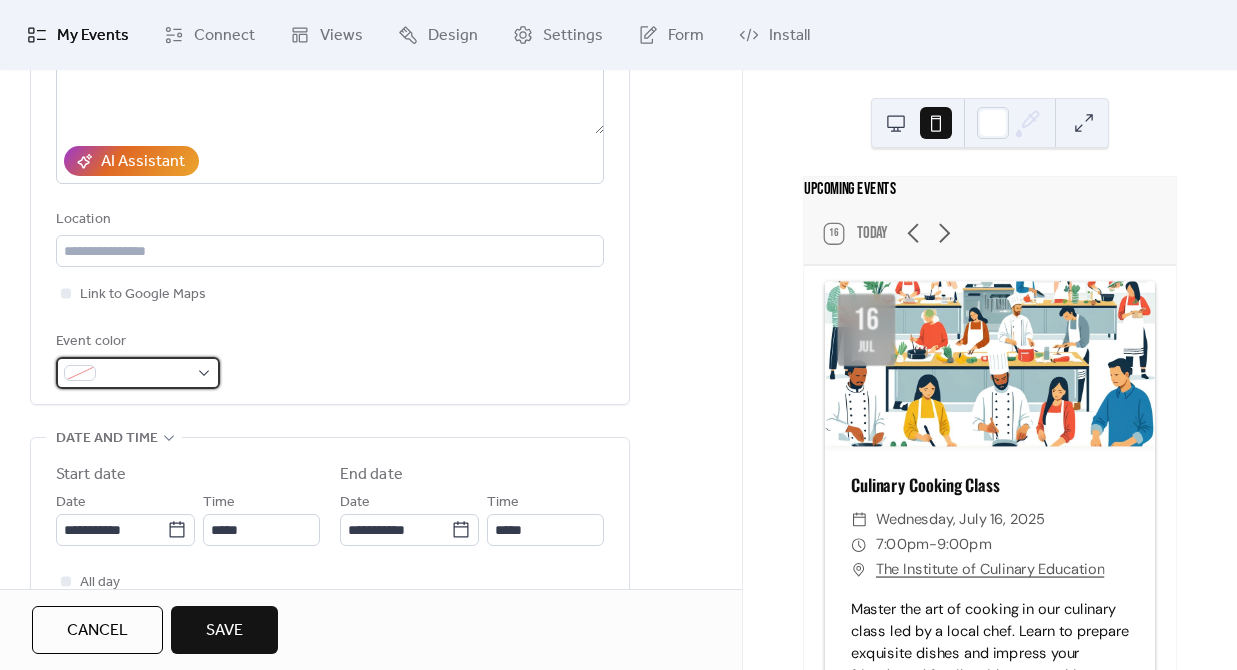 click at bounding box center (146, 374) 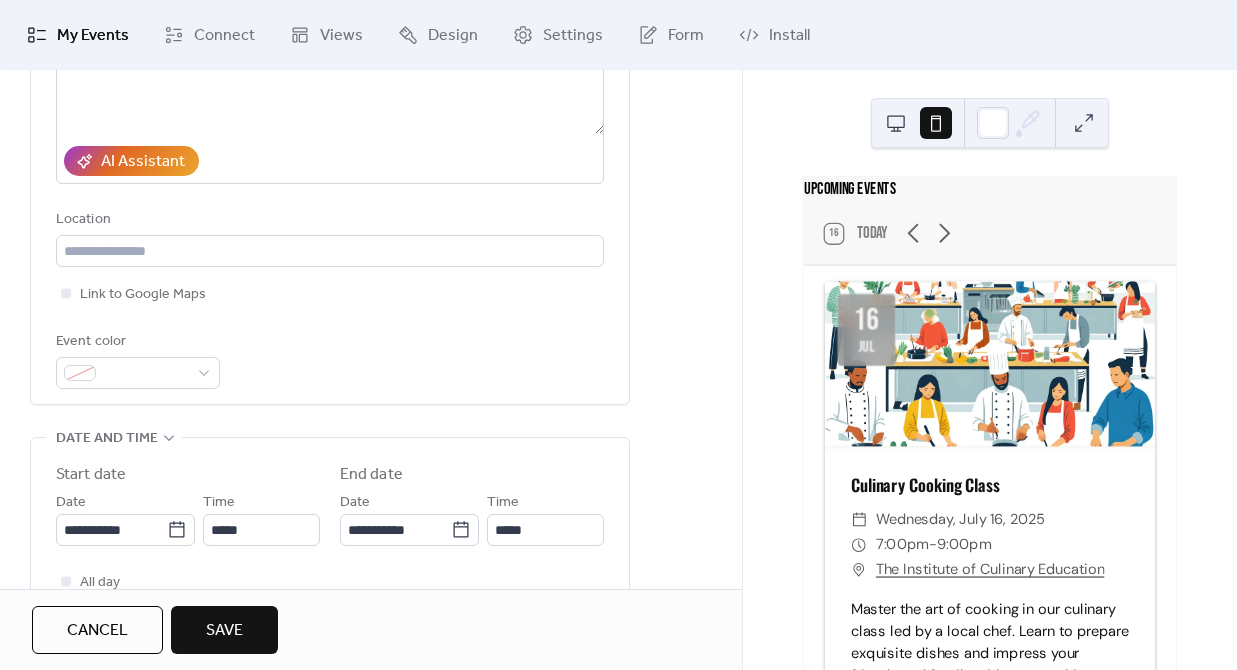 click on "Link to Google Maps" at bounding box center (330, 294) 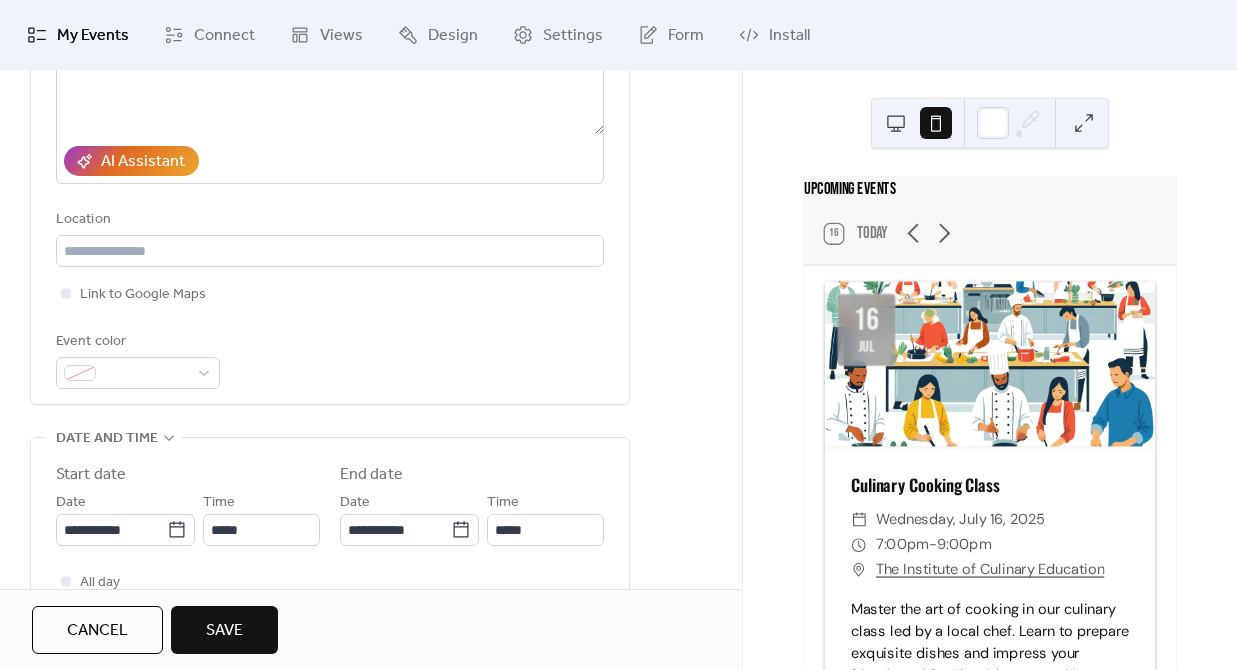 click on "Save" at bounding box center (224, 630) 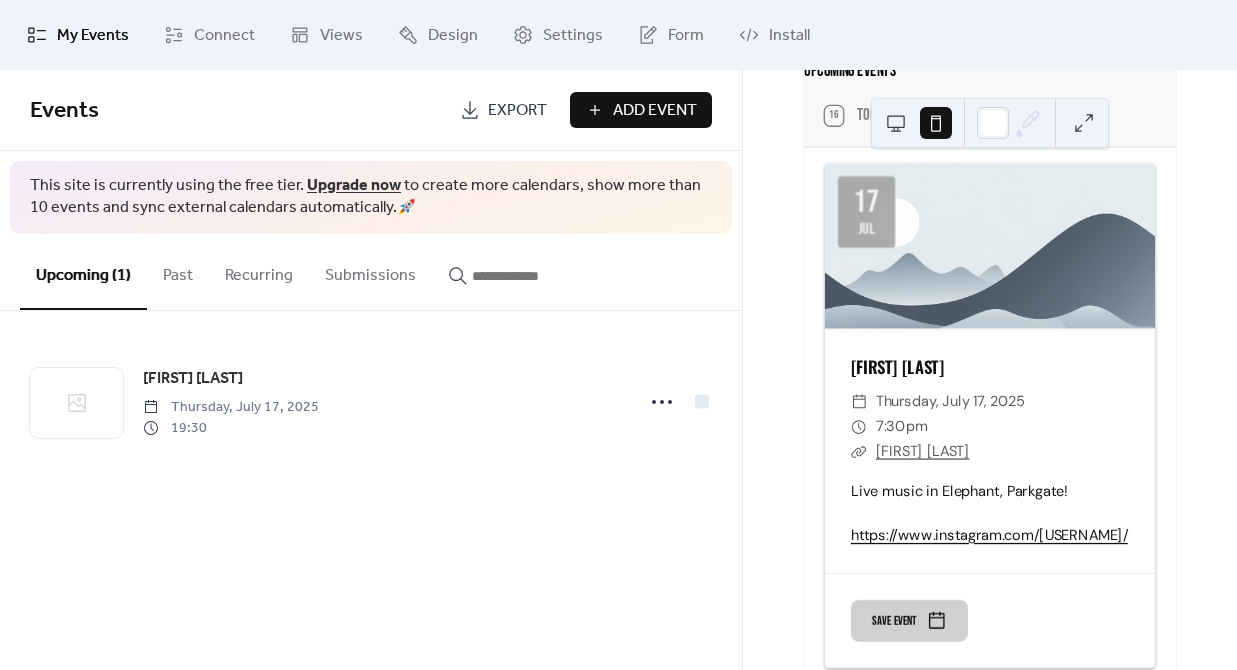 scroll, scrollTop: 170, scrollLeft: 0, axis: vertical 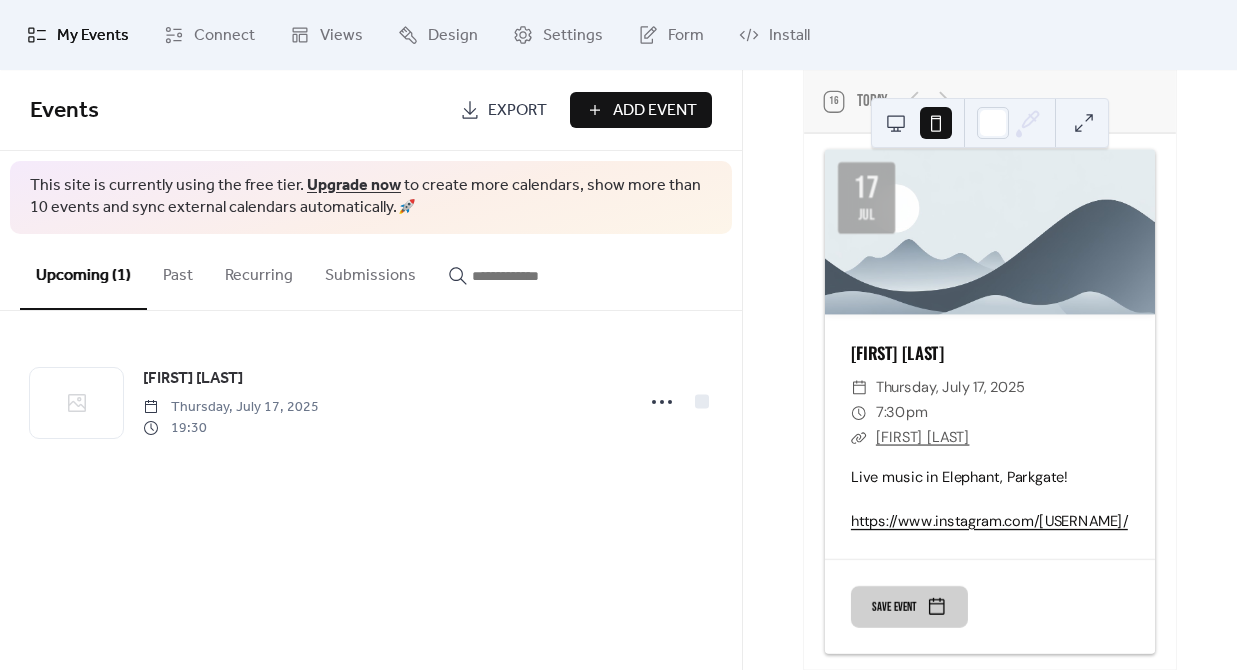click on "Add Event" at bounding box center [655, 111] 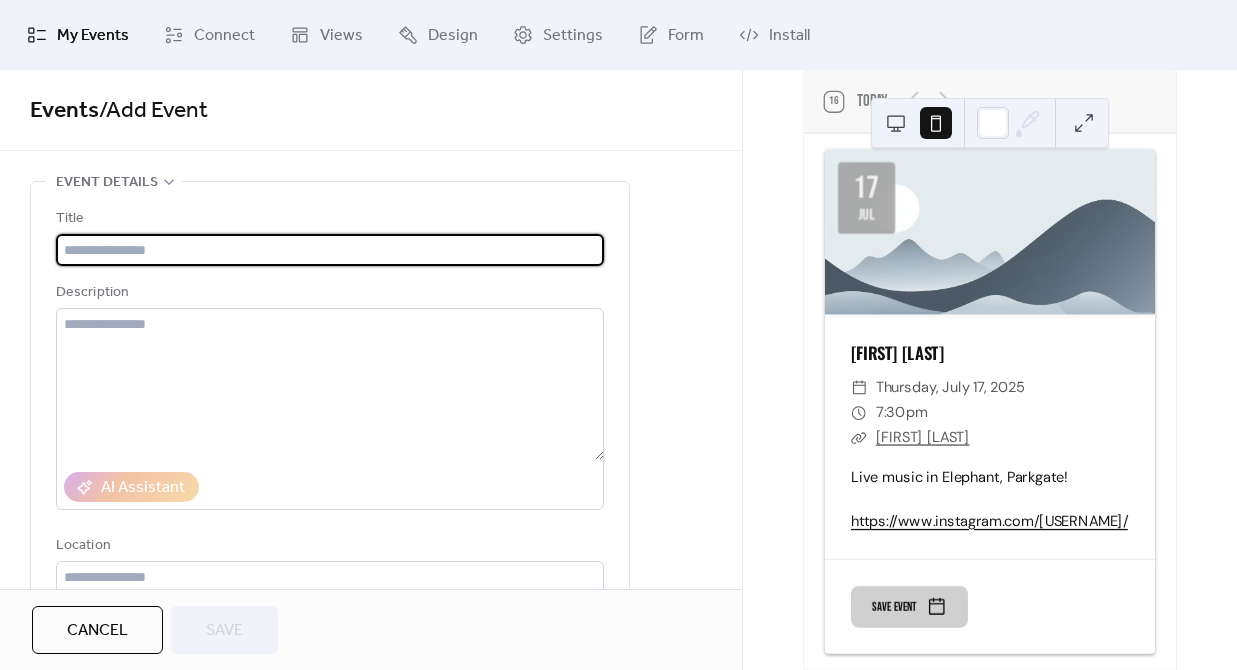 click at bounding box center (330, 250) 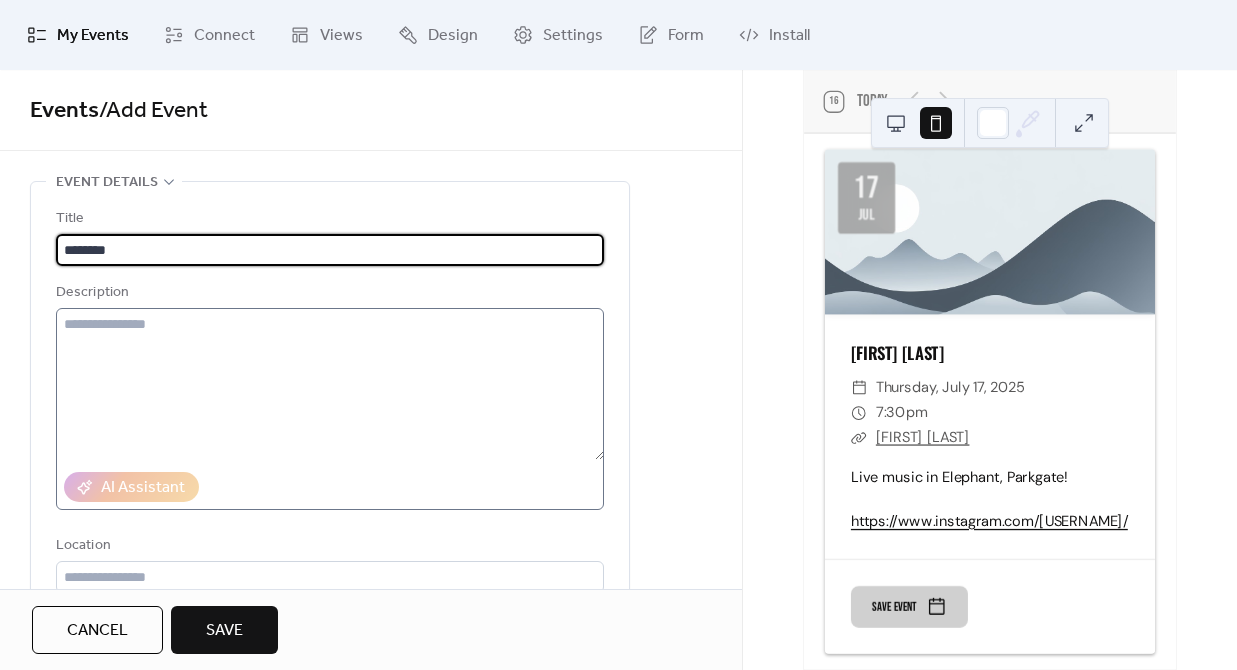 type on "********" 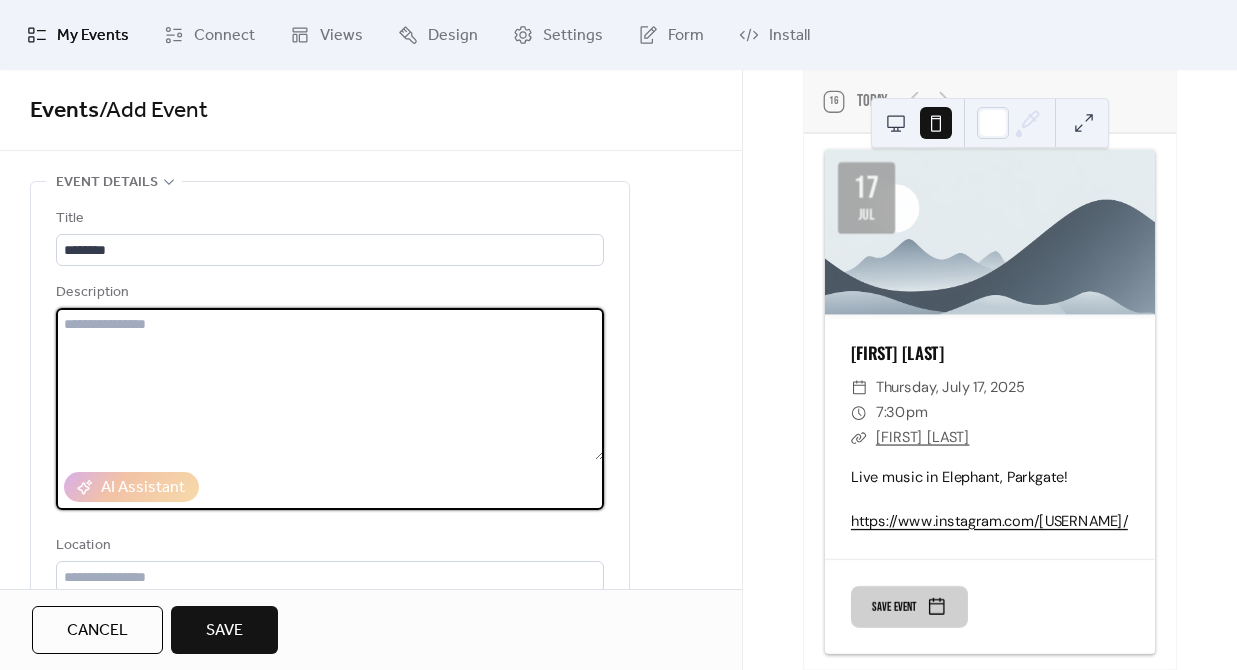 click at bounding box center [330, 384] 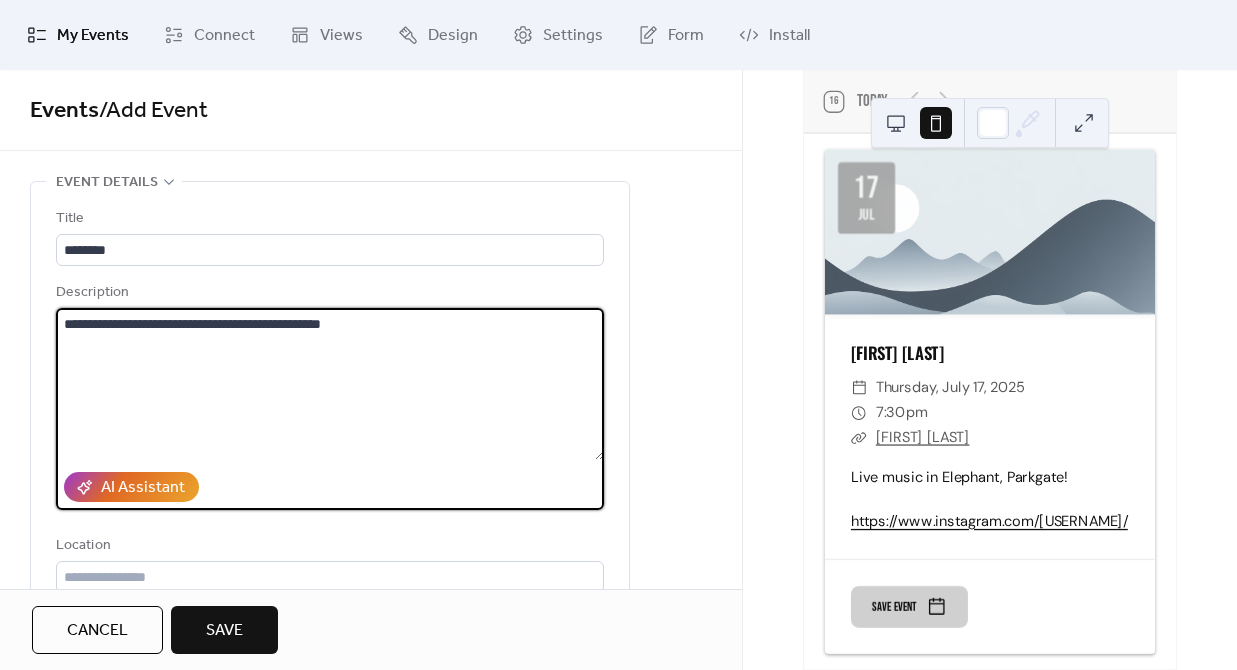 type on "**********" 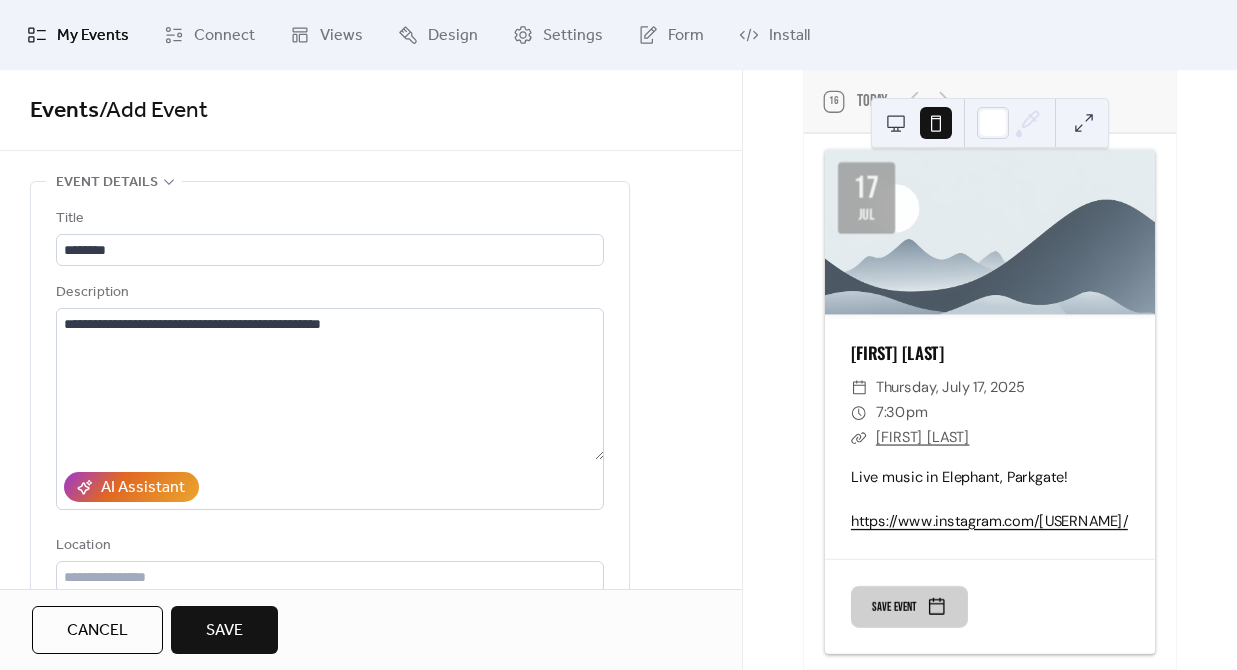 click on "**********" at bounding box center (371, 989) 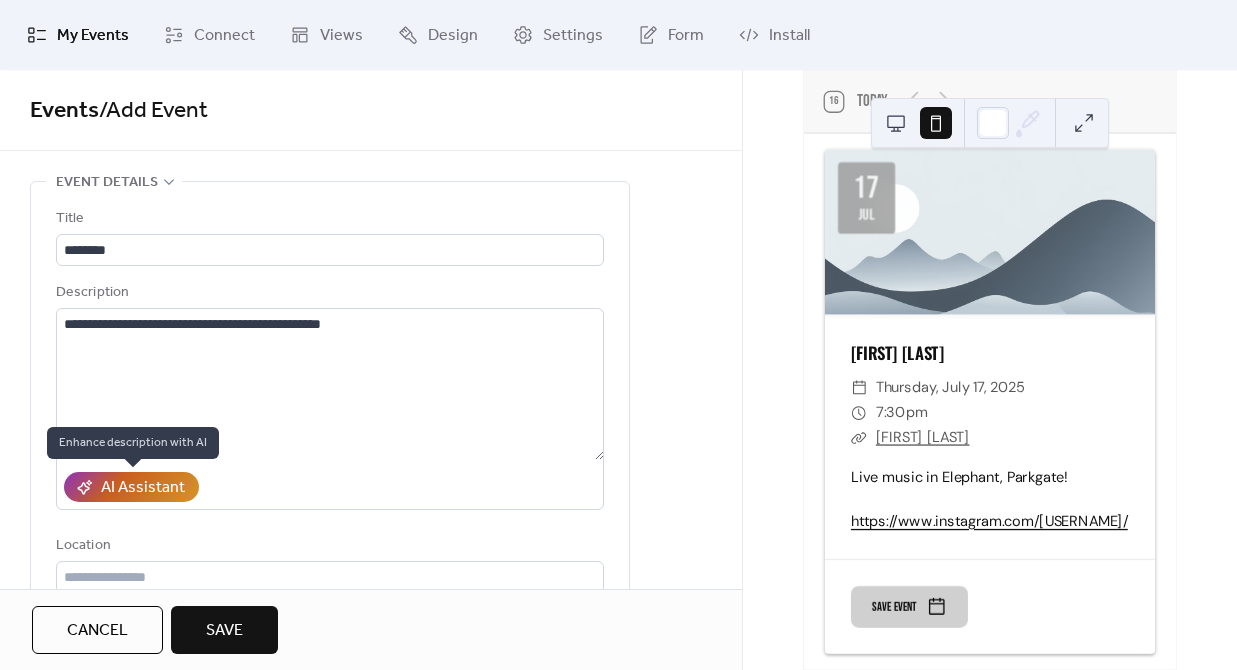 scroll, scrollTop: 143, scrollLeft: 0, axis: vertical 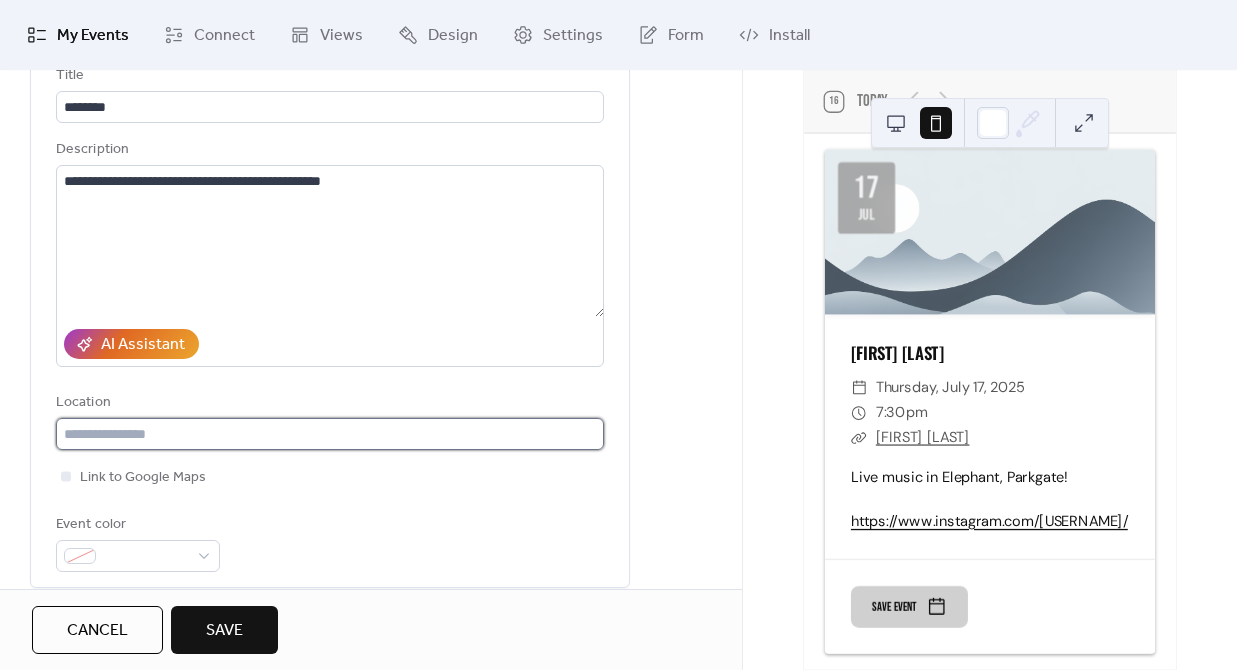 click at bounding box center [330, 434] 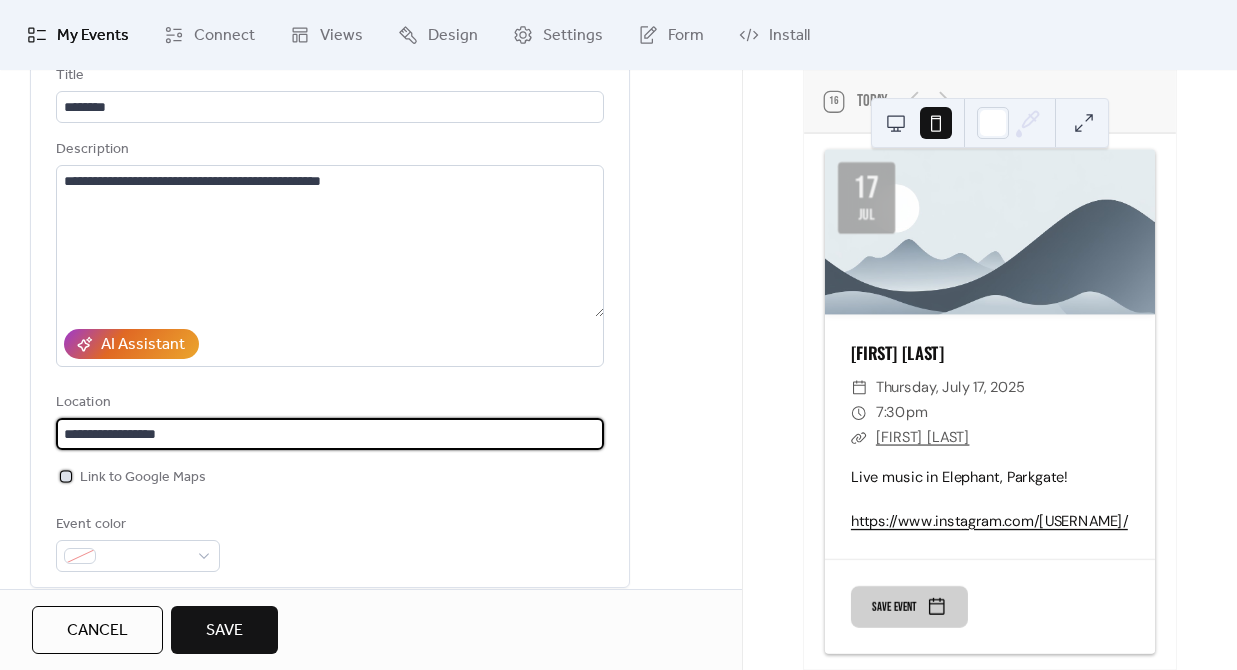click on "Link to Google Maps" at bounding box center [143, 478] 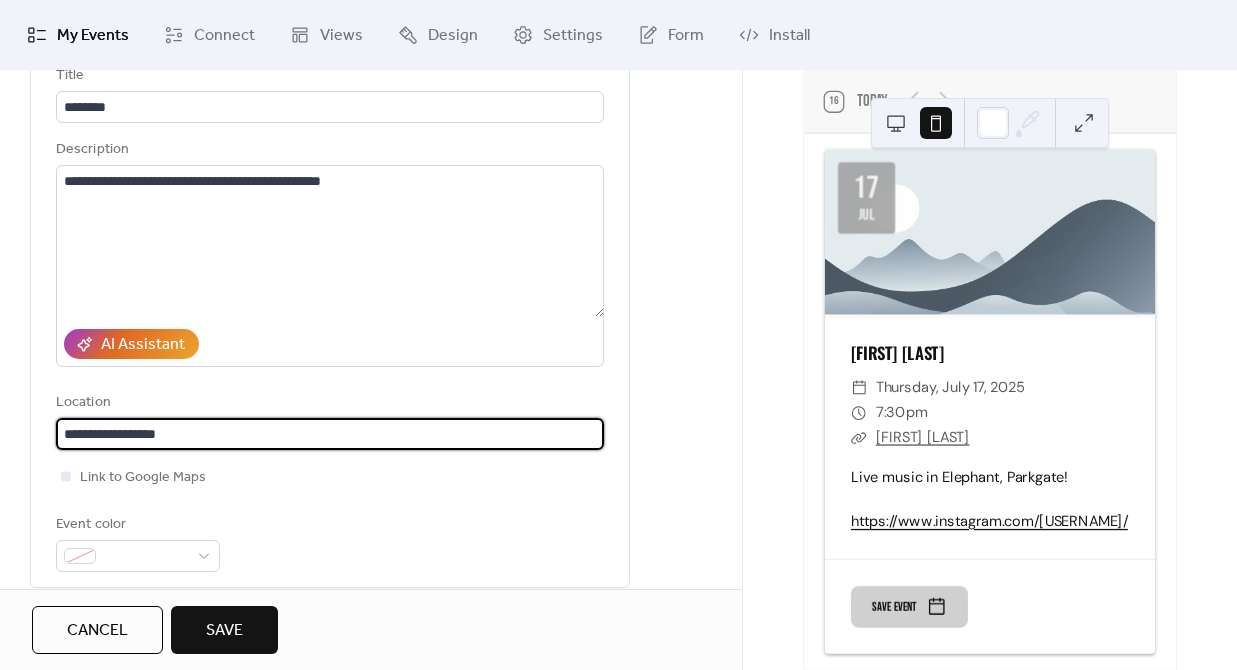 click on "**********" at bounding box center [330, 434] 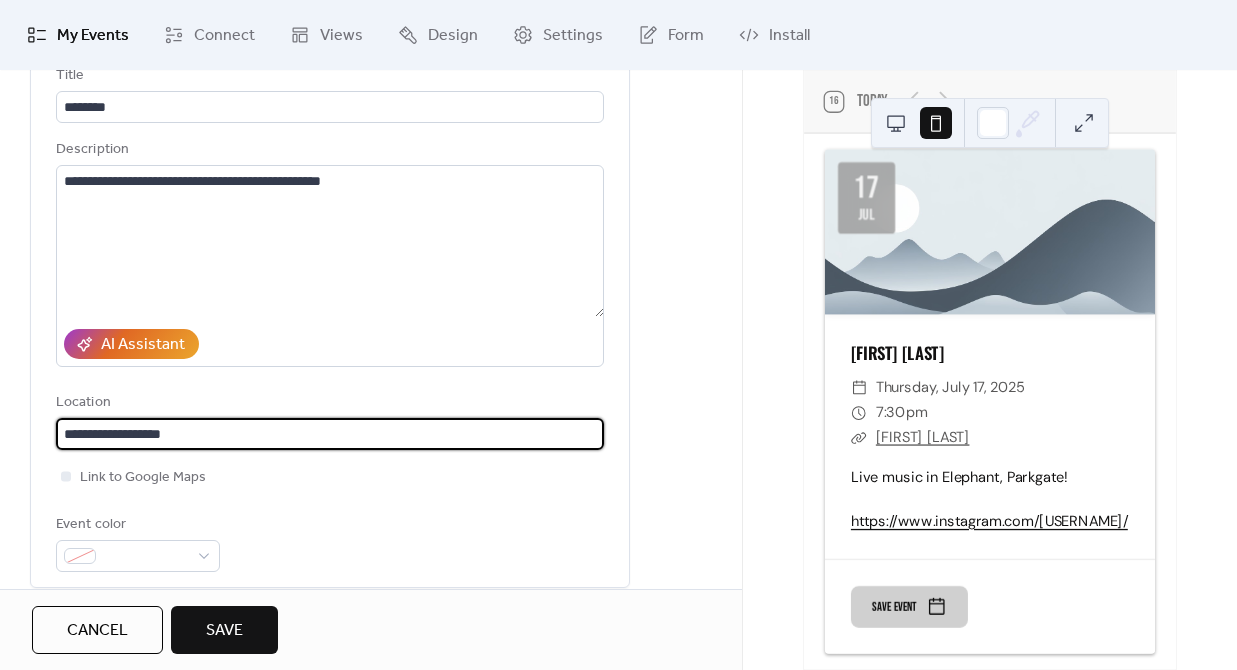 click on "**********" at bounding box center [330, 434] 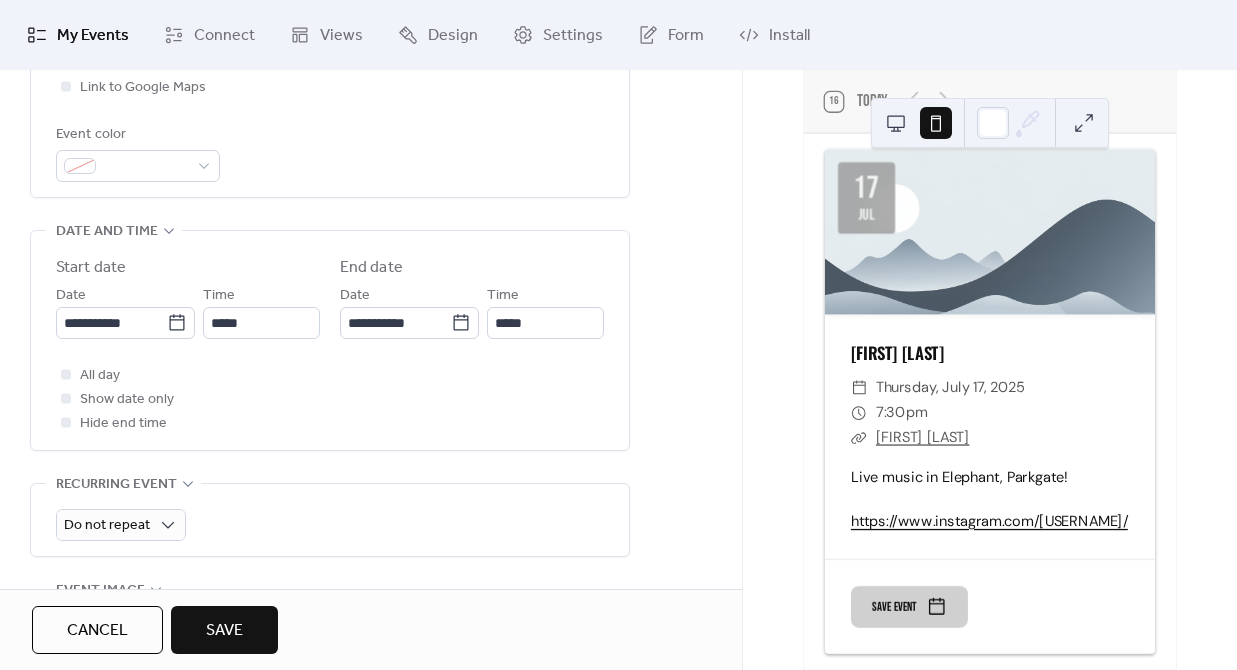 scroll, scrollTop: 550, scrollLeft: 0, axis: vertical 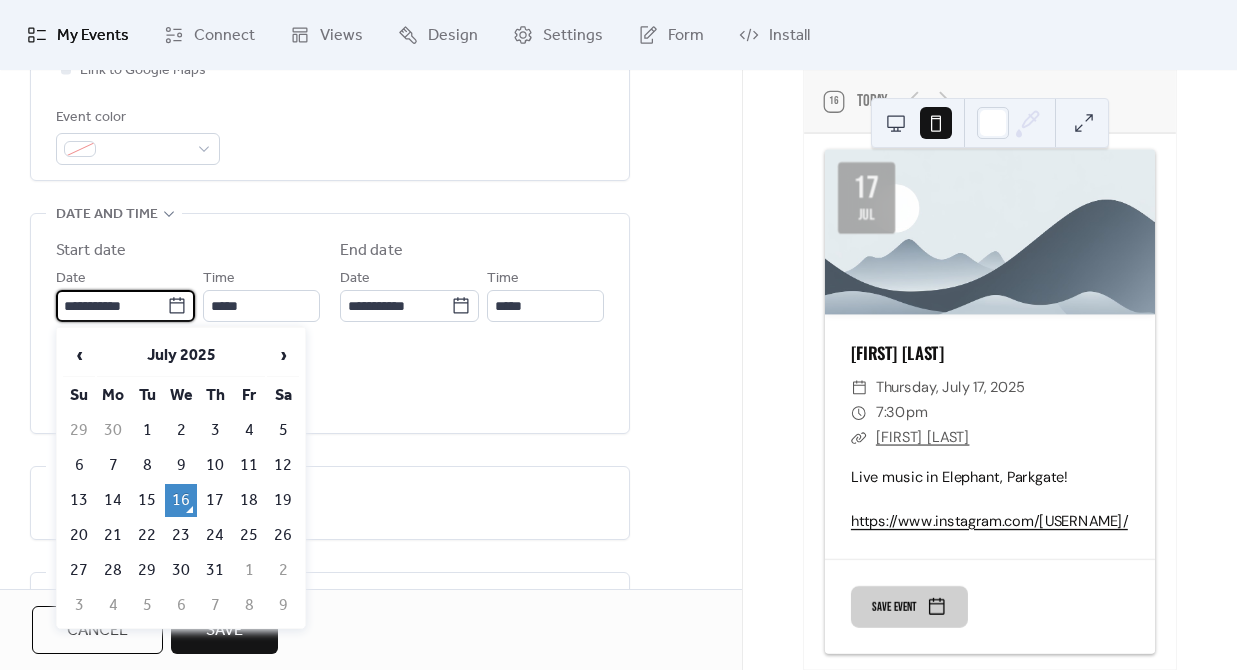 click on "**********" at bounding box center (111, 306) 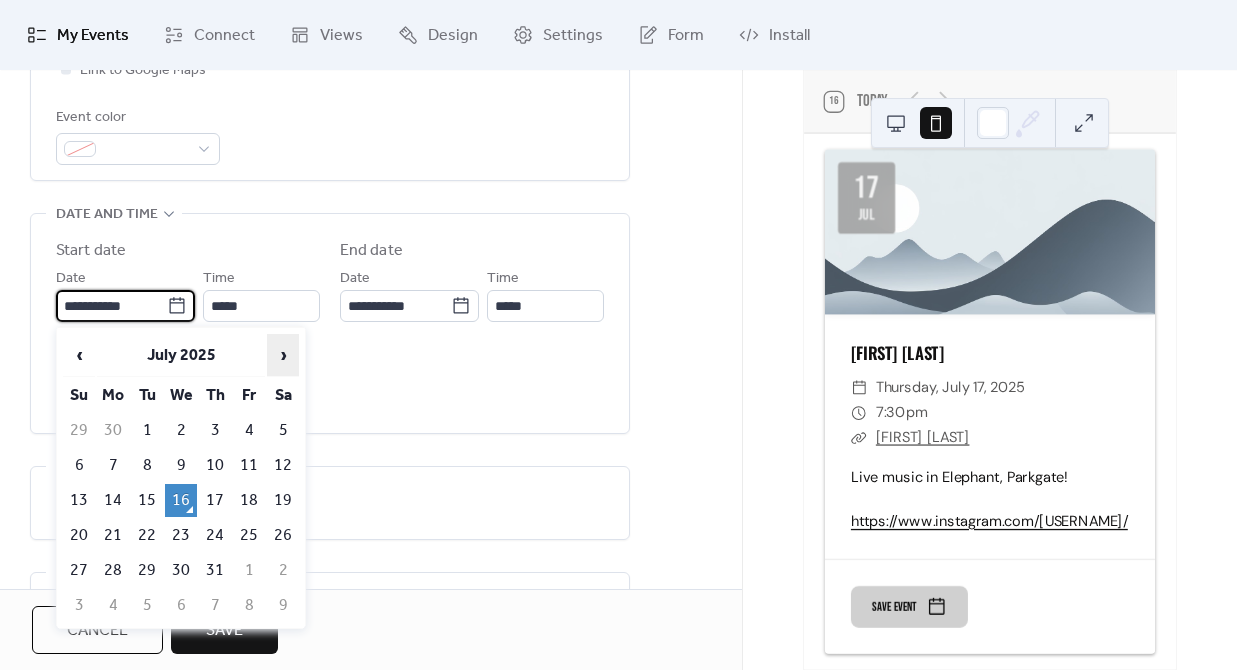 click on "›" at bounding box center [283, 355] 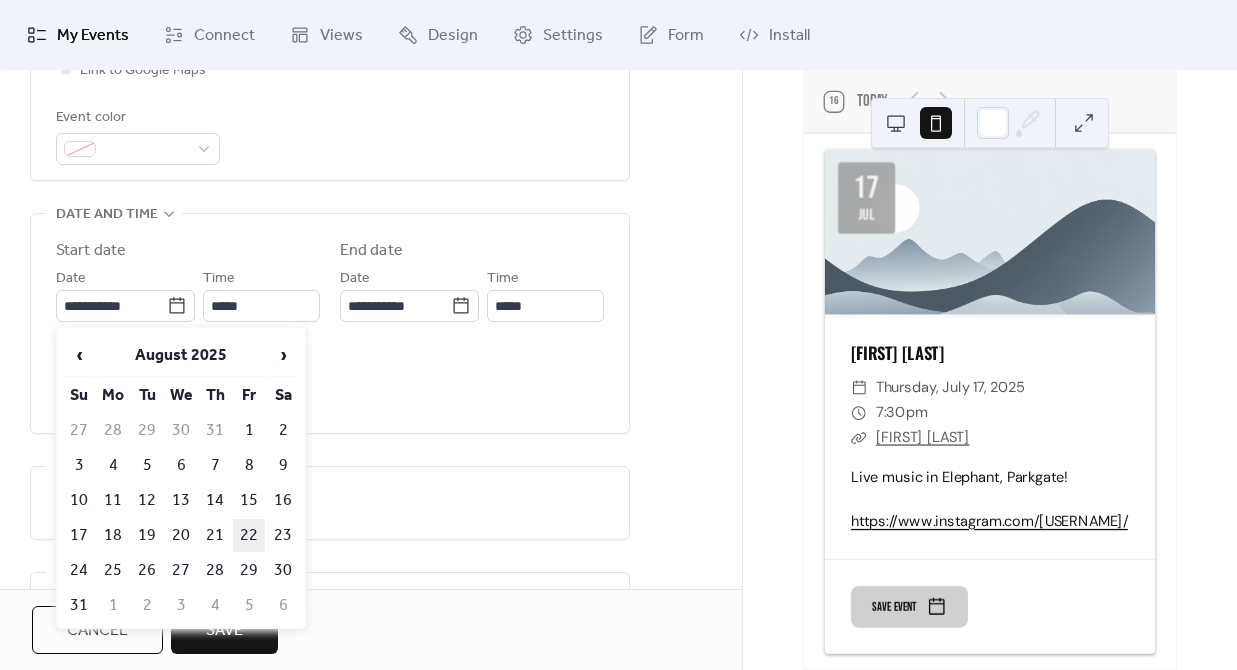 click on "22" at bounding box center [249, 535] 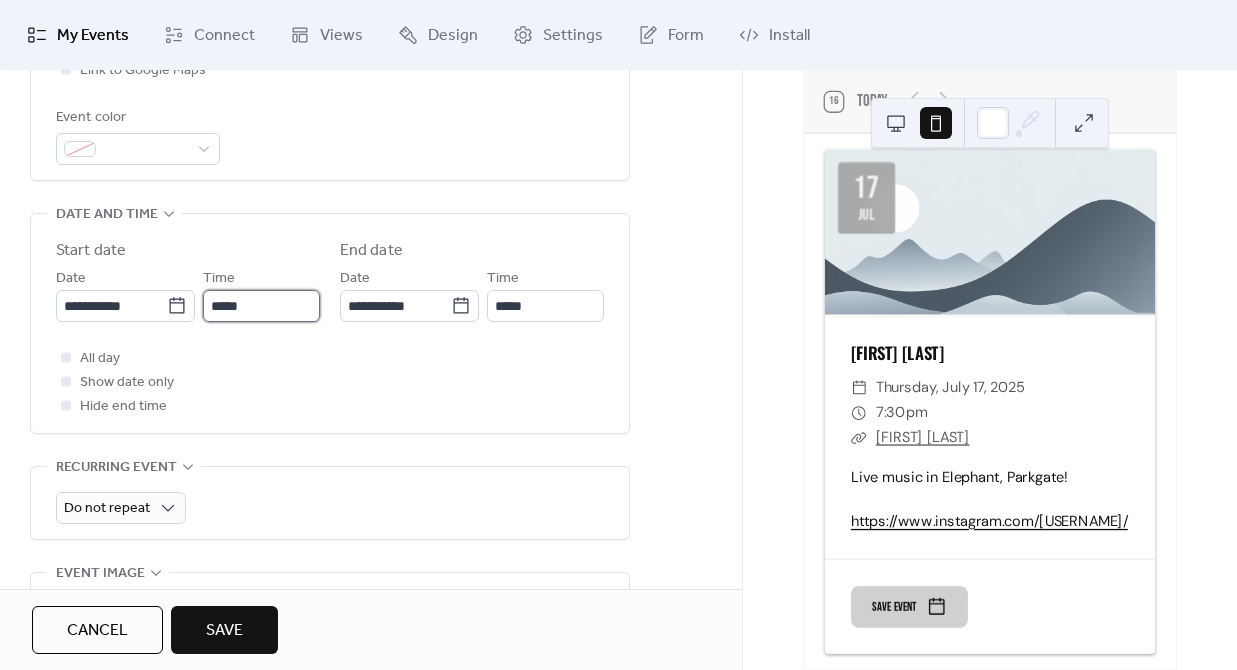click on "*****" at bounding box center (261, 306) 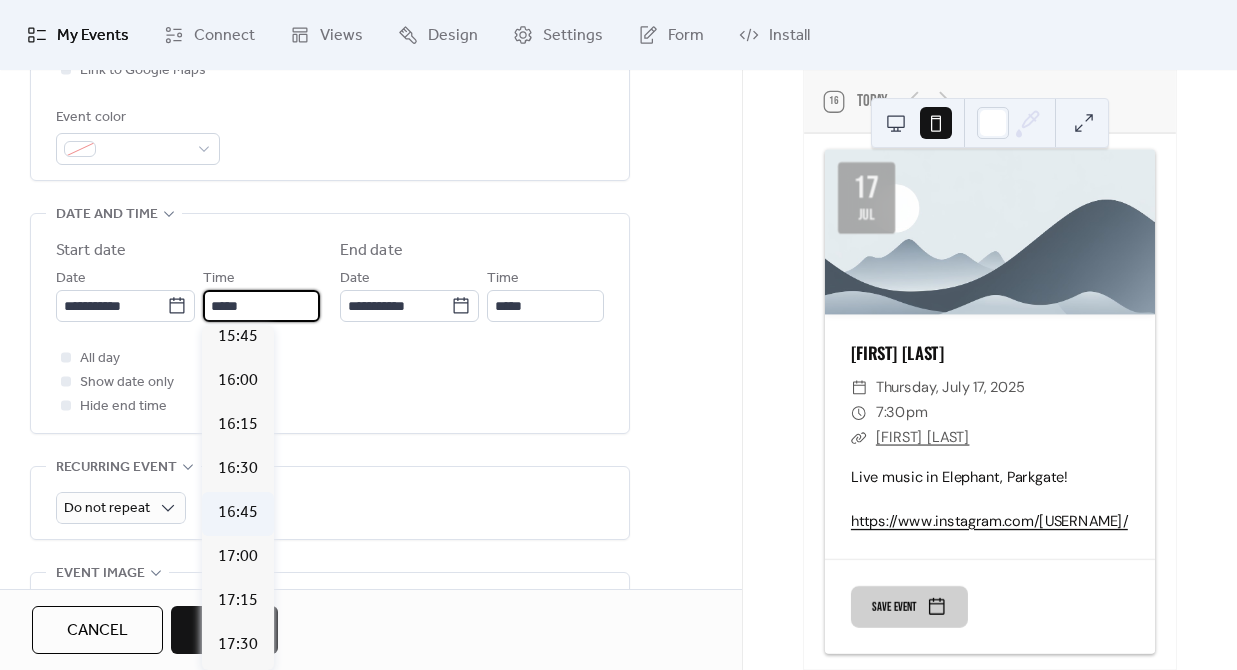 scroll, scrollTop: 2794, scrollLeft: 0, axis: vertical 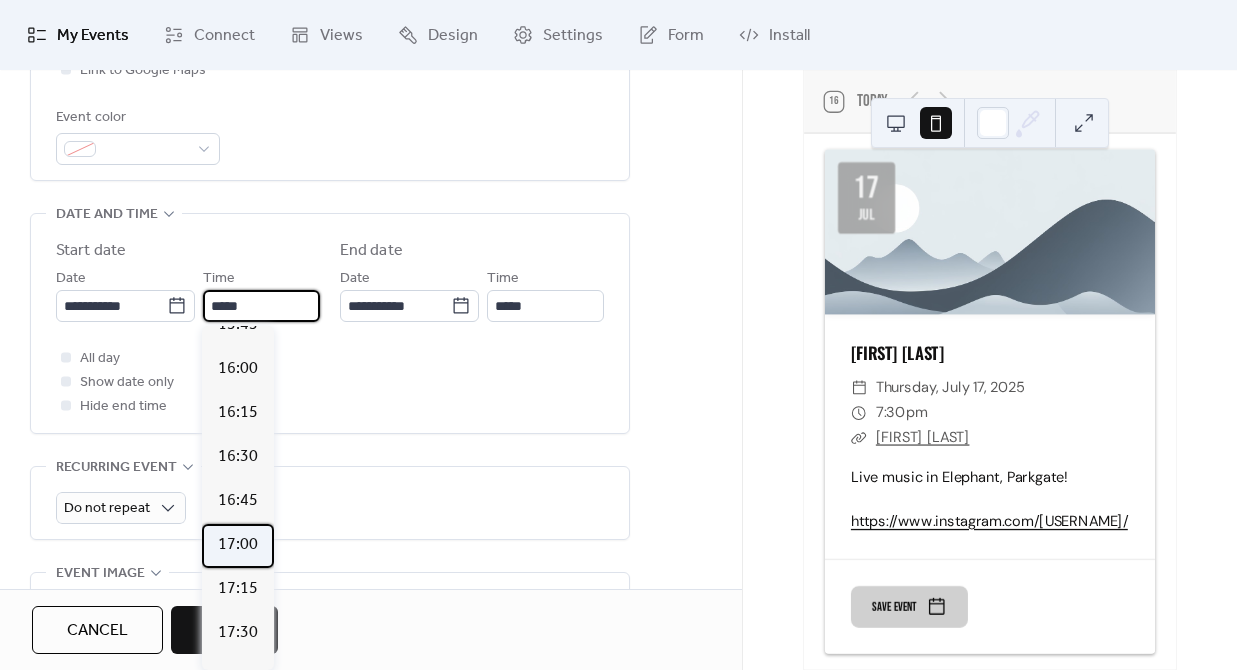 click on "17:00" at bounding box center [238, 545] 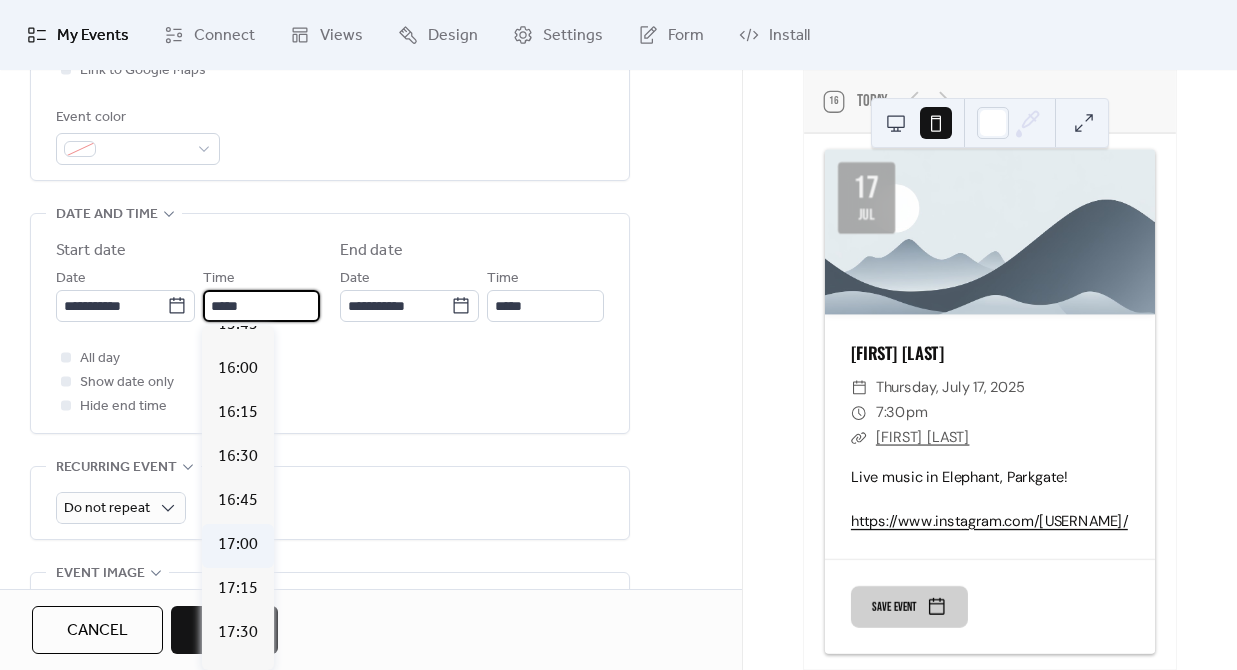 type on "*****" 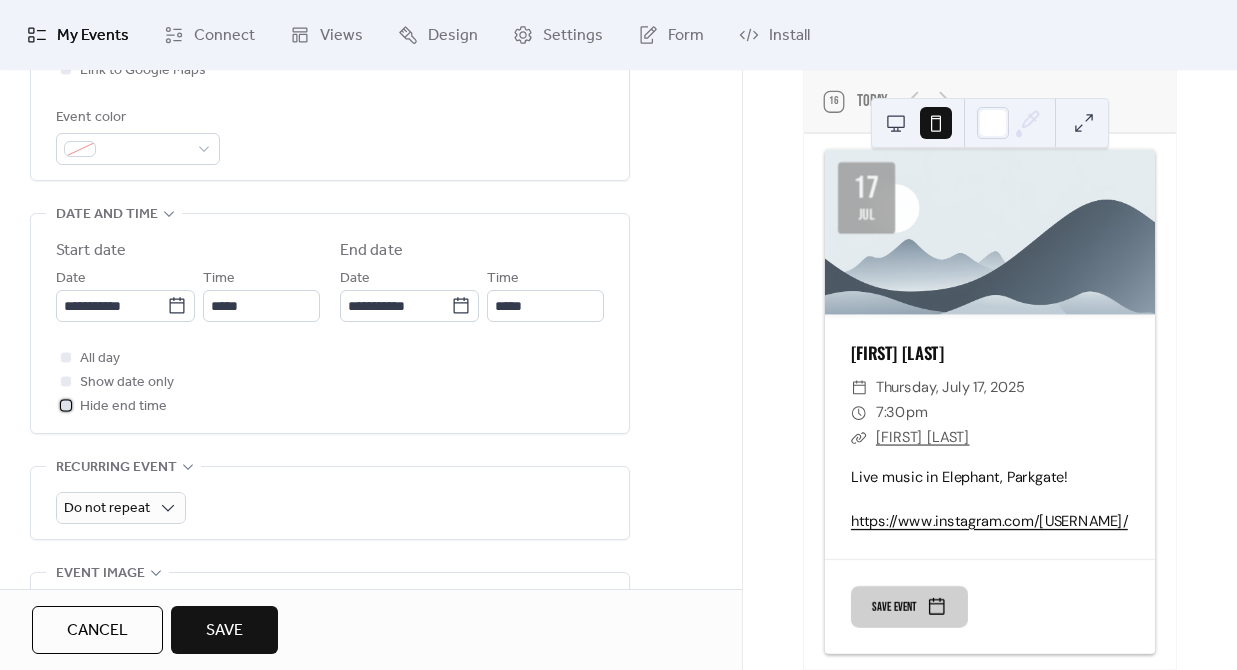 click on "Hide end time" at bounding box center (123, 407) 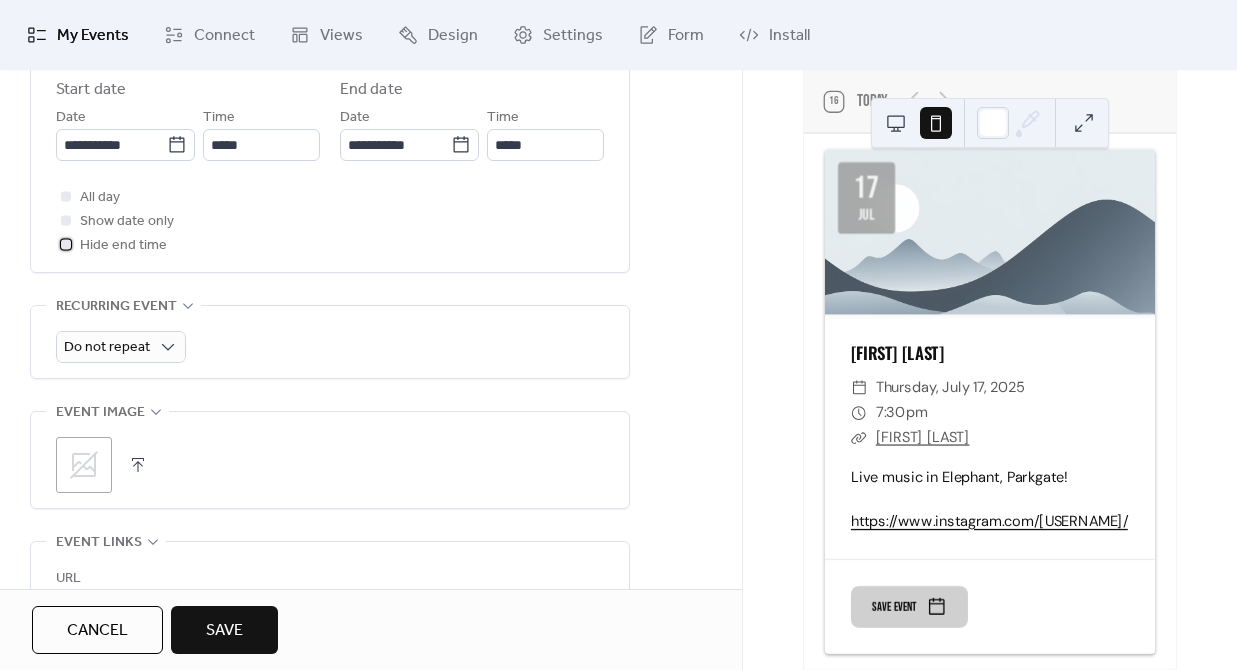 scroll, scrollTop: 713, scrollLeft: 0, axis: vertical 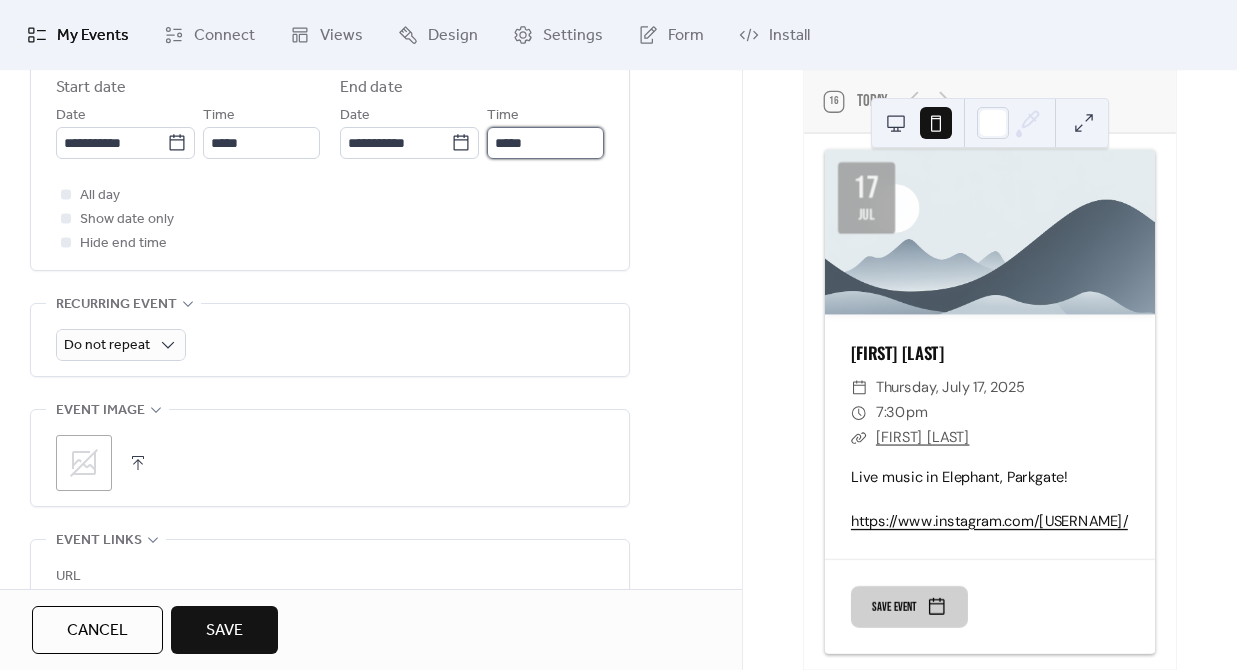 click on "*****" at bounding box center (545, 143) 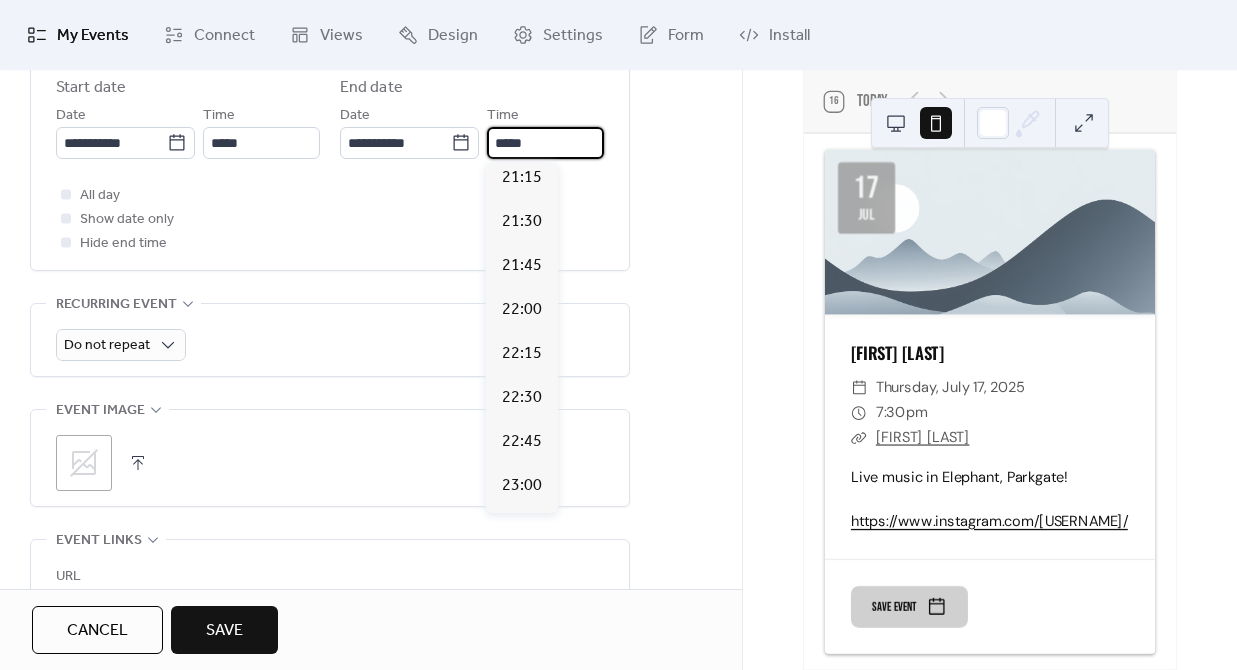 scroll, scrollTop: 838, scrollLeft: 0, axis: vertical 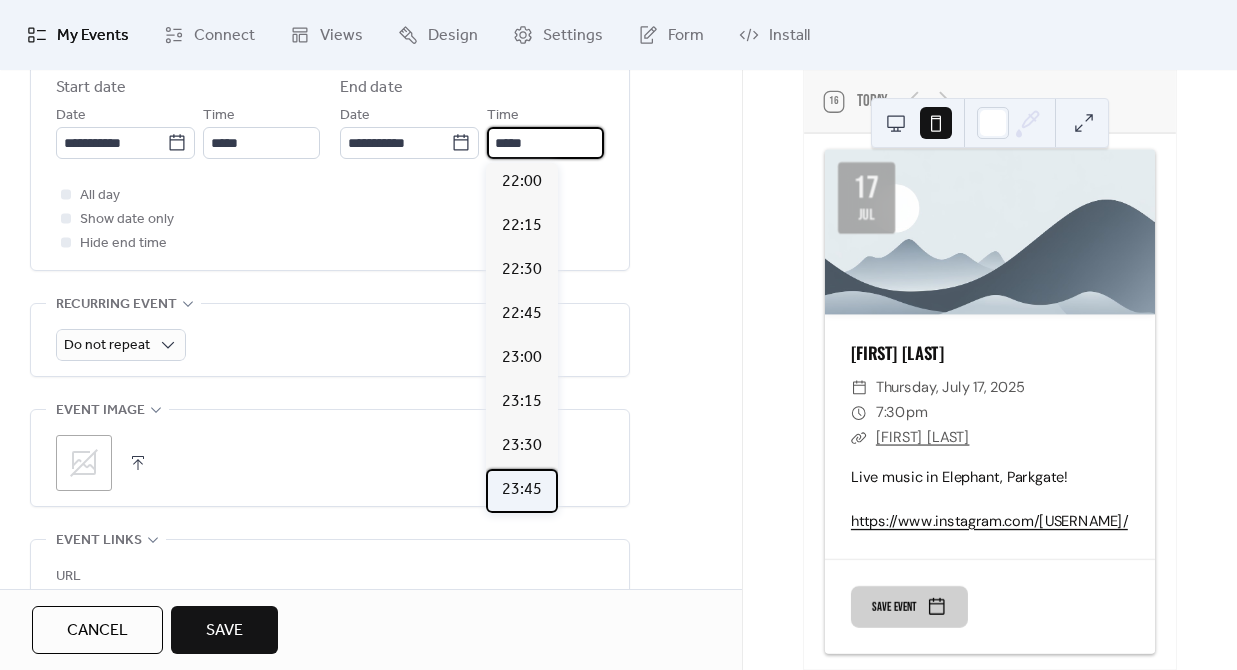 click on "23:45" at bounding box center [522, 490] 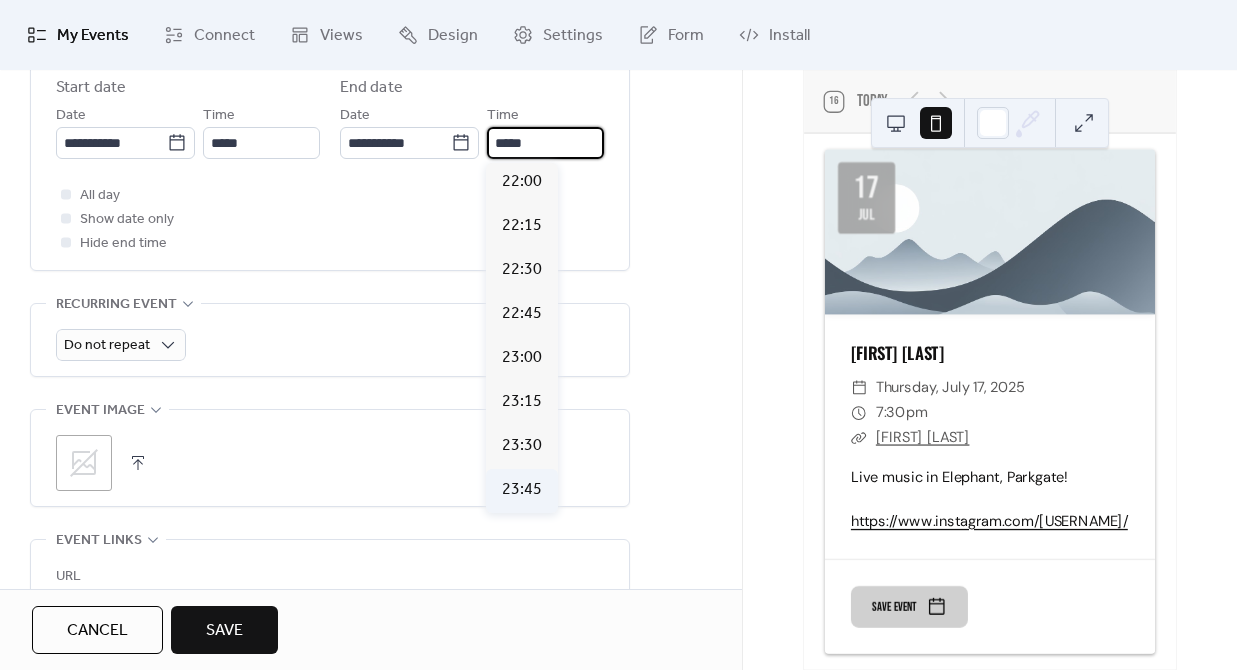 type on "*****" 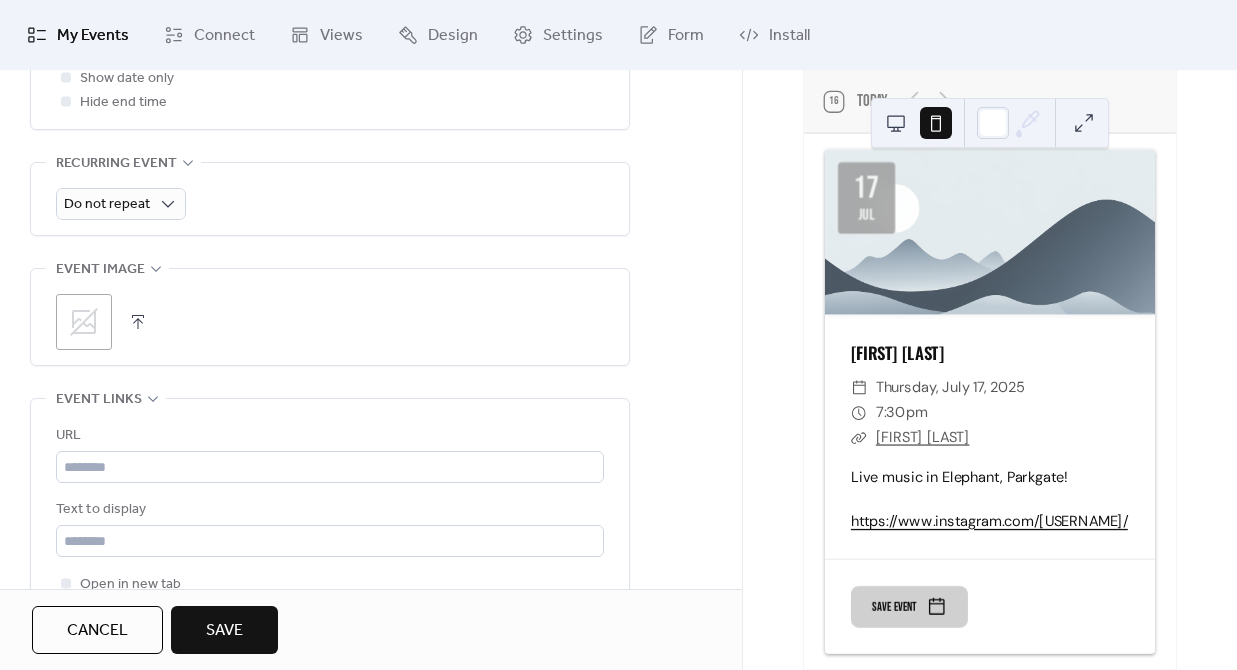 scroll, scrollTop: 989, scrollLeft: 0, axis: vertical 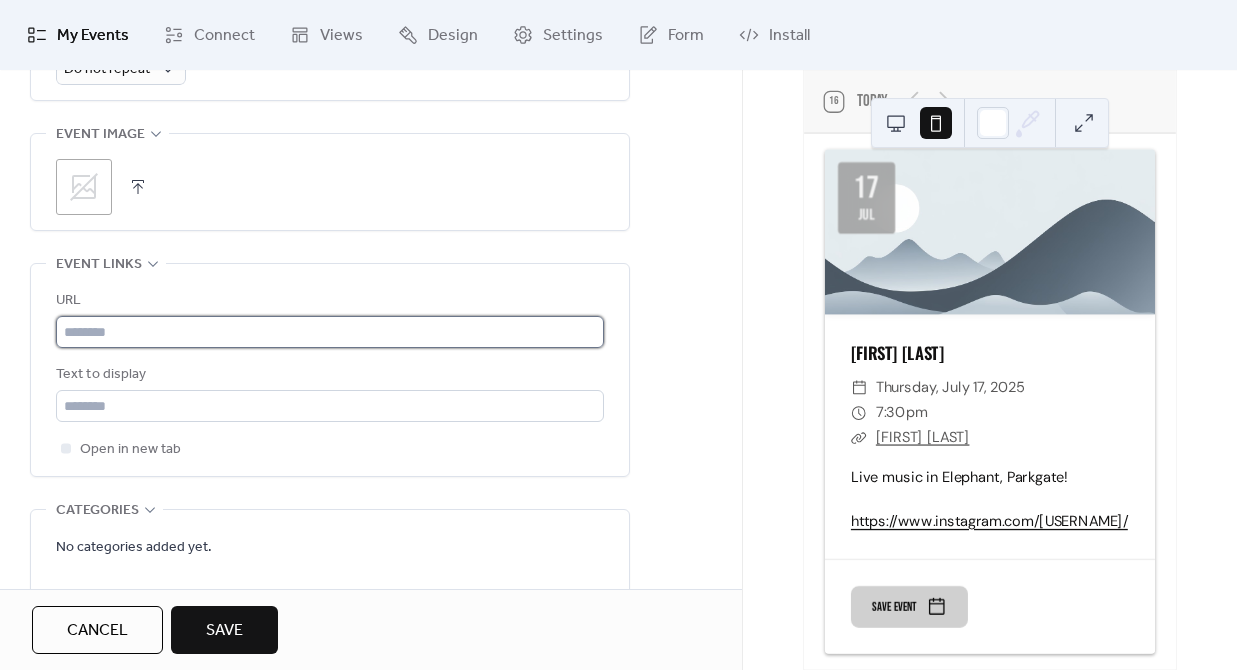 click at bounding box center [330, 332] 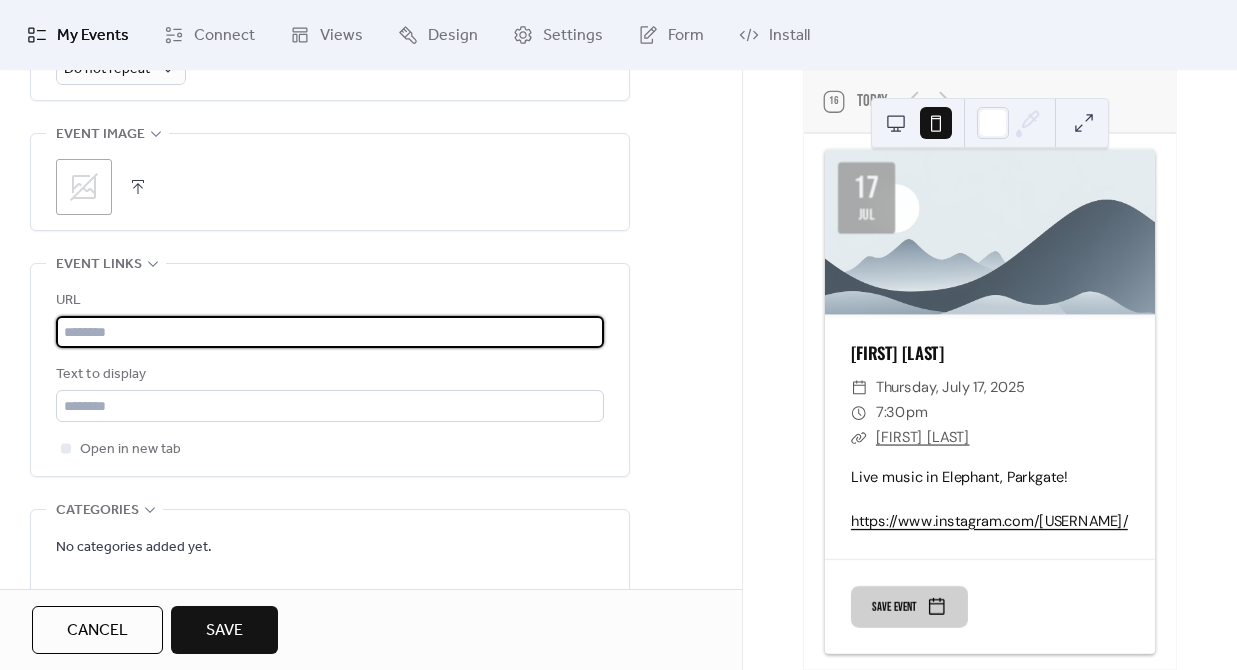 paste on "**********" 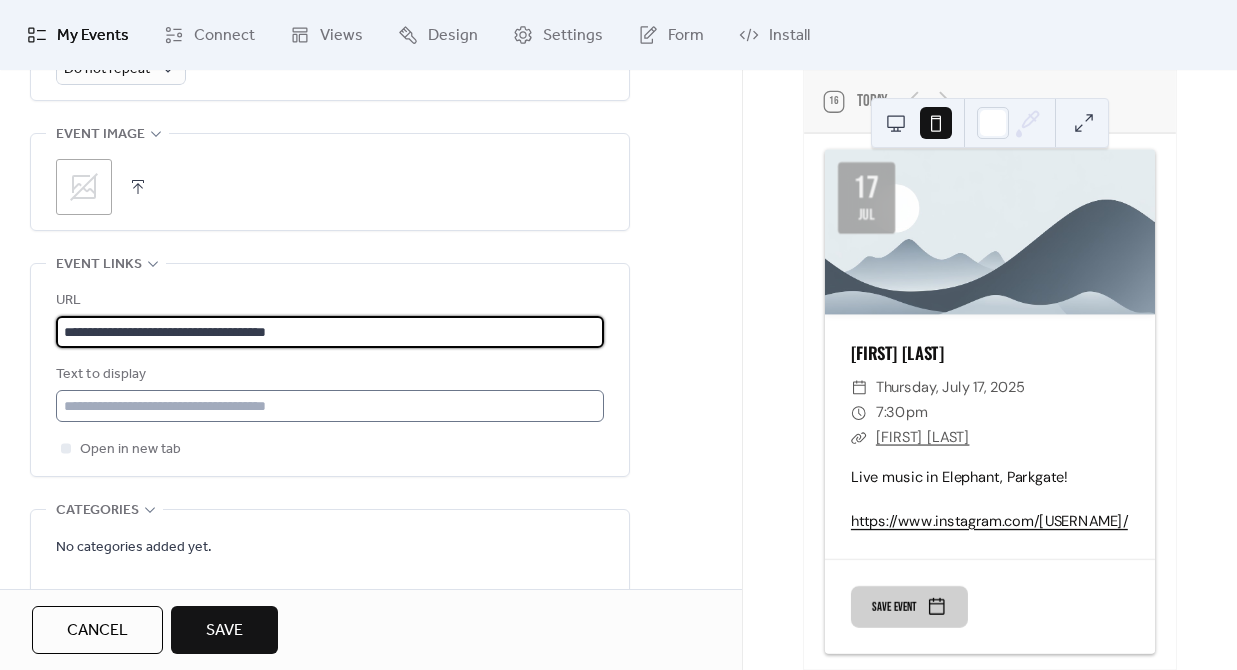 type on "**********" 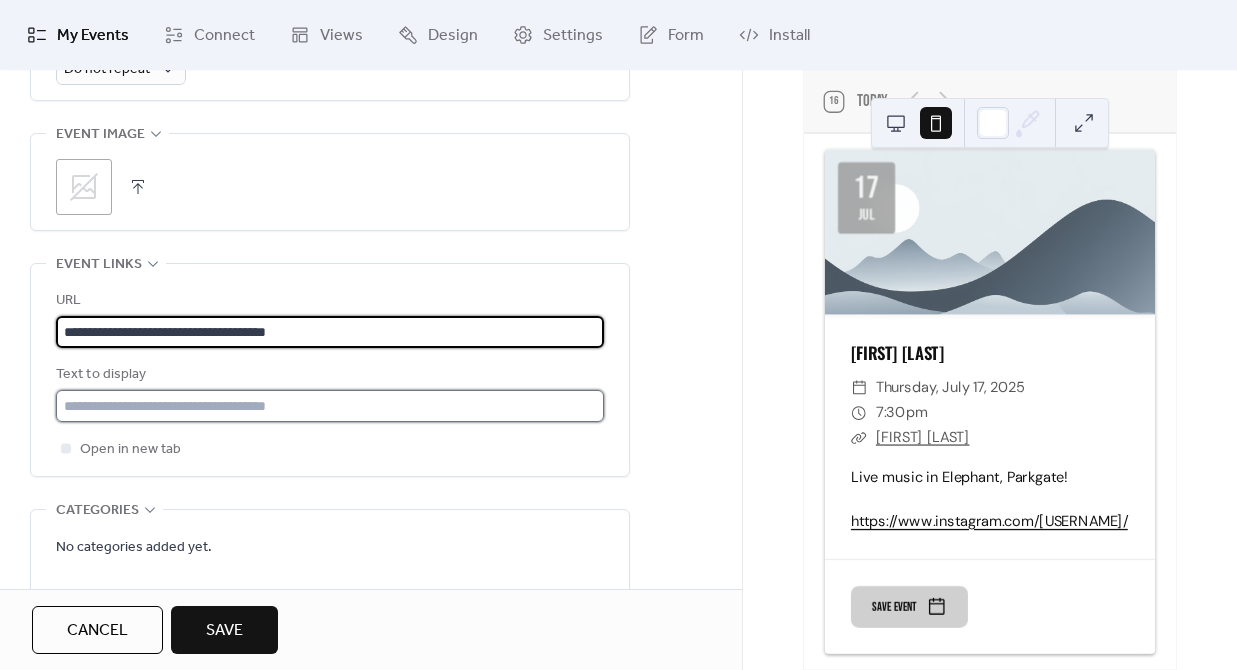 click at bounding box center (330, 406) 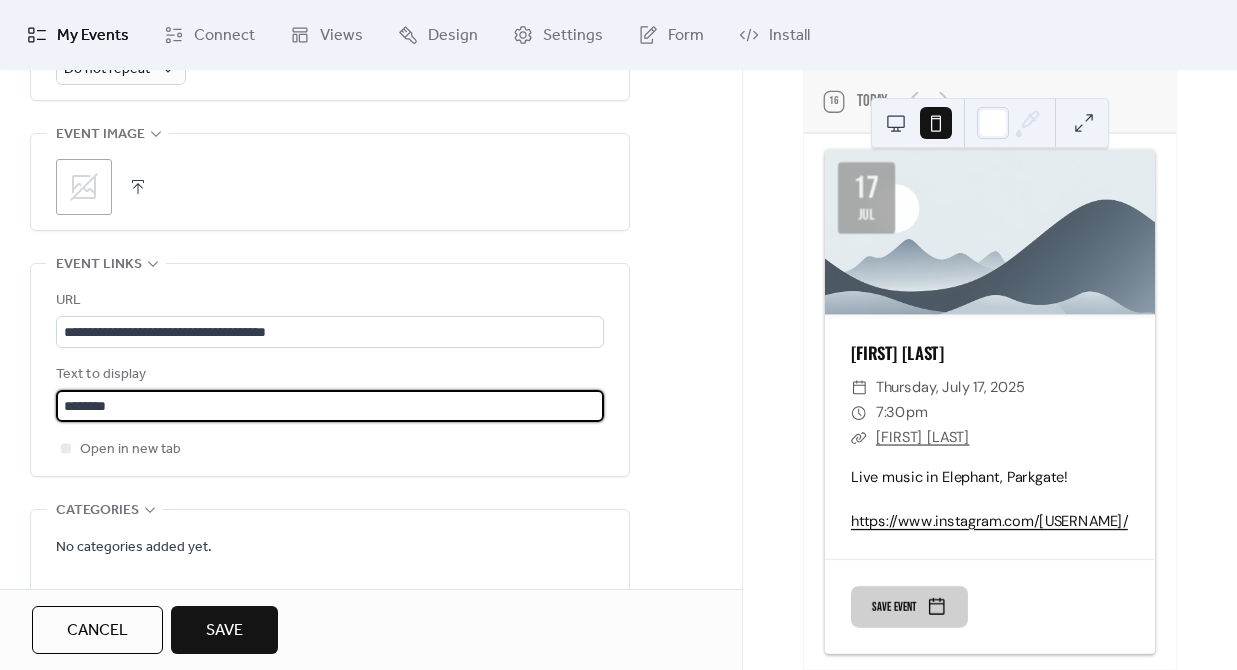 type on "********" 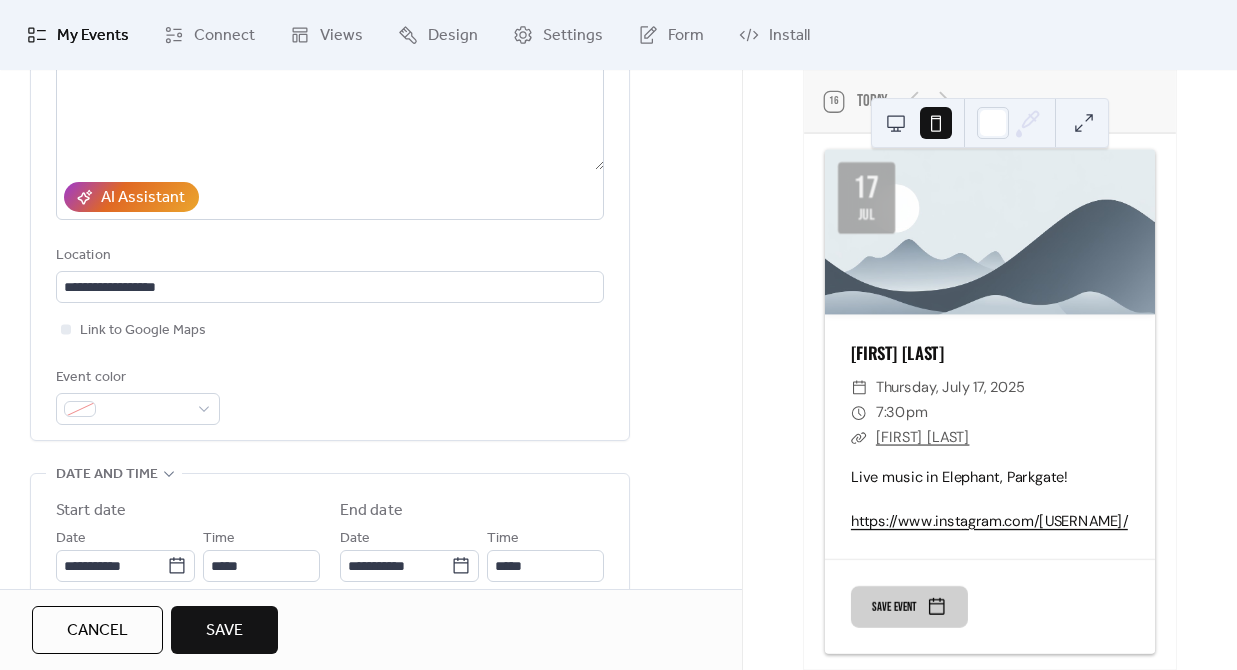 scroll, scrollTop: 320, scrollLeft: 0, axis: vertical 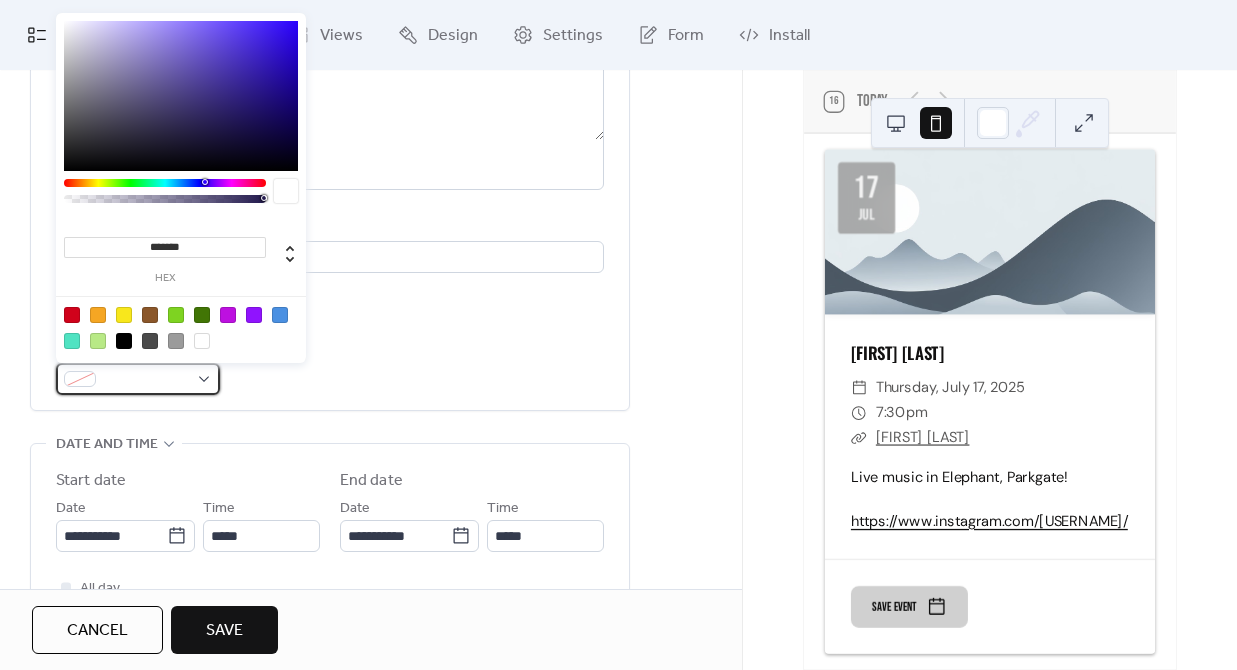 click at bounding box center [146, 380] 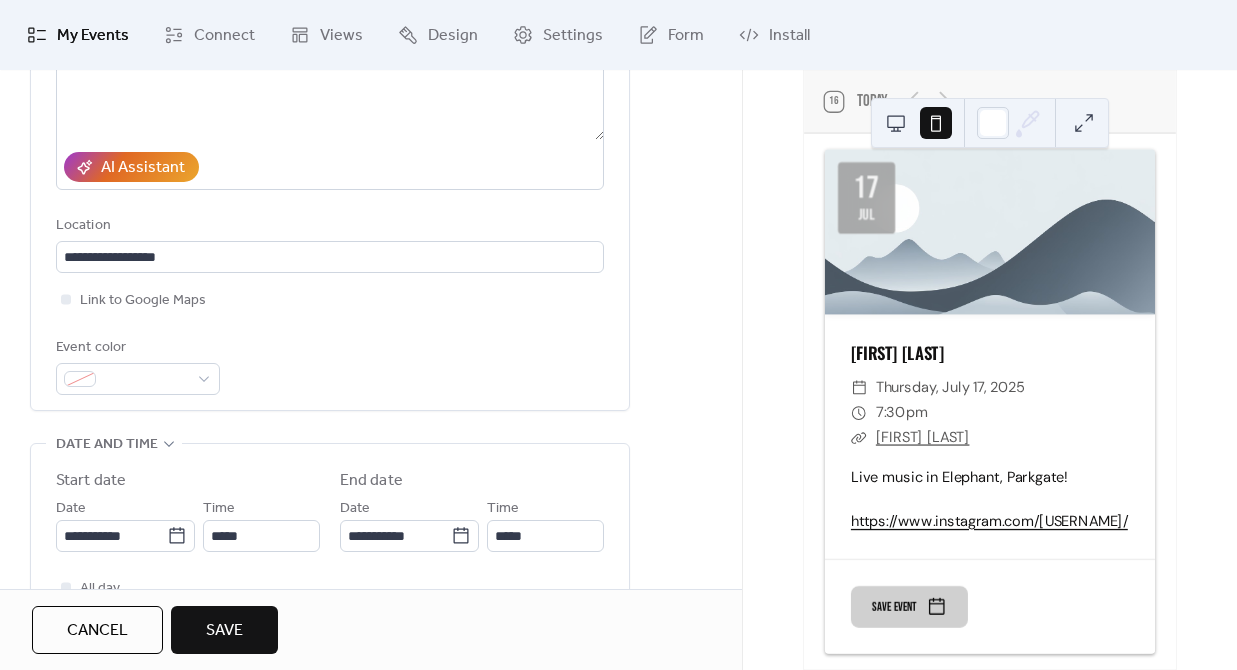 click on "**********" at bounding box center (371, 669) 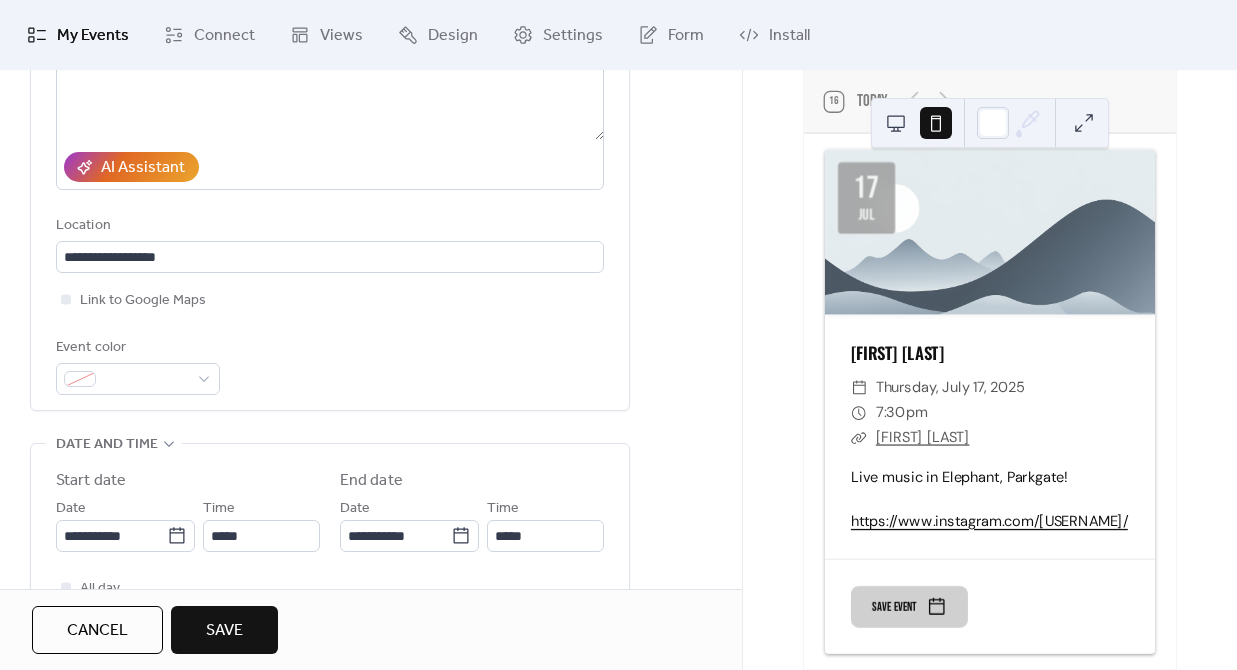 scroll, scrollTop: 496, scrollLeft: 0, axis: vertical 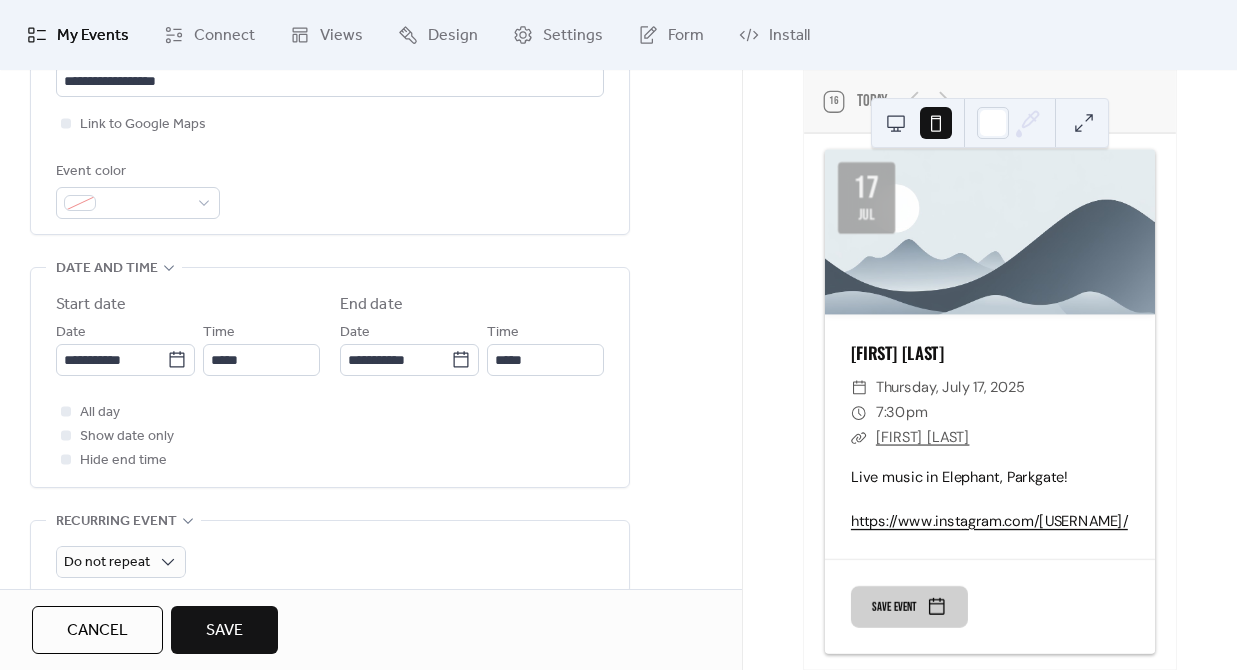 click on "Save" at bounding box center [224, 631] 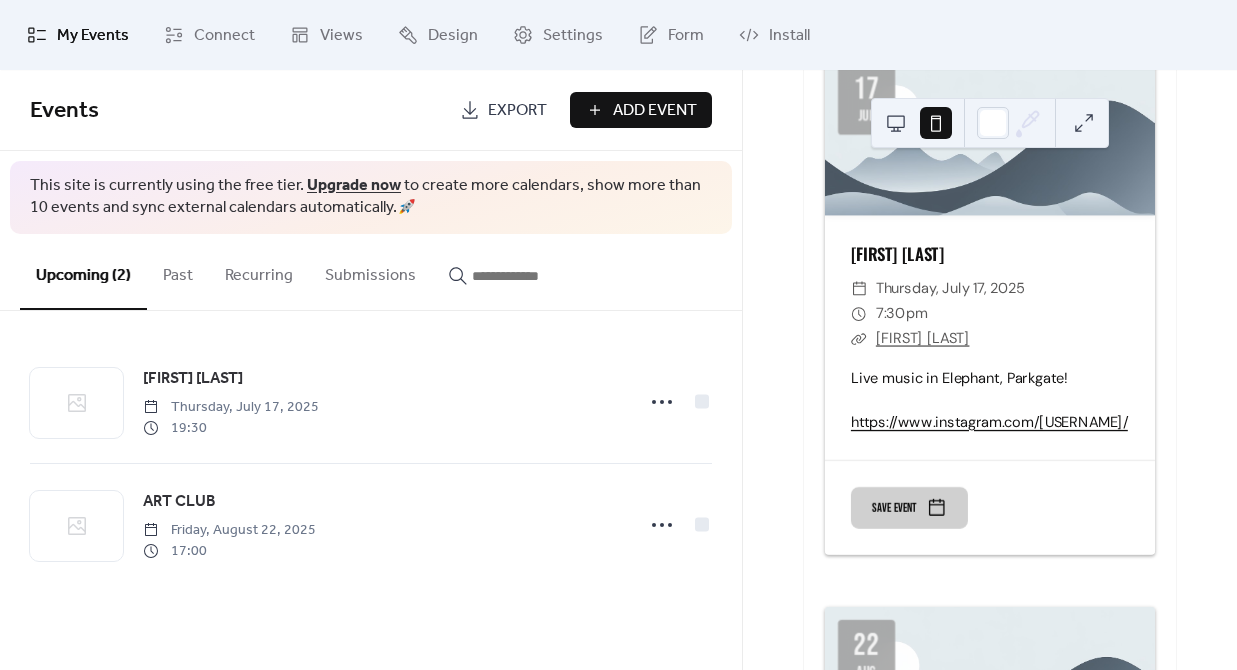 scroll, scrollTop: 0, scrollLeft: 0, axis: both 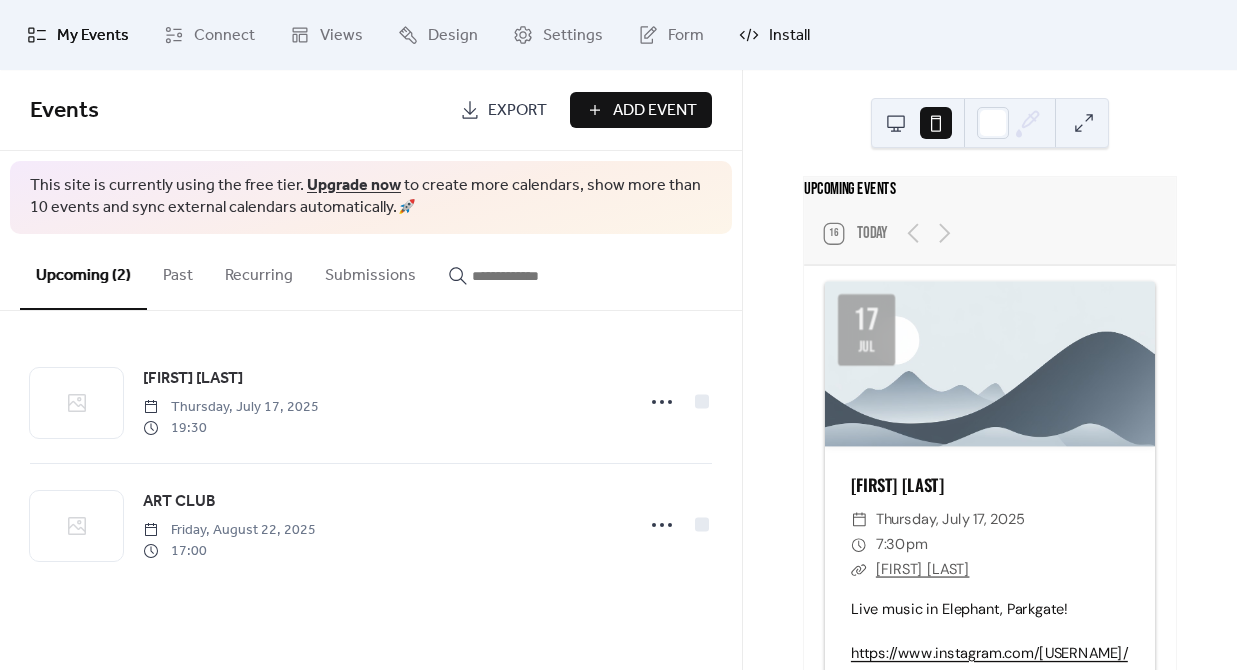 click on "Install" at bounding box center (774, 35) 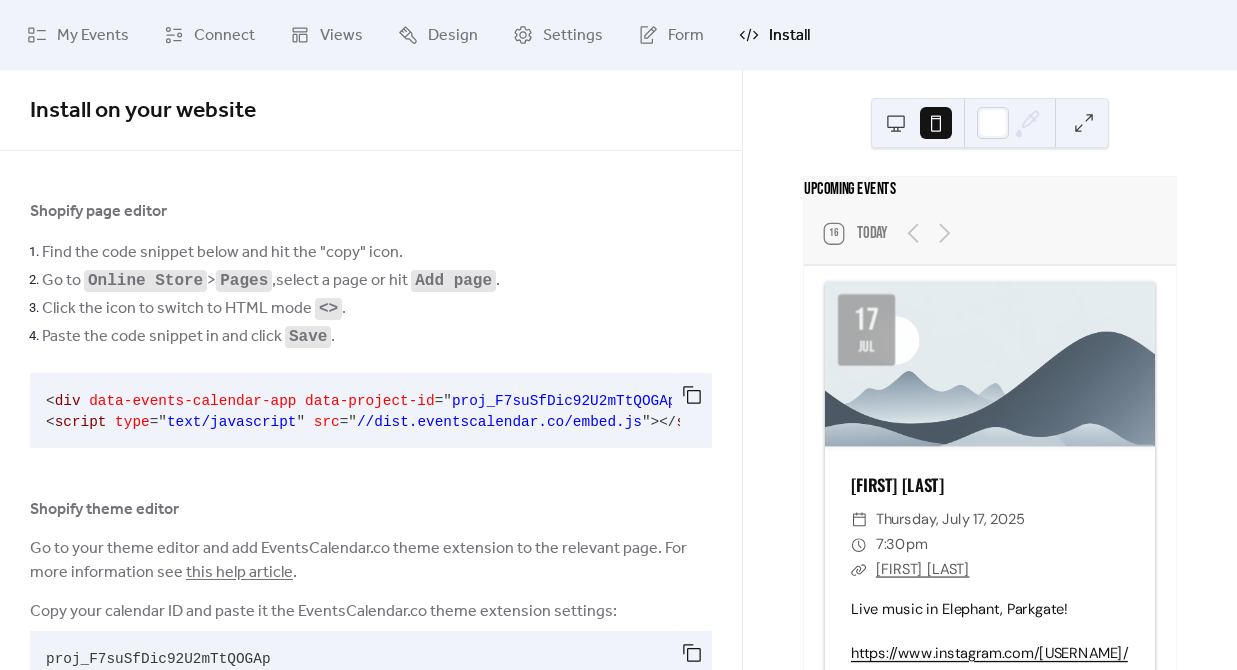 scroll, scrollTop: 67, scrollLeft: 0, axis: vertical 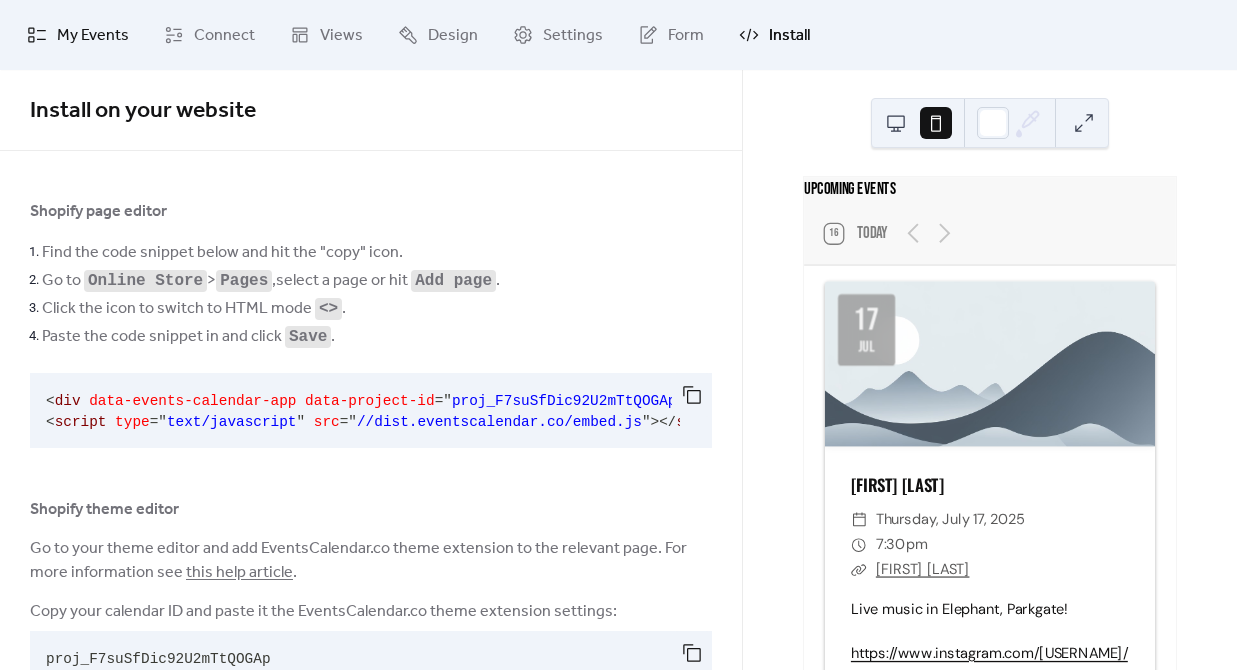 click on "My Events" at bounding box center (93, 36) 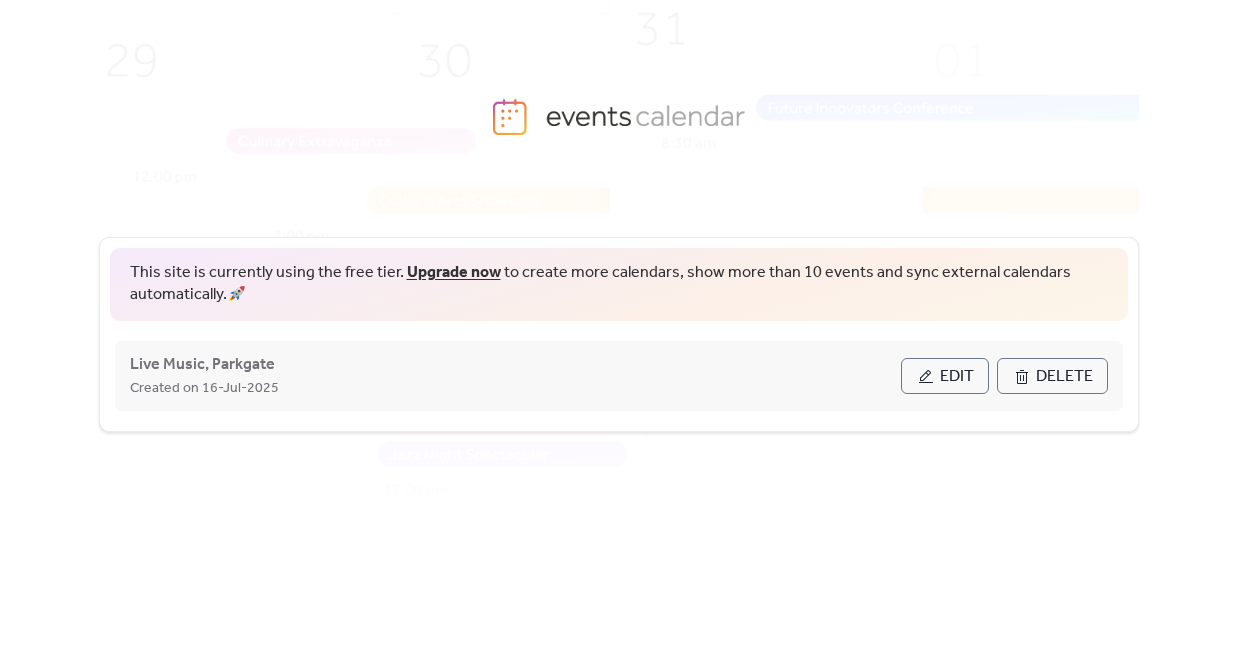 click on "Edit" at bounding box center (945, 376) 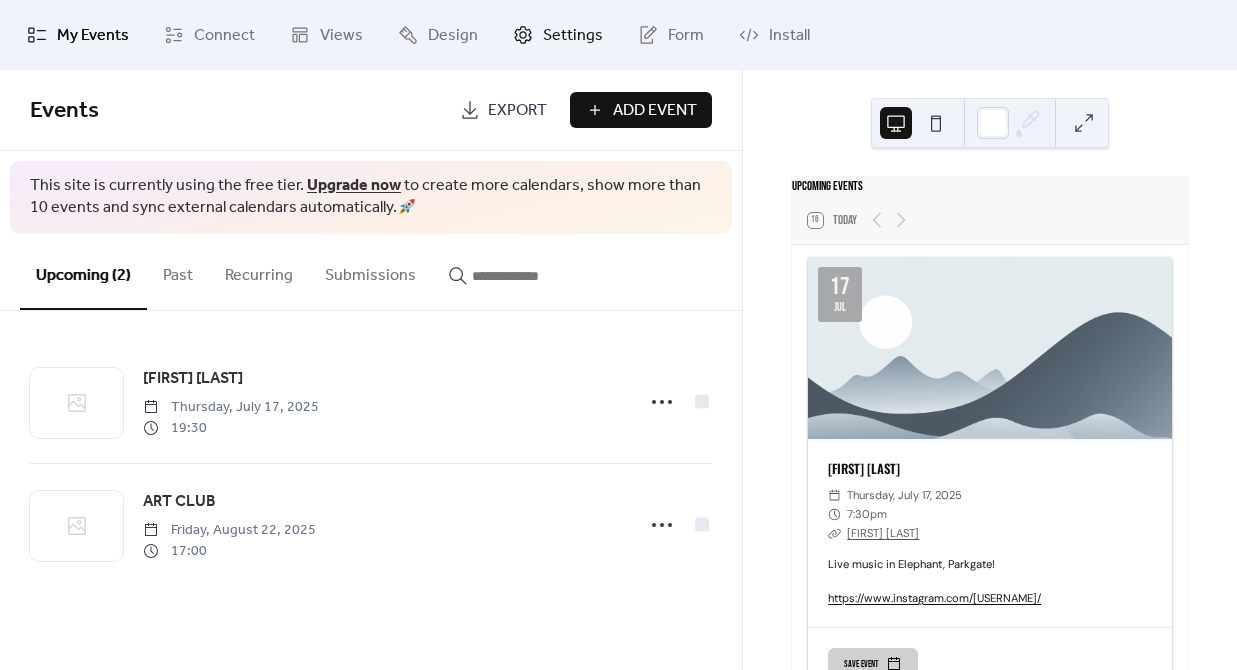 click on "Settings" at bounding box center [573, 36] 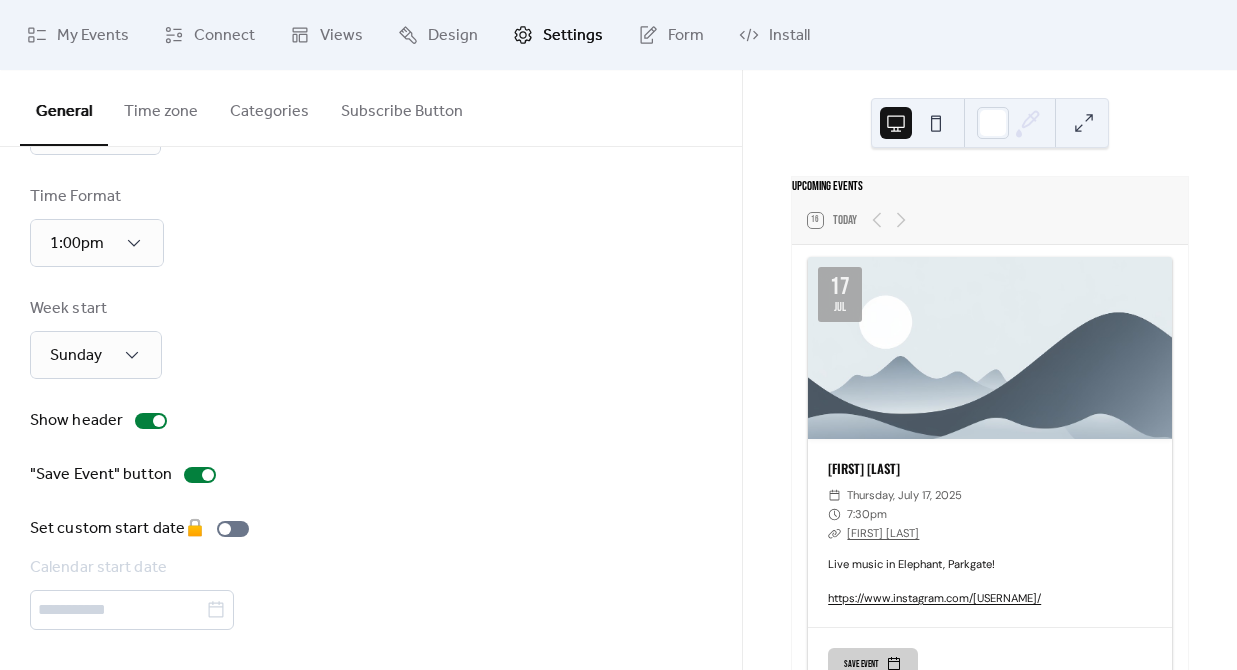 scroll, scrollTop: 0, scrollLeft: 0, axis: both 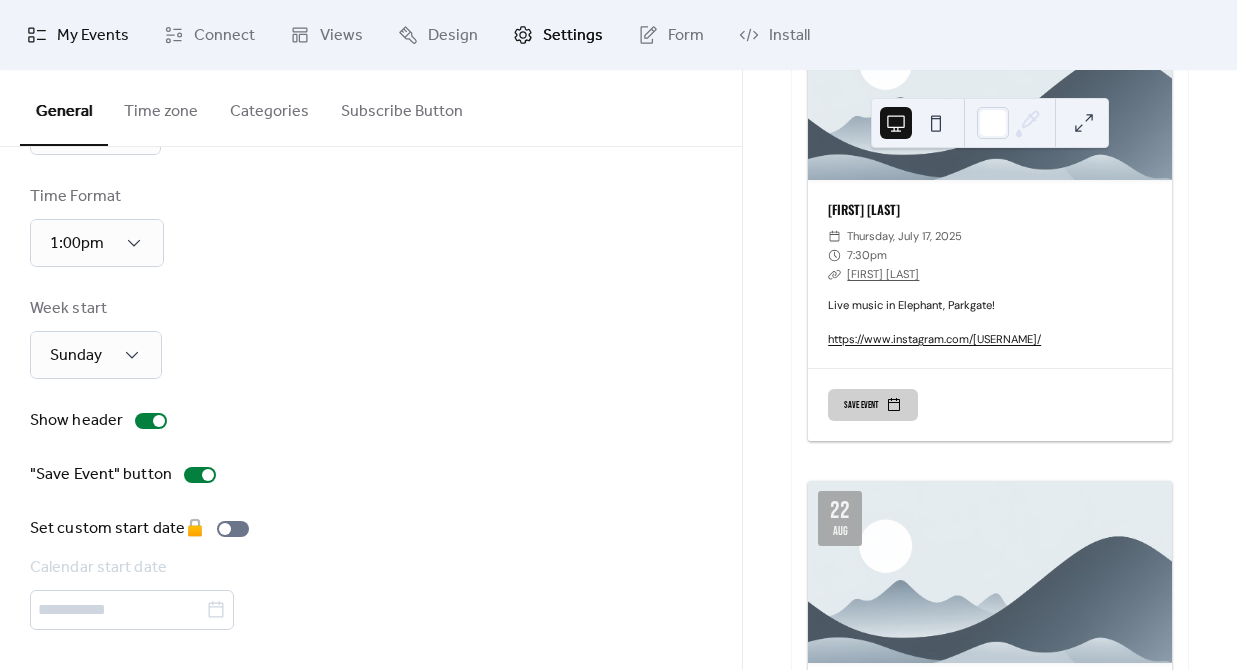 click on "My Events" at bounding box center (78, 35) 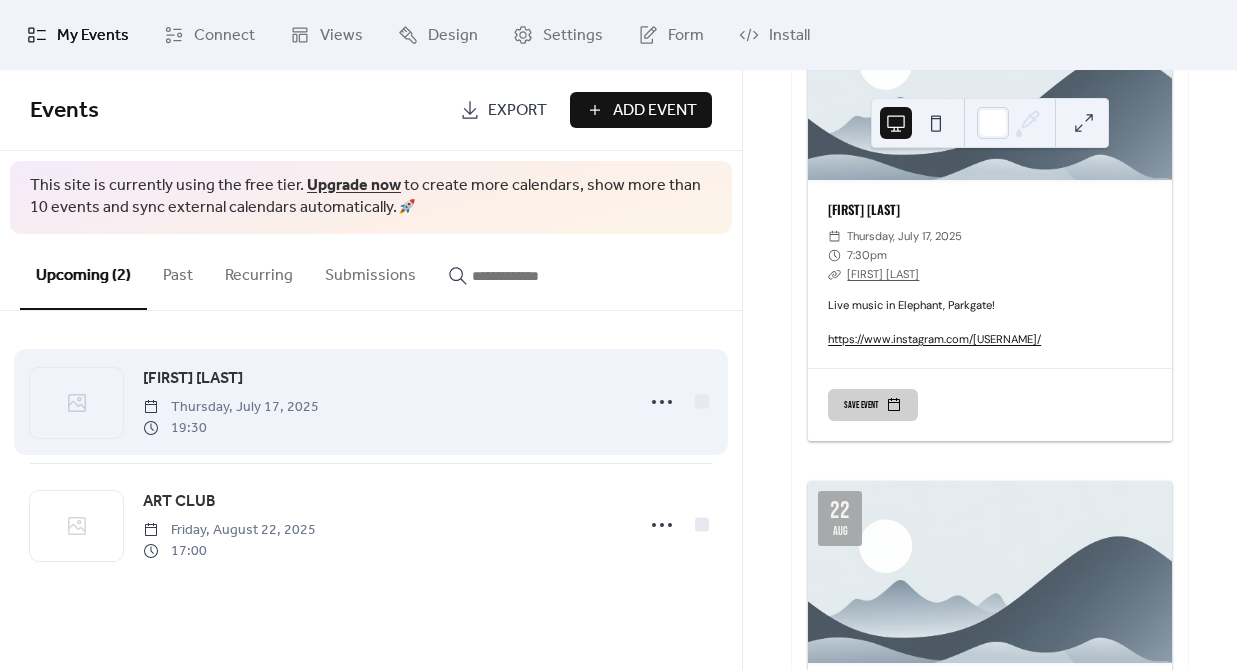 click at bounding box center [76, 403] 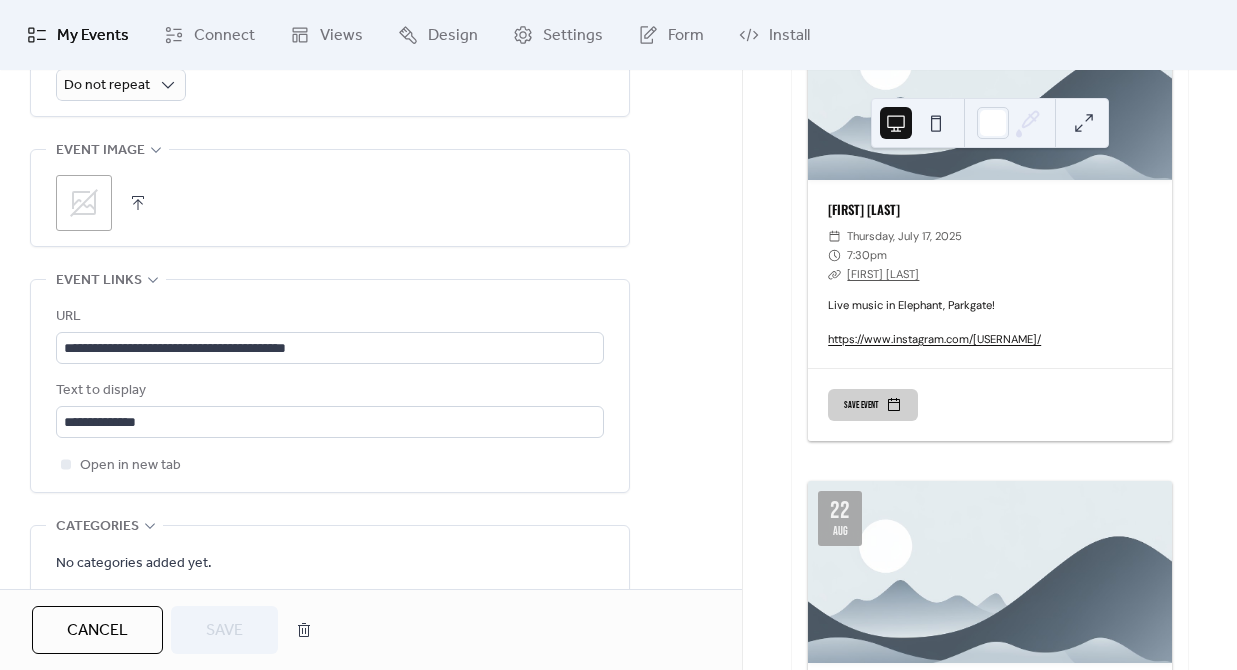 scroll, scrollTop: 1000, scrollLeft: 0, axis: vertical 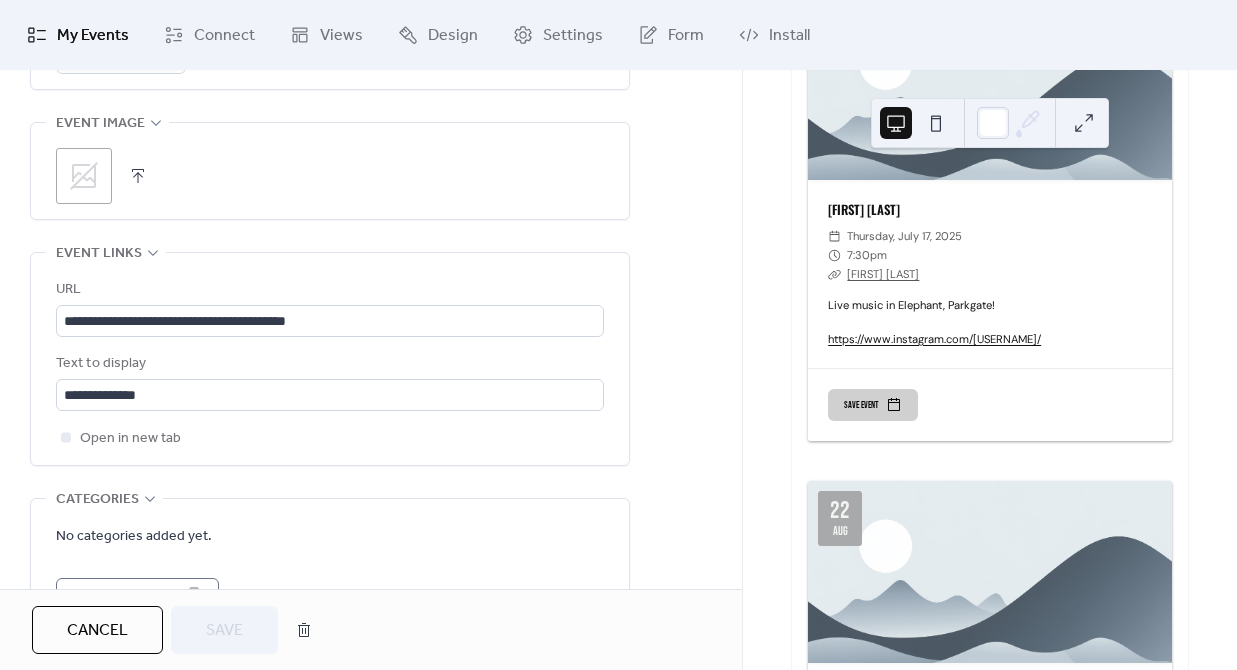 click 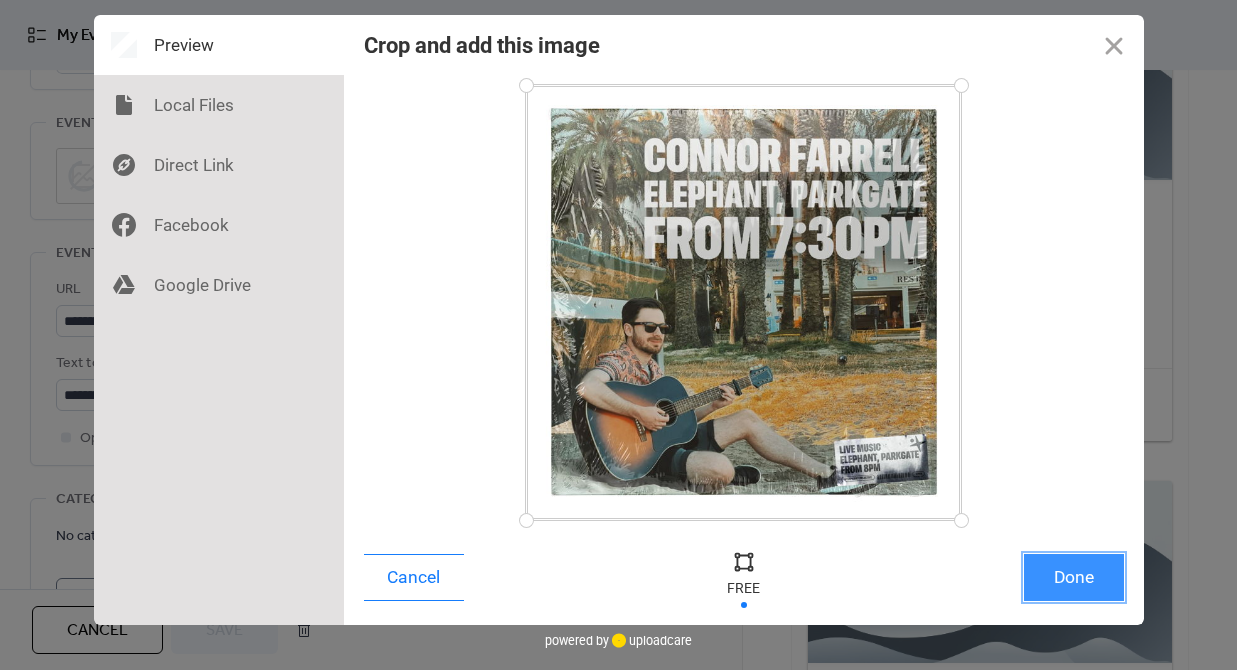 click on "Done" at bounding box center [1074, 577] 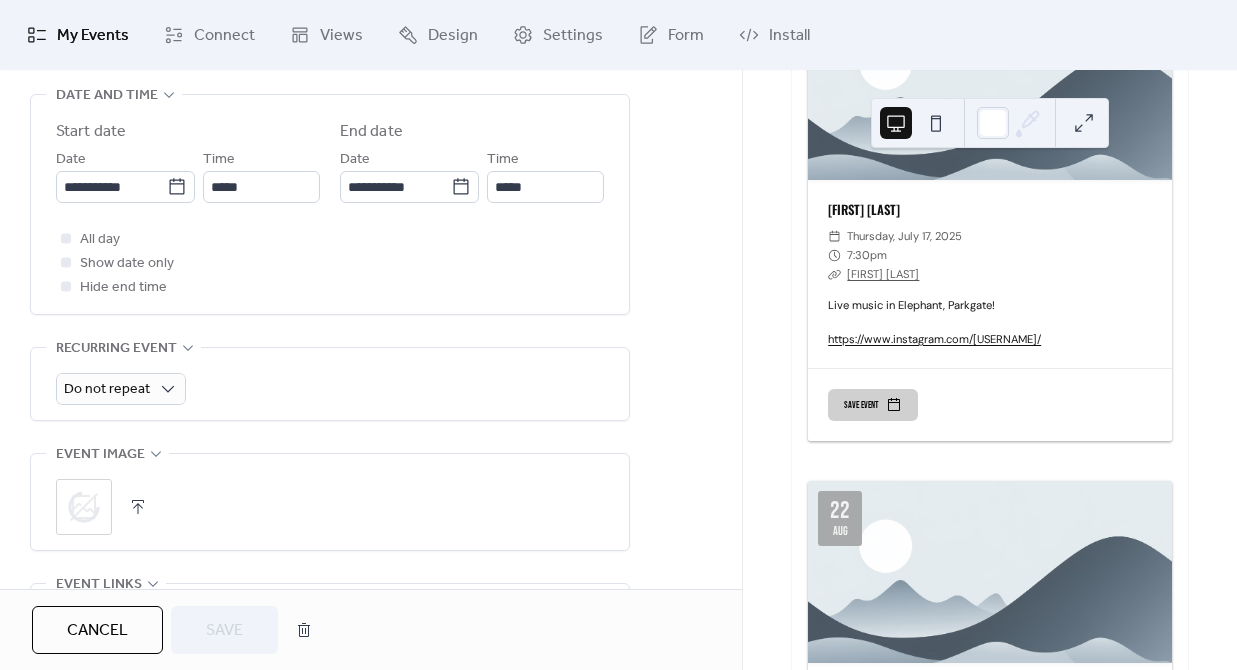 scroll, scrollTop: 709, scrollLeft: 0, axis: vertical 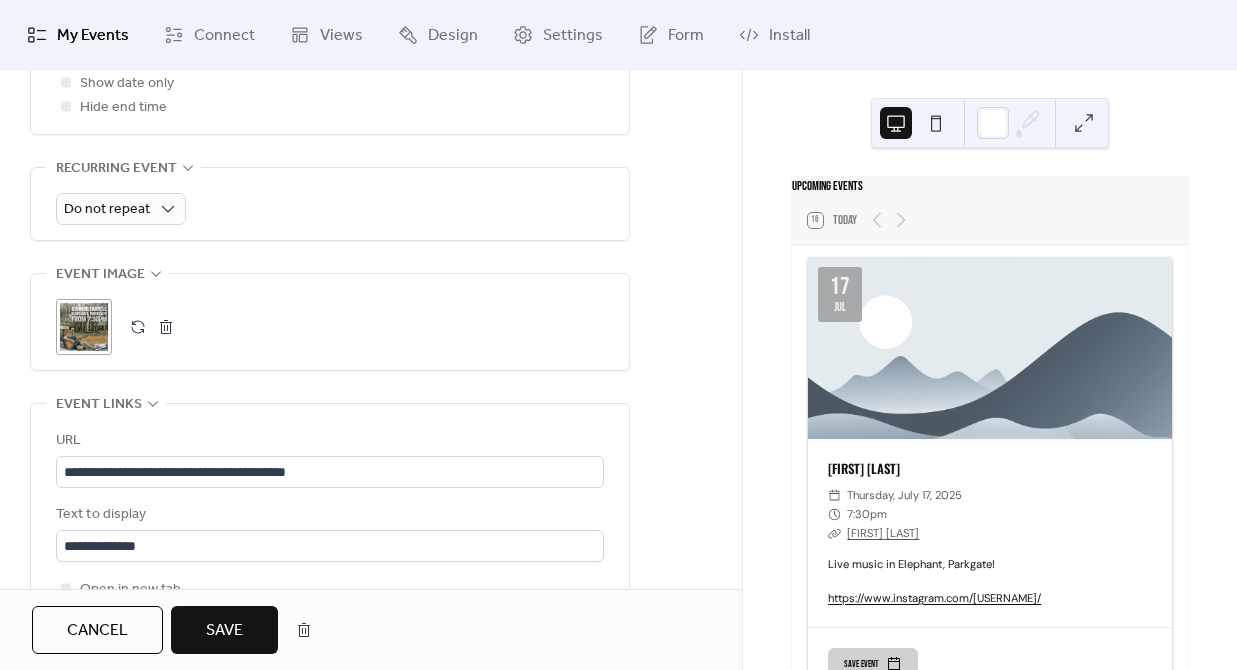click on "Upcoming events 16 Today 17 Jul [FIRST] [LAST] ​ Thursday, July 17, 2025 ​ 7:30pm ​ [FIRST] [LAST] Live music in Elephant, Parkgate!  https://www.instagram.com/[USERNAME] Save event 22 Aug ART CLUB ​ Friday, August 22, 2025 ​ 5:00pm ​ Elephant, Parkgate ​ ART CLUB Live set from the Art Club boys on the 22nd August. Save event" at bounding box center (990, 678) 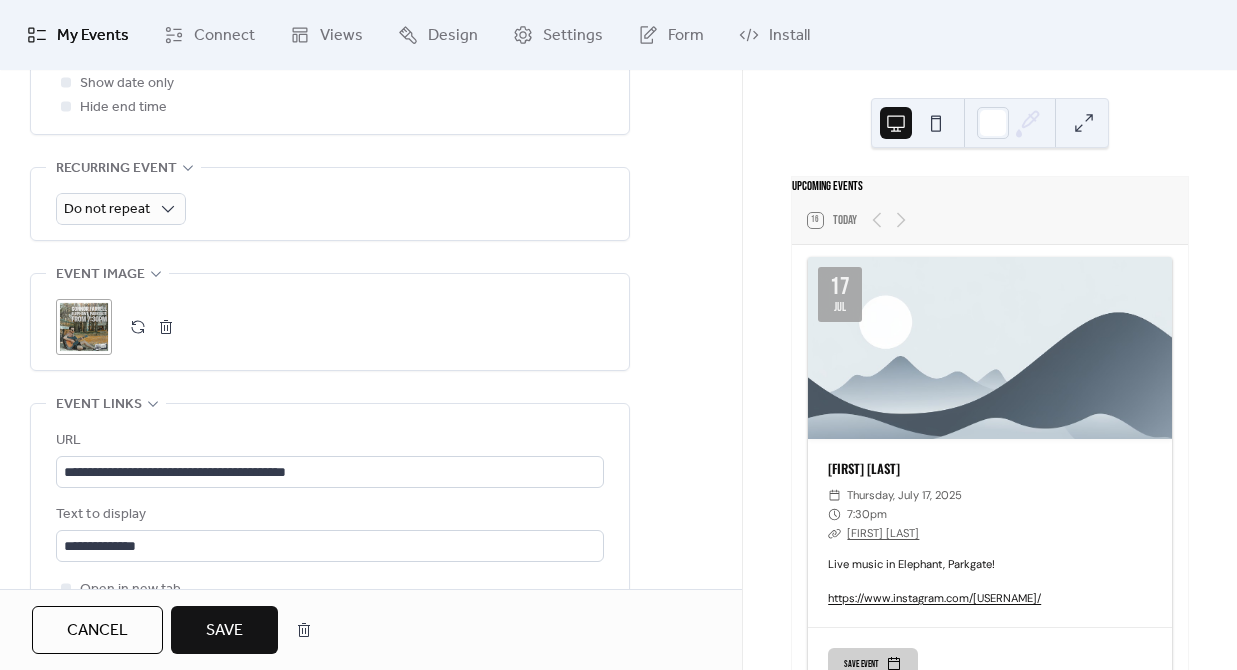 click on "Save" at bounding box center [224, 631] 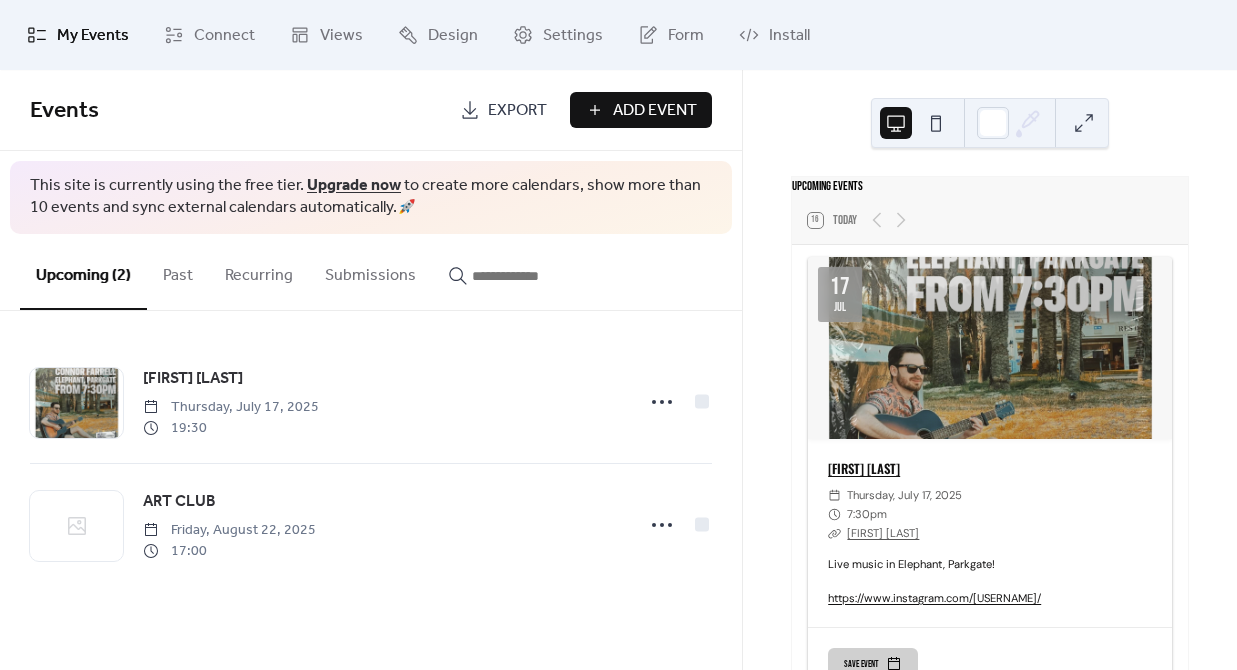 click on "[FIRST] [LAST]" at bounding box center (864, 468) 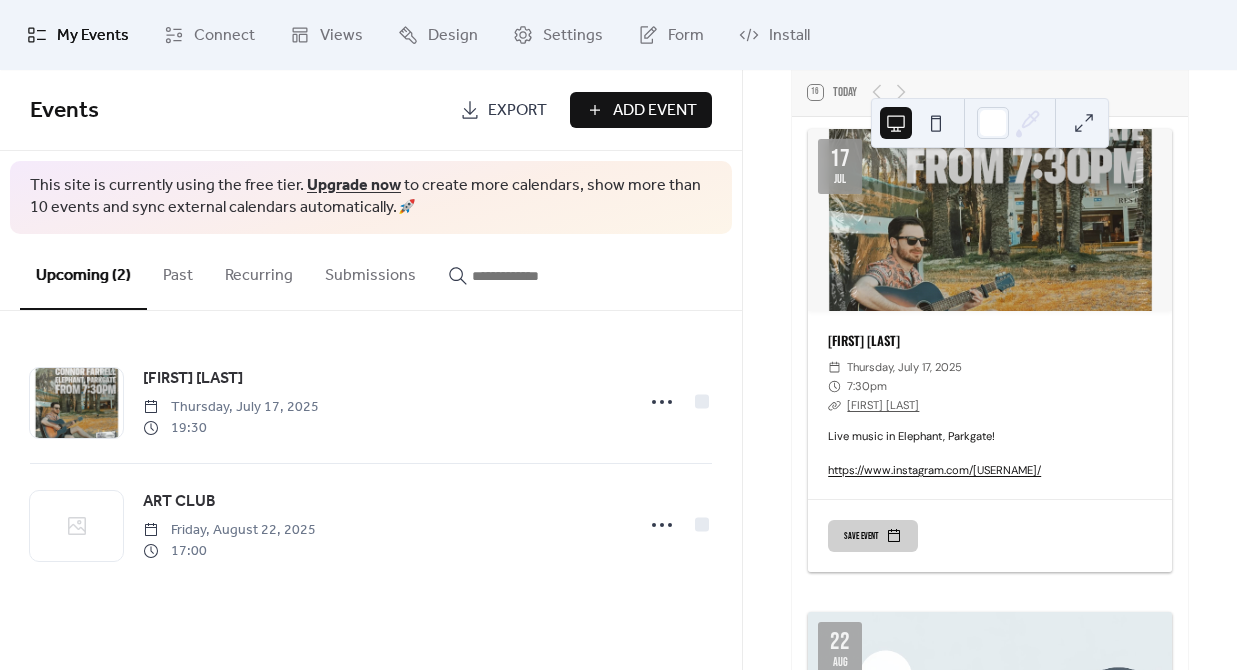 scroll, scrollTop: 78, scrollLeft: 0, axis: vertical 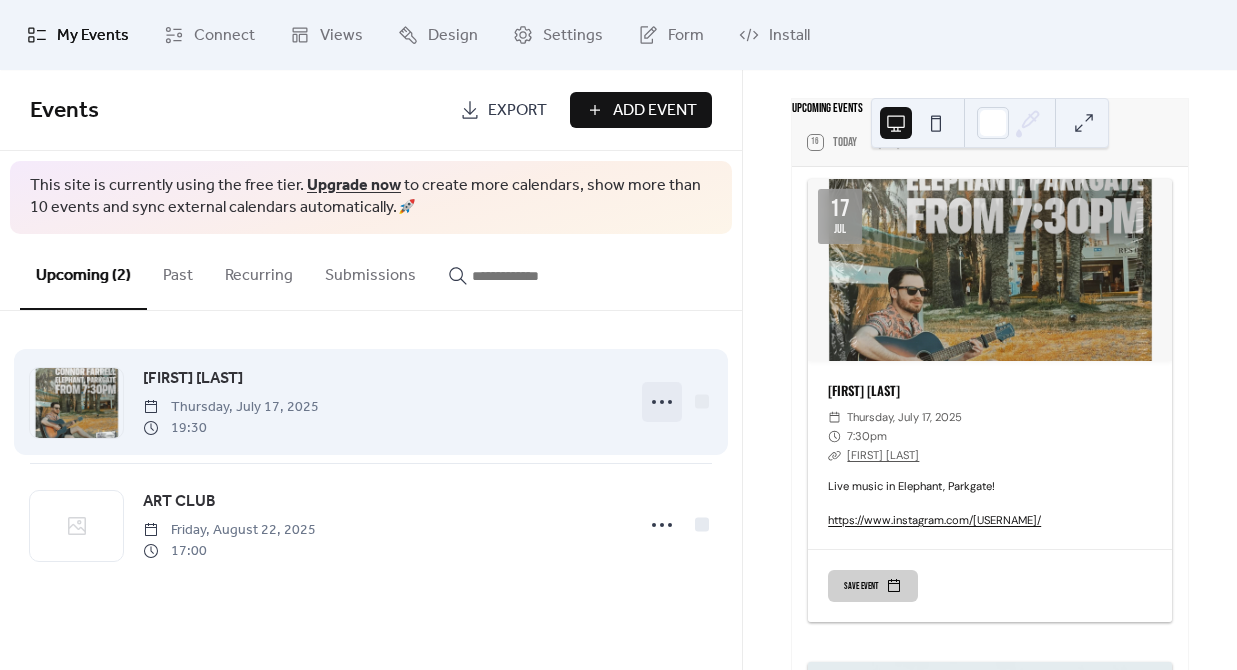 click 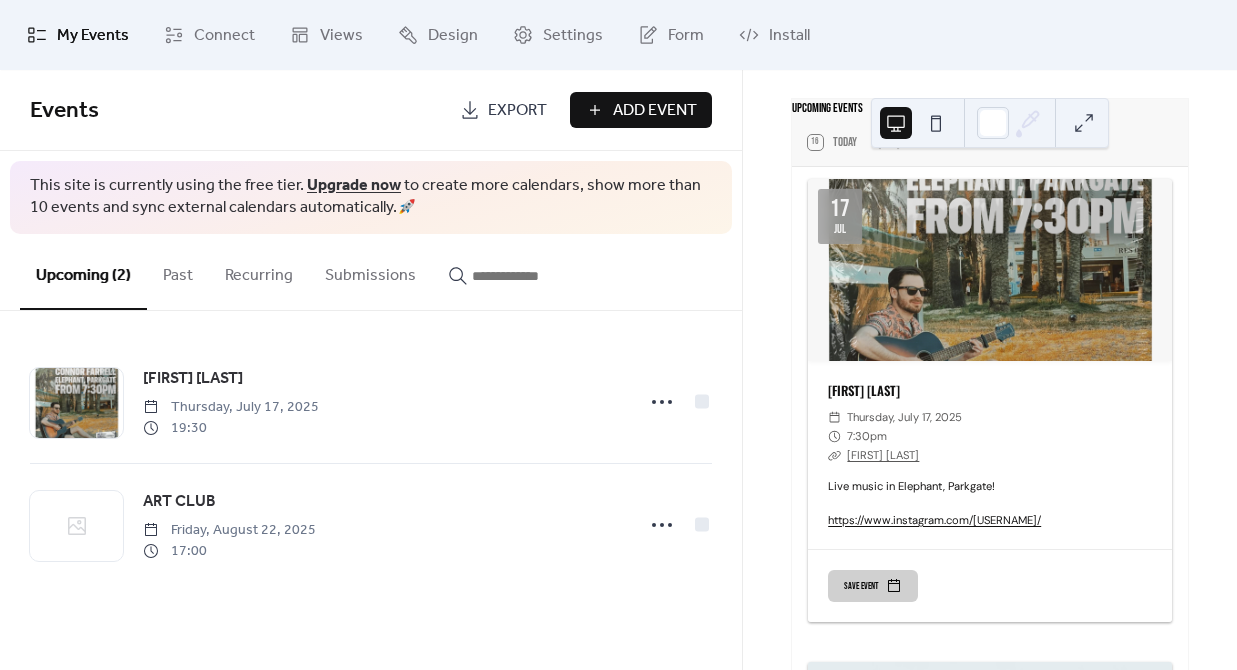 click on "Upcoming events 16 Today 17 Jul [FIRST] [LAST] ​ Thursday, July 17, 2025 ​ 7:30pm ​ [FIRST] [LAST] Live music in Elephant, Parkgate!  https://www.instagram.com/[USERNAME] Save event 22 Aug ART CLUB ​ Friday, August 22, 2025 ​ 5:00pm ​ Elephant, Parkgate ​ ART CLUB Live set from the Art Club boys on the 22nd August. Save event" at bounding box center [990, 370] 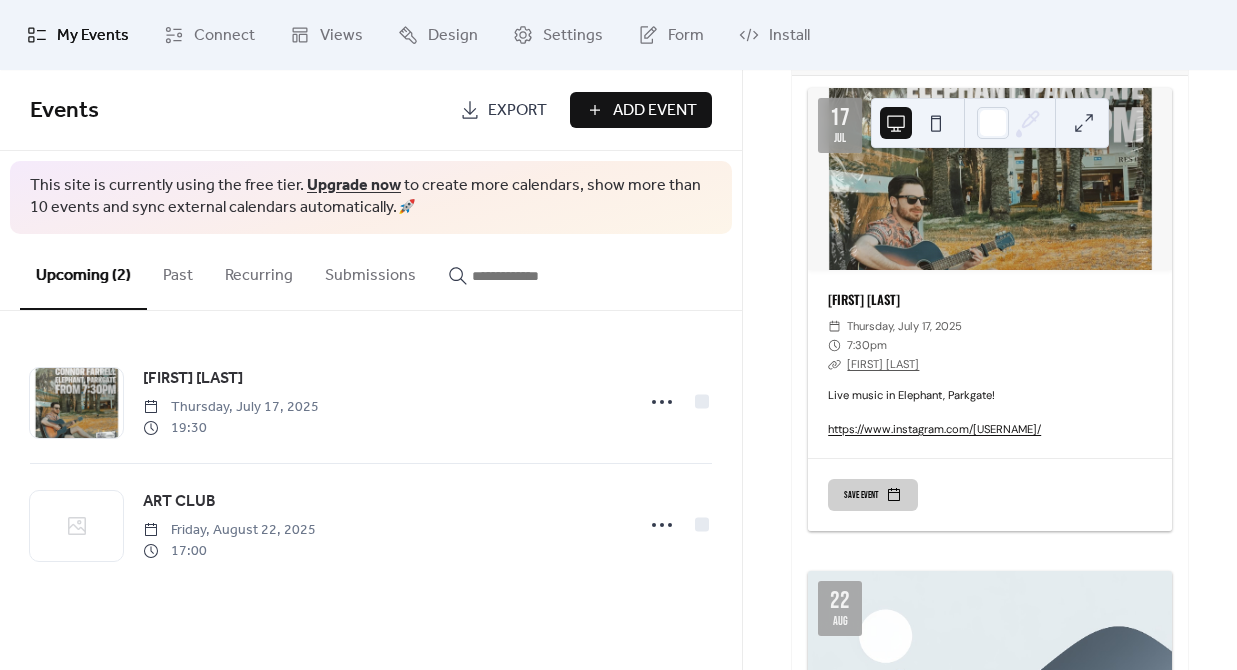 scroll, scrollTop: 173, scrollLeft: 0, axis: vertical 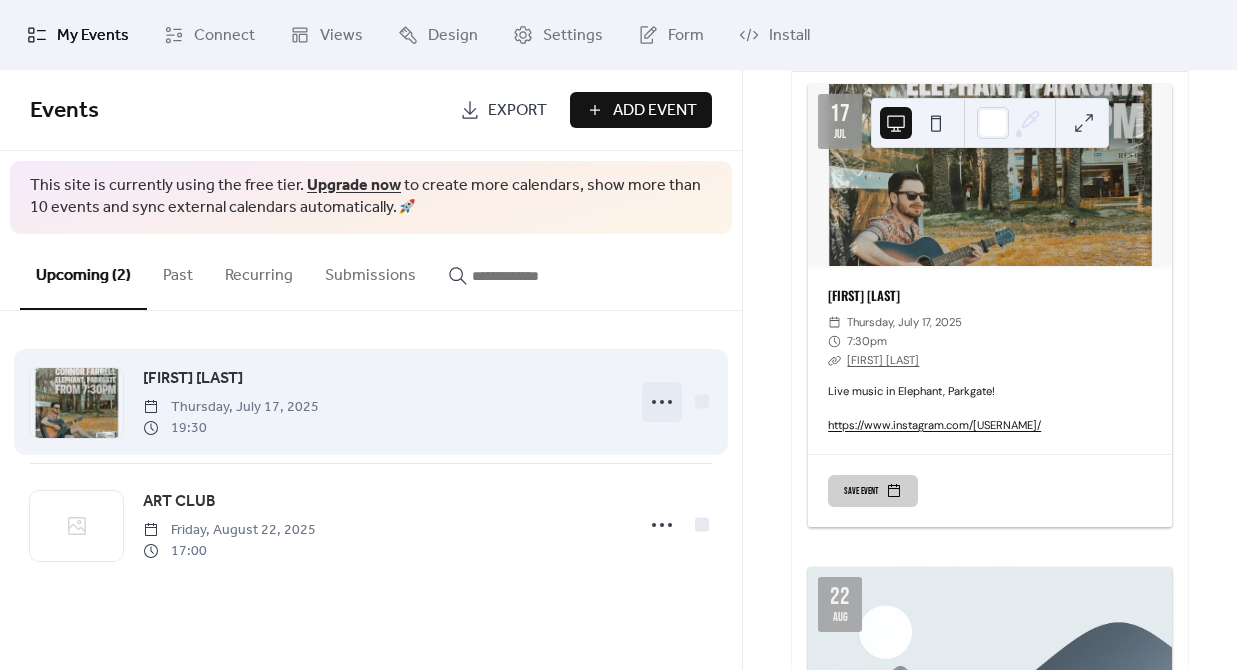 click 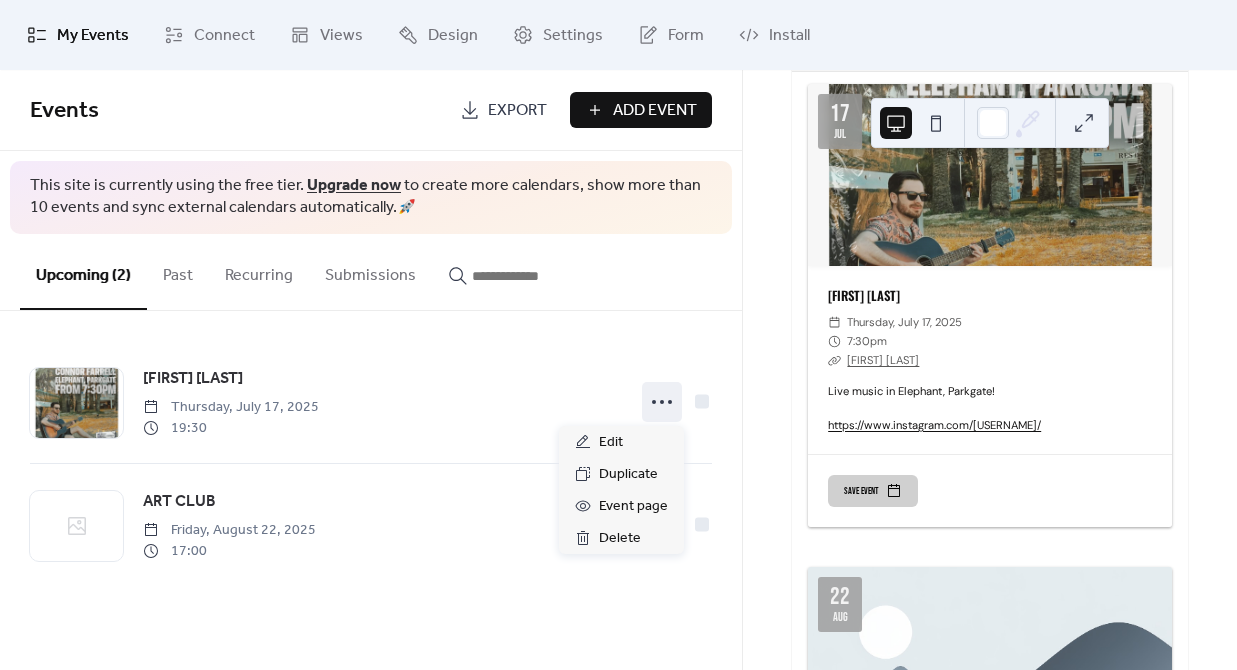 click on "Upcoming events 16 Today 17 Jul [FIRST] [LAST] ​ Thursday, July 17, 2025 ​ 7:30pm ​ [FIRST] [LAST] Live music in Elephant, Parkgate!  https://www.instagram.com/[USERNAME] Save event 22 Aug ART CLUB ​ Friday, August 22, 2025 ​ 5:00pm ​ Elephant, Parkgate ​ ART CLUB Live set from the Art Club boys on the 22nd August. Save event" at bounding box center (990, 370) 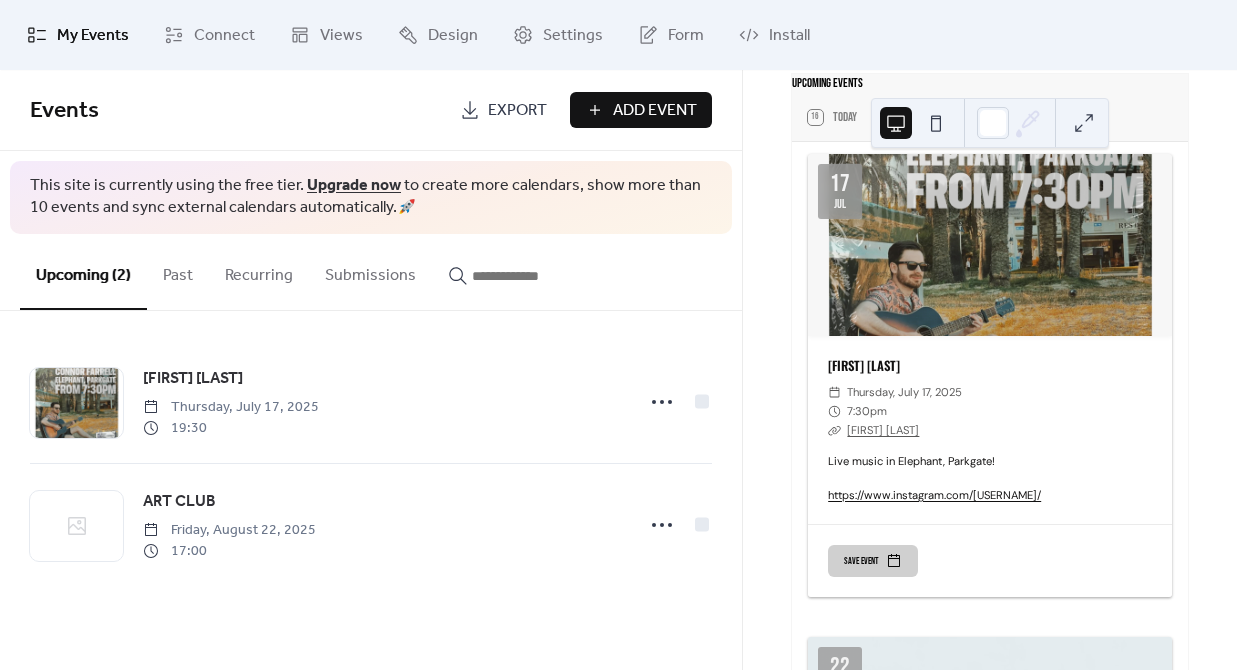 scroll, scrollTop: 105, scrollLeft: 0, axis: vertical 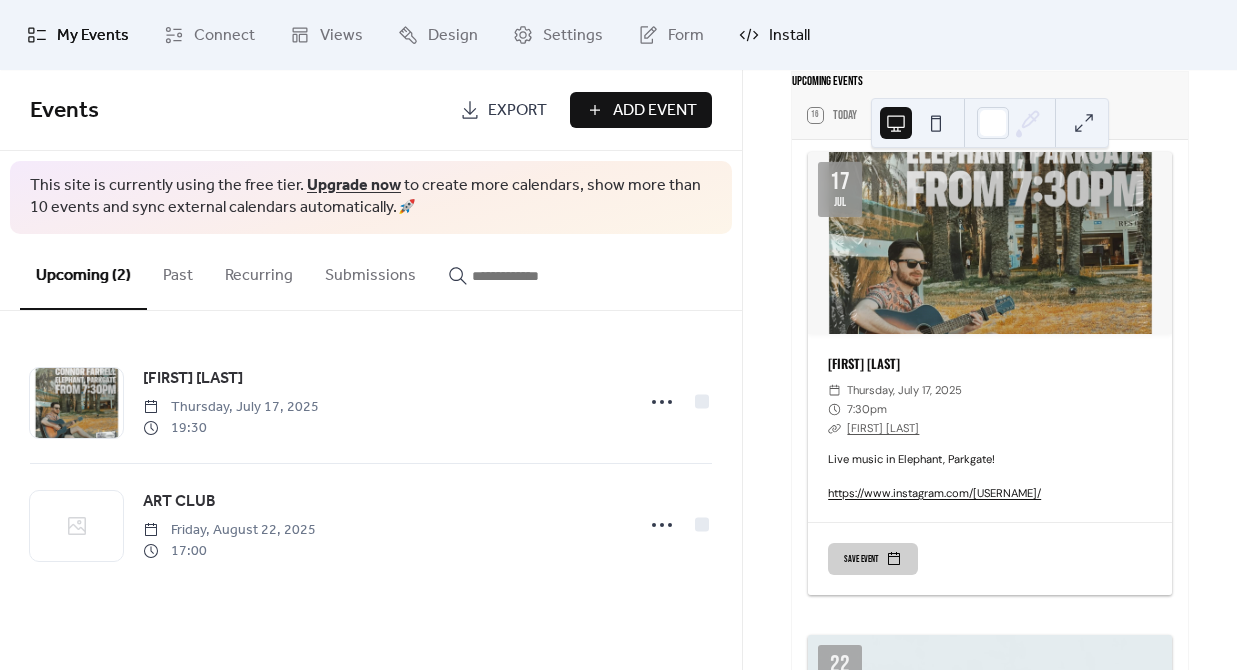 click on "Install" at bounding box center (774, 35) 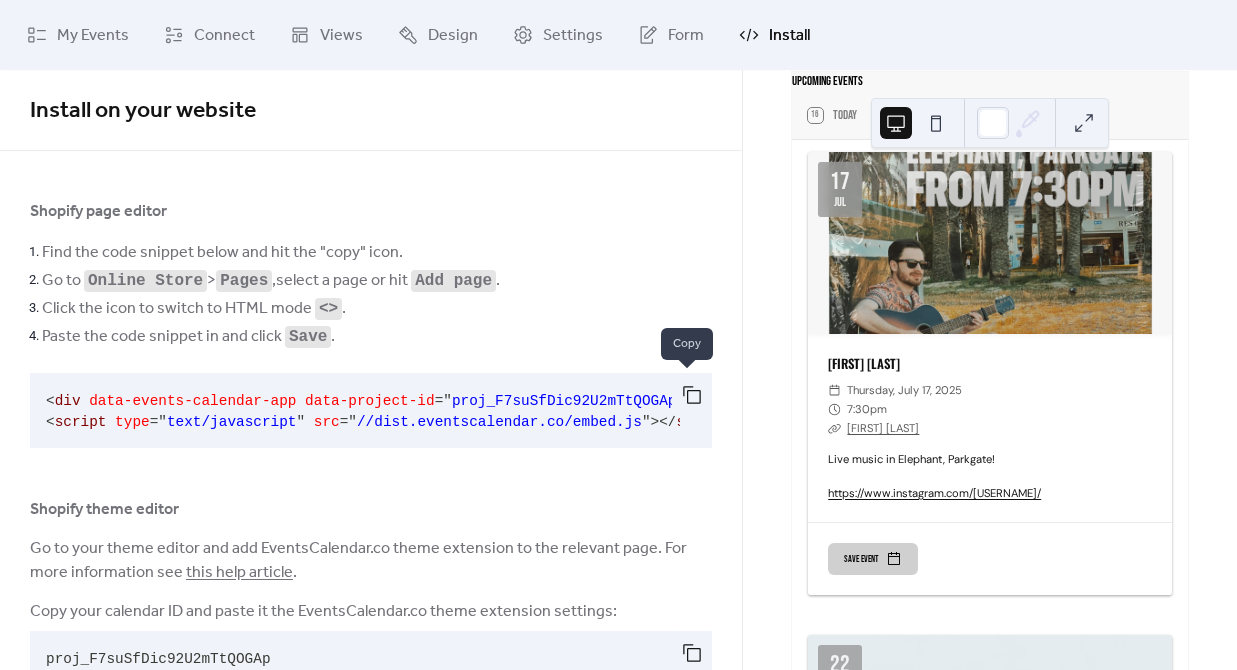 click at bounding box center (692, 395) 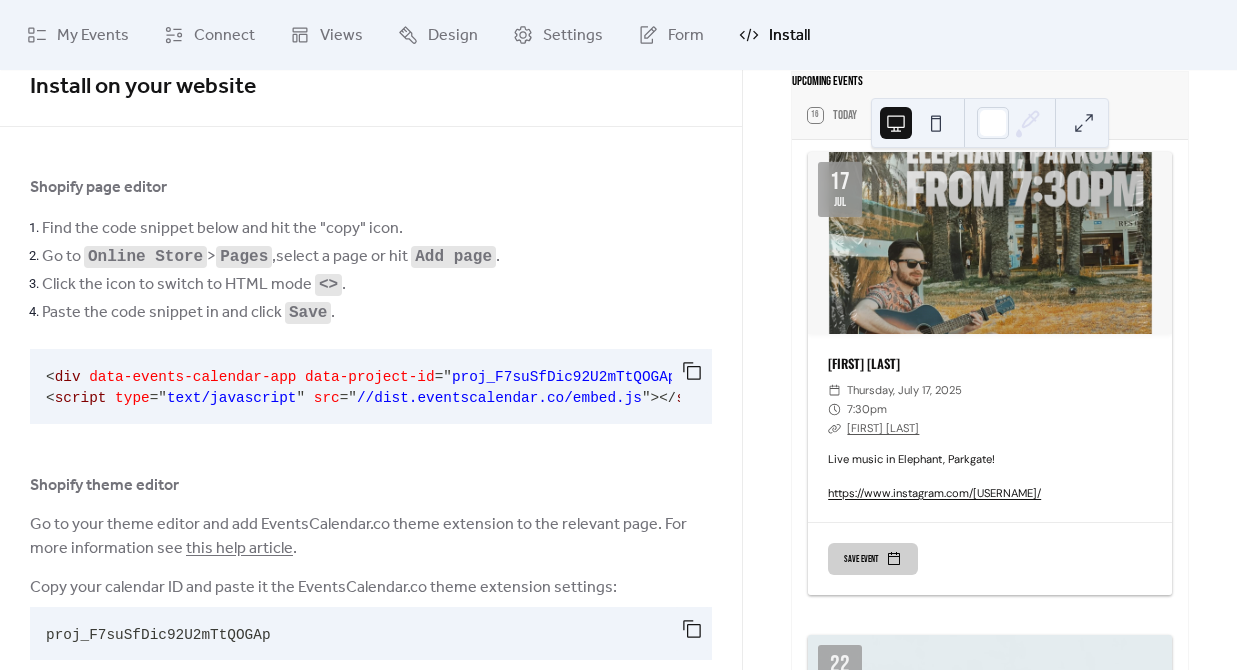 scroll, scrollTop: 67, scrollLeft: 0, axis: vertical 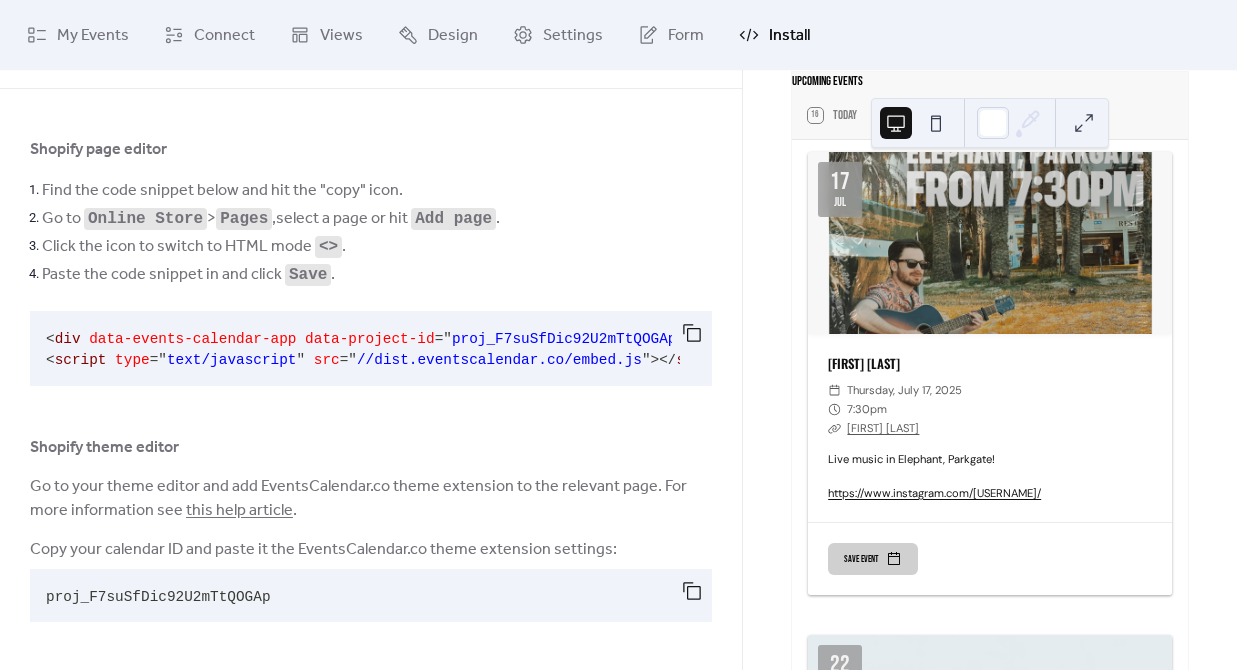click on "proj_F7suSfDic92U2mTtQOGAp" at bounding box center [355, 595] 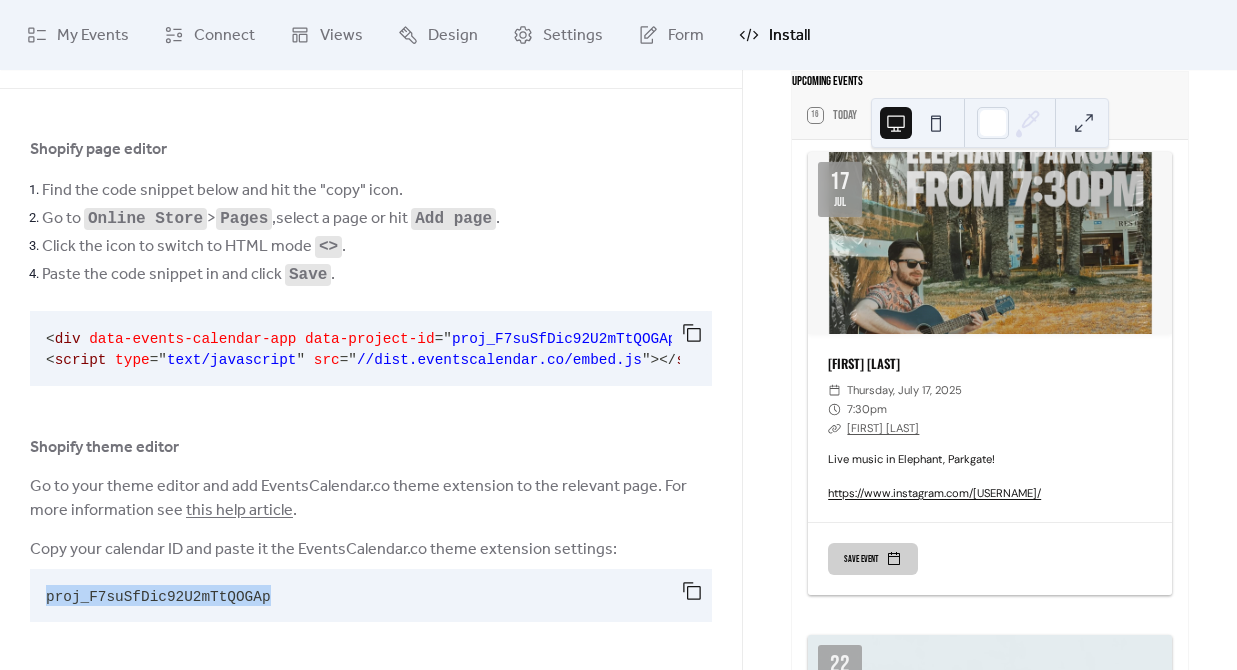 click on "proj_F7suSfDic92U2mTtQOGAp" at bounding box center (158, 597) 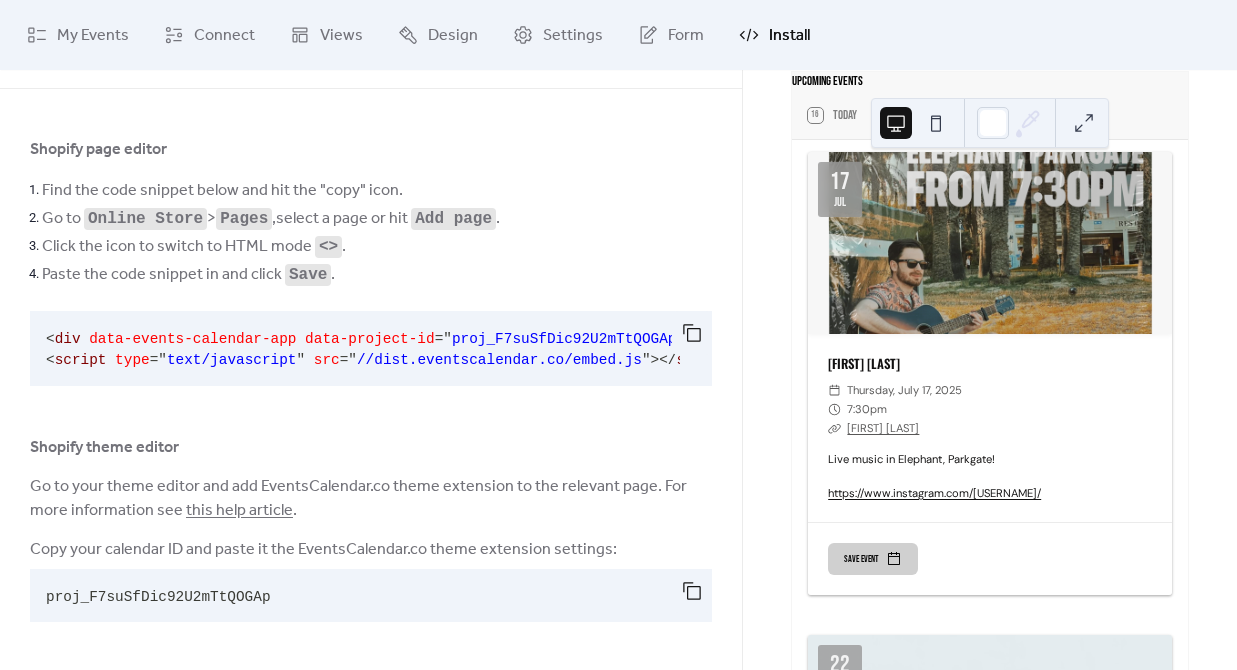 click on "Shopify page editor Find the code snippet below and hit the "copy" icon. Go to   Online Store  >  Pages ,  select a page or hit   Add page . Click the icon to switch to HTML mode   <> . Paste the code snippet in and click   Save . < div   data-events-calendar-app   data-project-id = " proj_F7suSfDic92U2mTtQOGAp "   > </ div >
< script   type = " text/javascript "   src = " //dist.eventscalendar.co/embed.js " > </ script > Shopify theme editor Go to your theme editor and add EventsCalendar.co theme extension to the relevant page. For more information see   this help article . Copy your calendar ID and paste it the EventsCalendar.co theme extension settings: proj_F7suSfDic92U2mTtQOGAp" at bounding box center [371, 383] 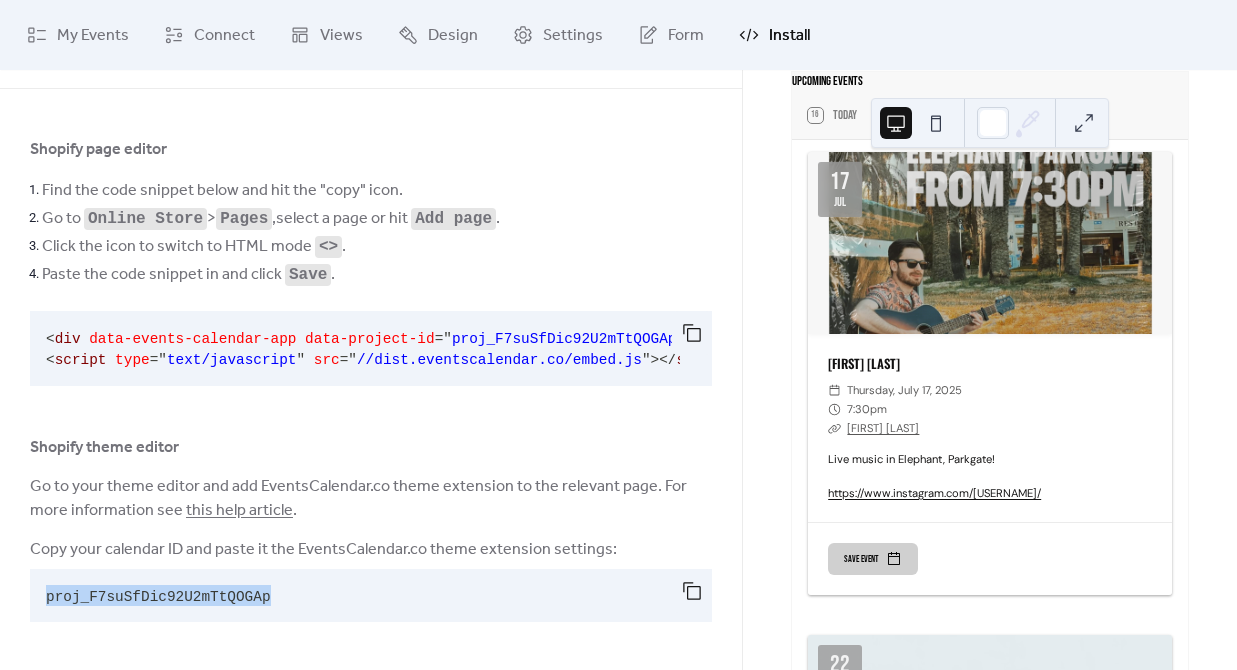 click on "proj_F7suSfDic92U2mTtQOGAp" at bounding box center (158, 597) 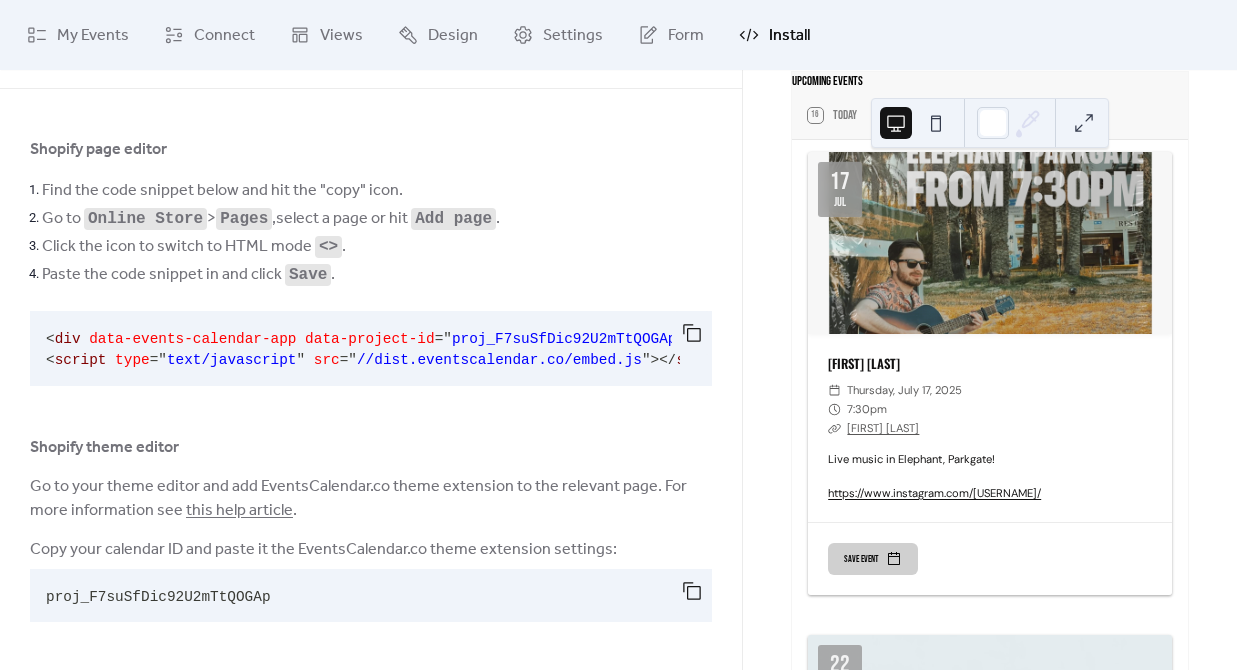click on "Shopify page editor Find the code snippet below and hit the "copy" icon. Go to   Online Store  >  Pages ,  select a page or hit   Add page . Click the icon to switch to HTML mode   <> . Paste the code snippet in and click   Save . < div   data-events-calendar-app   data-project-id = " proj_F7suSfDic92U2mTtQOGAp "   > </ div >
< script   type = " text/javascript "   src = " //dist.eventscalendar.co/embed.js " > </ script > Shopify theme editor Go to your theme editor and add EventsCalendar.co theme extension to the relevant page. For more information see   this help article . Copy your calendar ID and paste it the EventsCalendar.co theme extension settings: proj_F7suSfDic92U2mTtQOGAp" at bounding box center (371, 383) 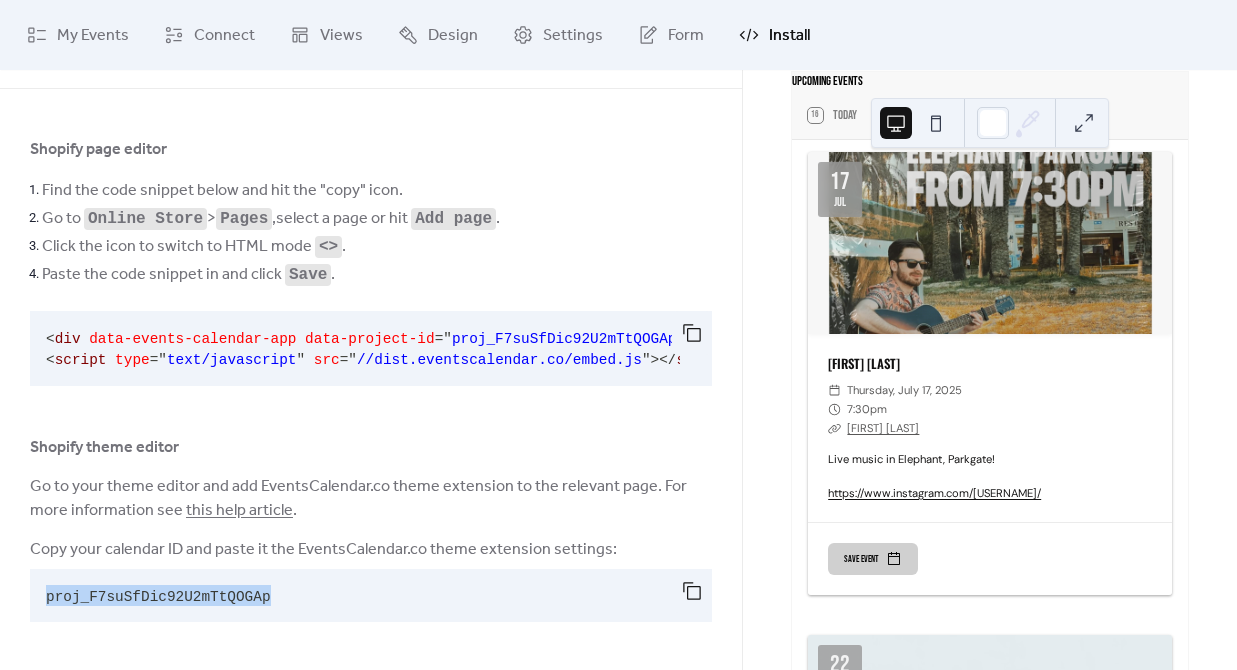 click on "proj_F7suSfDic92U2mTtQOGAp" at bounding box center [158, 597] 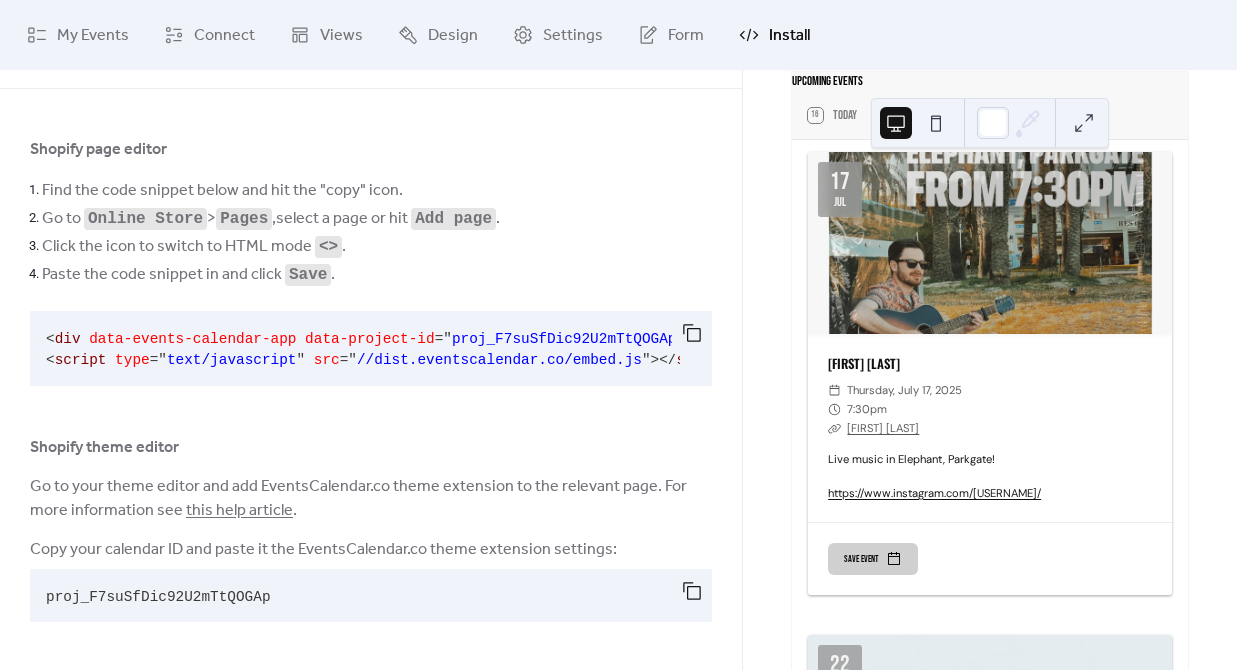 click on "Shopify page editor Find the code snippet below and hit the "copy" icon. Go to   Online Store  >  Pages ,  select a page or hit   Add page . Click the icon to switch to HTML mode   <> . Paste the code snippet in and click   Save . < div   data-events-calendar-app   data-project-id = " proj_F7suSfDic92U2mTtQOGAp "   > </ div >
< script   type = " text/javascript "   src = " //dist.eventscalendar.co/embed.js " > </ script > Shopify theme editor Go to your theme editor and add EventsCalendar.co theme extension to the relevant page. For more information see   this help article . Copy your calendar ID and paste it the EventsCalendar.co theme extension settings: proj_F7suSfDic92U2mTtQOGAp" at bounding box center [371, 383] 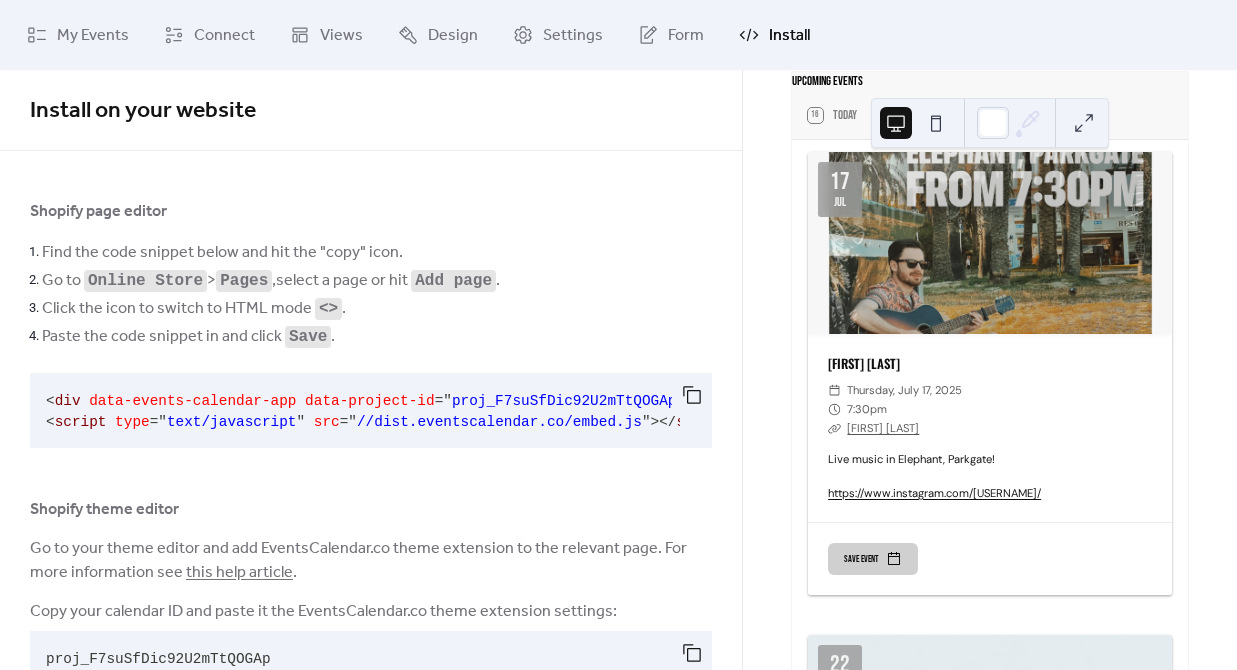 click on "proj_F7suSfDic92U2mTtQOGAp" at bounding box center (564, 401) 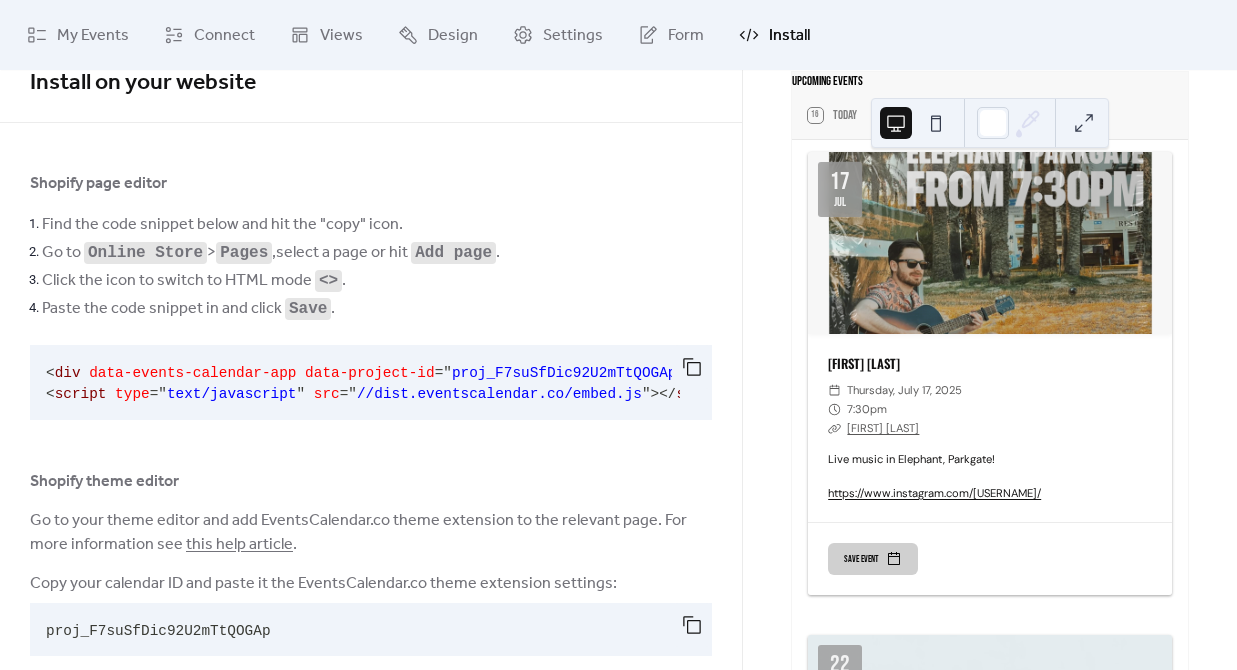 scroll, scrollTop: 18, scrollLeft: 0, axis: vertical 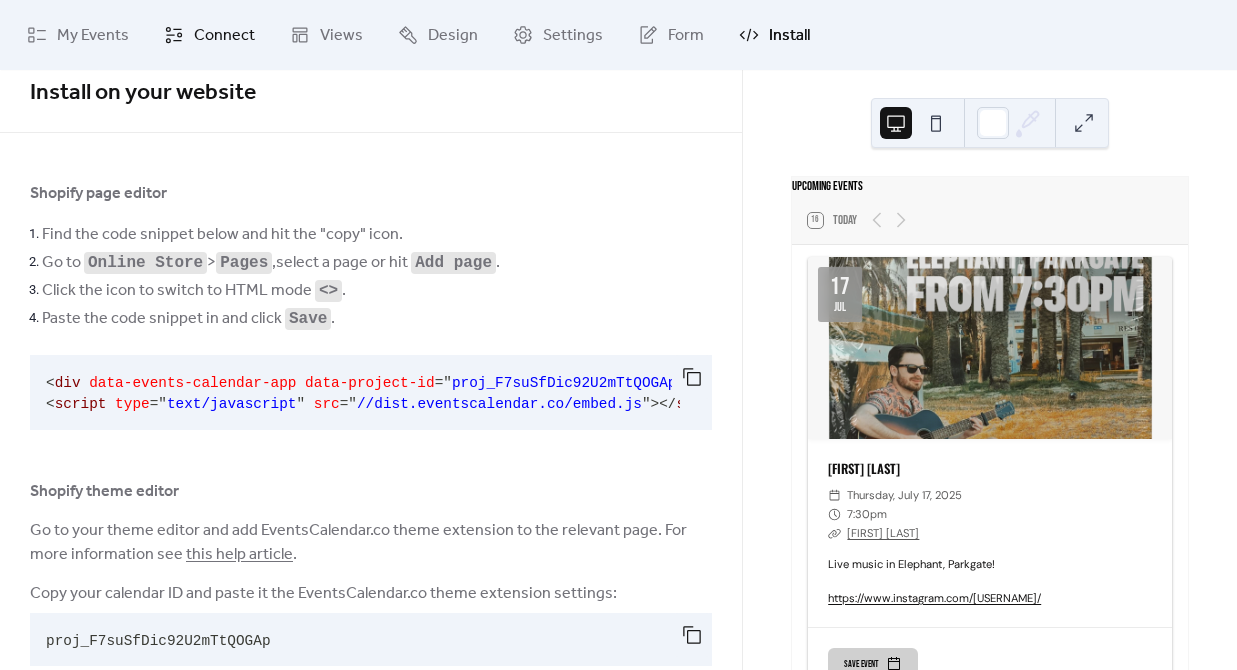 click on "Connect" at bounding box center [209, 35] 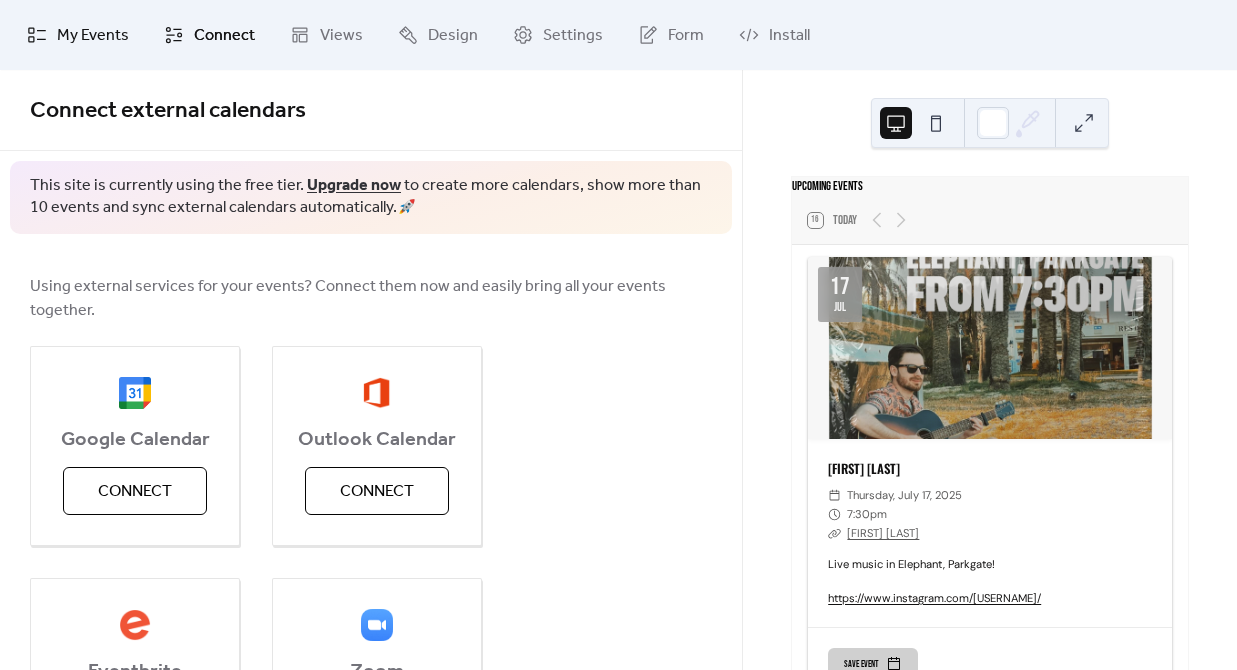 click on "My Events" at bounding box center [93, 36] 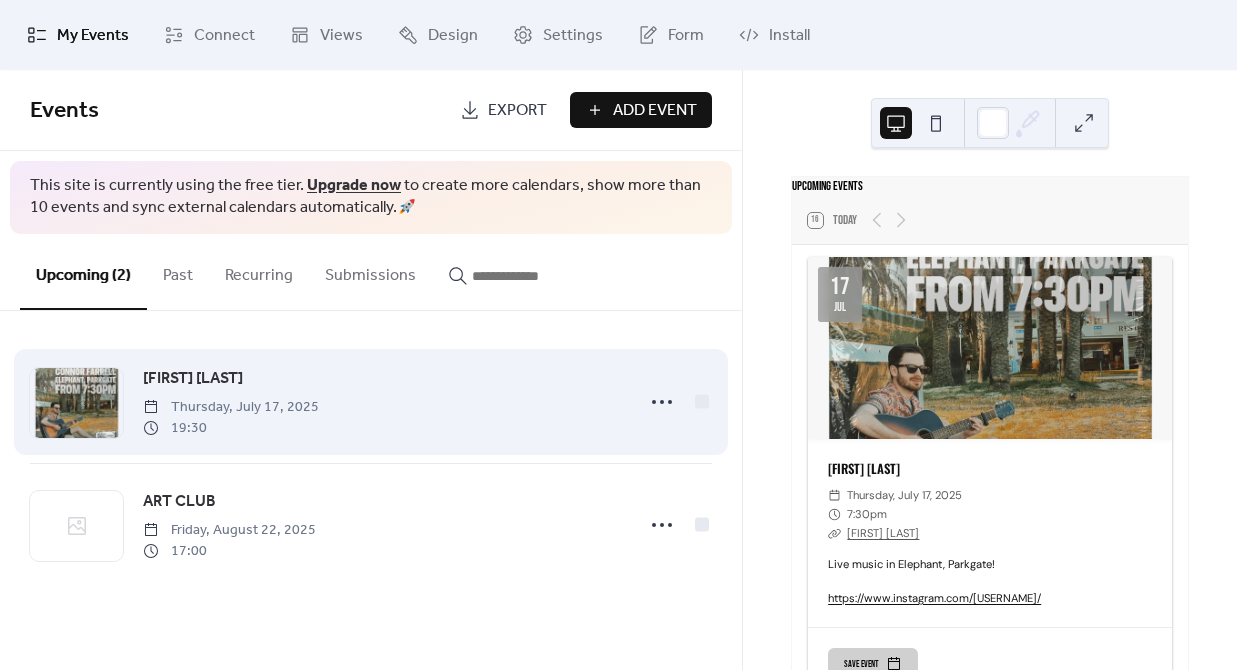 click on "[FIRST] [LAST] Thursday, July 17, 2025 19:30" at bounding box center (382, 402) 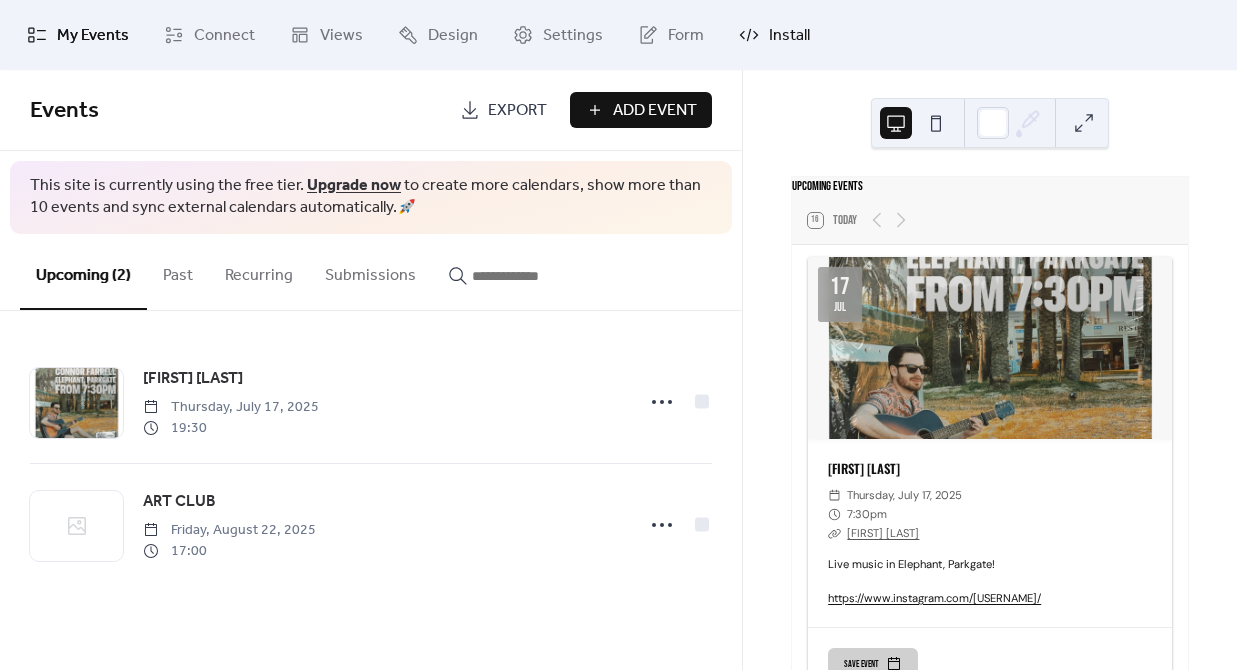 click on "Install" at bounding box center [774, 35] 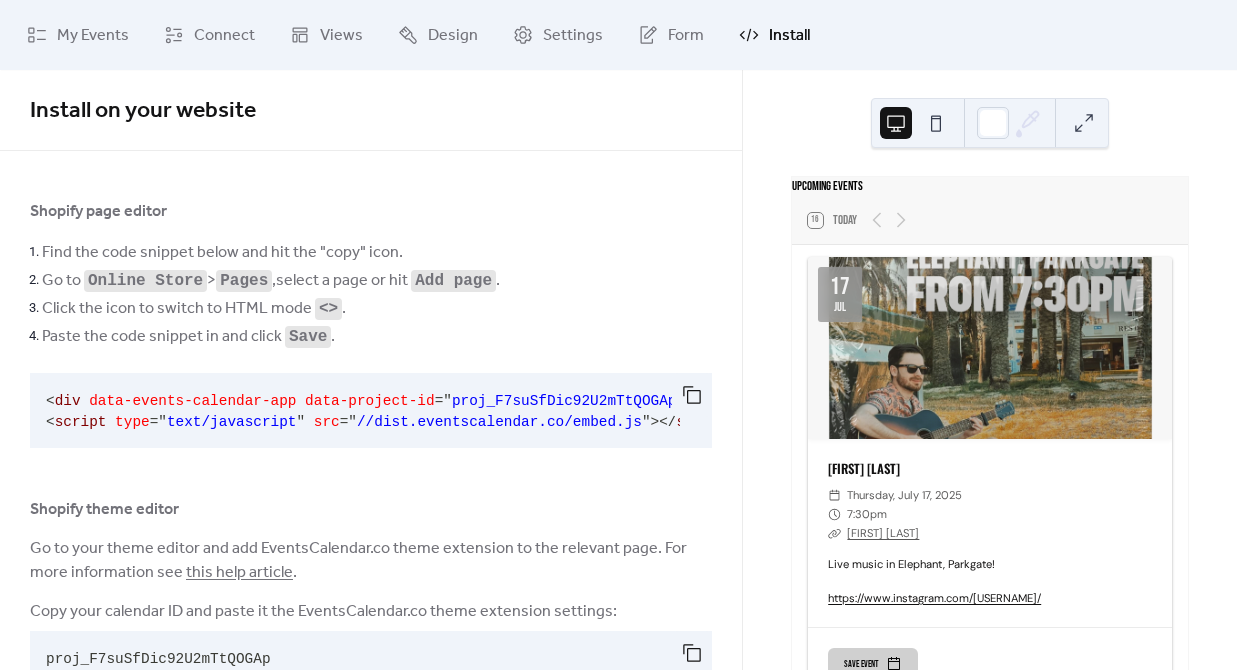 scroll, scrollTop: 67, scrollLeft: 0, axis: vertical 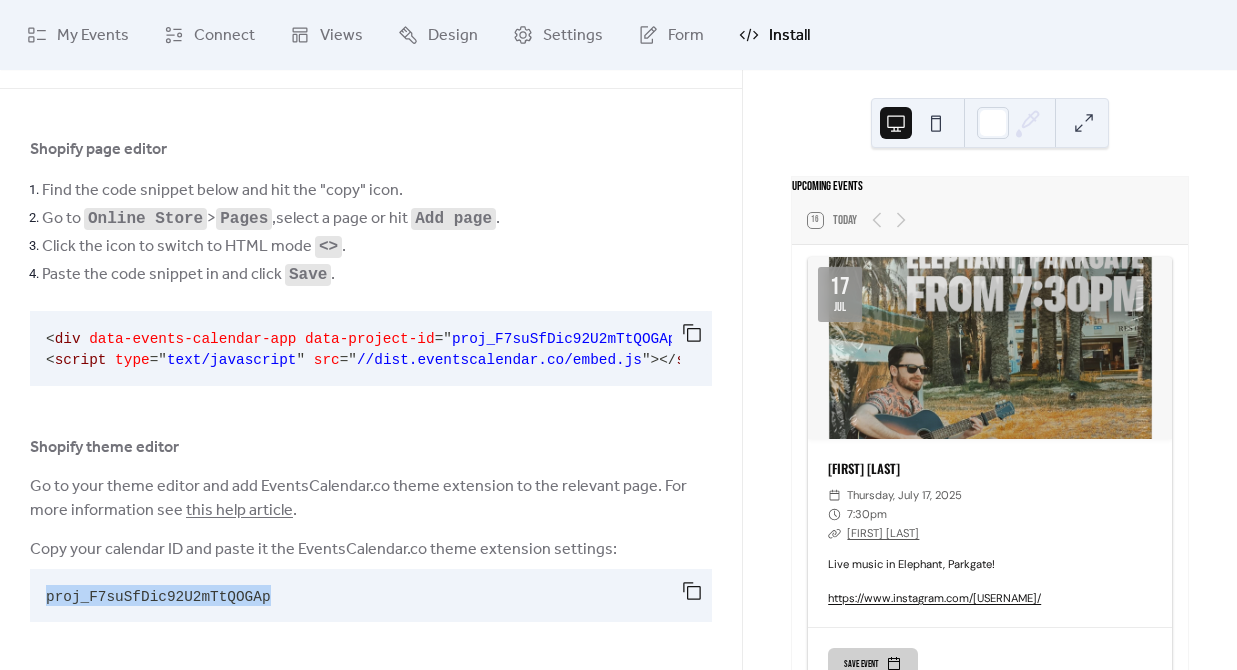 drag, startPoint x: 300, startPoint y: 593, endPoint x: -7, endPoint y: 593, distance: 307 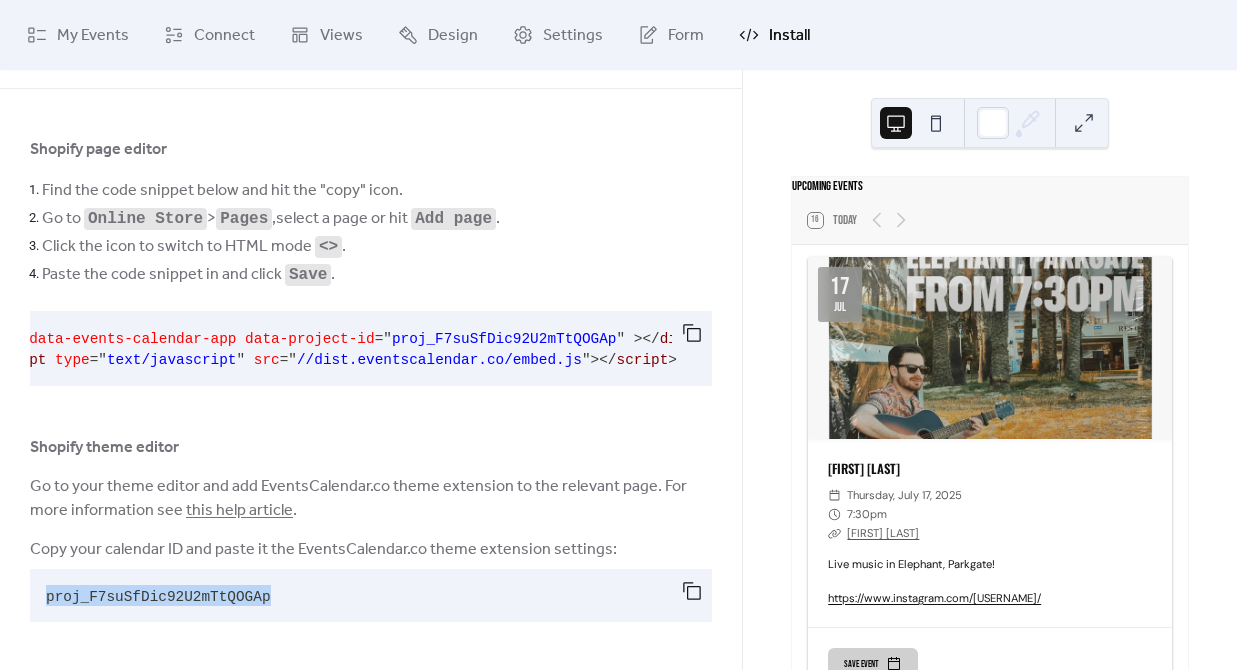 scroll, scrollTop: 0, scrollLeft: 70, axis: horizontal 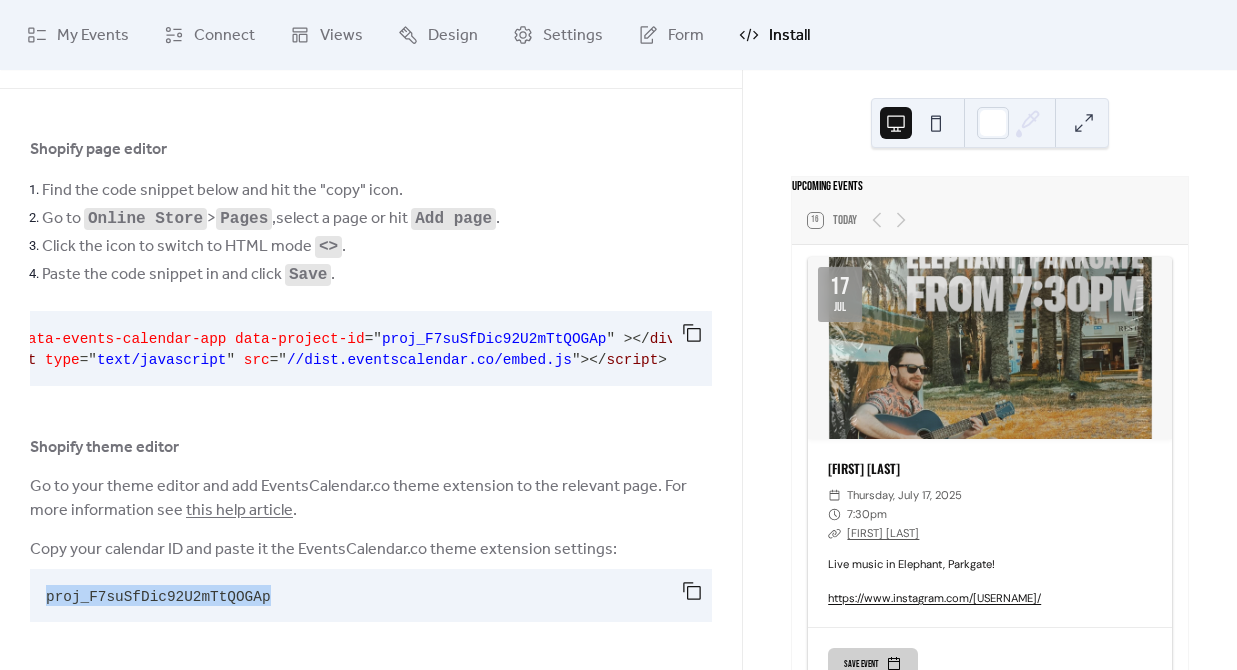 click on "proj_F7suSfDic92U2mTtQOGAp" at bounding box center (158, 597) 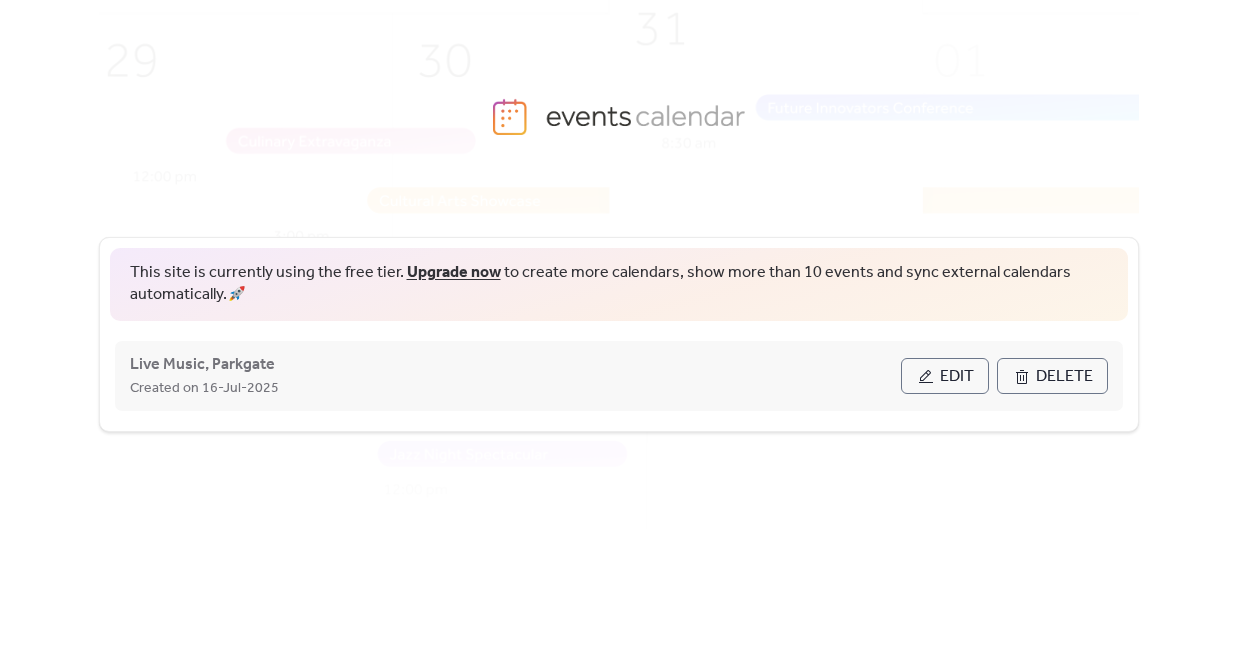 click on "Live Music, Parkgate Created on 16-Jul-2025" at bounding box center (515, 376) 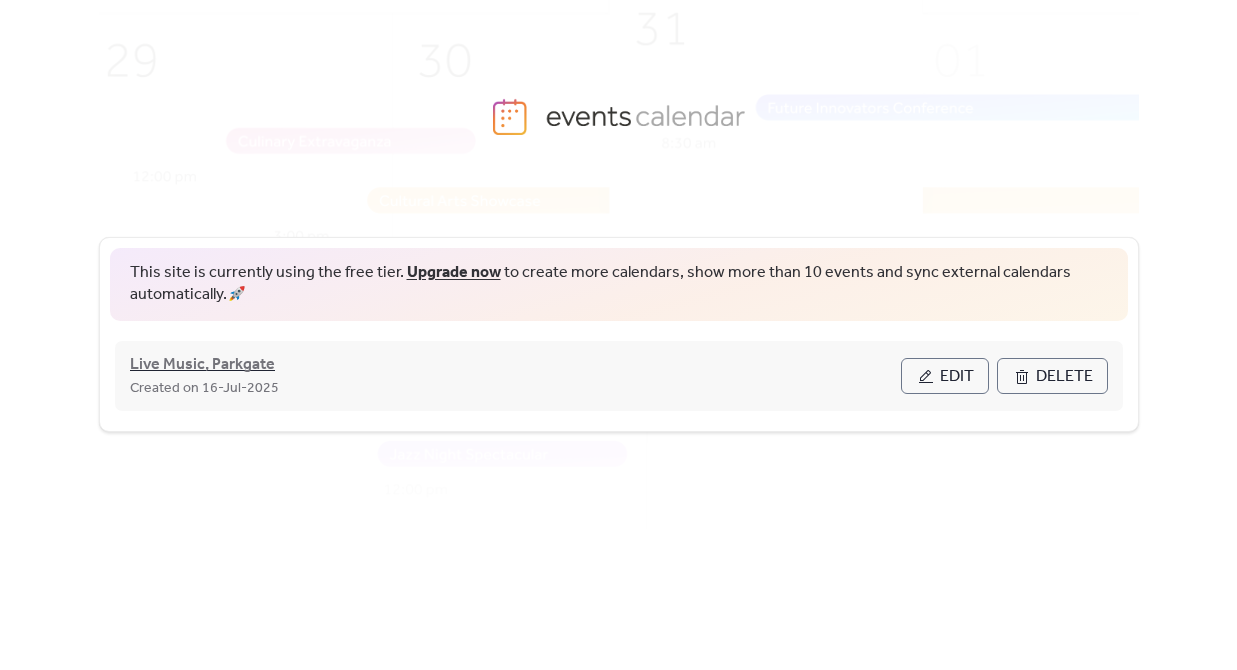 click on "Live Music, Parkgate" at bounding box center (202, 365) 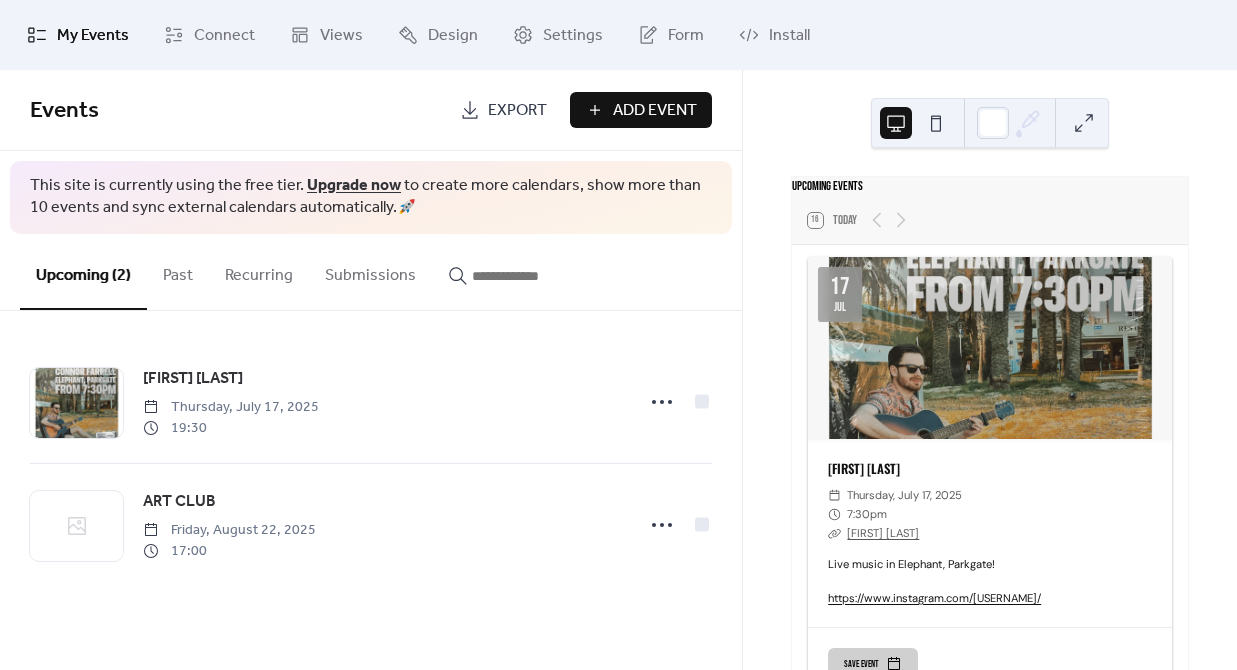 click on "Export" at bounding box center [517, 111] 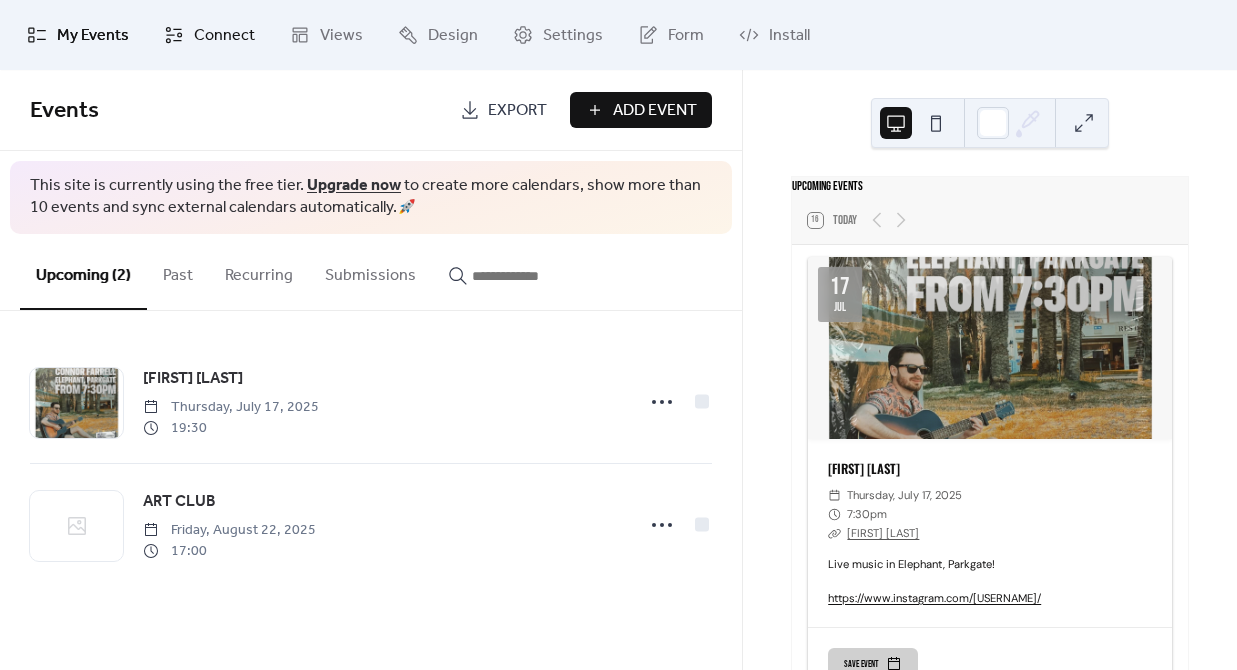 click on "Connect" at bounding box center [209, 35] 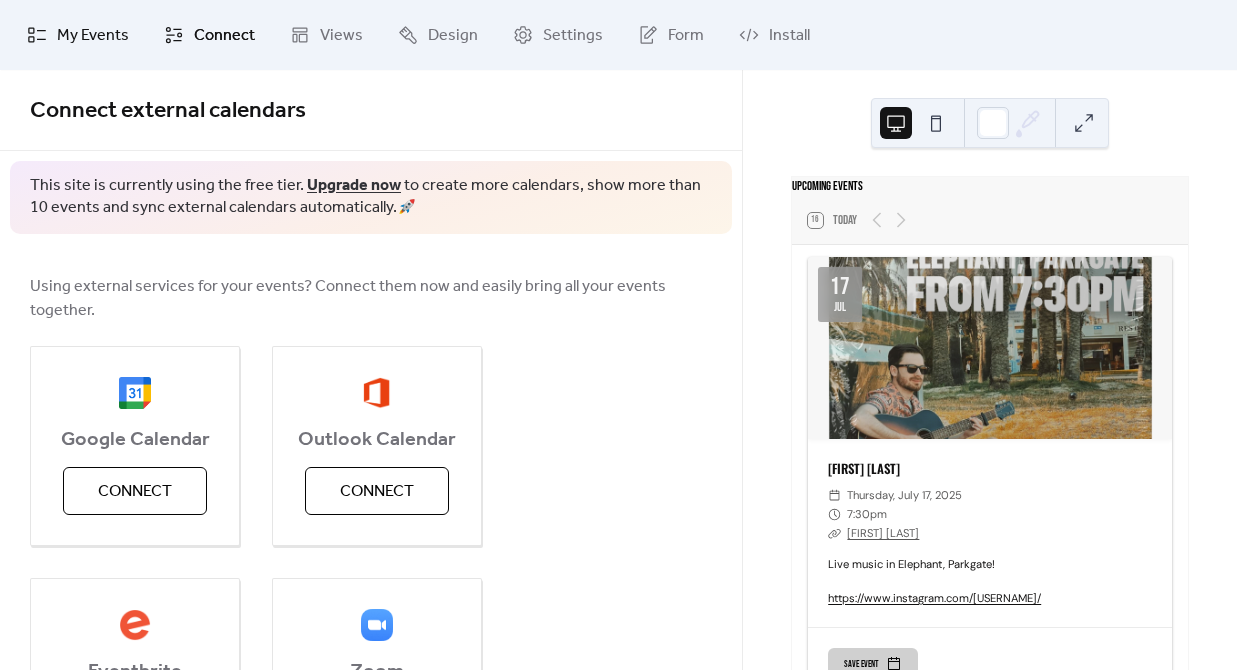 click on "My Events" at bounding box center [78, 35] 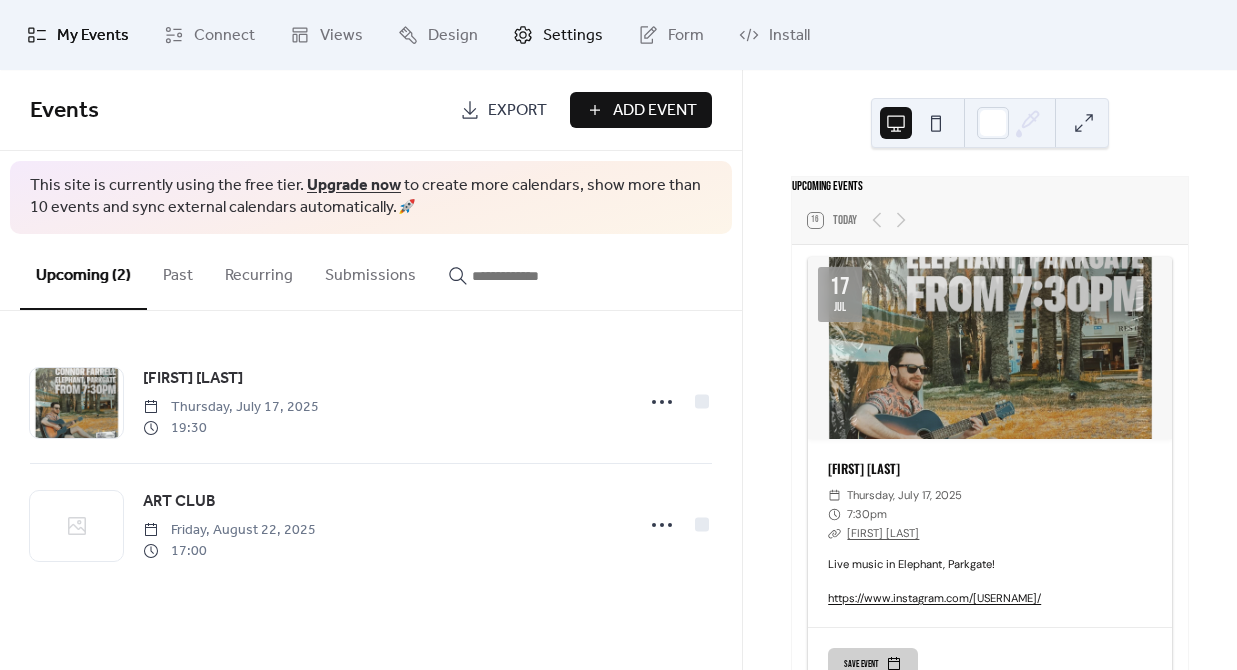 click on "Settings" at bounding box center (573, 36) 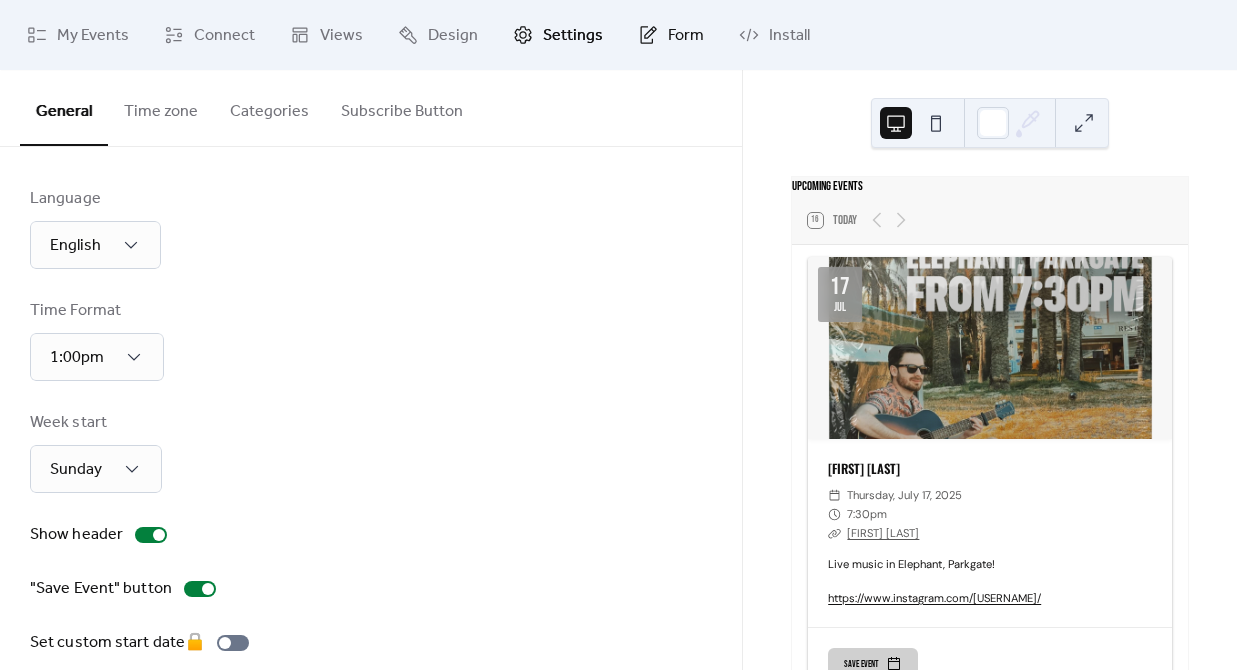 click on "Form" at bounding box center [671, 35] 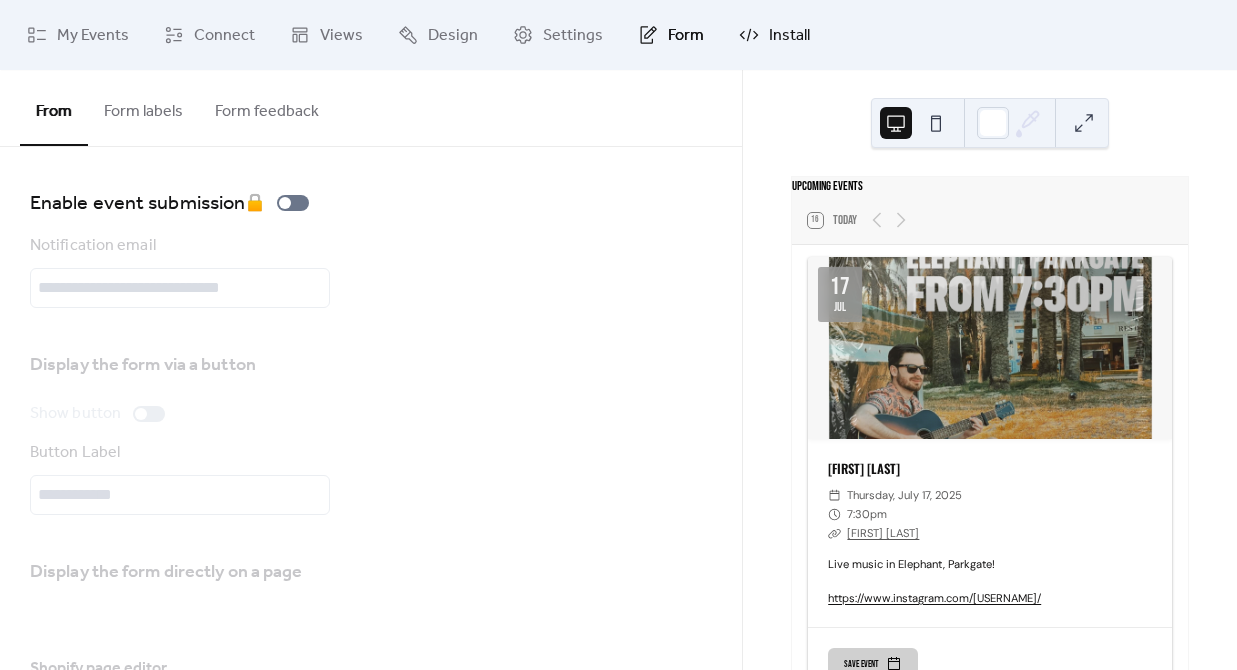 click on "Install" at bounding box center [774, 35] 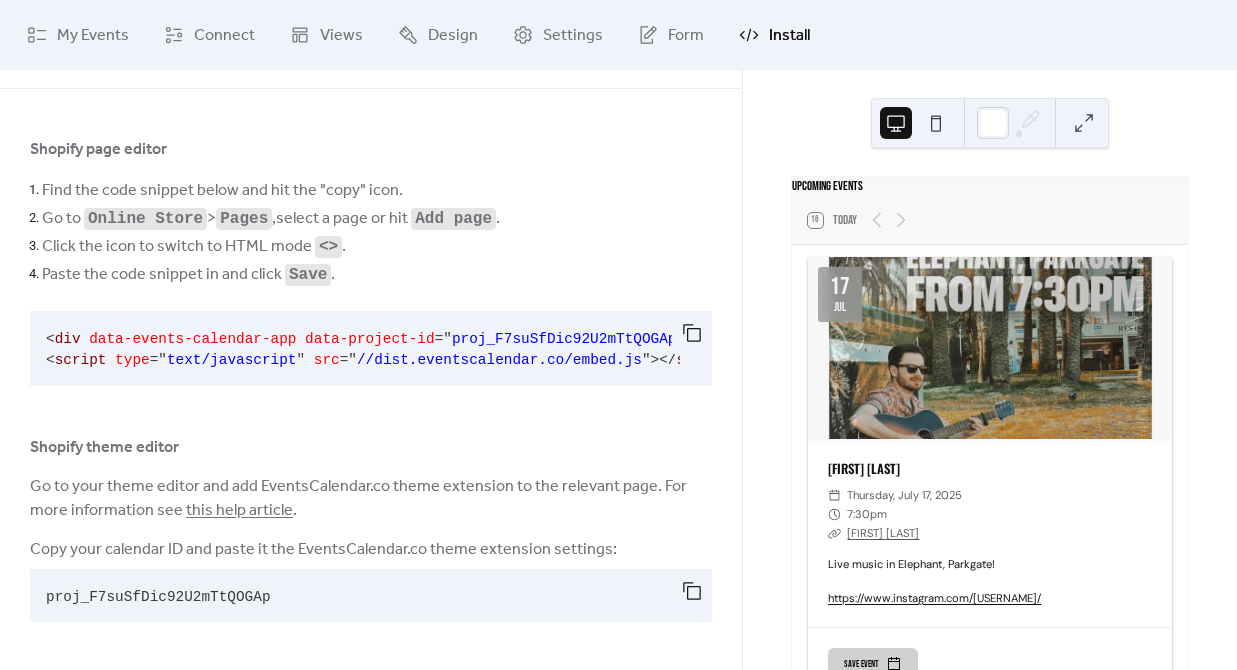 scroll, scrollTop: 0, scrollLeft: 0, axis: both 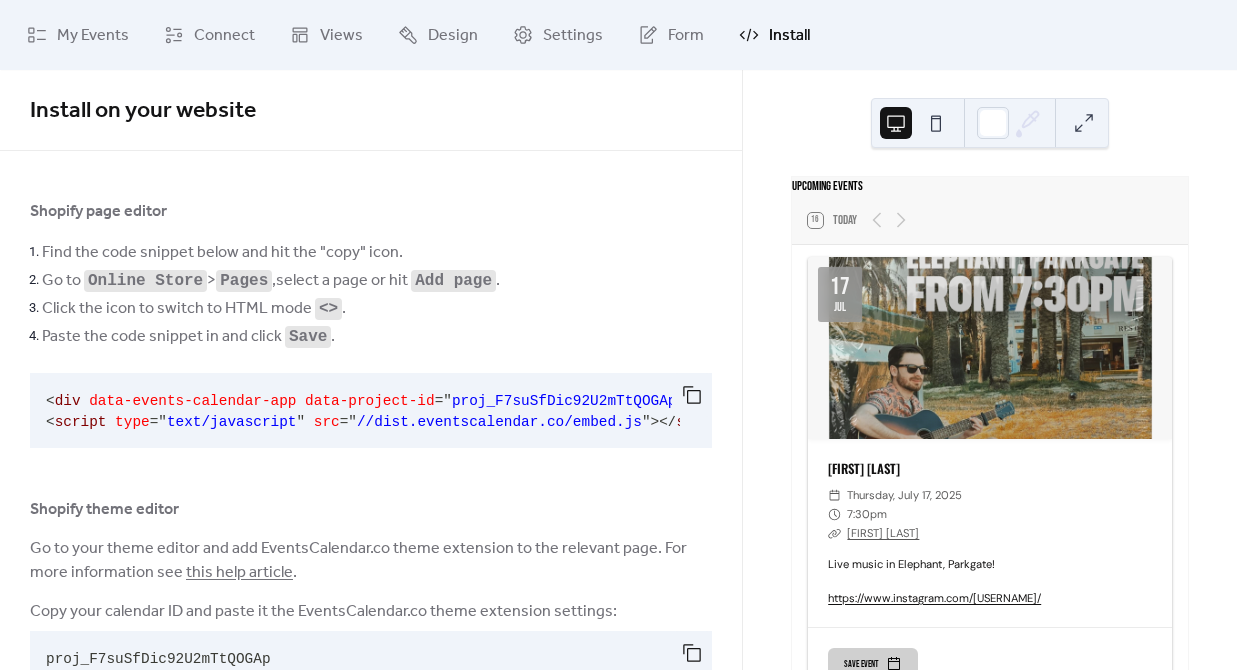 click on "data-project-id" at bounding box center (370, 401) 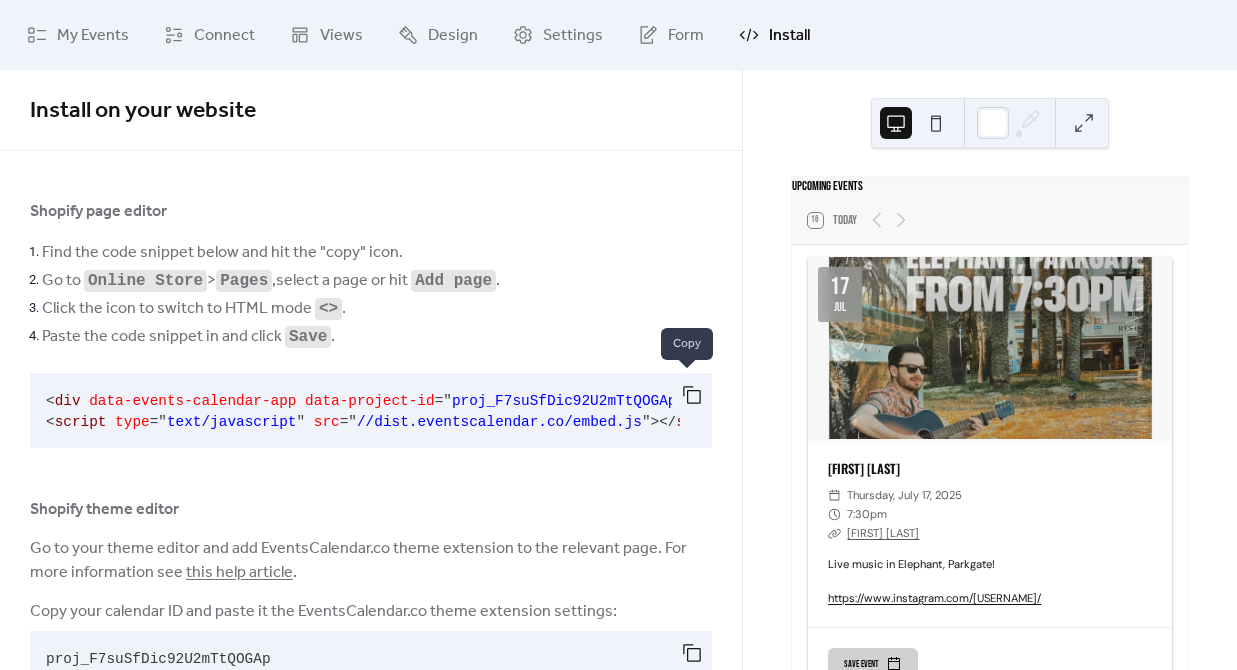 click at bounding box center [692, 395] 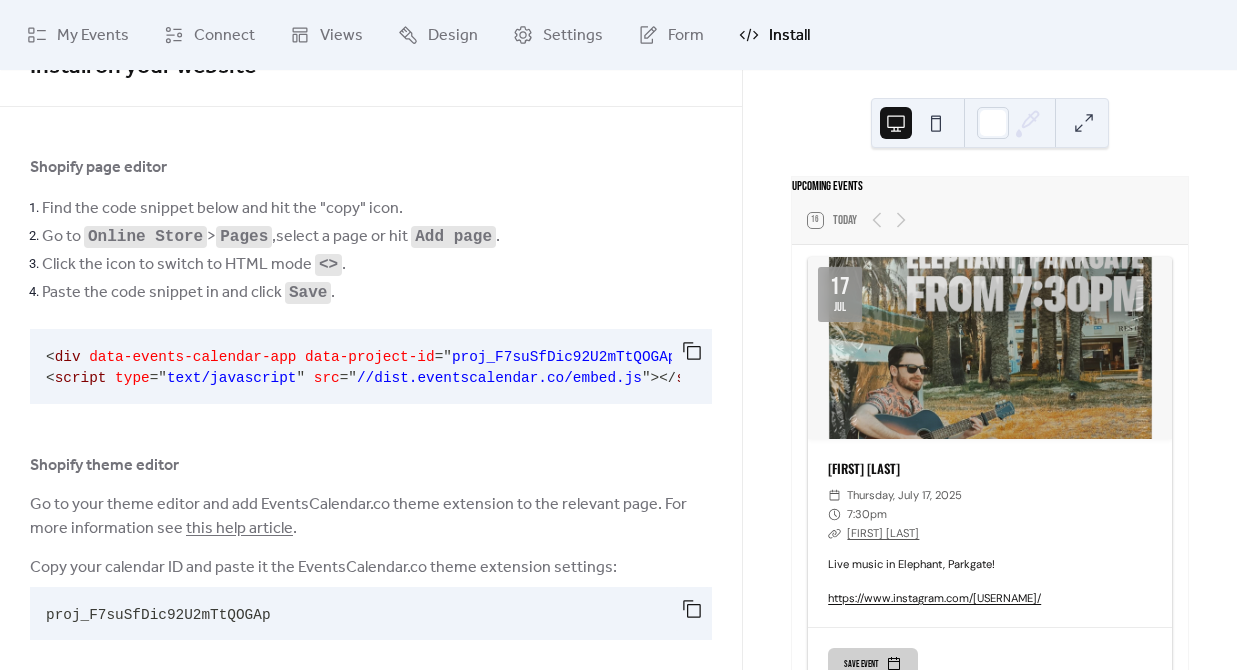 scroll, scrollTop: 0, scrollLeft: 0, axis: both 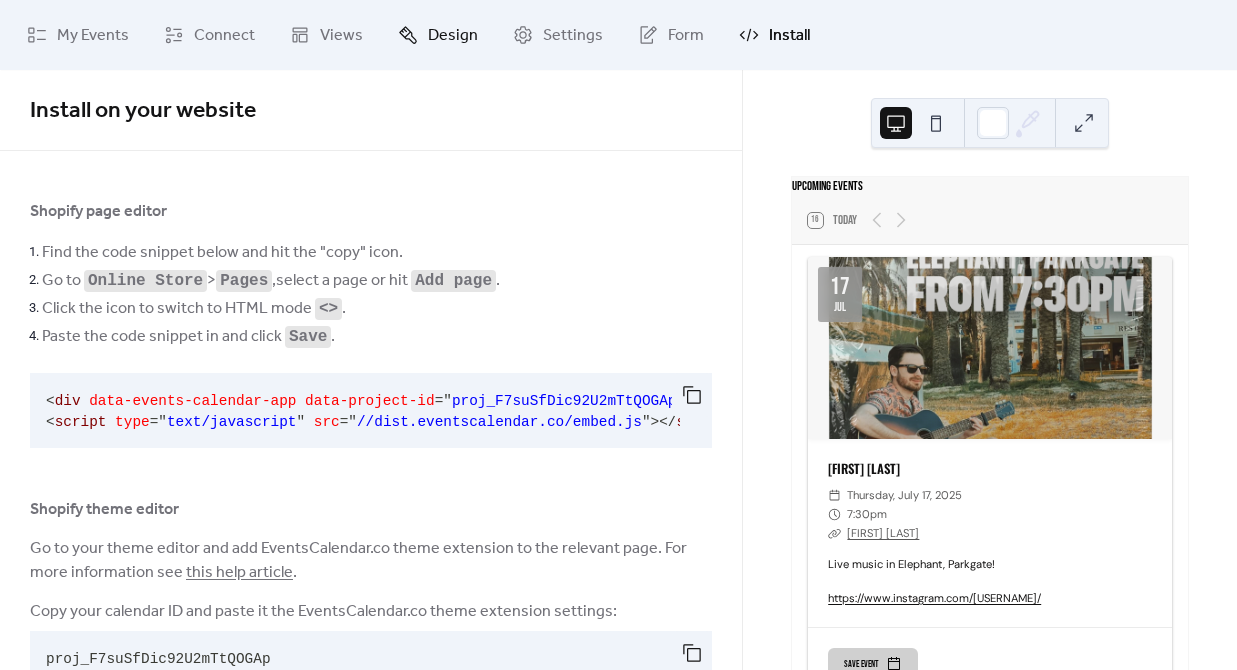 click on "Design" at bounding box center (453, 36) 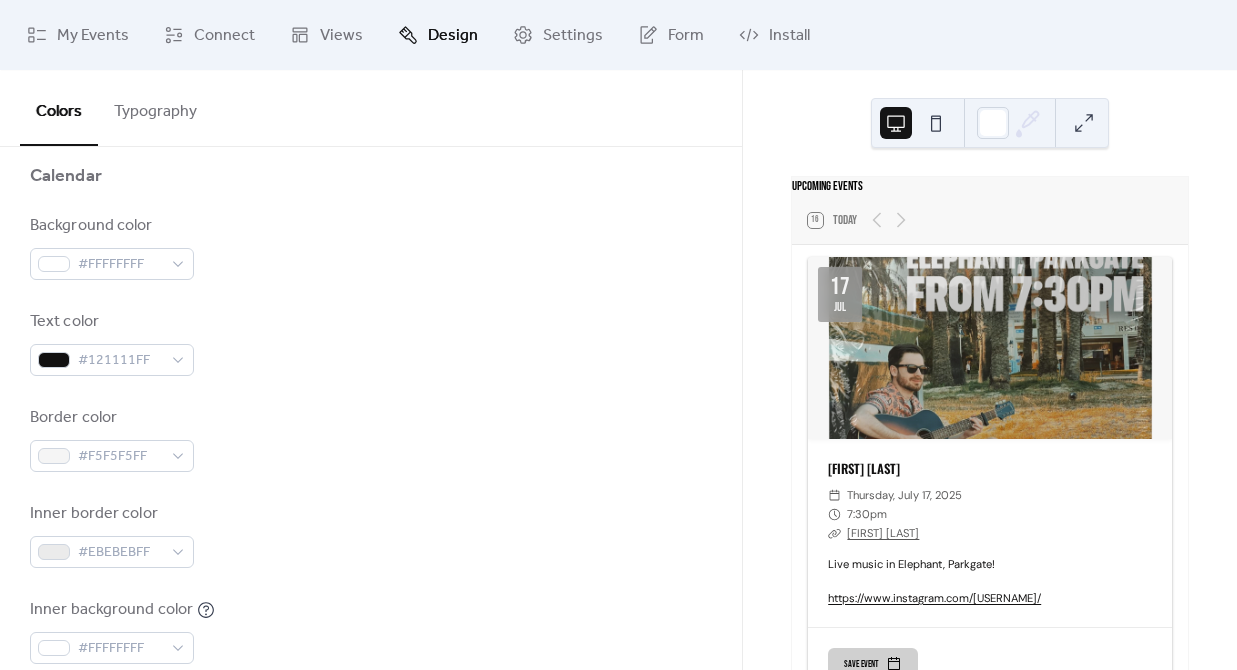 scroll, scrollTop: 220, scrollLeft: 0, axis: vertical 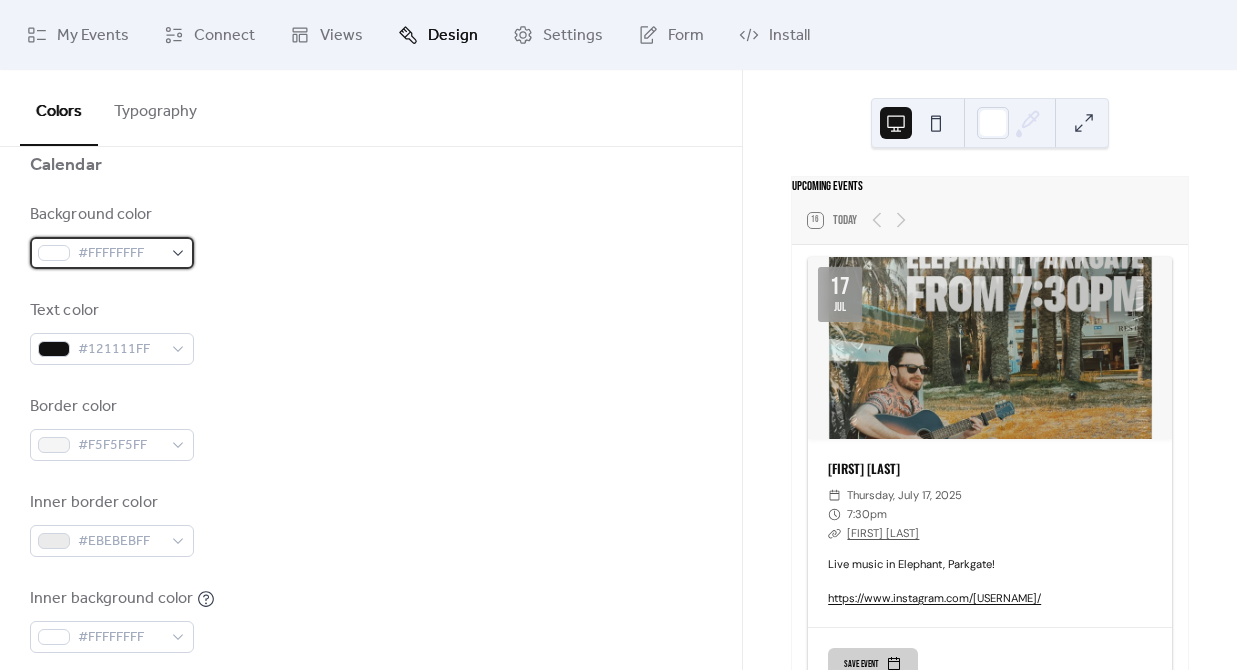 click on "#FFFFFFFF" at bounding box center (120, 254) 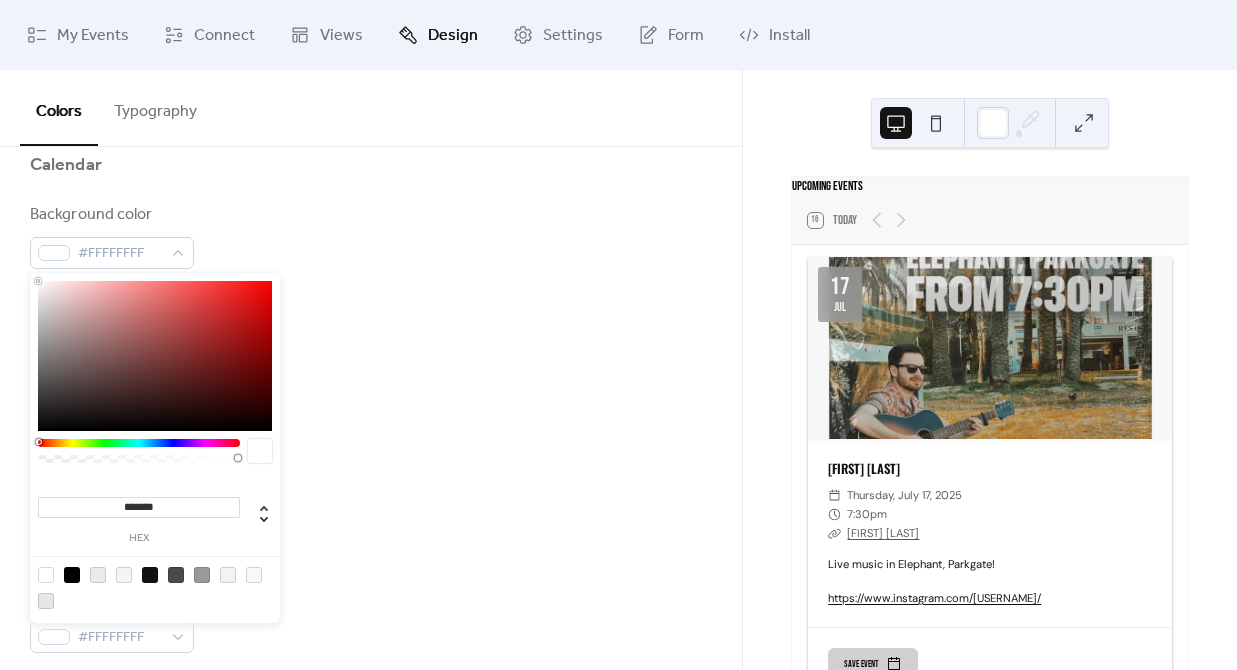 click on "*******" at bounding box center [139, 507] 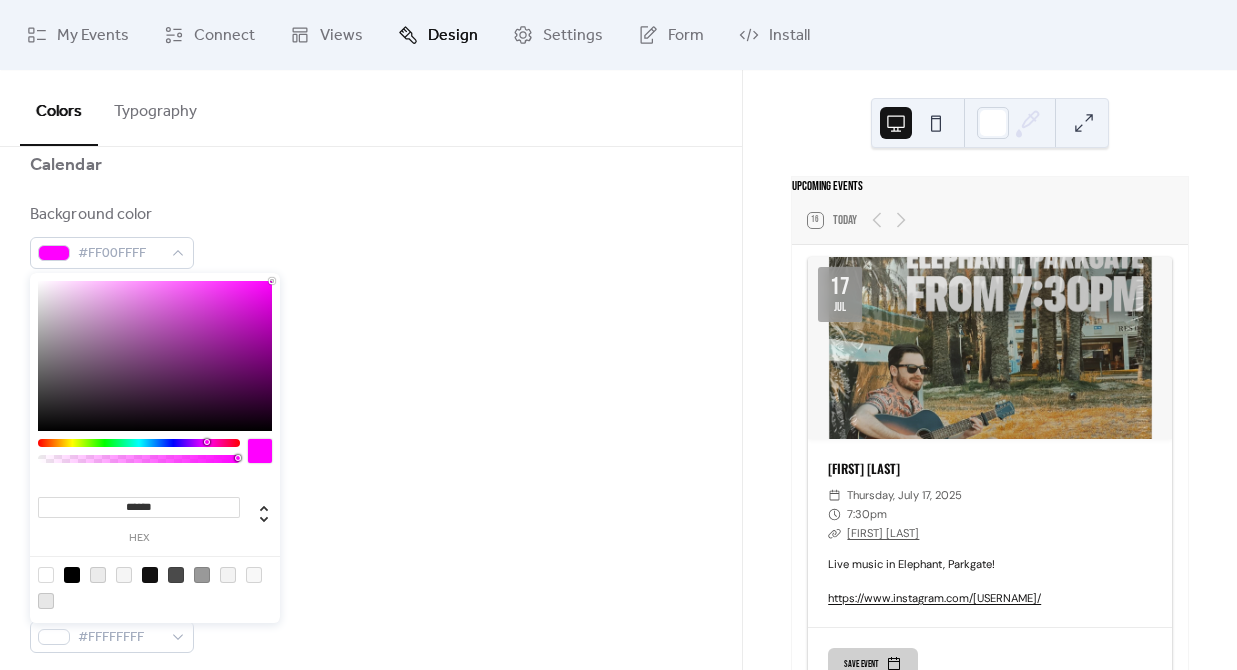 type on "*******" 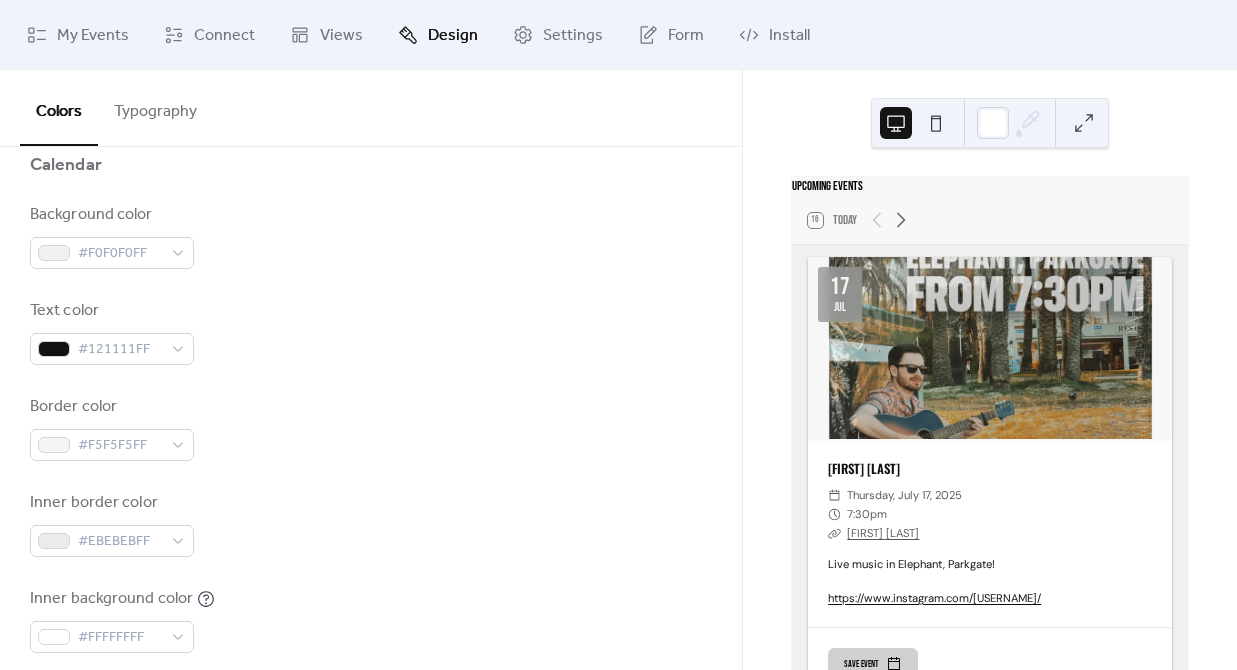 click on "Border color #F5F5F5FF" at bounding box center [371, 428] 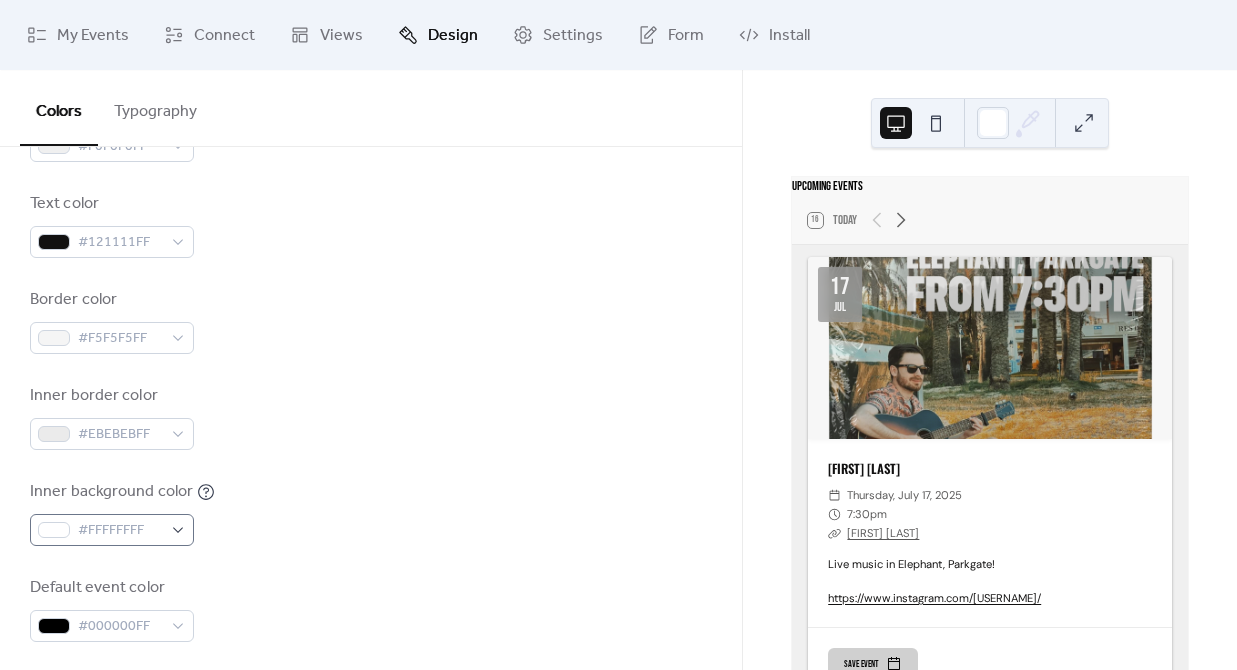 scroll, scrollTop: 342, scrollLeft: 0, axis: vertical 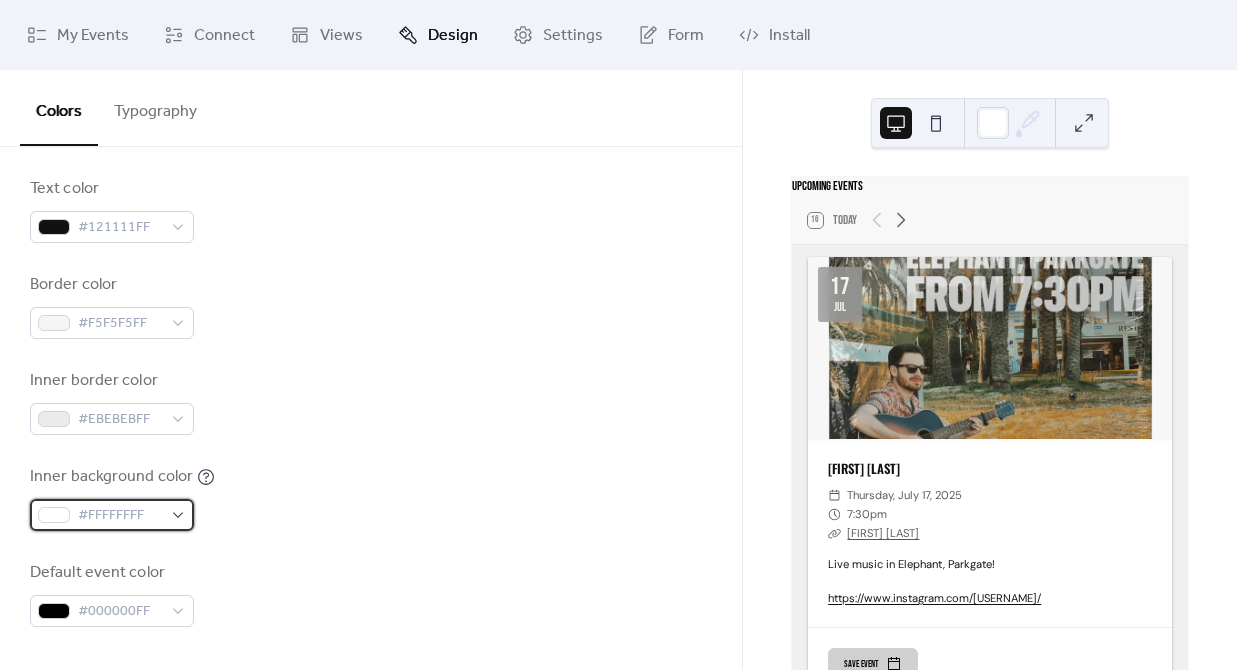 click on "#FFFFFFFF" at bounding box center (120, 516) 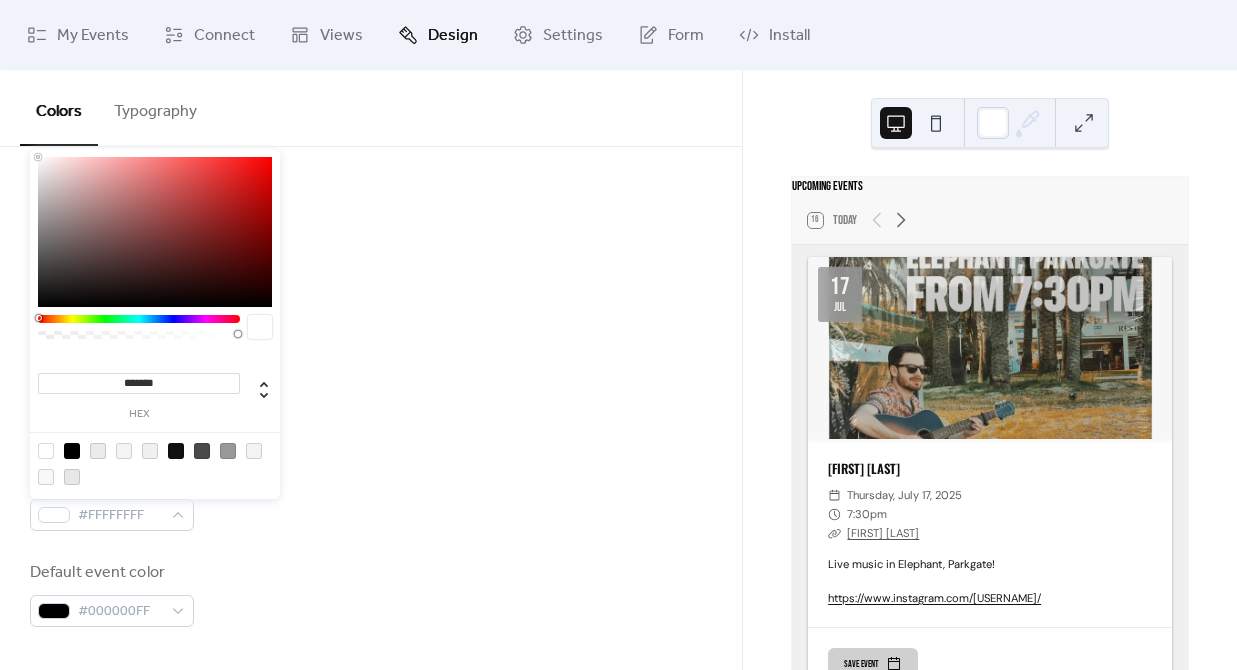 click on "*******" at bounding box center [139, 383] 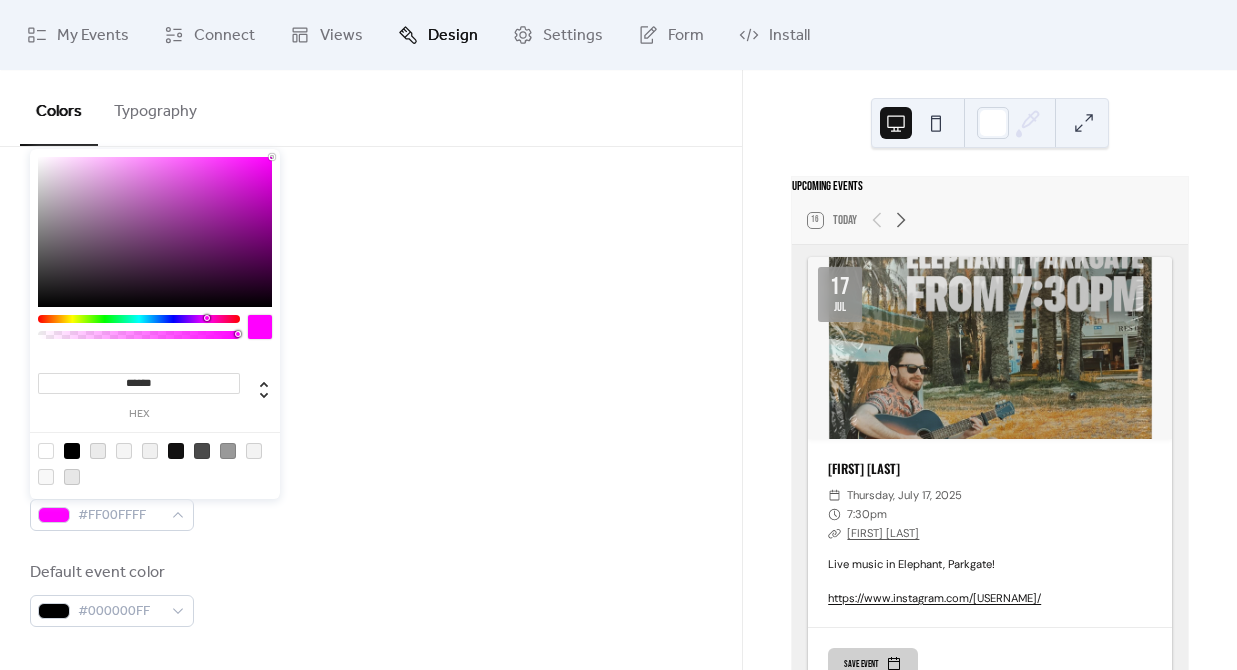 type on "*******" 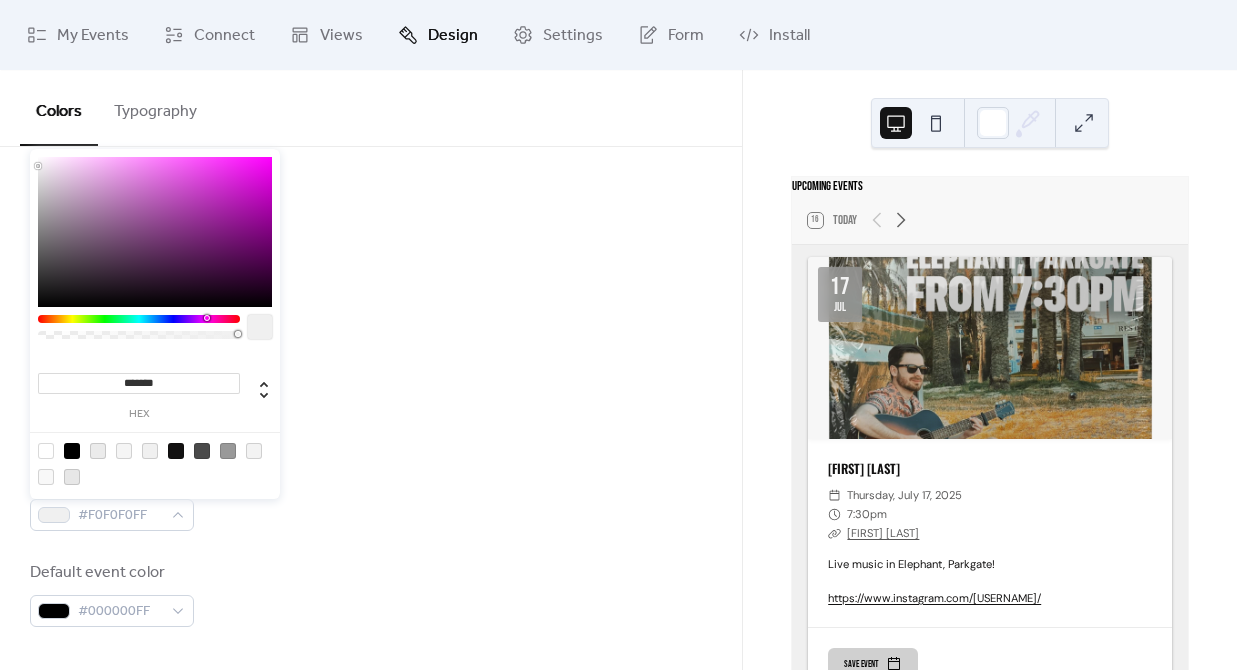 click on "Background color #F0F0F0FF Text color #121111FF Border color #F5F5F5FF Inner border color #EBEBEBFF Inner background color #F0F0F0FF Default event color #000000FF" at bounding box center [371, 354] 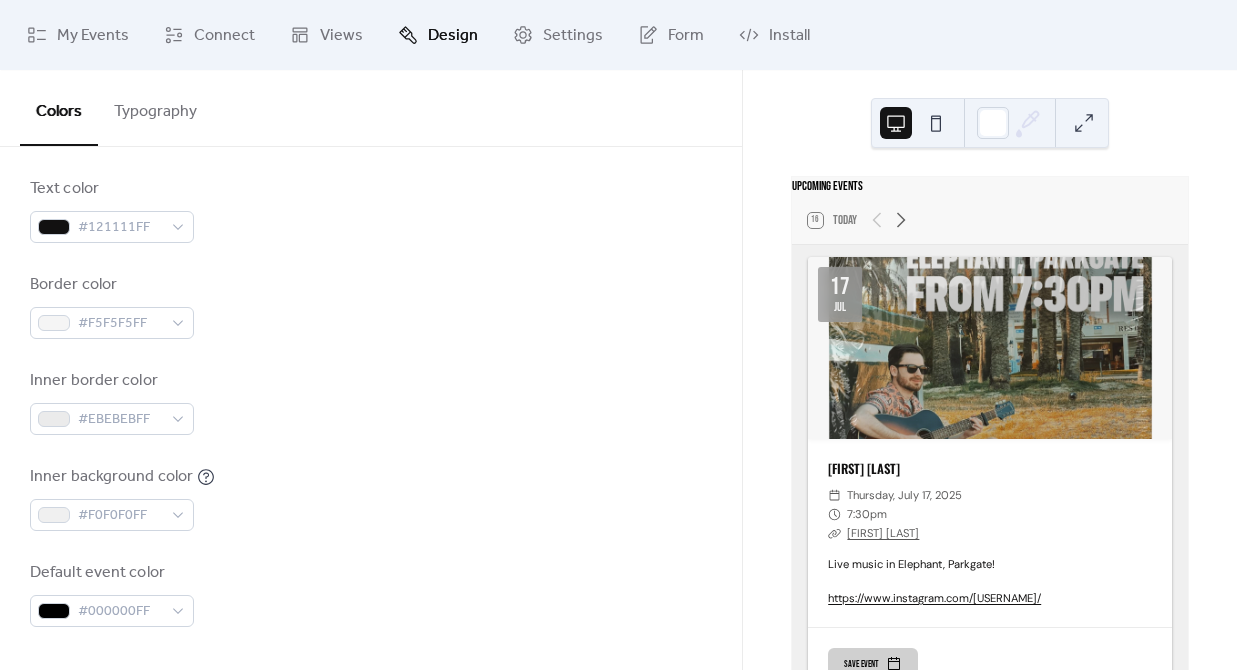 scroll, scrollTop: 403, scrollLeft: 0, axis: vertical 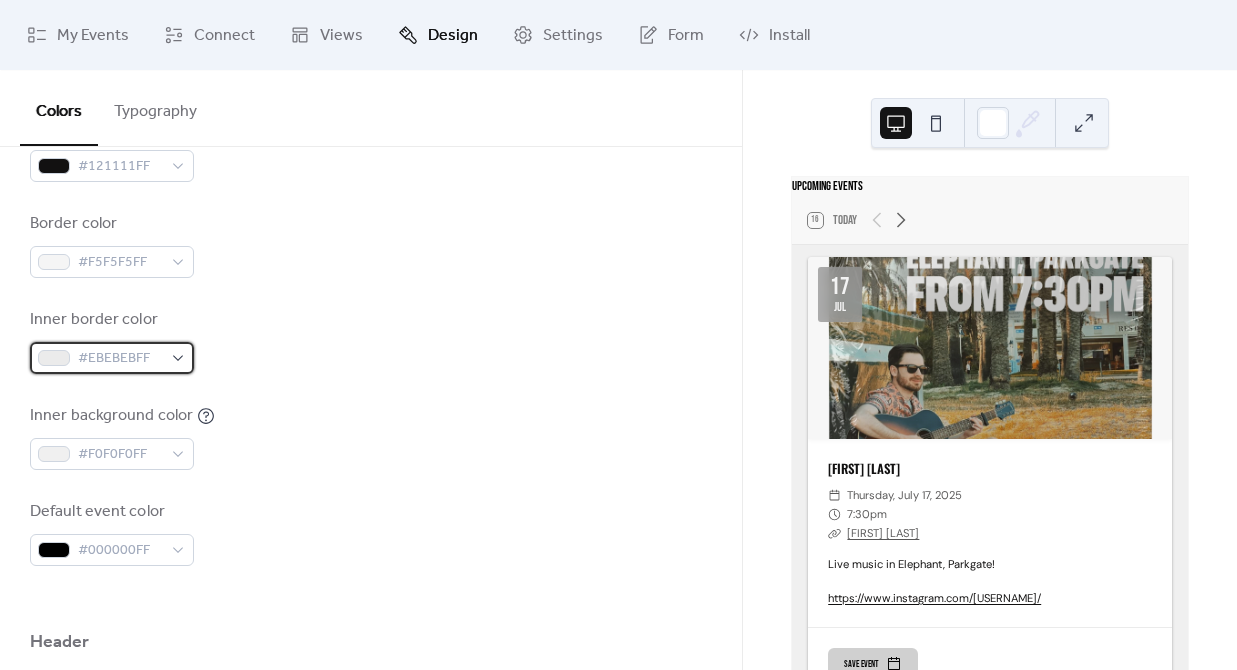 click on "#EBEBEBFF" at bounding box center (120, 359) 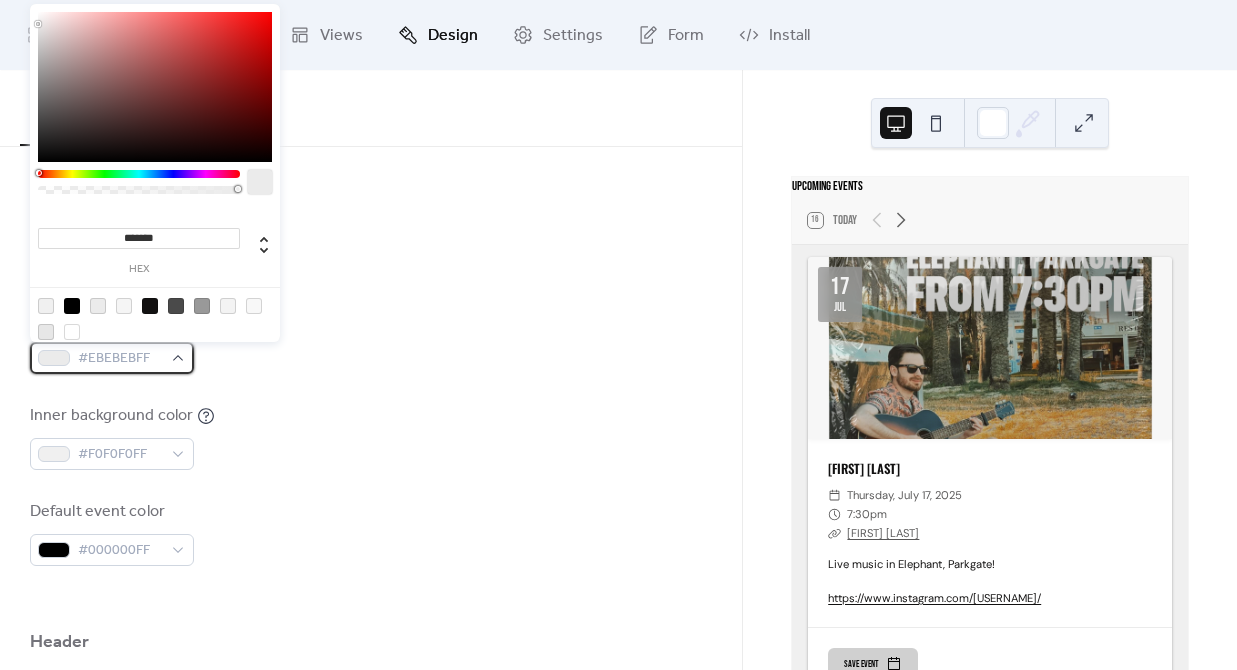 click on "#EBEBEBFF" at bounding box center [120, 359] 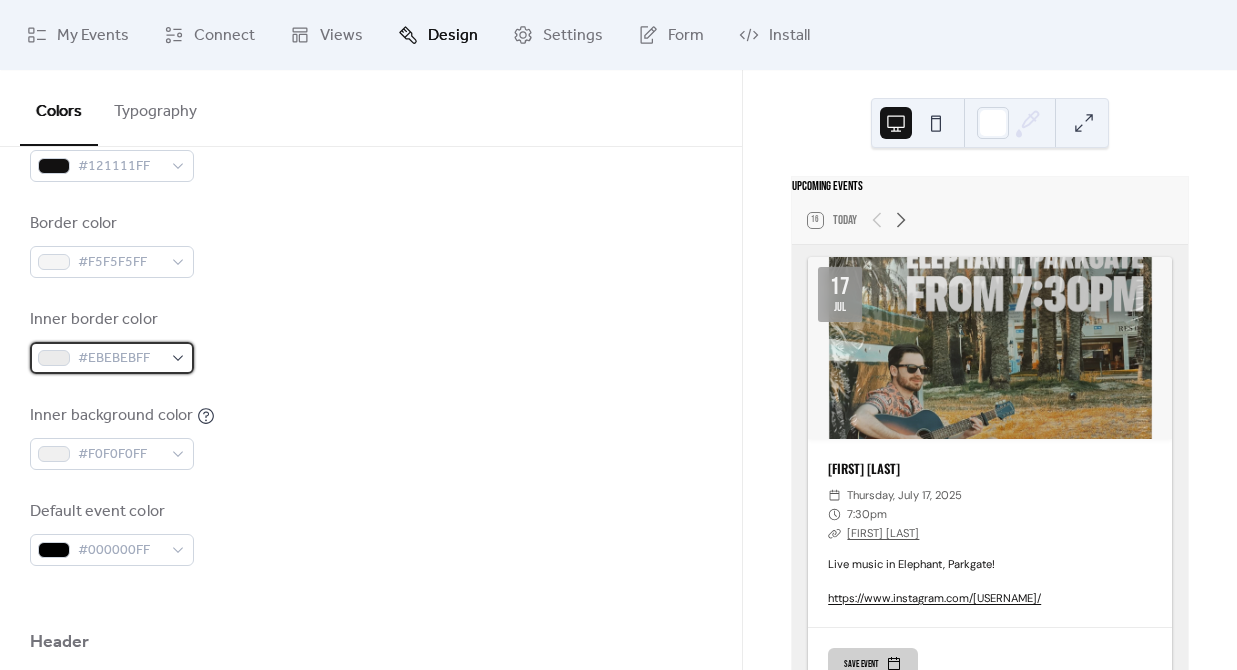 click on "#EBEBEBFF" at bounding box center (120, 359) 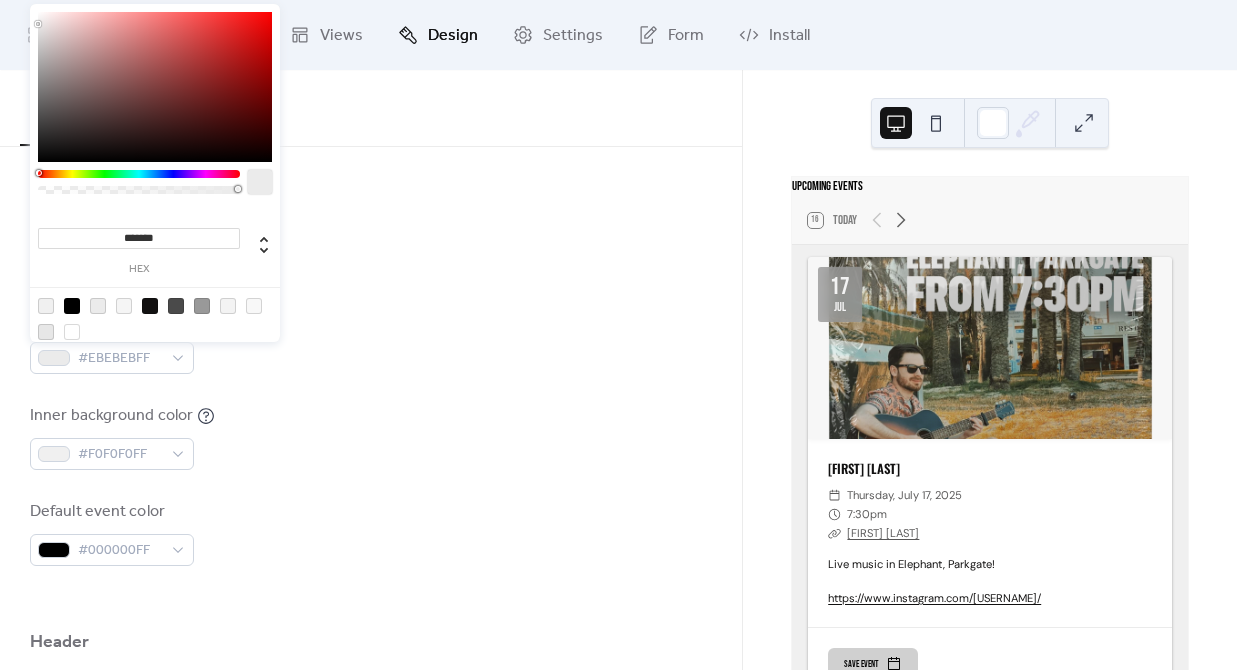 click on "*******" at bounding box center [139, 238] 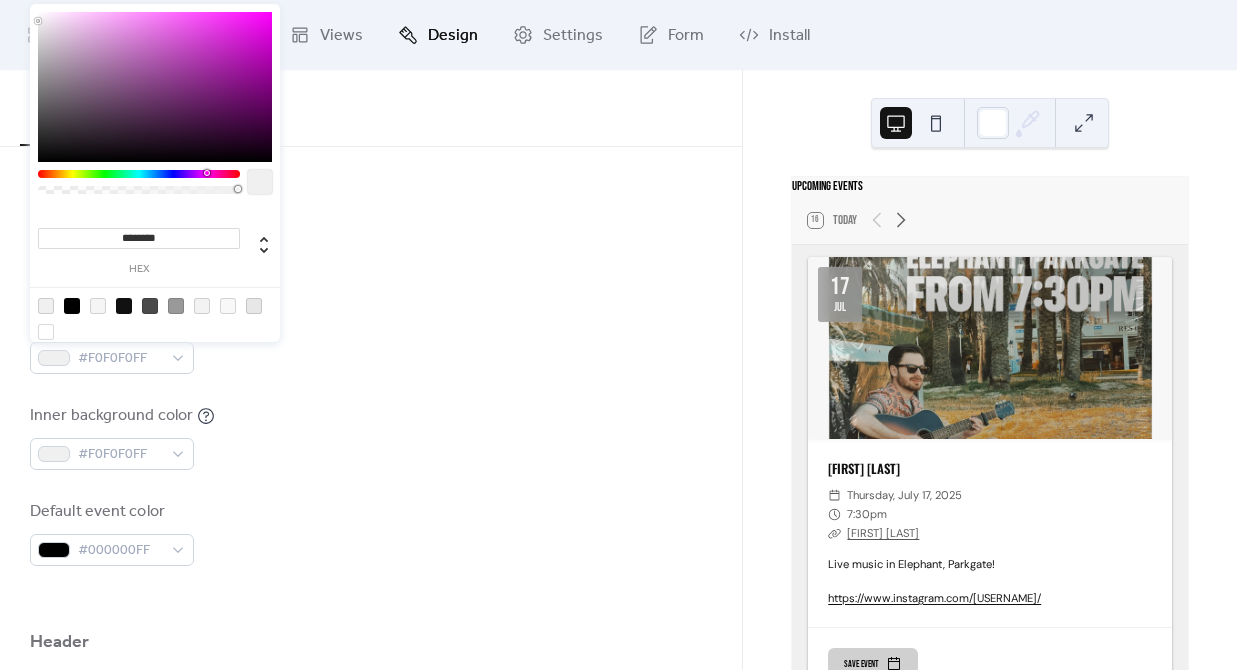 type on "*******" 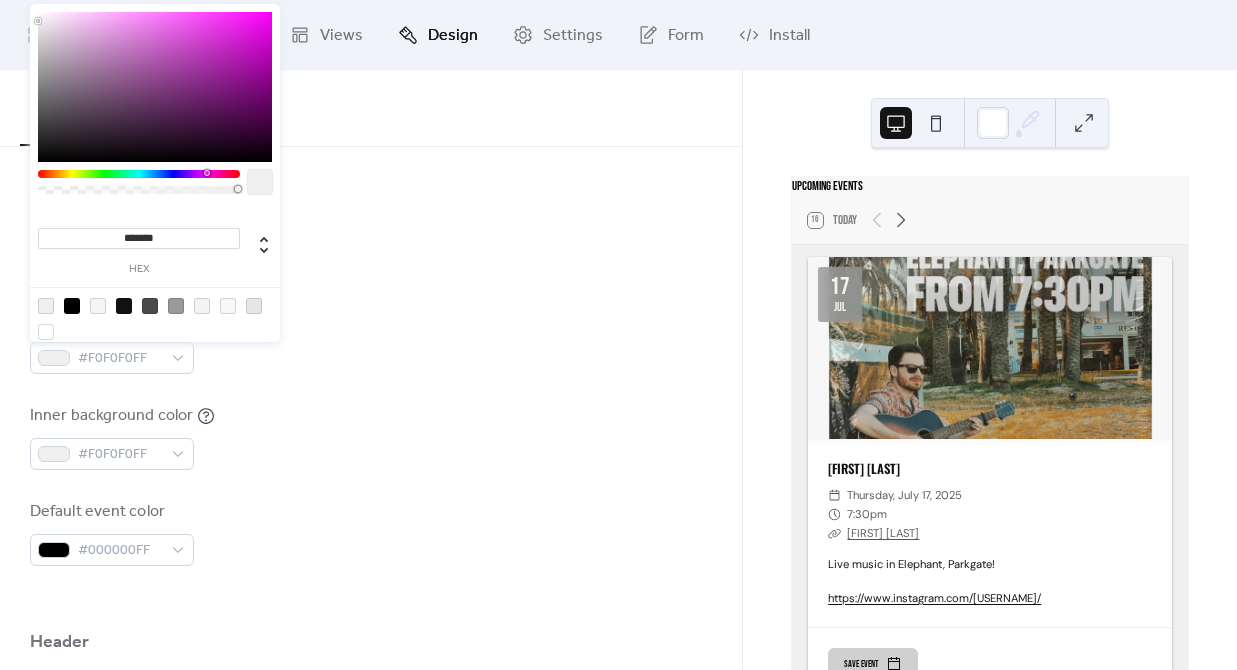 click on "Border color #F5F5F5FF" at bounding box center (371, 245) 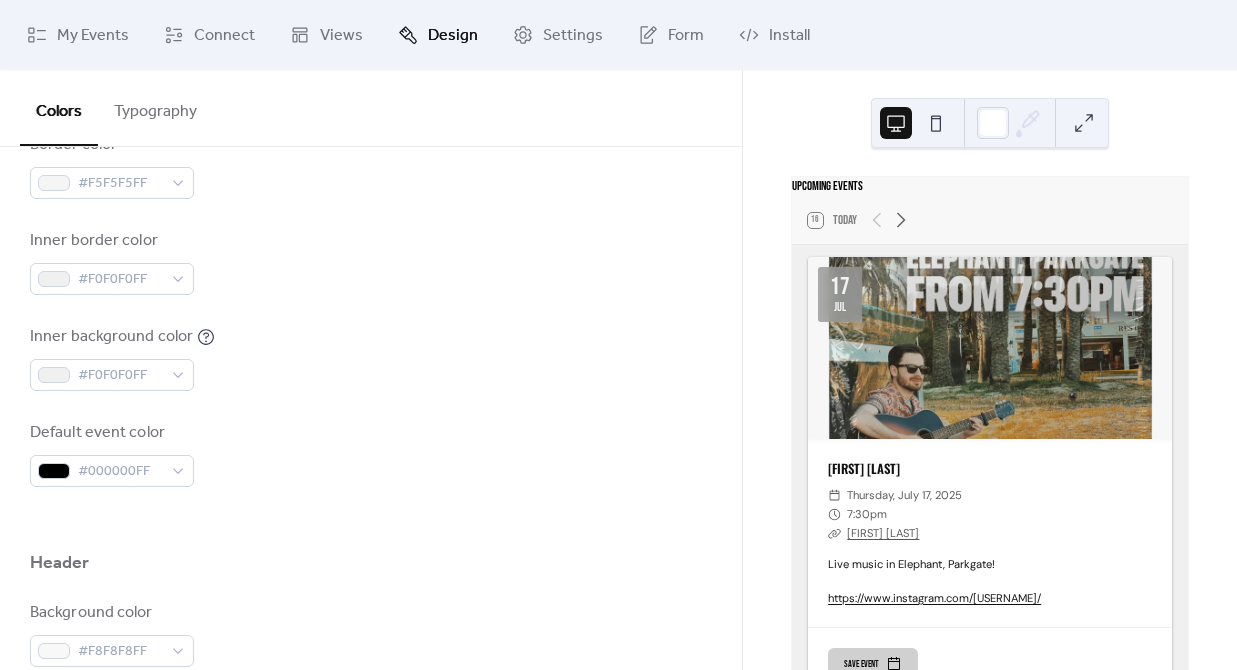 scroll, scrollTop: 307, scrollLeft: 0, axis: vertical 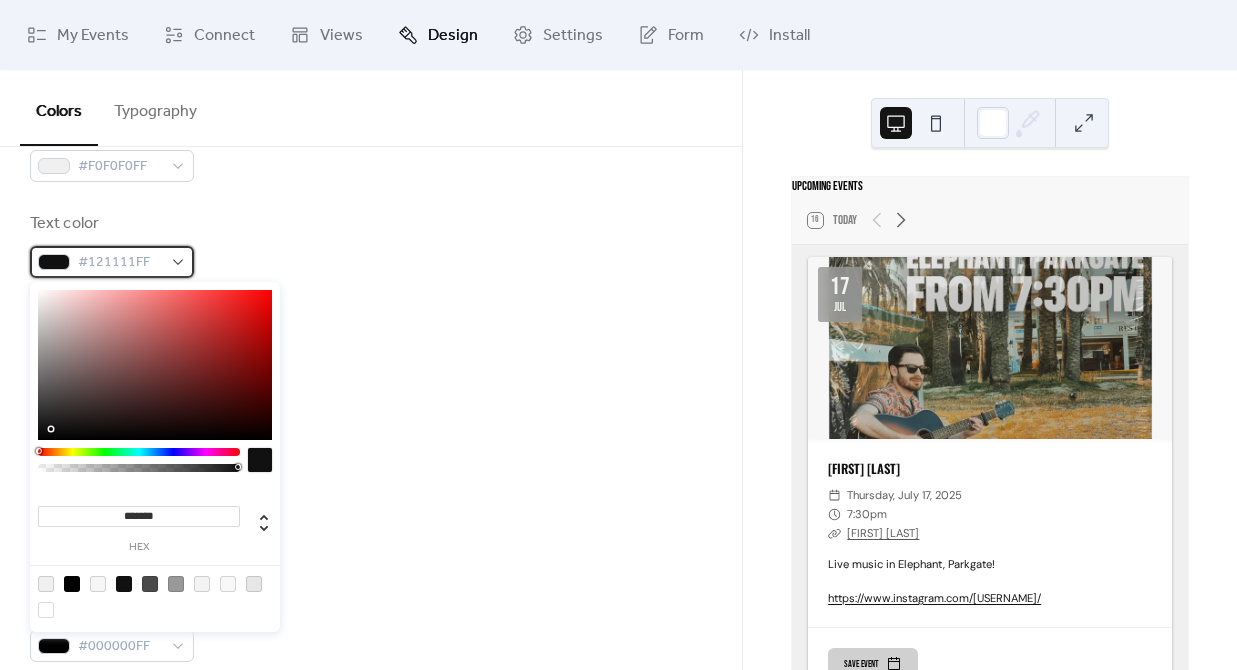 click on "#121111FF" at bounding box center (112, 262) 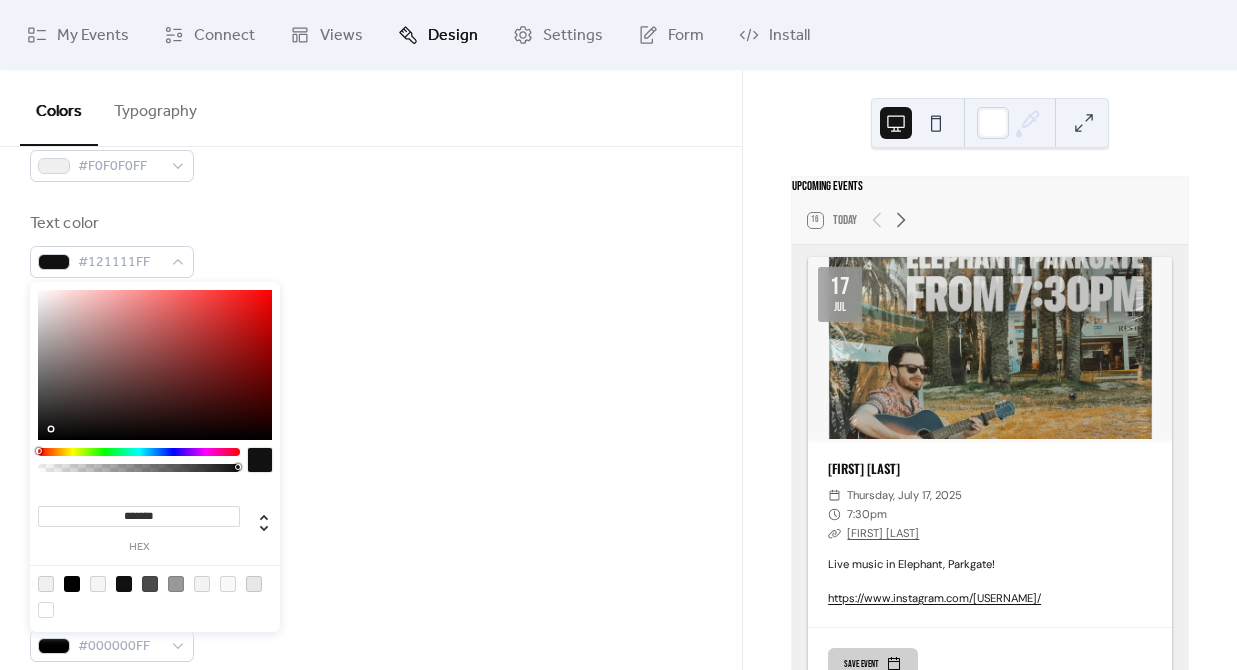 click on "*******" at bounding box center (139, 516) 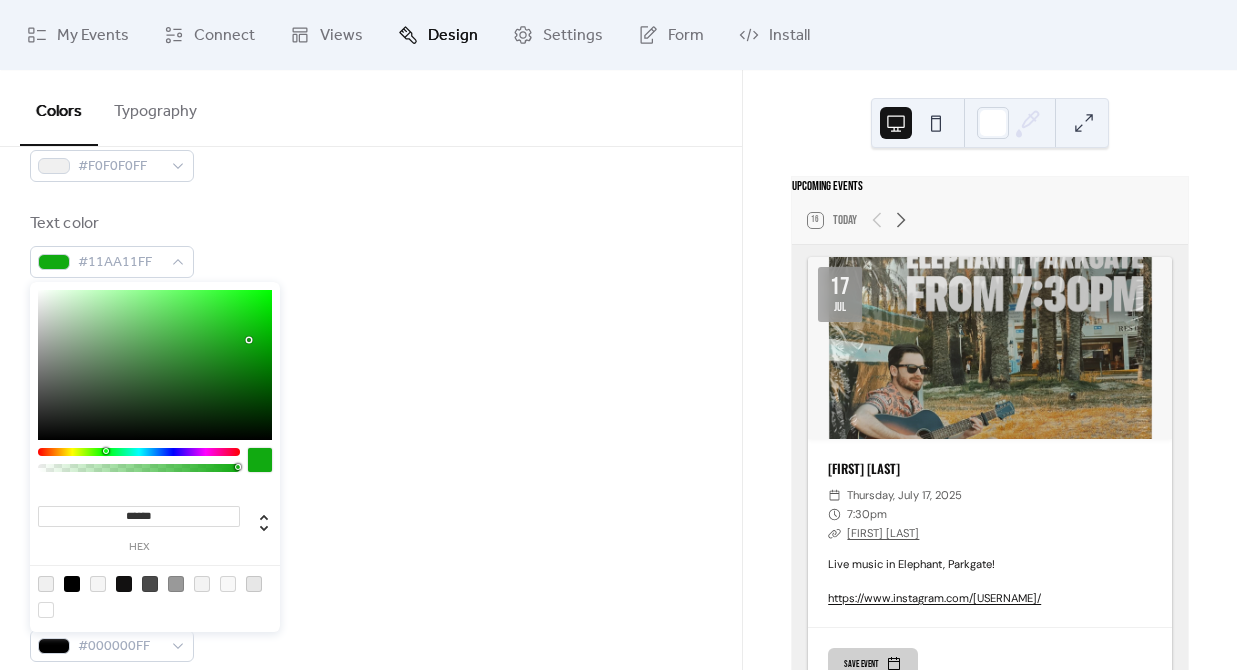 type on "*******" 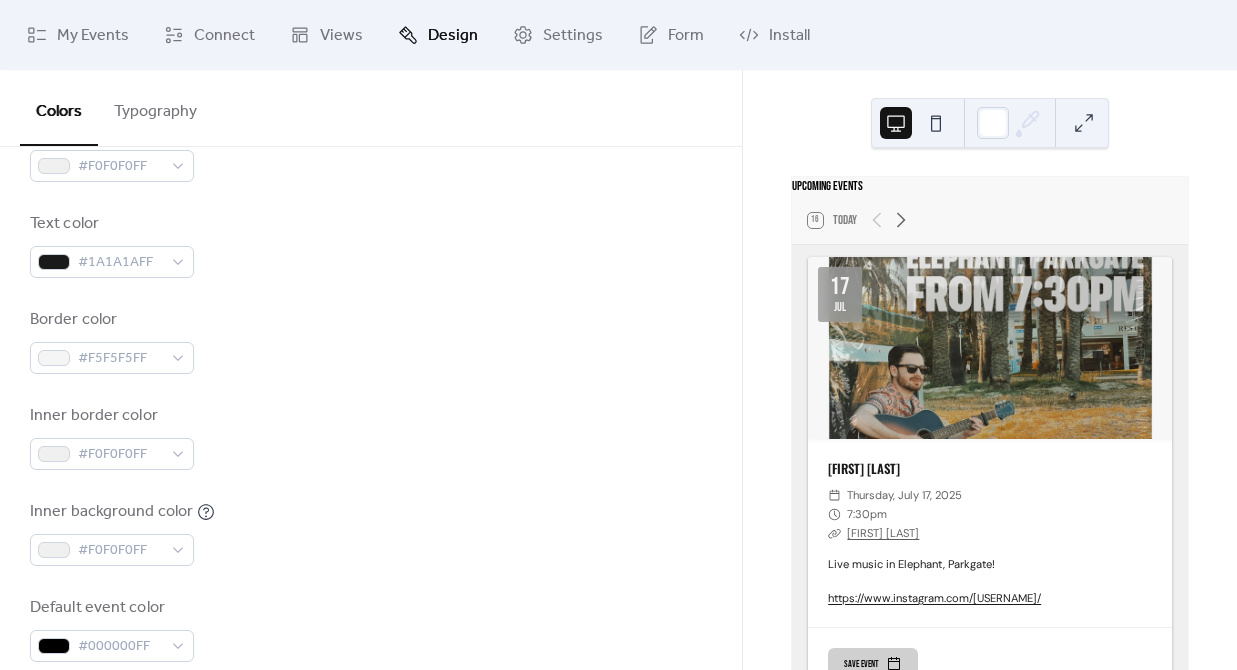 click on "Inner border color #F0F0F0FF" at bounding box center (371, 437) 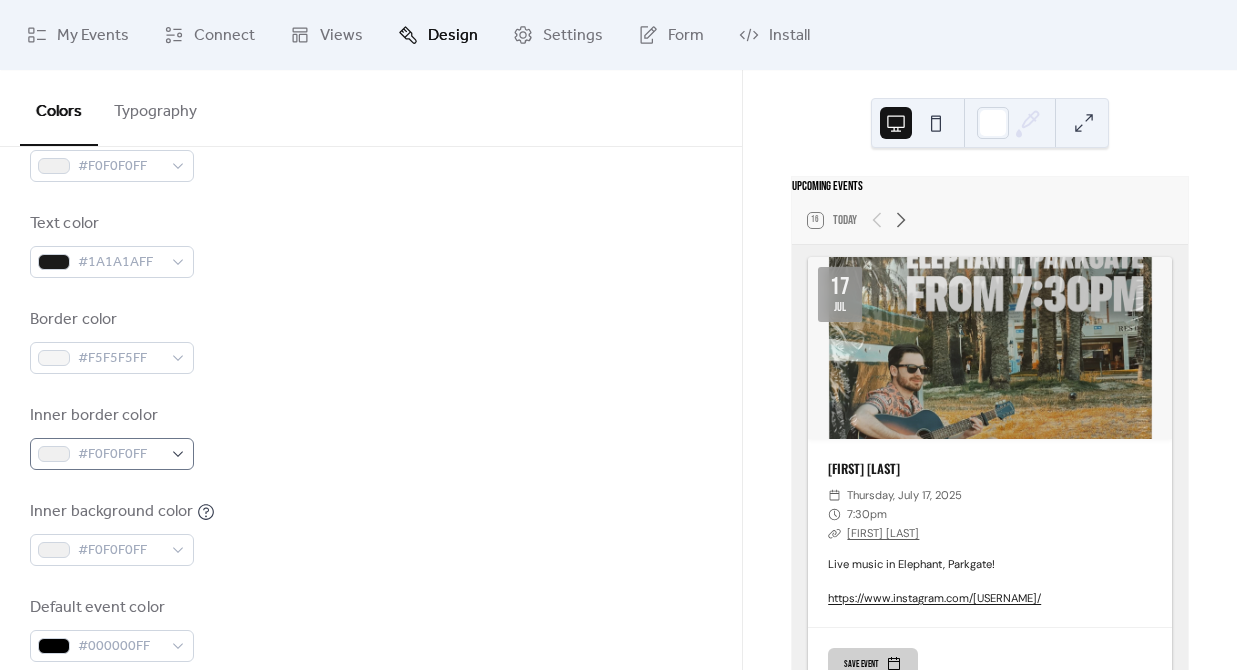 scroll, scrollTop: 438, scrollLeft: 0, axis: vertical 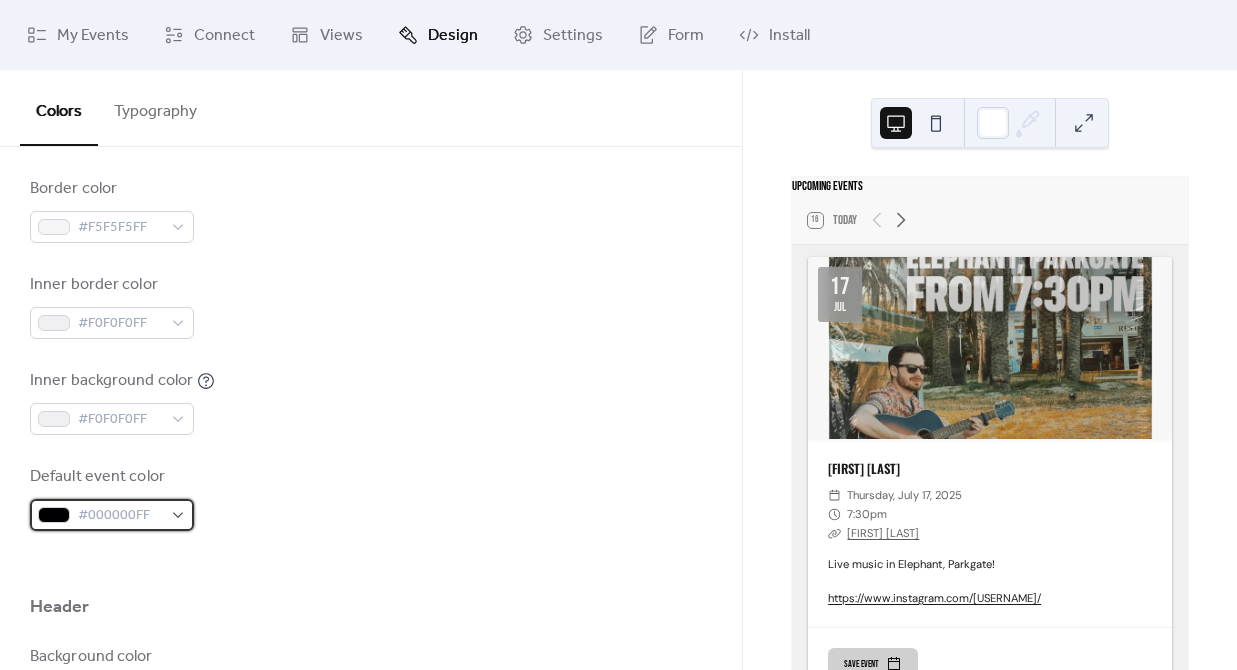 click on "#000000FF" at bounding box center [120, 516] 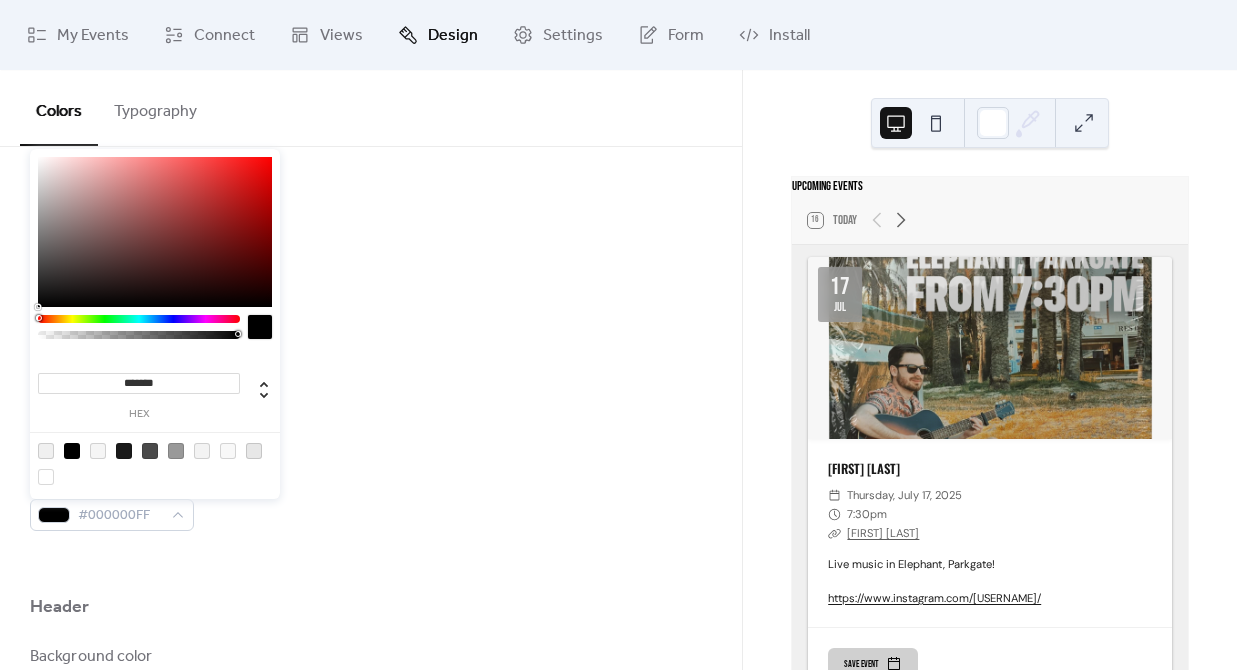 click on "*******" at bounding box center (139, 383) 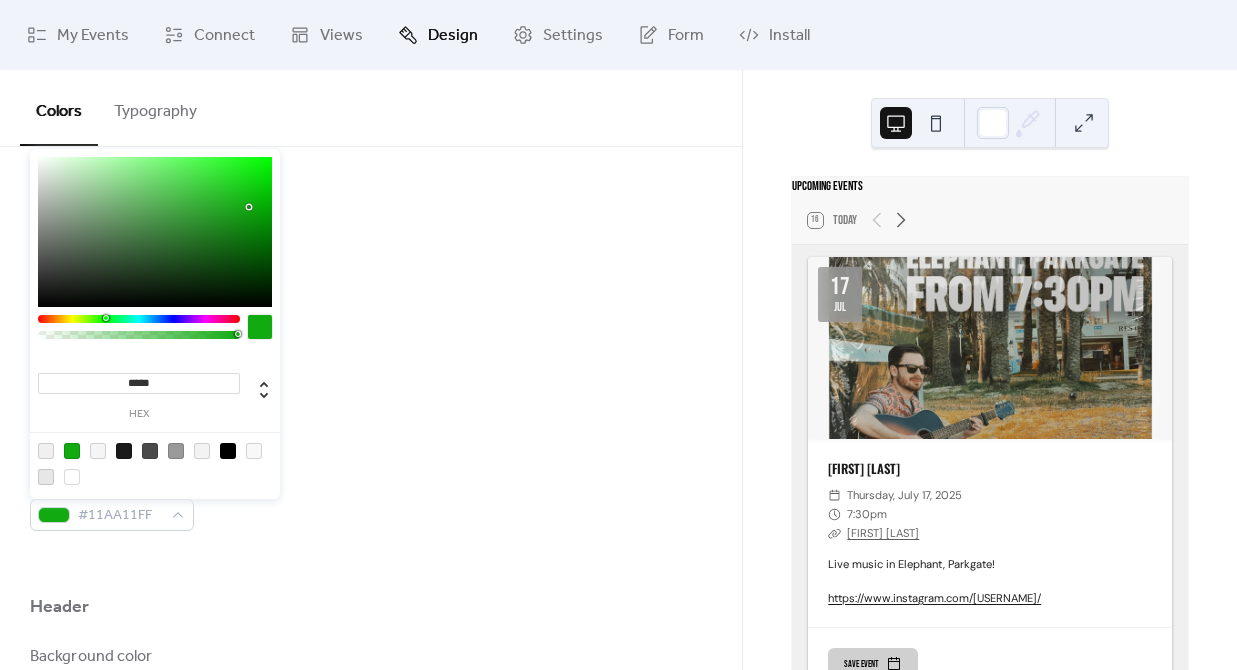 type on "******" 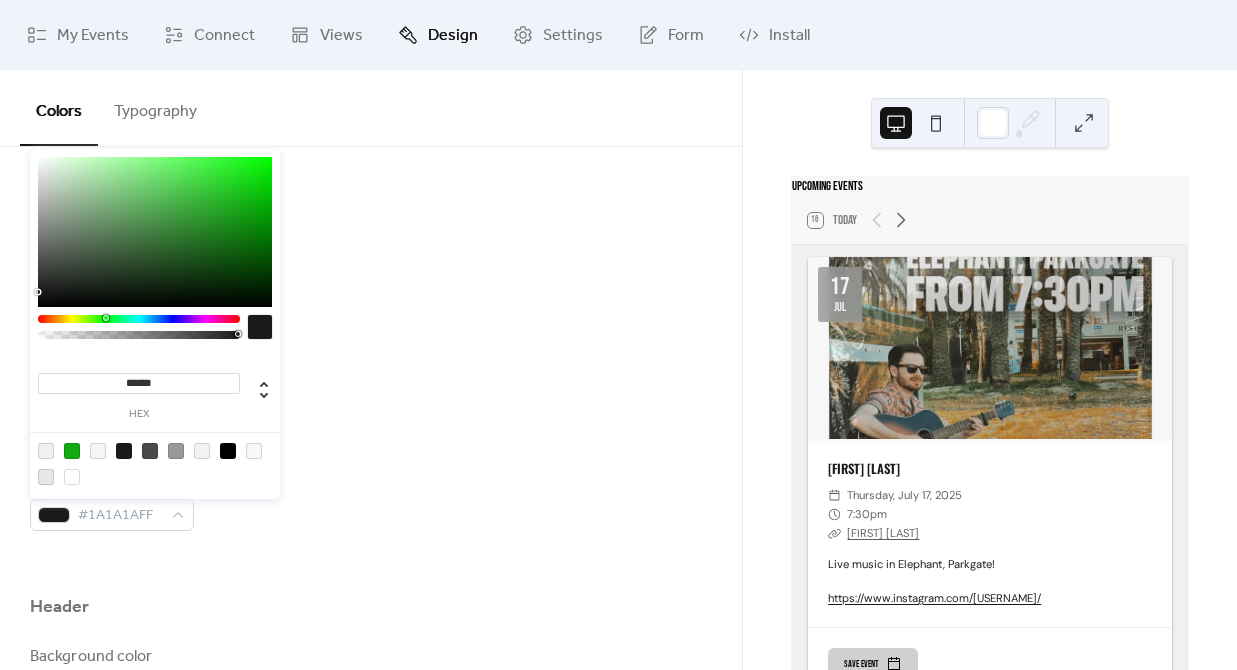 click on "Background color #F0F0F0FF Text color #1A1A1AFF Border color #F5F5F5FF Inner border color #F0F0F0FF Inner background color #F0F0F0FF Default event color #1A1A1AFF" at bounding box center (371, 258) 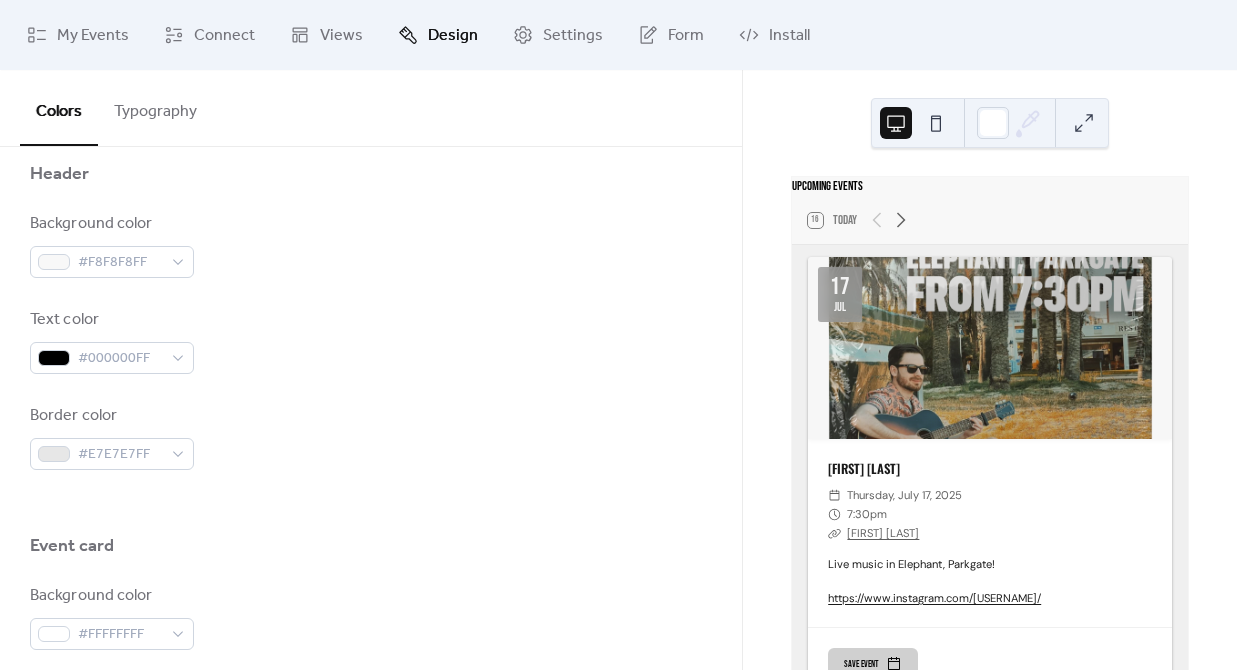 scroll, scrollTop: 872, scrollLeft: 0, axis: vertical 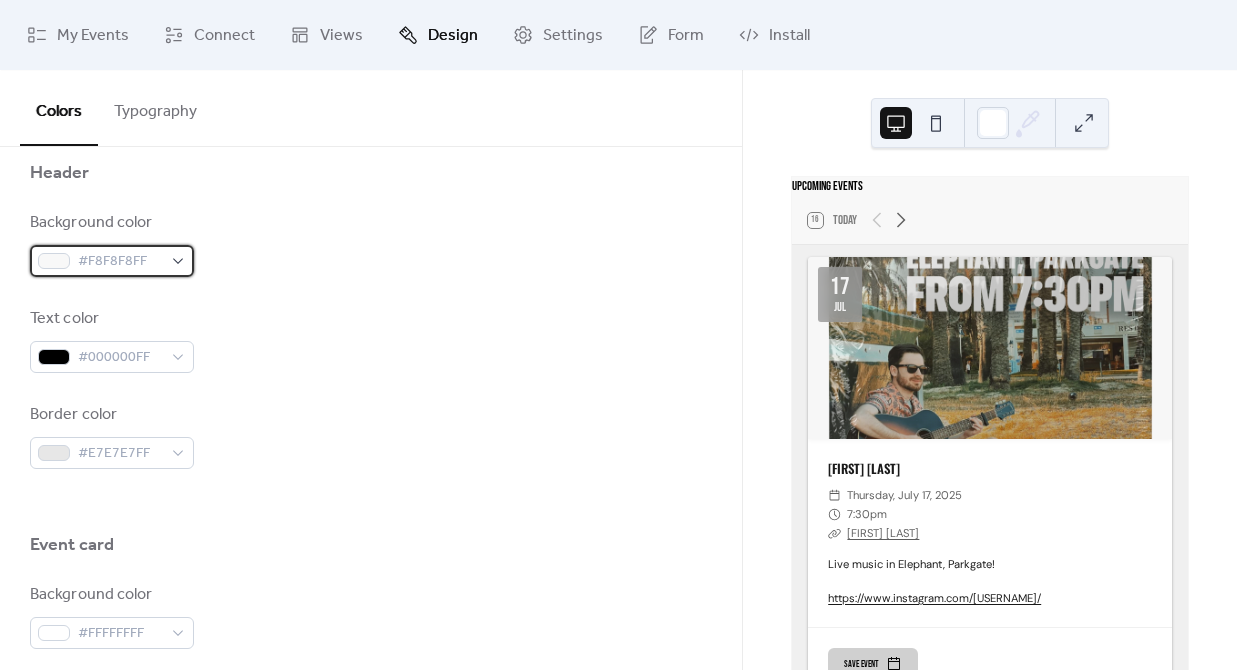 click on "#F8F8F8FF" at bounding box center [120, 262] 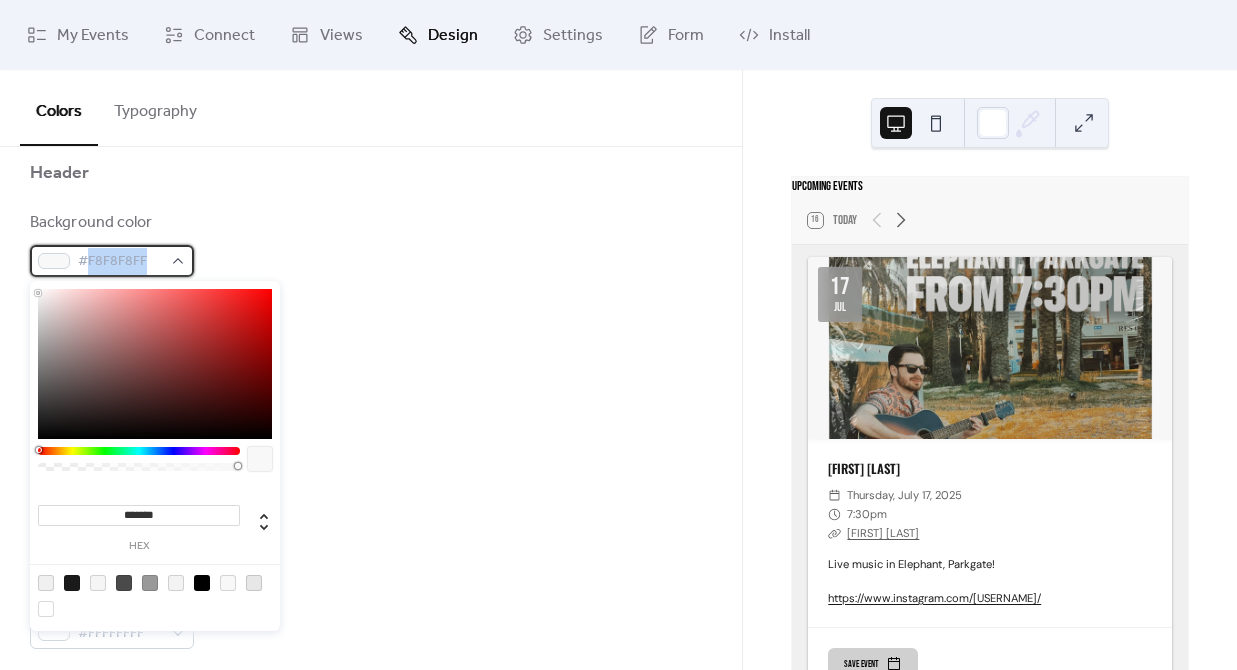 click on "#F8F8F8FF" at bounding box center (120, 262) 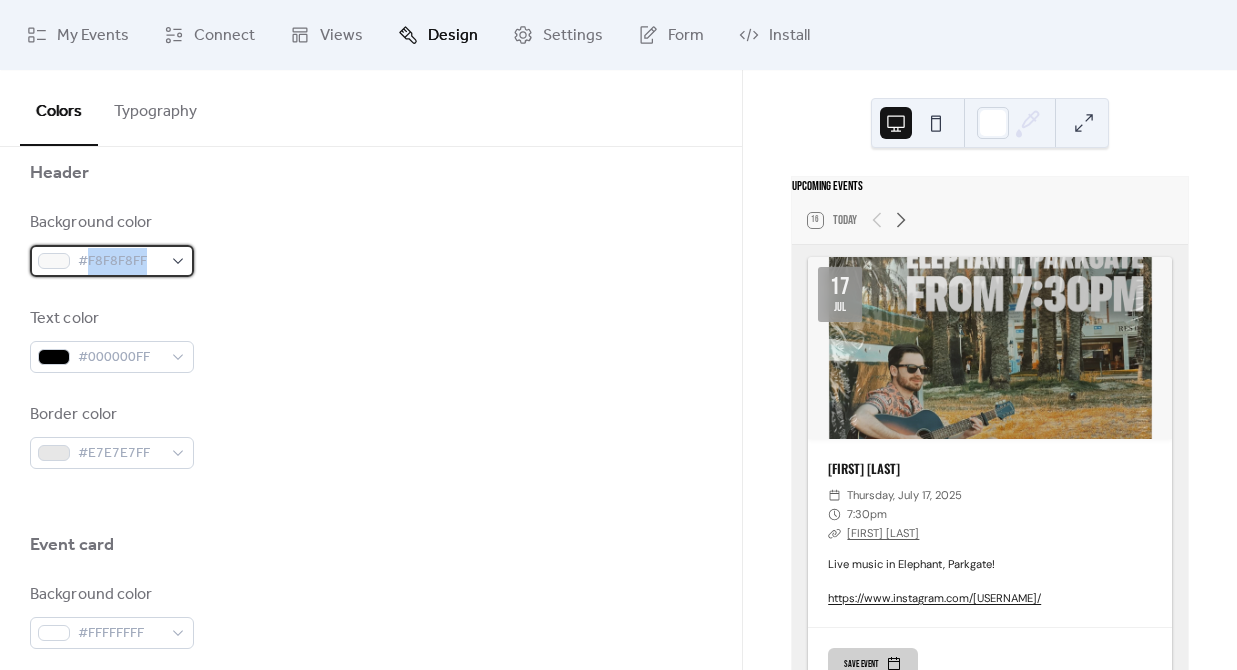 click on "#F8F8F8FF" at bounding box center [120, 262] 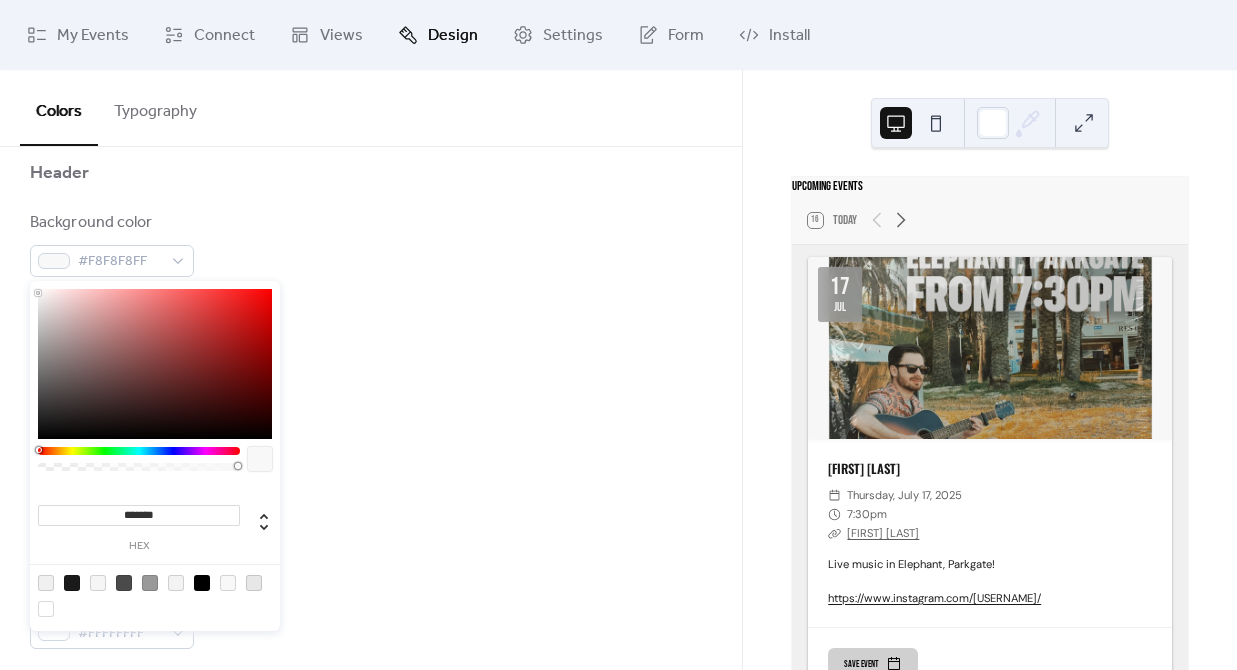 click on "*******" at bounding box center (139, 515) 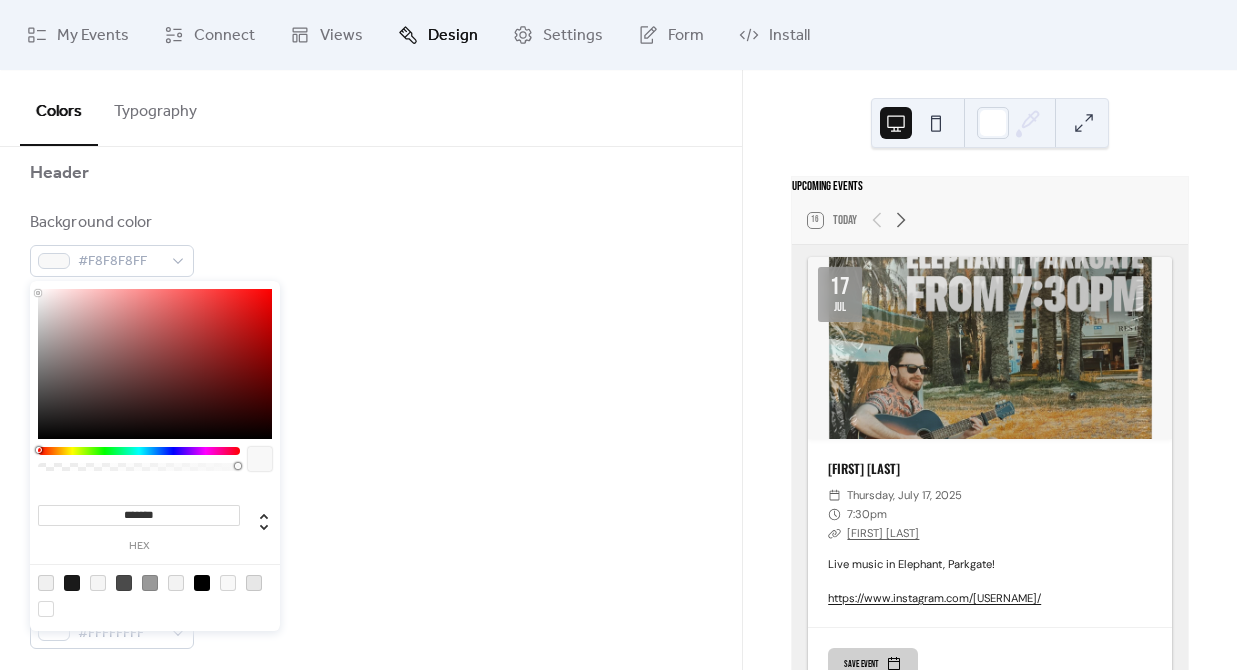 click on "*******" at bounding box center [139, 515] 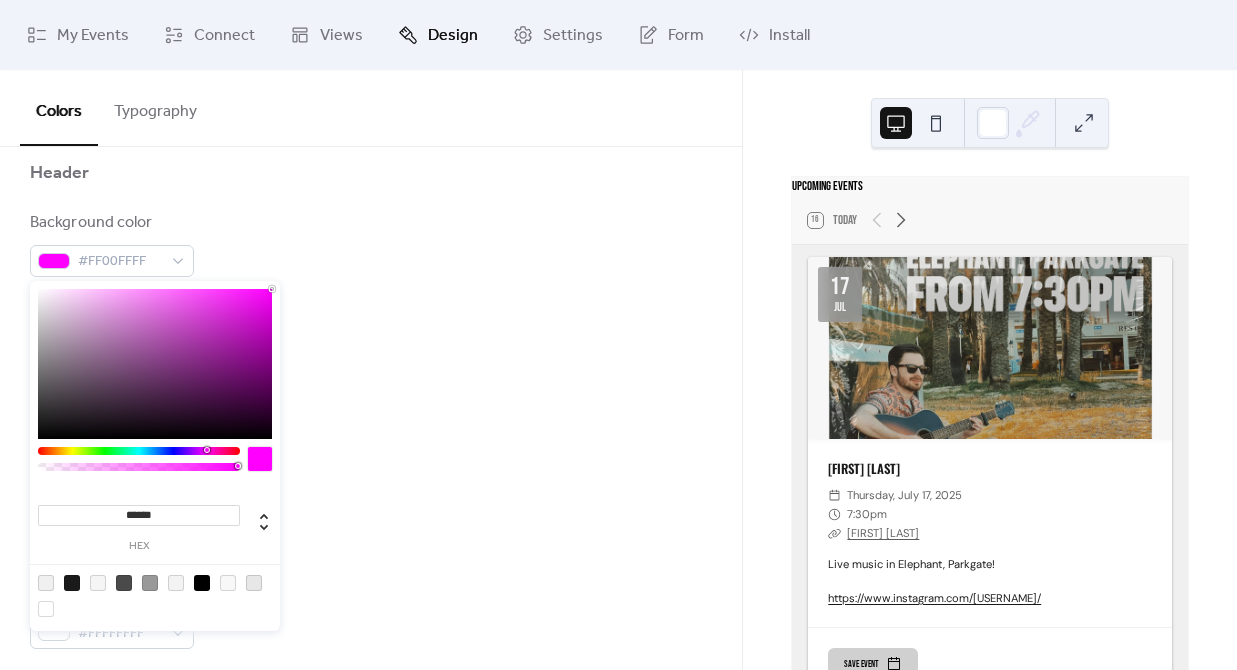type on "*******" 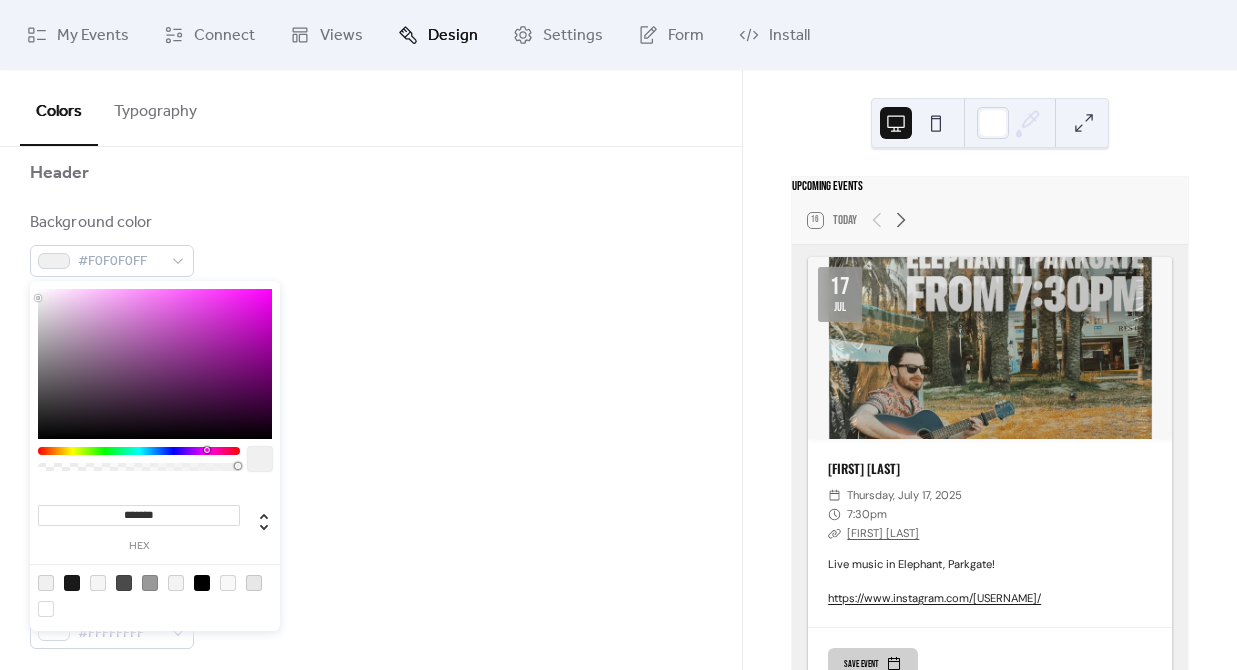 click on "Text color #000000FF" at bounding box center (371, 340) 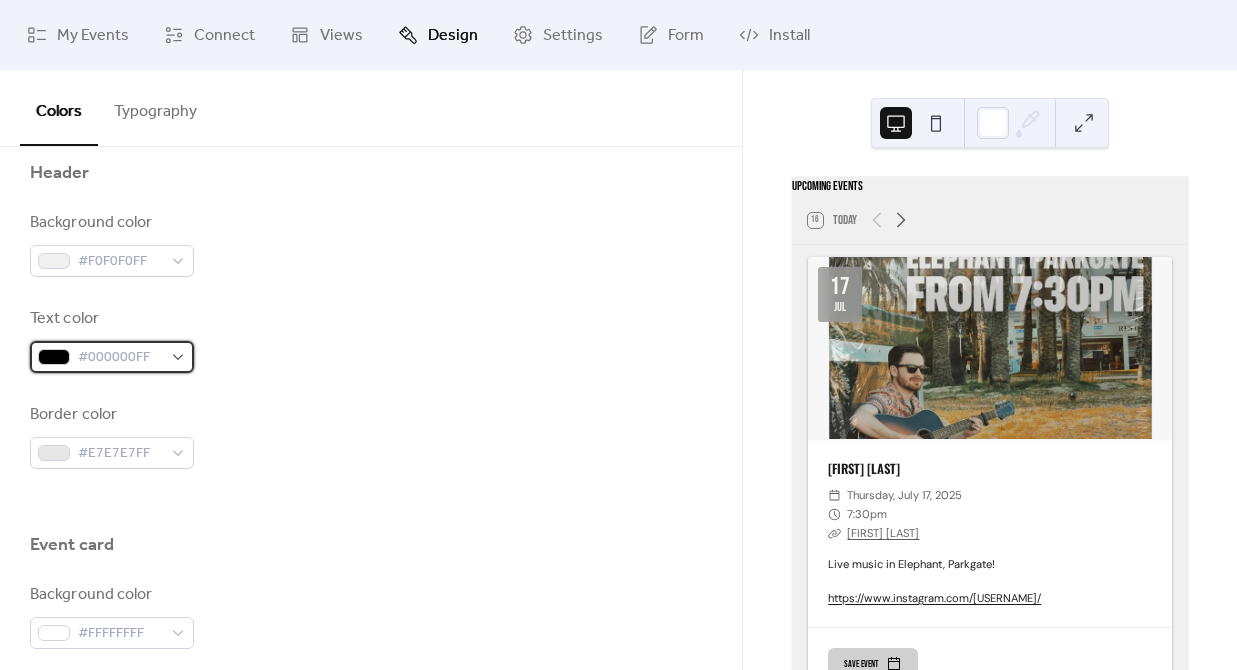 click on "#000000FF" at bounding box center (120, 358) 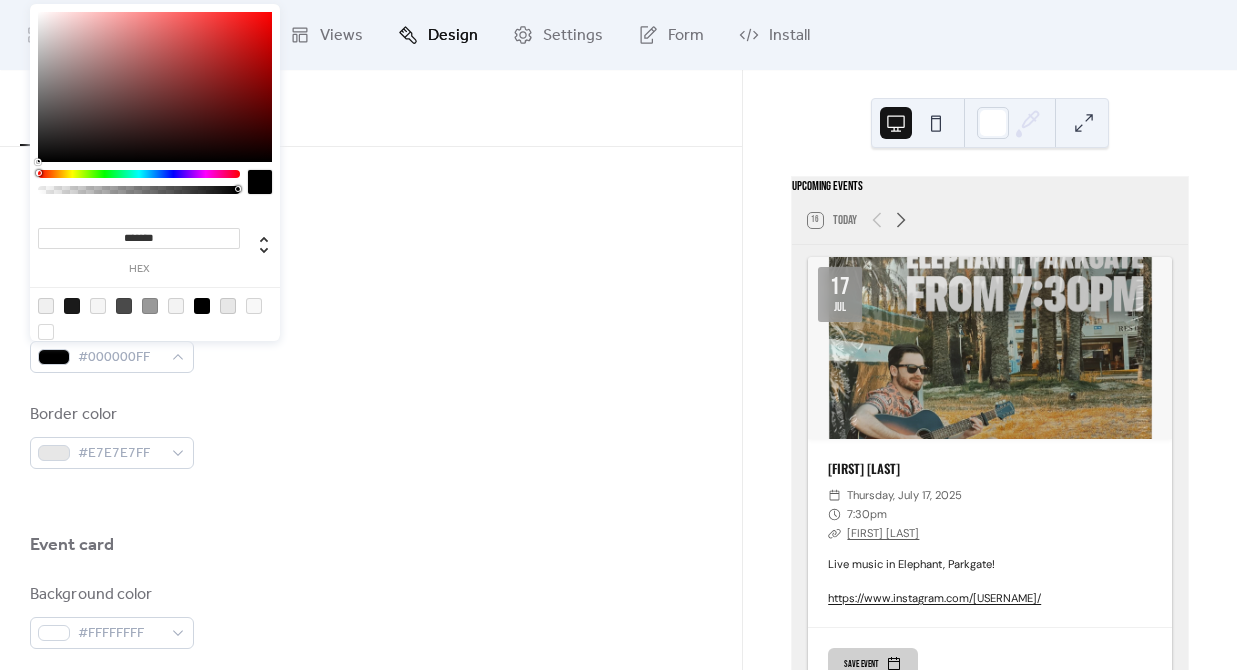 click on "*******" at bounding box center [139, 238] 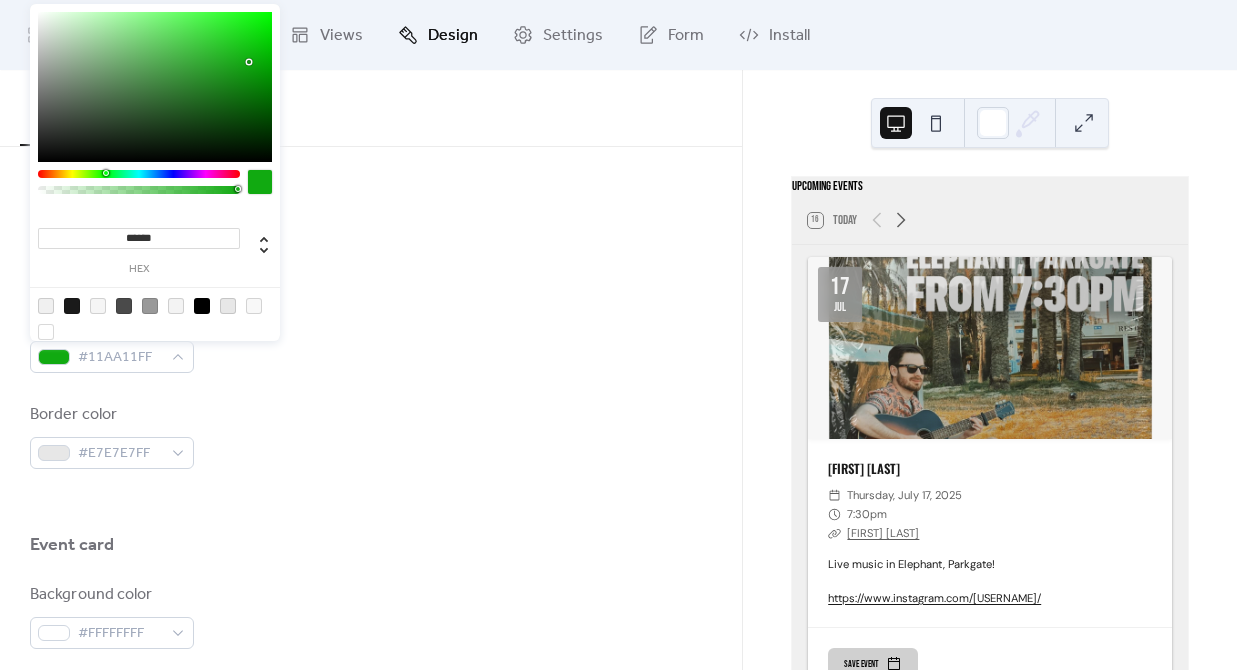 type on "*******" 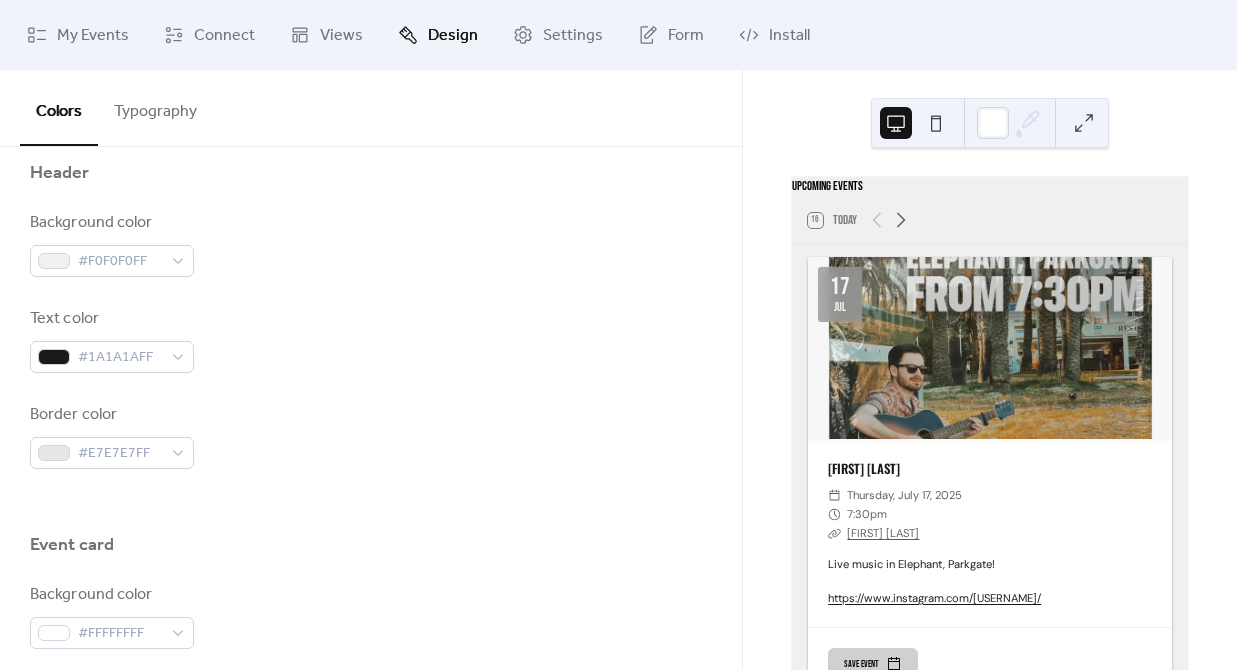 click on "Background color #F0F0F0FF" at bounding box center (371, 244) 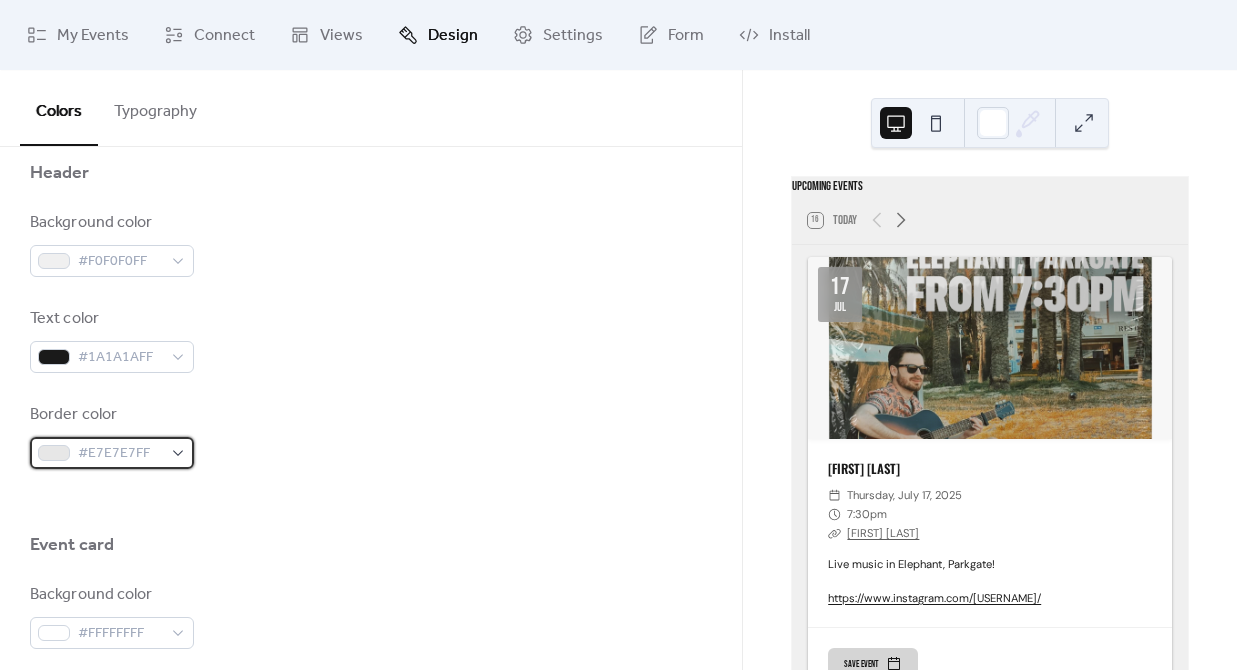 click on "#E7E7E7FF" at bounding box center [120, 454] 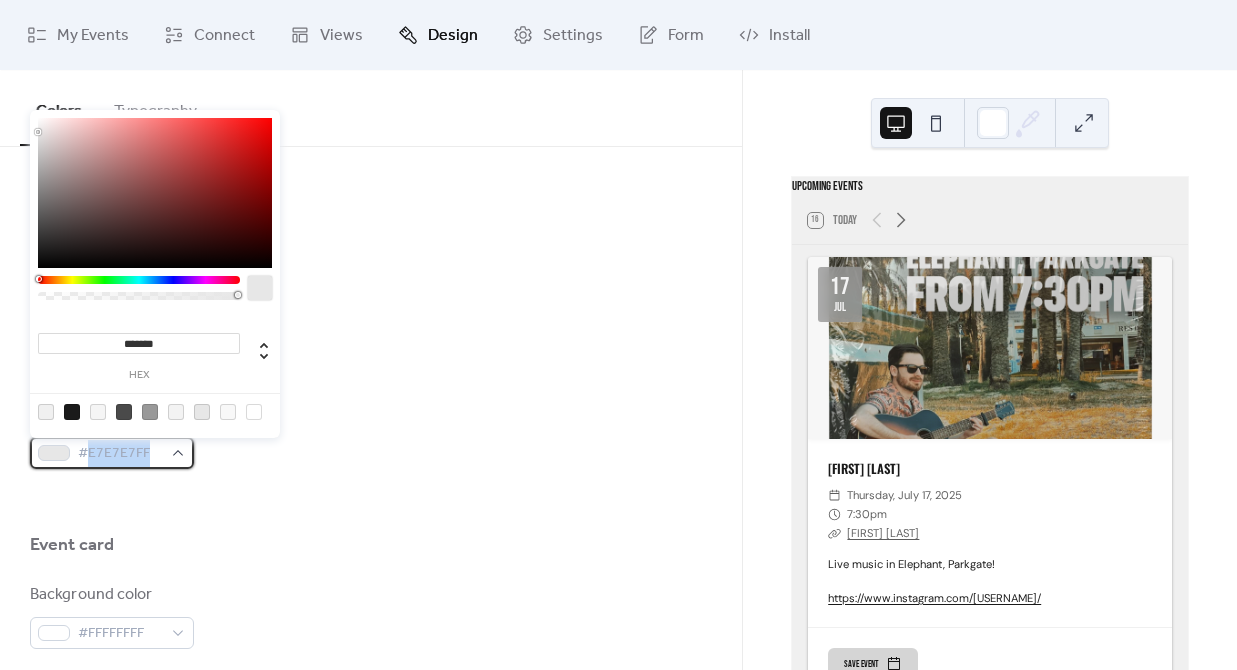 click on "#E7E7E7FF" at bounding box center [120, 454] 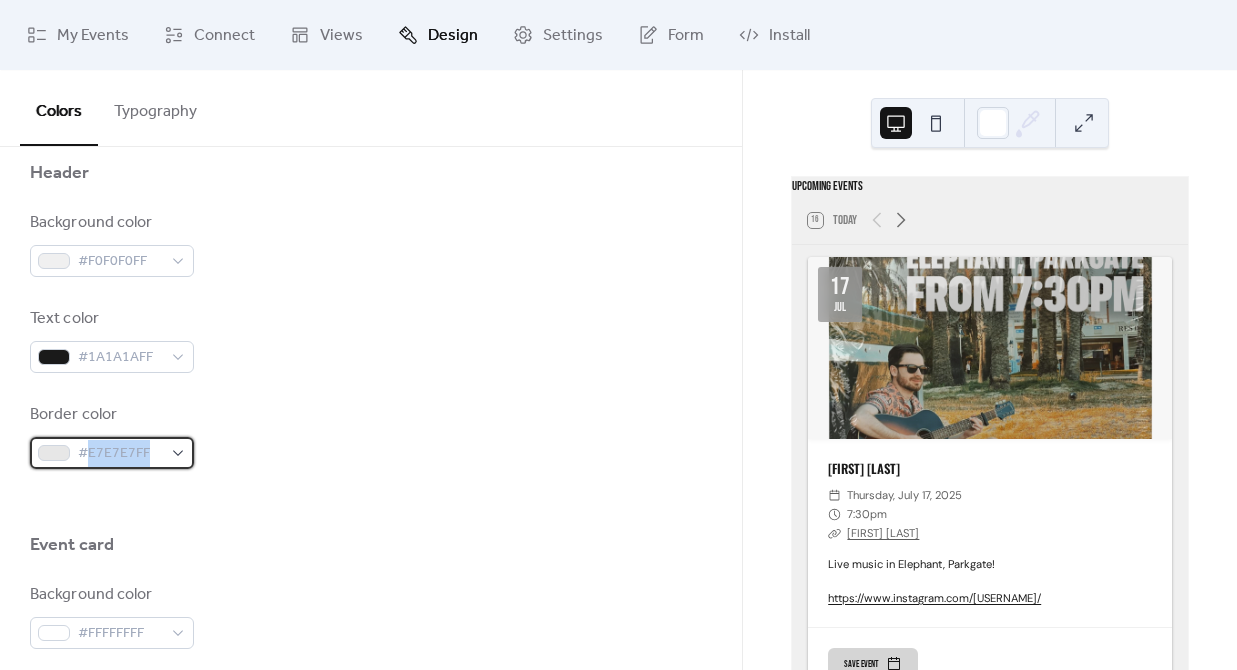 click on "#E7E7E7FF" at bounding box center [120, 454] 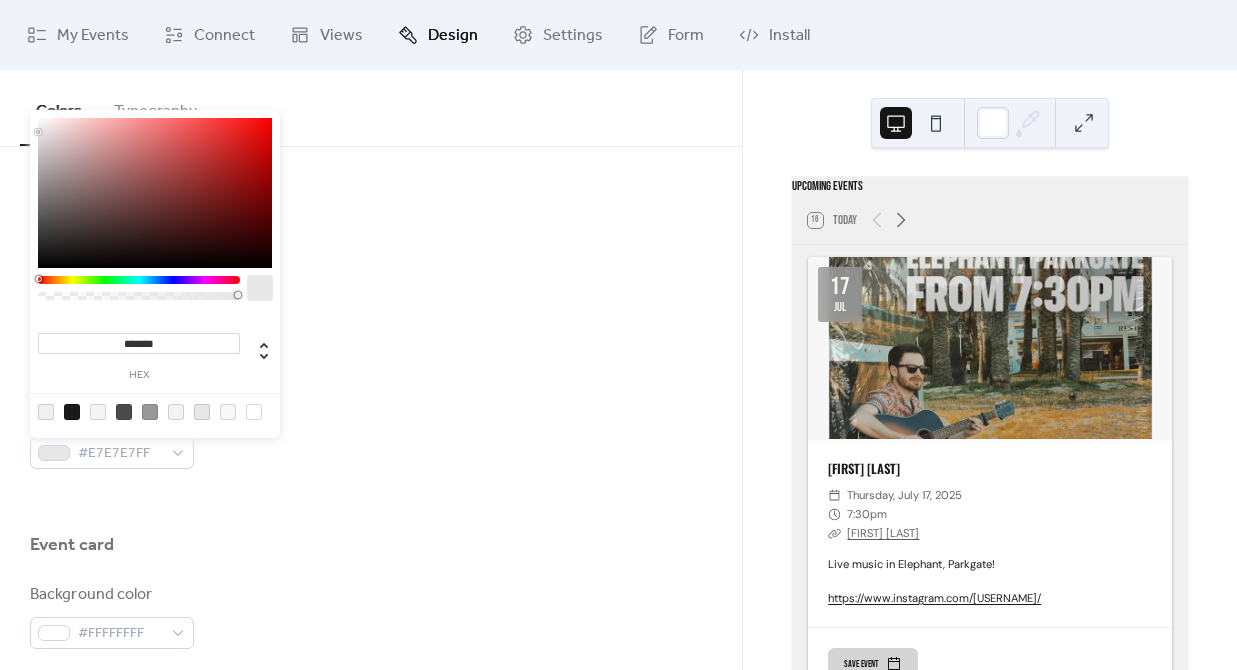 click on "*******" at bounding box center (139, 343) 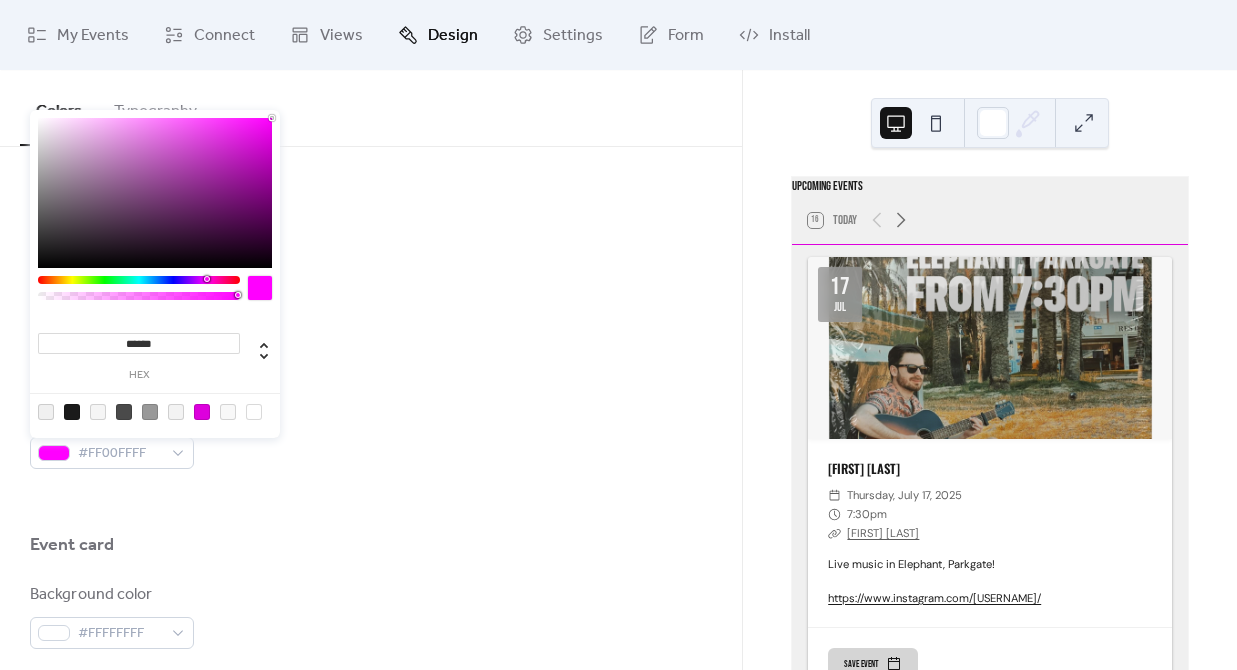 type on "*******" 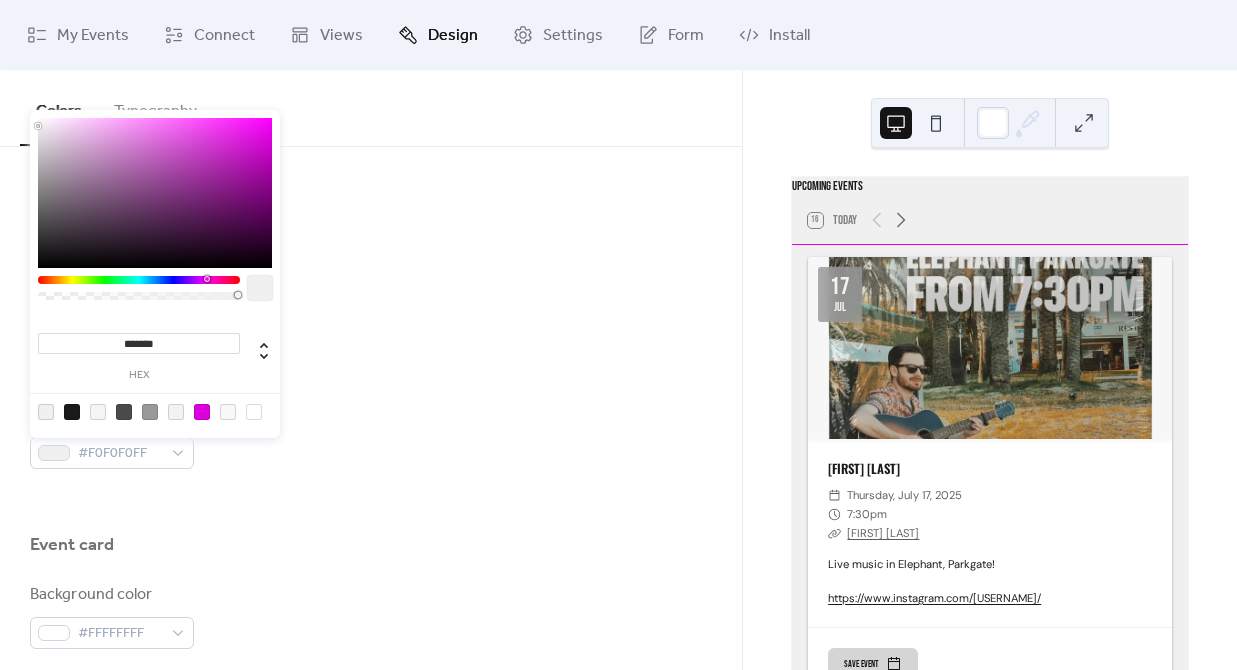 click on "Text color #1A1A1AFF" at bounding box center [371, 340] 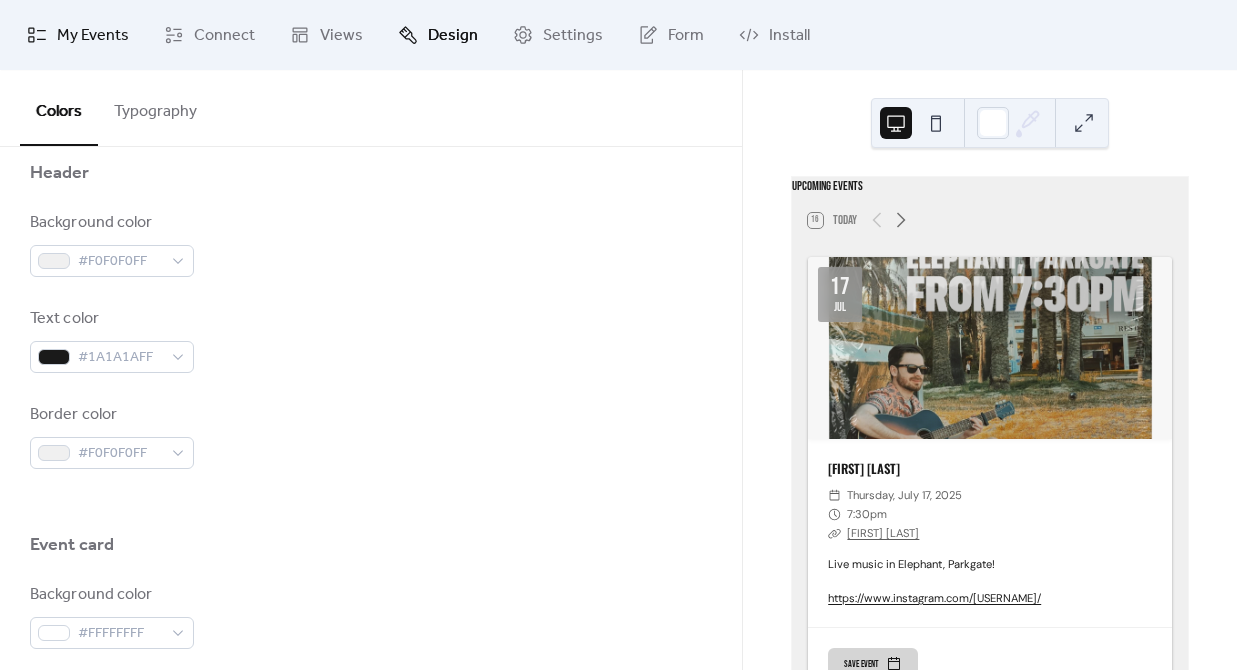 click on "My Events" at bounding box center (93, 36) 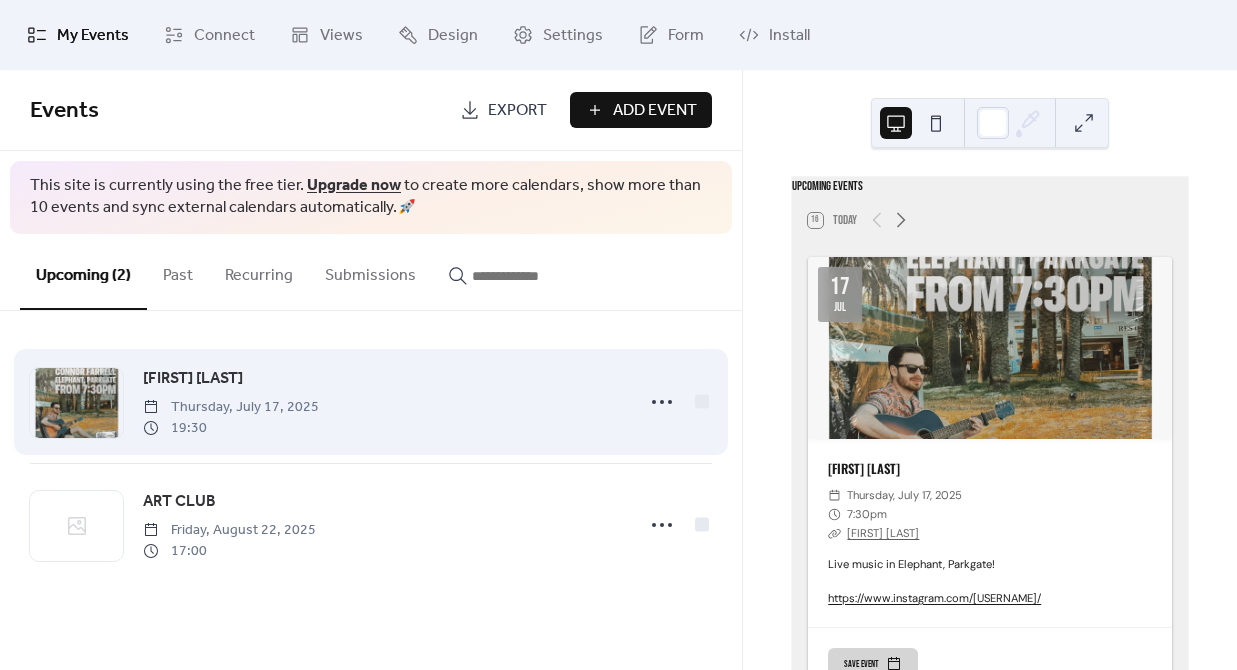 click on "[FIRST] [LAST]" at bounding box center (193, 379) 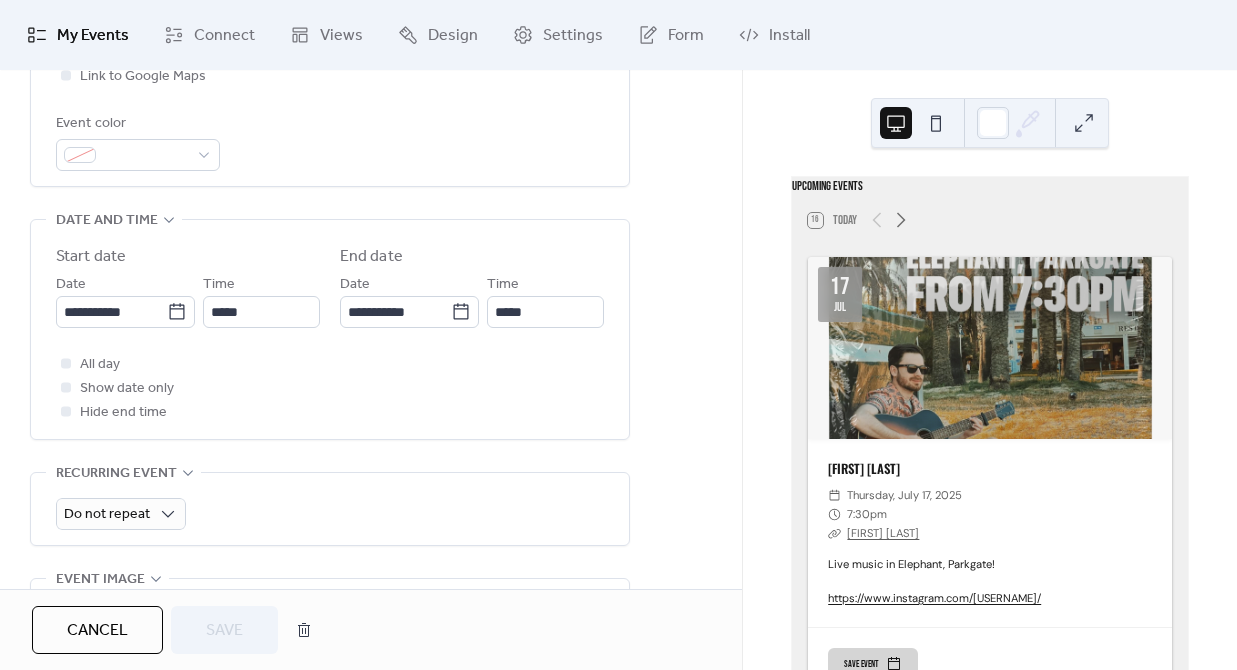 scroll, scrollTop: 635, scrollLeft: 0, axis: vertical 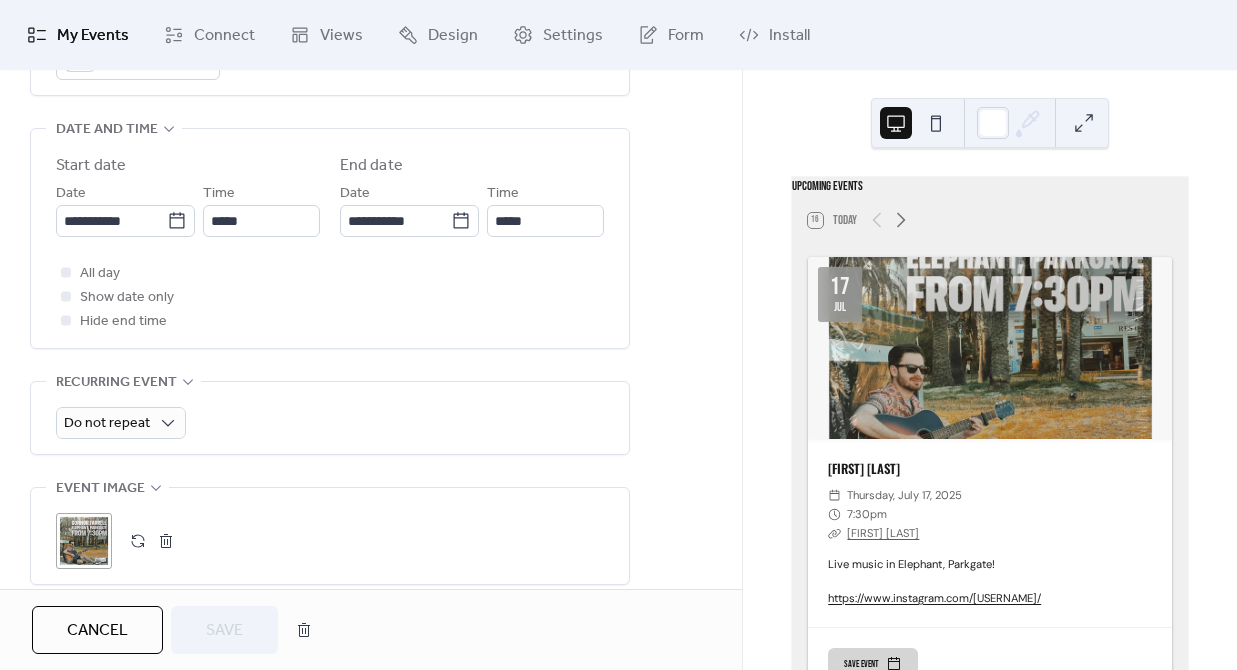 click at bounding box center (166, 541) 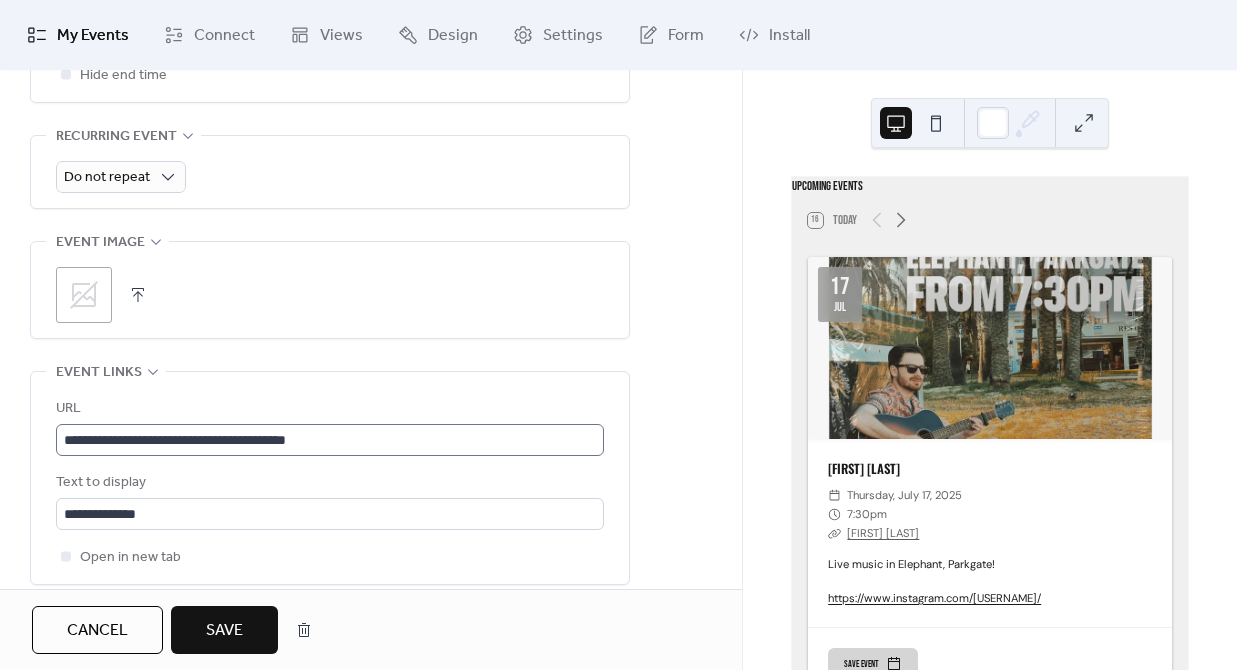 scroll, scrollTop: 895, scrollLeft: 0, axis: vertical 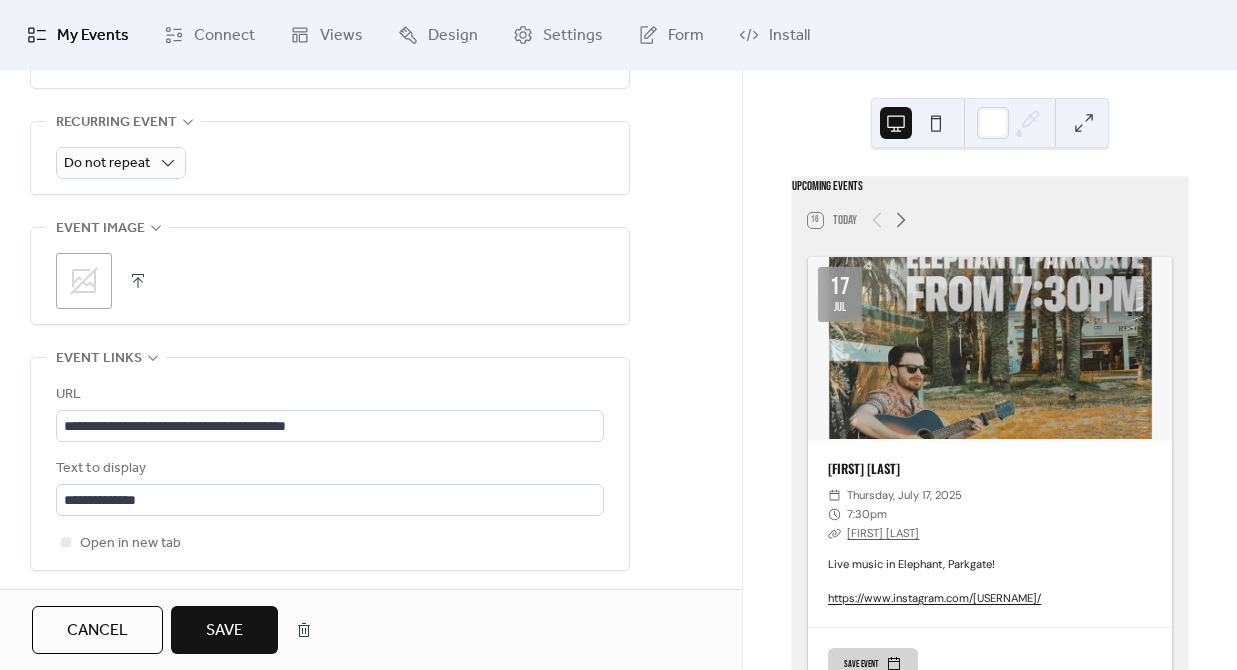 click on ";" at bounding box center [84, 281] 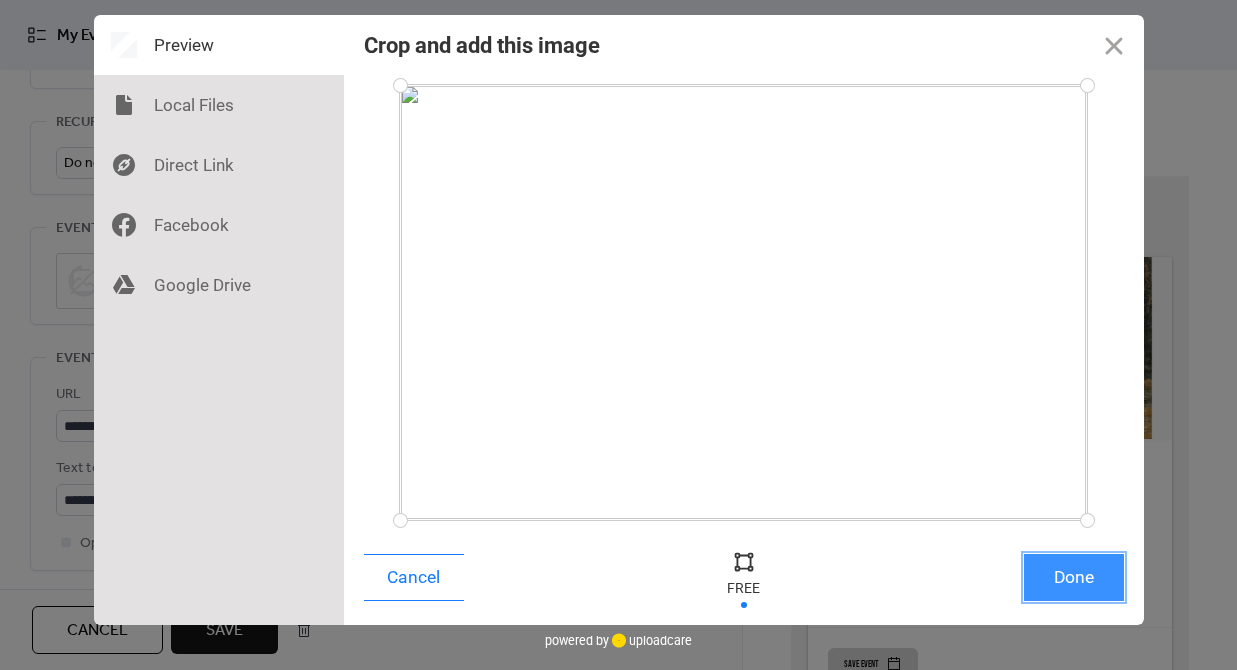 click on "Done" at bounding box center (1074, 577) 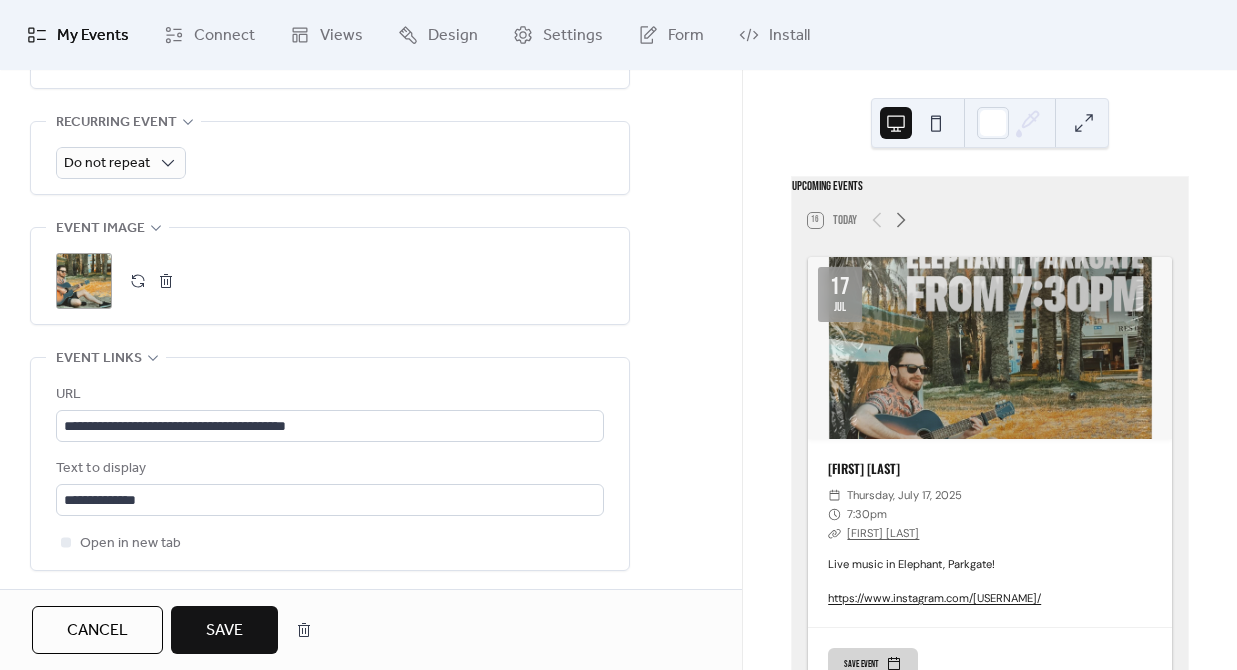 click on "Save" at bounding box center [224, 631] 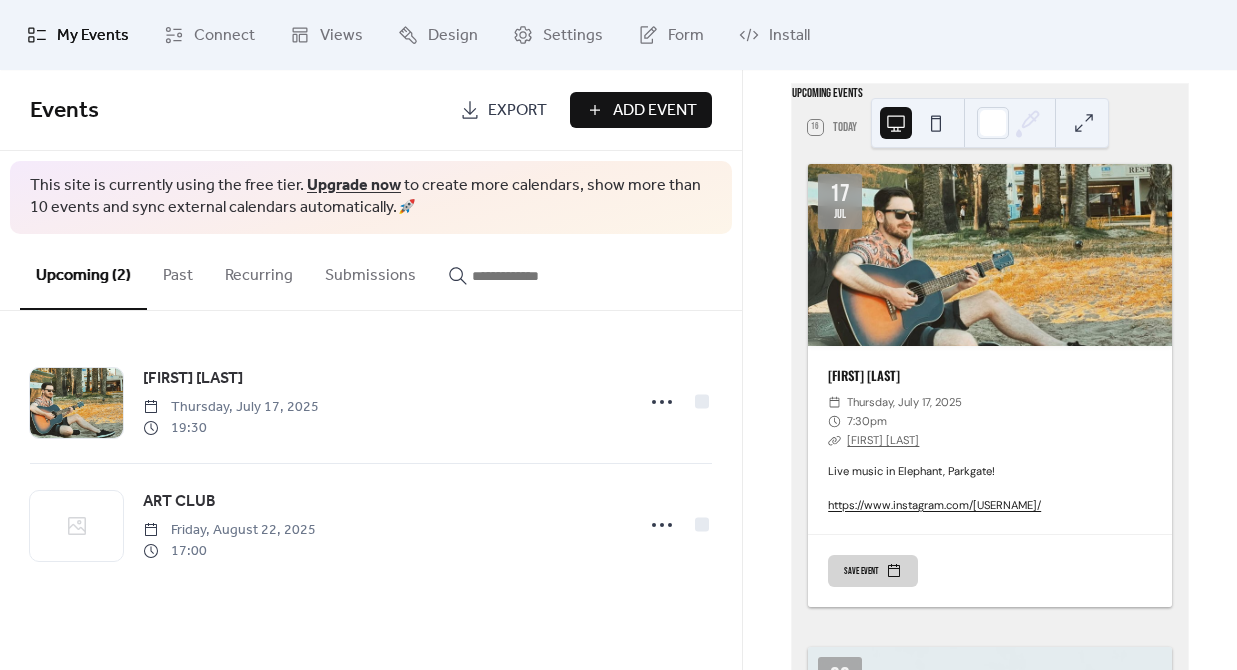 scroll, scrollTop: 124, scrollLeft: 0, axis: vertical 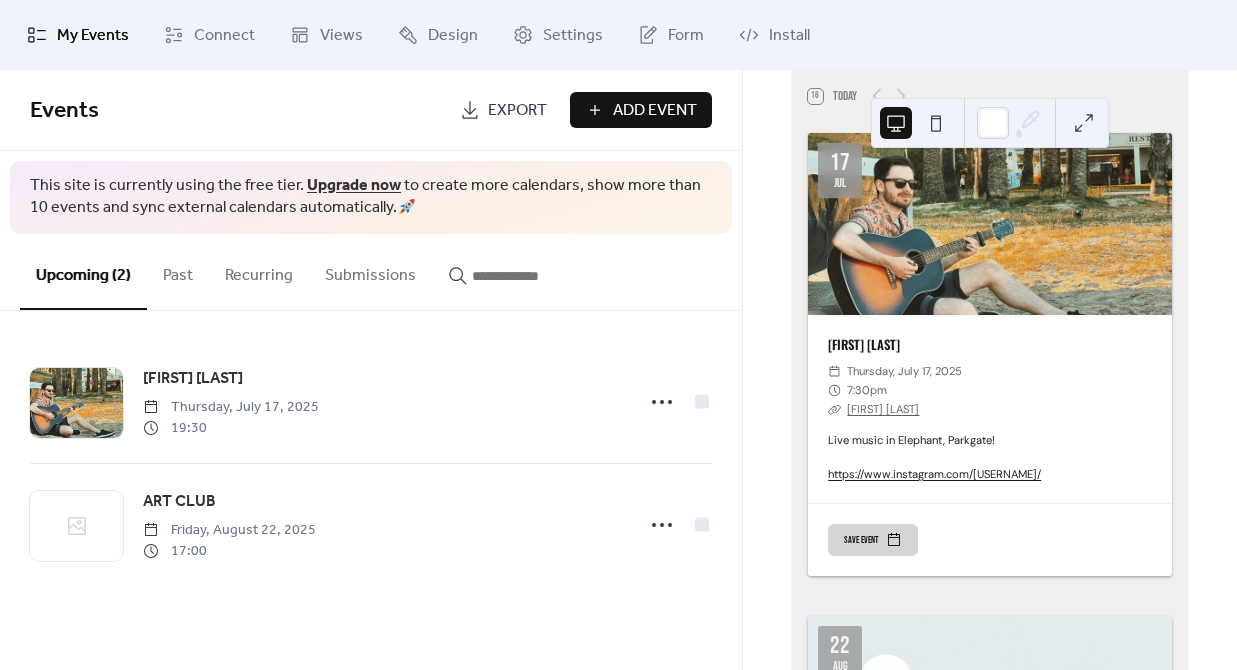 click at bounding box center (936, 123) 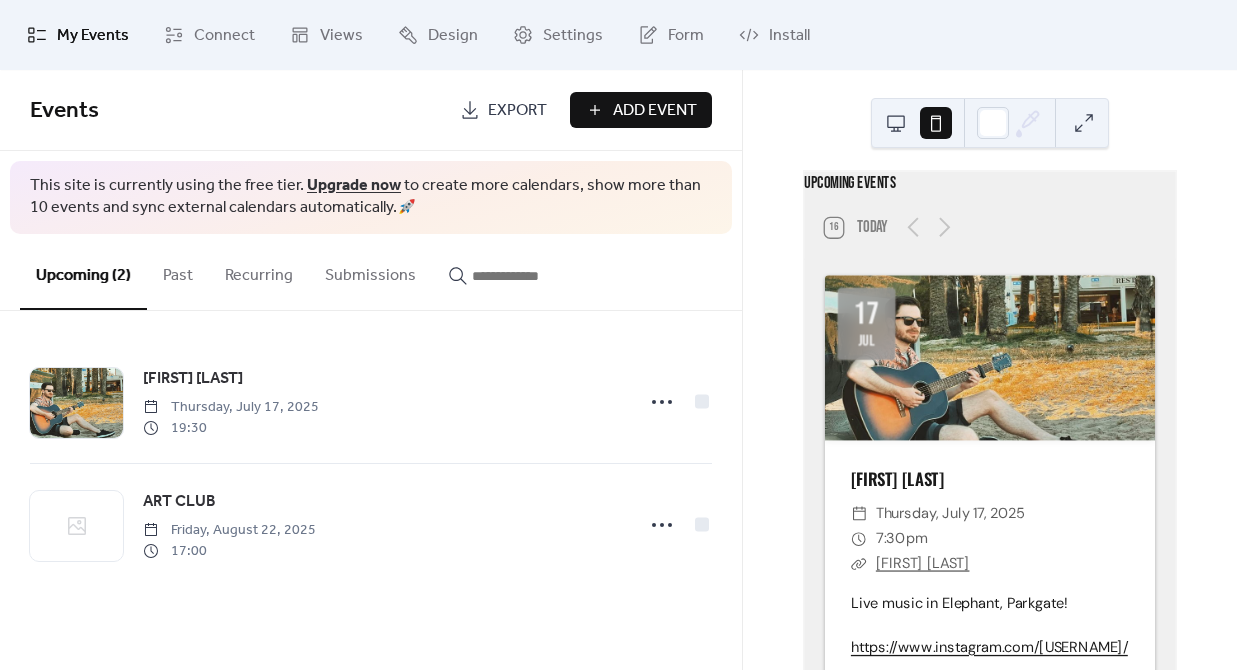 scroll, scrollTop: 0, scrollLeft: 0, axis: both 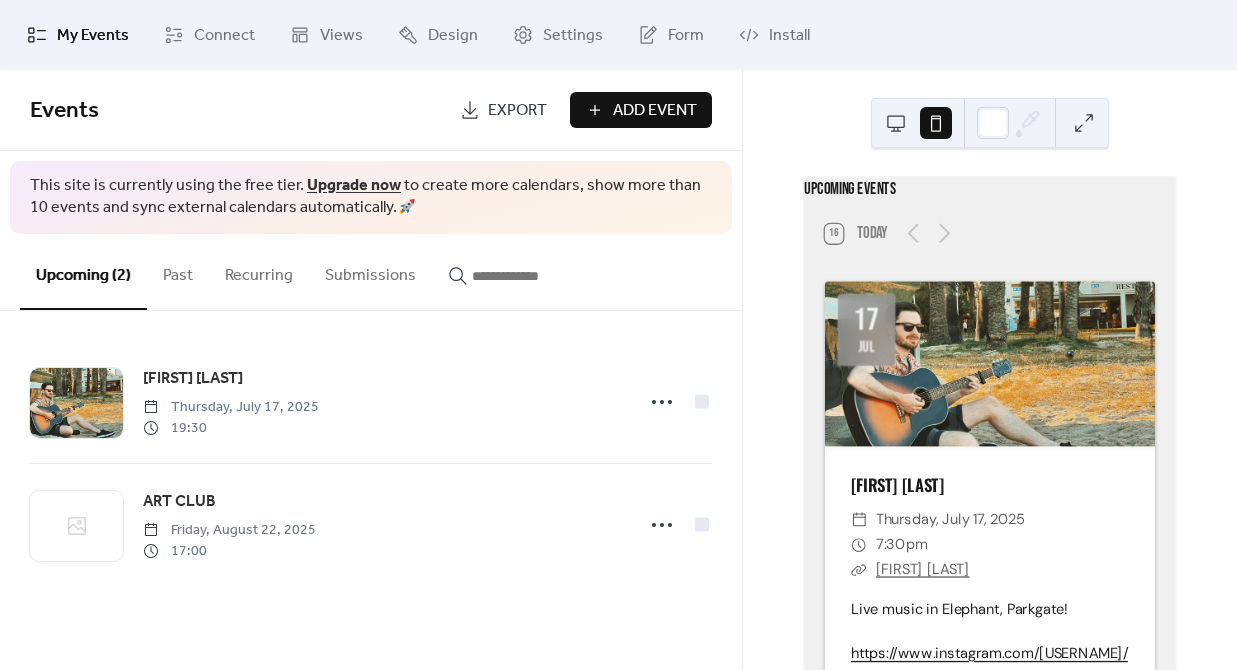 click at bounding box center [896, 123] 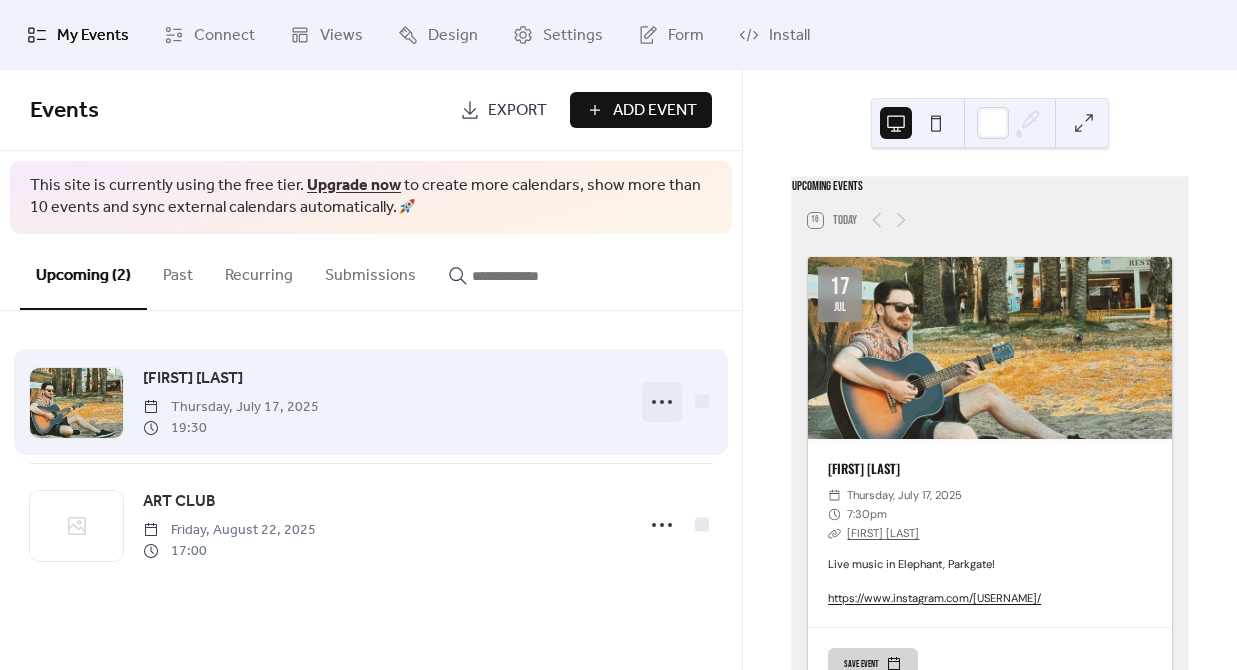 click 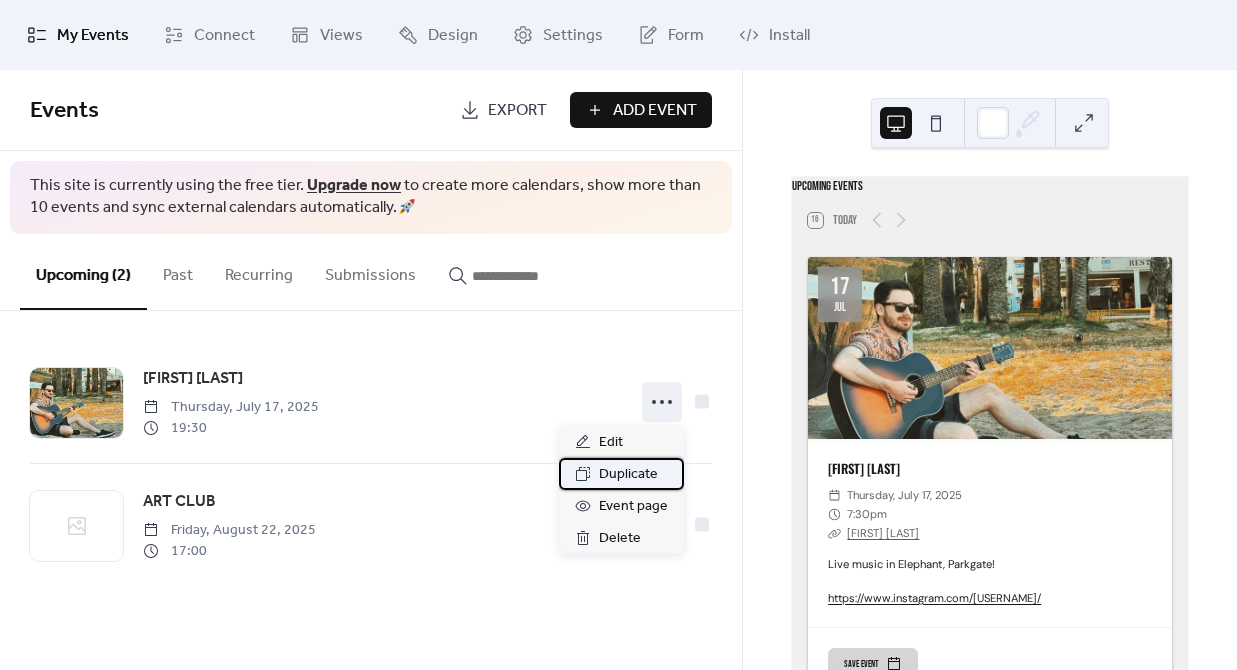 click on "Duplicate" at bounding box center (628, 475) 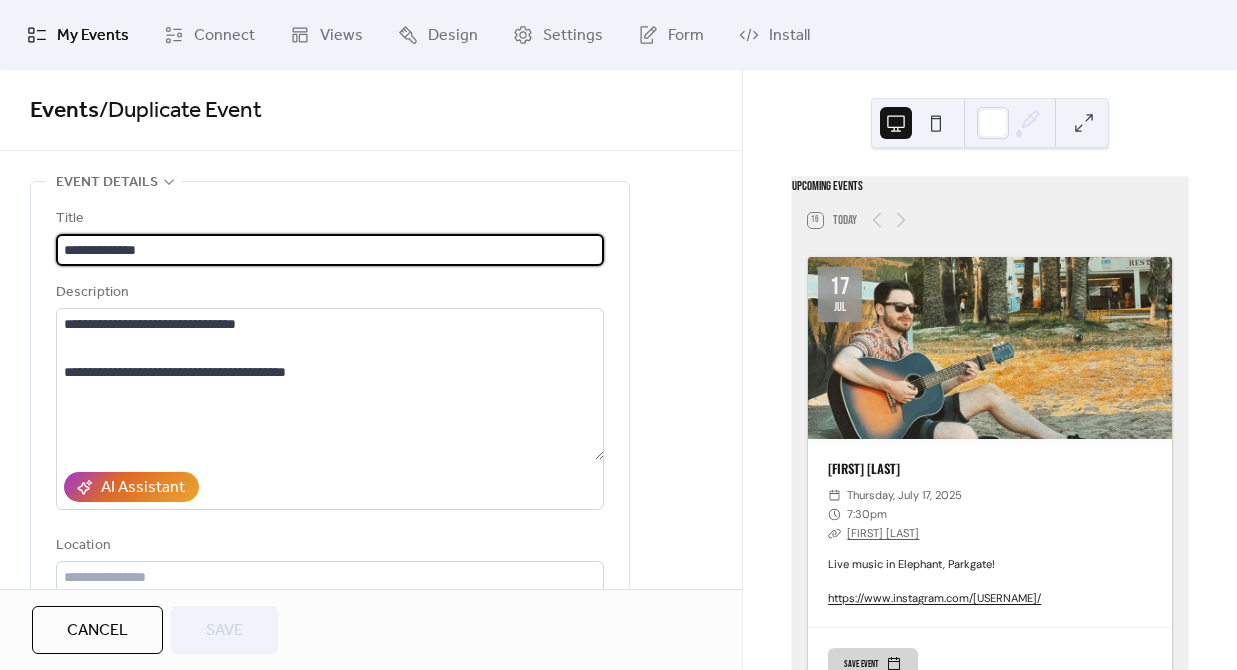 click on "**********" at bounding box center [330, 250] 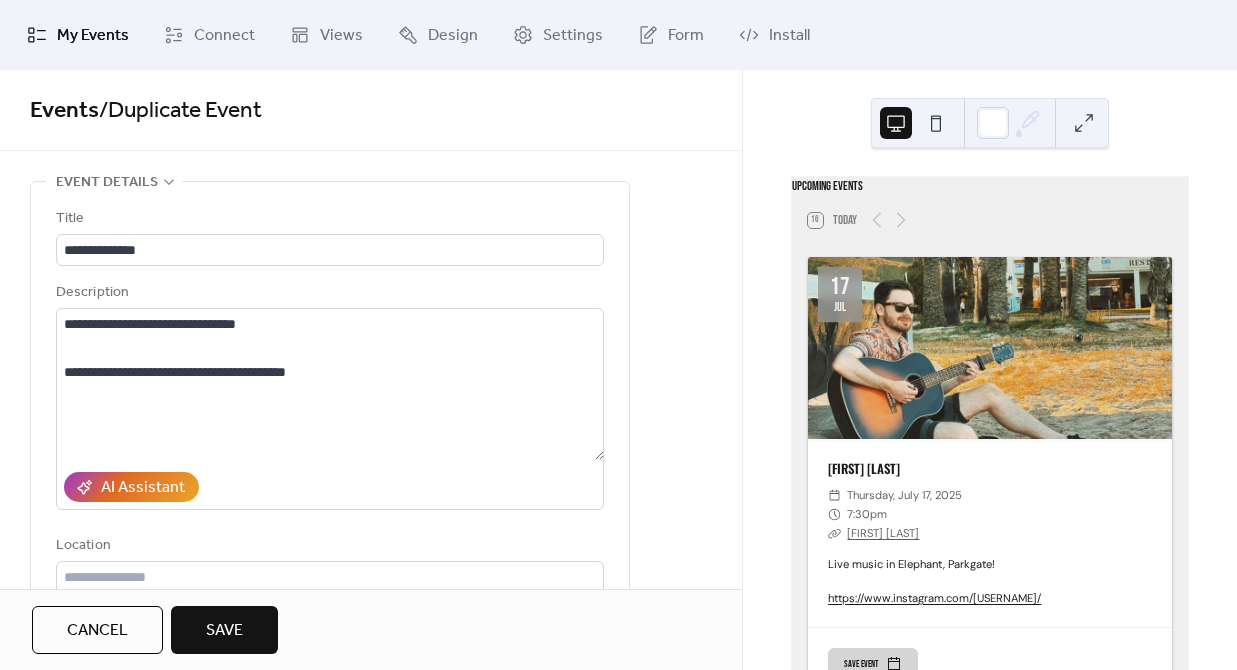 click on "**********" at bounding box center (371, 989) 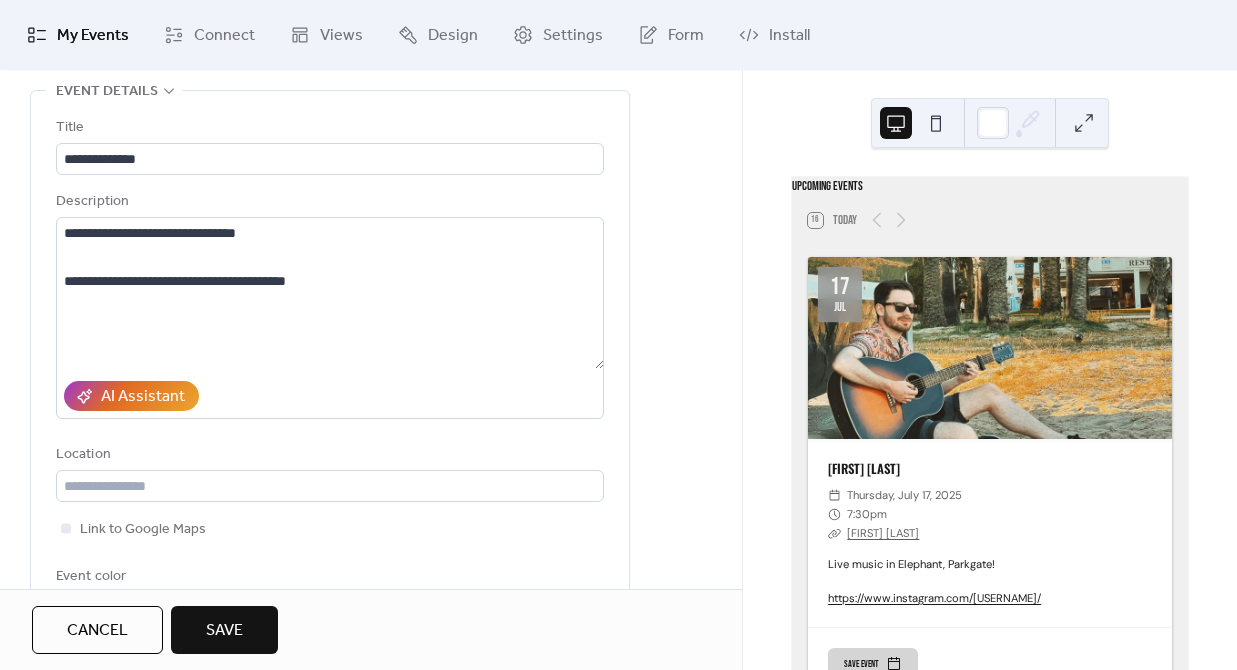 scroll, scrollTop: 93, scrollLeft: 0, axis: vertical 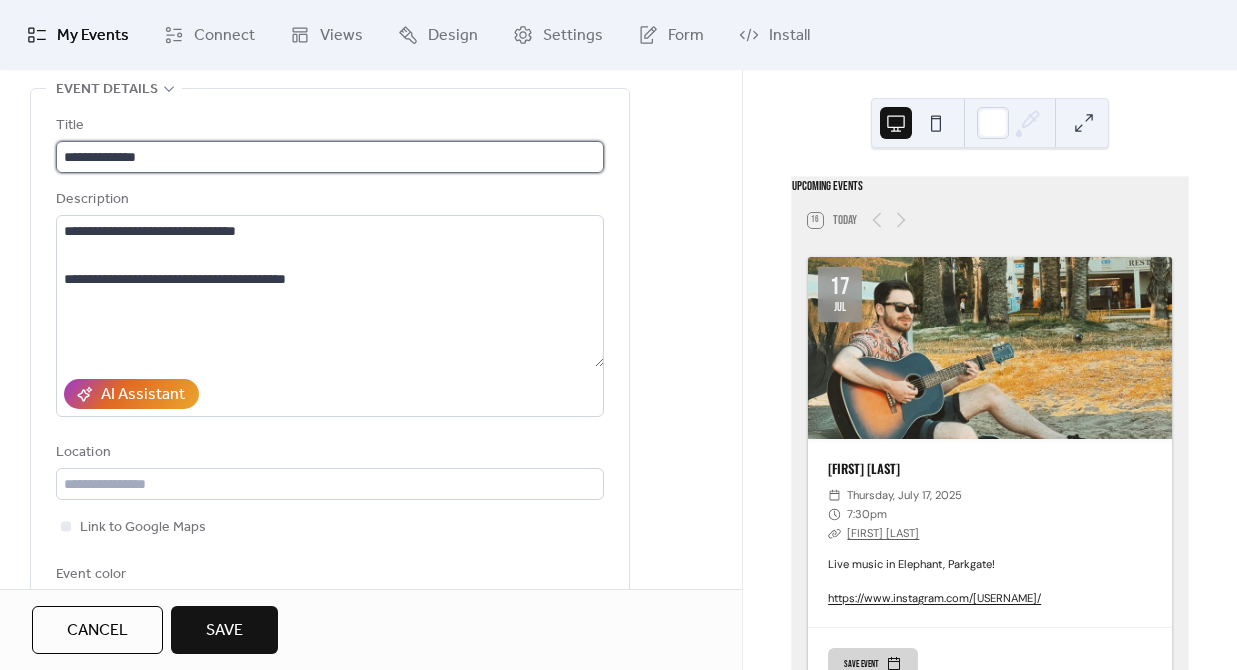 click on "**********" at bounding box center [330, 157] 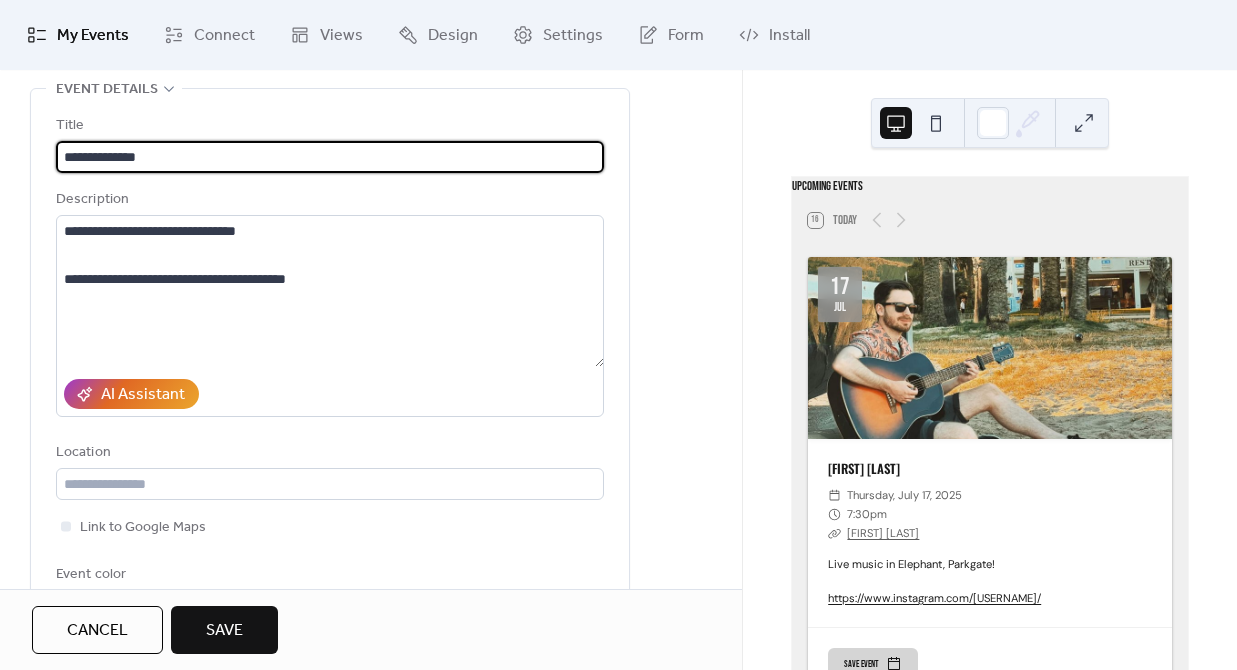 click on "**********" at bounding box center [330, 157] 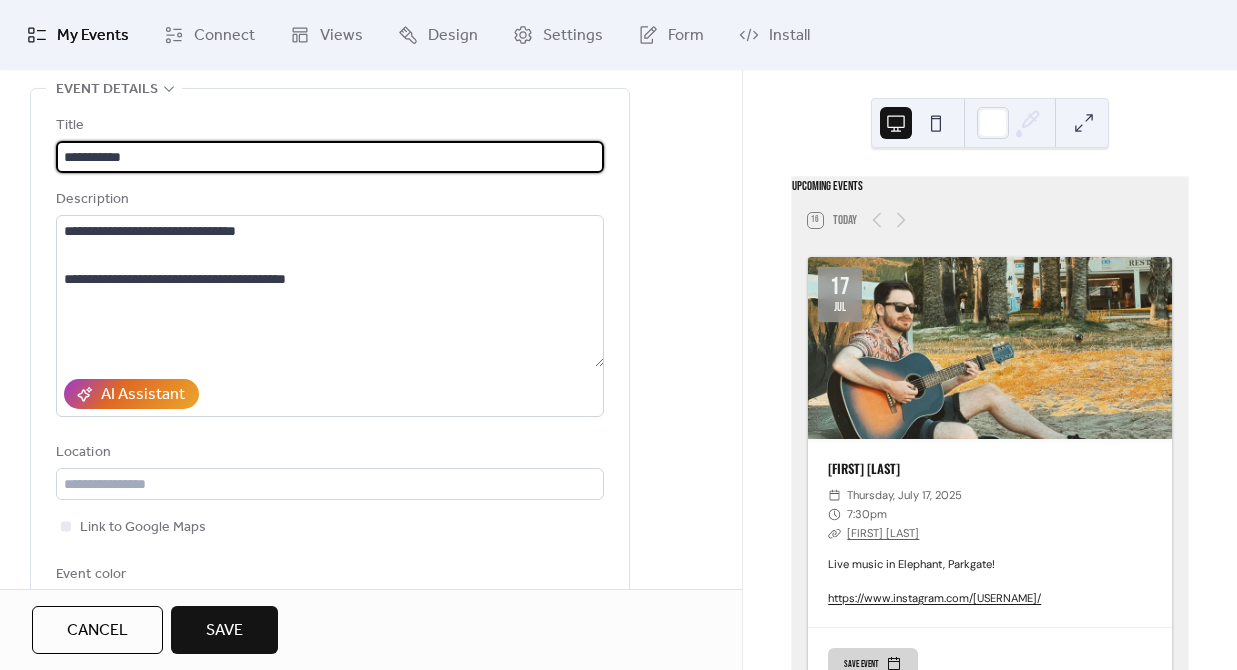 type on "**********" 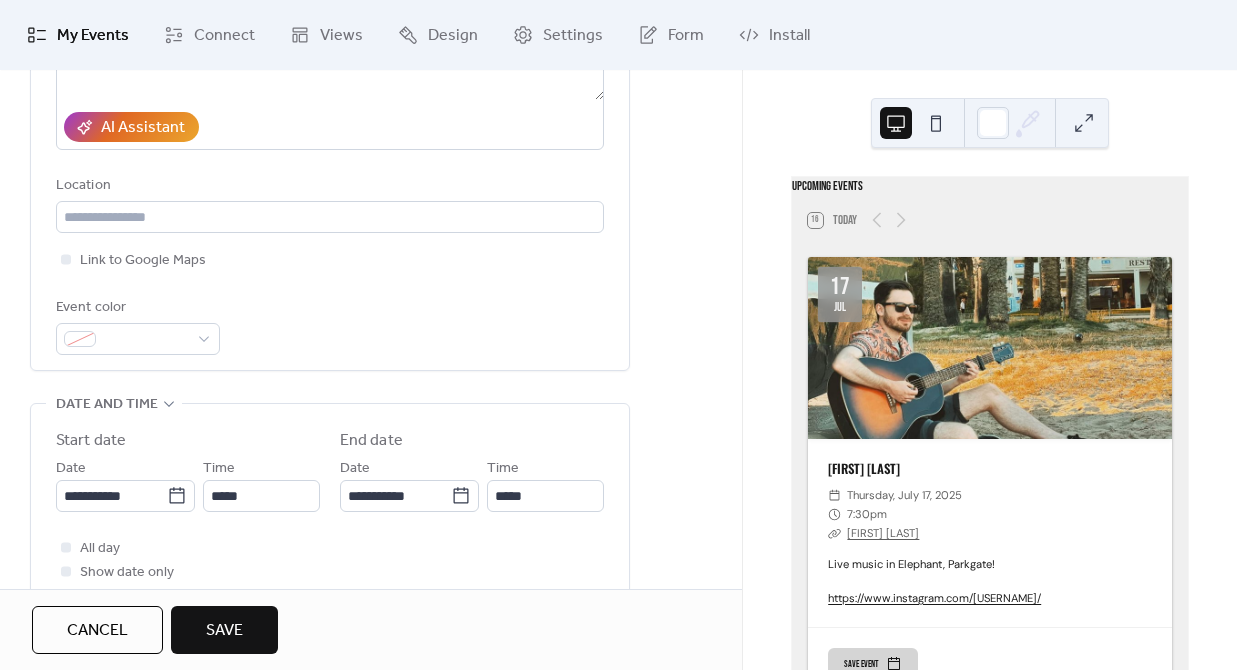 scroll, scrollTop: 376, scrollLeft: 0, axis: vertical 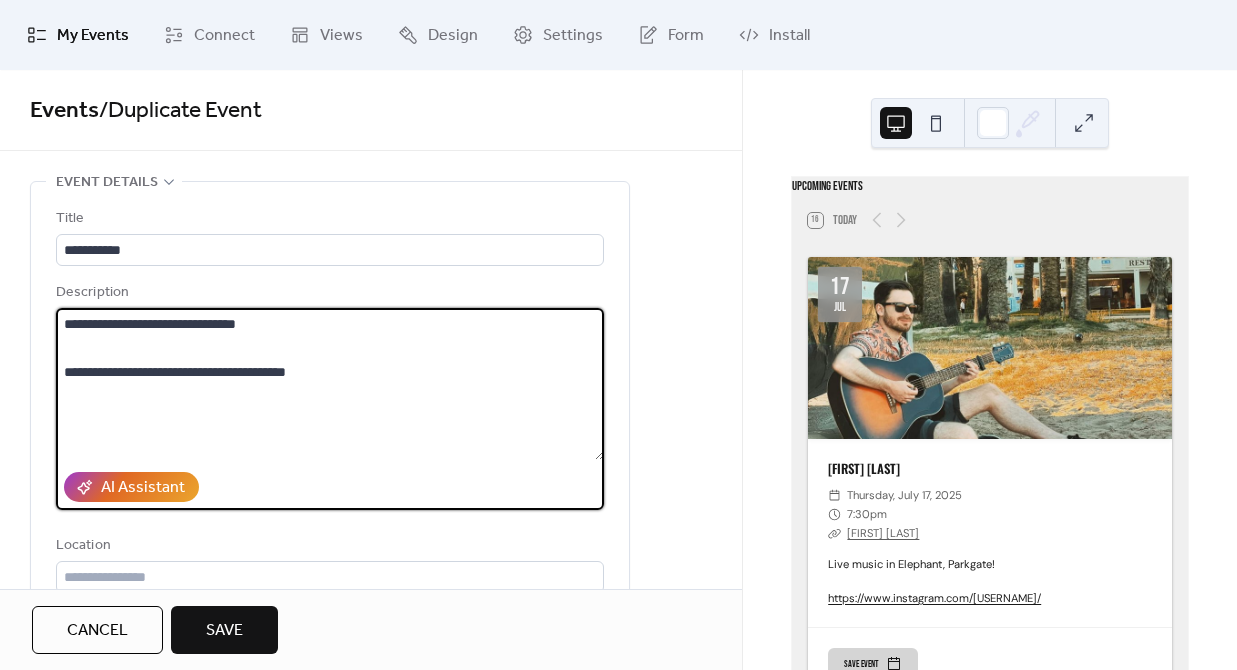 drag, startPoint x: 367, startPoint y: 379, endPoint x: 19, endPoint y: 379, distance: 348 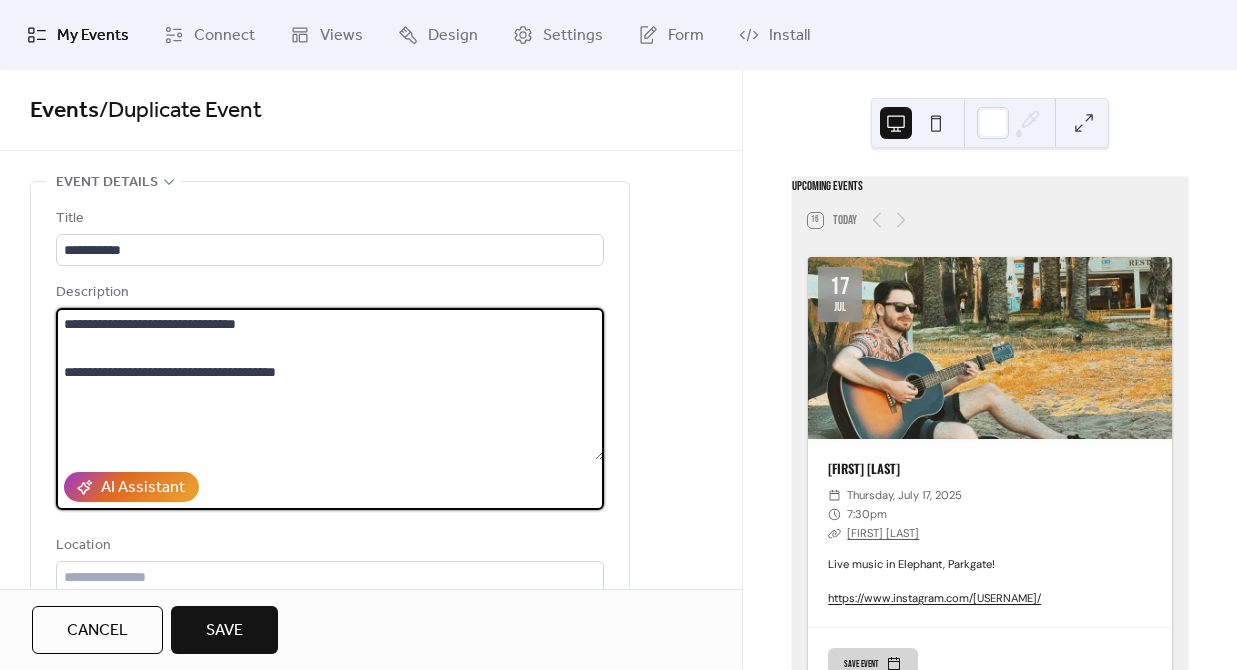 type on "**********" 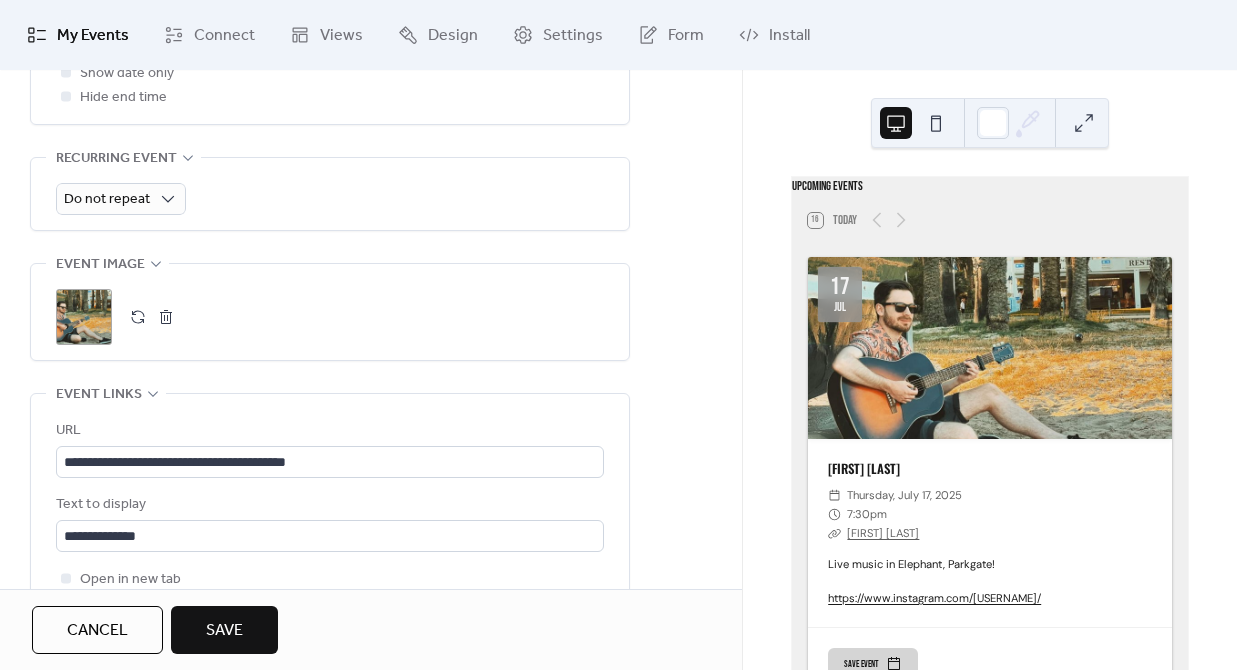 scroll, scrollTop: 874, scrollLeft: 0, axis: vertical 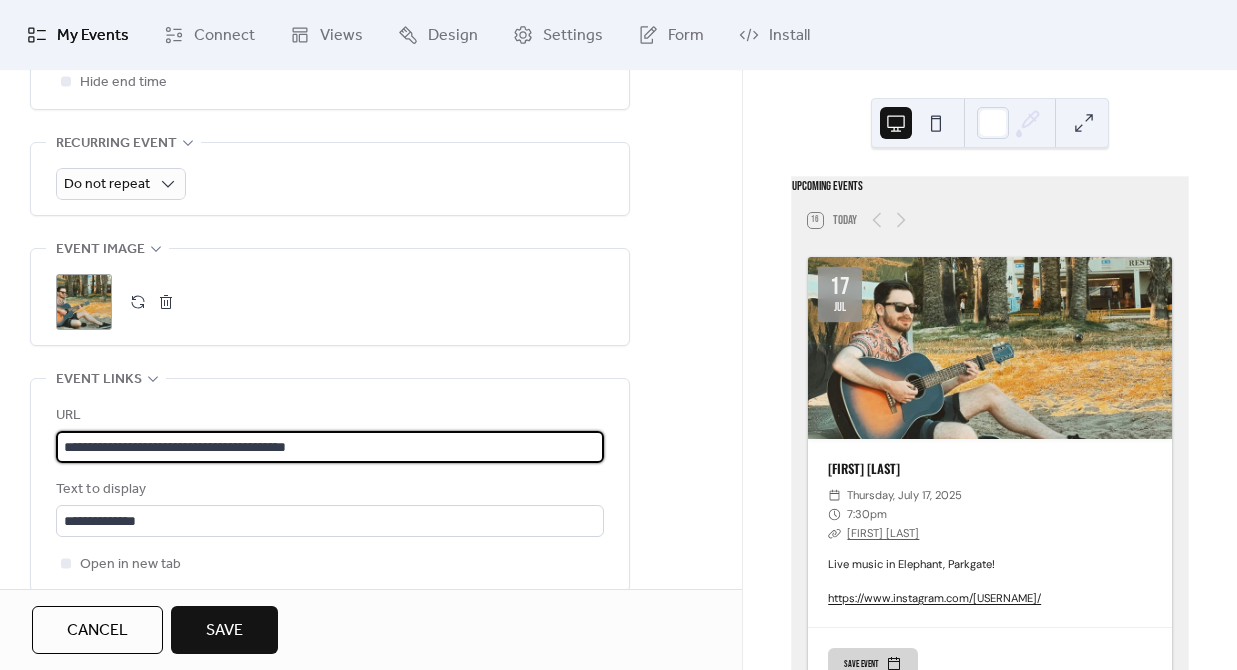 click on "**********" at bounding box center [330, 447] 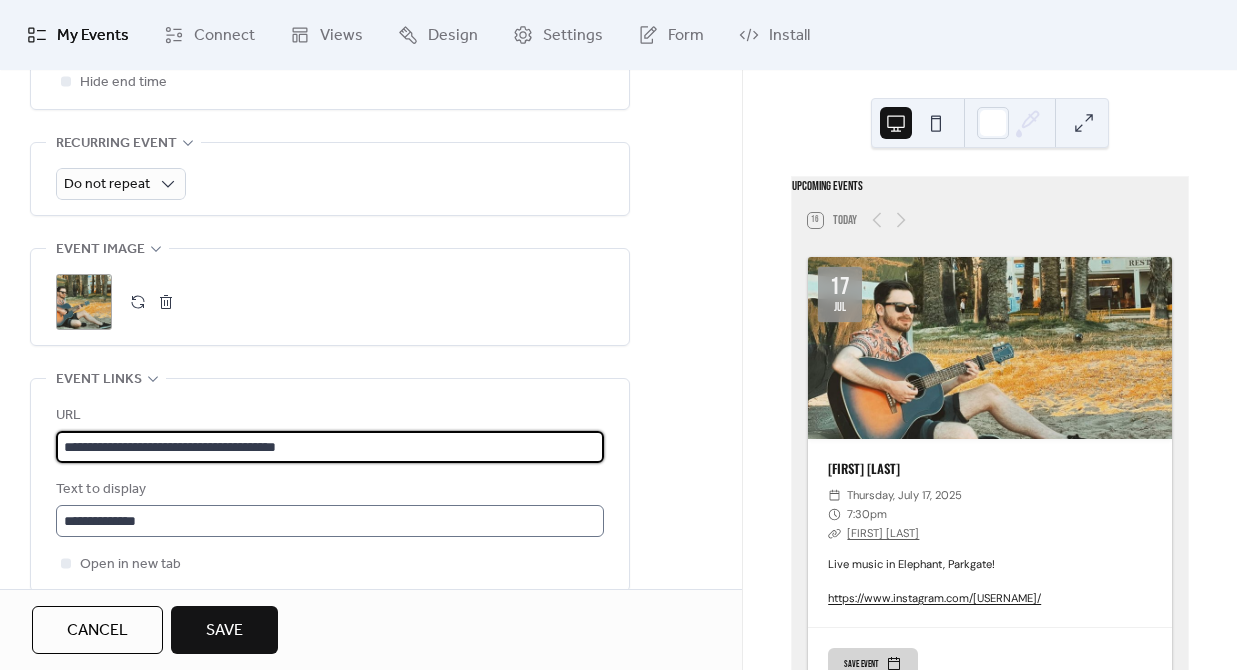 type on "**********" 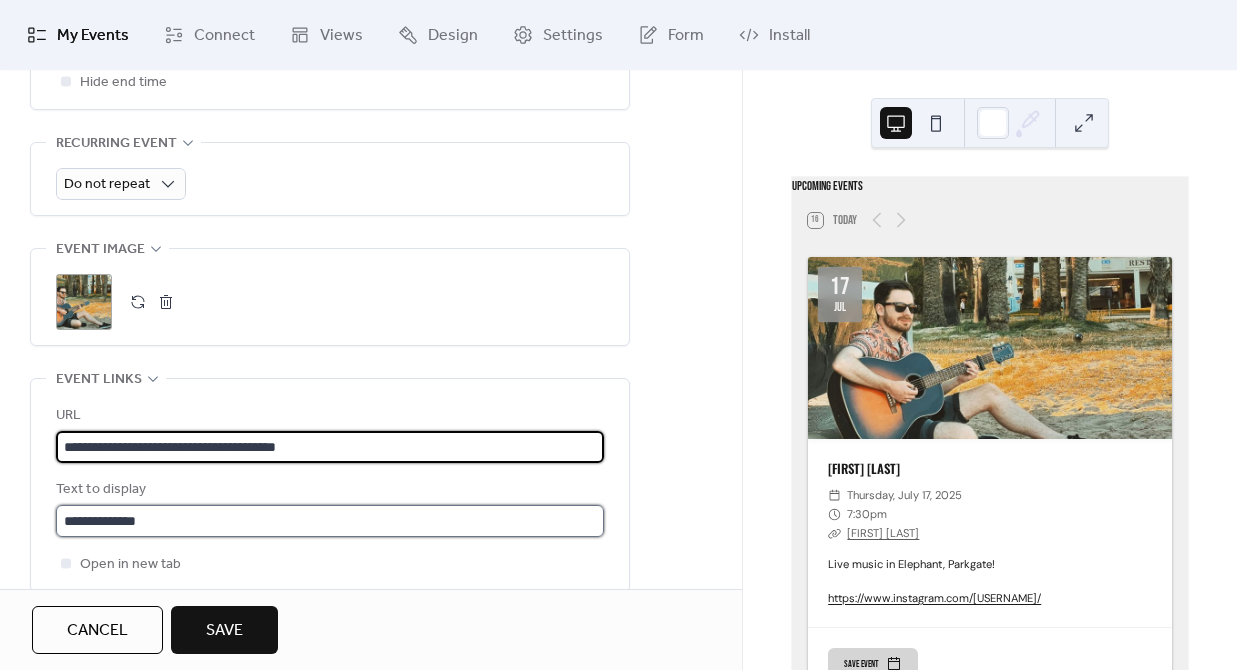 scroll, scrollTop: 0, scrollLeft: 0, axis: both 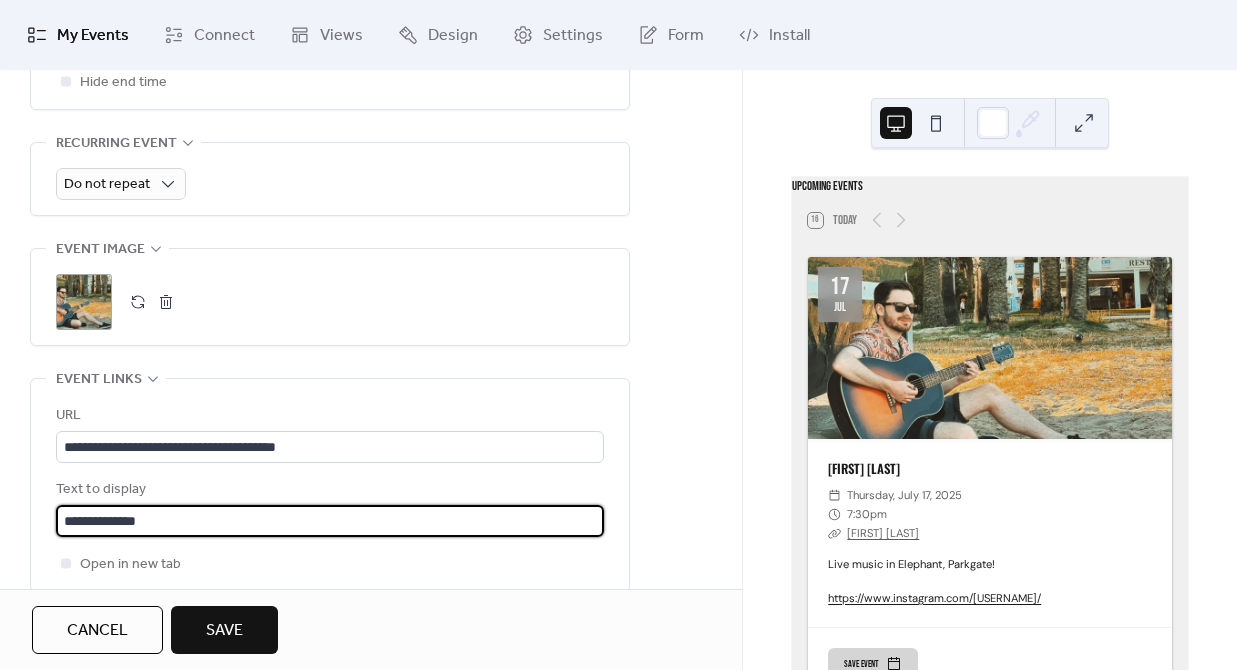 click on "**********" at bounding box center [330, 521] 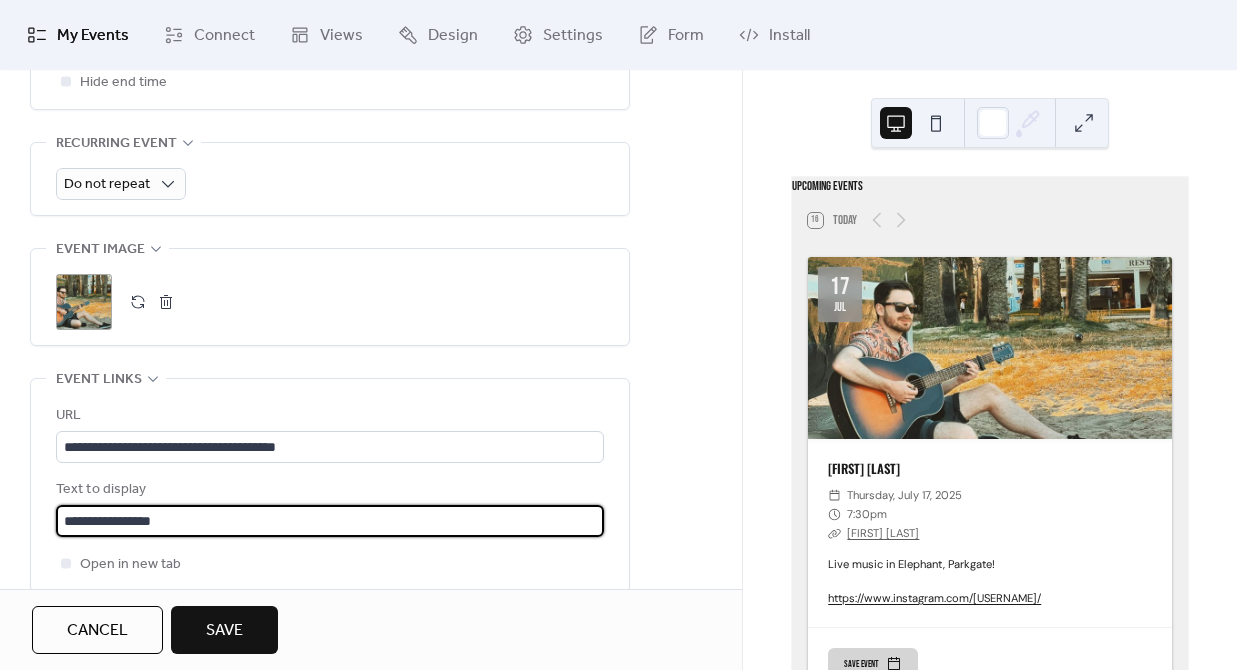 type on "**********" 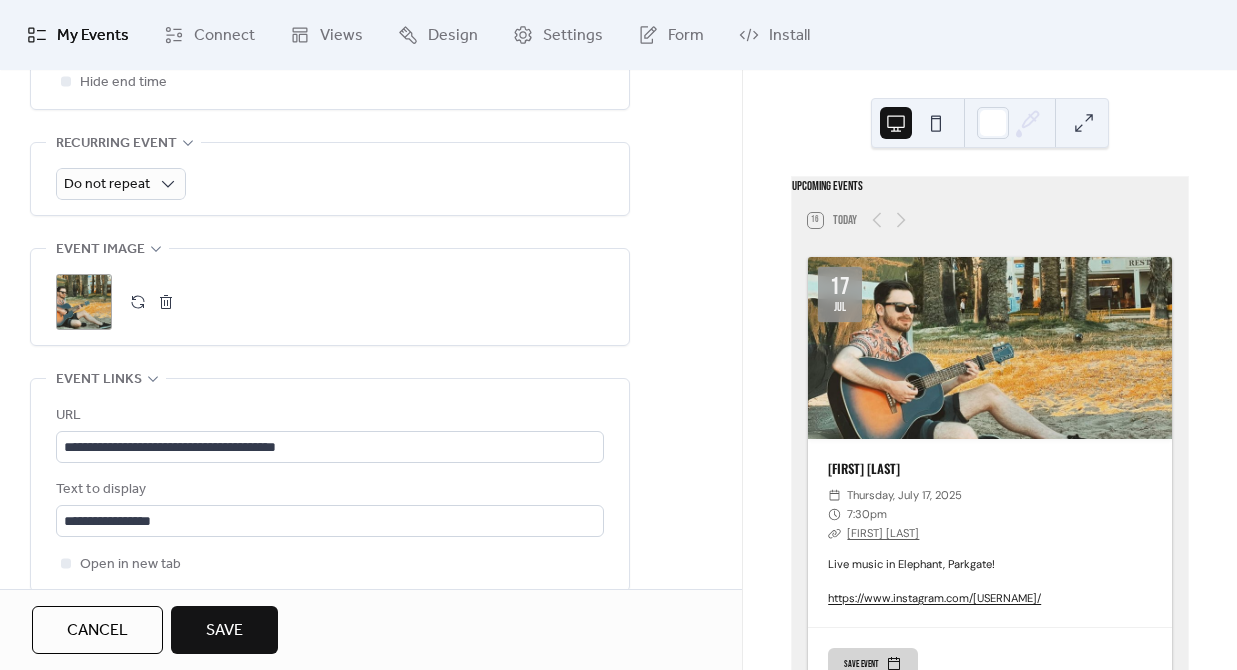 click at bounding box center [166, 302] 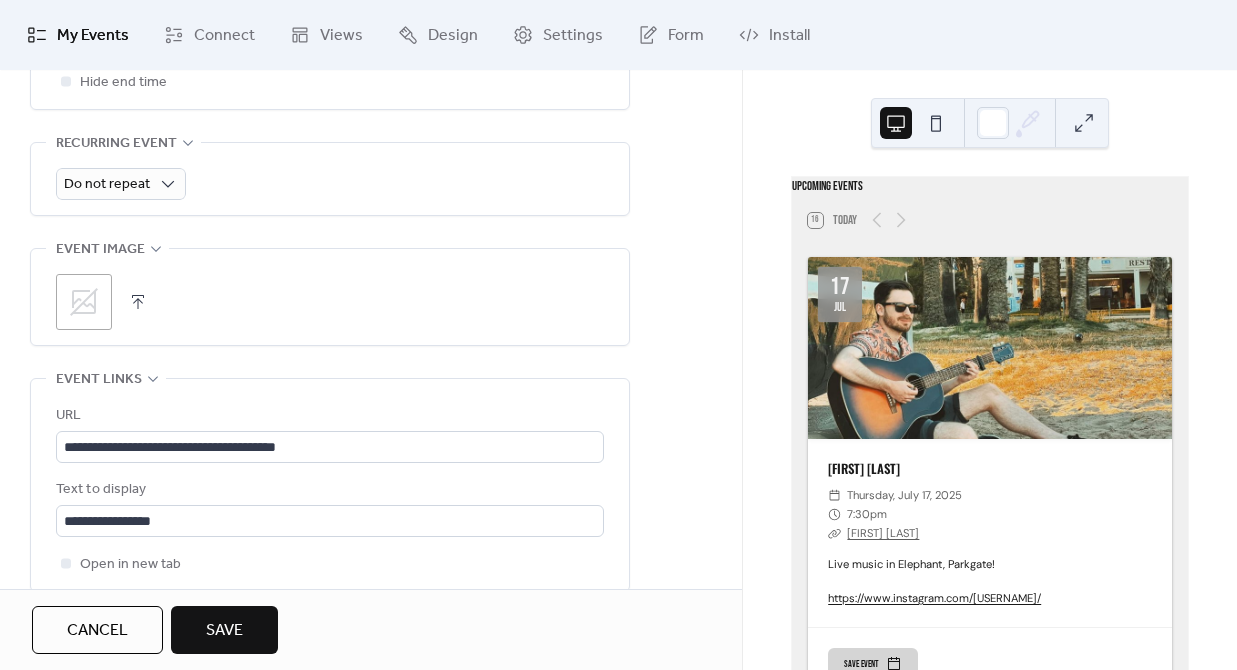 click 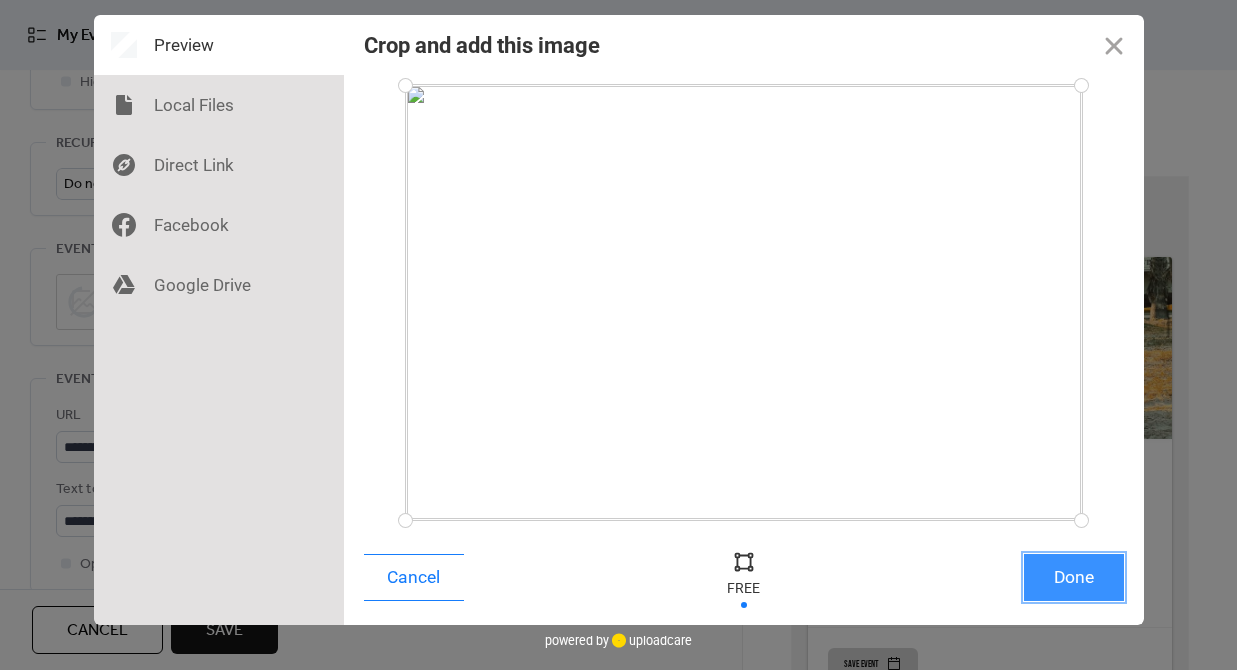 click on "Done" at bounding box center (1074, 577) 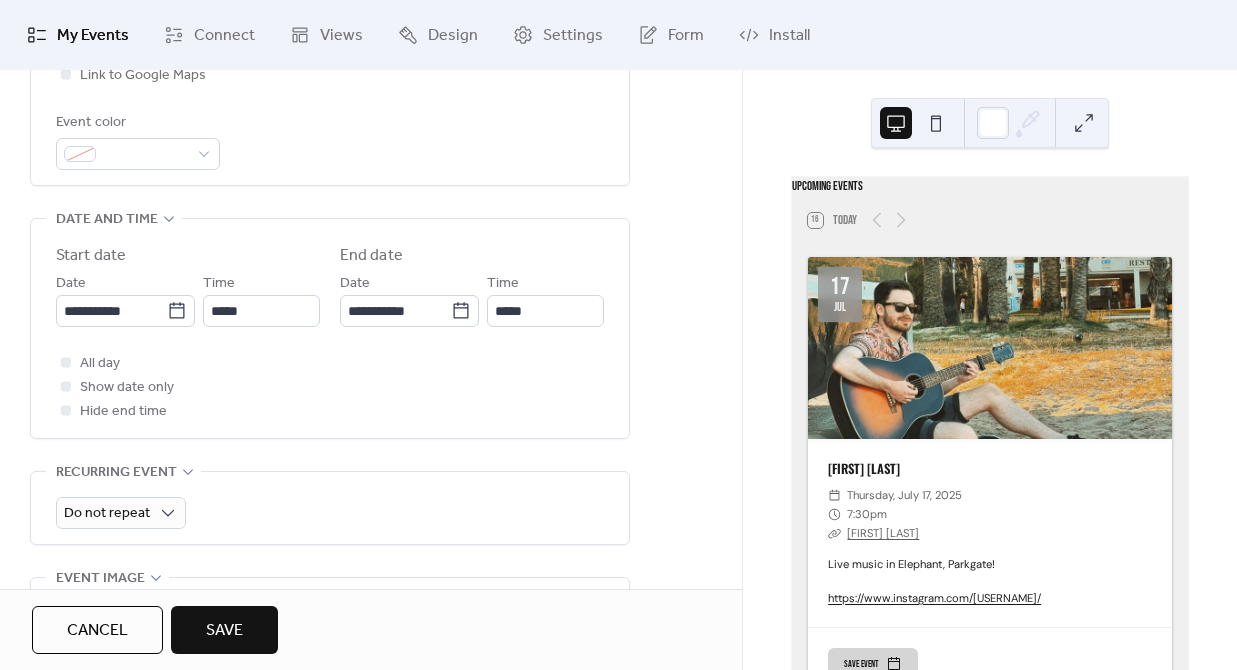 scroll, scrollTop: 535, scrollLeft: 0, axis: vertical 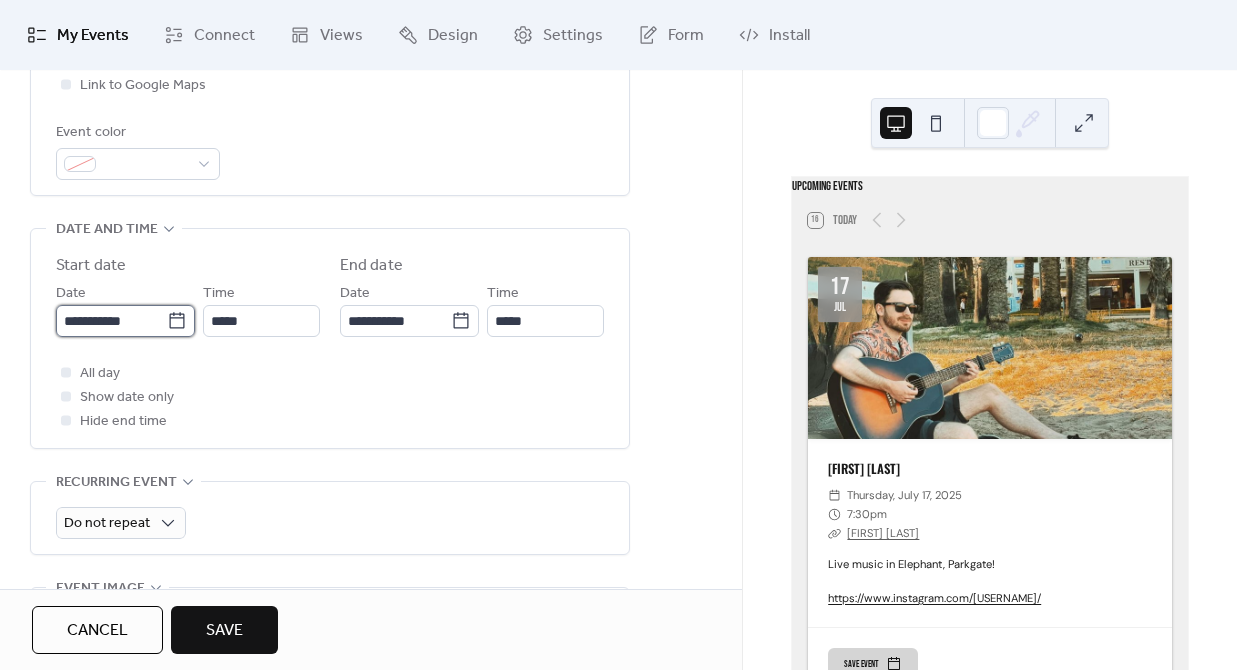 click on "**********" at bounding box center (111, 321) 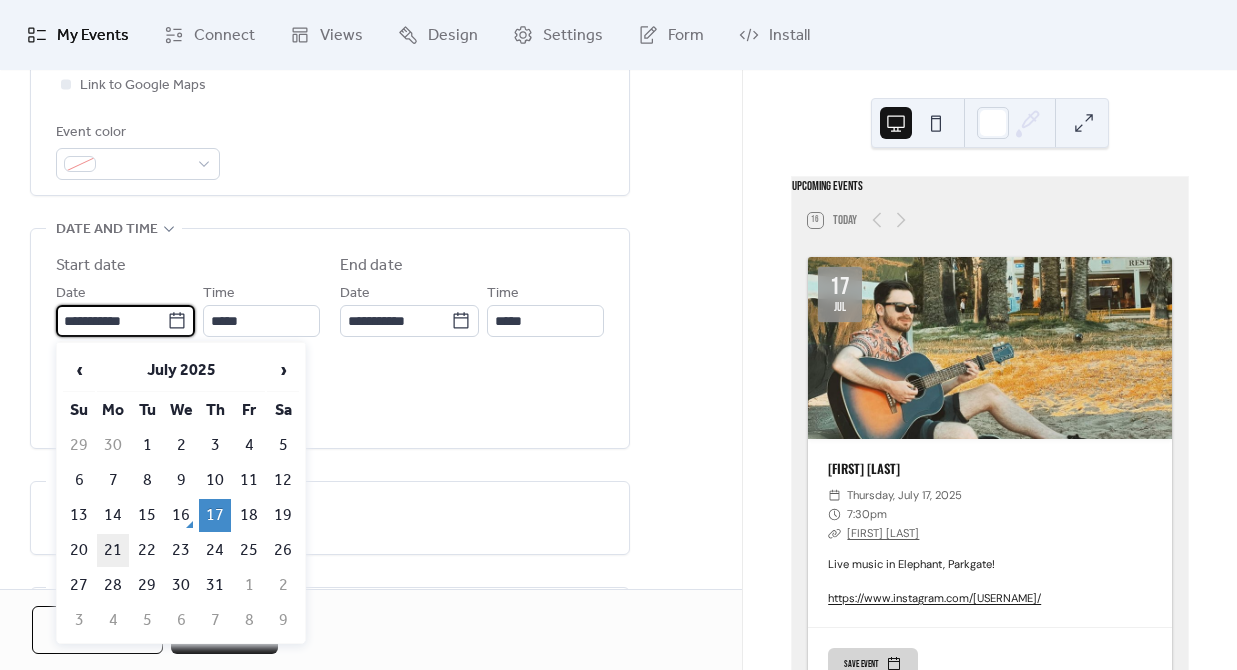 click on "21" at bounding box center [113, 550] 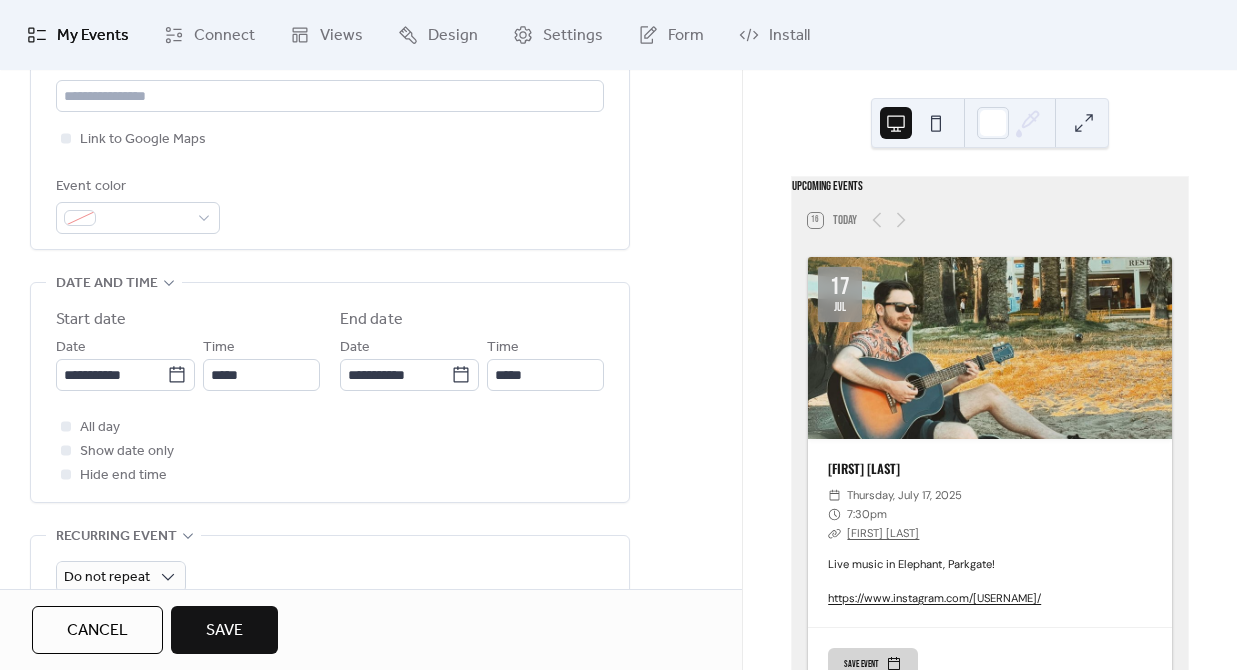 scroll, scrollTop: 781, scrollLeft: 0, axis: vertical 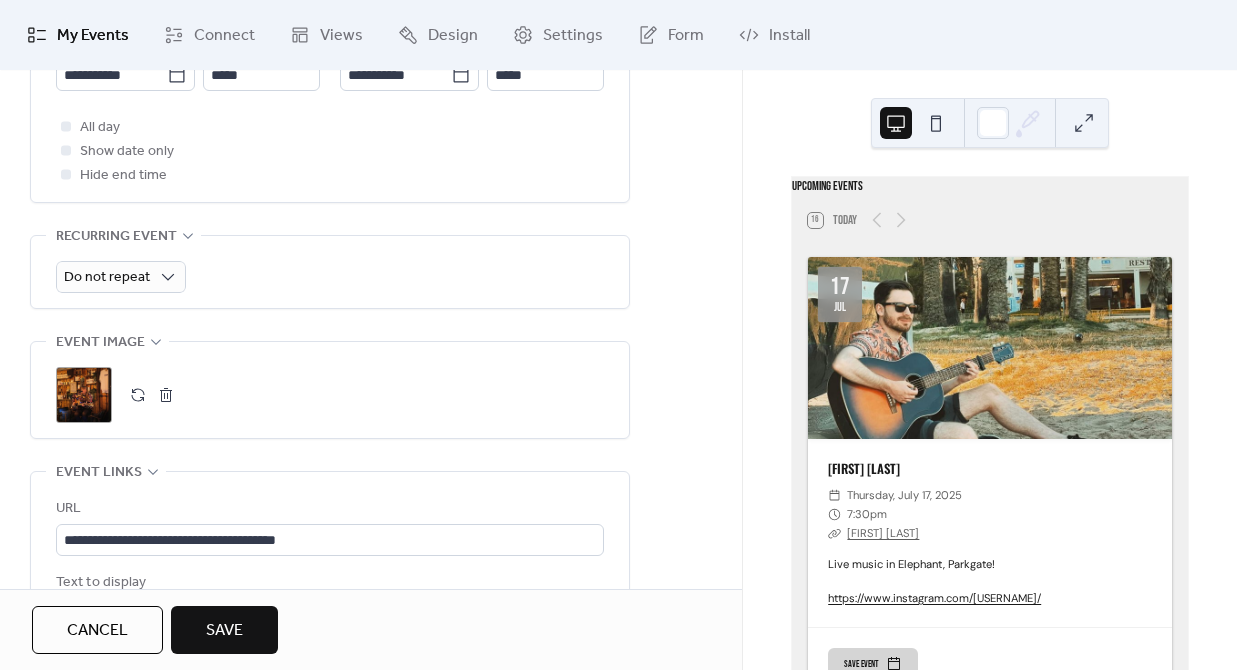click on "Save" at bounding box center [224, 631] 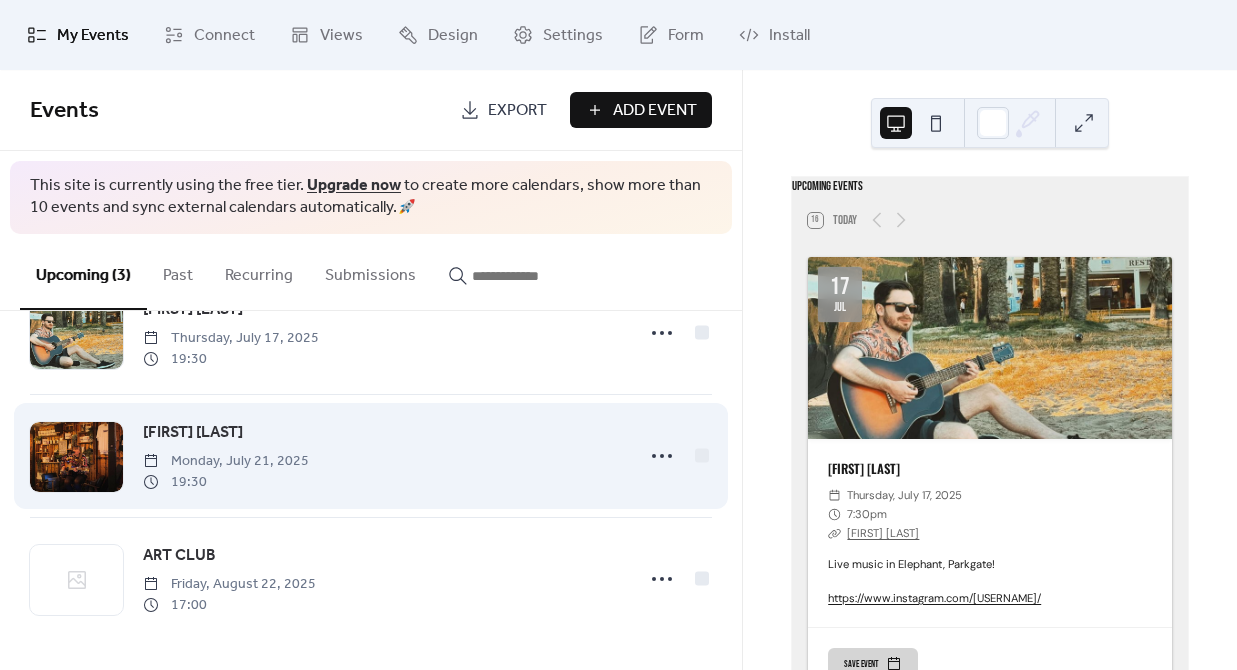 scroll, scrollTop: 9, scrollLeft: 0, axis: vertical 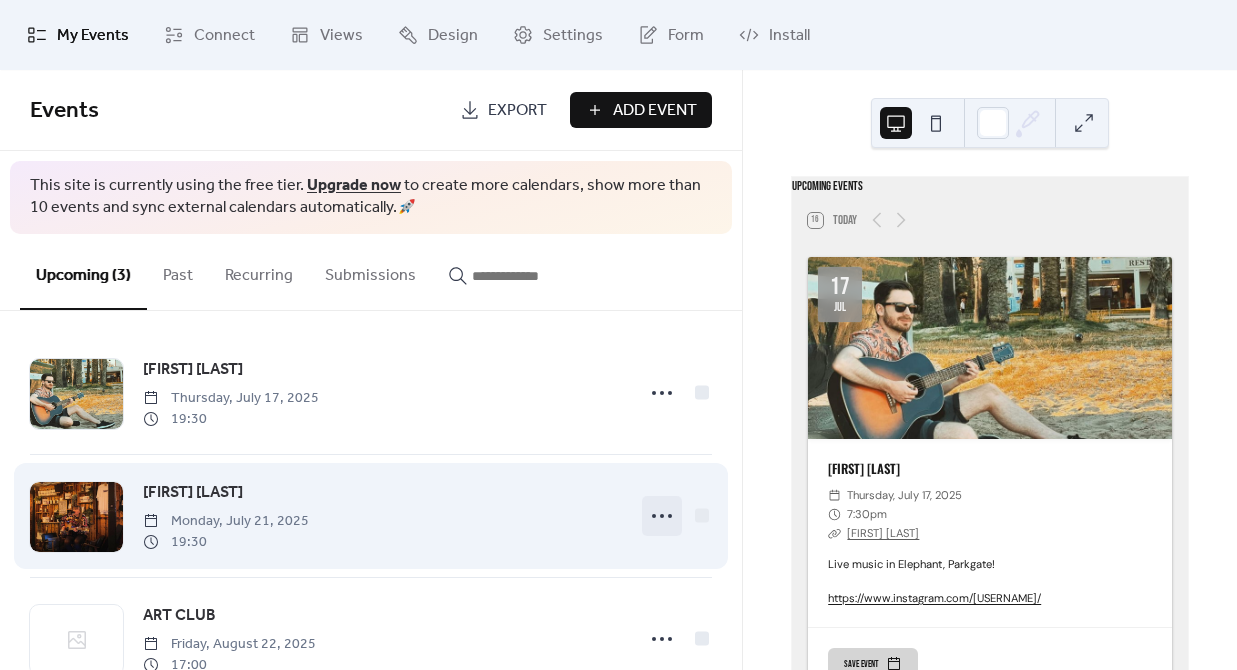 click 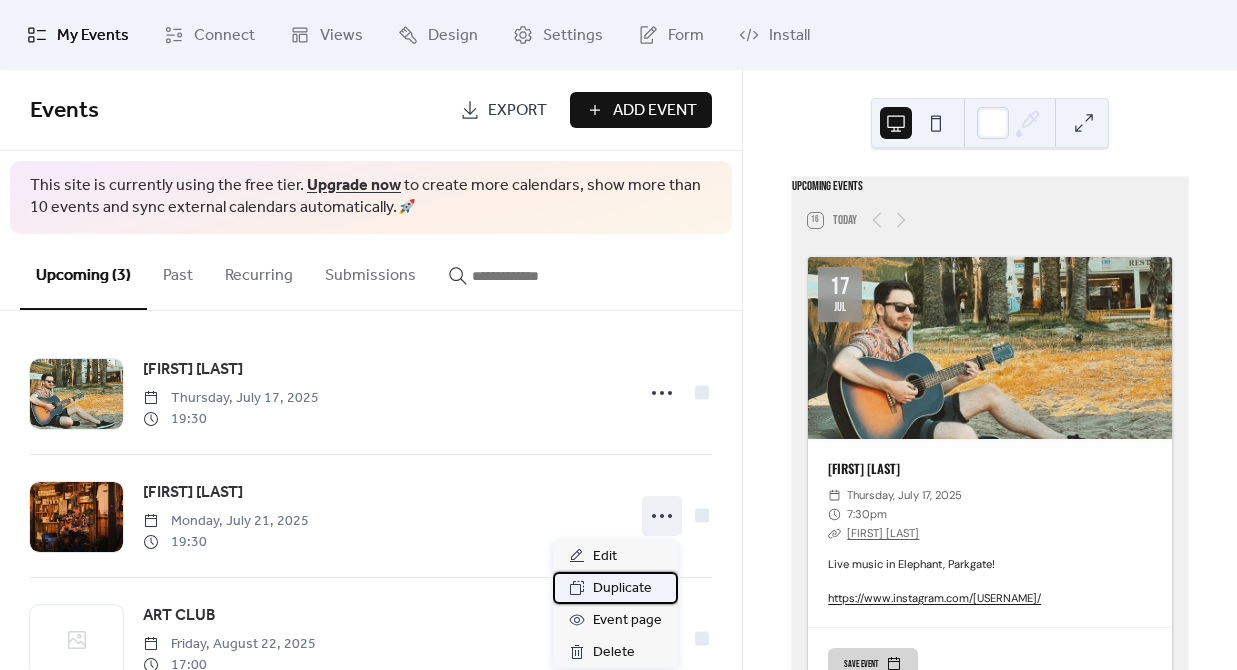 click on "Duplicate" at bounding box center [622, 589] 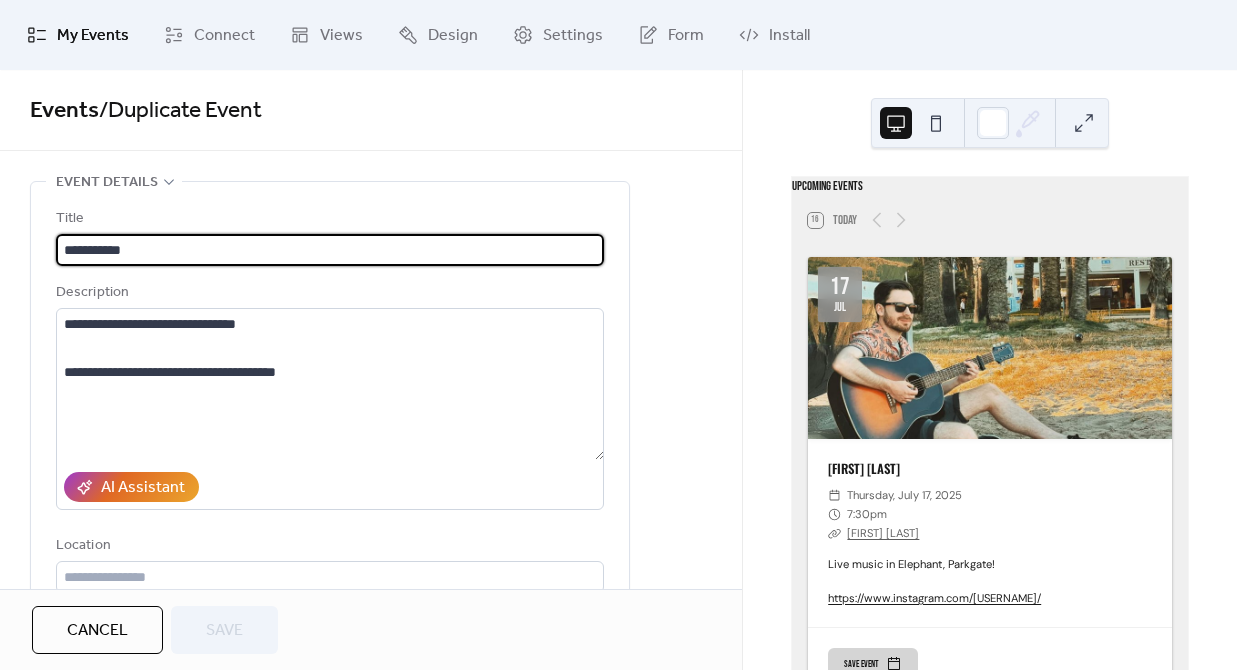 click on "**********" at bounding box center [330, 250] 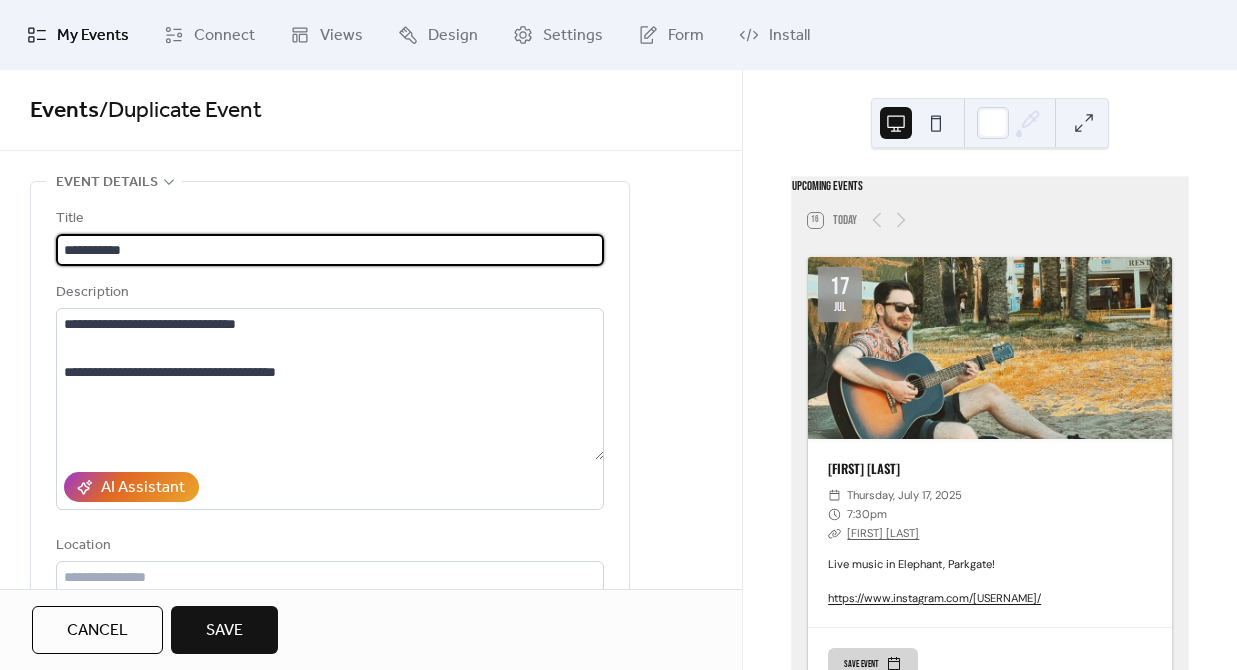 type on "**********" 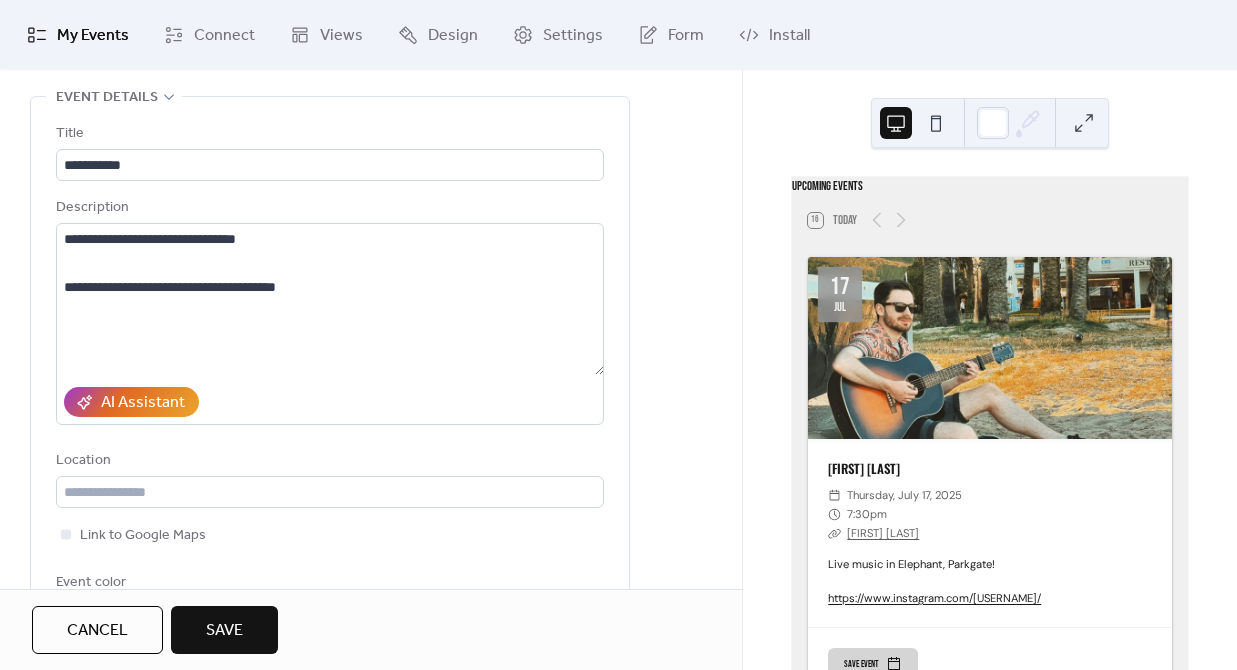 scroll, scrollTop: 76, scrollLeft: 0, axis: vertical 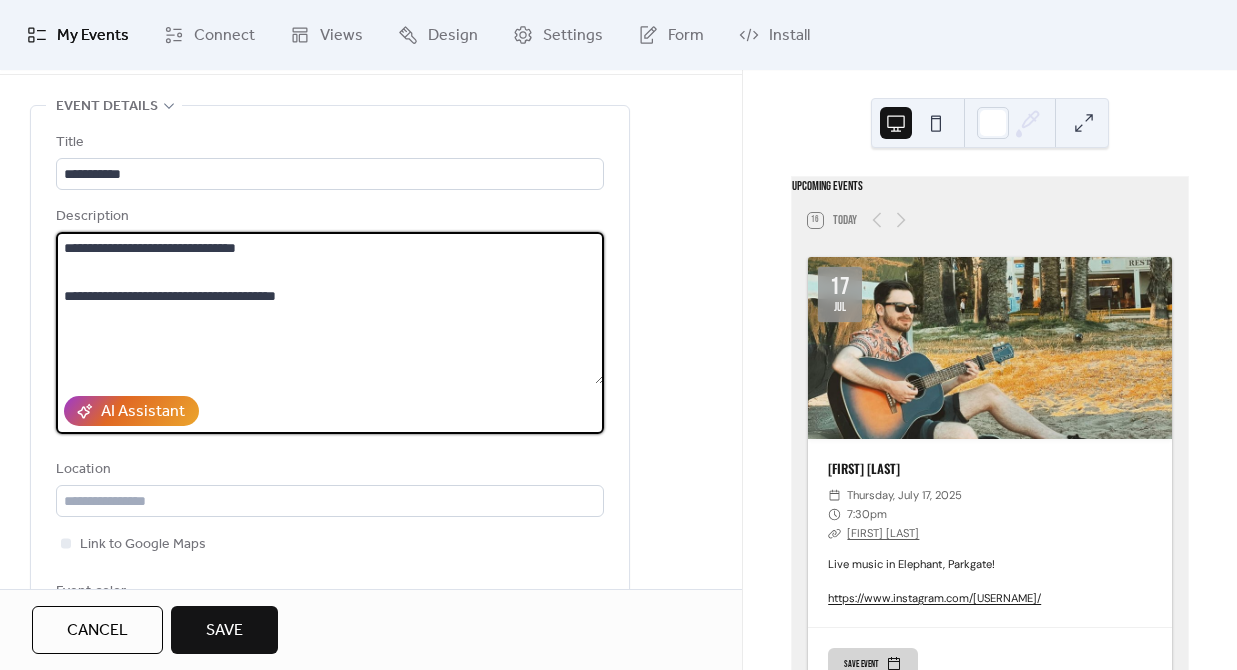 drag, startPoint x: 345, startPoint y: 299, endPoint x: -115, endPoint y: 284, distance: 460.2445 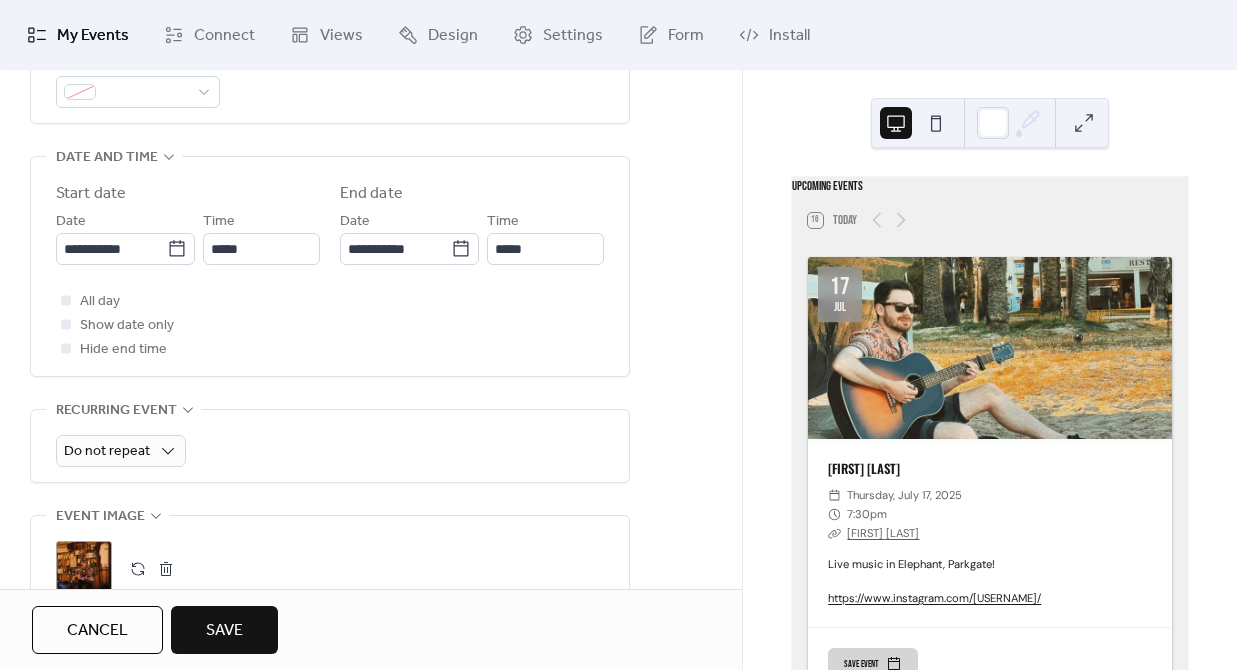 scroll, scrollTop: 780, scrollLeft: 0, axis: vertical 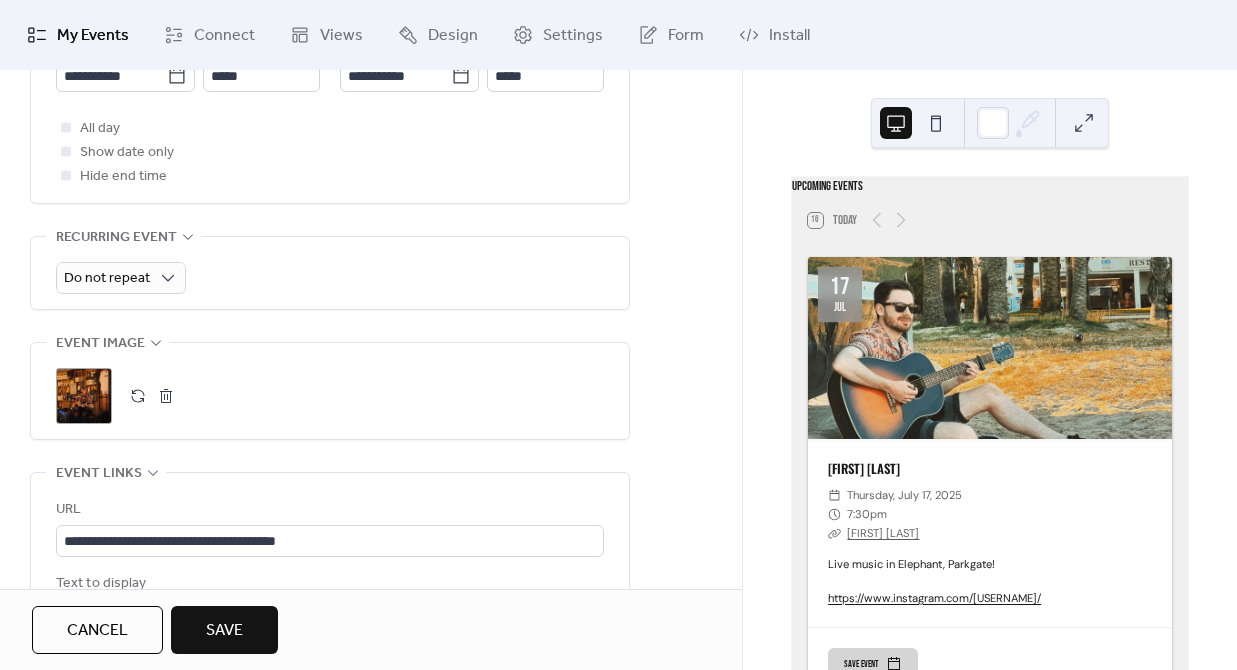 type on "**********" 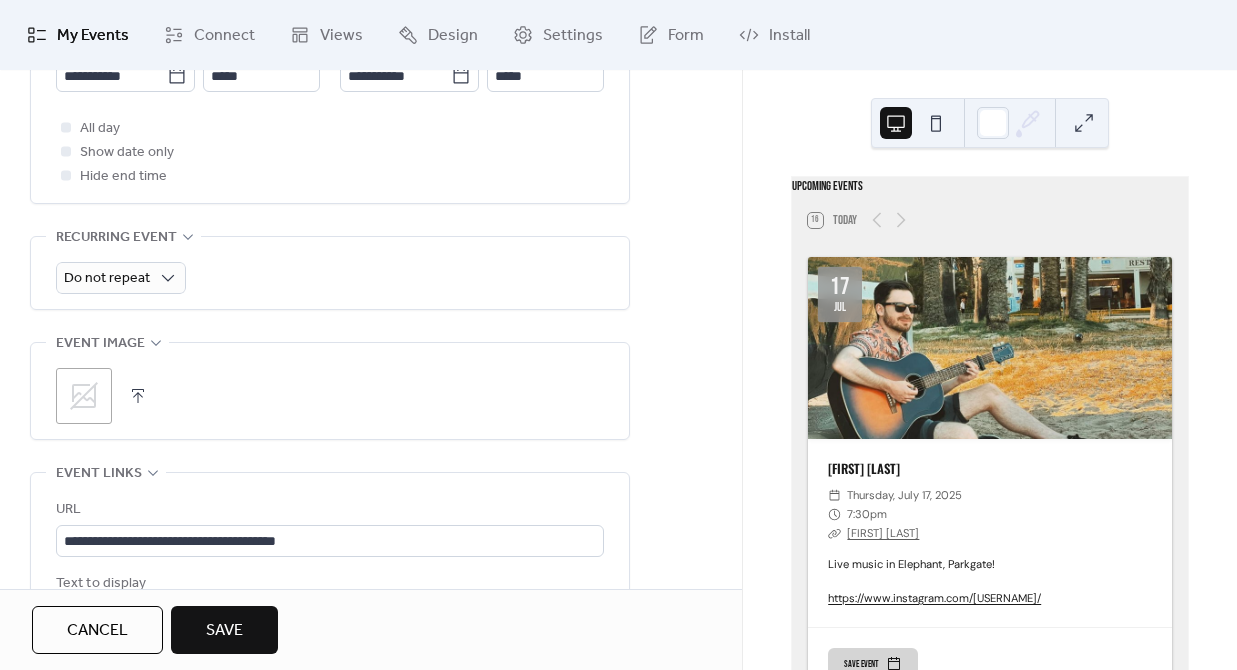 click 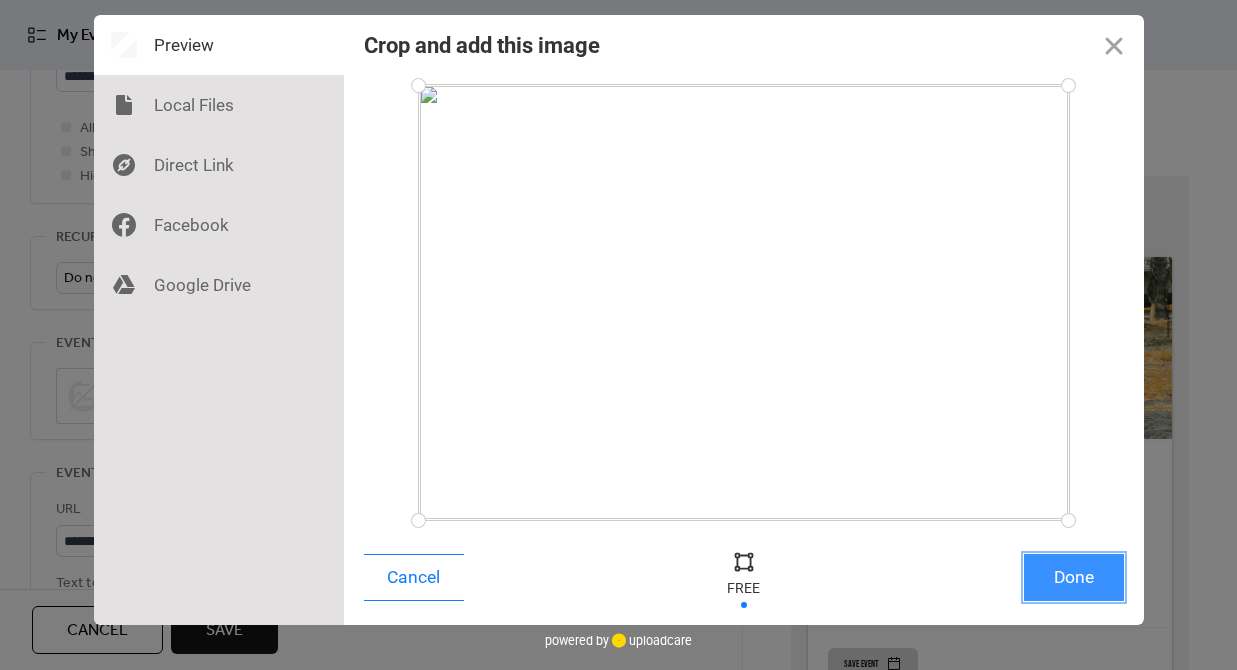 click on "Done" at bounding box center [1074, 577] 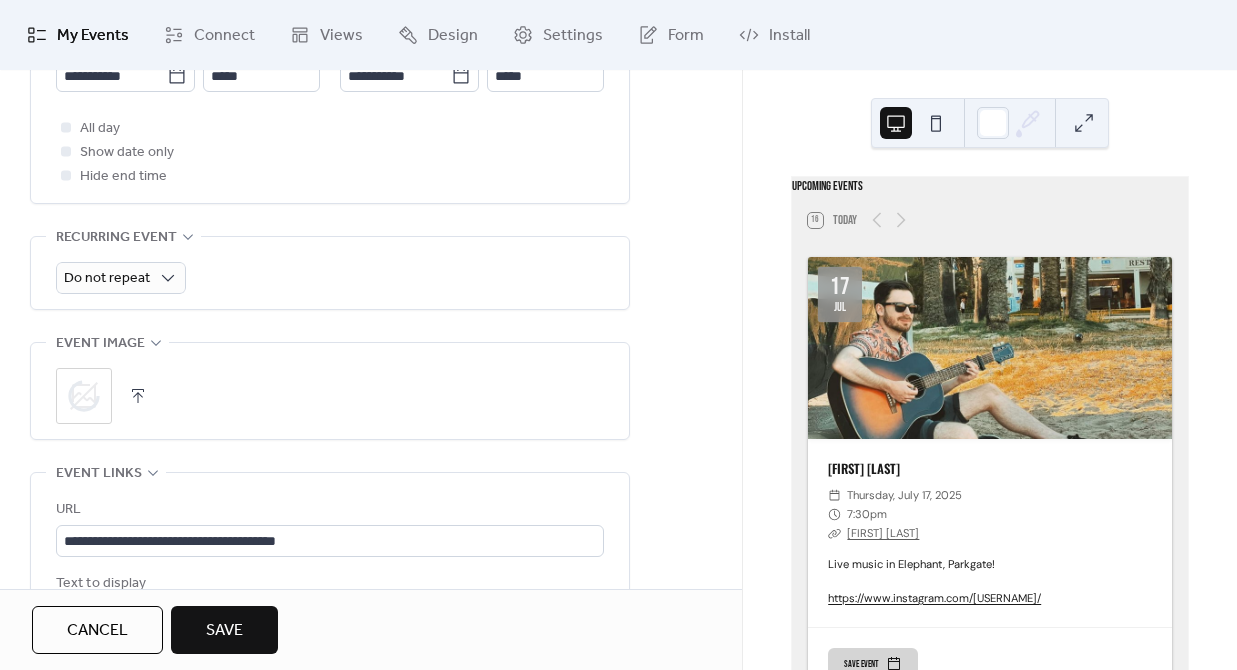 scroll, scrollTop: 783, scrollLeft: 0, axis: vertical 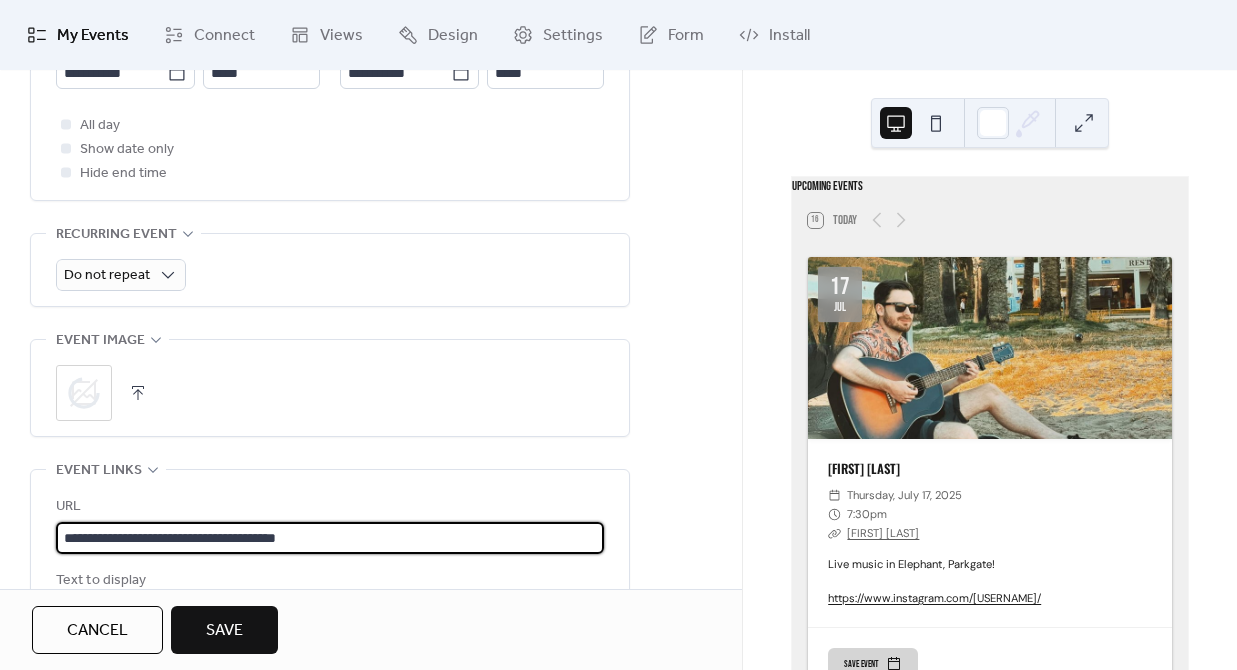 click on "**********" at bounding box center (330, 538) 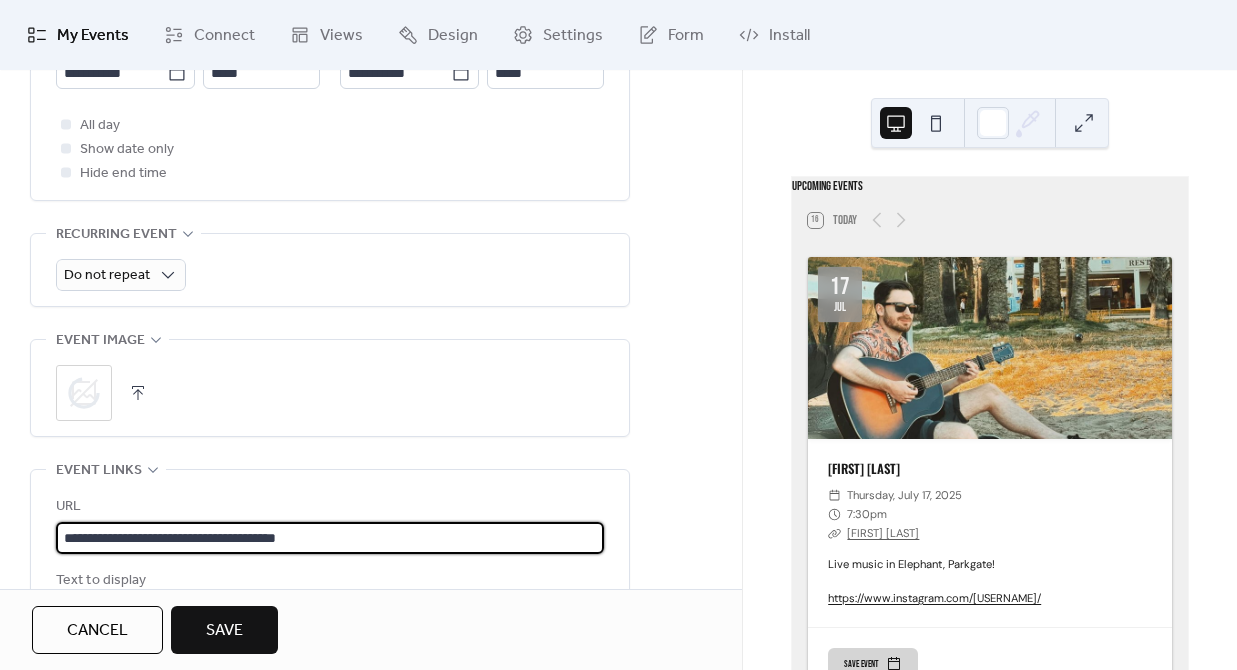 paste 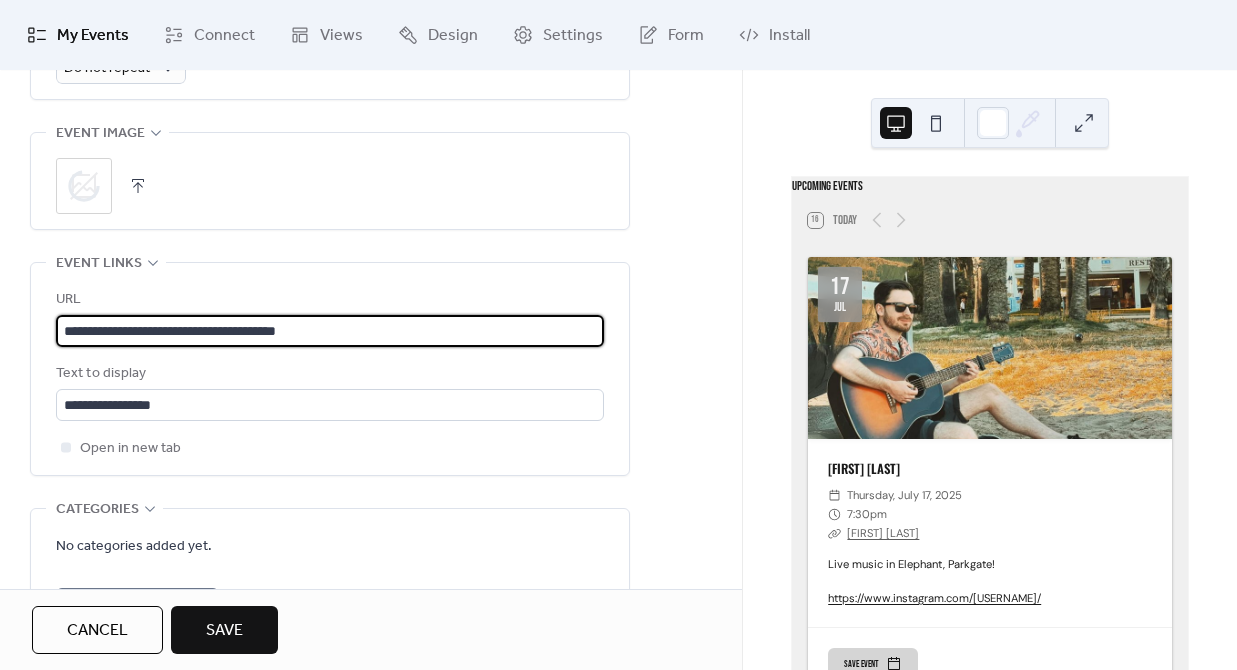 scroll, scrollTop: 1019, scrollLeft: 0, axis: vertical 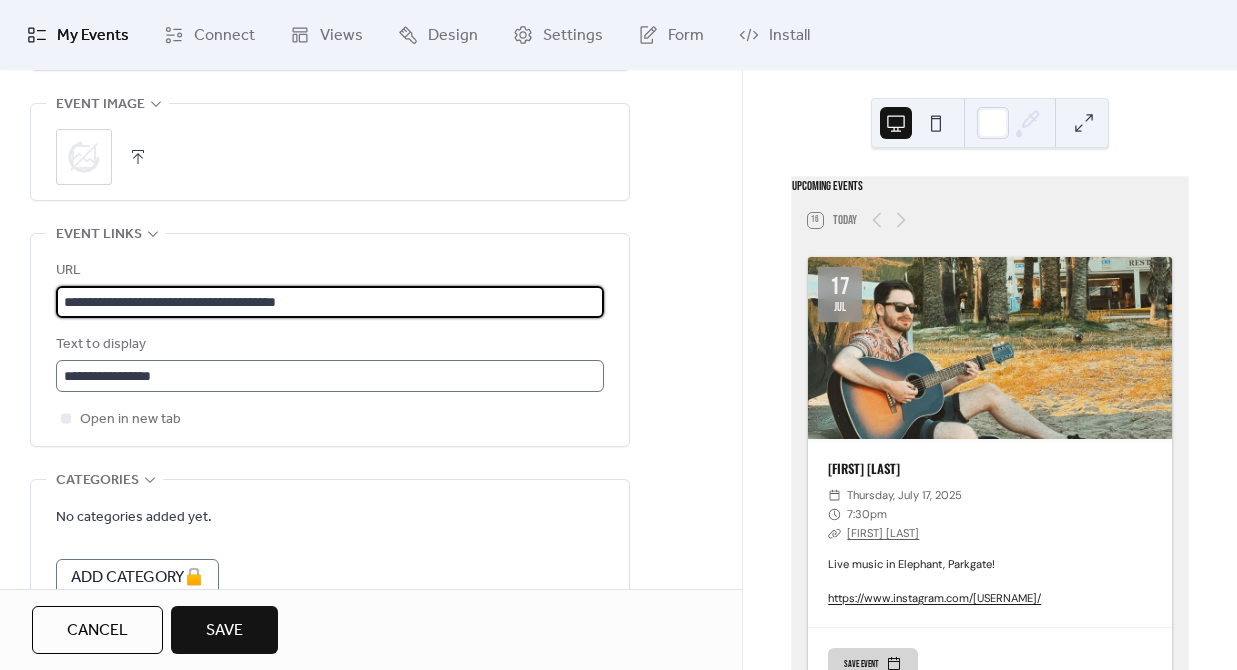 type on "**********" 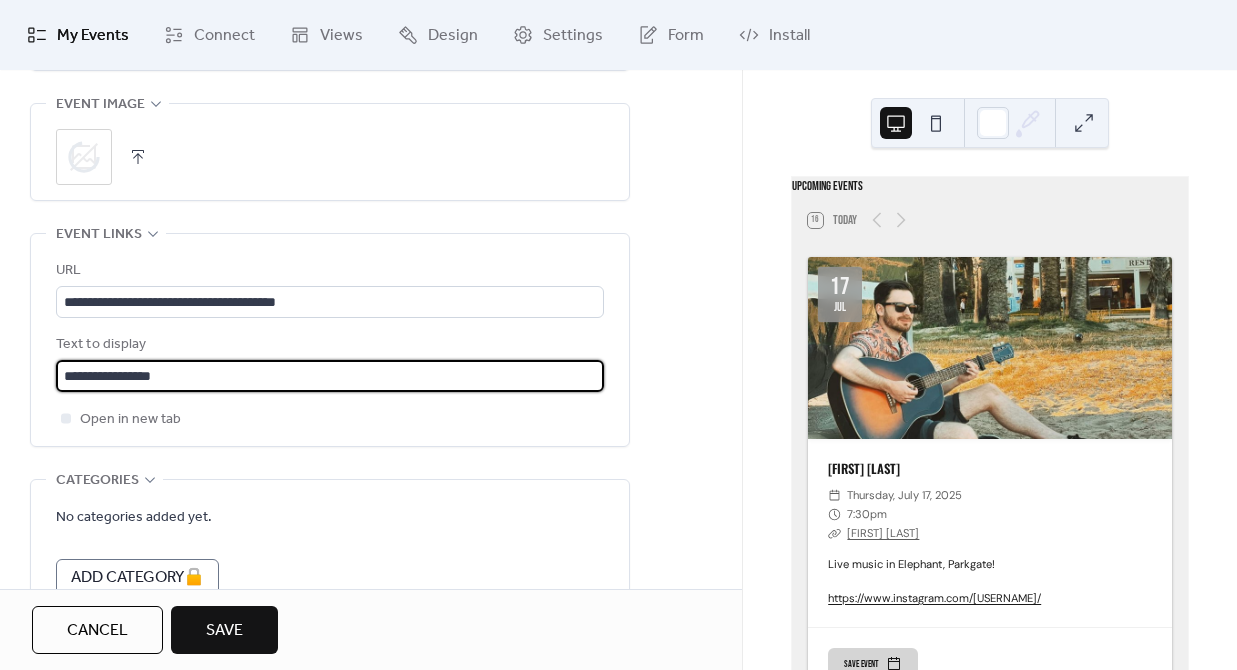 click on "**********" at bounding box center (330, 376) 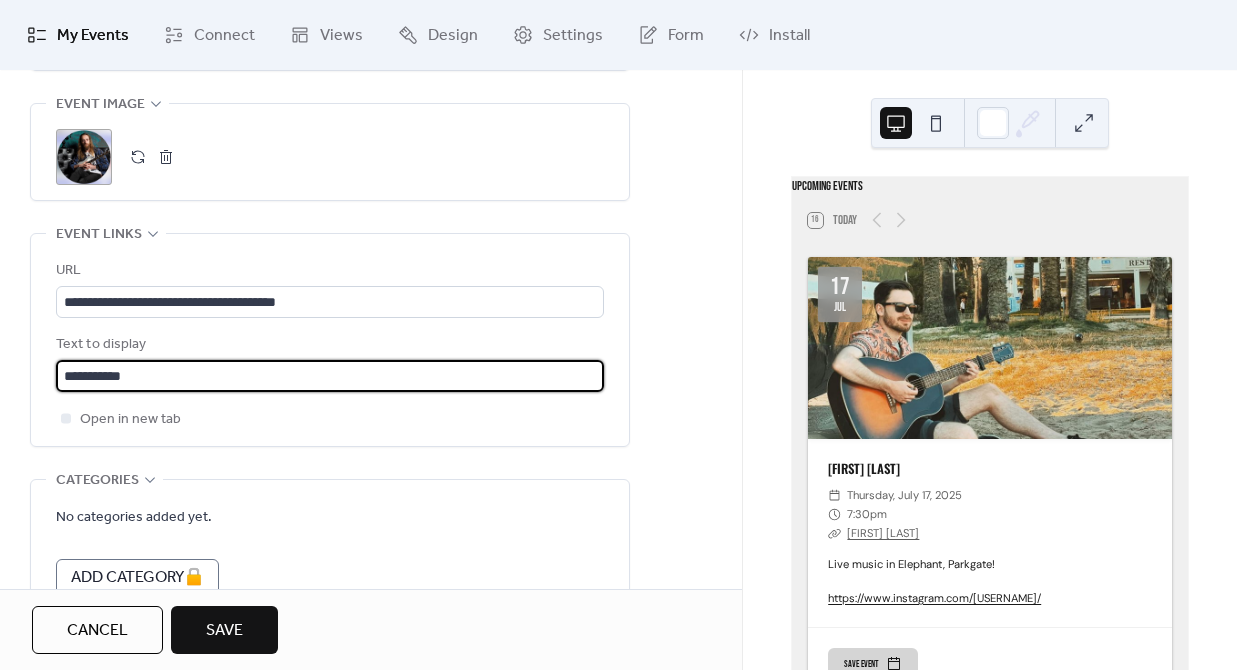 type on "**********" 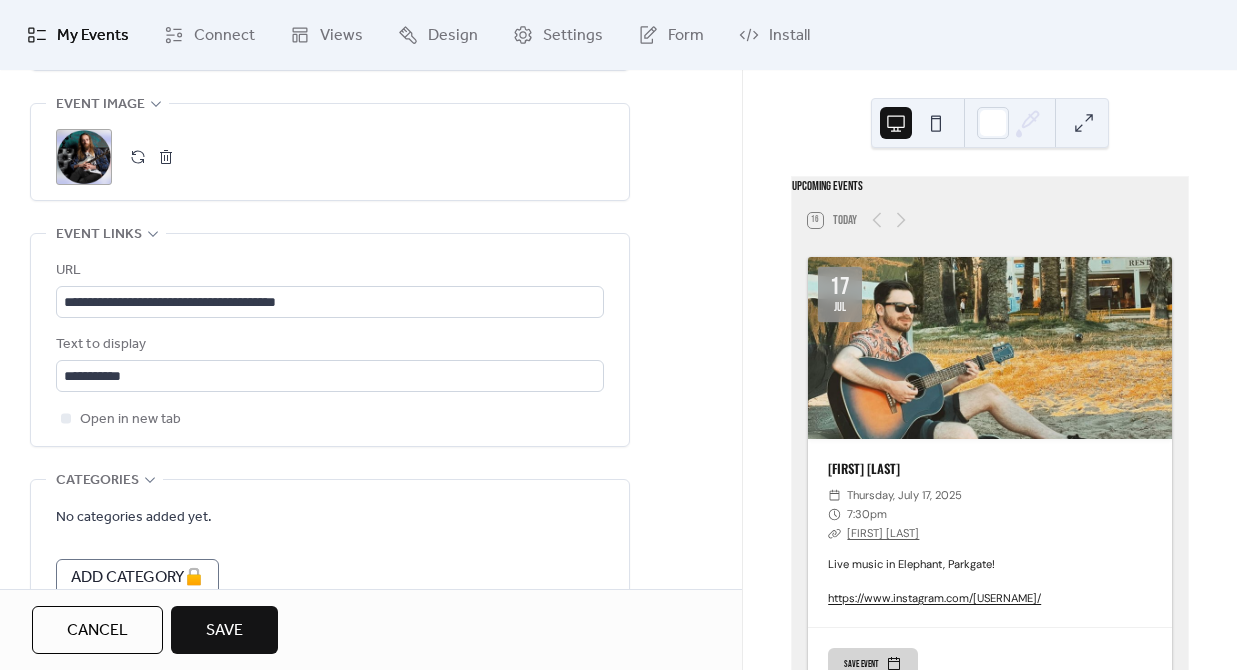 click on "Save" at bounding box center (224, 630) 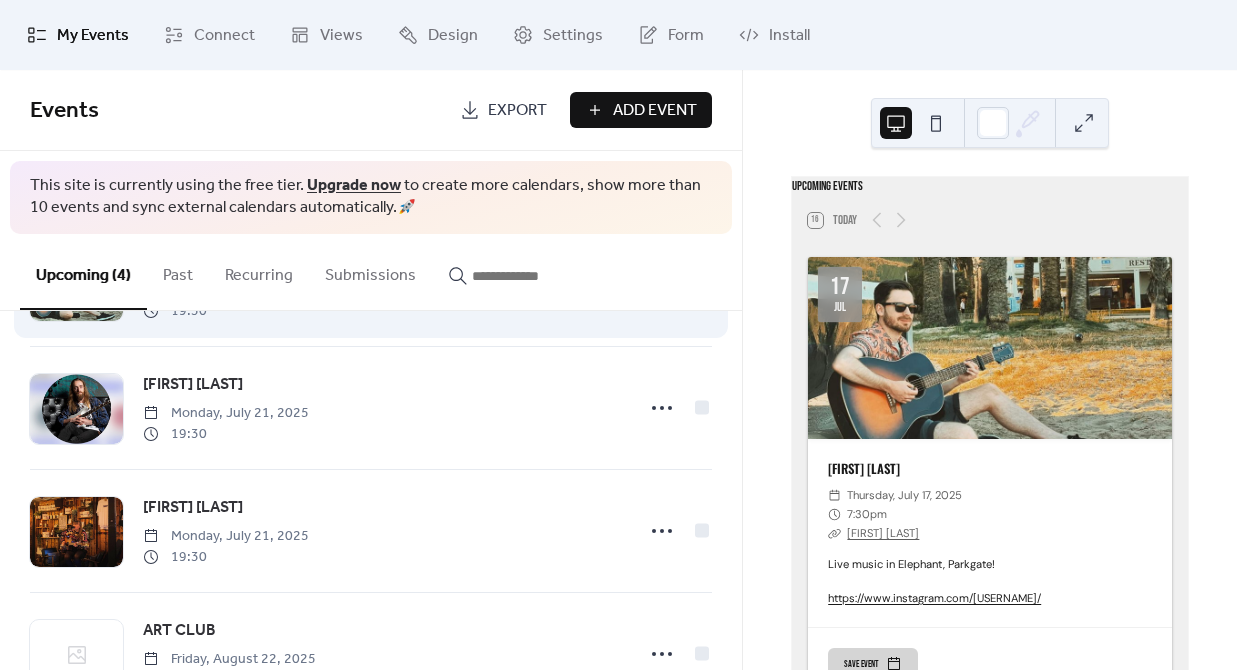 scroll, scrollTop: 119, scrollLeft: 0, axis: vertical 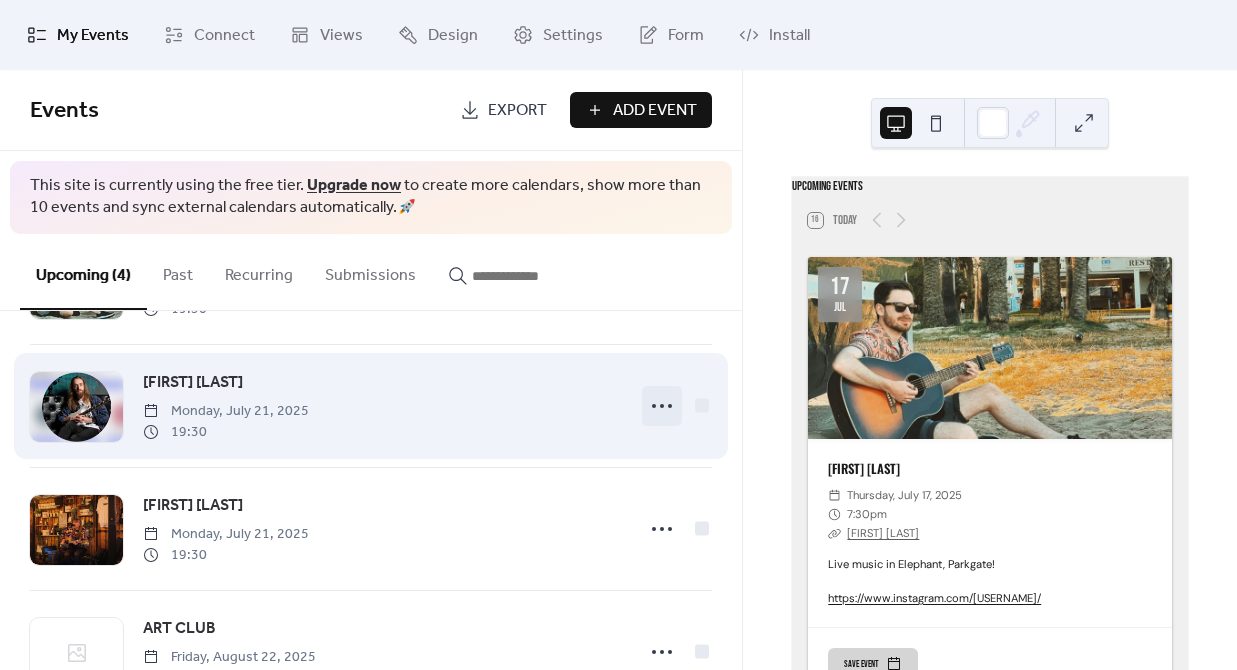 click 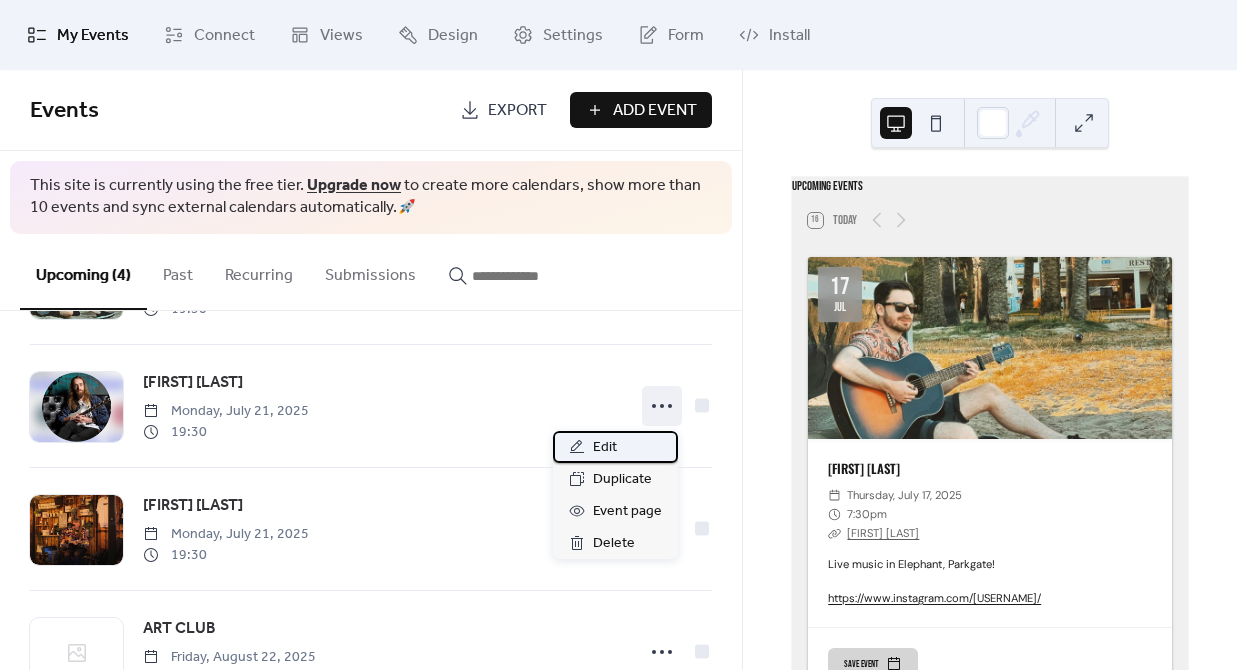click on "Edit" at bounding box center (615, 447) 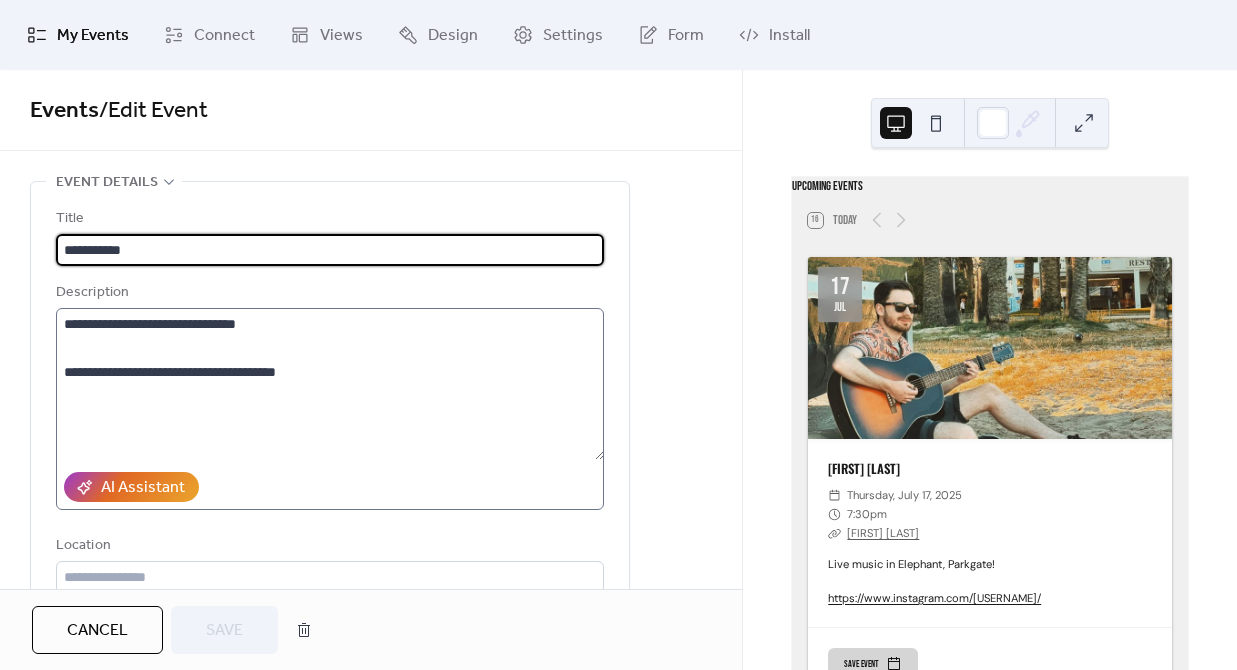 scroll, scrollTop: 473, scrollLeft: 0, axis: vertical 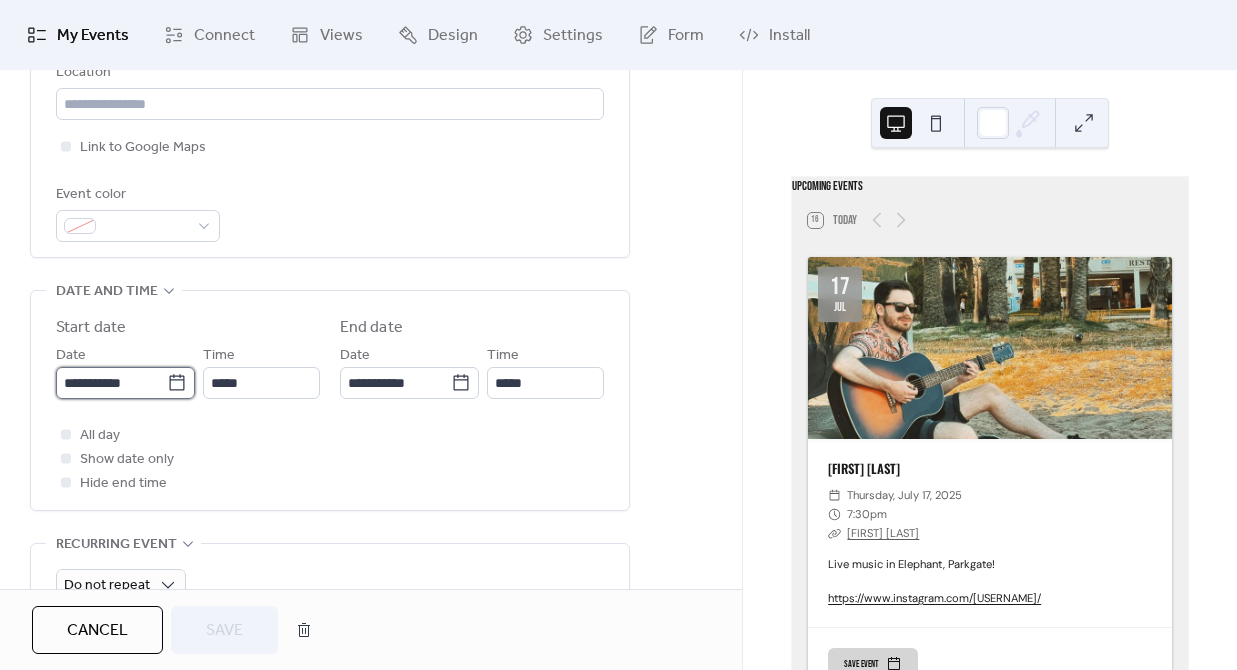 click on "**********" at bounding box center [111, 383] 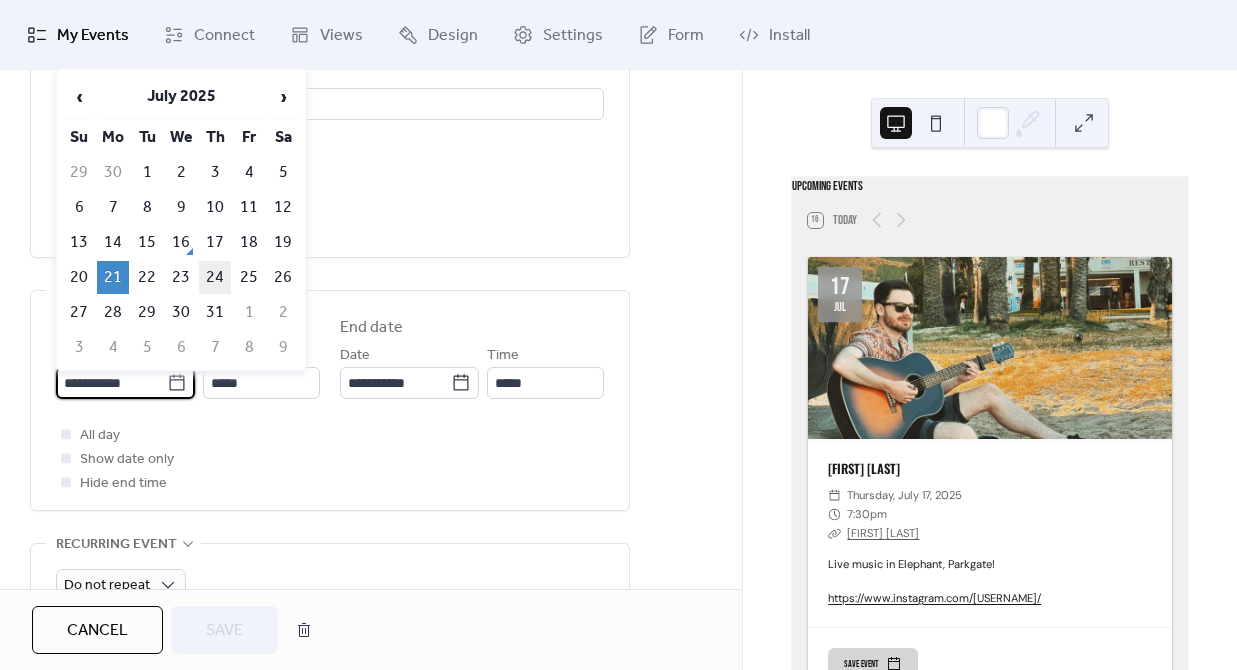 click on "24" at bounding box center (215, 277) 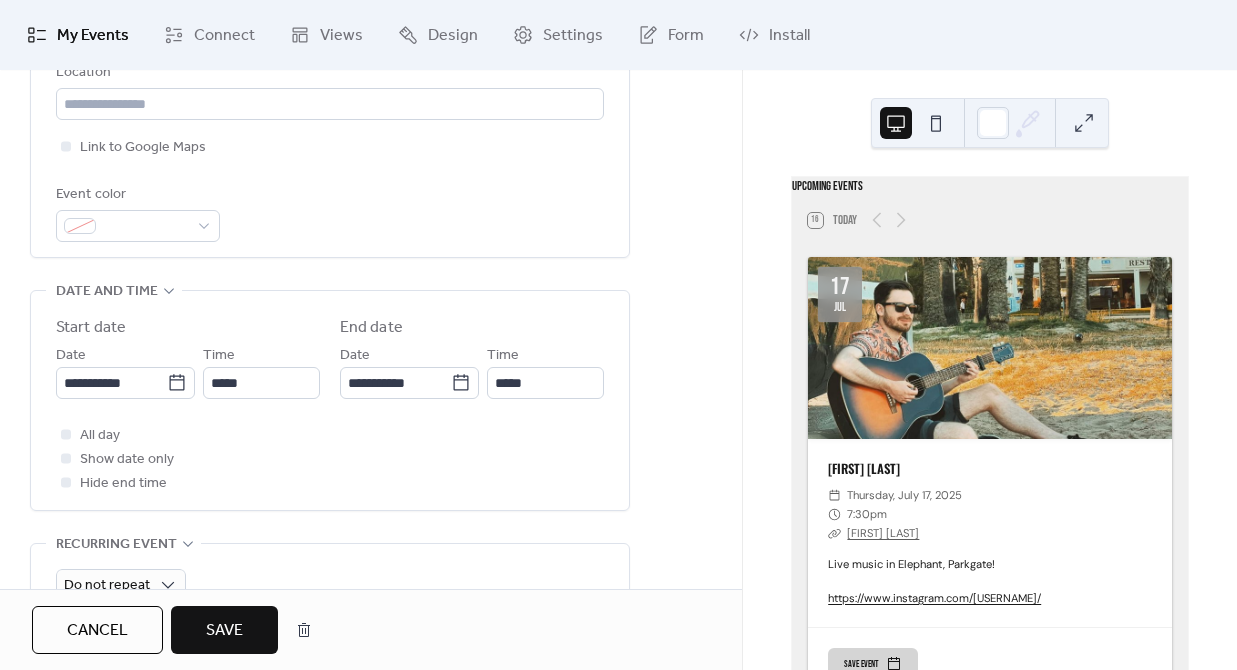 click on "Save" at bounding box center (224, 631) 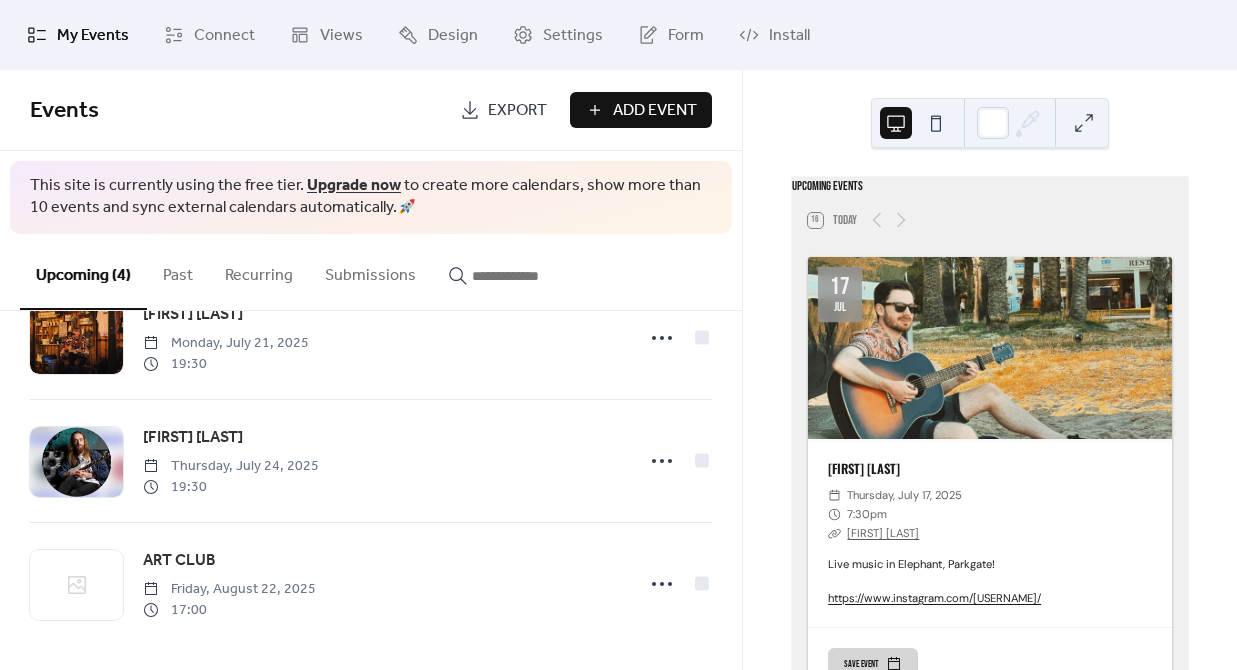 scroll, scrollTop: 193, scrollLeft: 0, axis: vertical 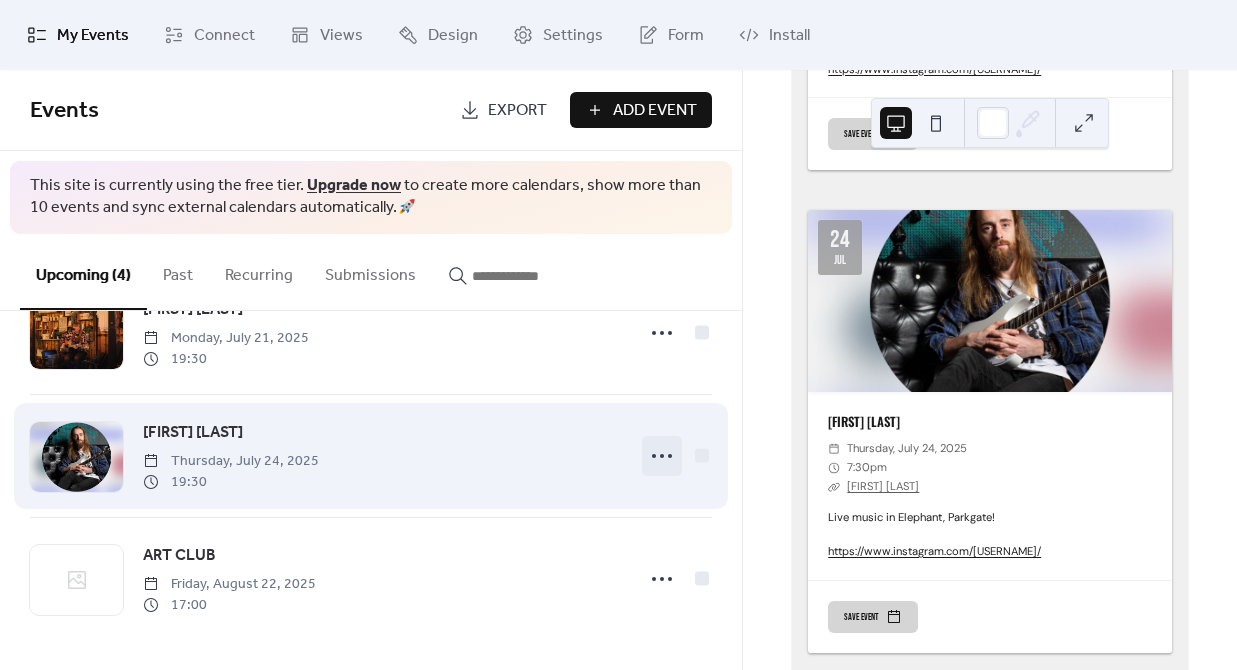 click 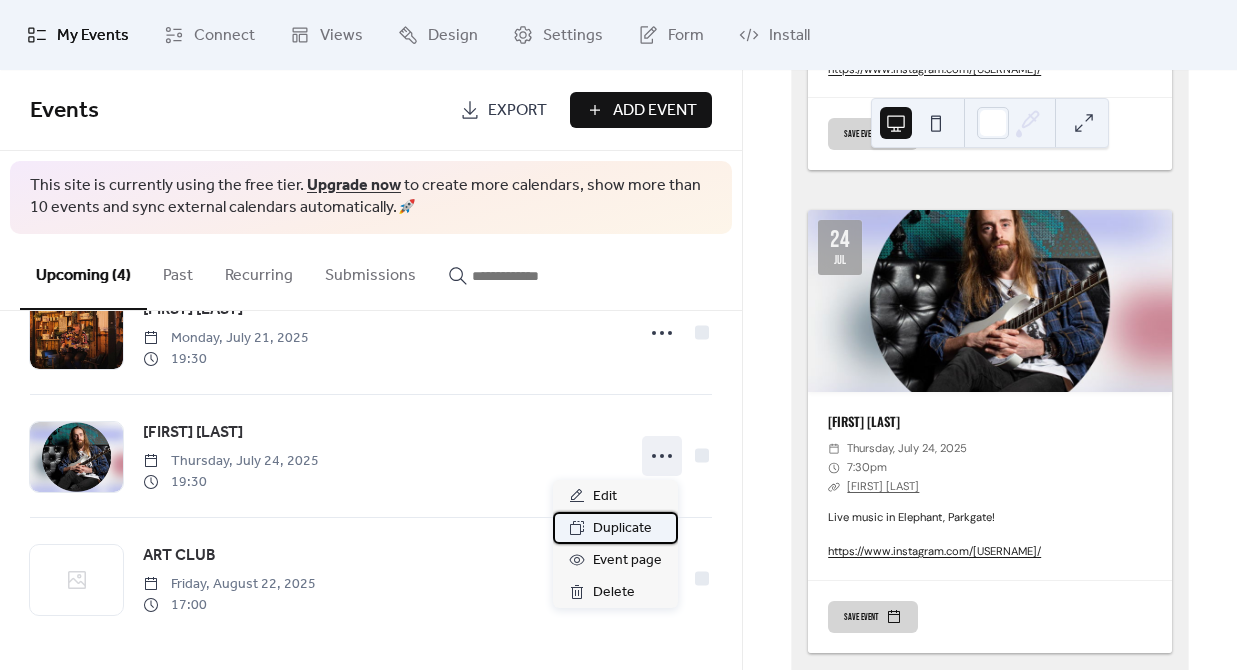 click on "Duplicate" at bounding box center (622, 529) 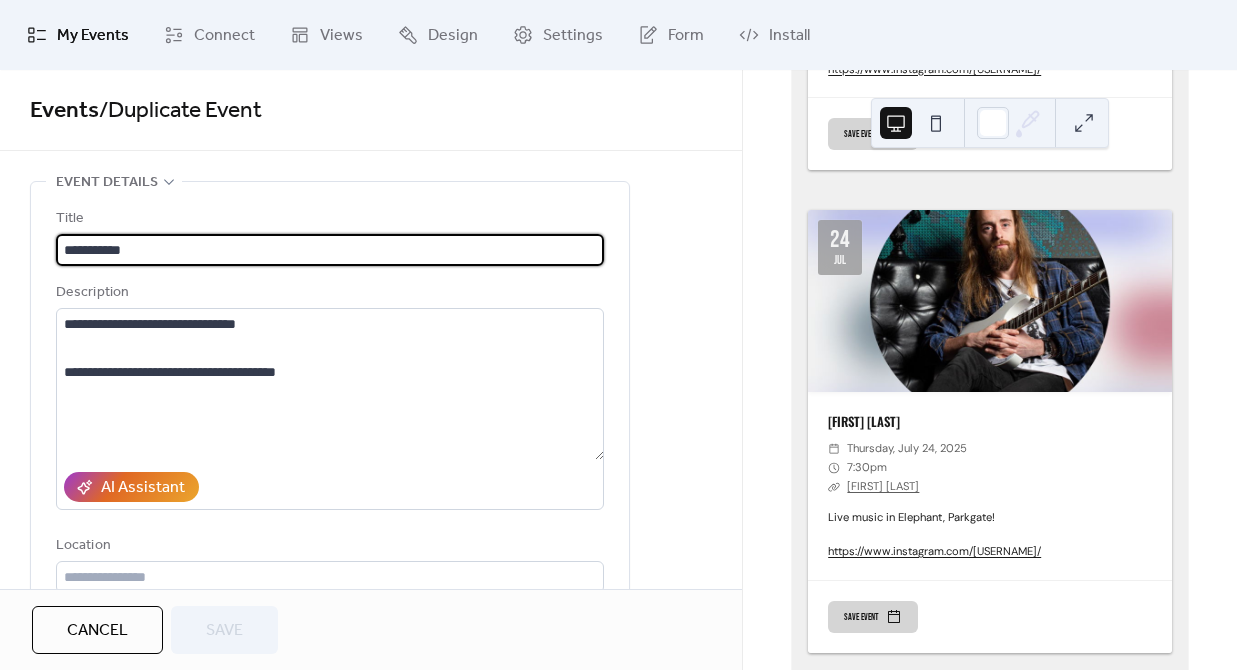 click on "**********" at bounding box center (330, 250) 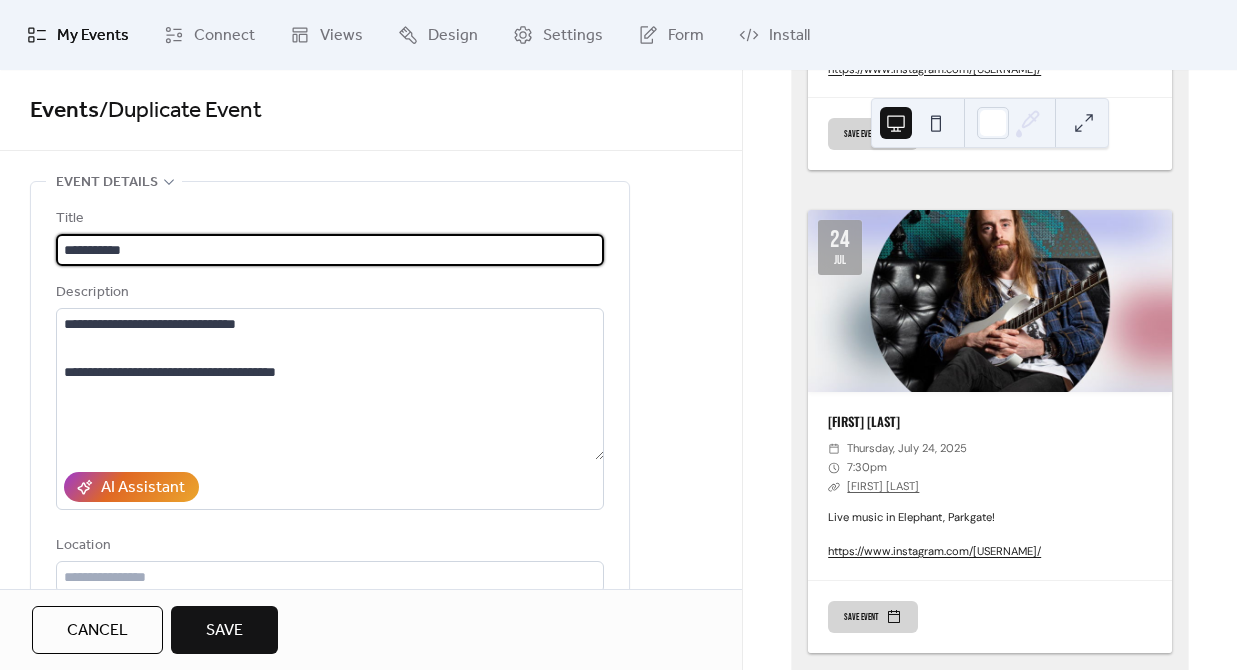 type on "**********" 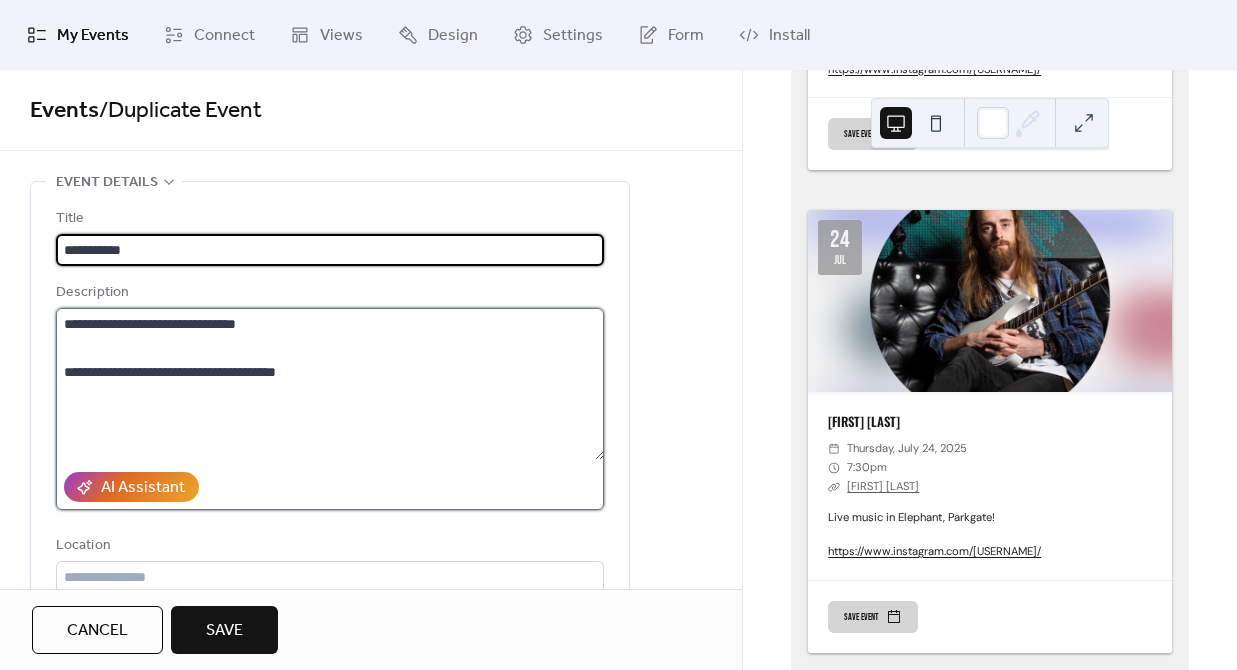 click on "**********" at bounding box center (330, 384) 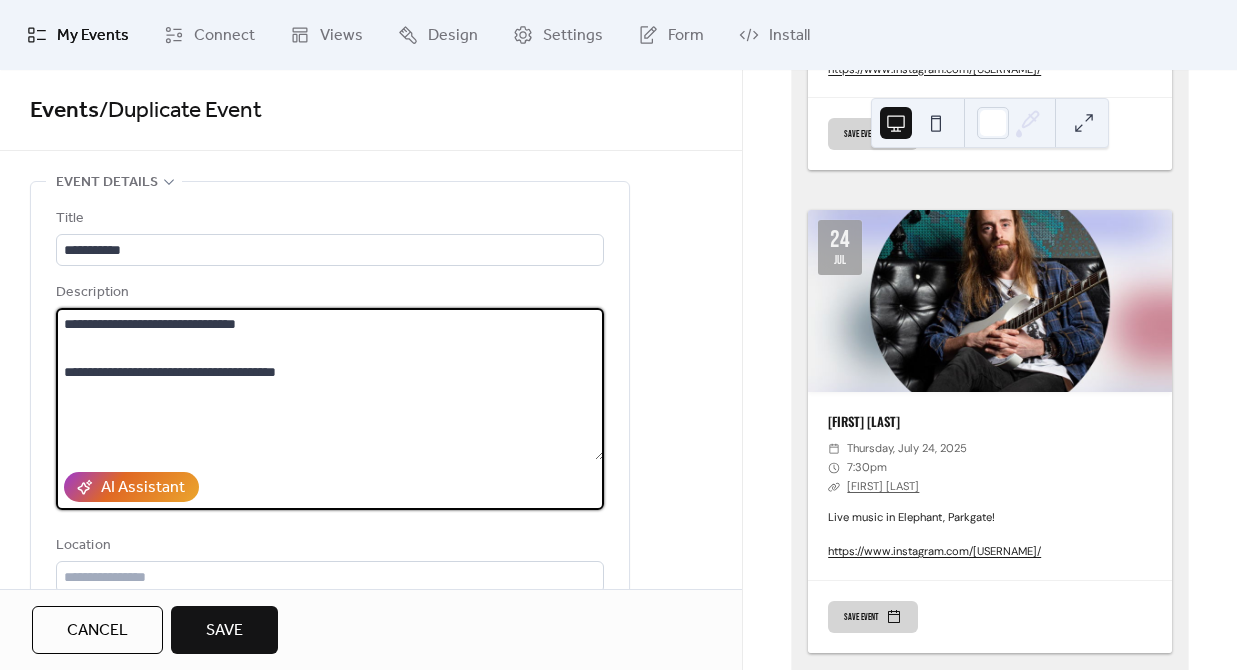 click on "**********" at bounding box center (330, 384) 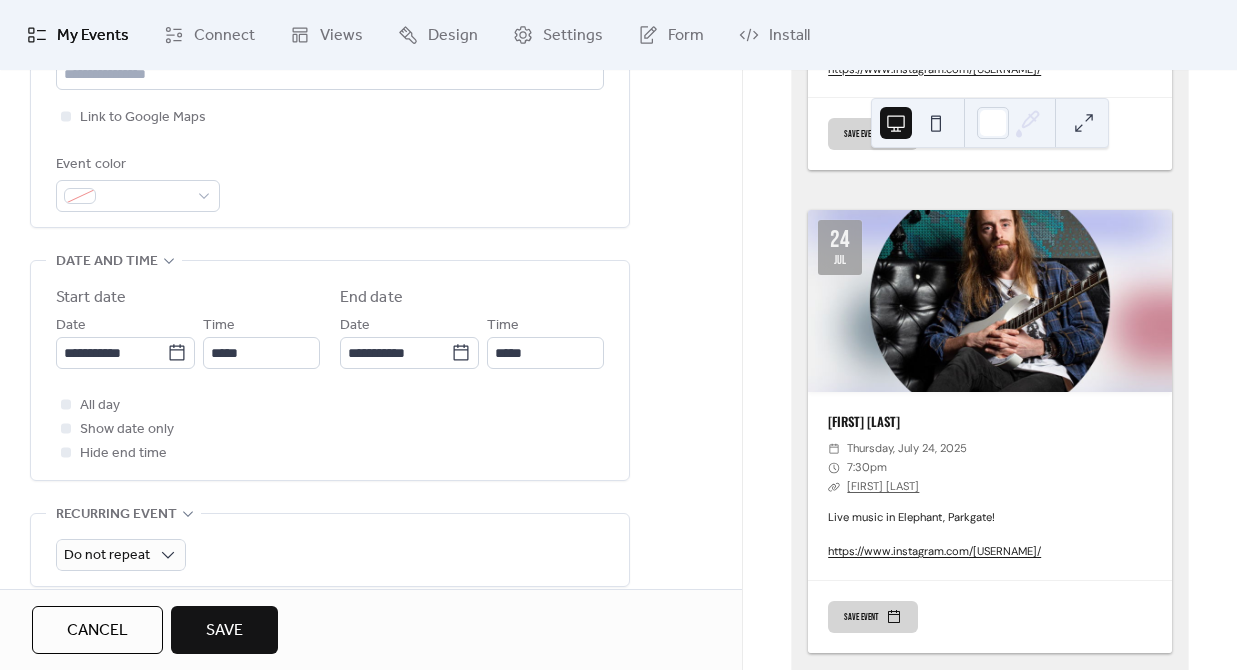scroll, scrollTop: 505, scrollLeft: 0, axis: vertical 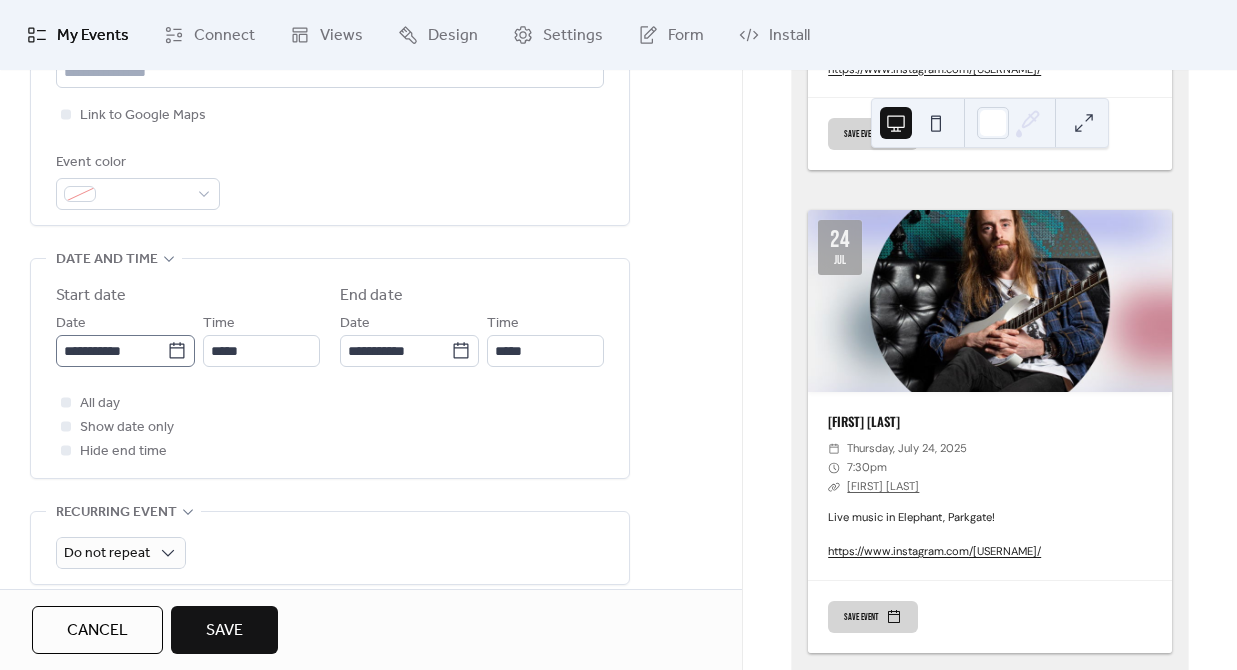 type on "**********" 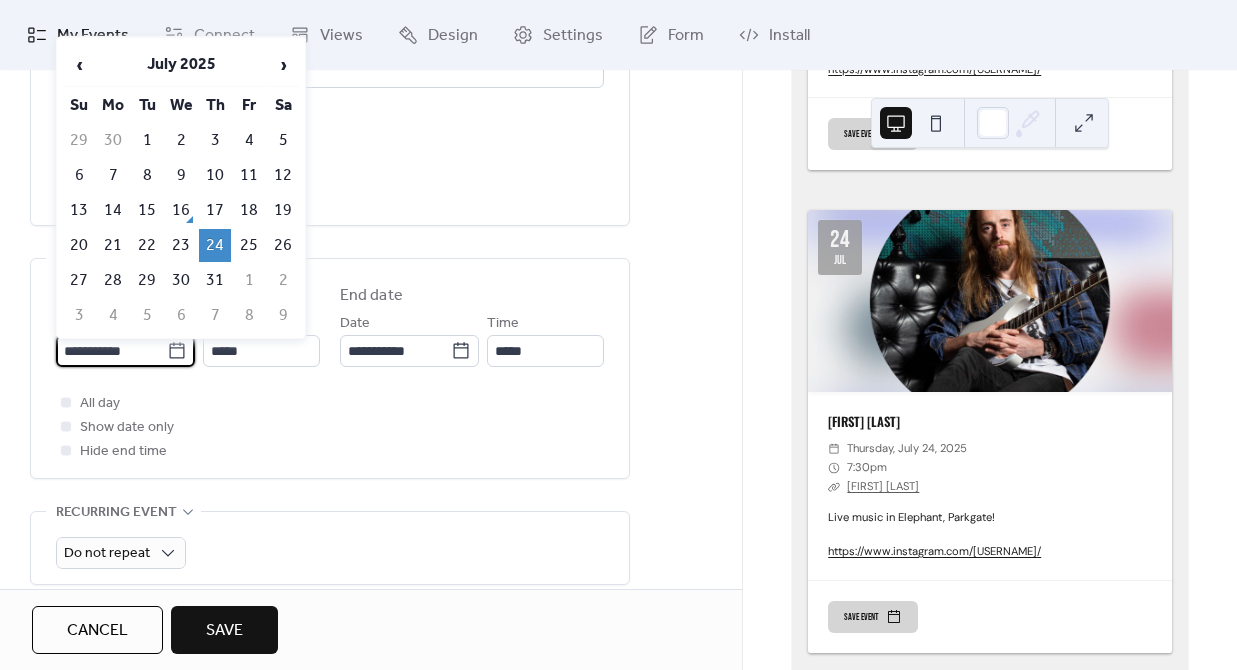click on "**********" at bounding box center [111, 351] 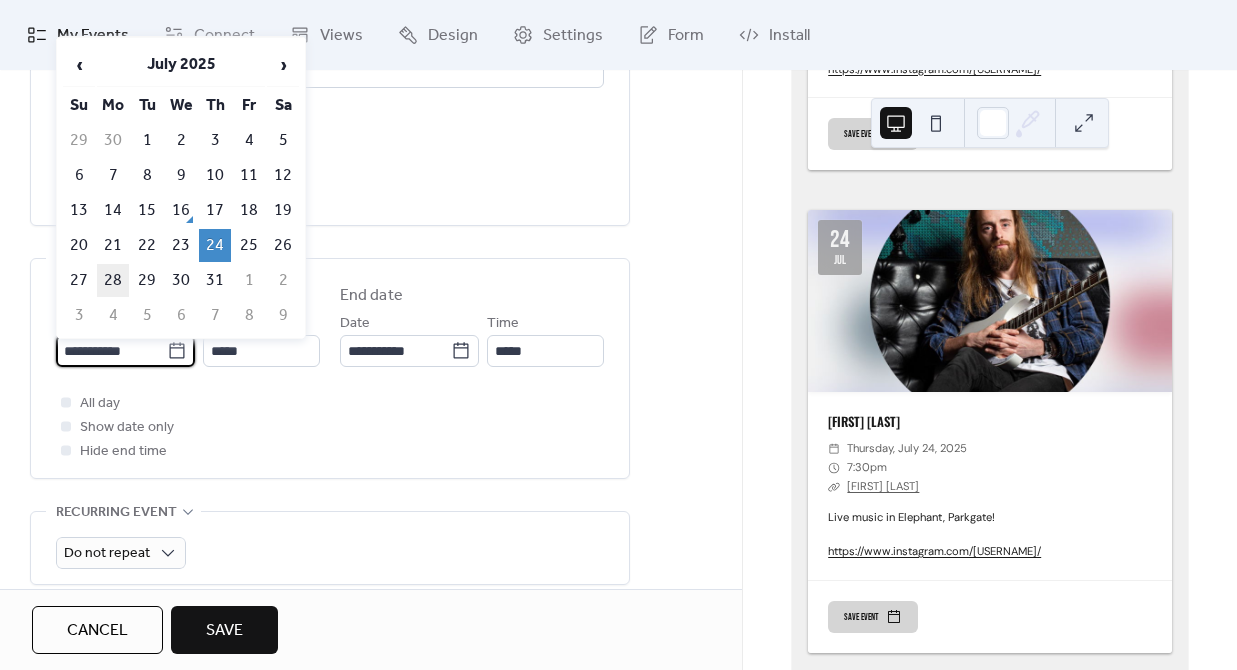 click on "28" at bounding box center (113, 280) 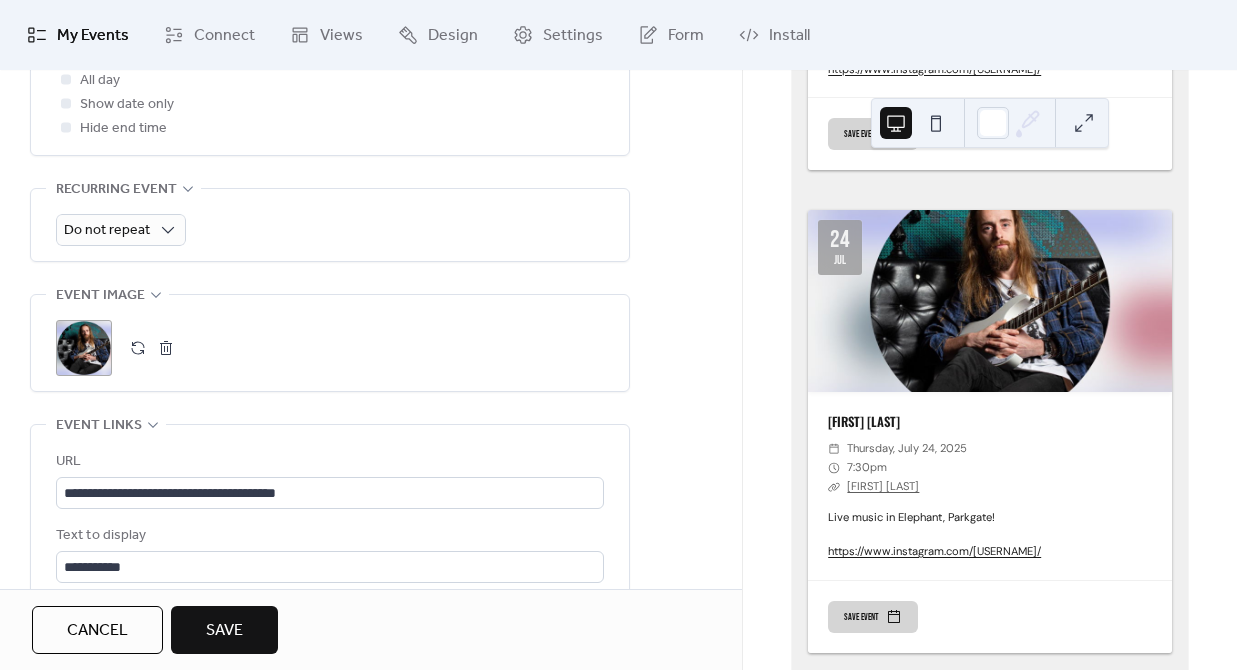 scroll, scrollTop: 836, scrollLeft: 0, axis: vertical 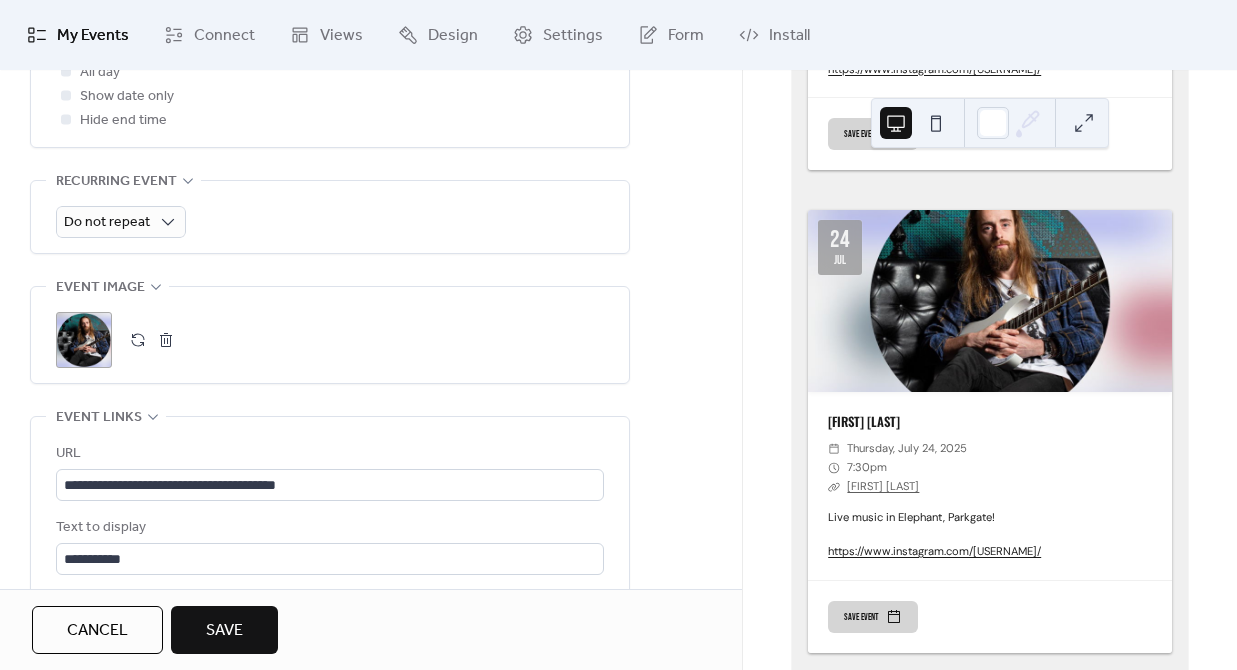 click at bounding box center (166, 340) 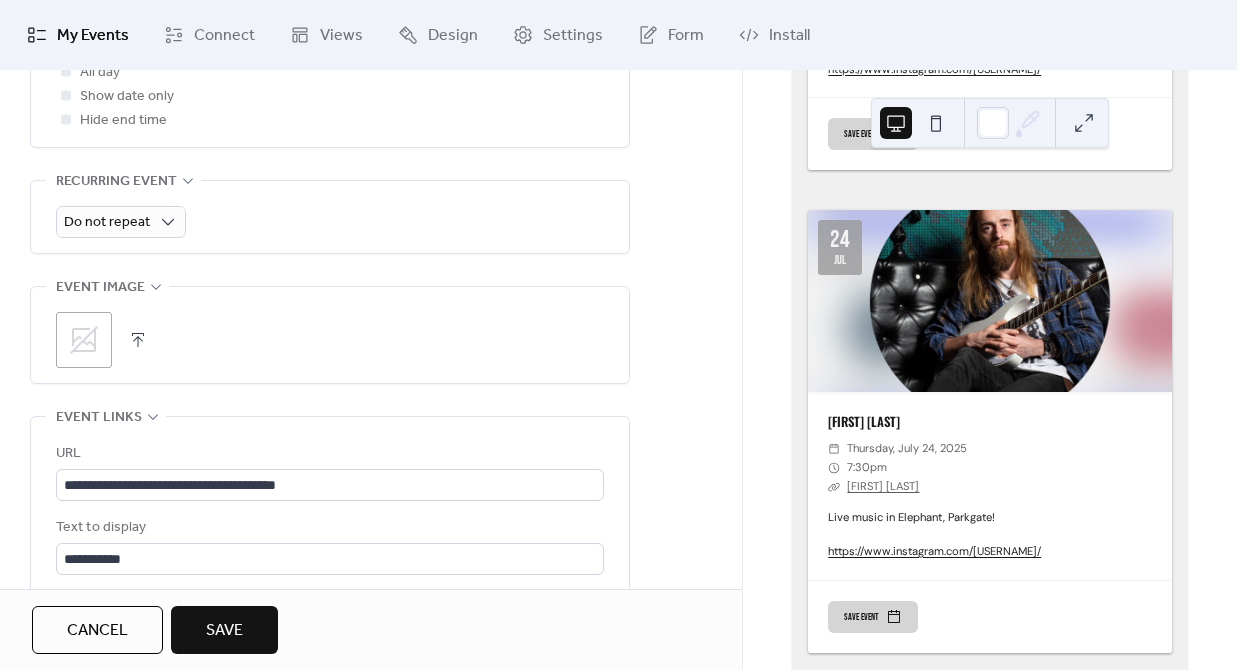 click 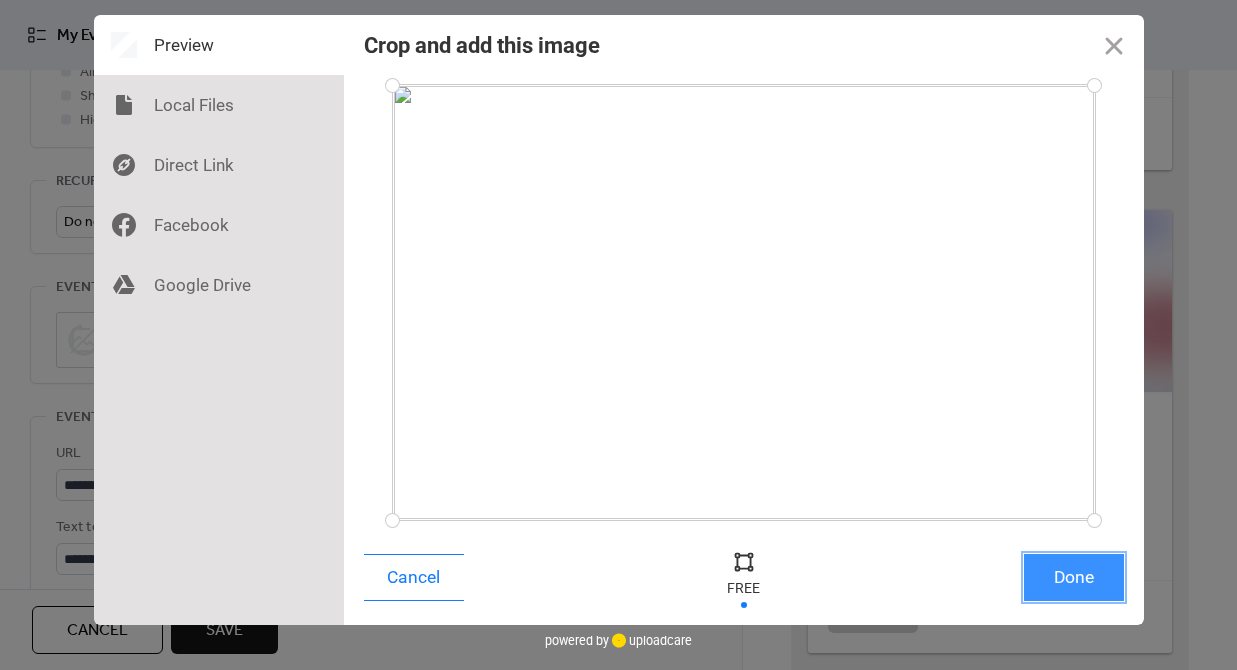 click on "Done" at bounding box center (1074, 577) 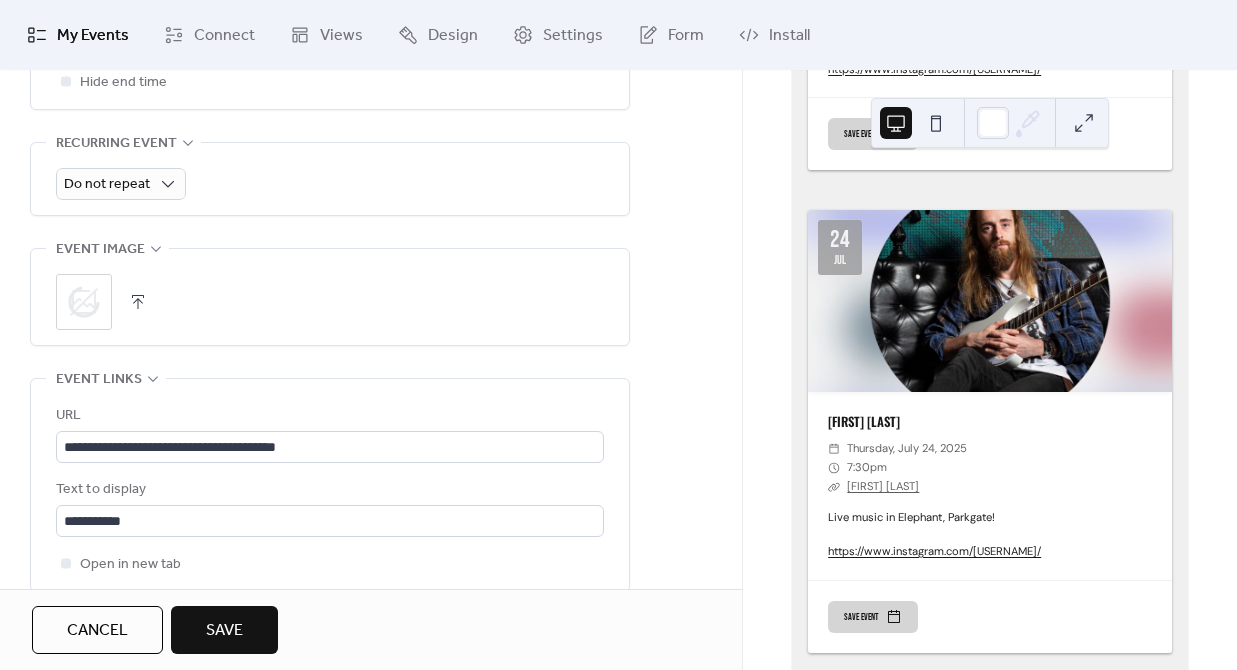scroll, scrollTop: 891, scrollLeft: 0, axis: vertical 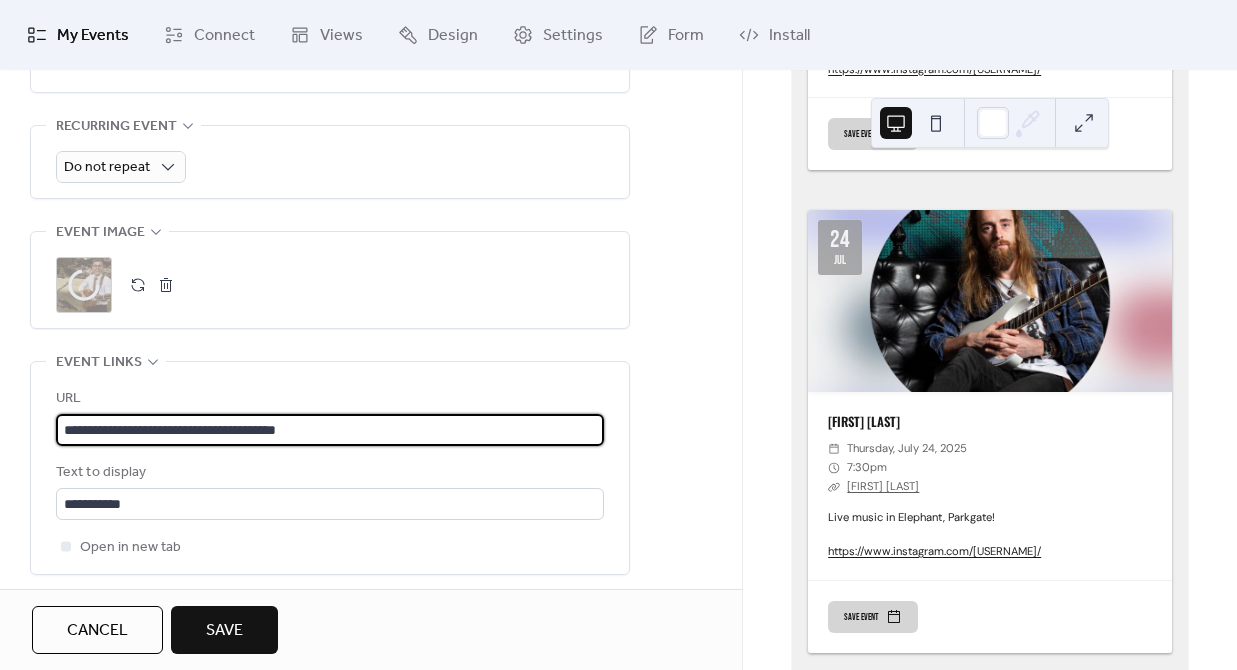 click on "**********" at bounding box center (330, 430) 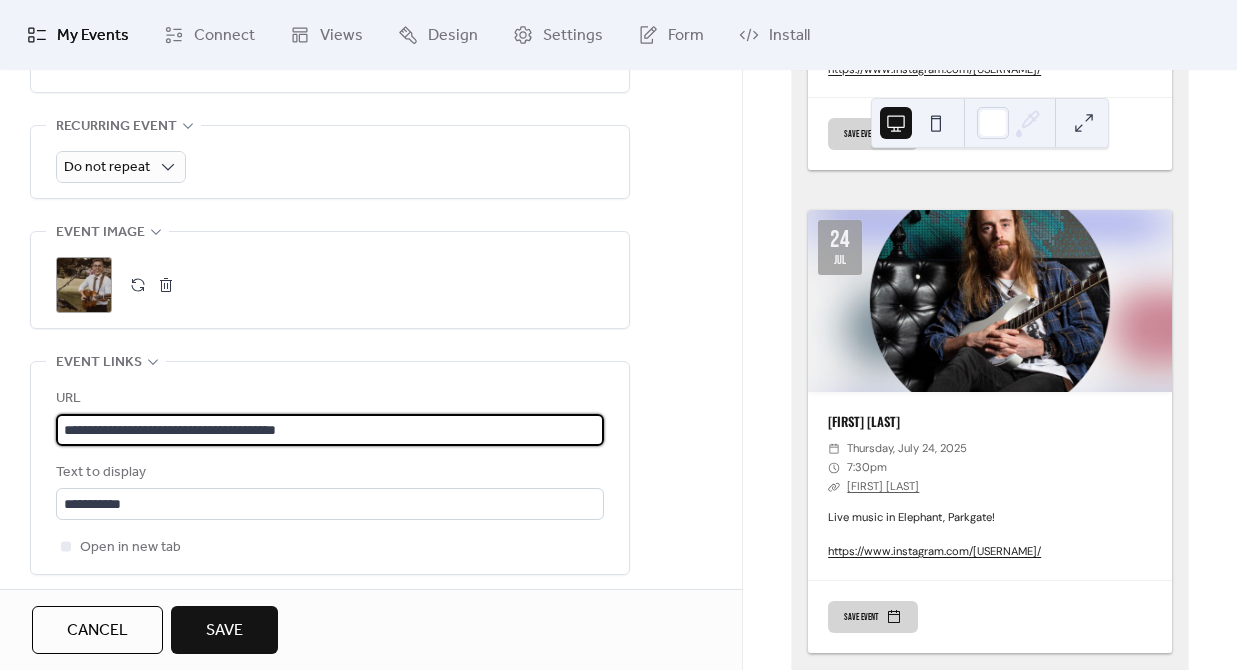 paste 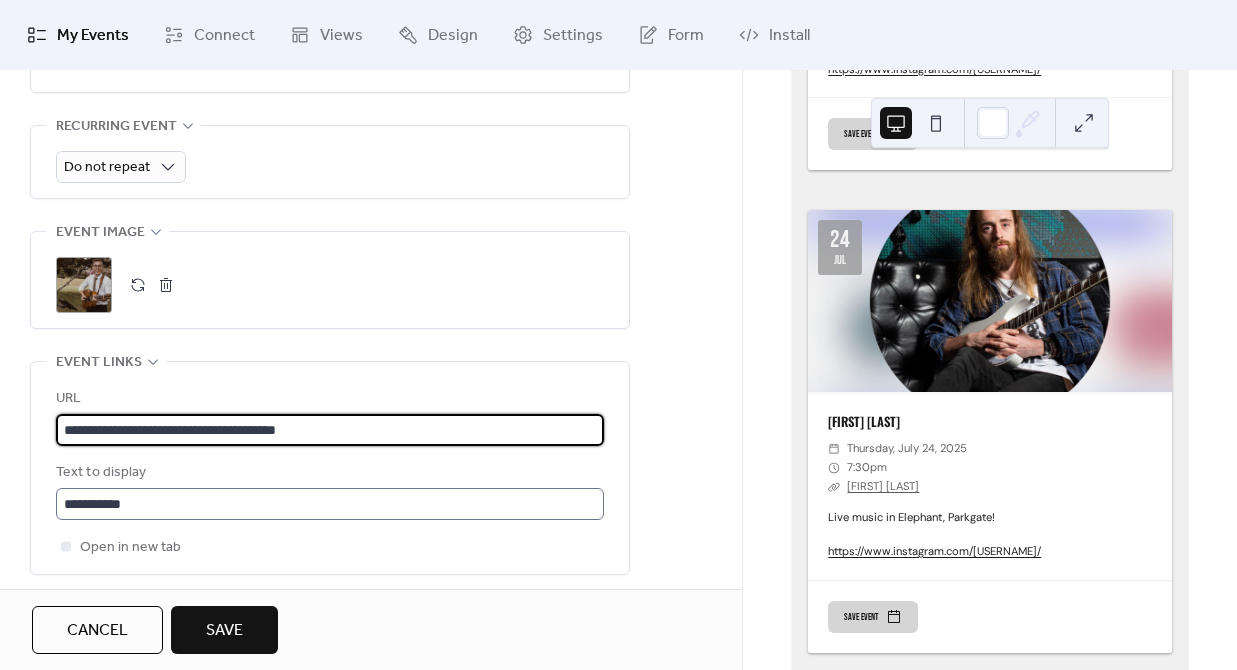 type on "**********" 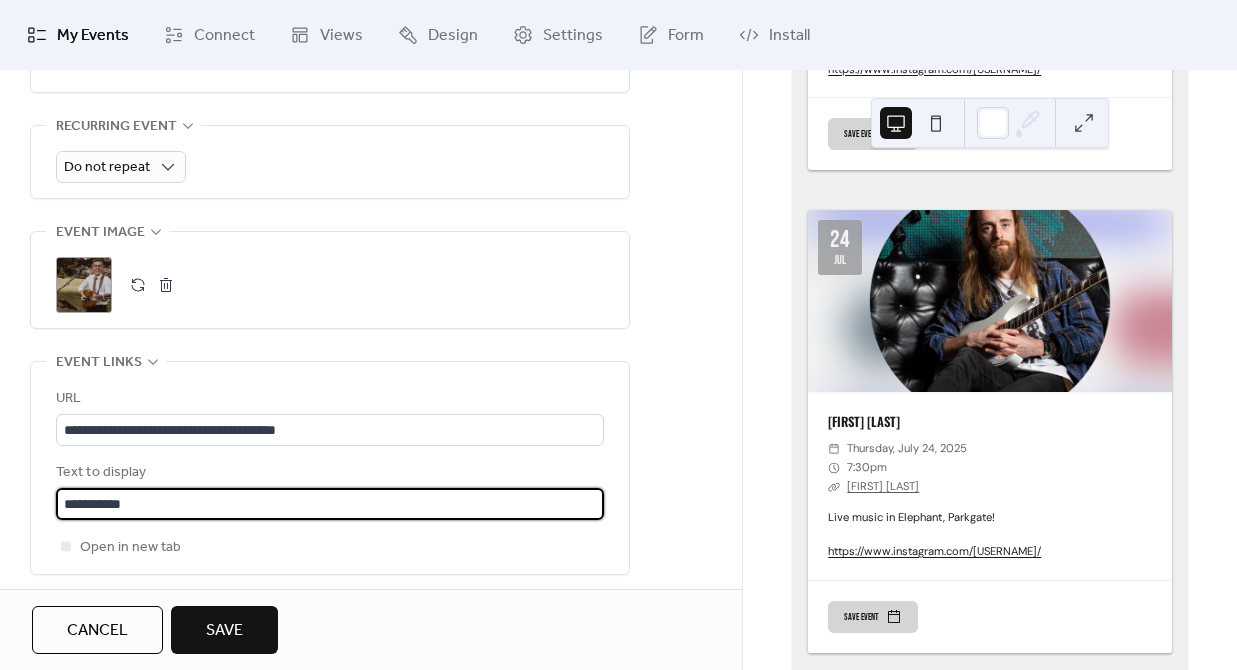 click on "**********" at bounding box center (330, 504) 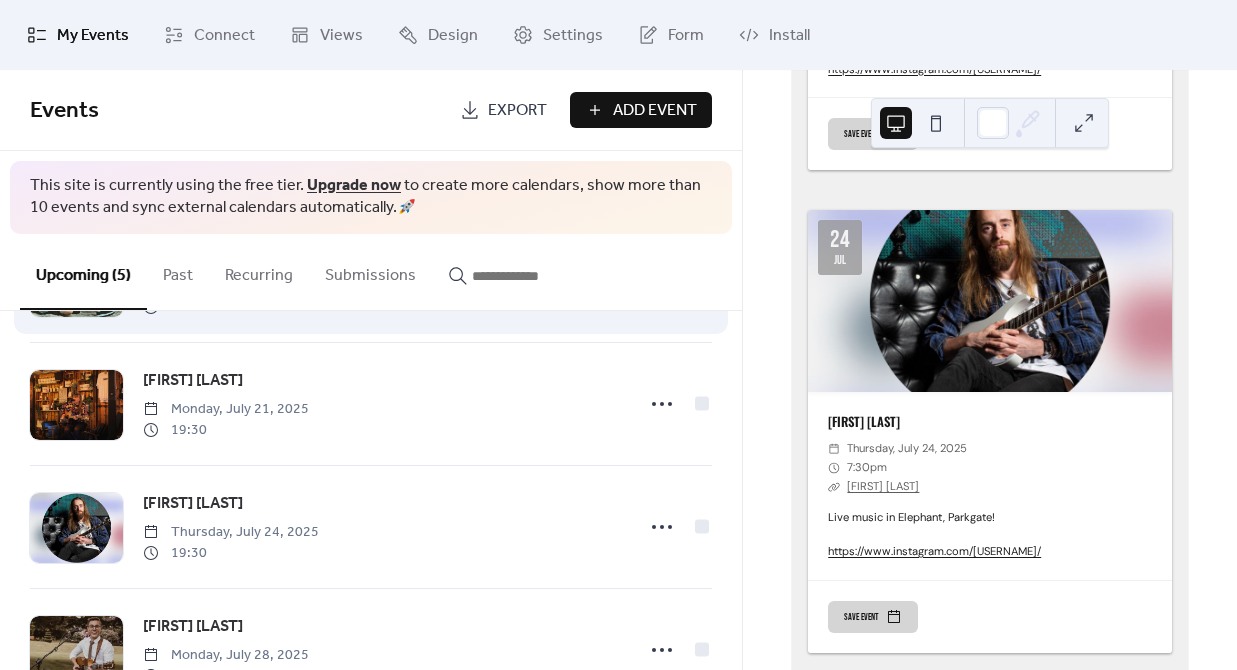 scroll, scrollTop: 317, scrollLeft: 0, axis: vertical 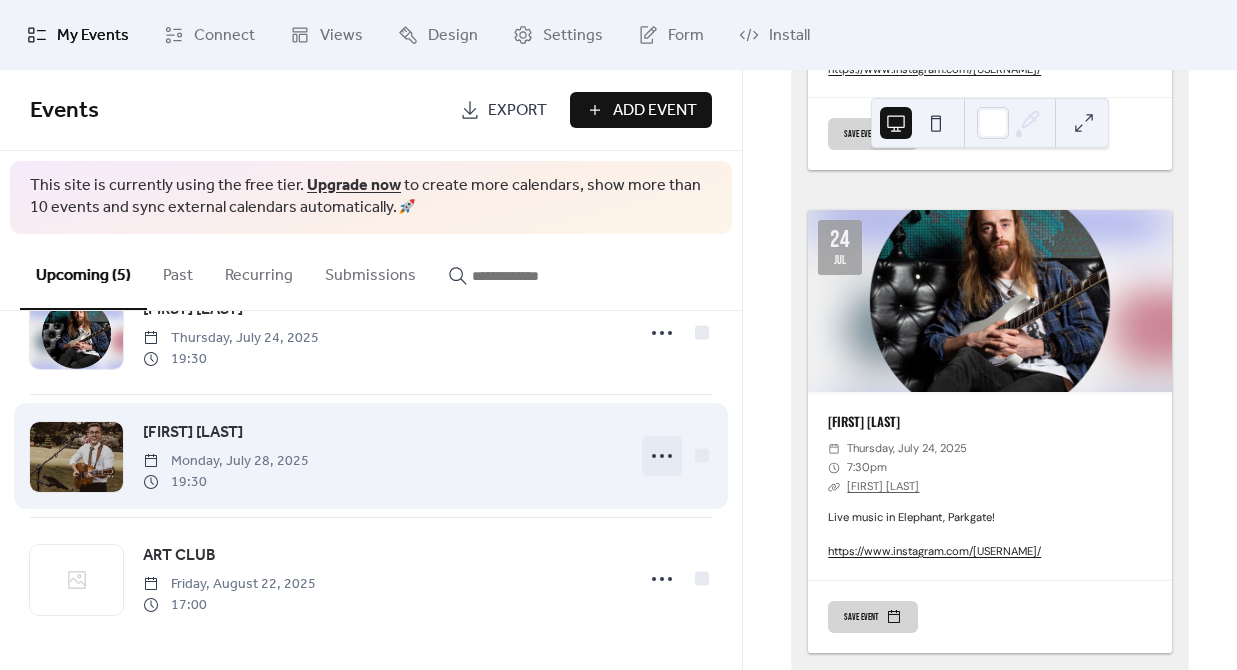 click 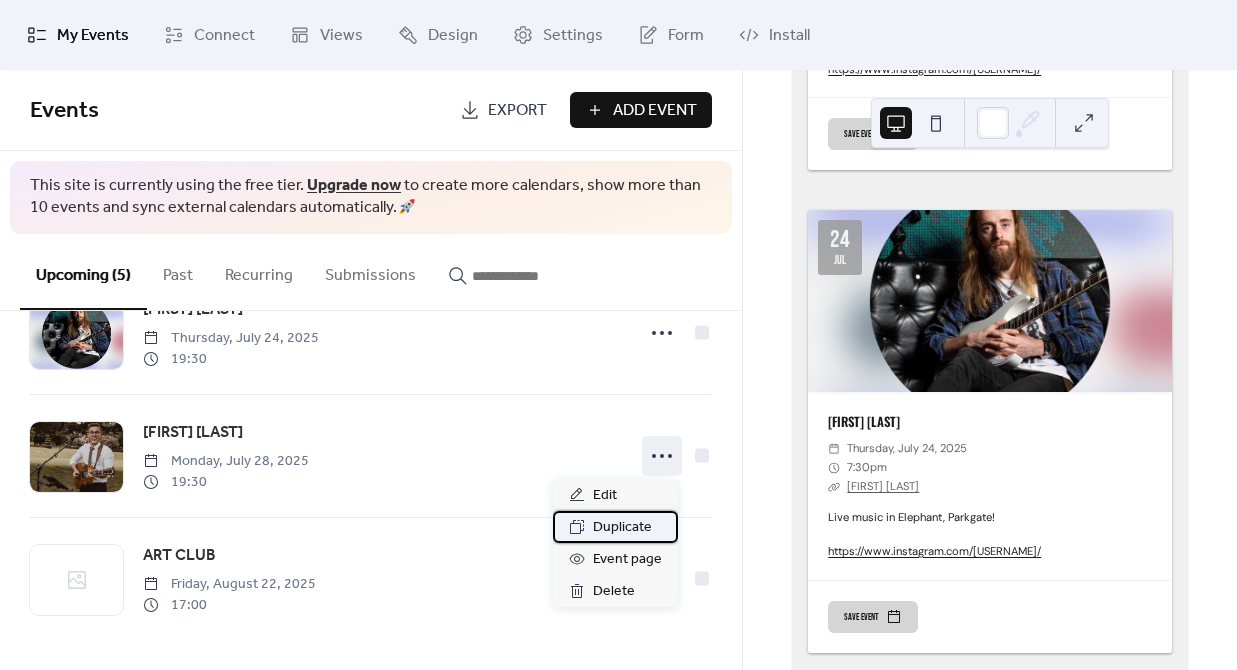 click on "Duplicate" at bounding box center (622, 528) 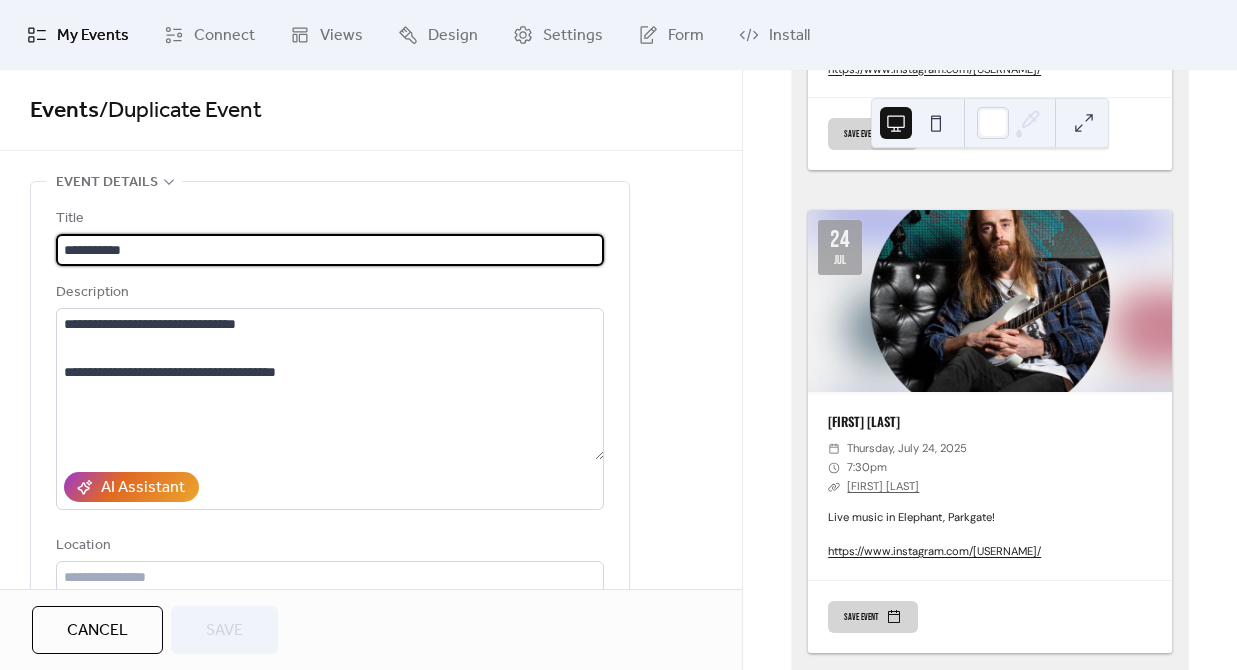 click on "**********" at bounding box center (330, 250) 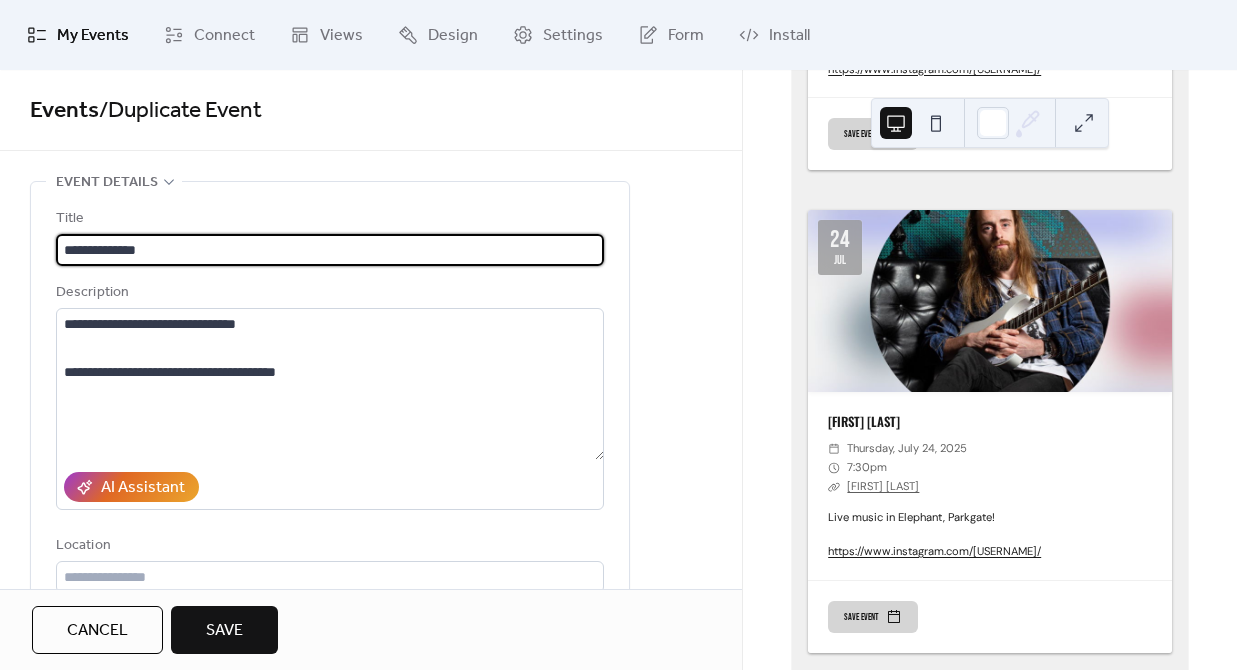 type on "**********" 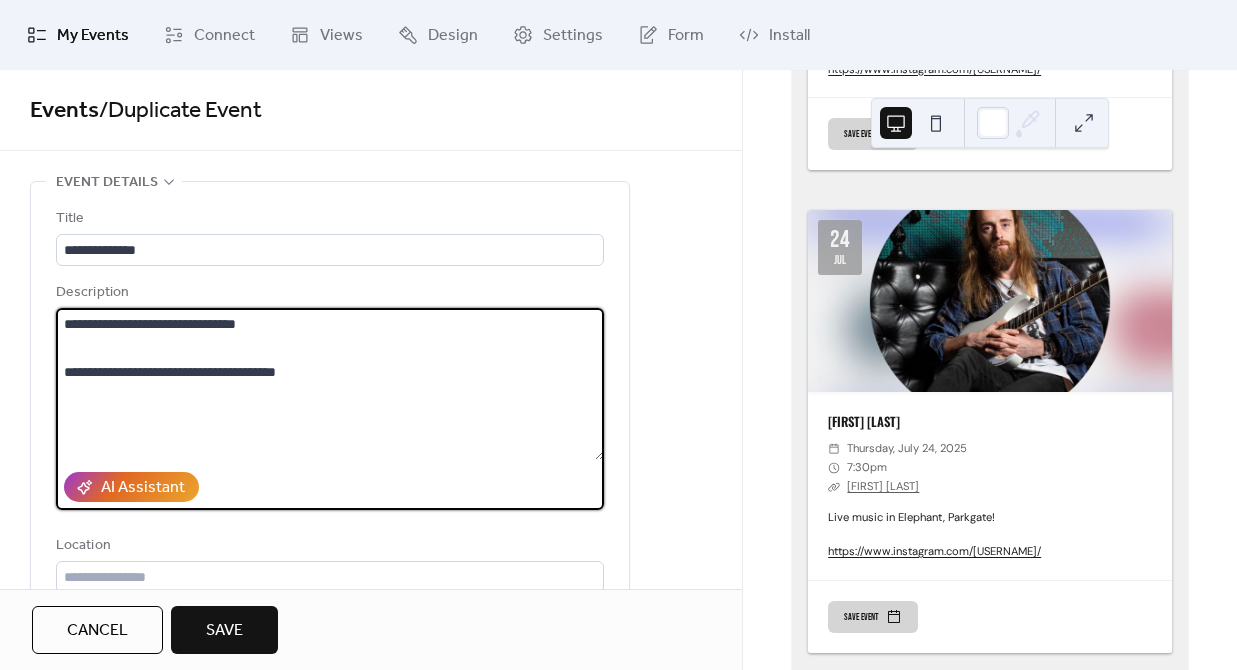 click on "**********" at bounding box center [330, 384] 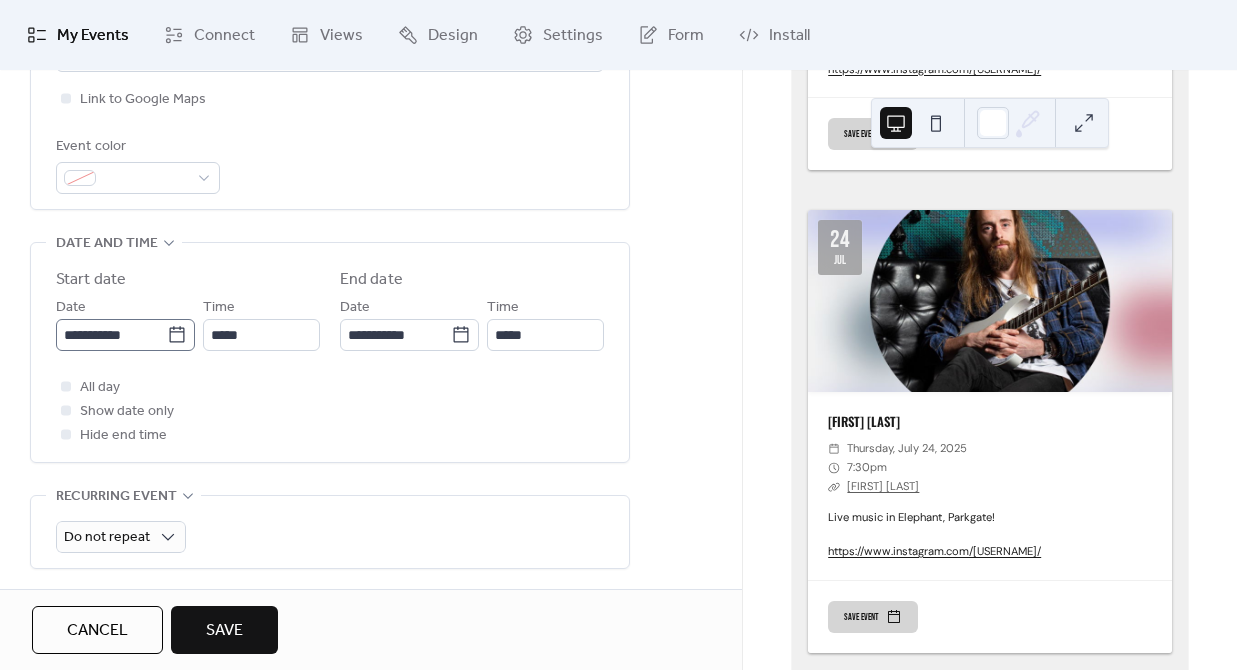 scroll, scrollTop: 531, scrollLeft: 0, axis: vertical 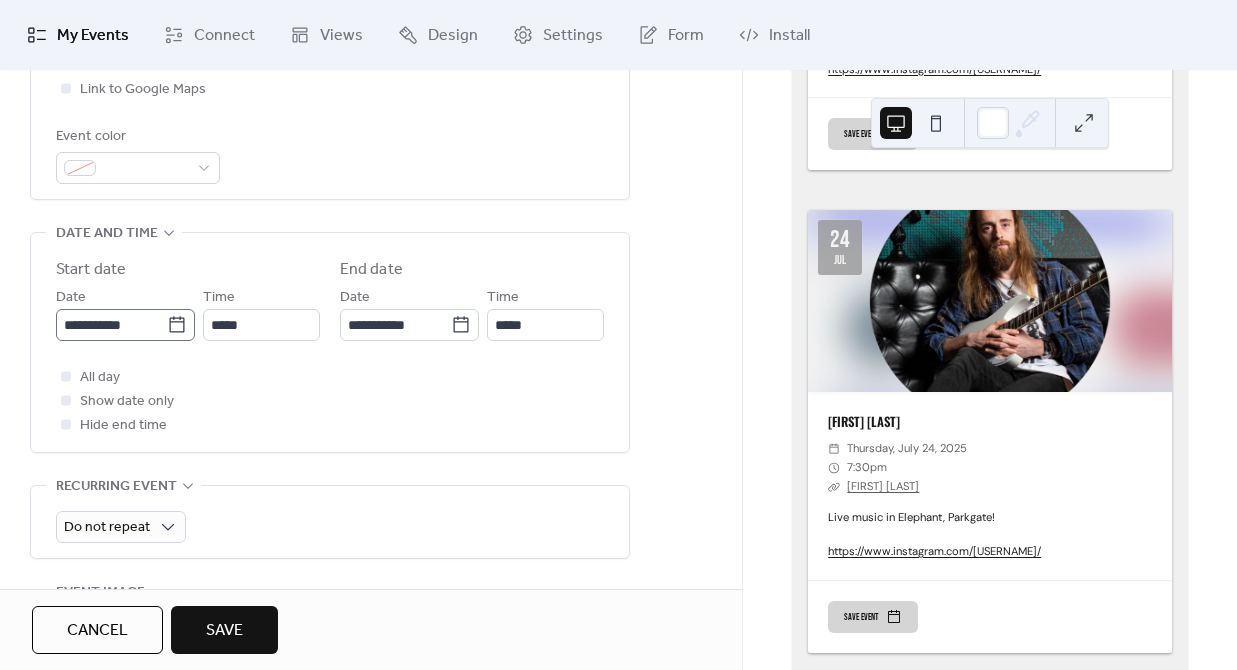 type on "**********" 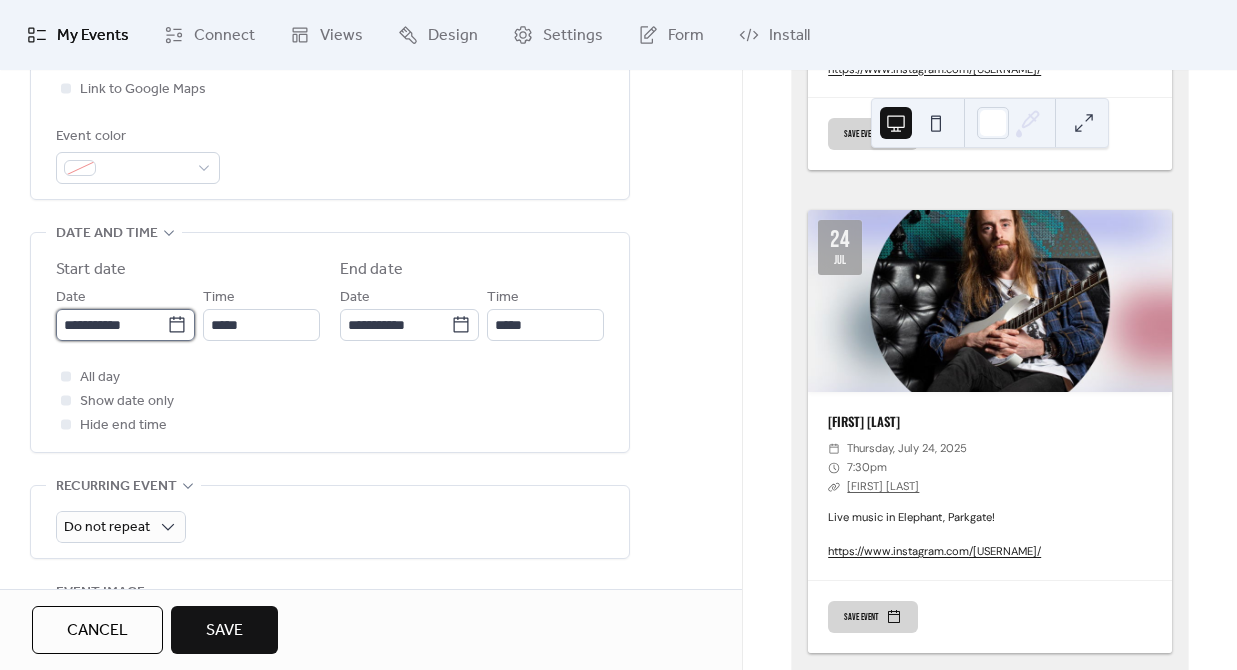 click on "**********" at bounding box center [111, 325] 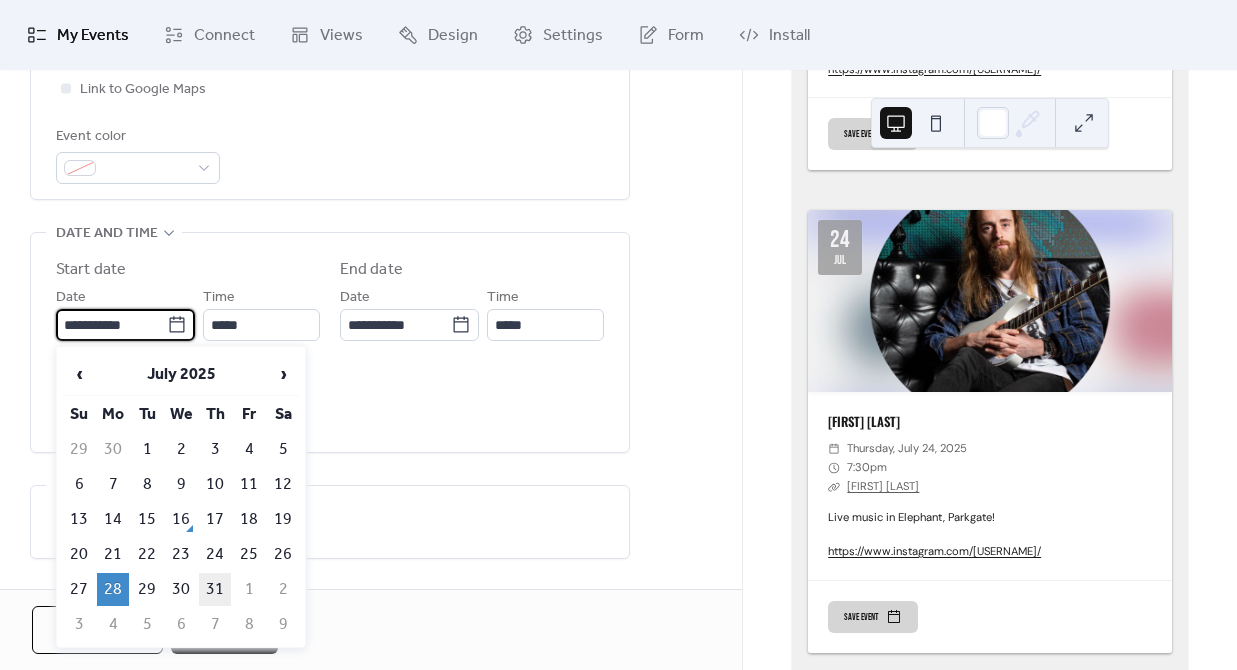 click on "31" at bounding box center (215, 589) 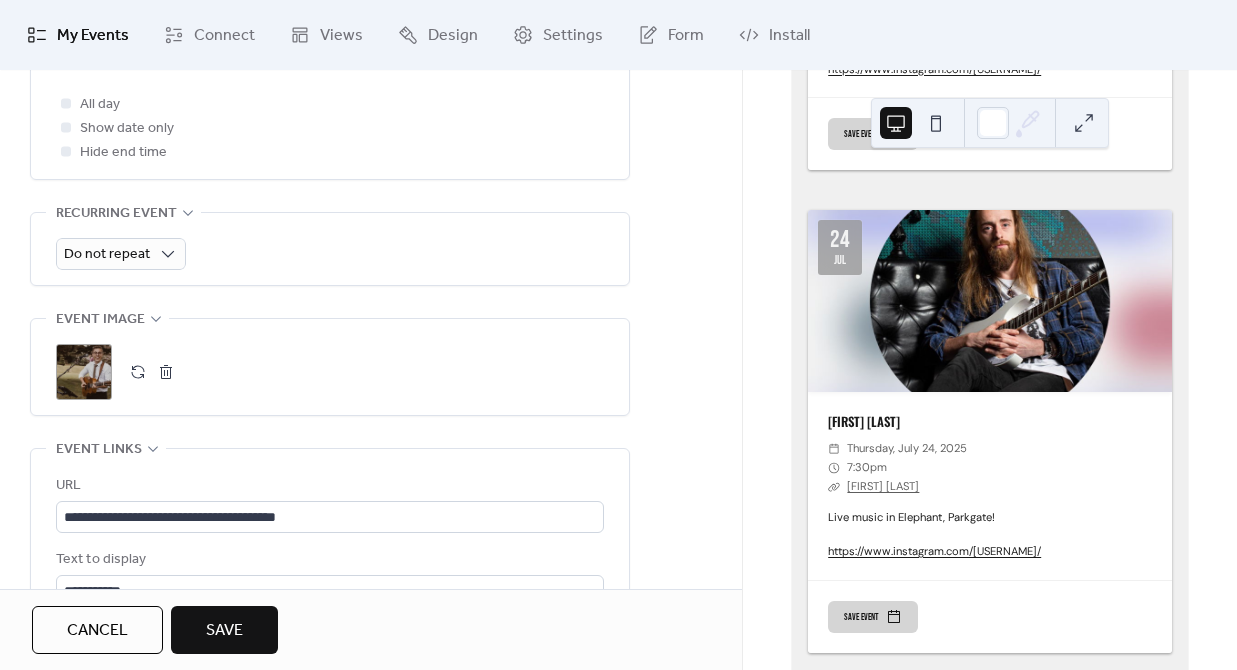scroll, scrollTop: 829, scrollLeft: 0, axis: vertical 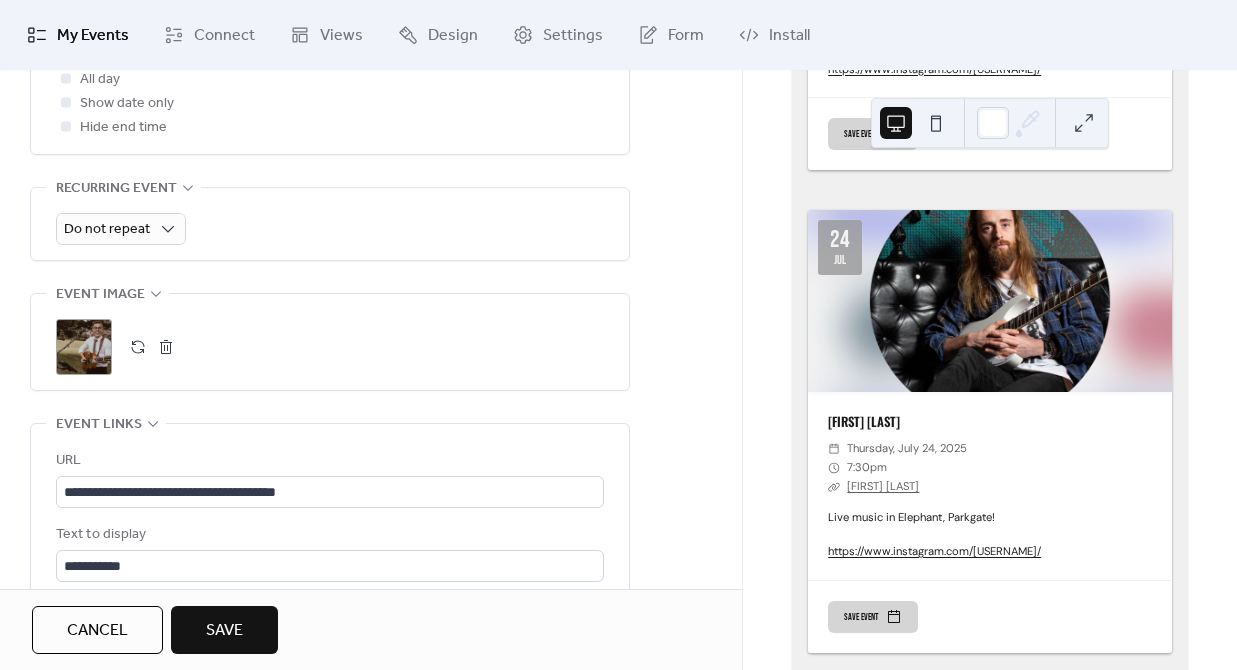 click at bounding box center [166, 347] 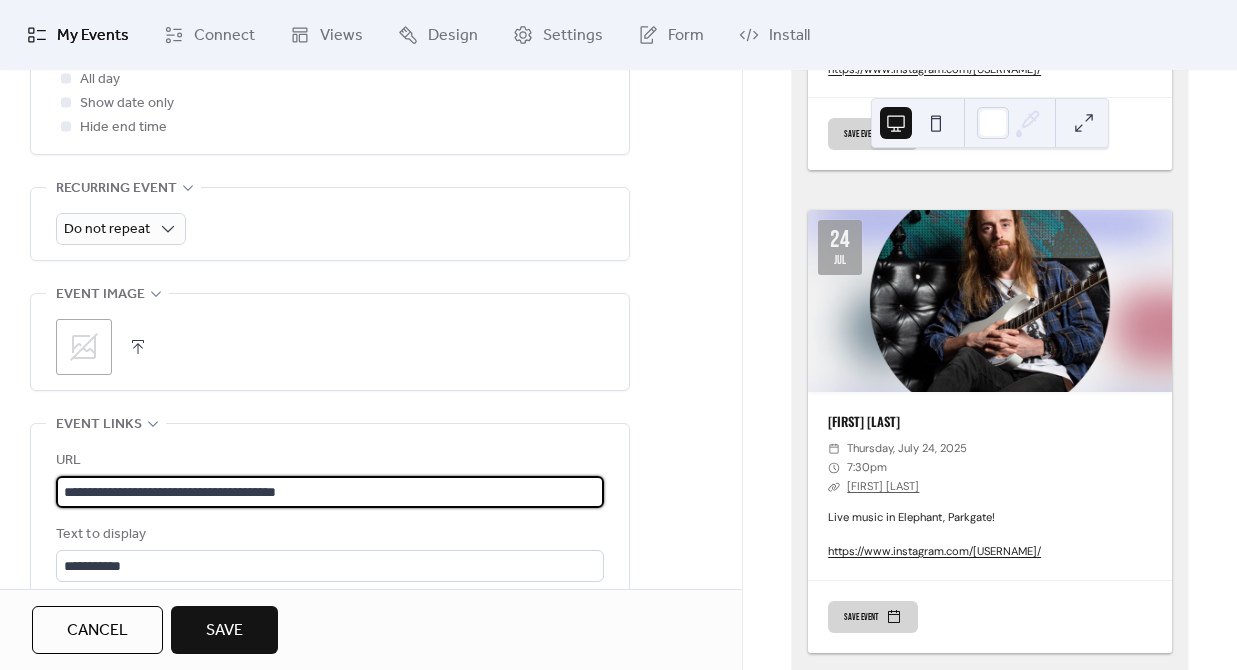 click on "**********" at bounding box center (330, 492) 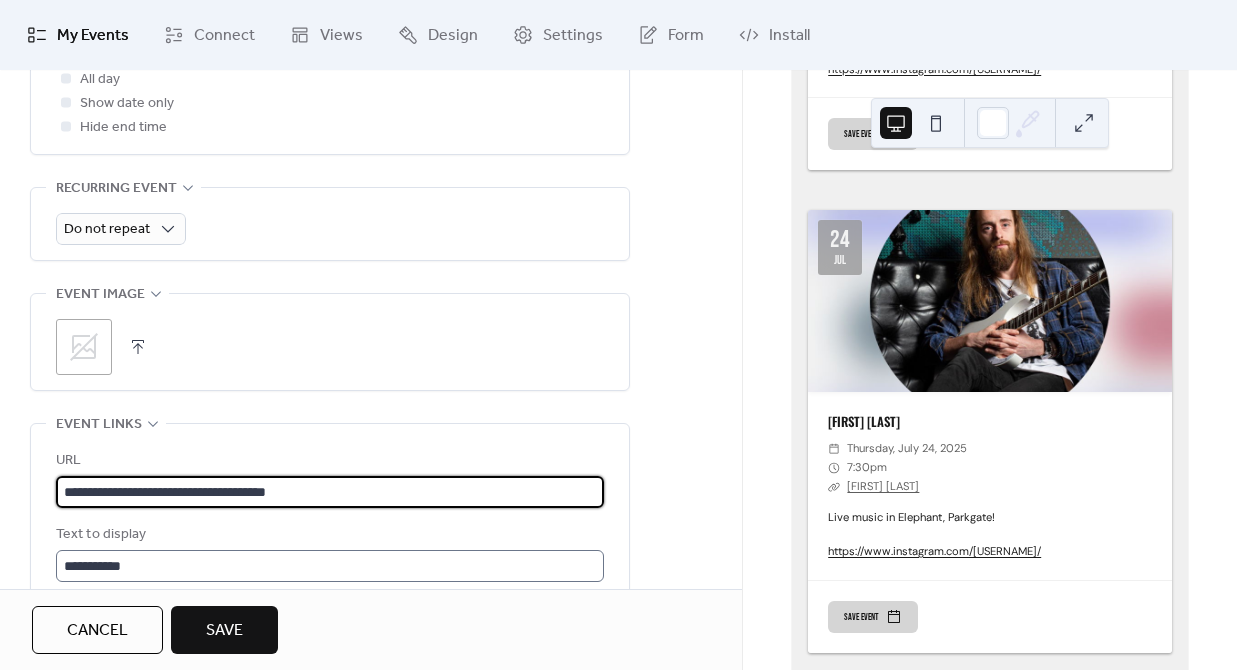 type on "**********" 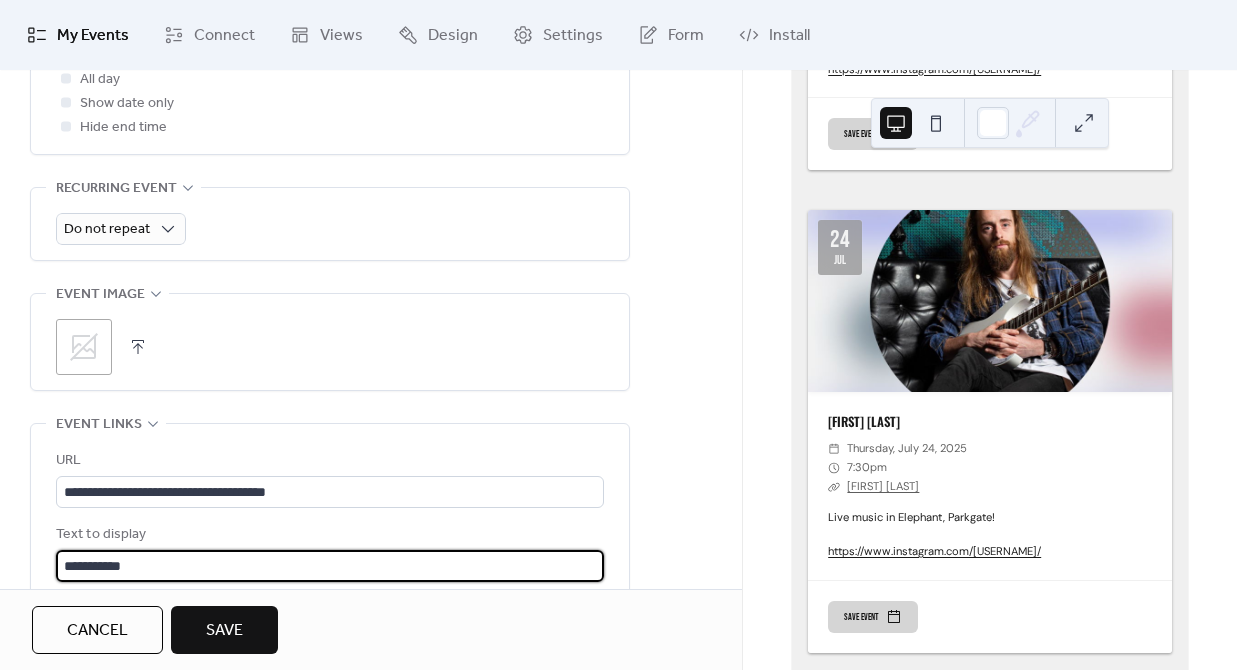 click on "**********" at bounding box center (330, 566) 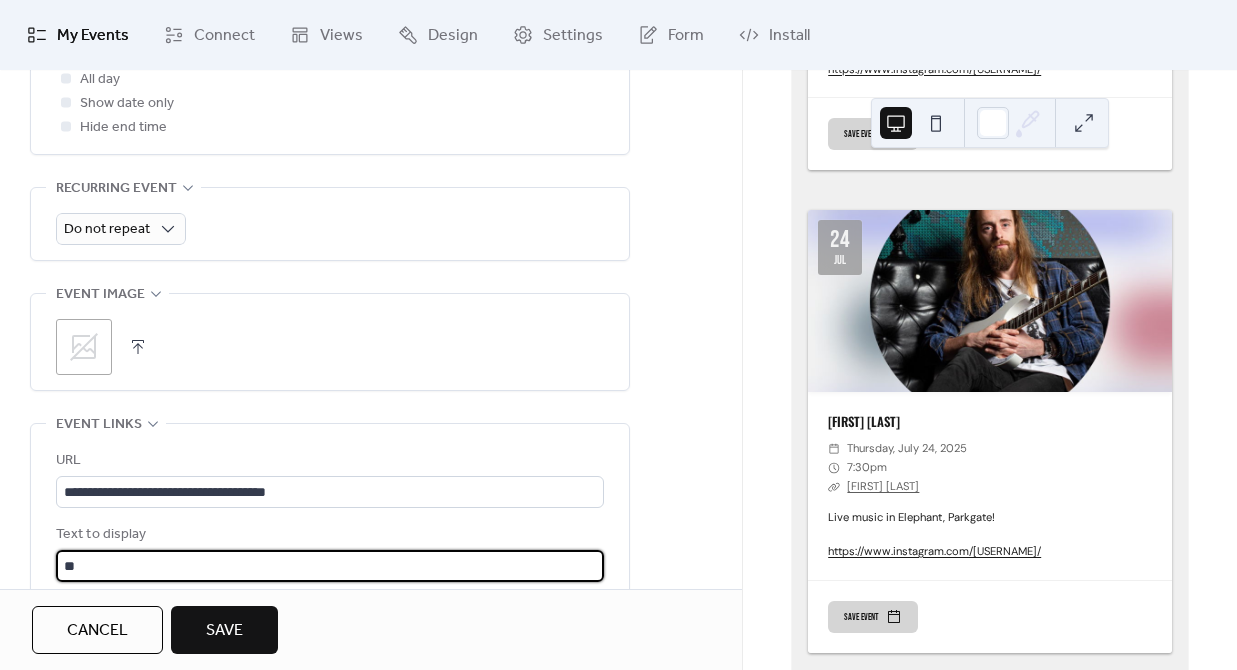 type on "*" 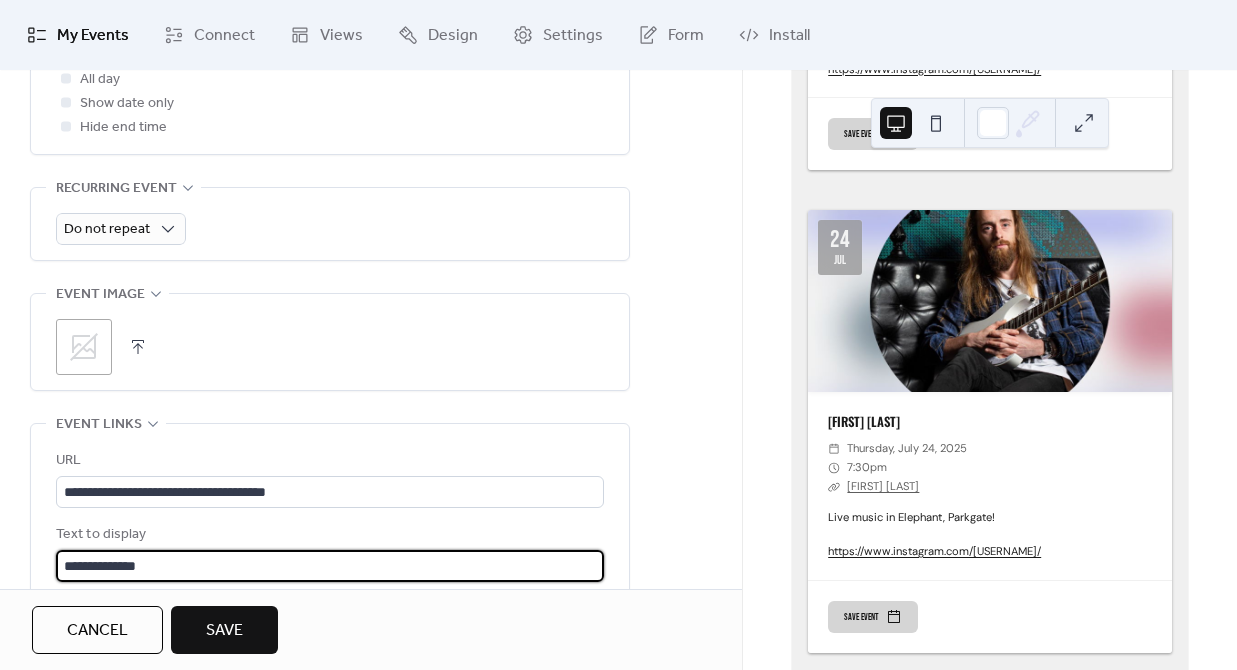 type on "**********" 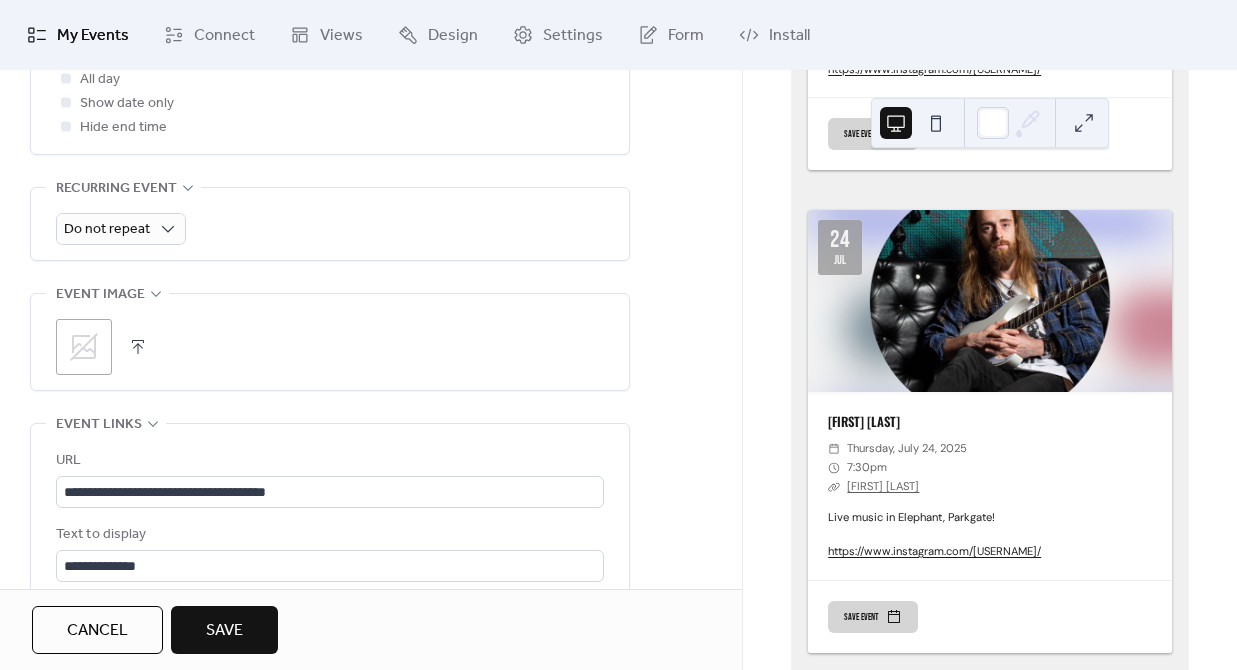 click 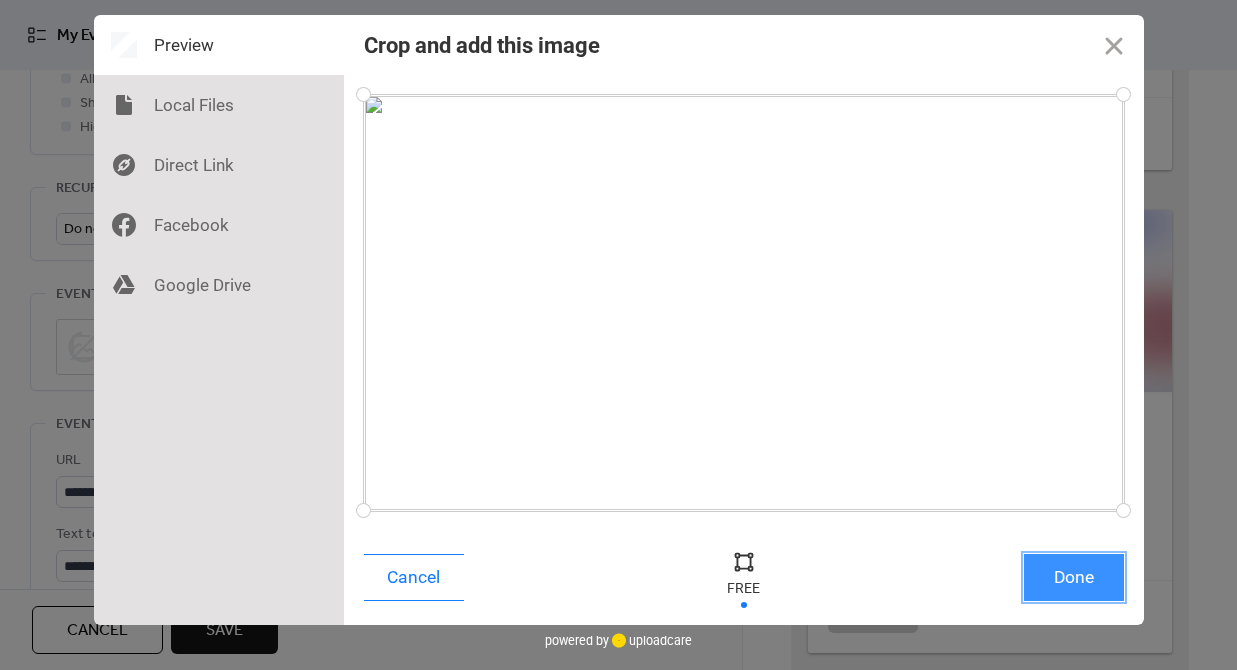click on "Done" at bounding box center (1074, 577) 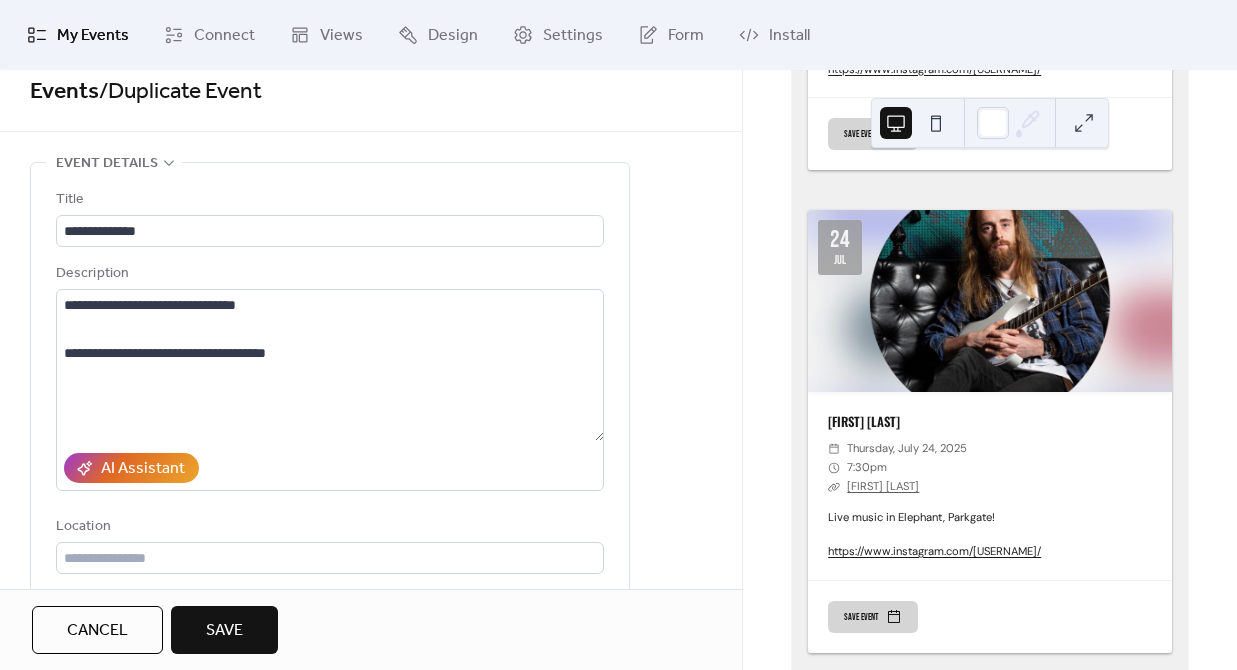 scroll, scrollTop: 0, scrollLeft: 0, axis: both 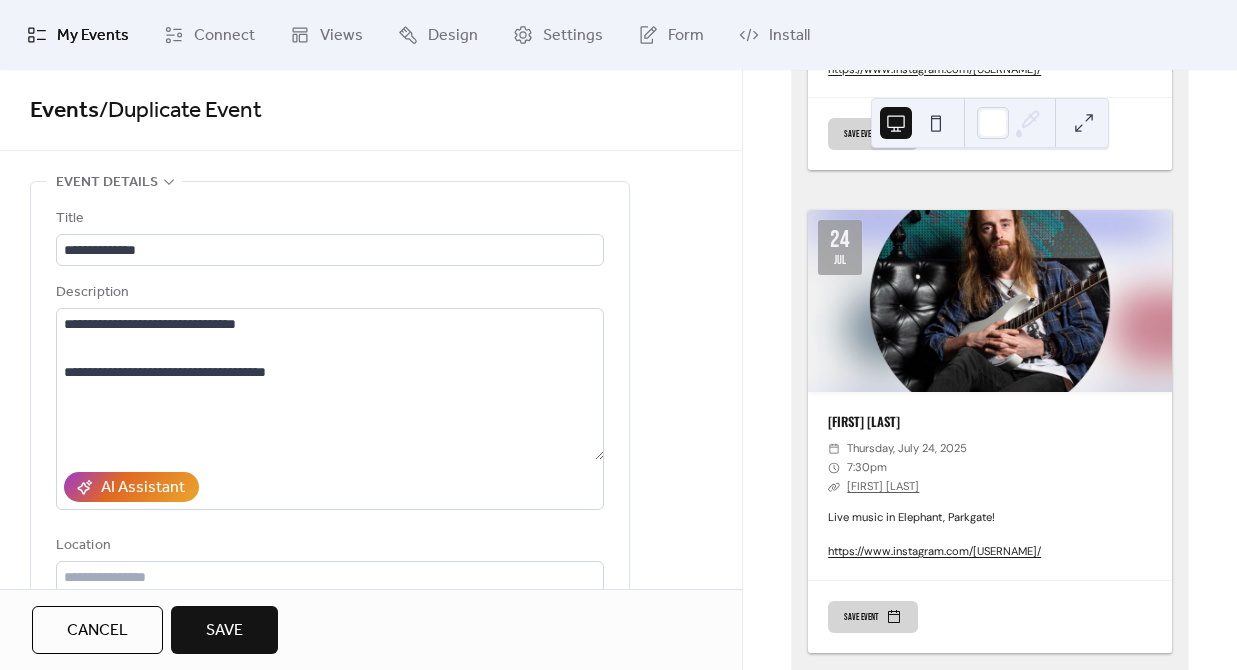 click on "Save" at bounding box center [224, 630] 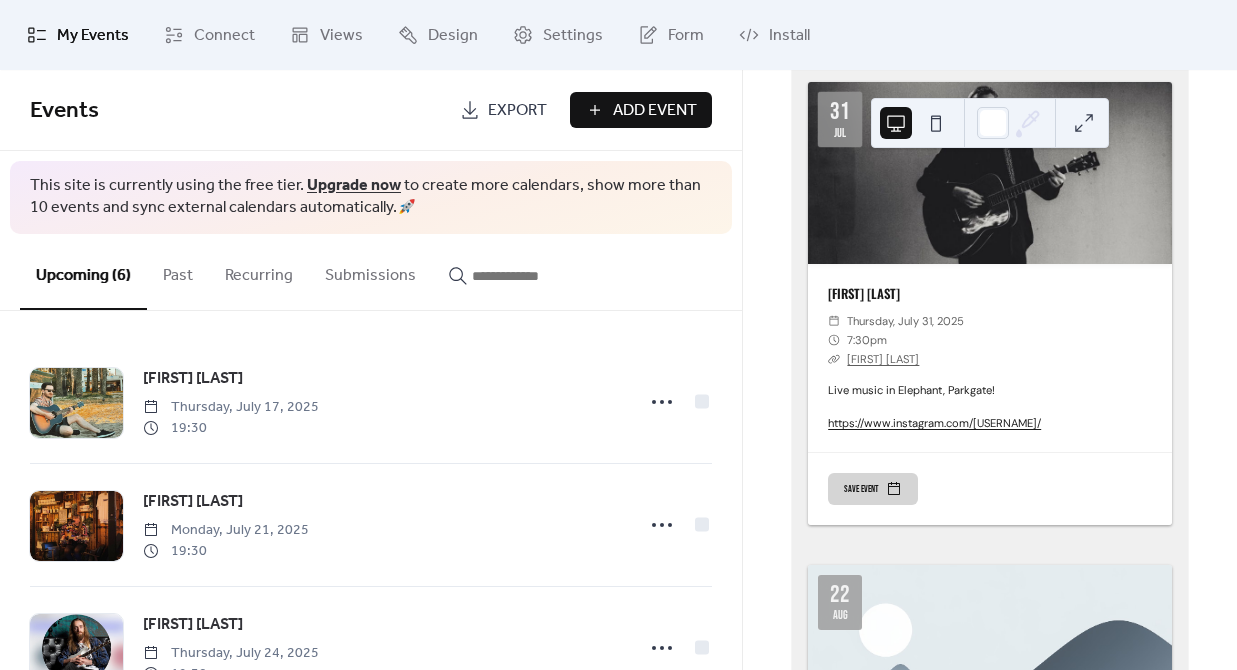 scroll, scrollTop: 2014, scrollLeft: 0, axis: vertical 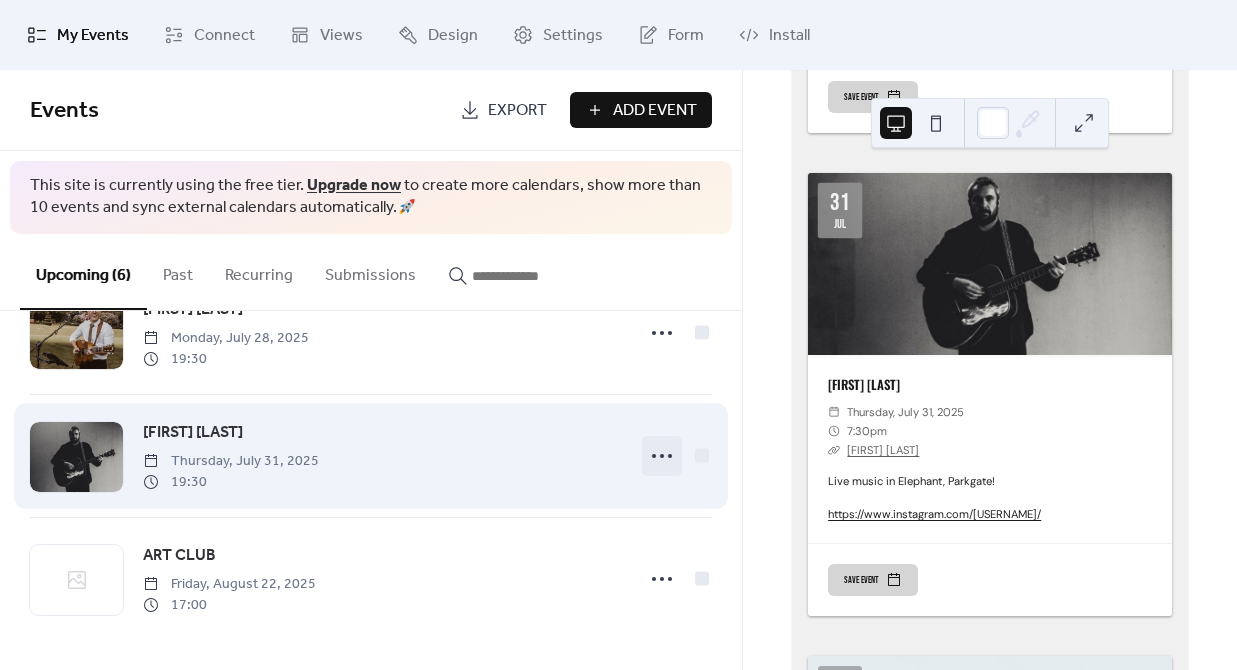 click 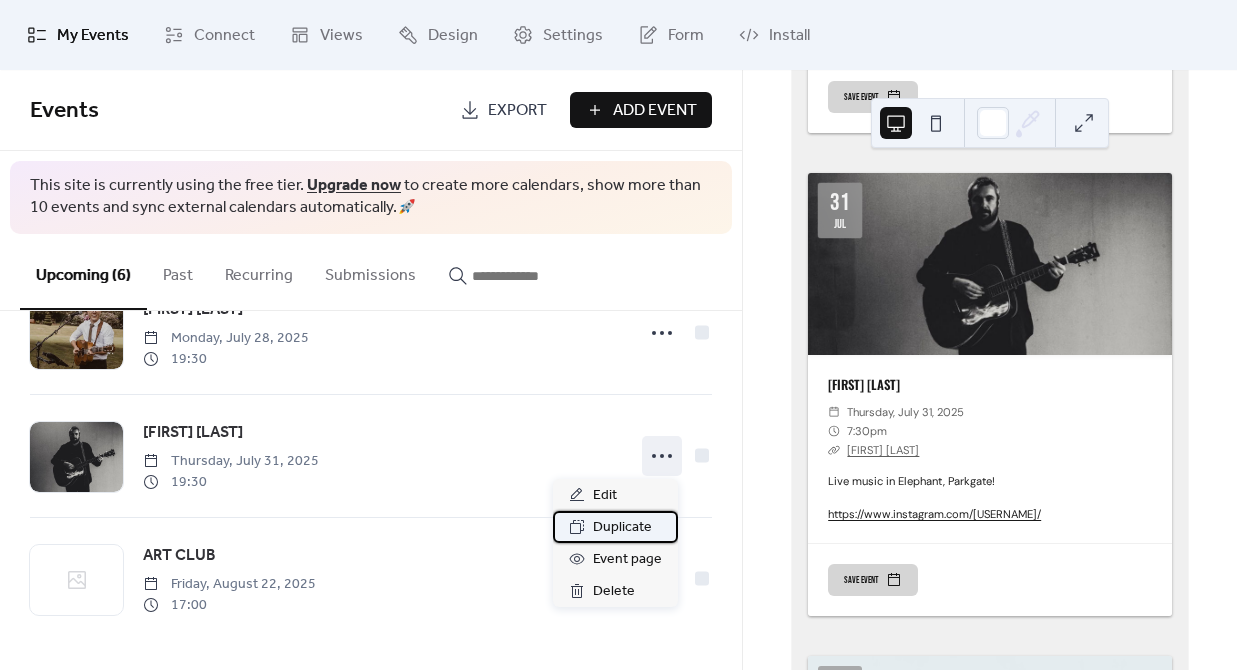 click on "Duplicate" at bounding box center (622, 528) 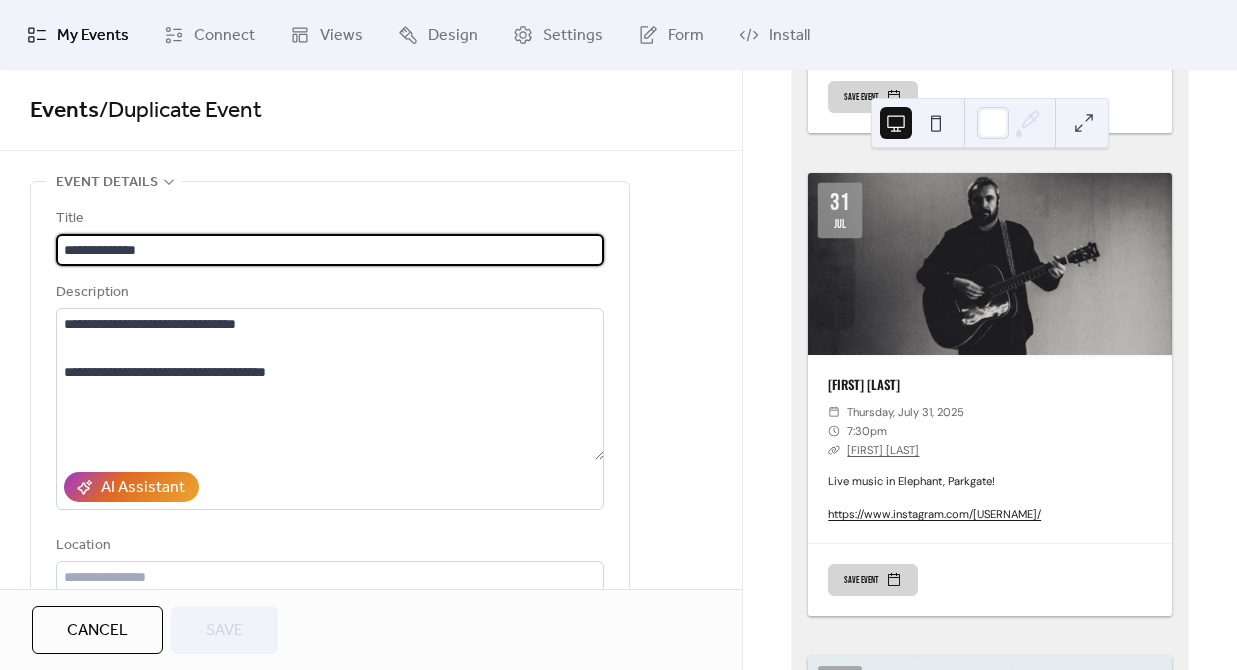 click on "**********" at bounding box center (330, 250) 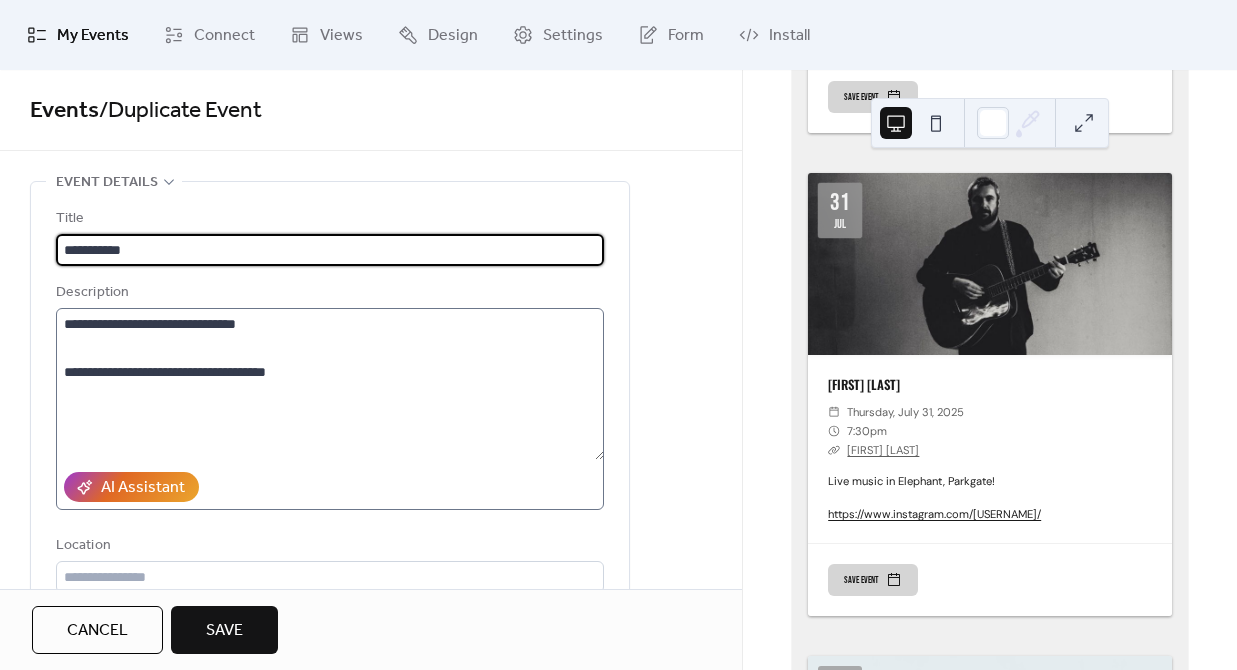 type on "**********" 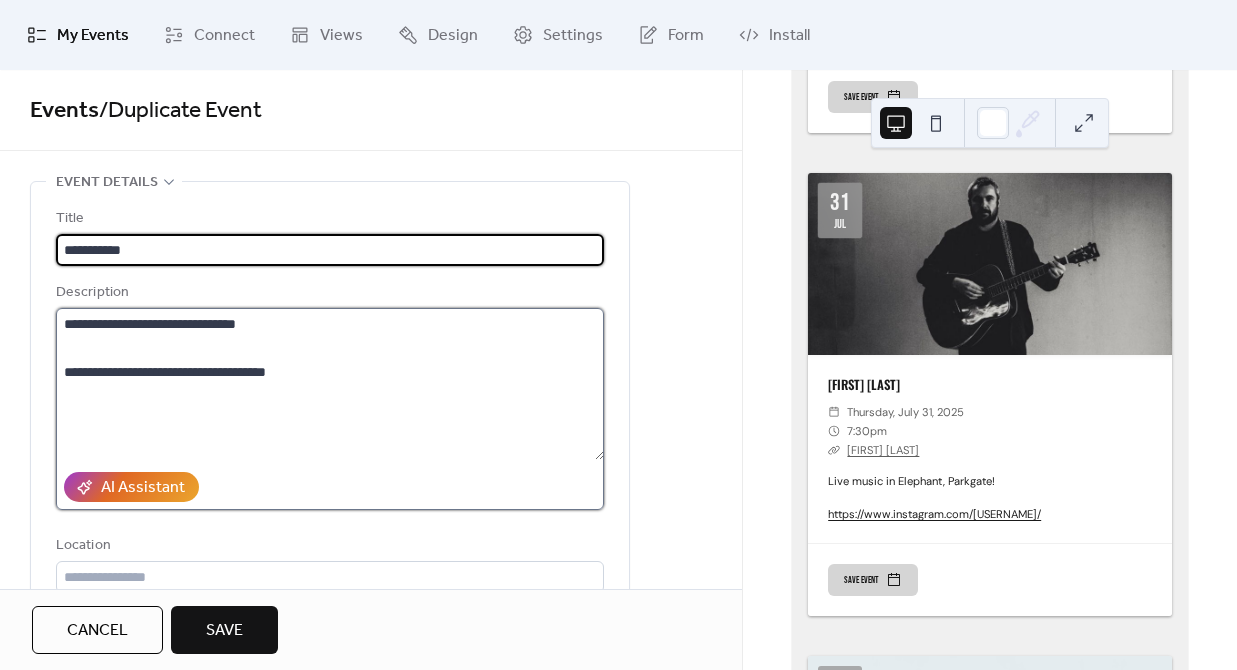 click on "**********" at bounding box center [330, 384] 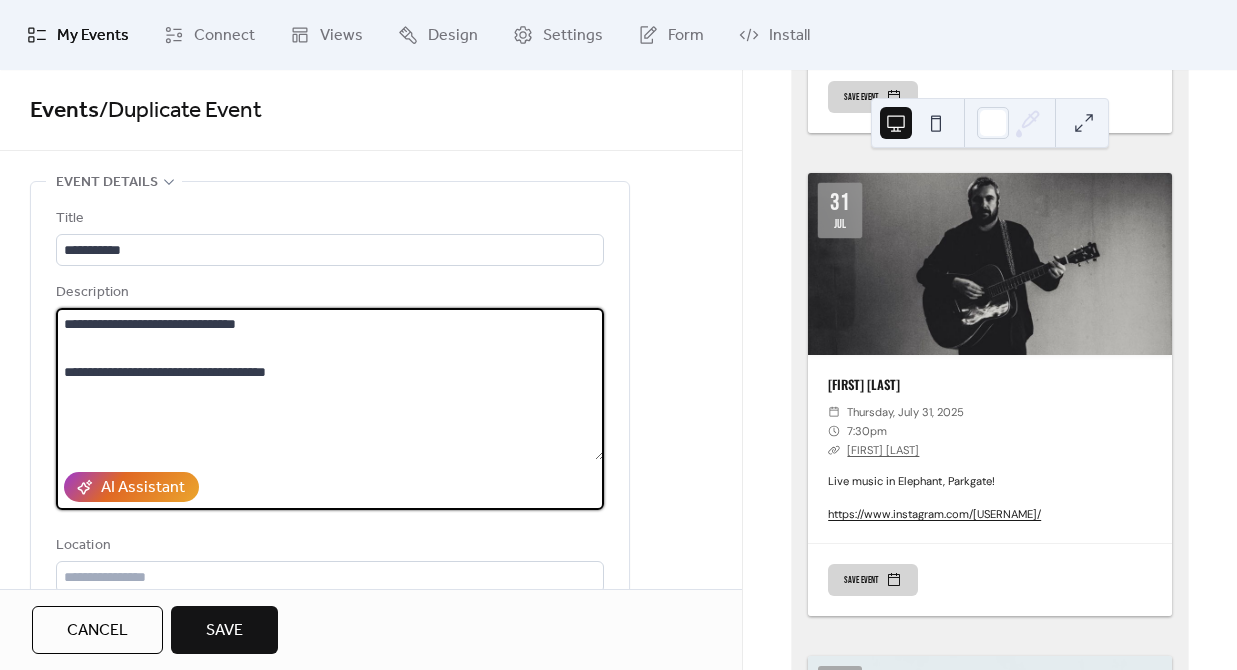 click on "**********" at bounding box center (330, 384) 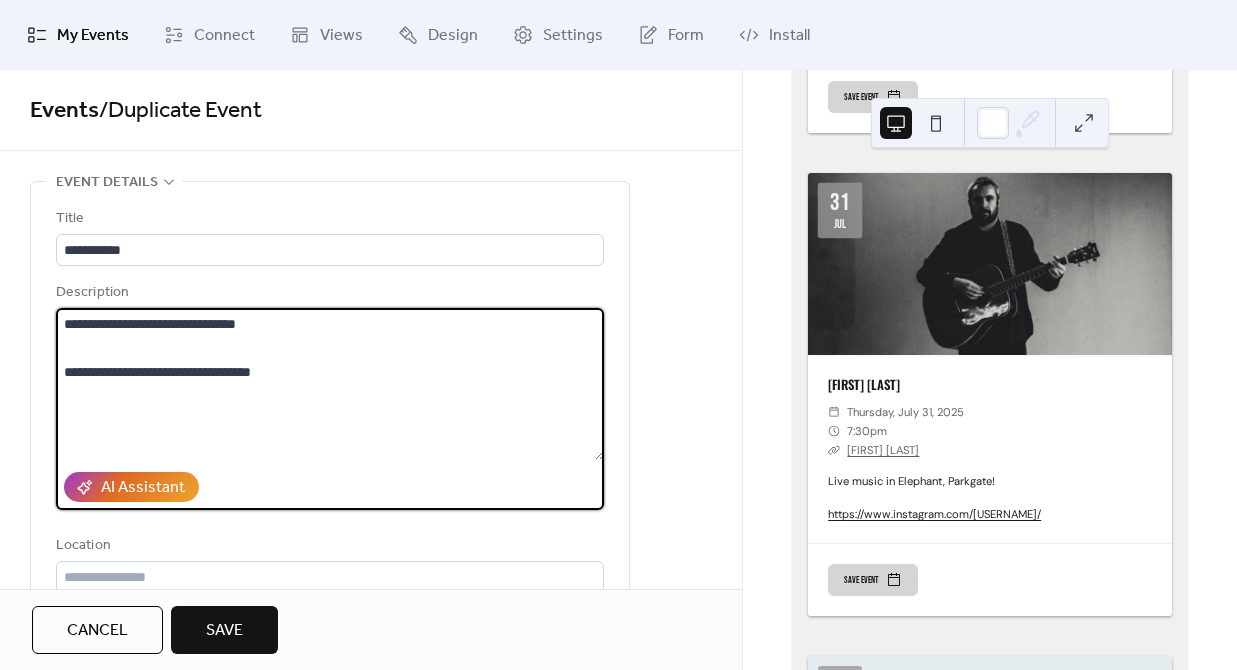 type on "**********" 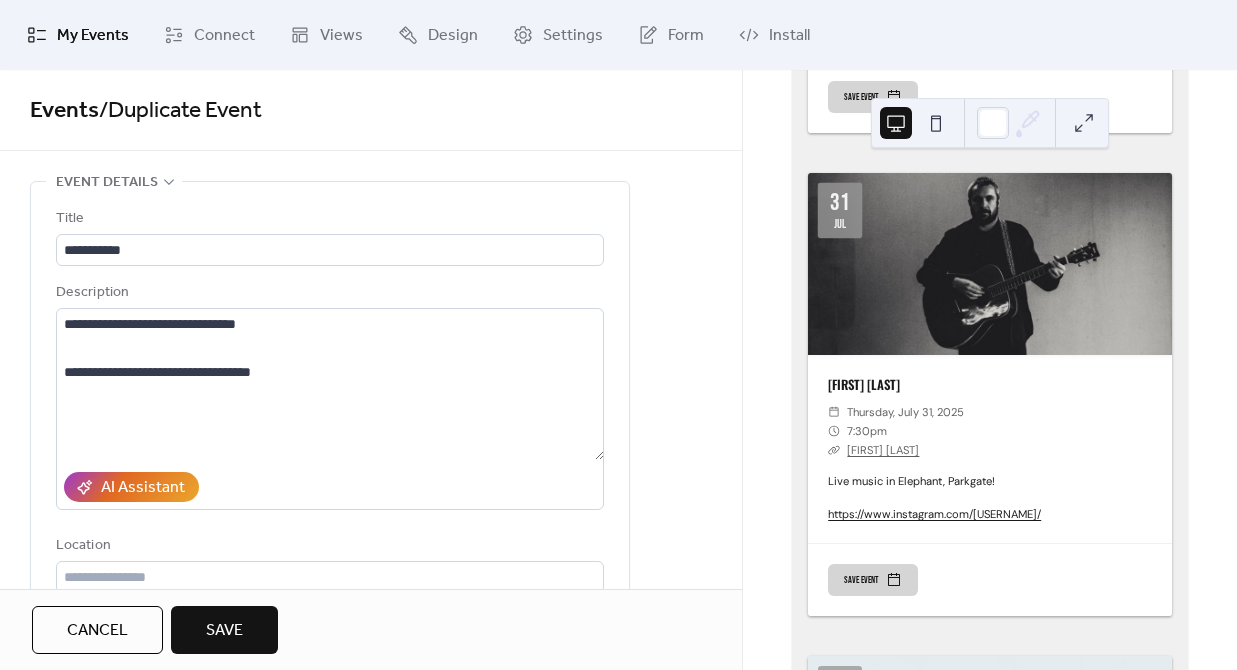 click on "**********" at bounding box center [371, 989] 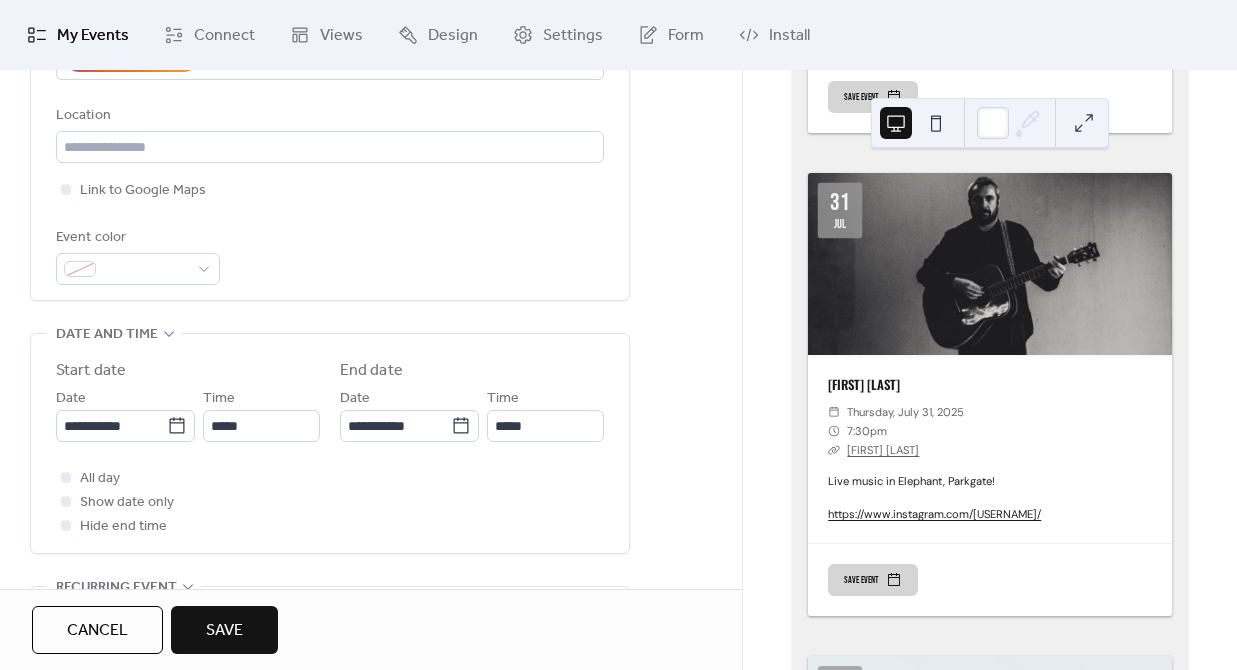scroll, scrollTop: 438, scrollLeft: 0, axis: vertical 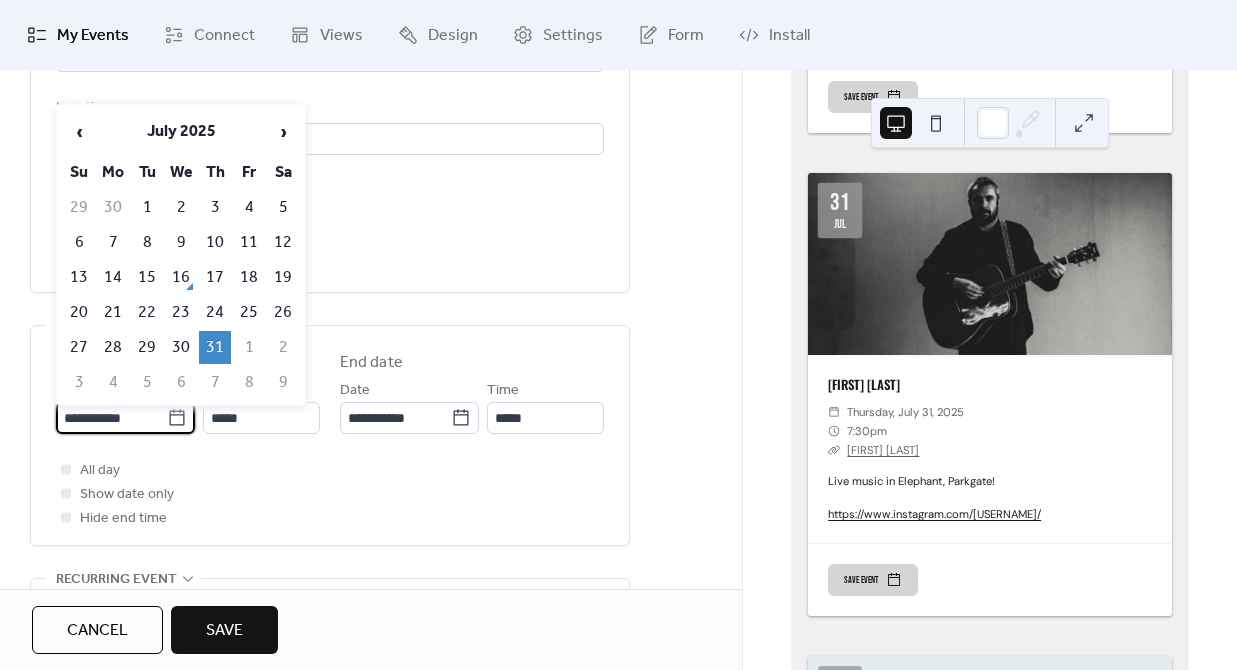 click on "**********" at bounding box center (111, 418) 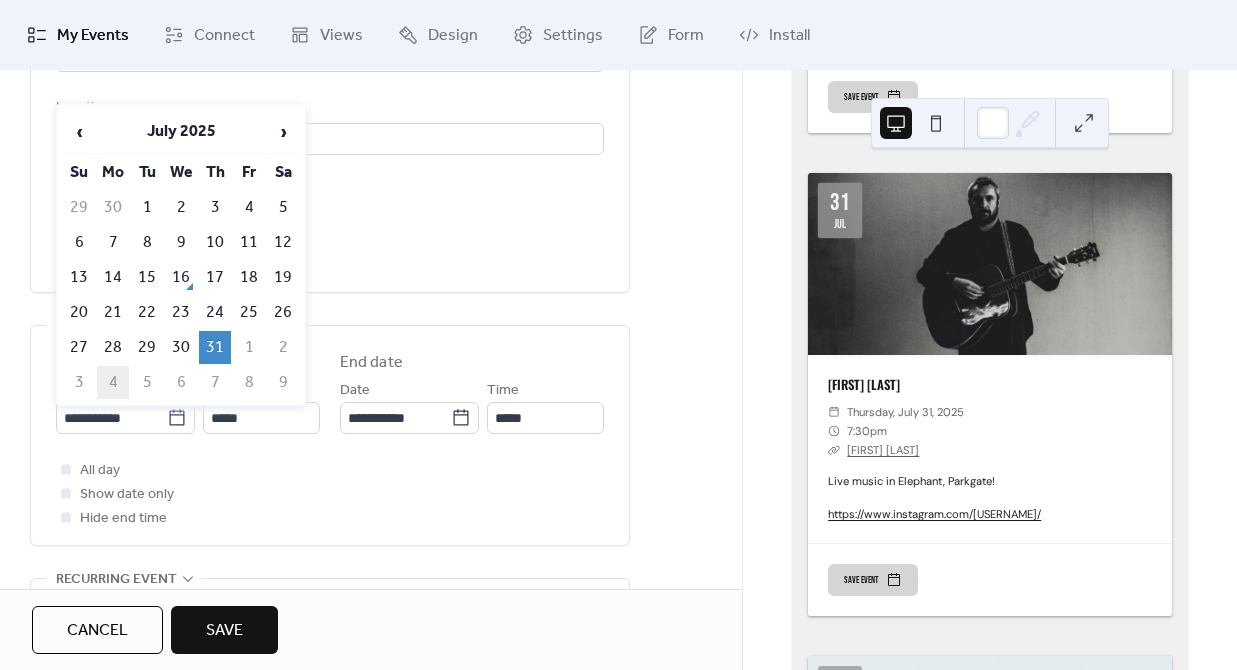 click on "4" at bounding box center [113, 382] 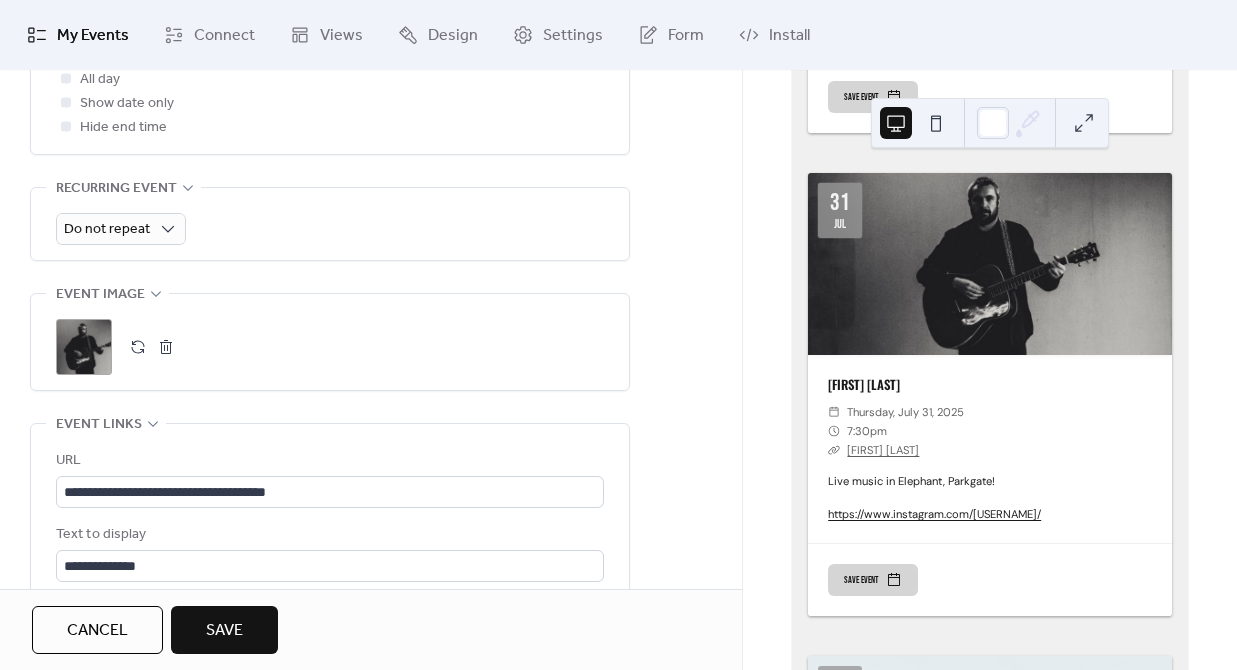 scroll, scrollTop: 853, scrollLeft: 0, axis: vertical 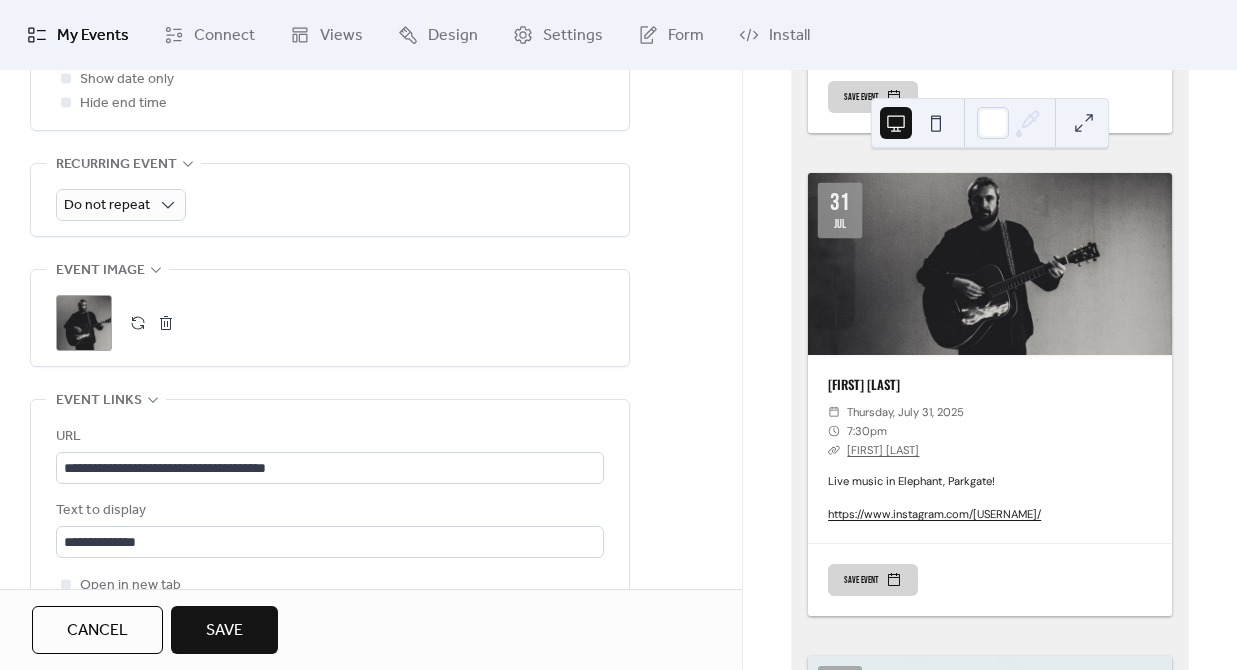 click at bounding box center [138, 323] 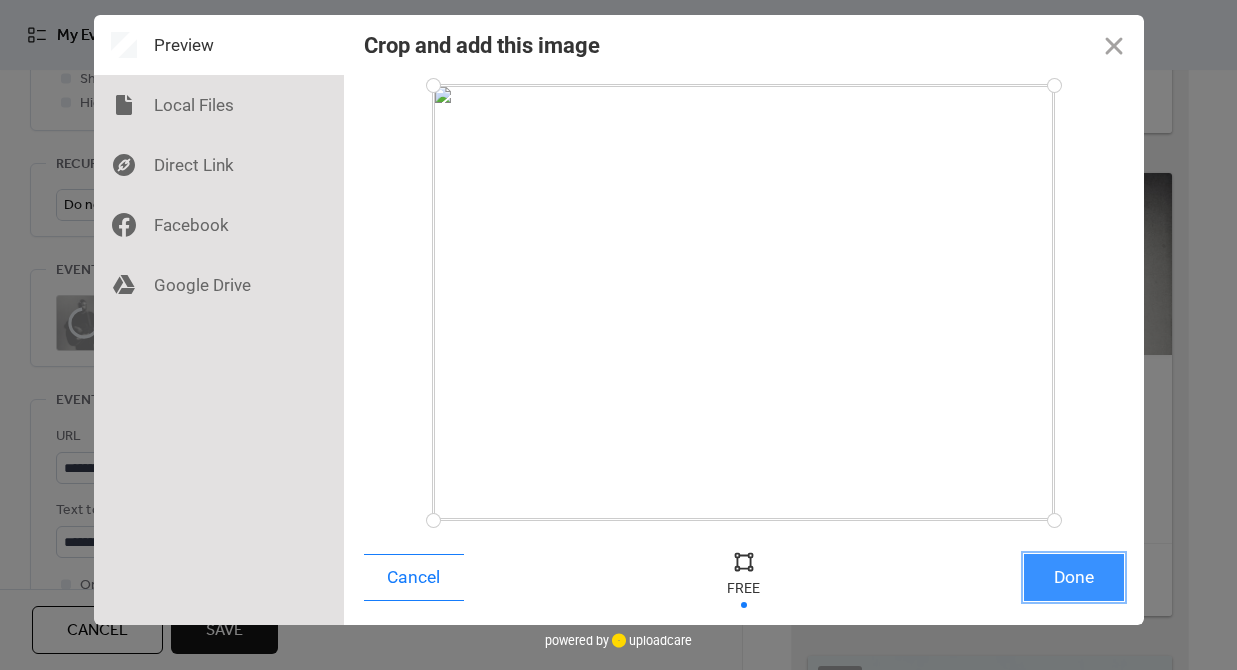 click on "Done" at bounding box center [1074, 577] 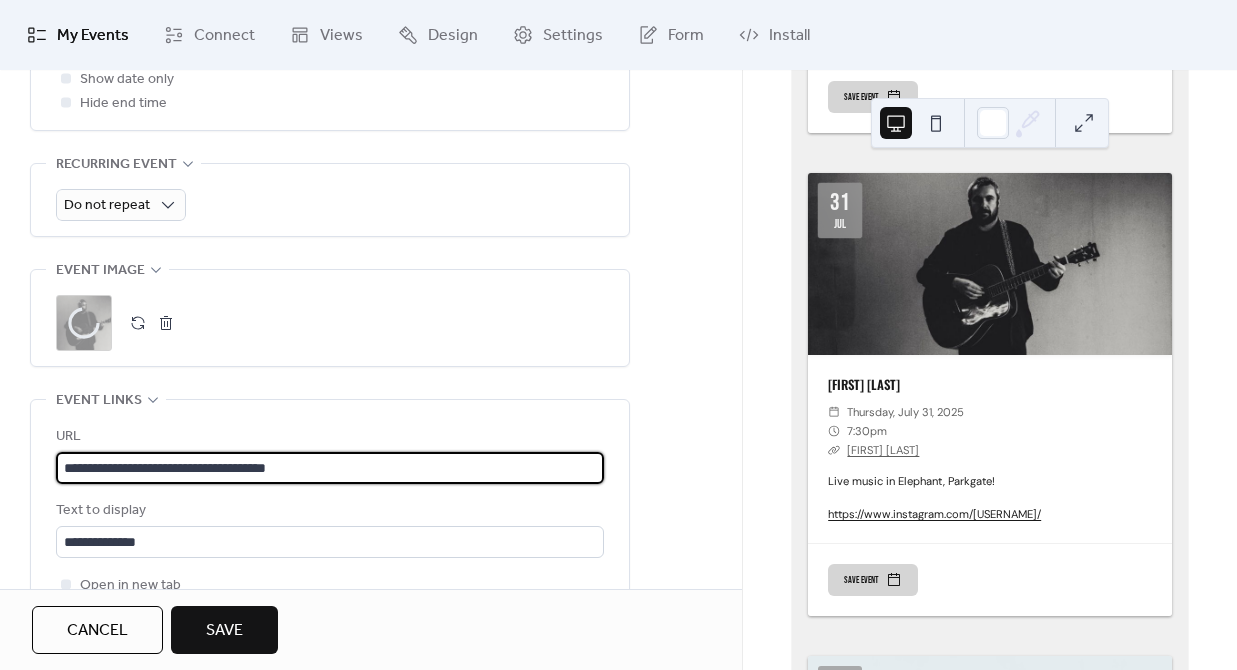 click on "**********" at bounding box center (330, 468) 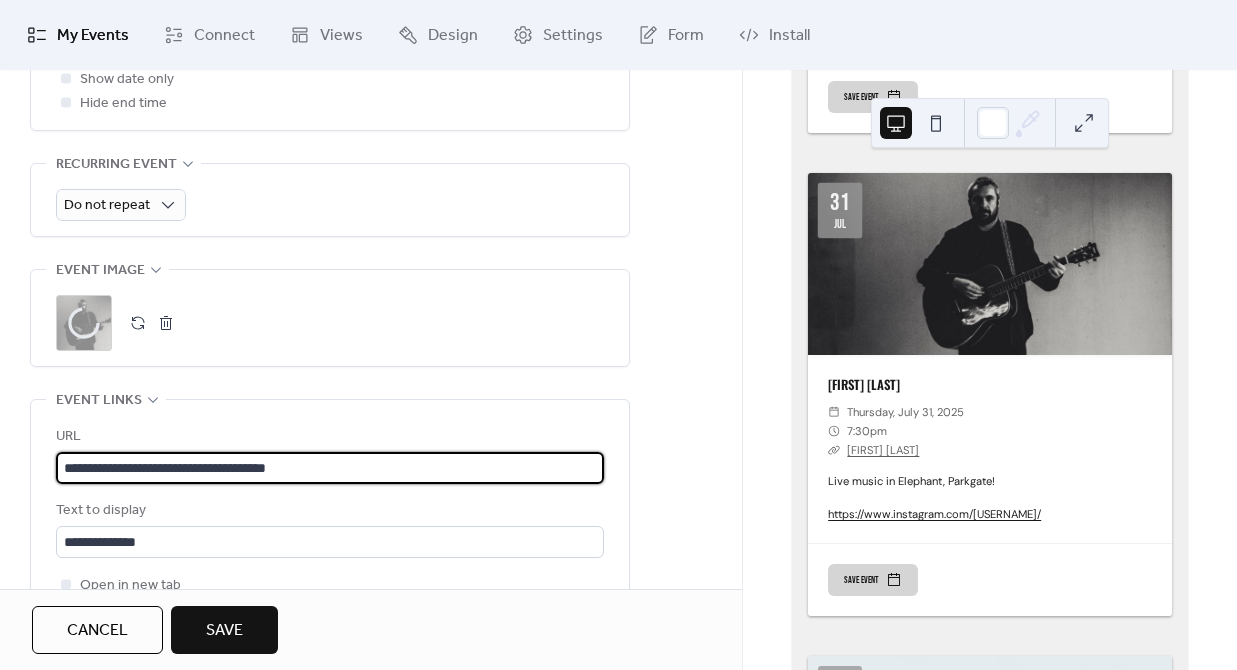 click on "**********" at bounding box center (330, 468) 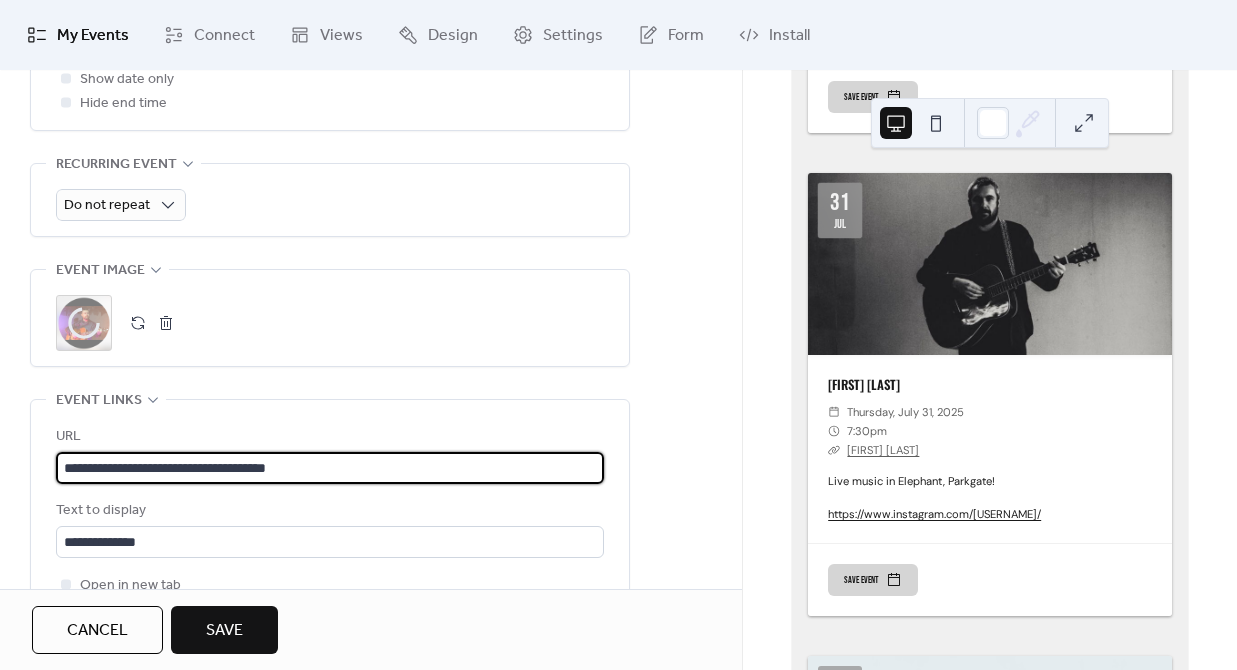 paste 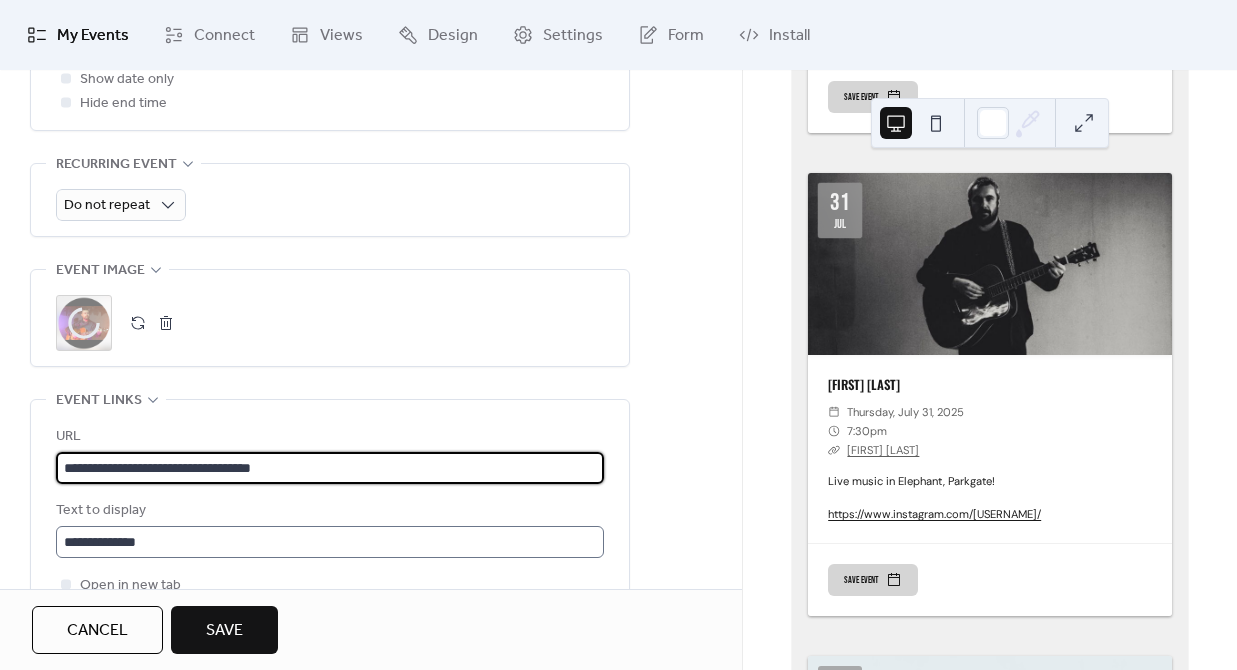 type on "**********" 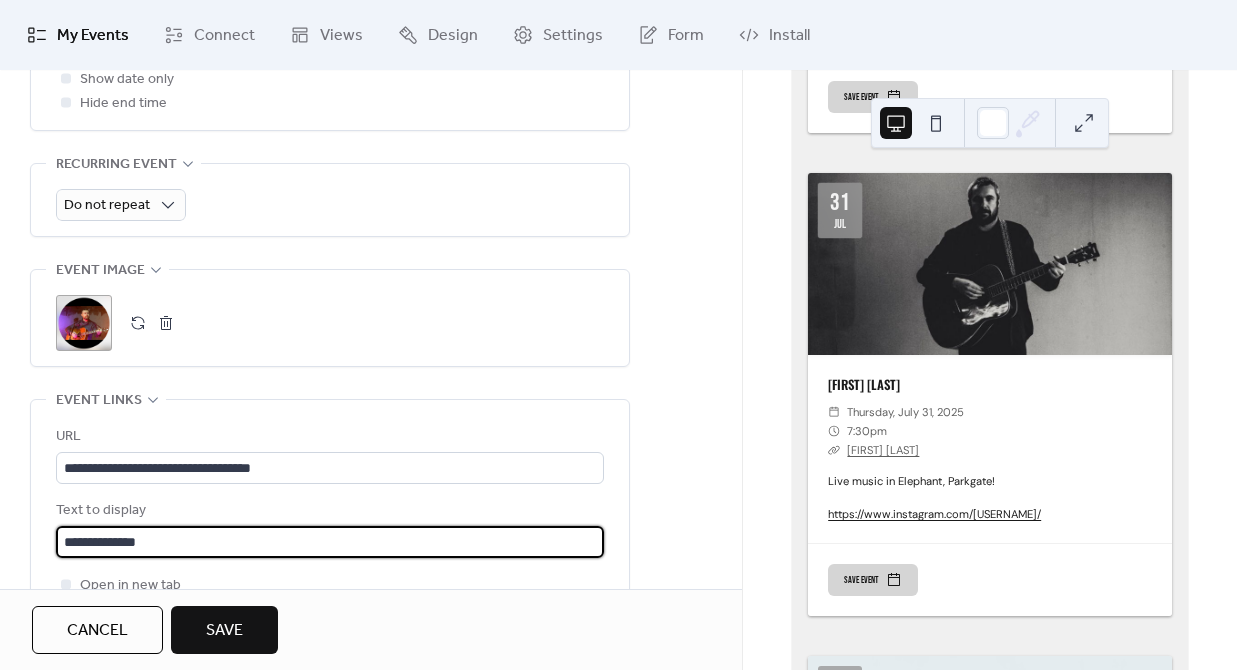click on "**********" at bounding box center (330, 542) 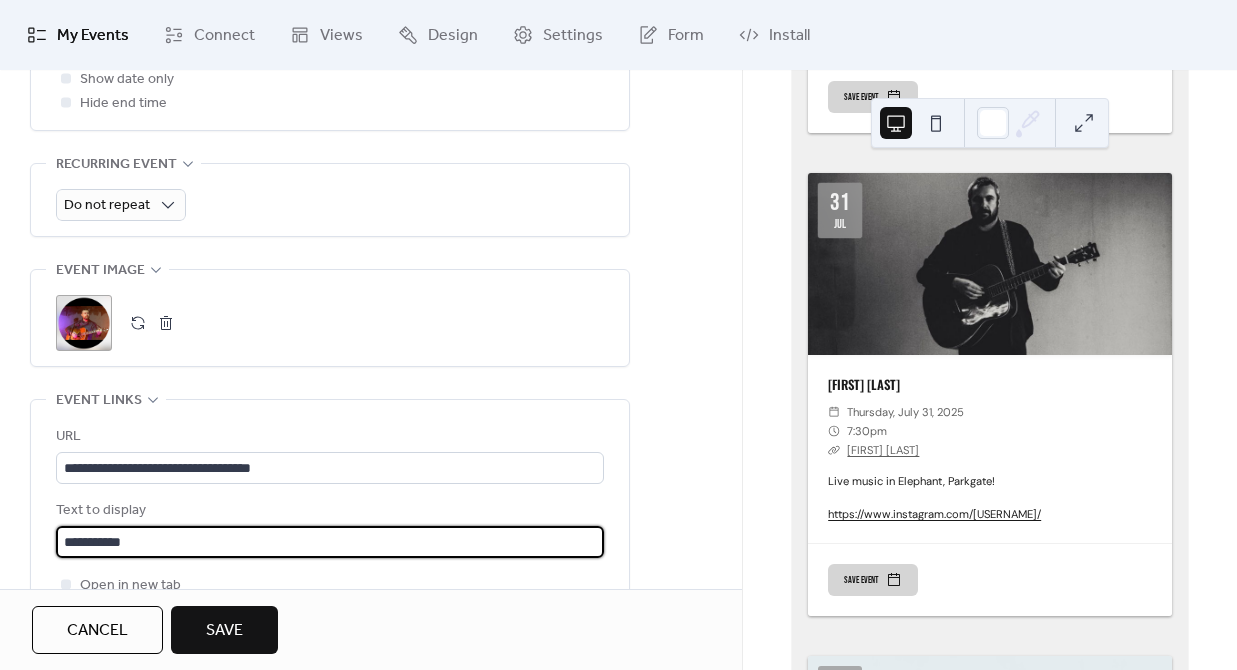 type on "**********" 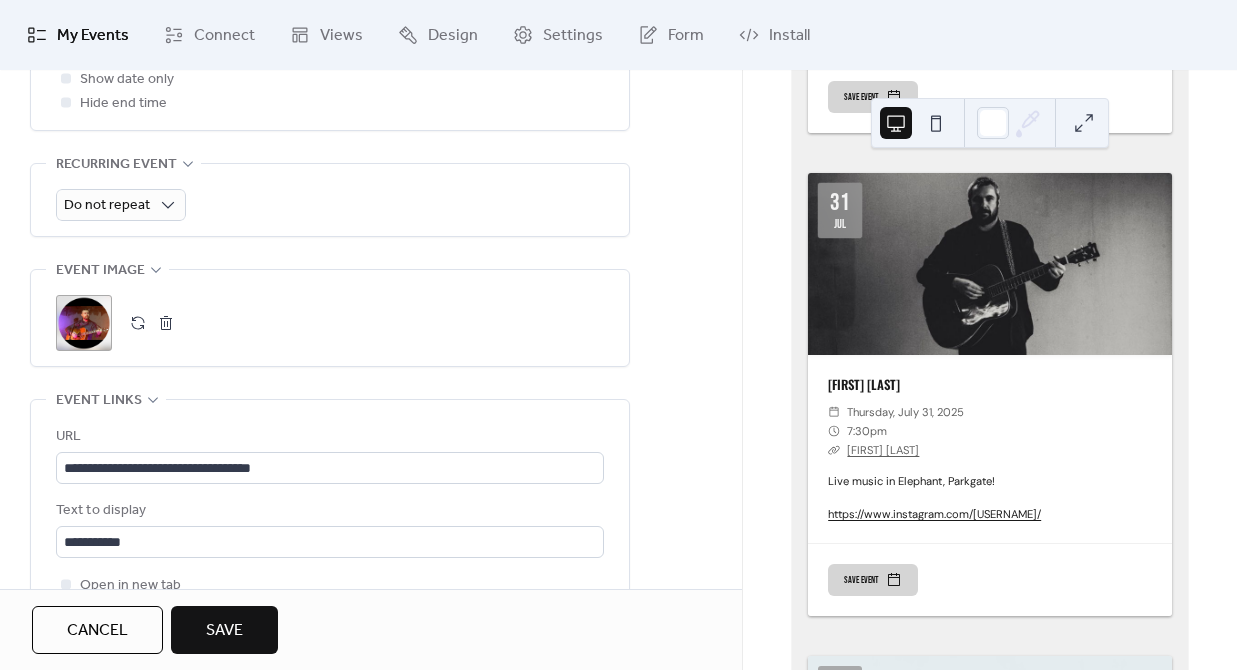click on "**********" at bounding box center [371, 136] 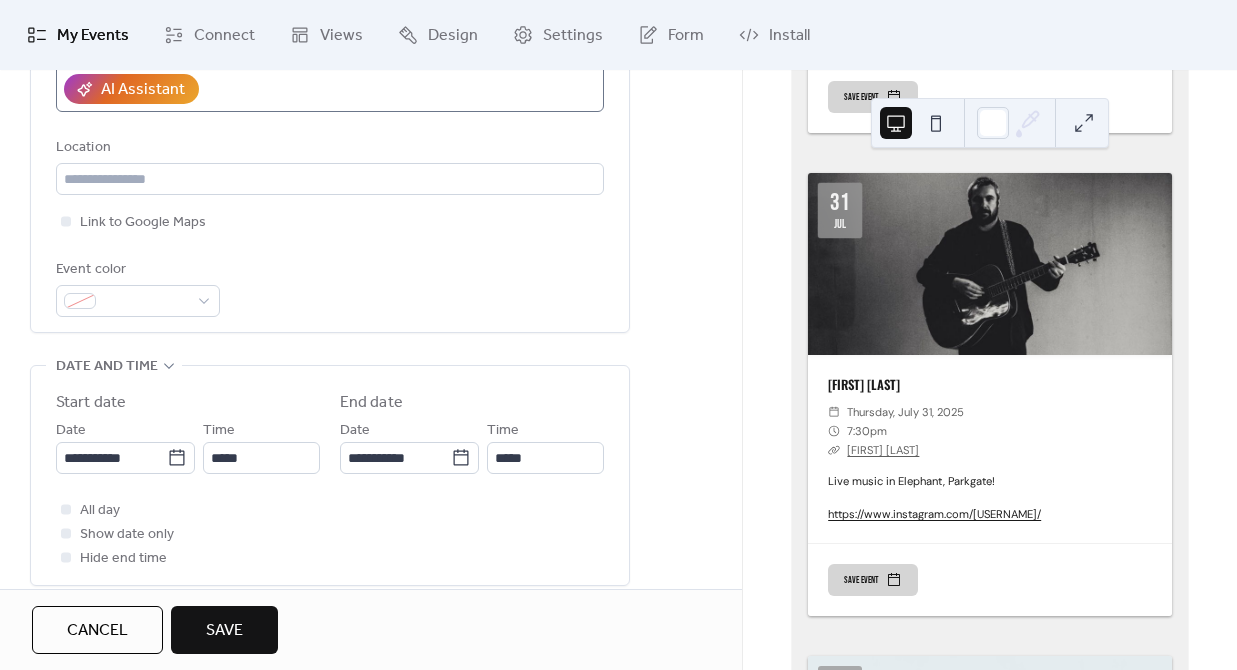 scroll, scrollTop: 1211, scrollLeft: 0, axis: vertical 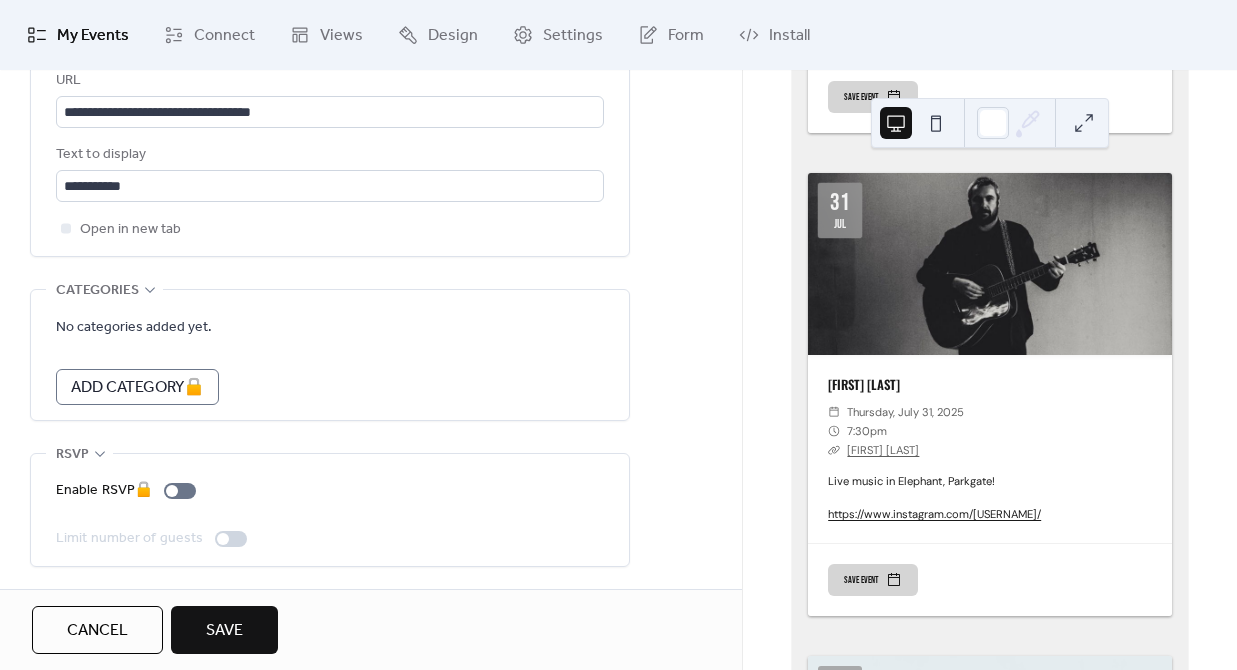 click on "Save" at bounding box center [224, 631] 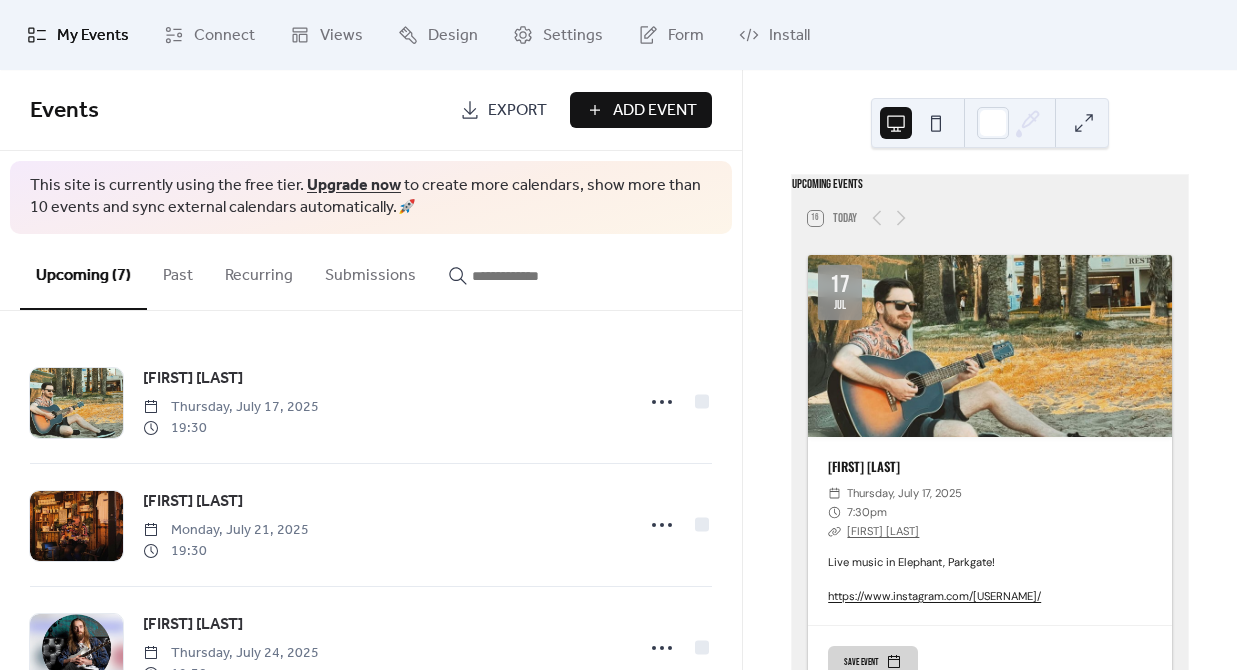 scroll, scrollTop: 0, scrollLeft: 0, axis: both 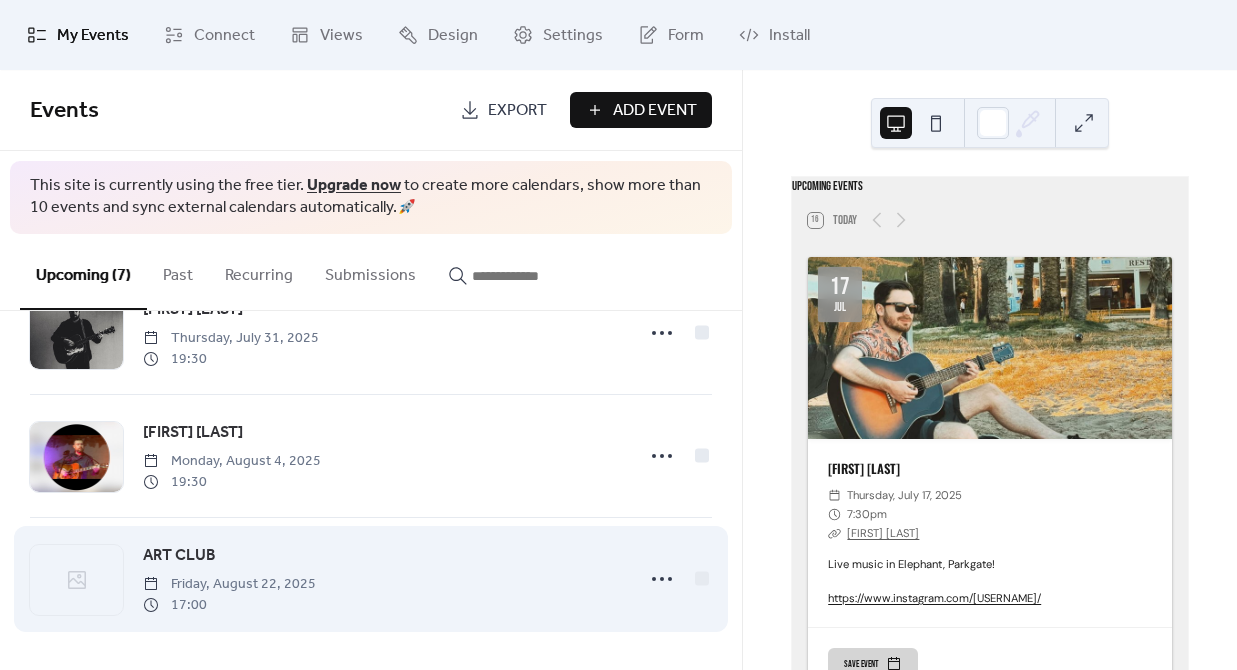 click at bounding box center (76, 580) 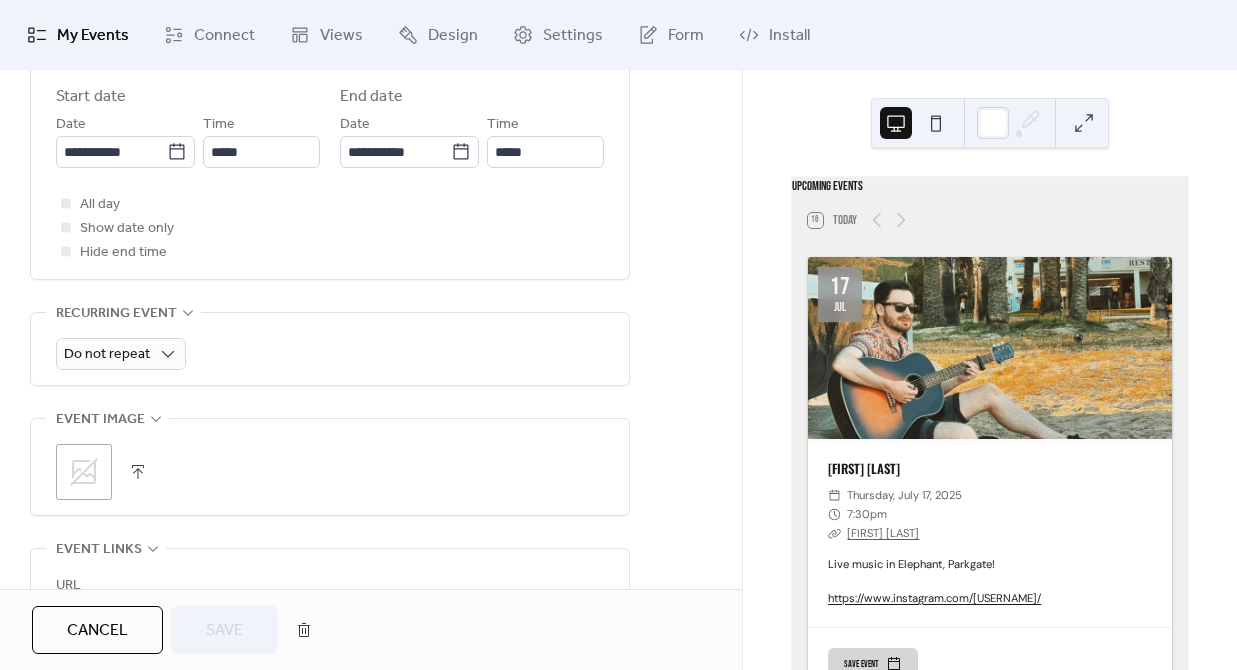 scroll, scrollTop: 775, scrollLeft: 0, axis: vertical 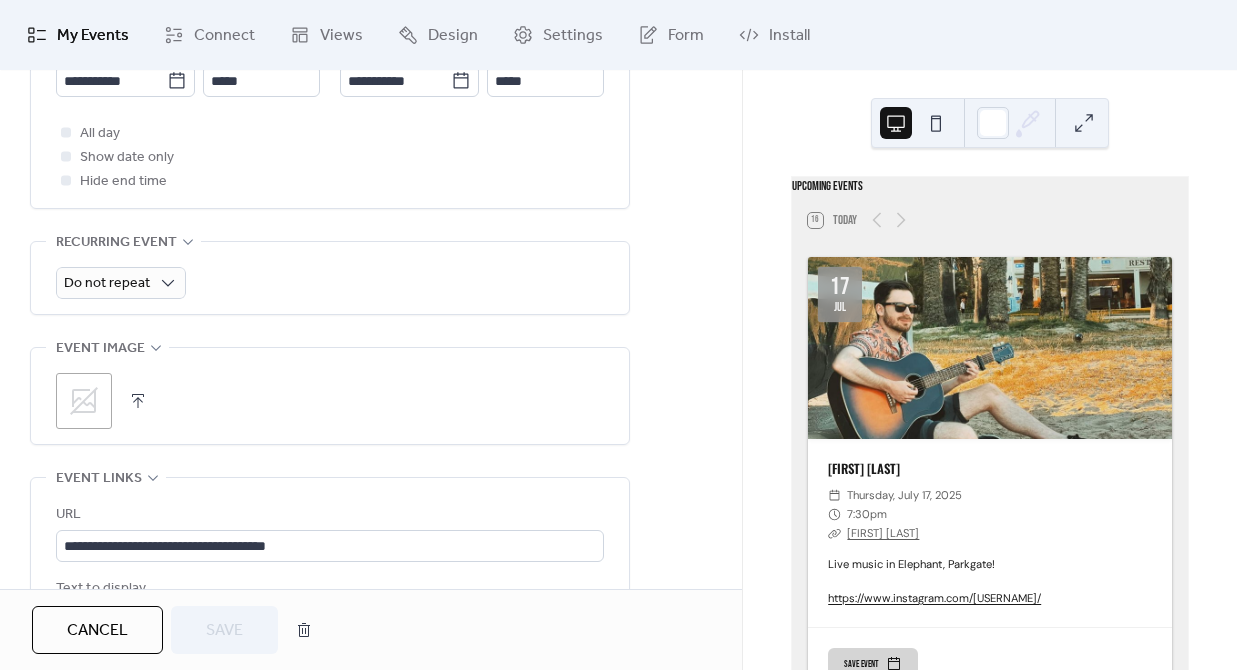 click 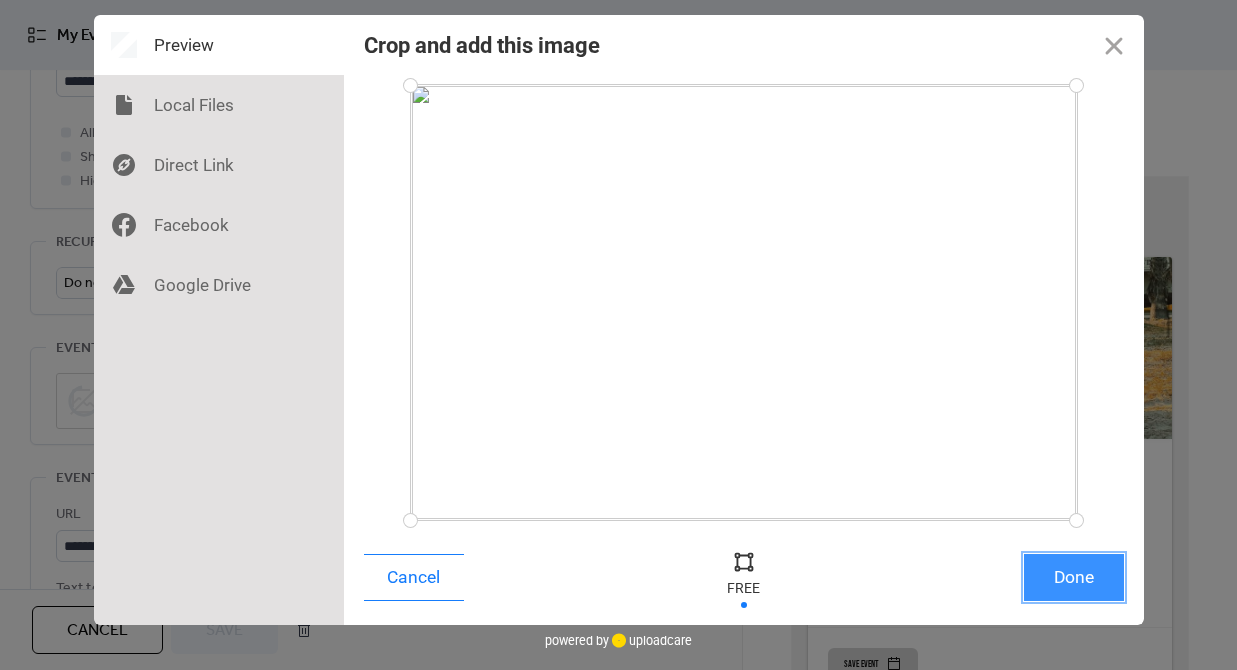 click on "Done" at bounding box center [1074, 577] 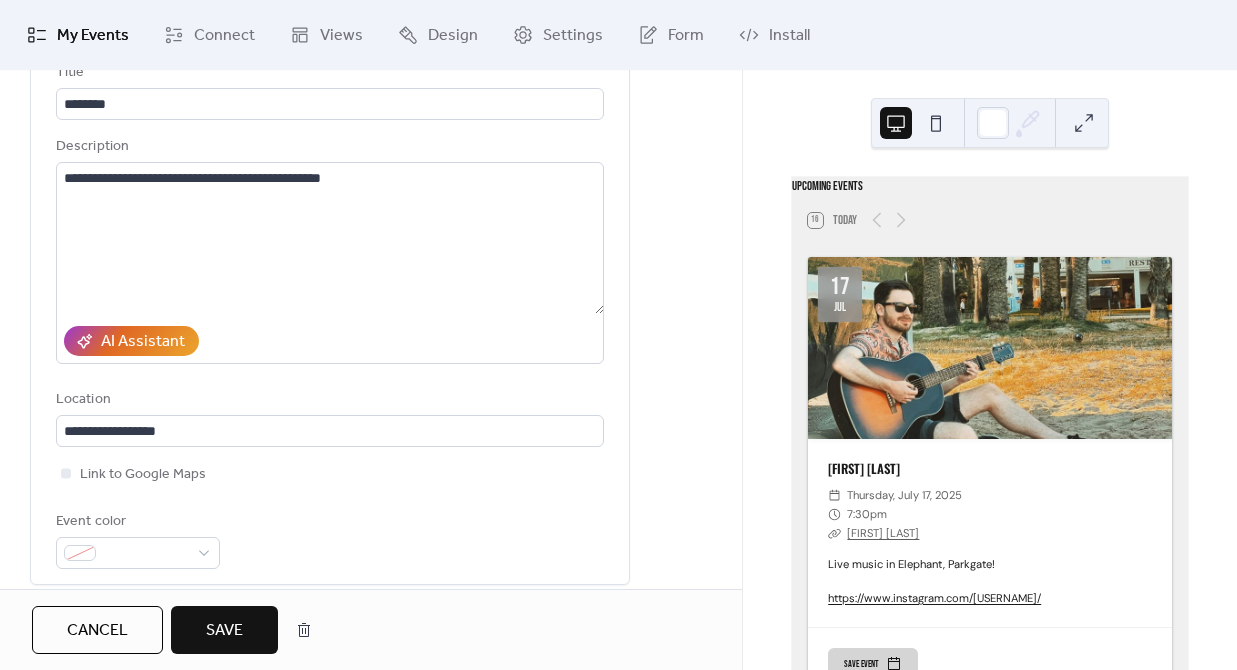 scroll, scrollTop: 0, scrollLeft: 0, axis: both 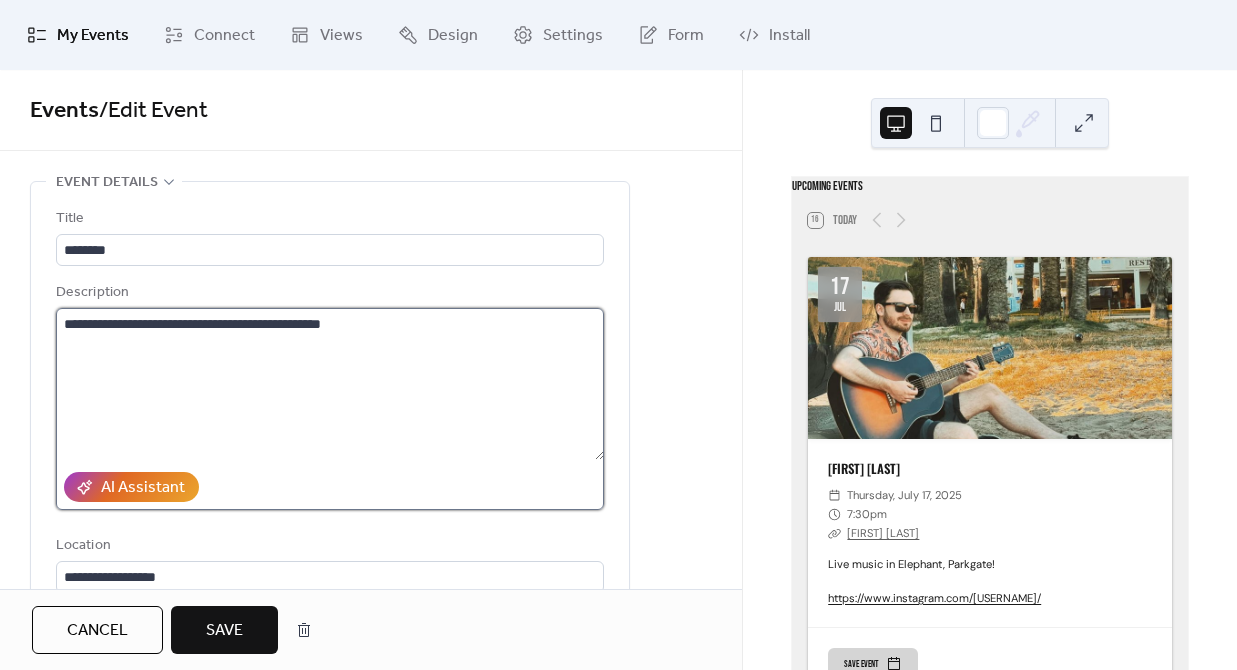 click on "**********" at bounding box center (330, 384) 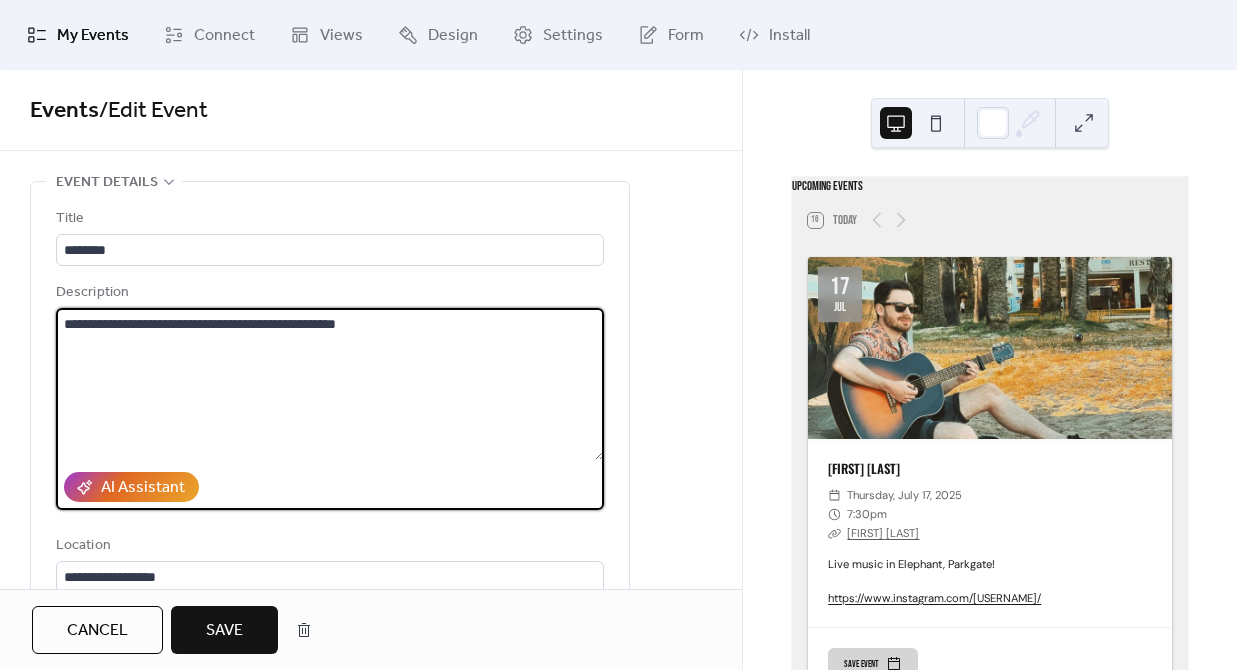 click on "**********" at bounding box center (330, 384) 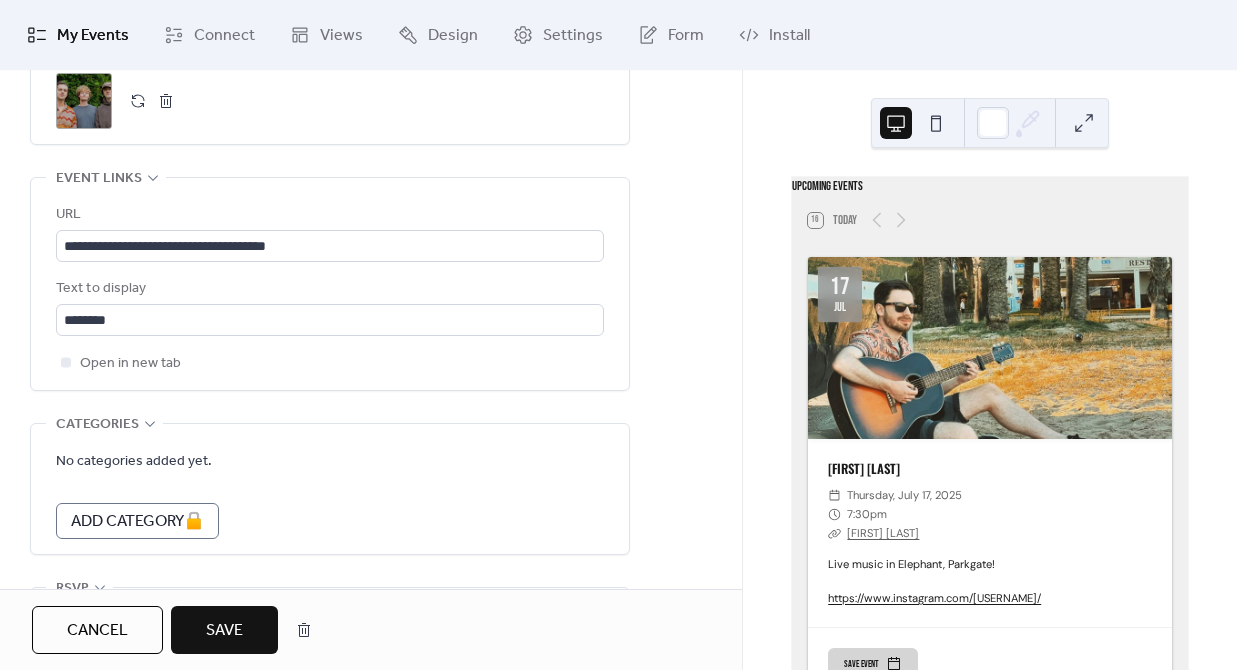 scroll, scrollTop: 1211, scrollLeft: 0, axis: vertical 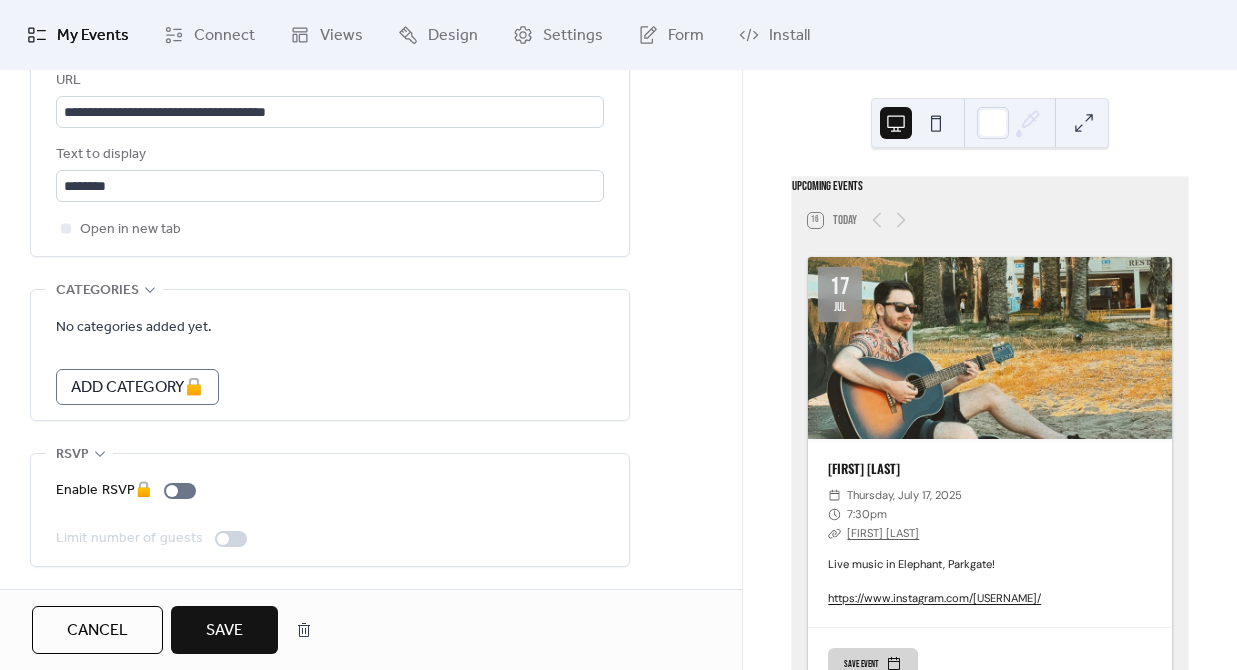type on "**********" 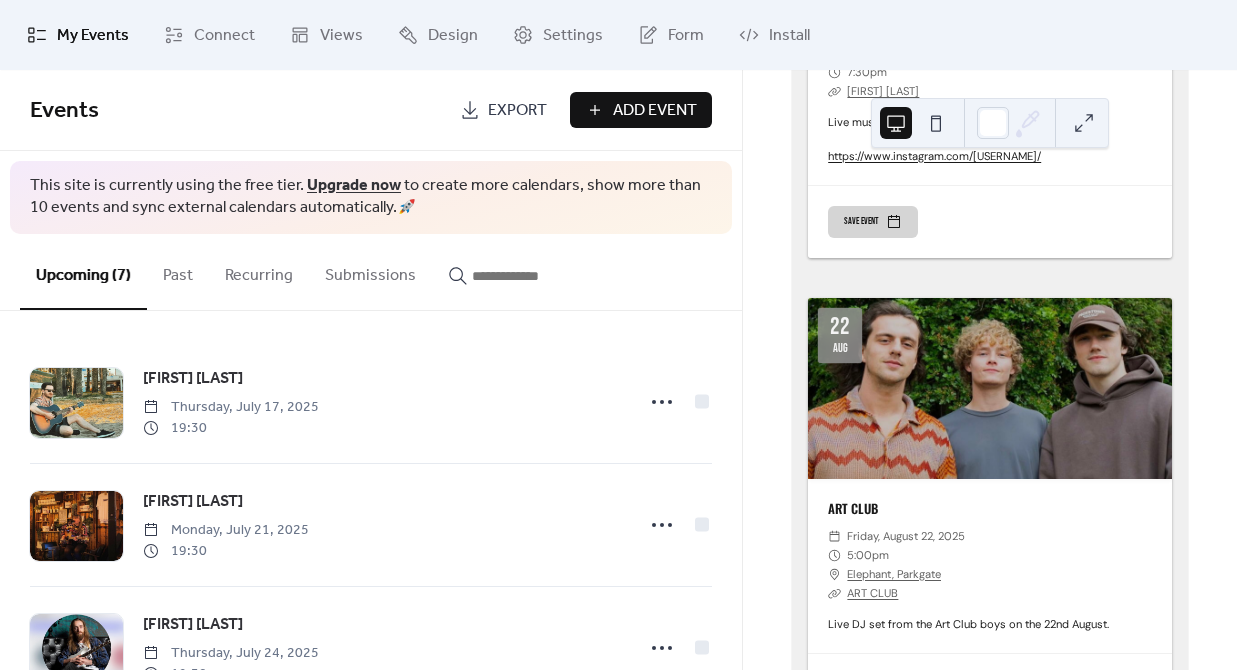 scroll, scrollTop: 2850, scrollLeft: 0, axis: vertical 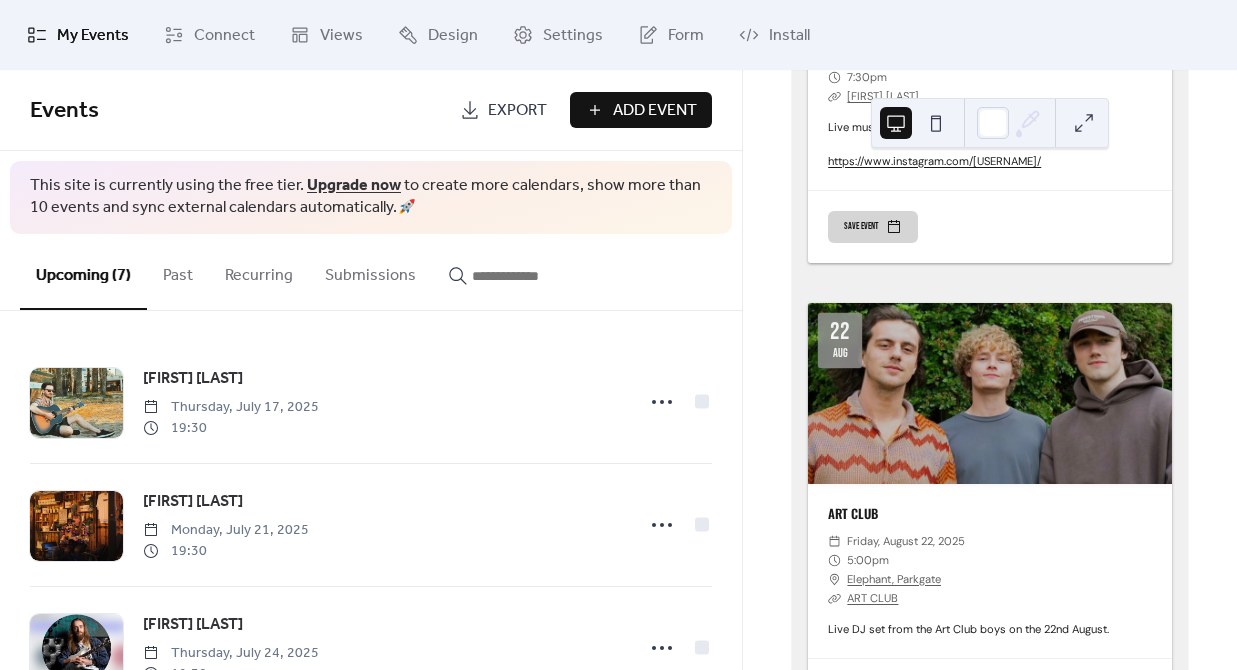 click on "Elephant, Parkgate" at bounding box center (894, 579) 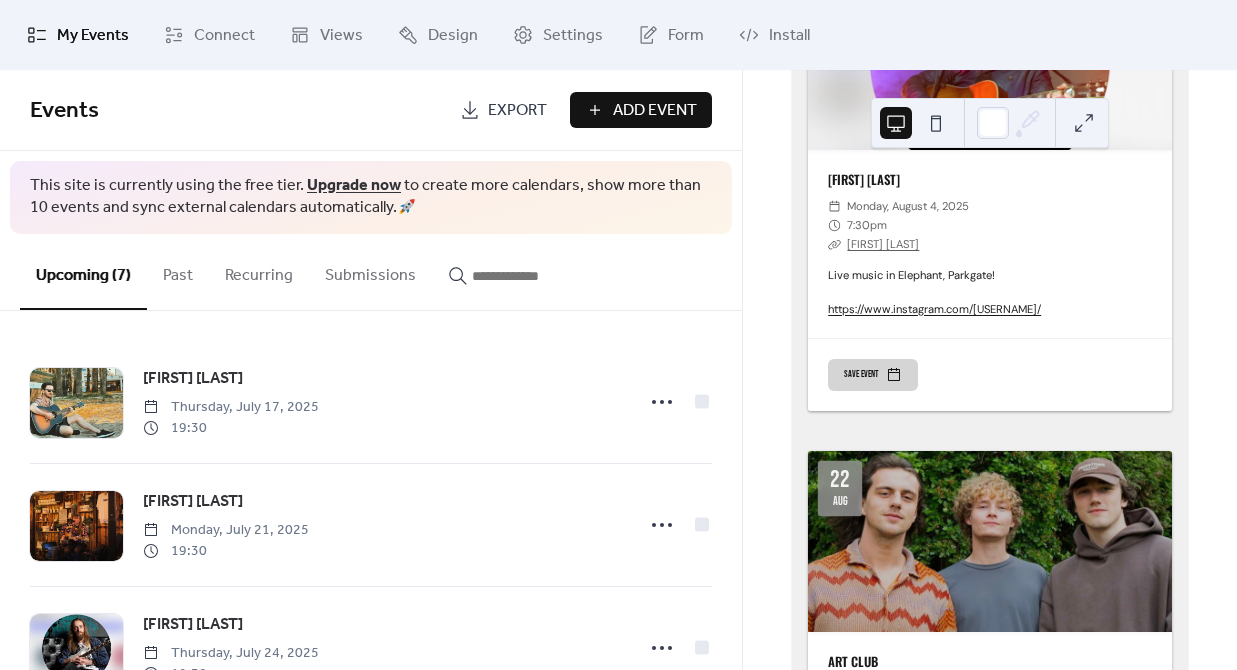 scroll, scrollTop: 2646, scrollLeft: 0, axis: vertical 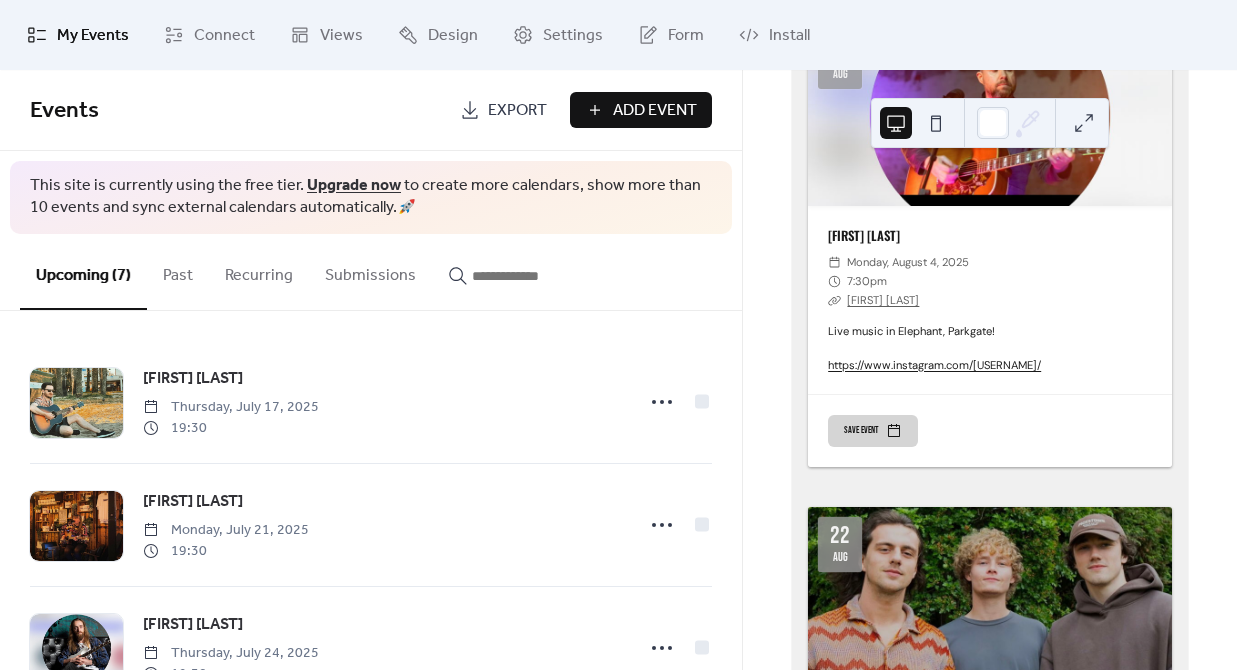 click on "​ [FIRST] [LAST]" at bounding box center [990, 300] 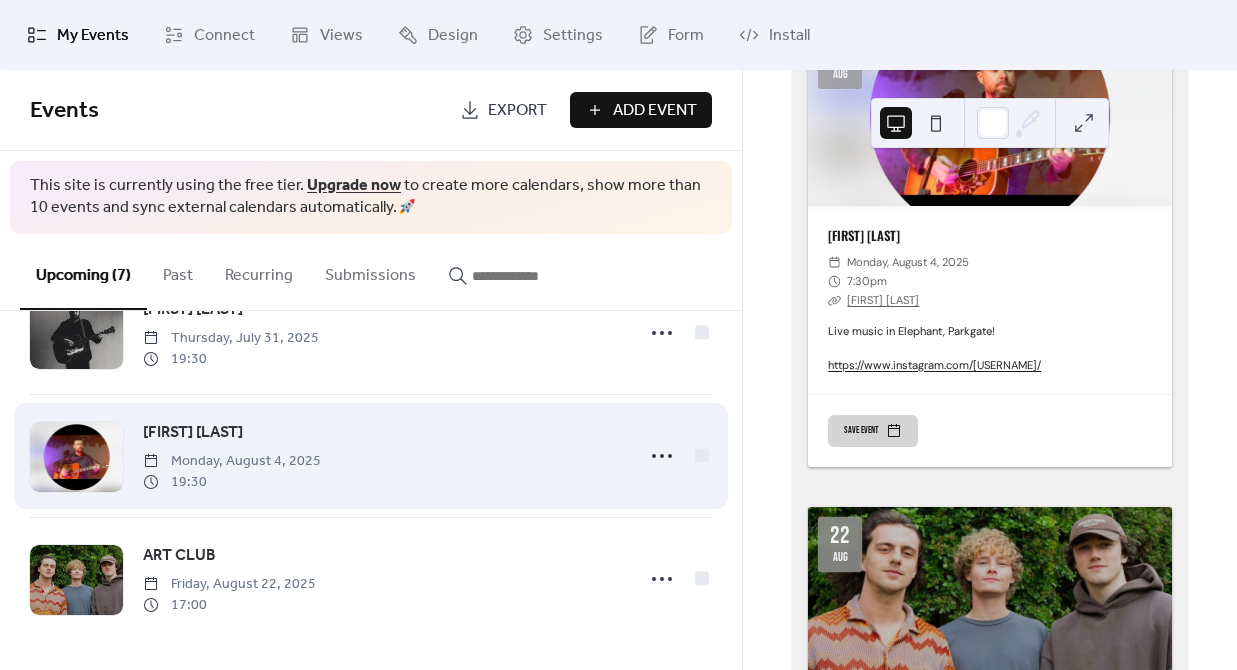 click on "[FIRST] [LAST]" at bounding box center (193, 433) 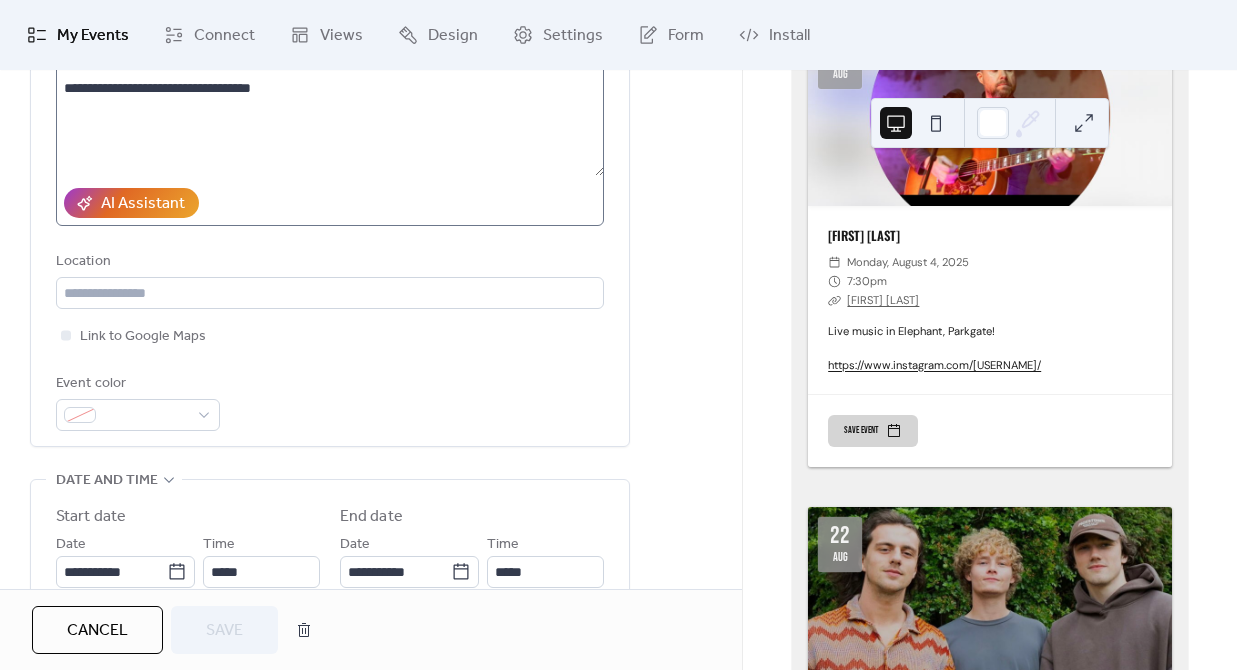 scroll, scrollTop: 328, scrollLeft: 0, axis: vertical 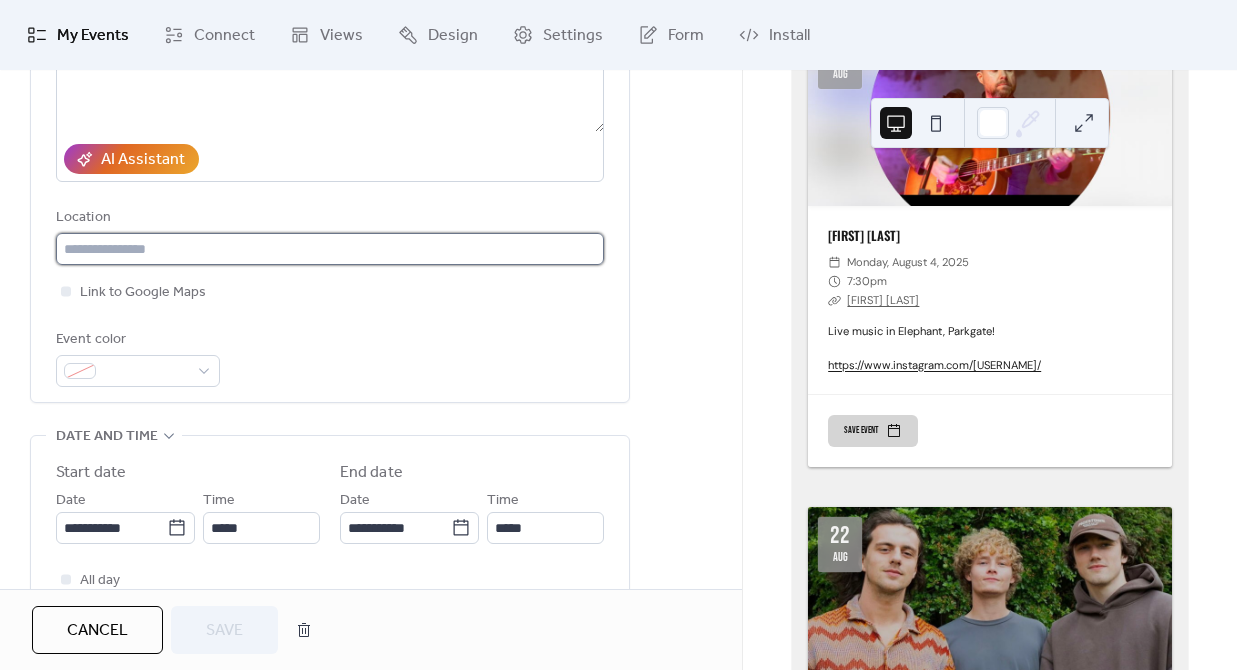 click at bounding box center (330, 249) 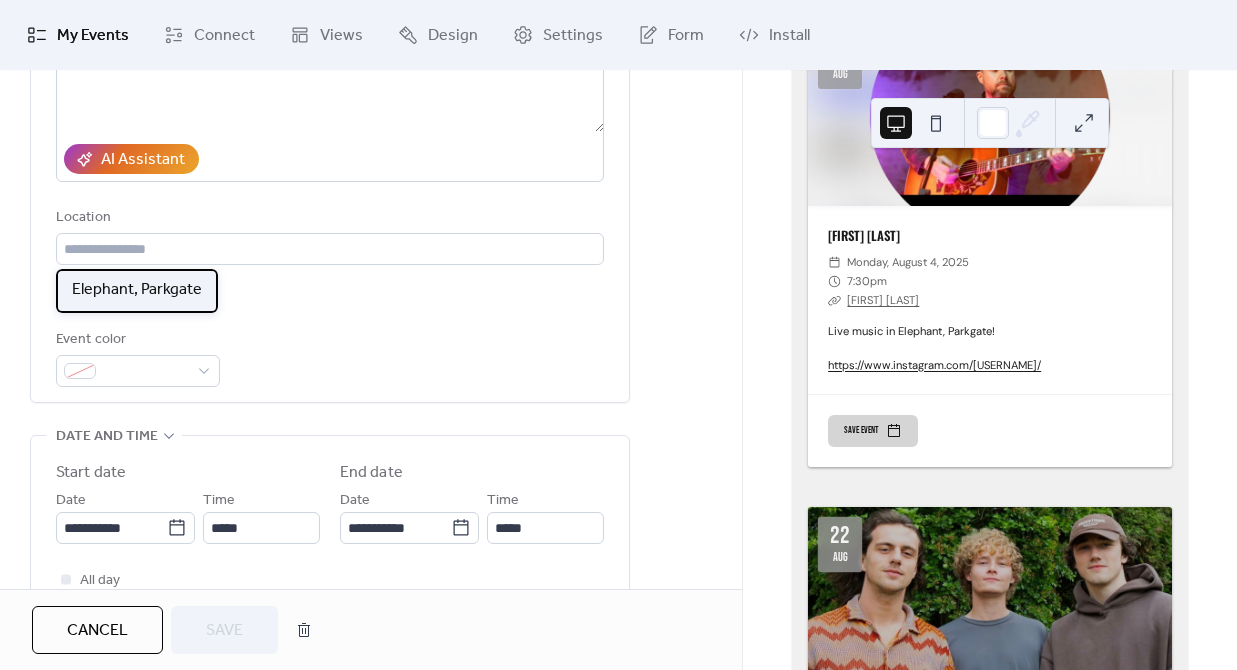 click on "Elephant, Parkgate" at bounding box center (137, 290) 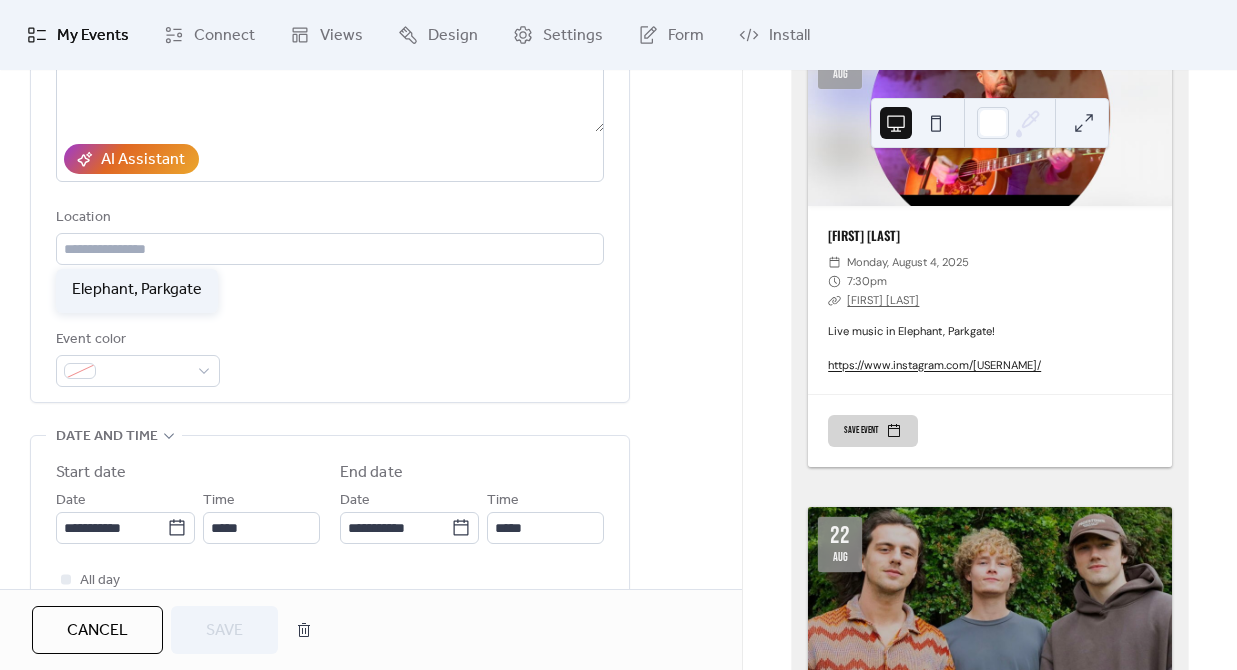 type on "**********" 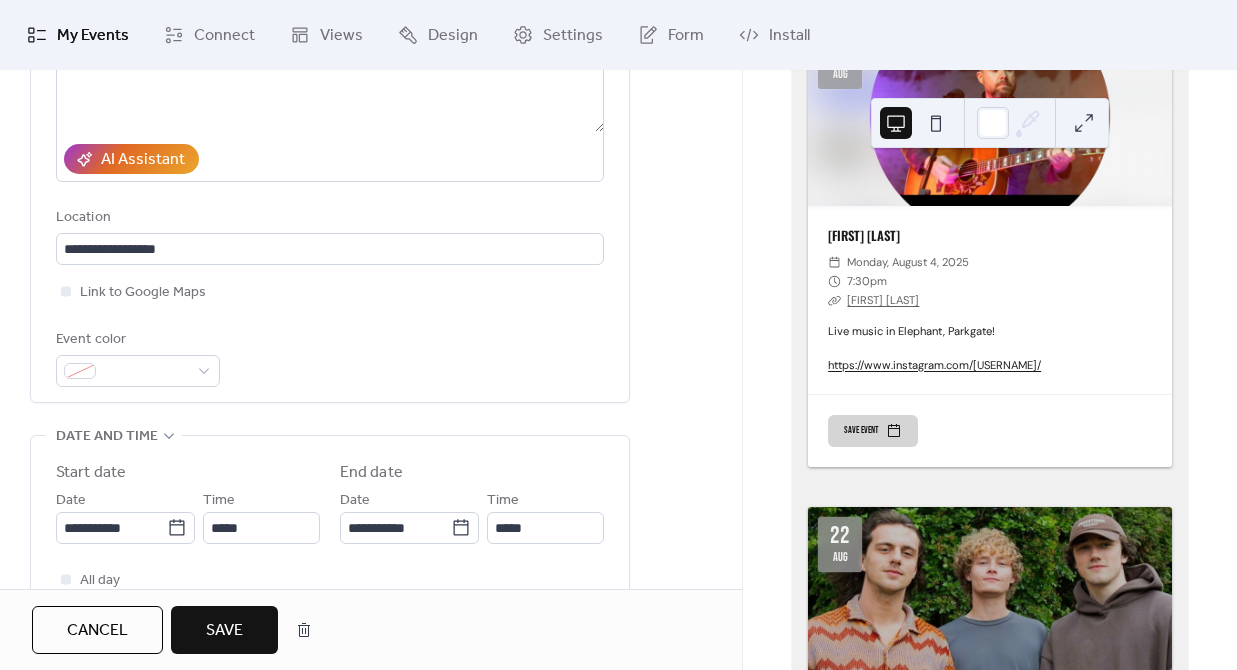 click on "Save" at bounding box center [224, 631] 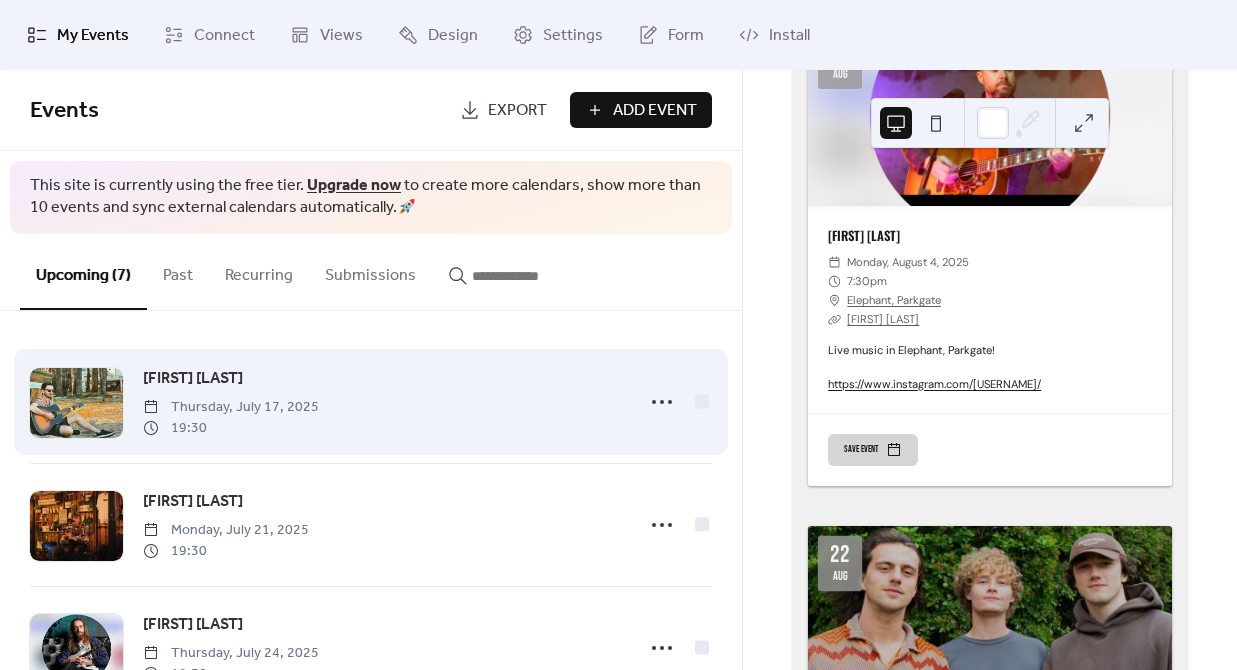 scroll, scrollTop: 3, scrollLeft: 0, axis: vertical 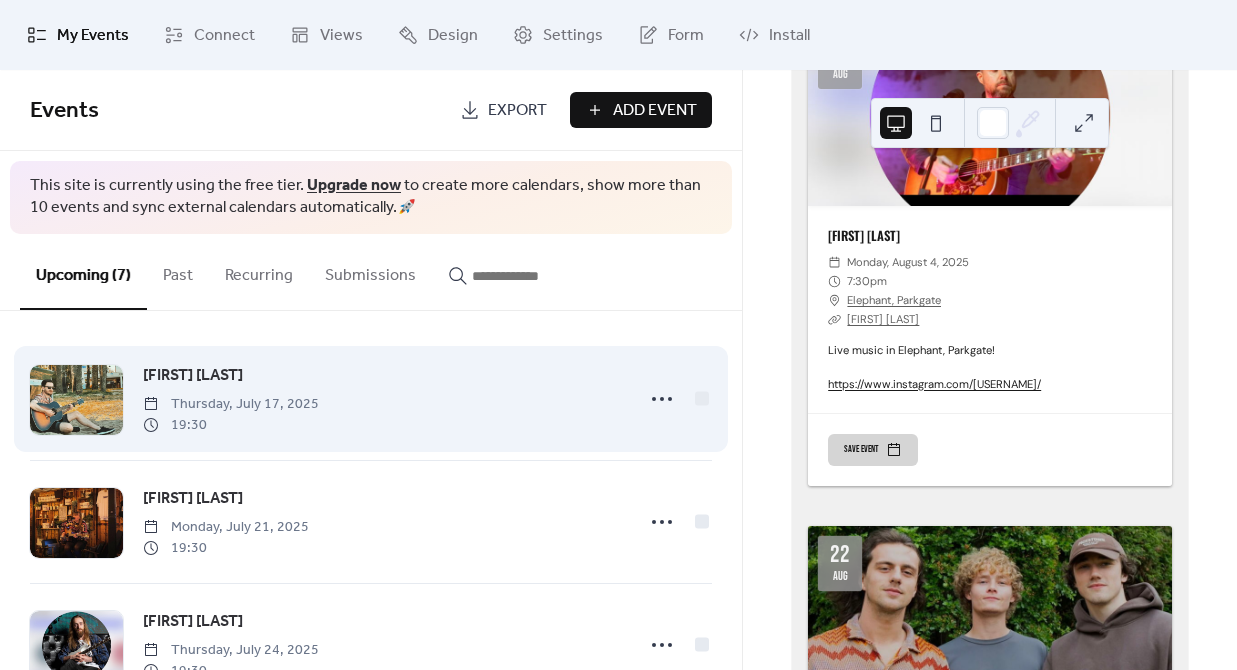 click on "[FIRST] [LAST] Thursday, July 17, 2025 19:30" at bounding box center [382, 399] 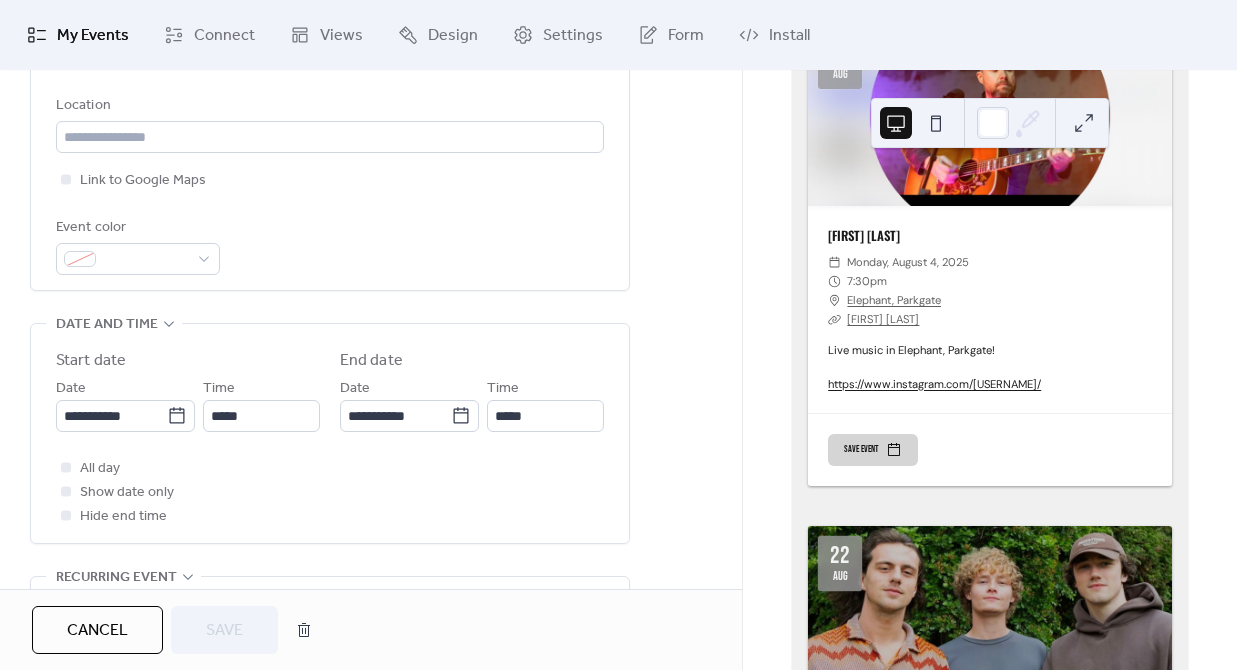scroll, scrollTop: 441, scrollLeft: 0, axis: vertical 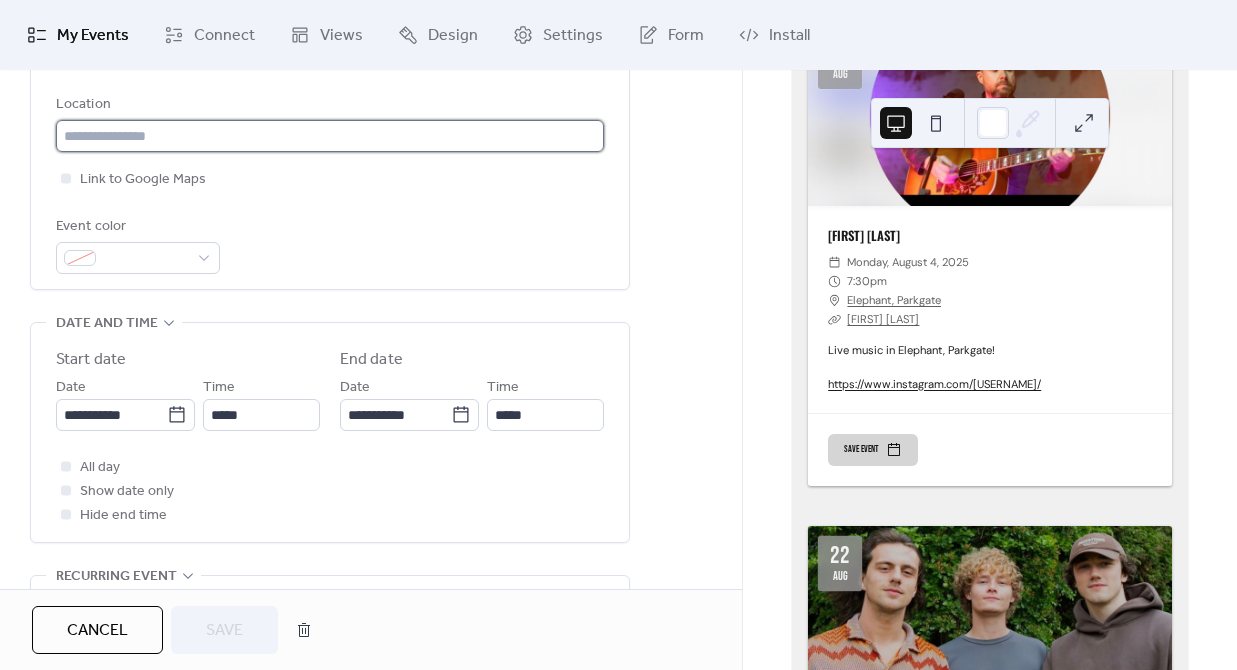 click at bounding box center (330, 136) 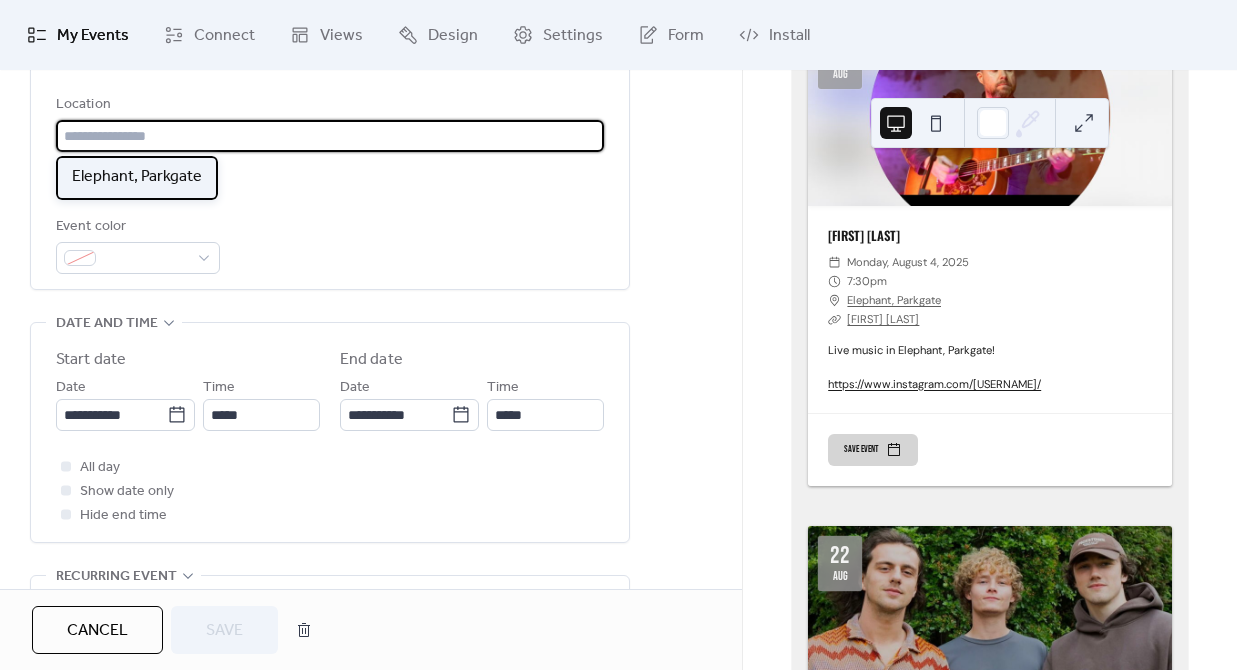 click on "Elephant, Parkgate" at bounding box center [137, 177] 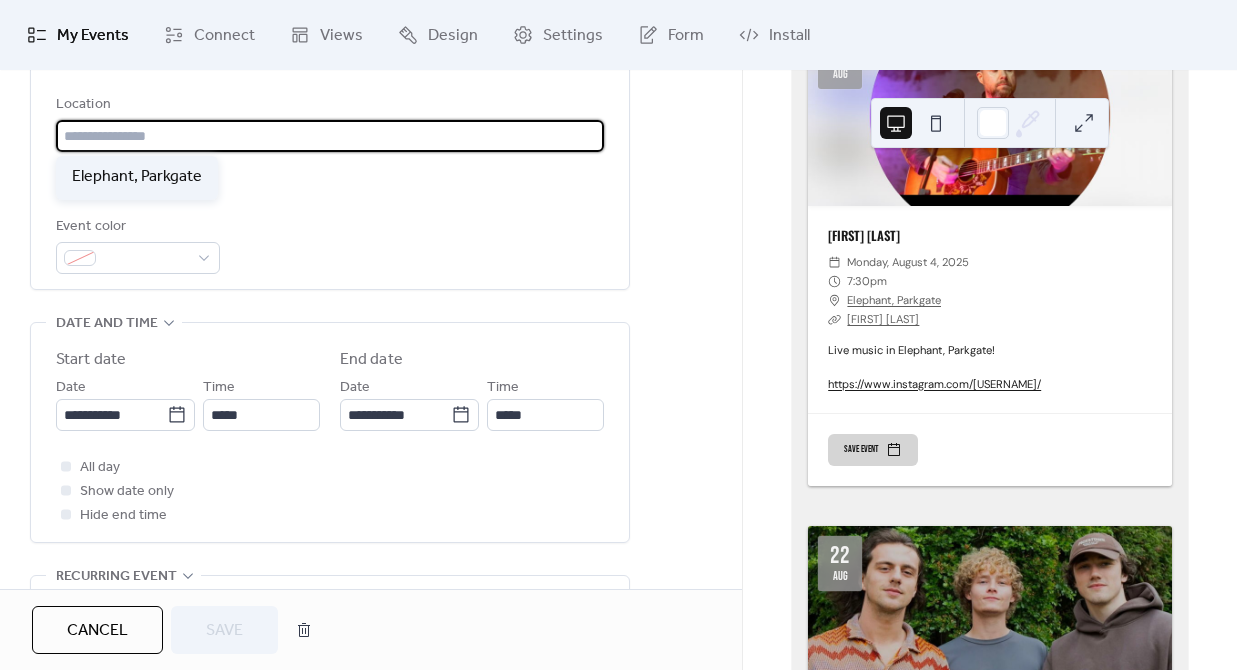 type on "**********" 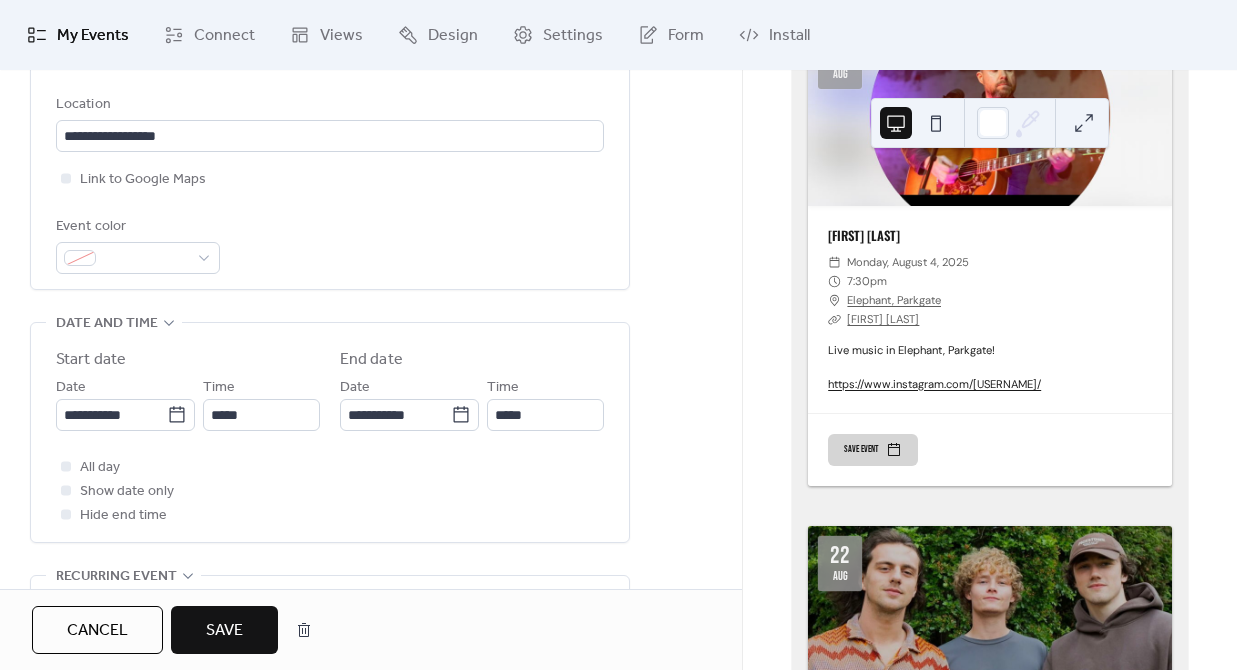 click on "Save" at bounding box center (224, 630) 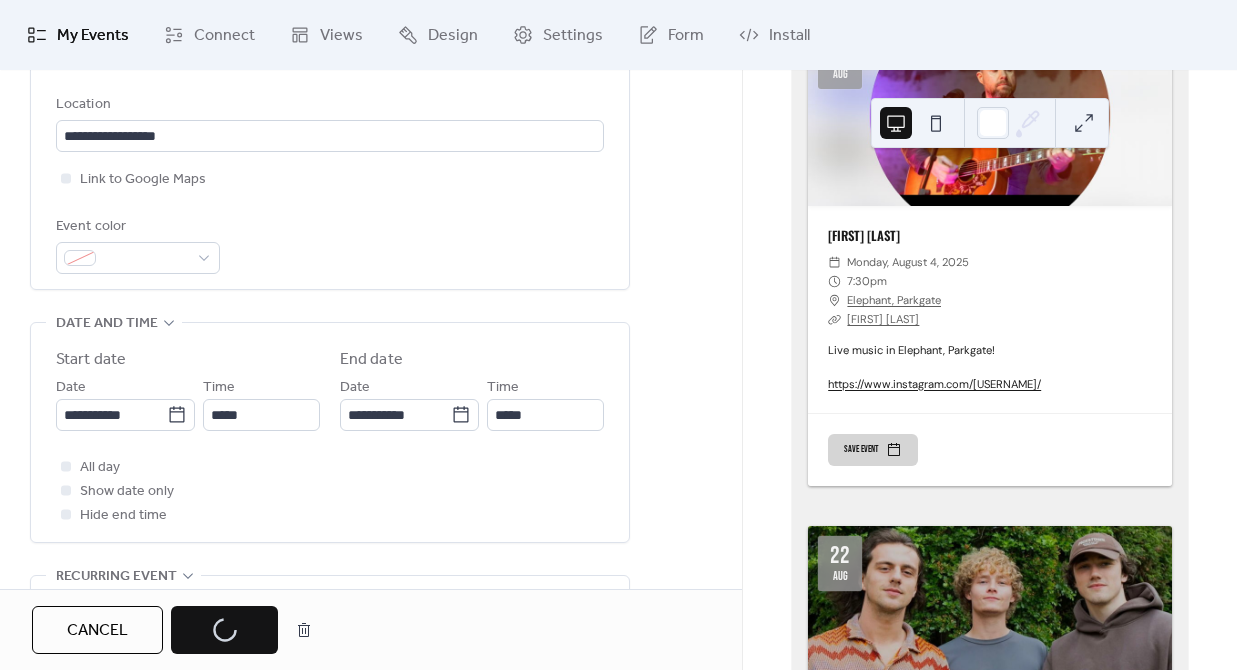scroll, scrollTop: 2665, scrollLeft: 0, axis: vertical 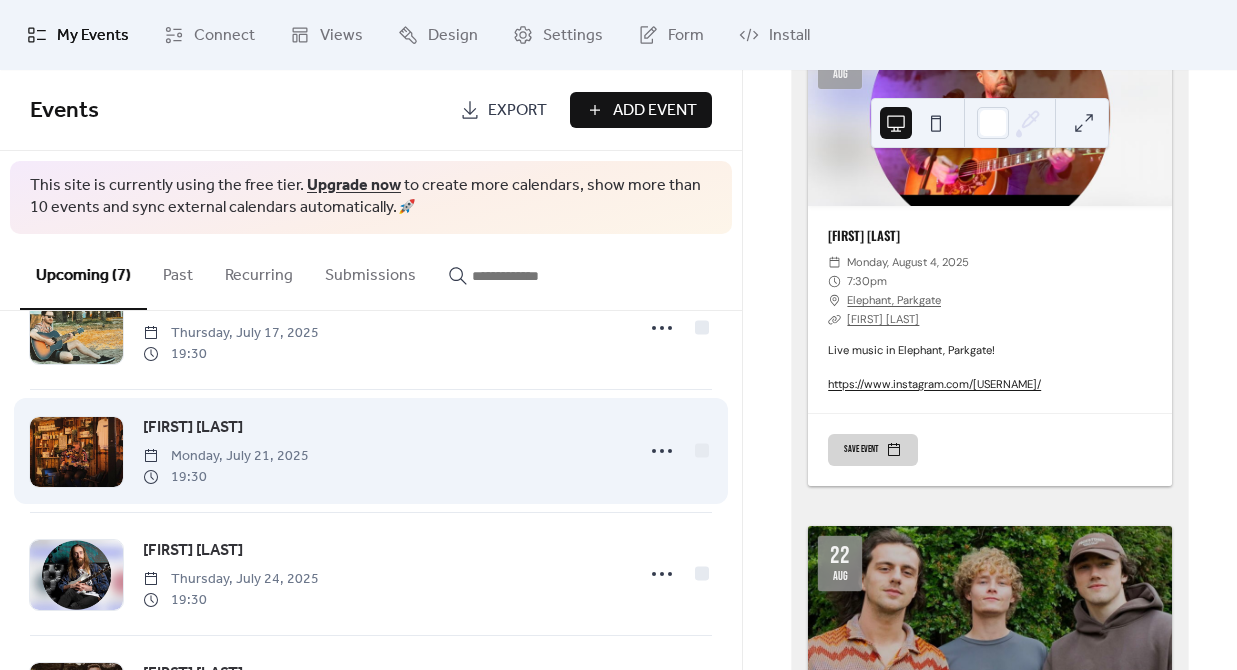 click on "[FIRST] [LAST]" at bounding box center (193, 428) 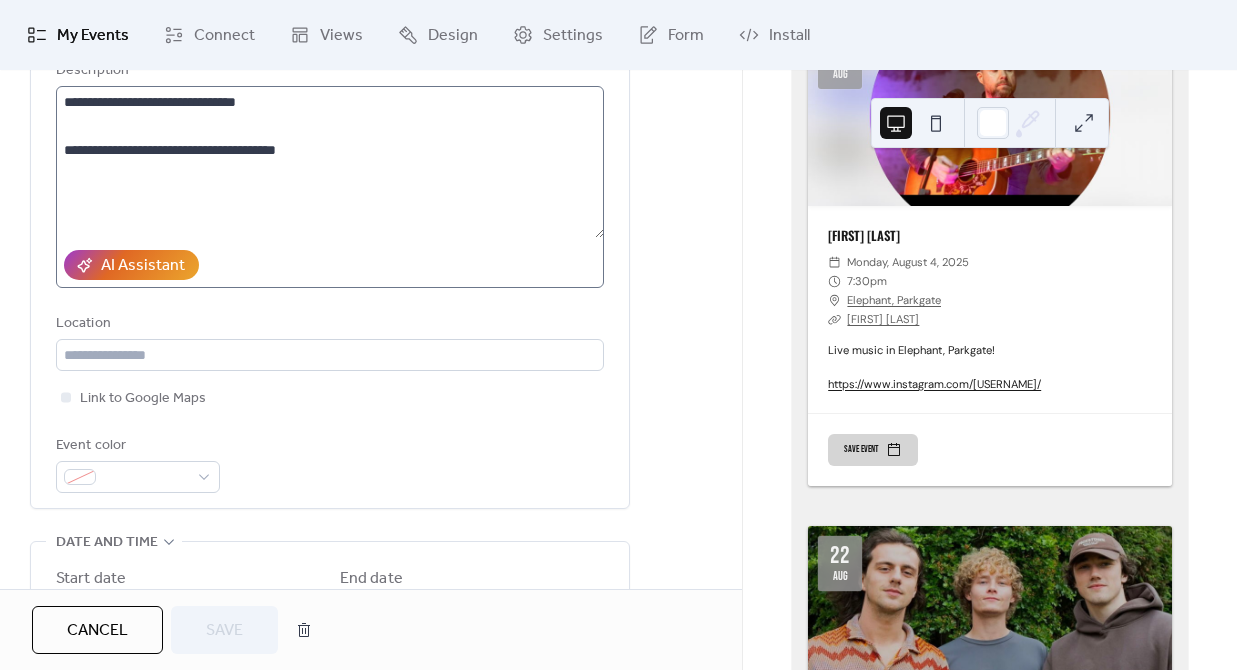 scroll, scrollTop: 228, scrollLeft: 0, axis: vertical 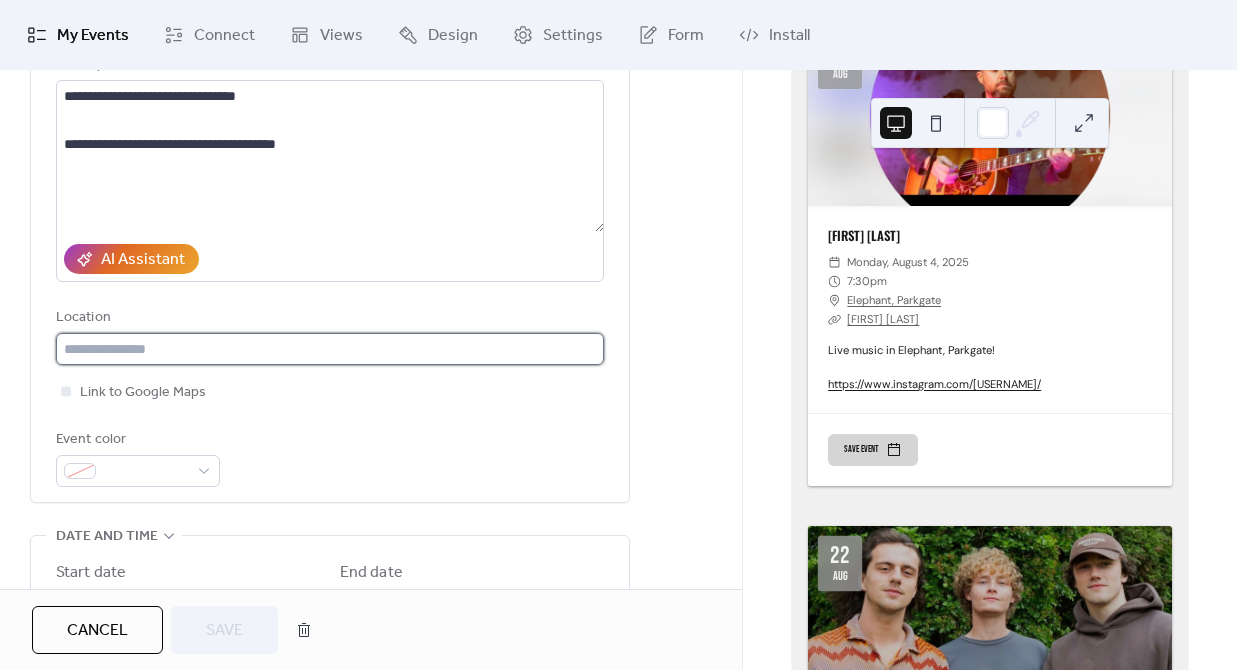 click at bounding box center [330, 349] 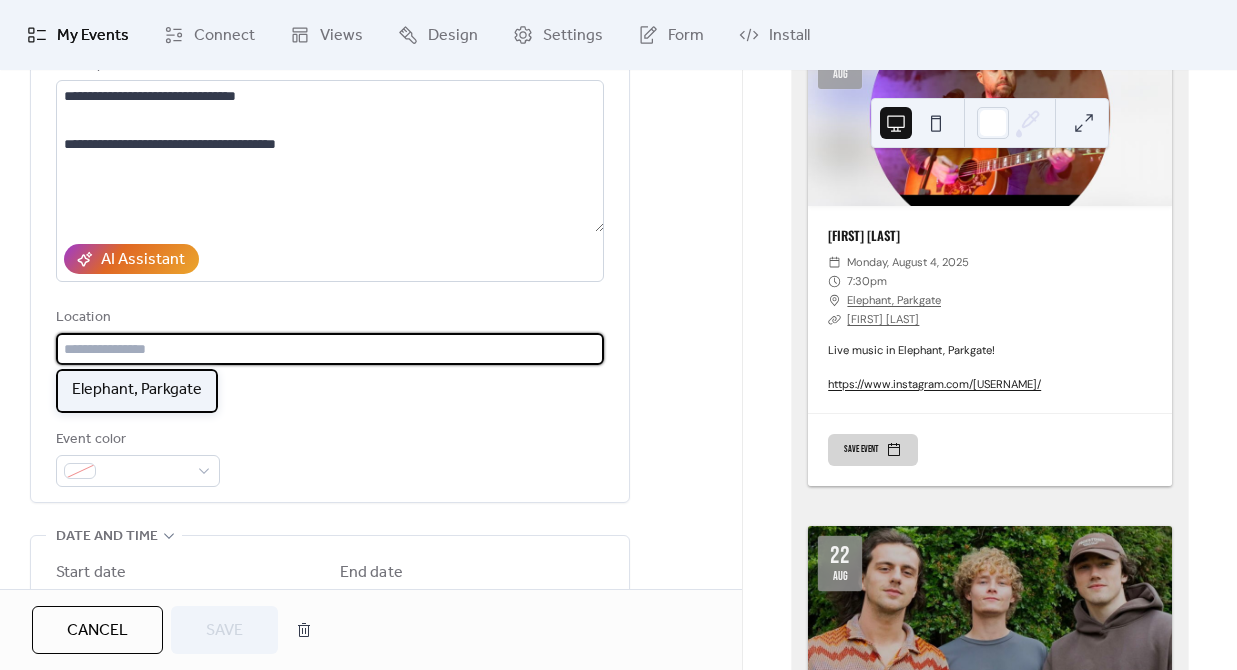click on "Elephant, Parkgate" at bounding box center (137, 390) 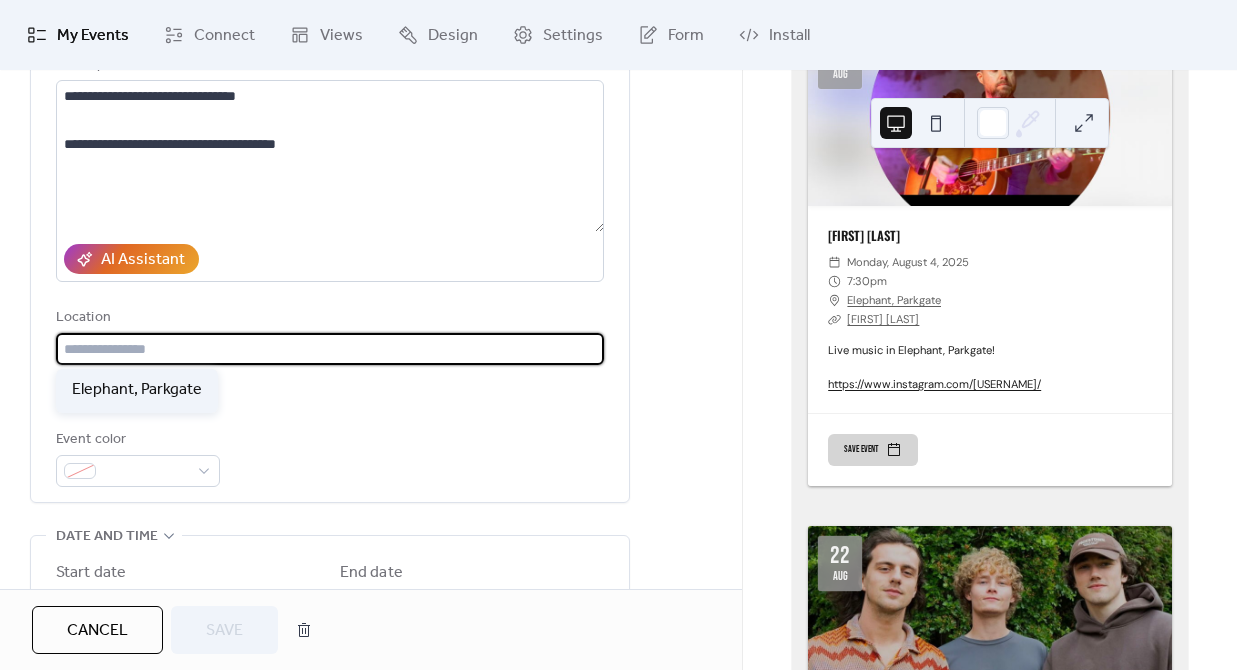 type on "**********" 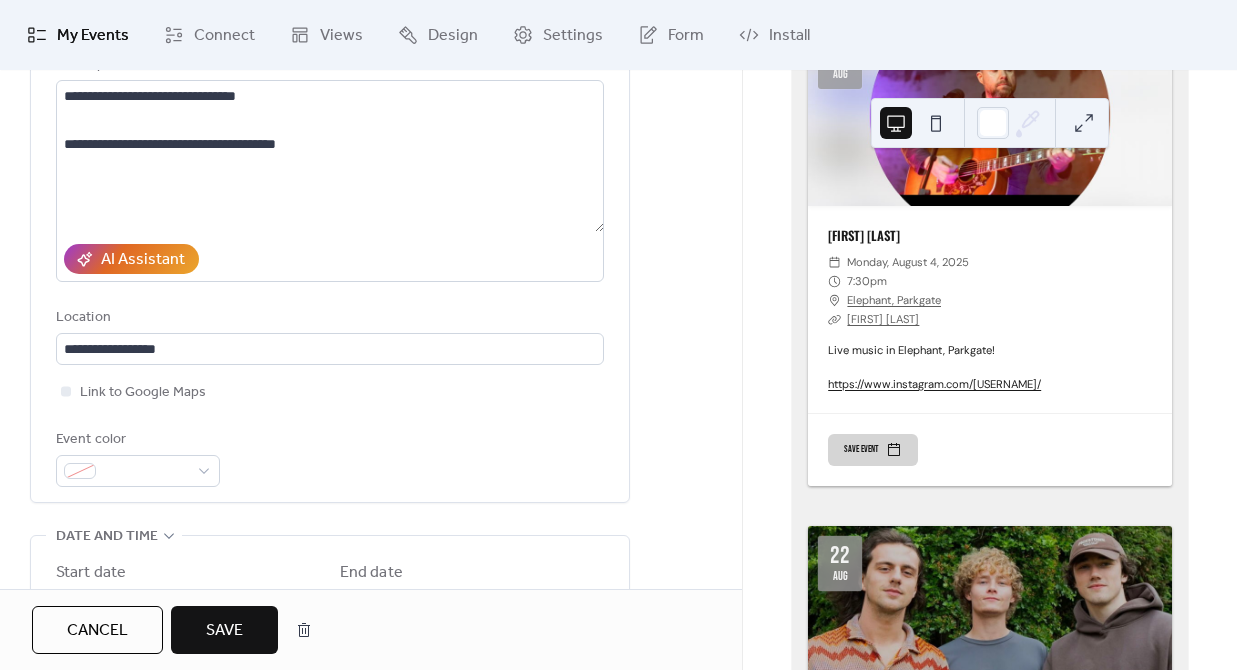 click on "Save" at bounding box center [224, 630] 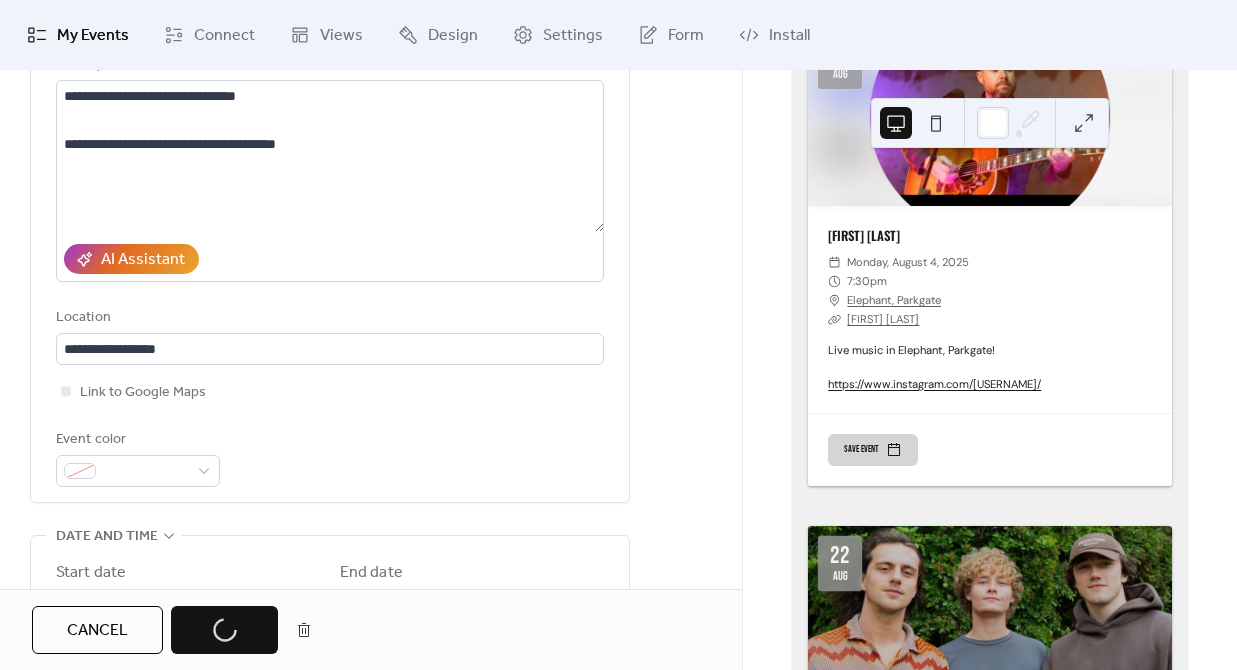 scroll, scrollTop: 2684, scrollLeft: 0, axis: vertical 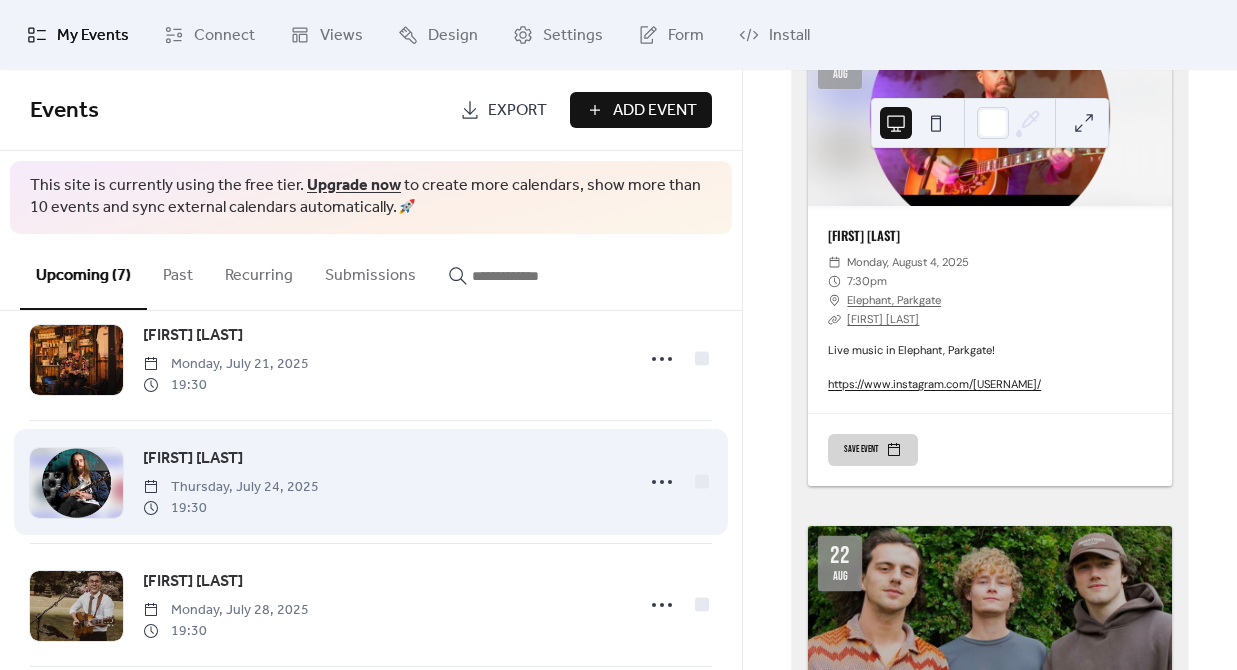 click on "[FIRST] [LAST]" at bounding box center [193, 459] 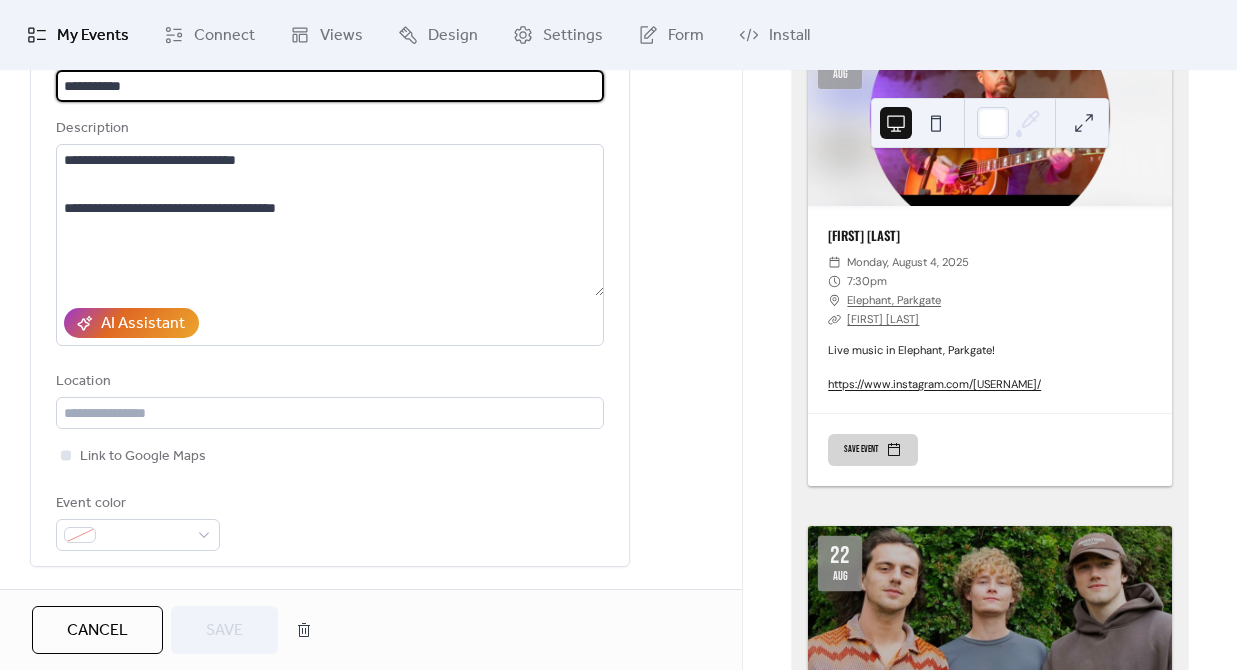 scroll, scrollTop: 166, scrollLeft: 0, axis: vertical 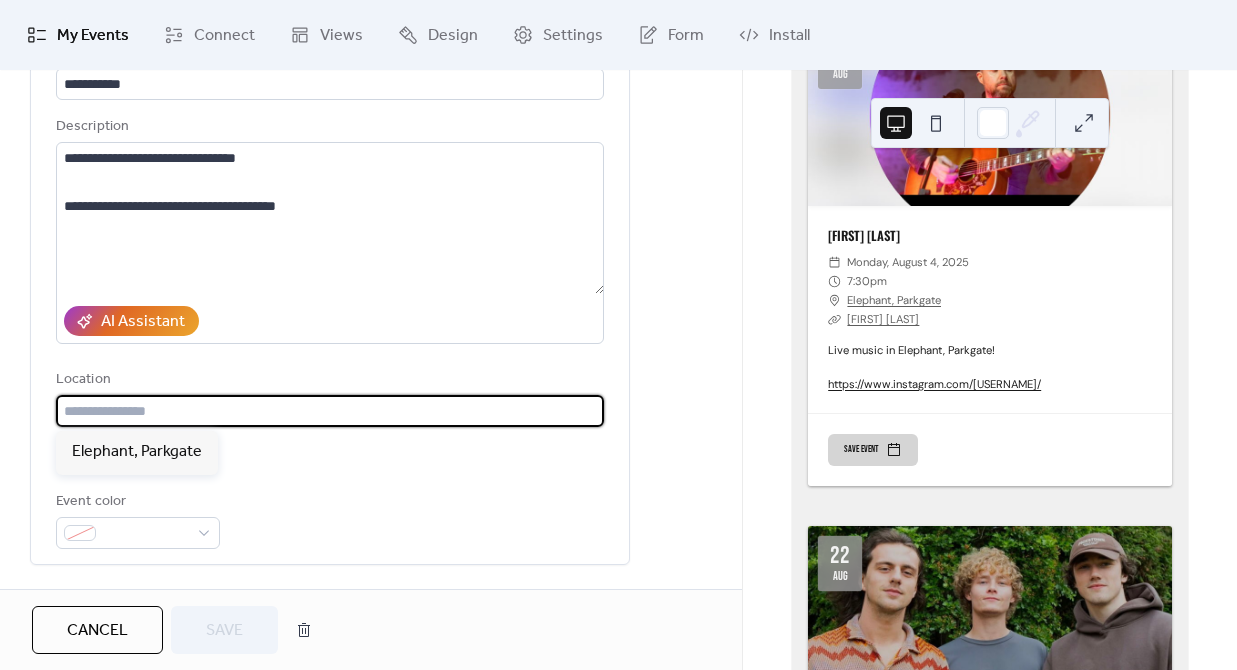 click at bounding box center [330, 411] 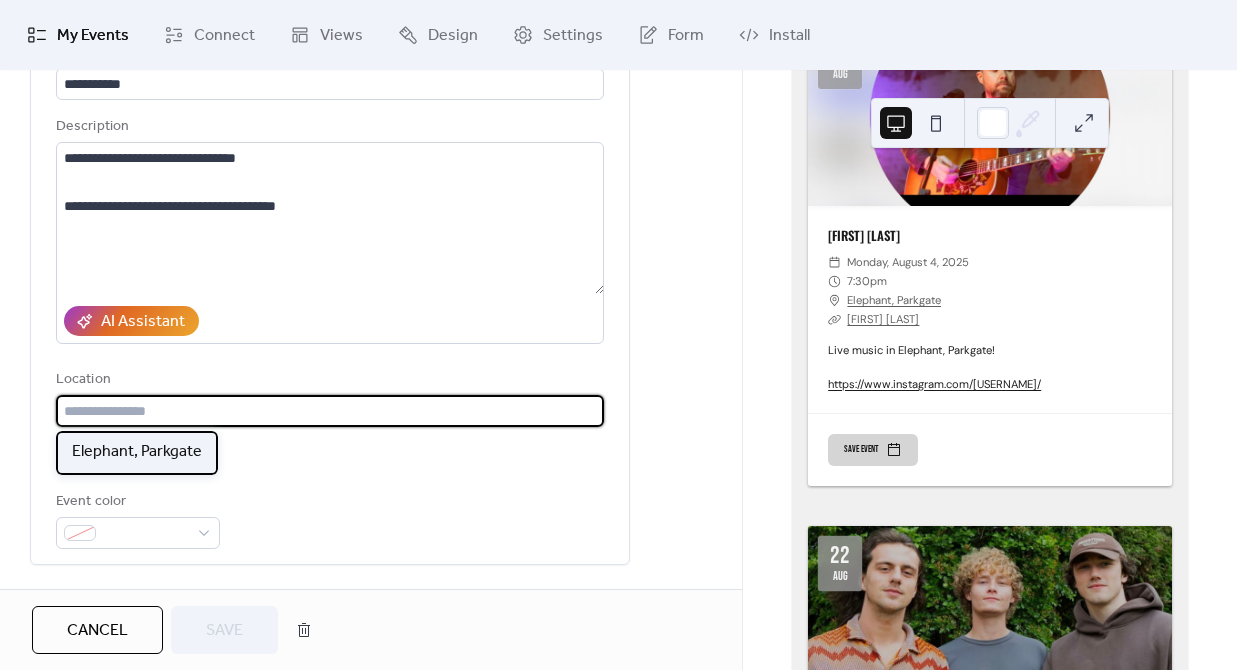 click on "Elephant, Parkgate" at bounding box center (137, 452) 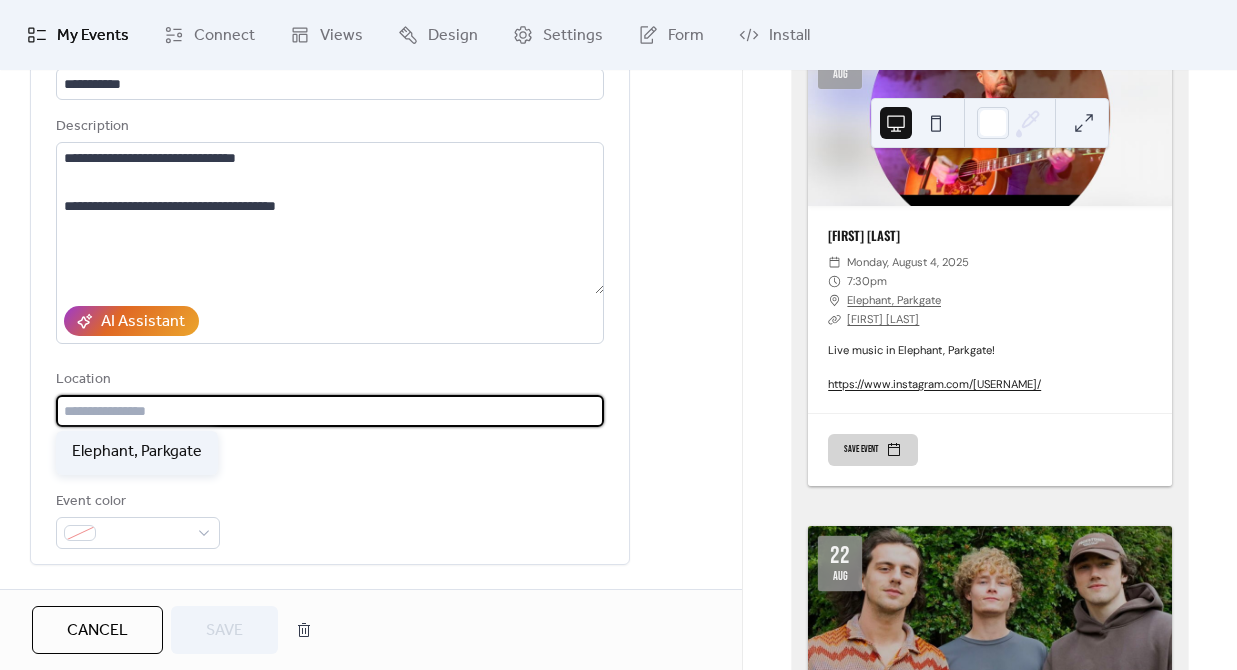 type on "**********" 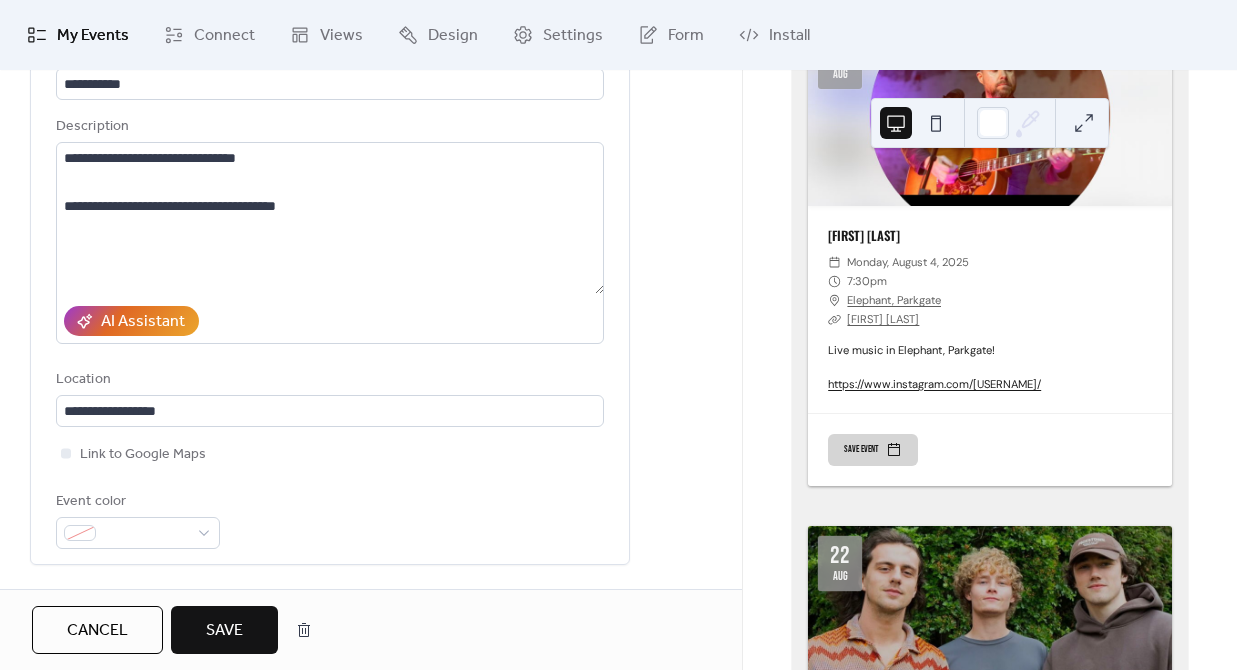click on "Save" at bounding box center [224, 631] 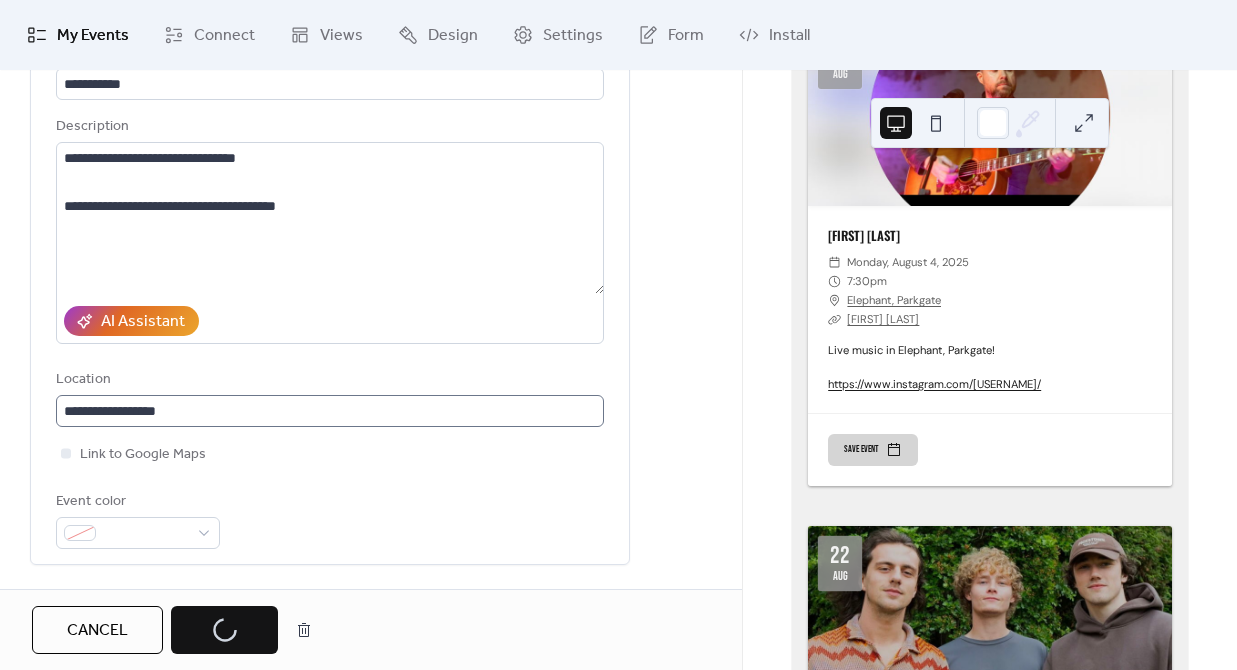 scroll, scrollTop: 2703, scrollLeft: 0, axis: vertical 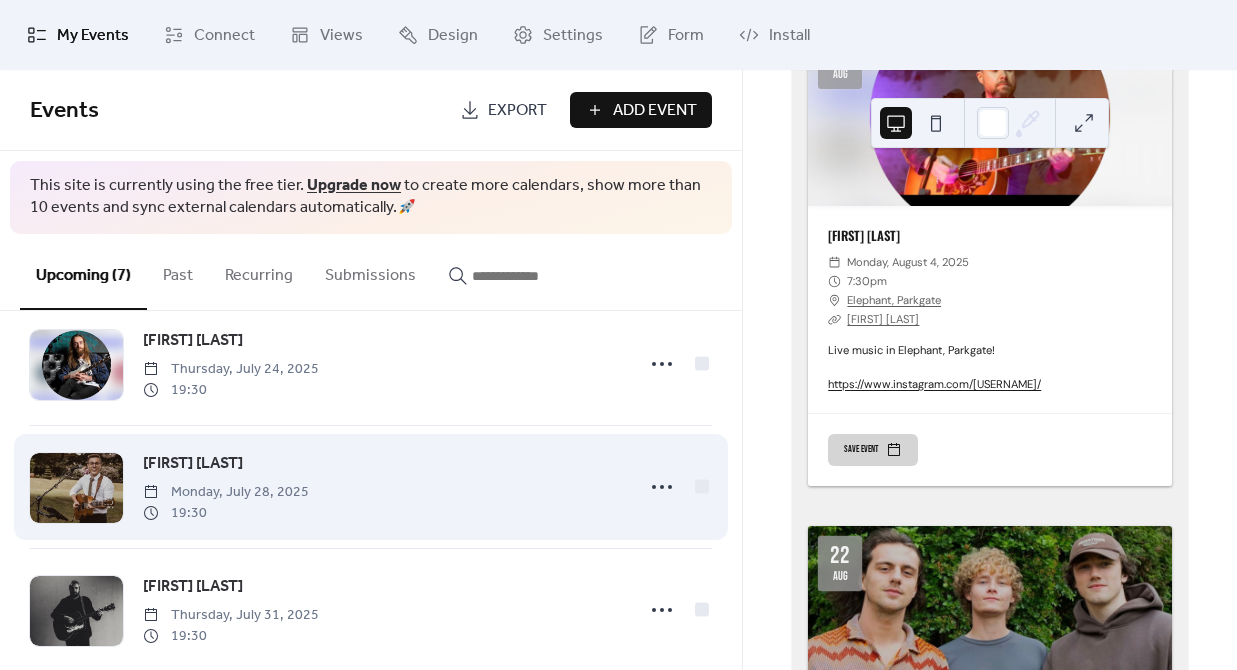 click on "[FIRST] [LAST]" at bounding box center (193, 464) 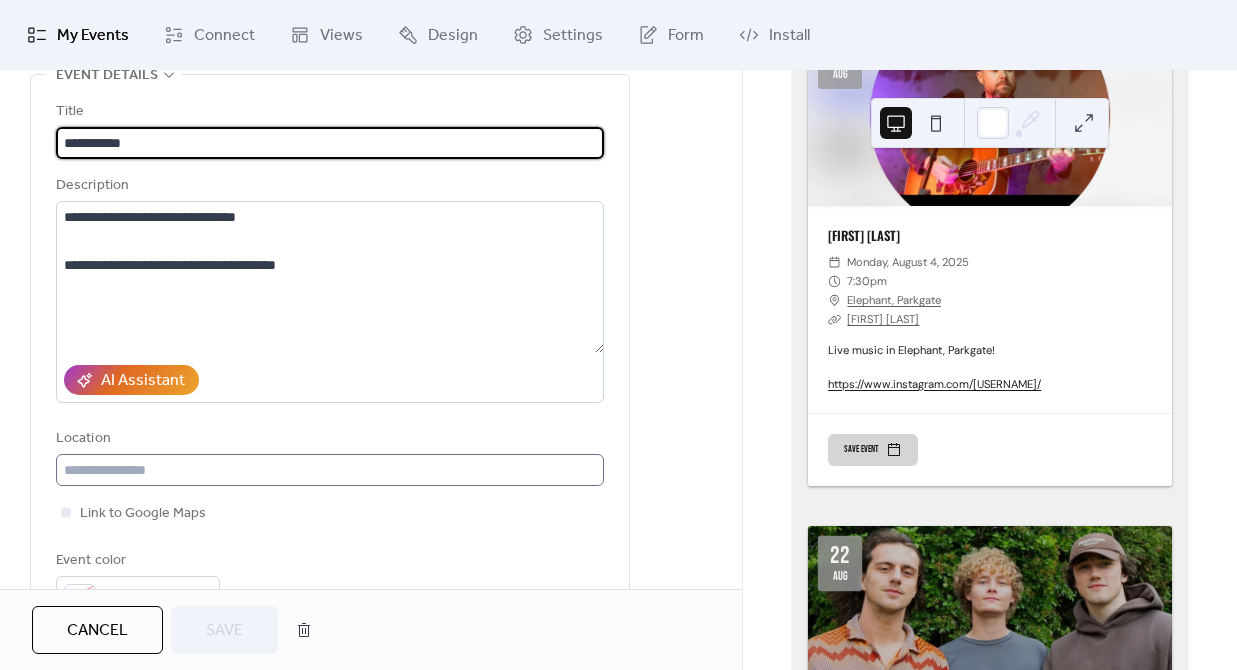 scroll, scrollTop: 106, scrollLeft: 0, axis: vertical 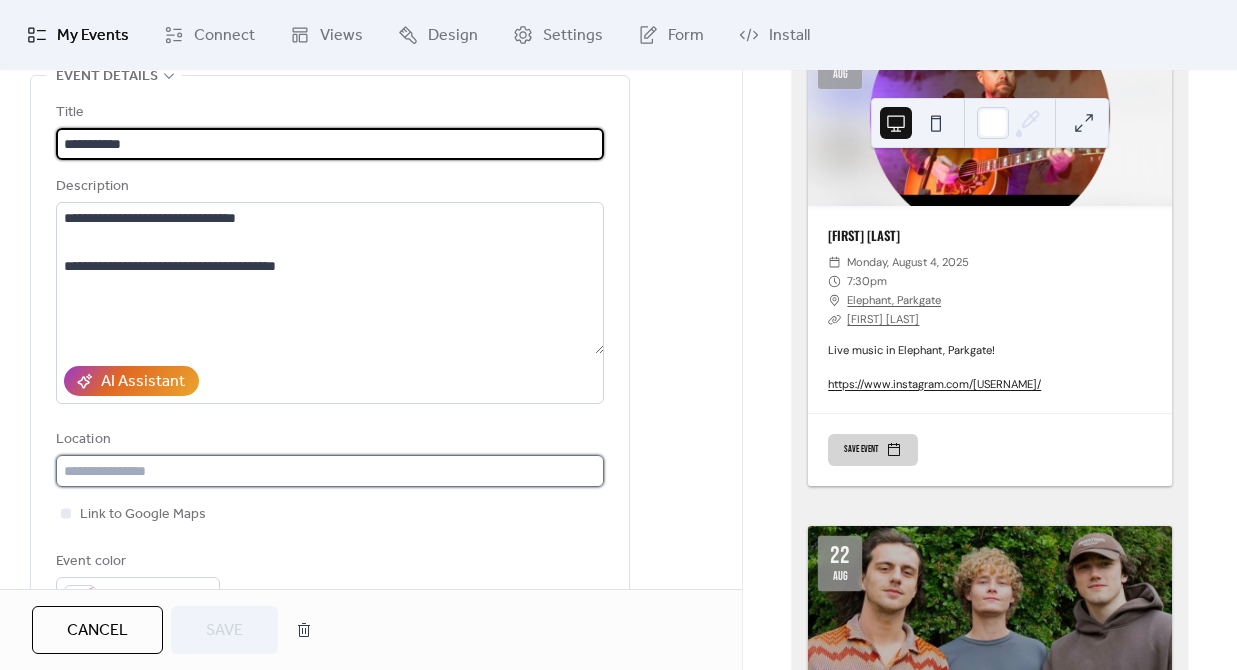 click at bounding box center [330, 471] 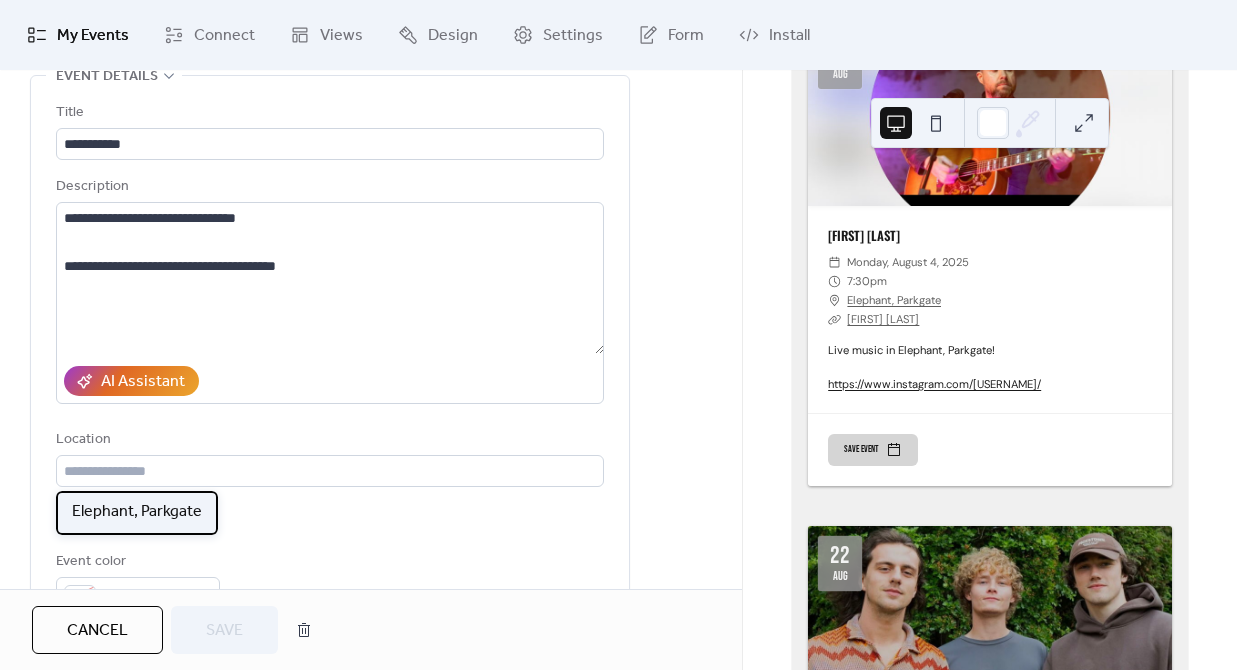 click on "Elephant, Parkgate" at bounding box center [137, 512] 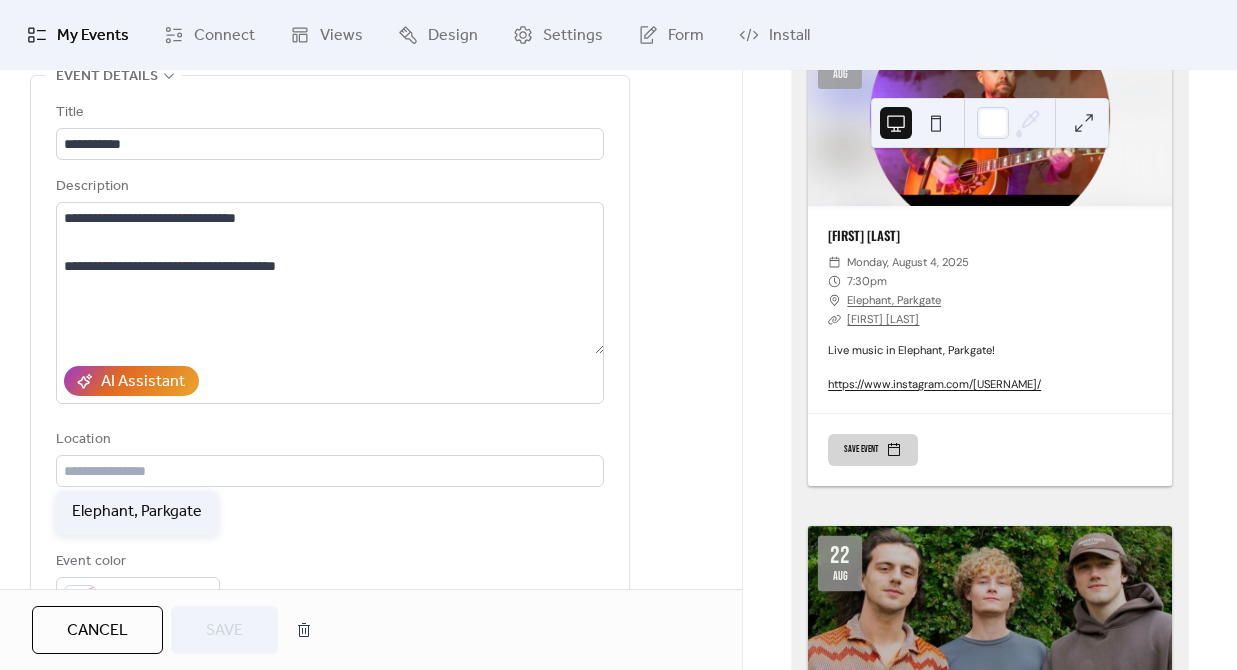 type on "**********" 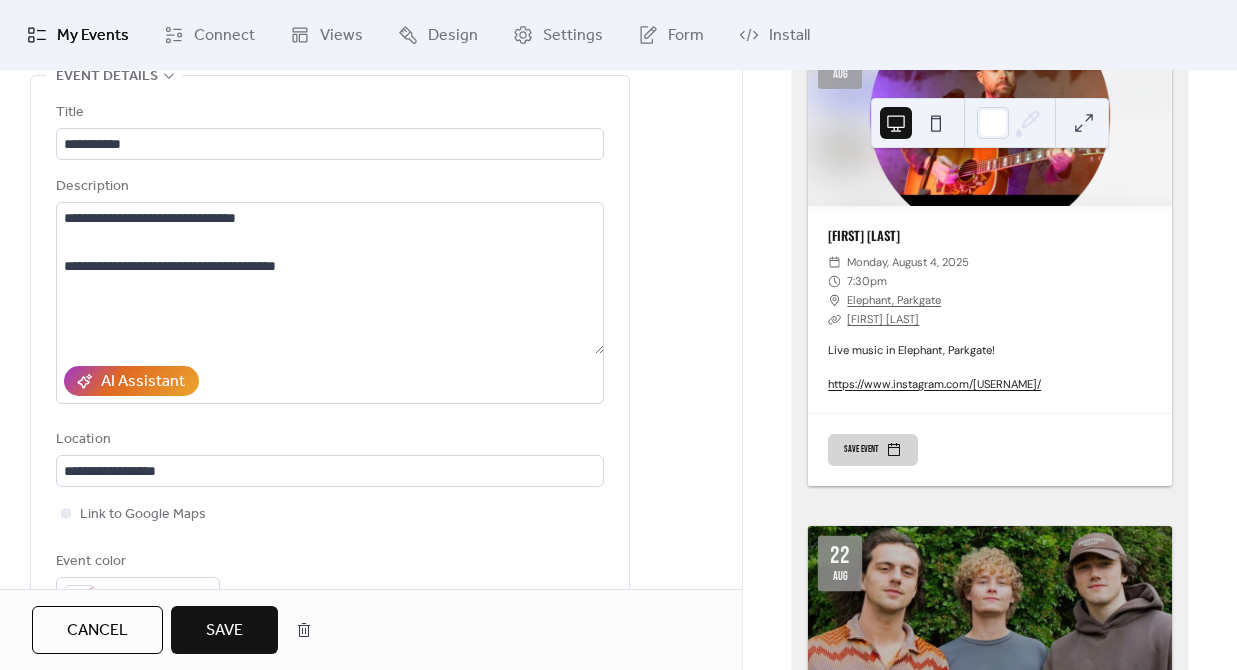 click on "Save" at bounding box center [224, 631] 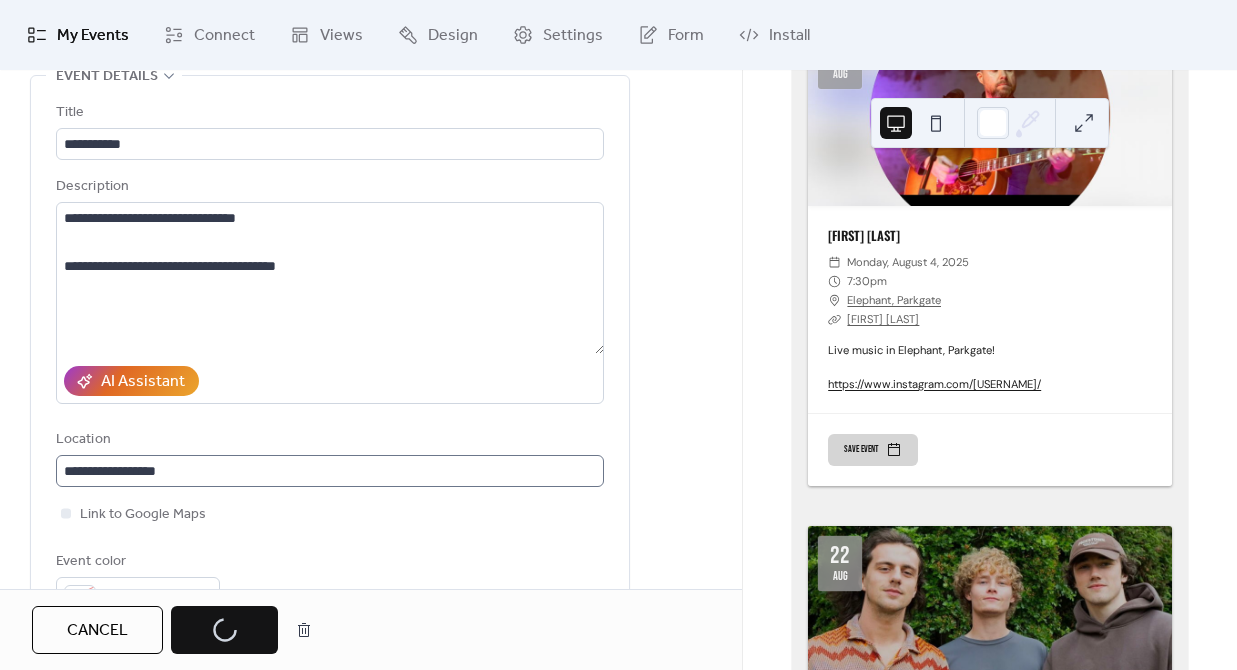 scroll, scrollTop: 2722, scrollLeft: 0, axis: vertical 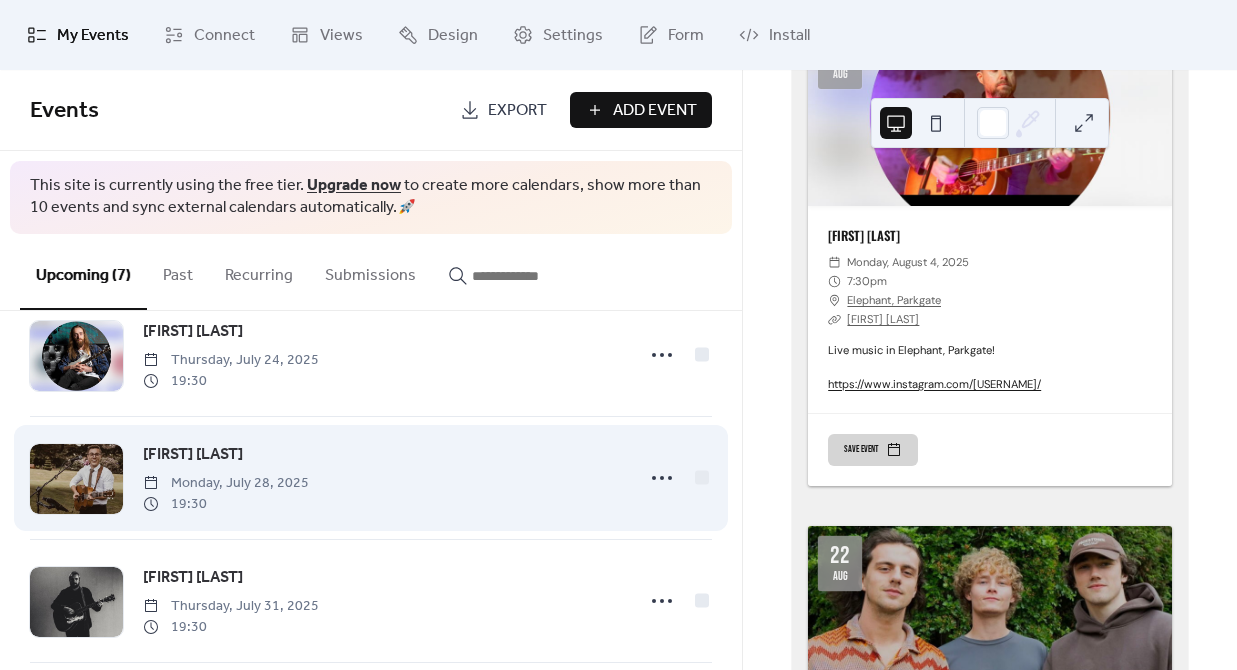 click on "[FIRST] [LAST]" at bounding box center [193, 455] 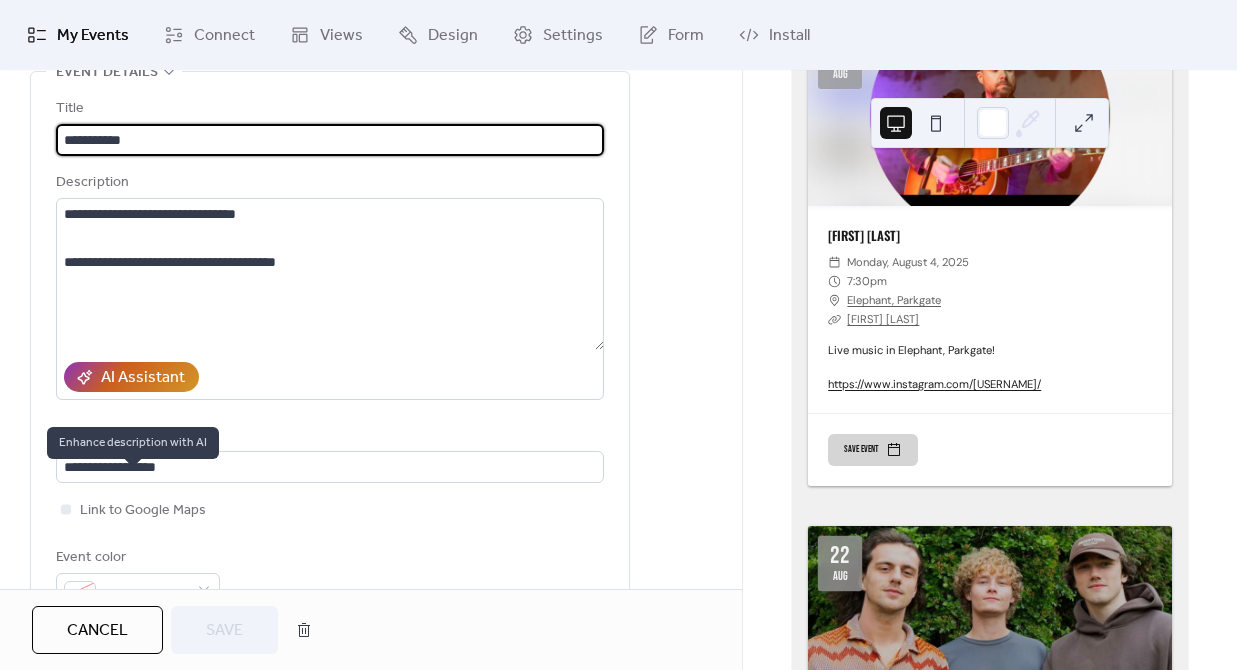scroll, scrollTop: 115, scrollLeft: 0, axis: vertical 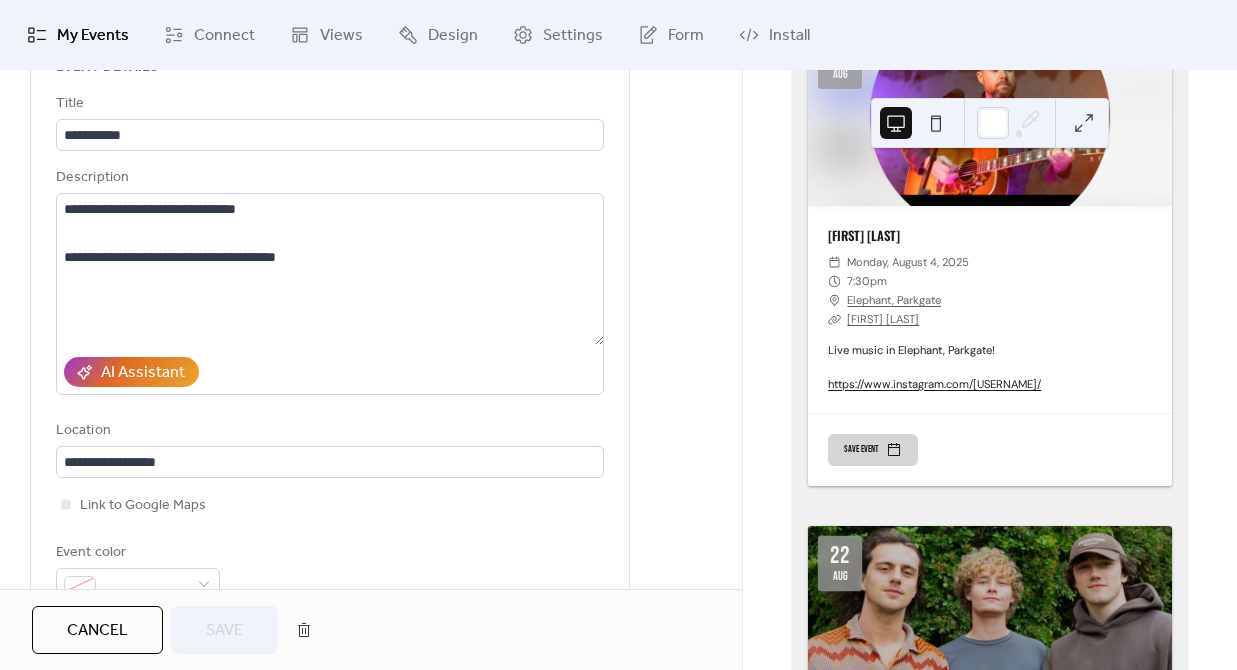 click on "Cancel" at bounding box center (97, 631) 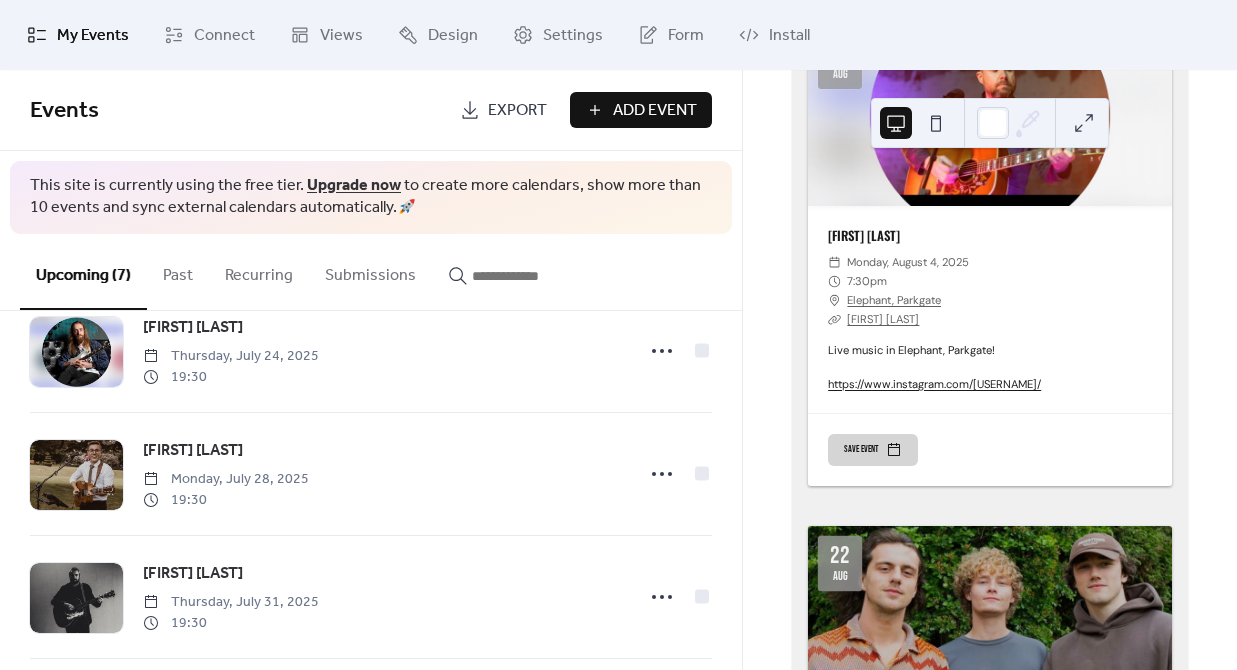 scroll, scrollTop: 323, scrollLeft: 0, axis: vertical 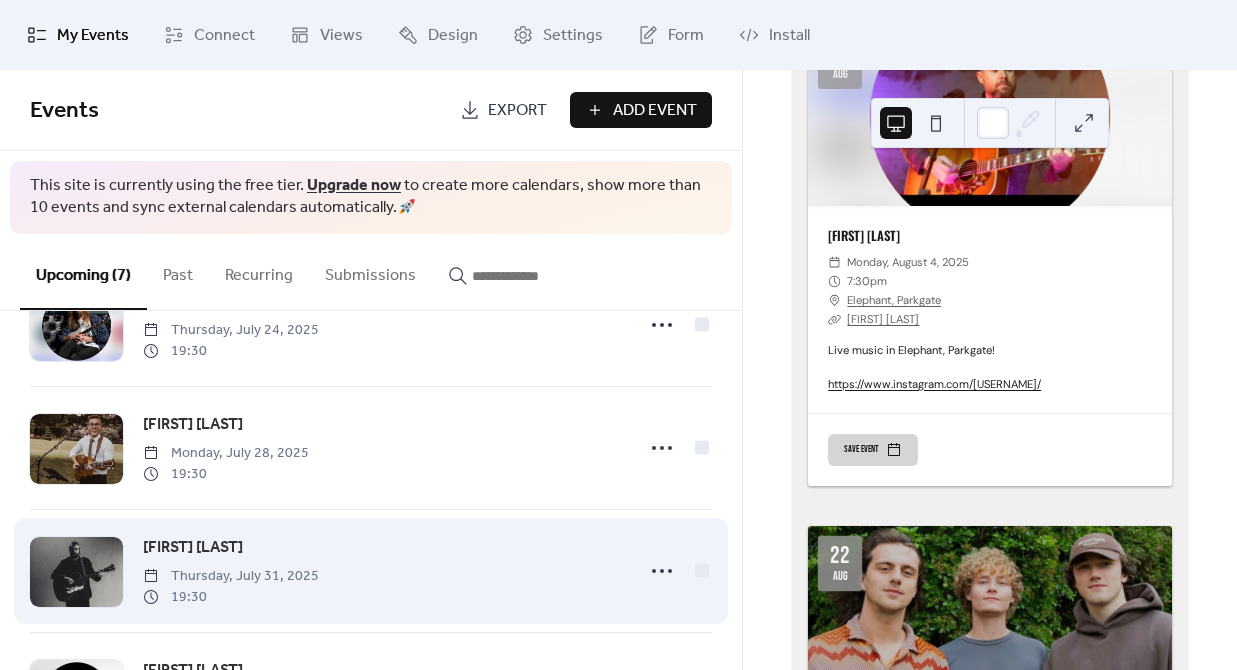 click on "[FIRST] [LAST]" at bounding box center (193, 548) 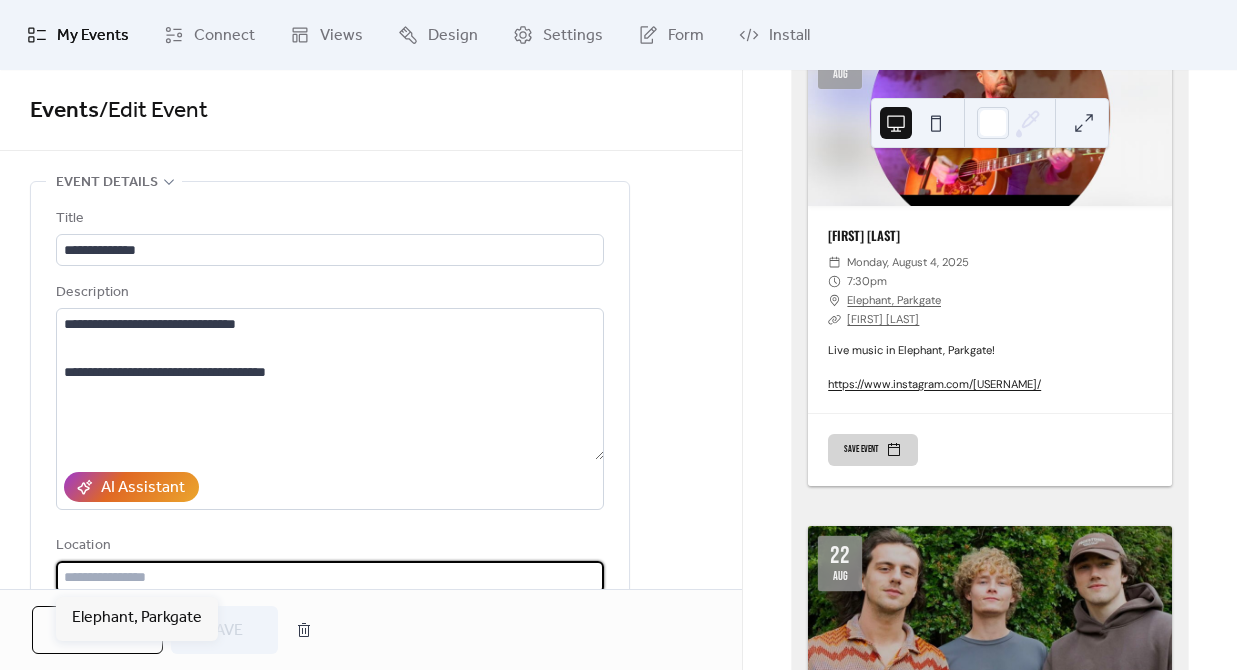 click at bounding box center [330, 577] 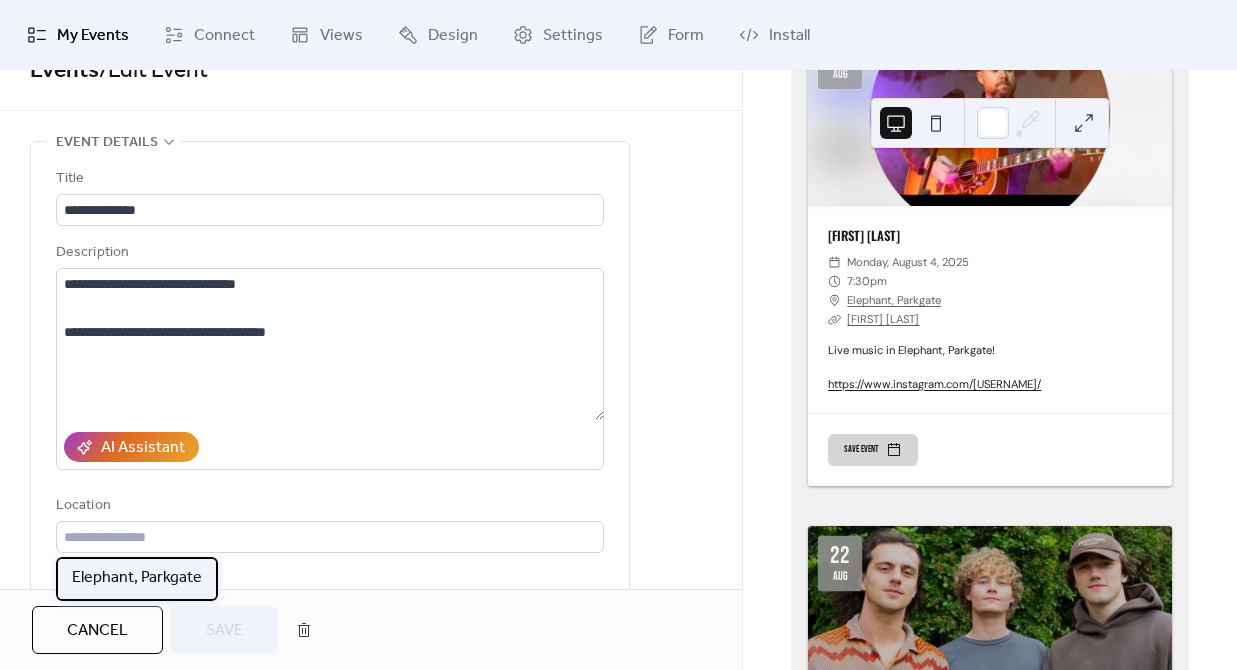click on "Elephant, Parkgate" at bounding box center [137, 578] 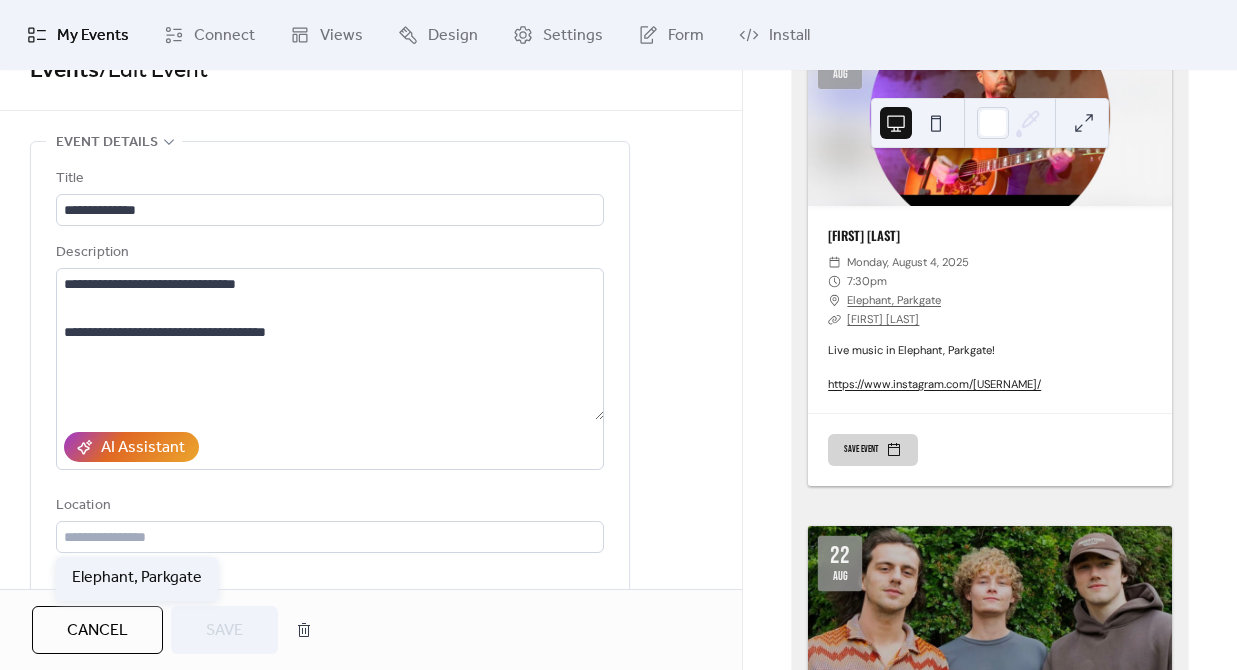 type on "**********" 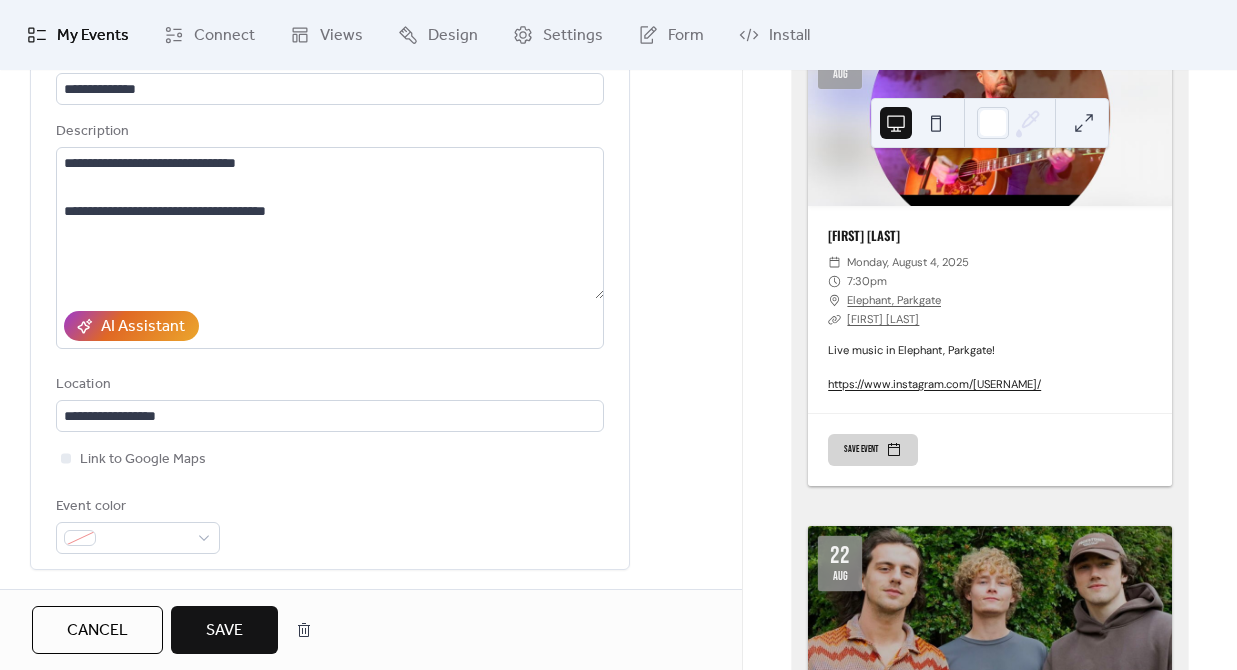 scroll, scrollTop: 178, scrollLeft: 0, axis: vertical 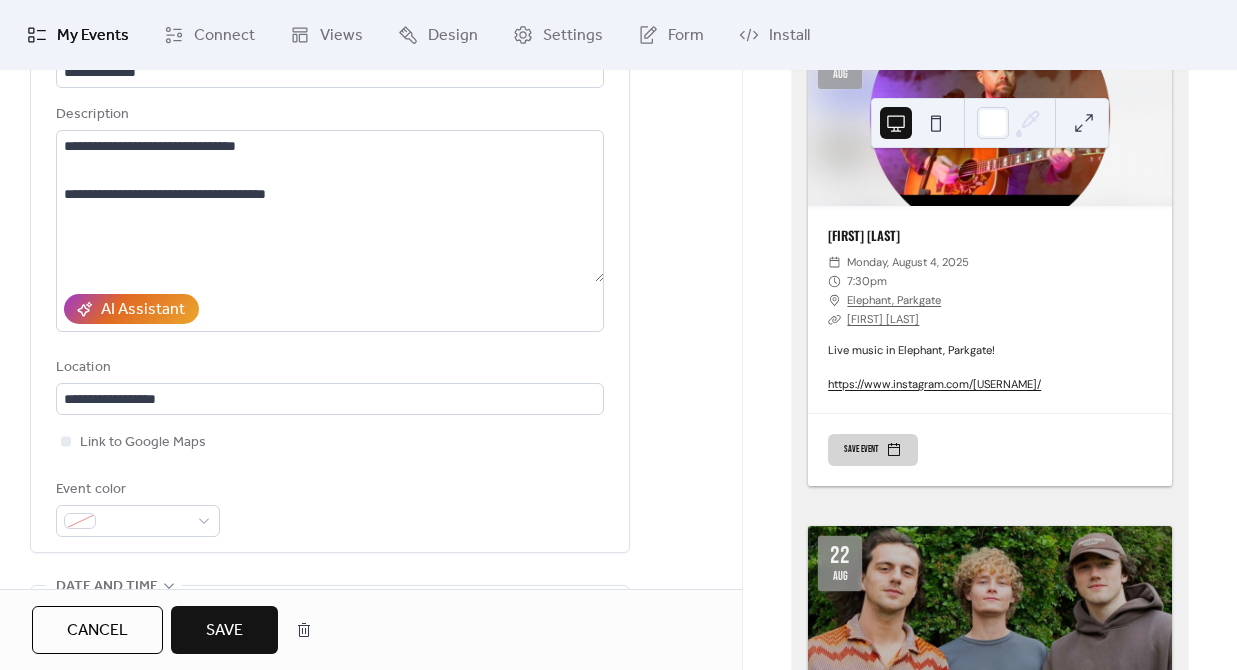 click on "Save" at bounding box center [224, 631] 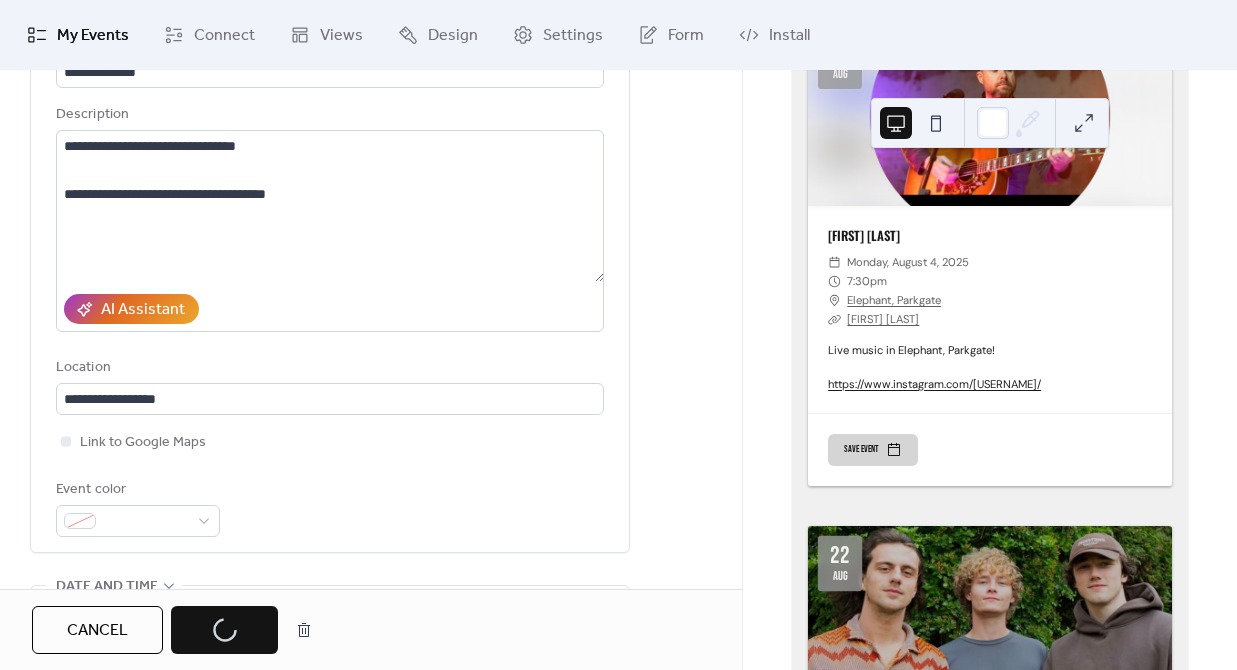 scroll, scrollTop: 2741, scrollLeft: 0, axis: vertical 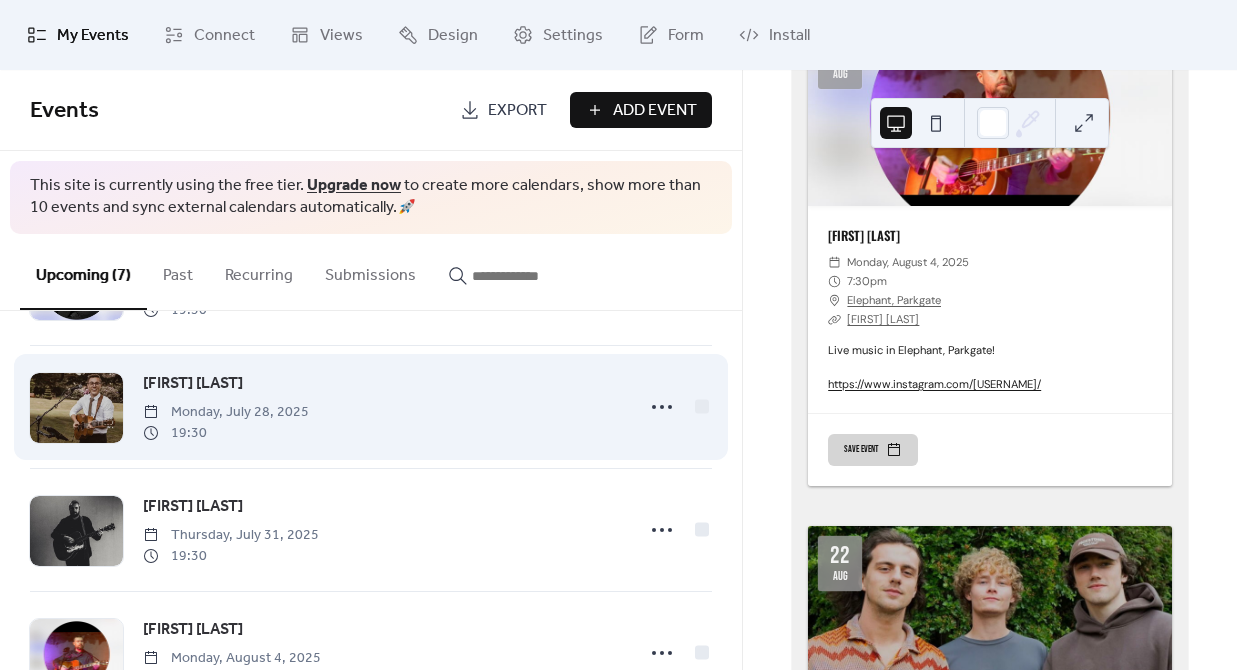 click on "[FIRST] [LAST]" at bounding box center [193, 384] 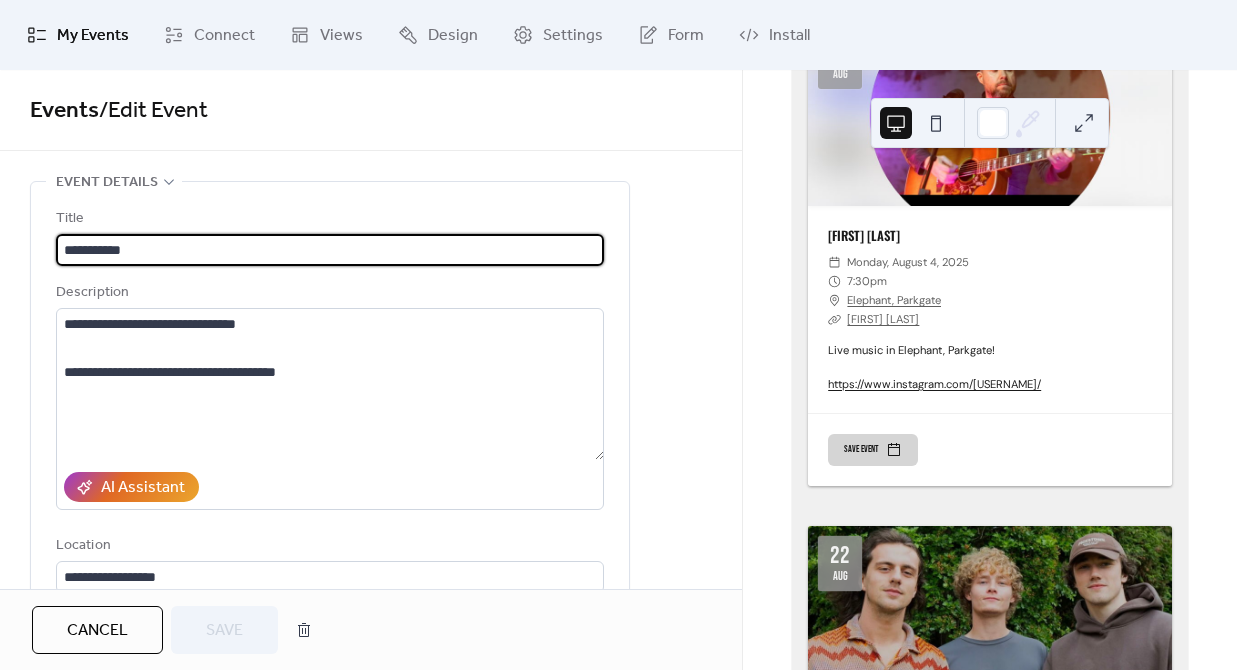 scroll, scrollTop: 426, scrollLeft: 0, axis: vertical 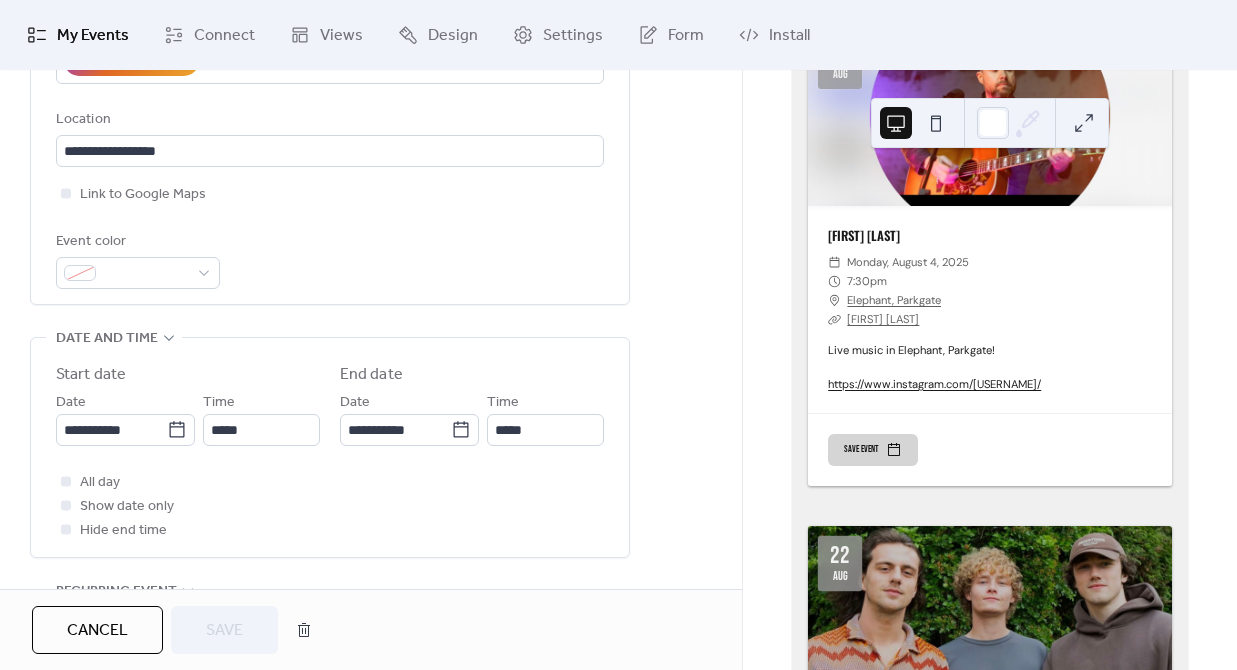 click on "Cancel" at bounding box center (97, 631) 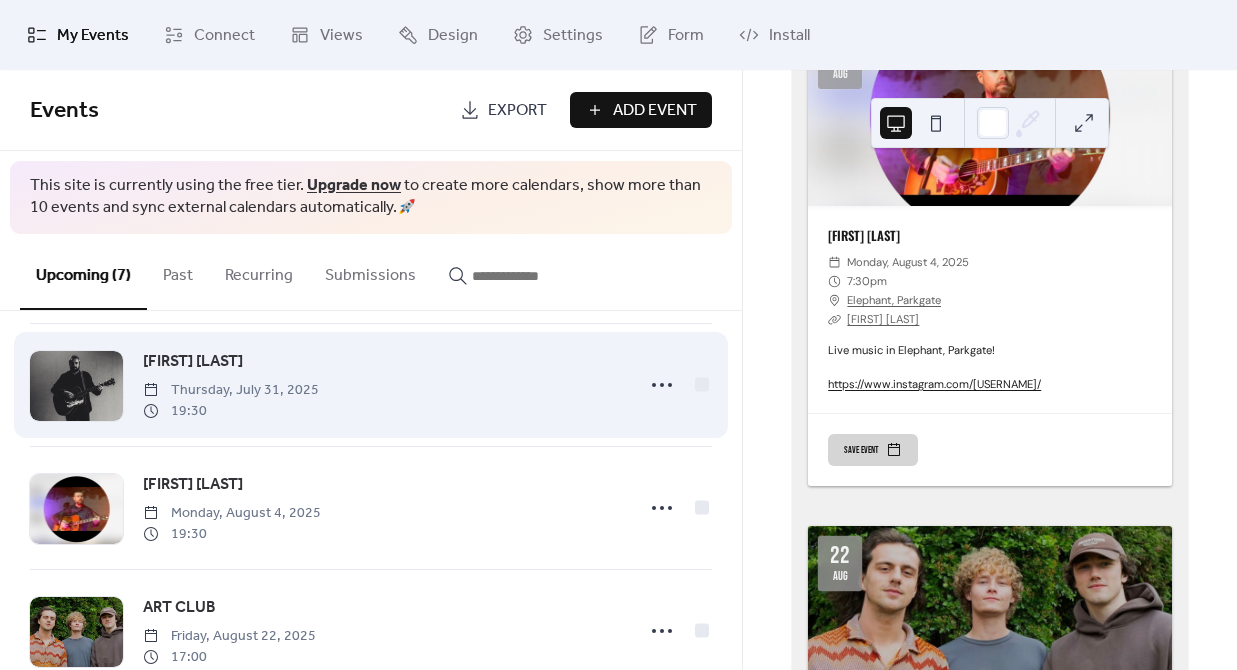 scroll, scrollTop: 507, scrollLeft: 0, axis: vertical 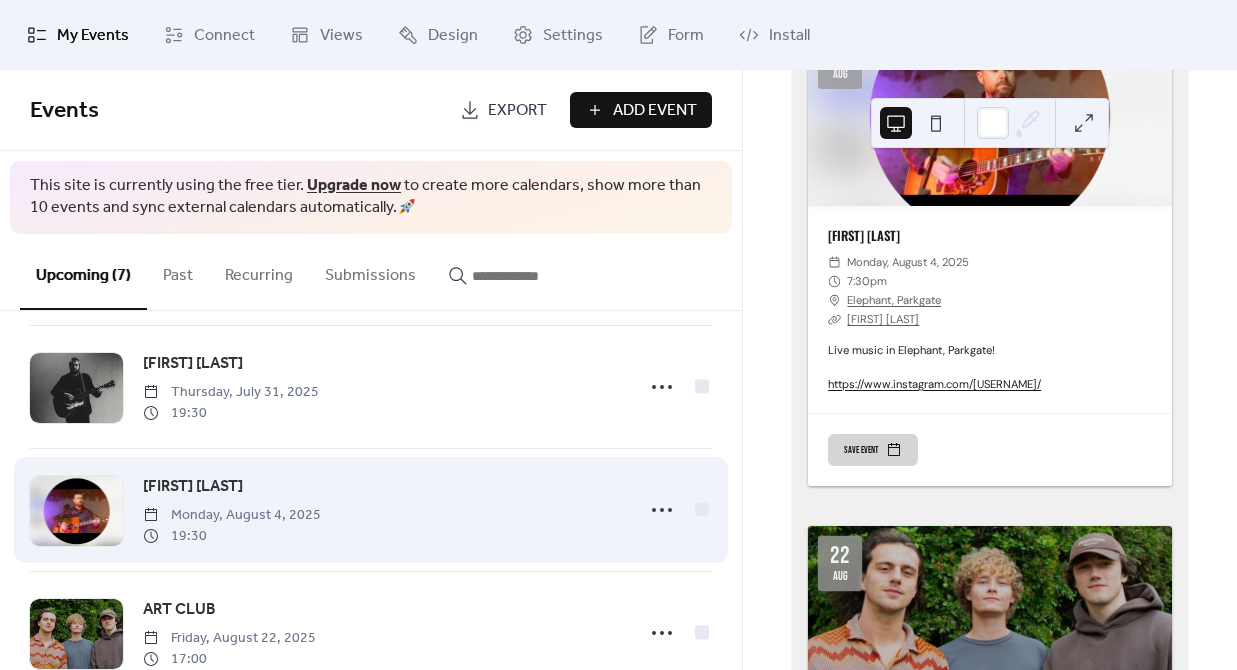 click on "[FIRST] [LAST] Monday, August 4, 2025 19:30" at bounding box center [371, 510] 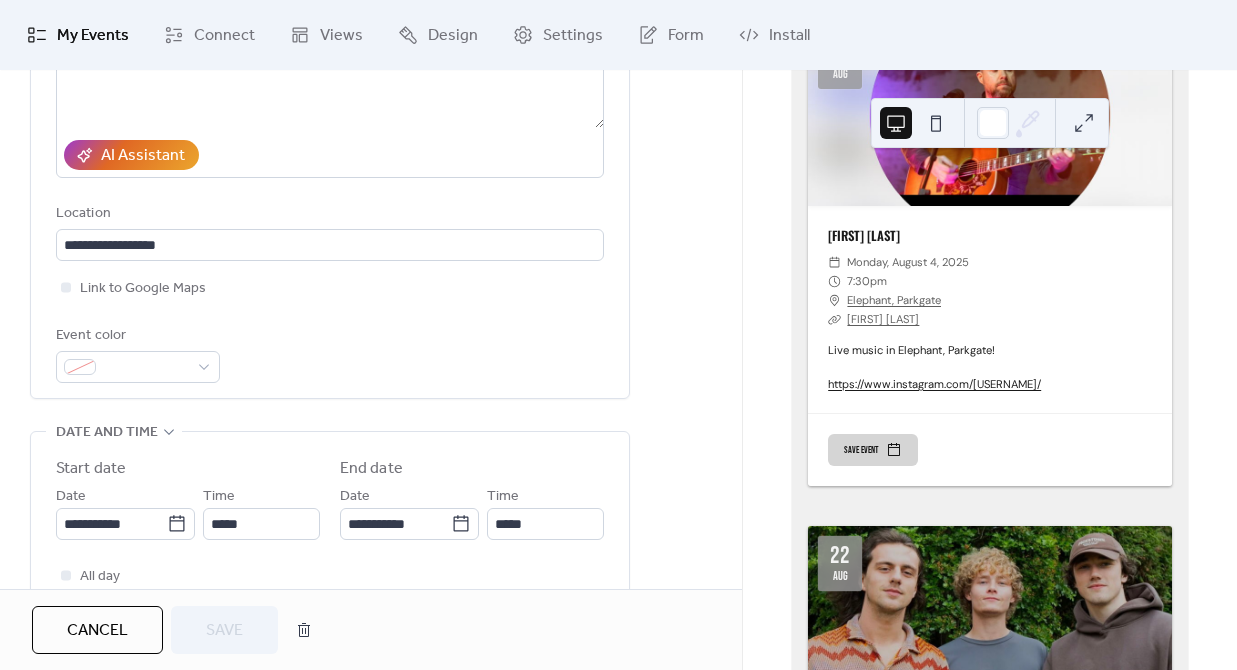 scroll, scrollTop: 365, scrollLeft: 0, axis: vertical 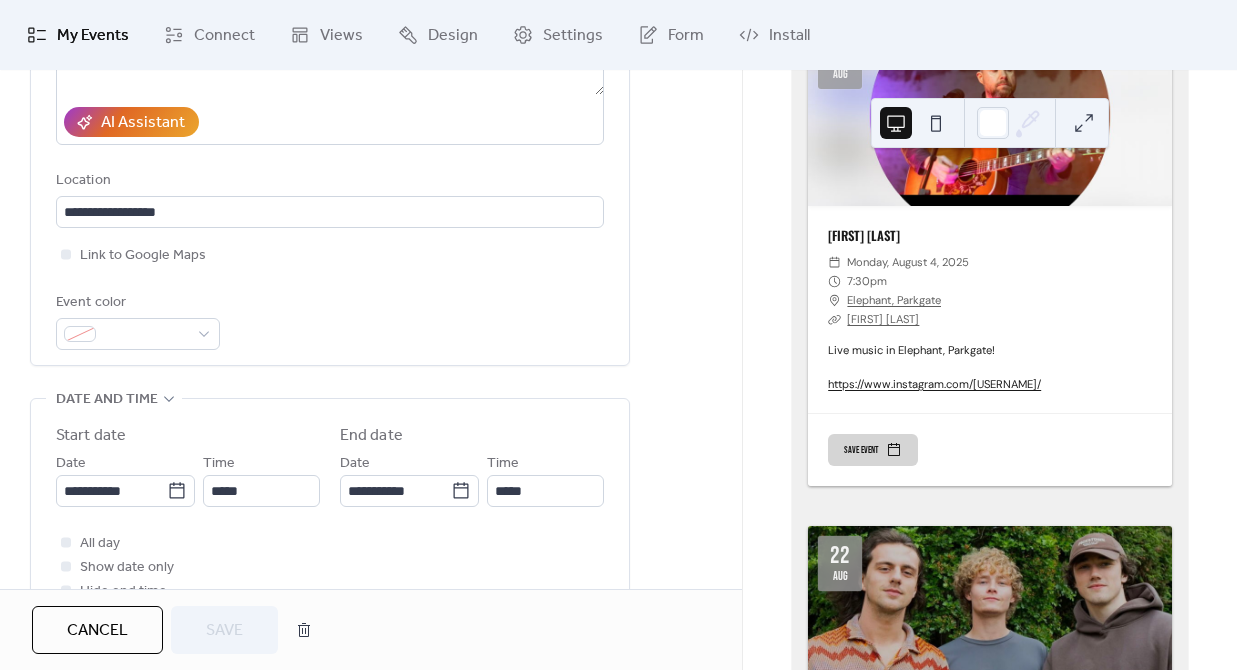 click on "Cancel" at bounding box center (97, 631) 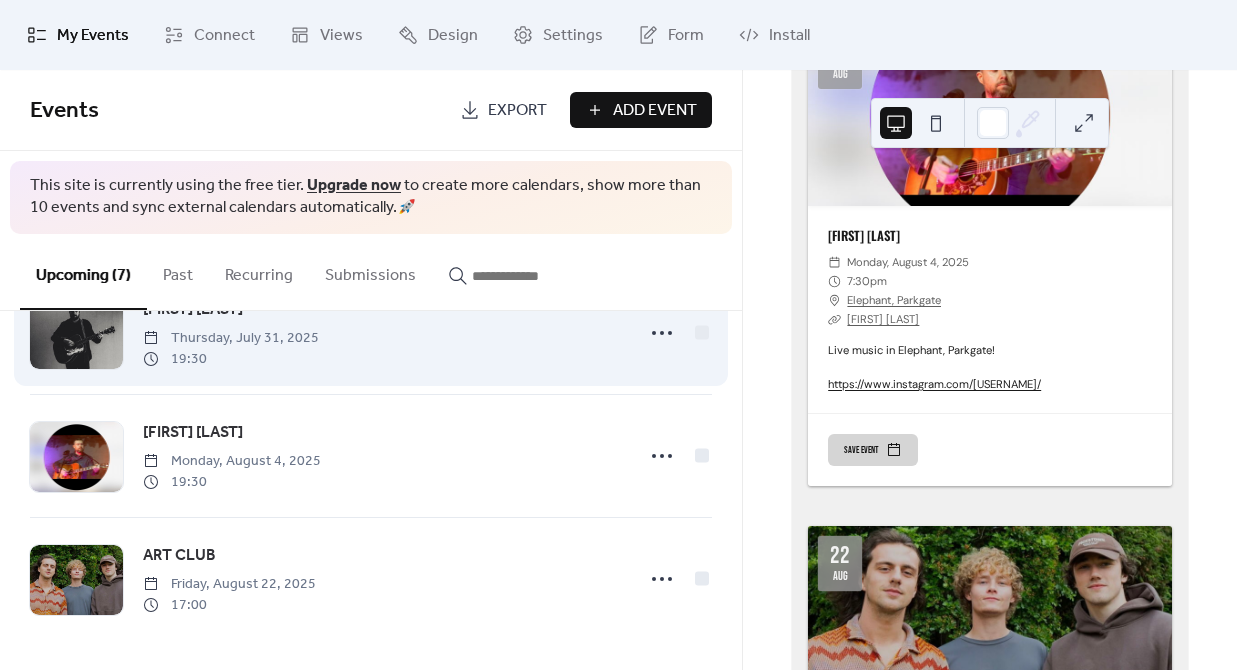 scroll, scrollTop: 564, scrollLeft: 0, axis: vertical 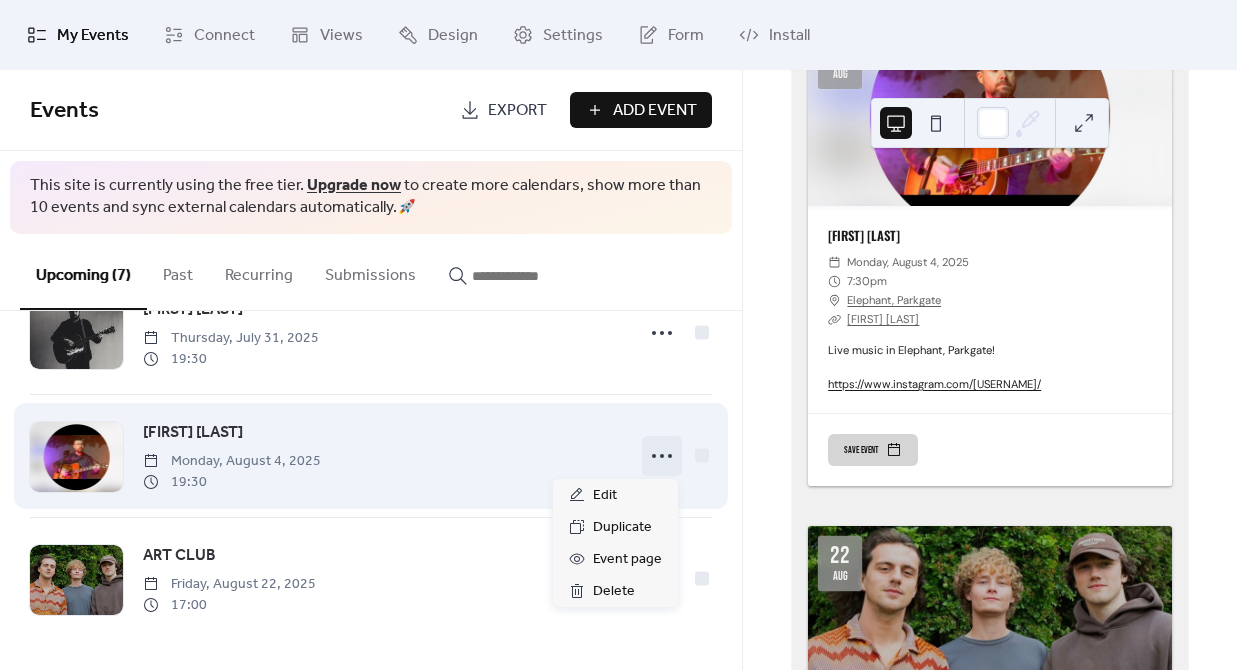click 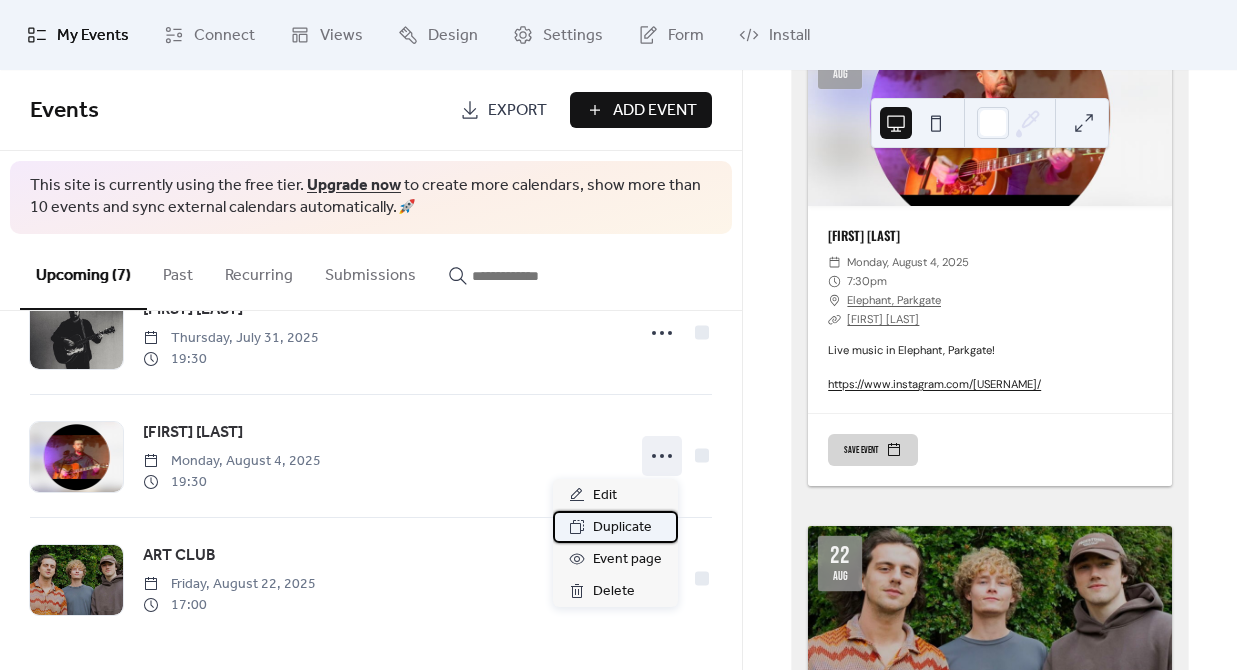 click on "Duplicate" at bounding box center (622, 528) 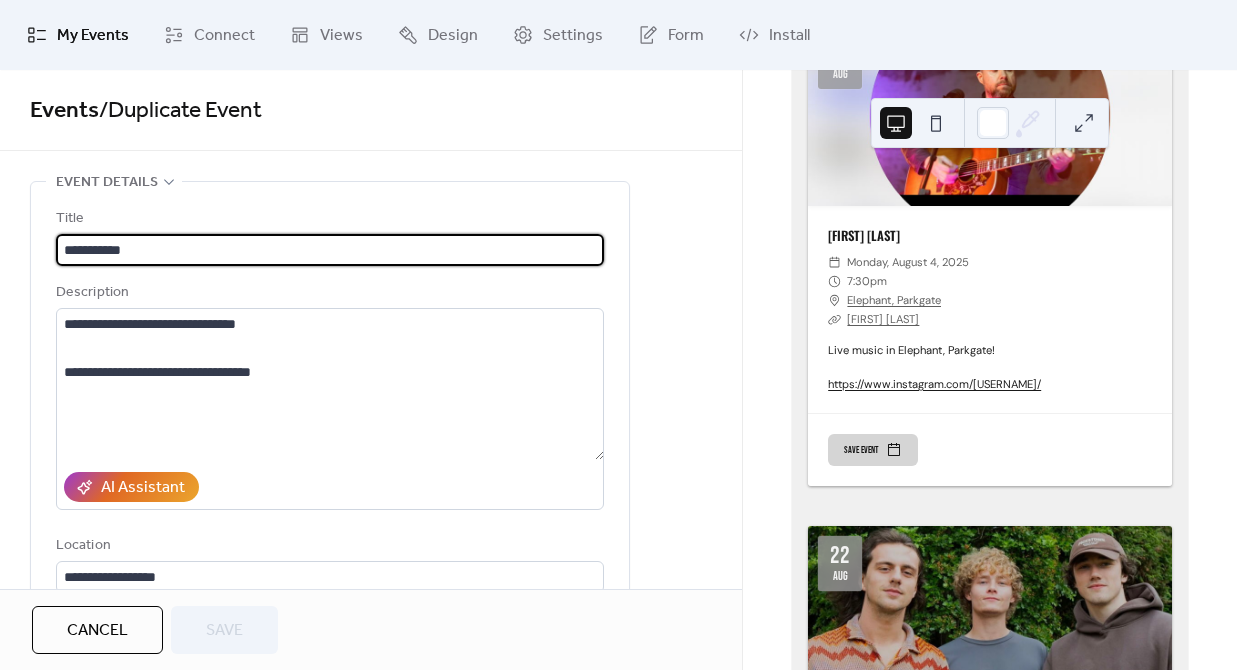 click on "**********" at bounding box center [330, 250] 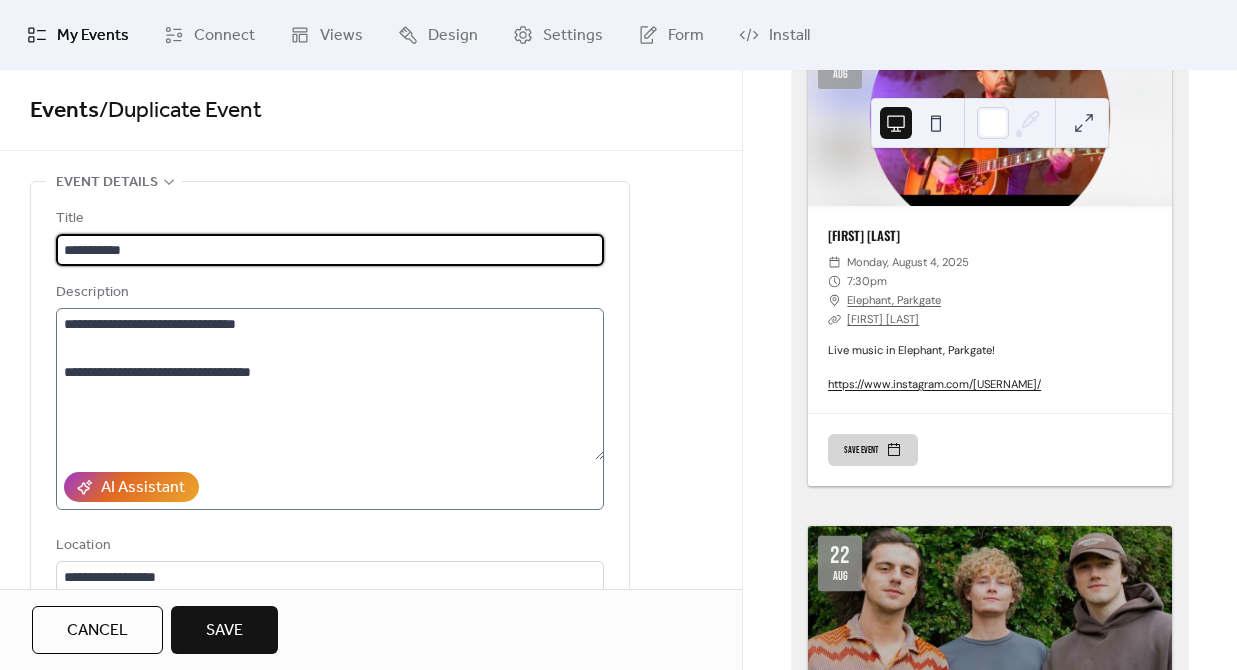 type on "**********" 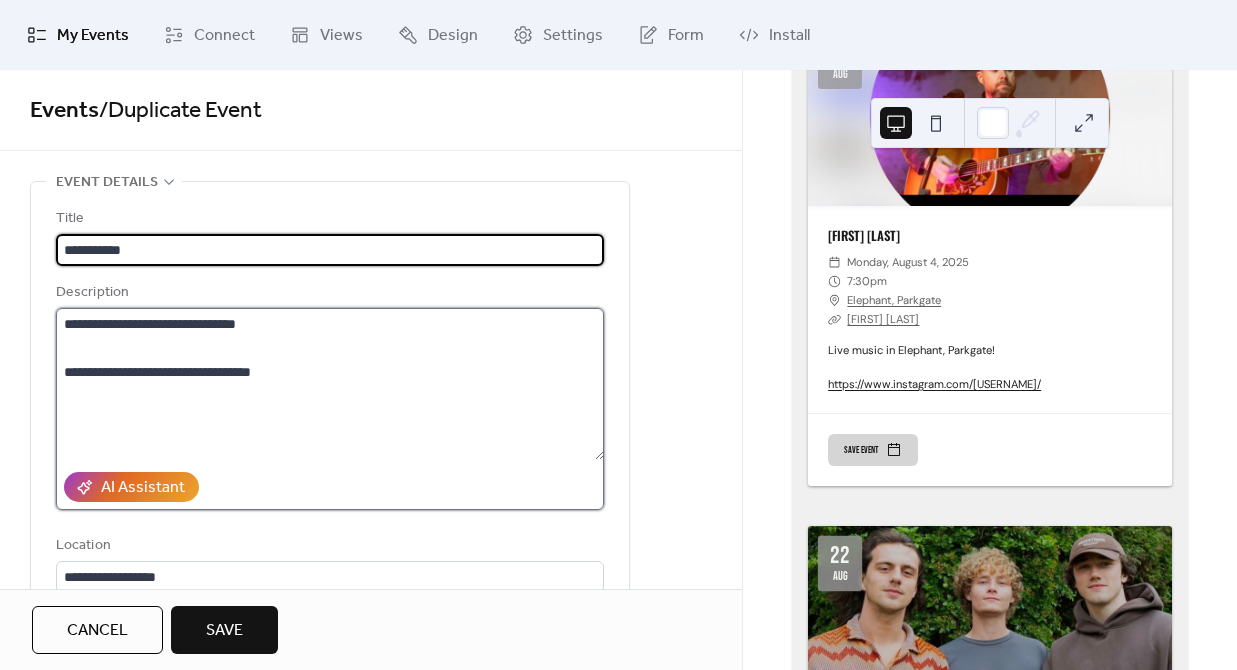 click on "**********" at bounding box center [330, 384] 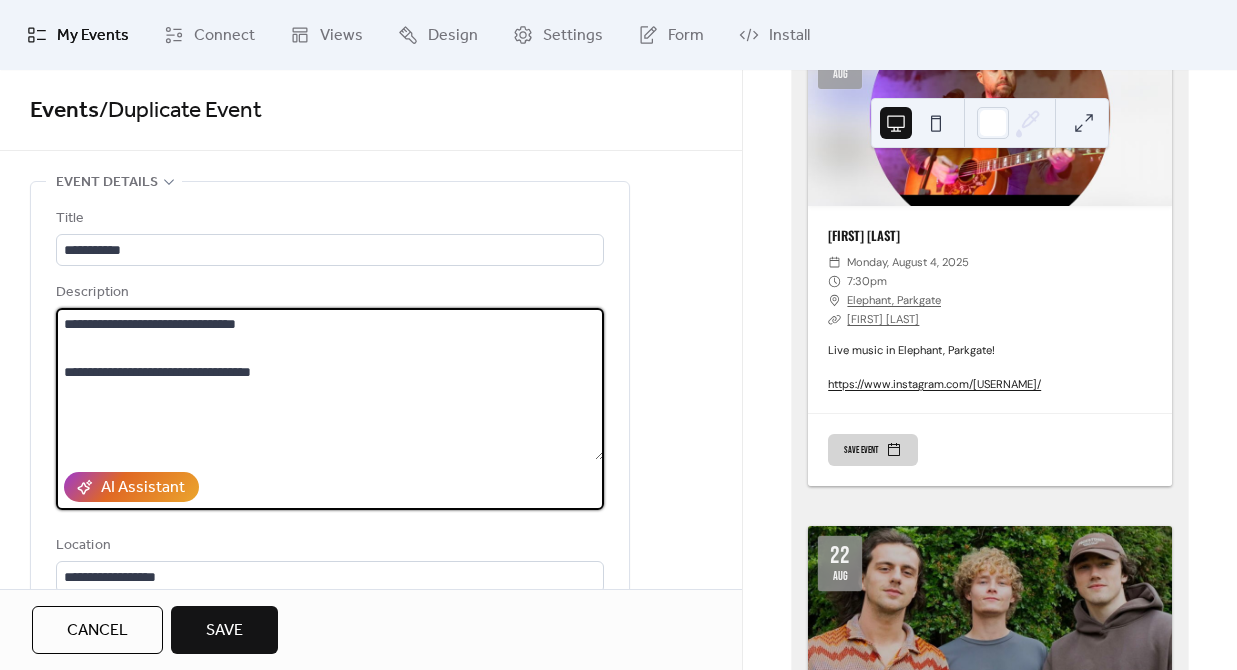click on "**********" at bounding box center (330, 384) 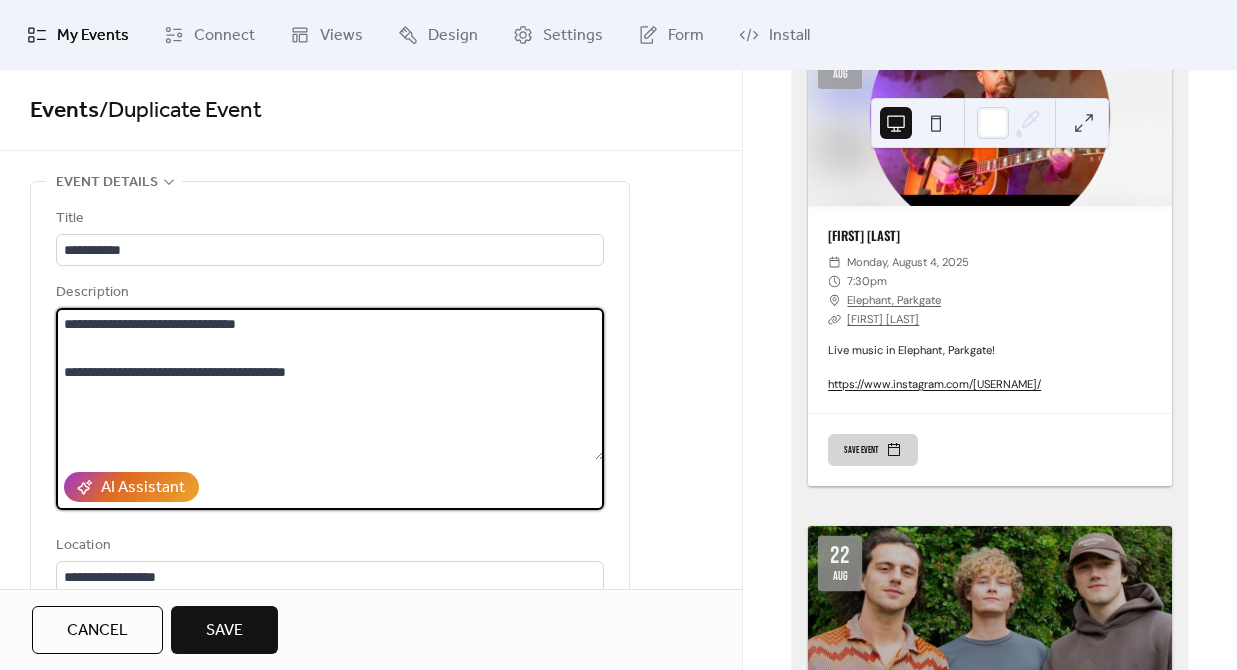 type on "**********" 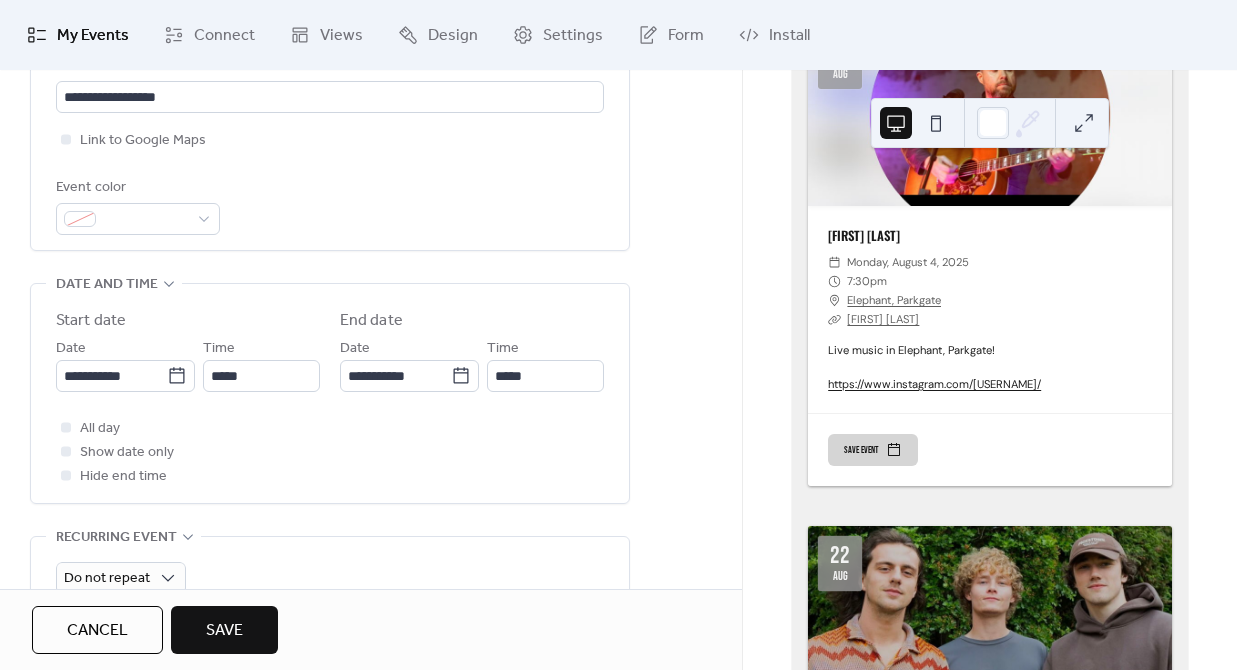 scroll, scrollTop: 484, scrollLeft: 0, axis: vertical 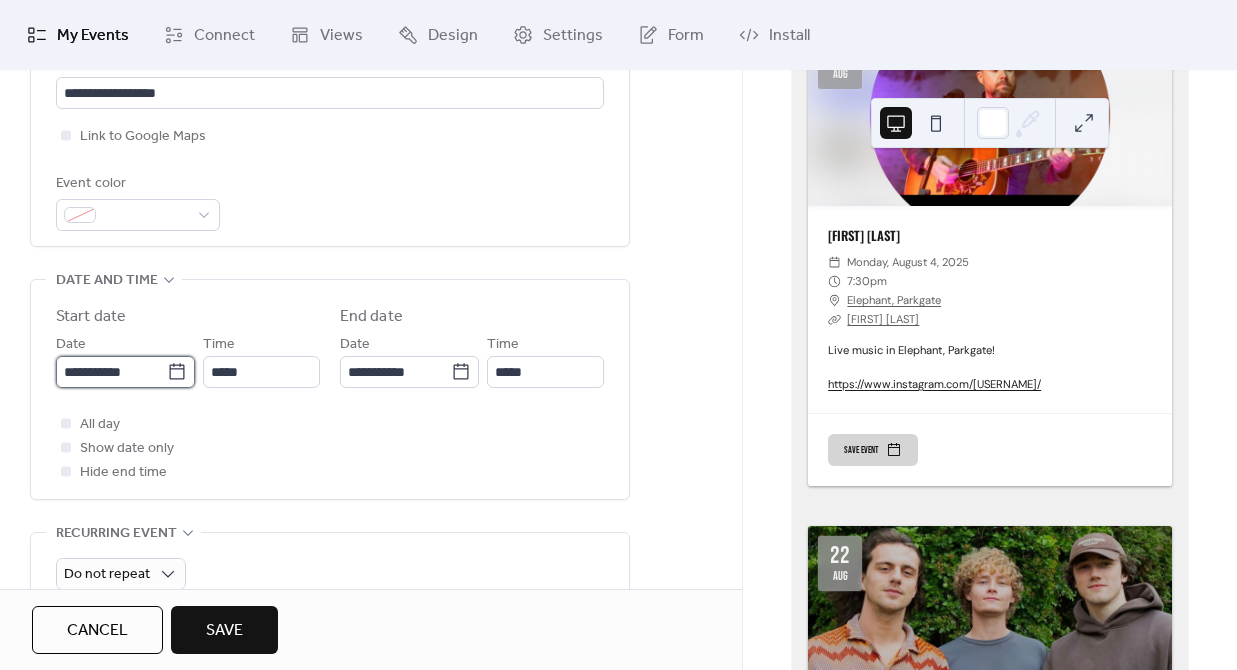 click on "**********" at bounding box center [111, 372] 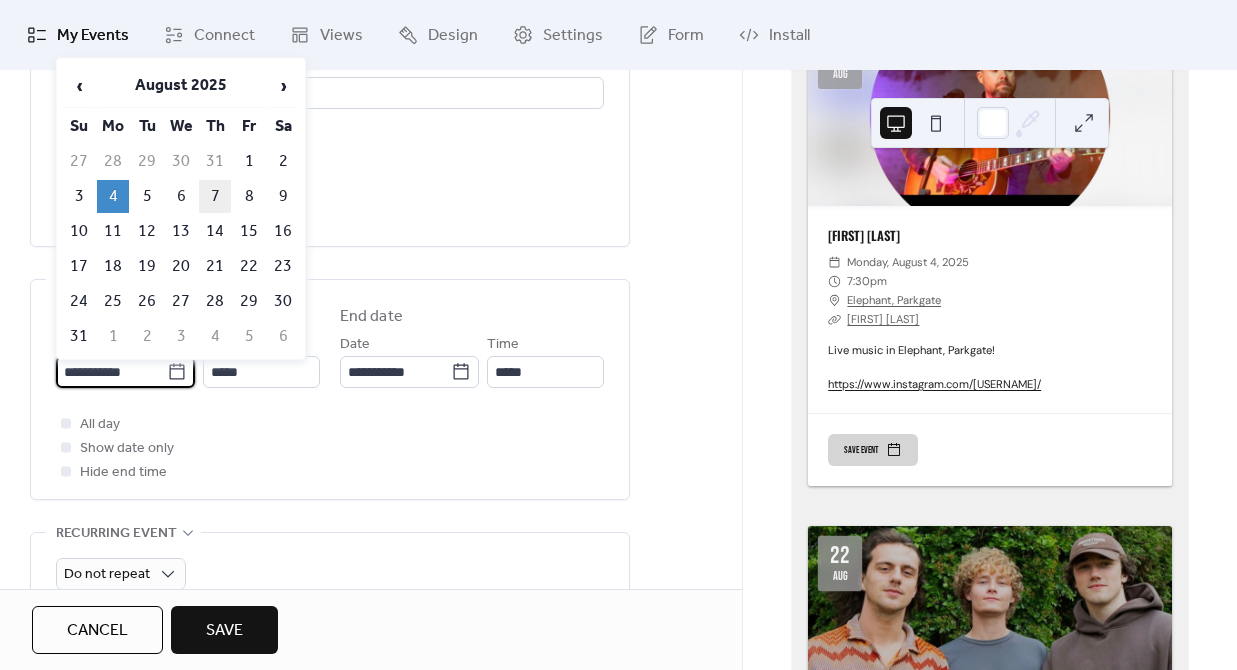 click on "7" at bounding box center (215, 196) 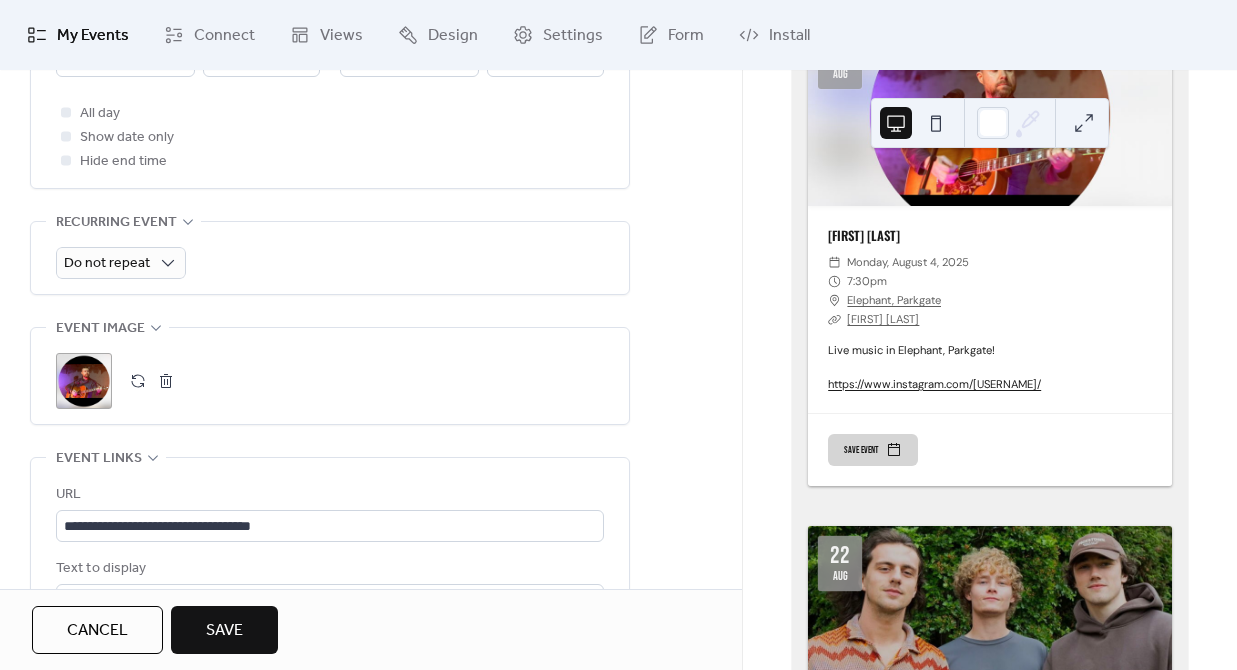 scroll, scrollTop: 837, scrollLeft: 0, axis: vertical 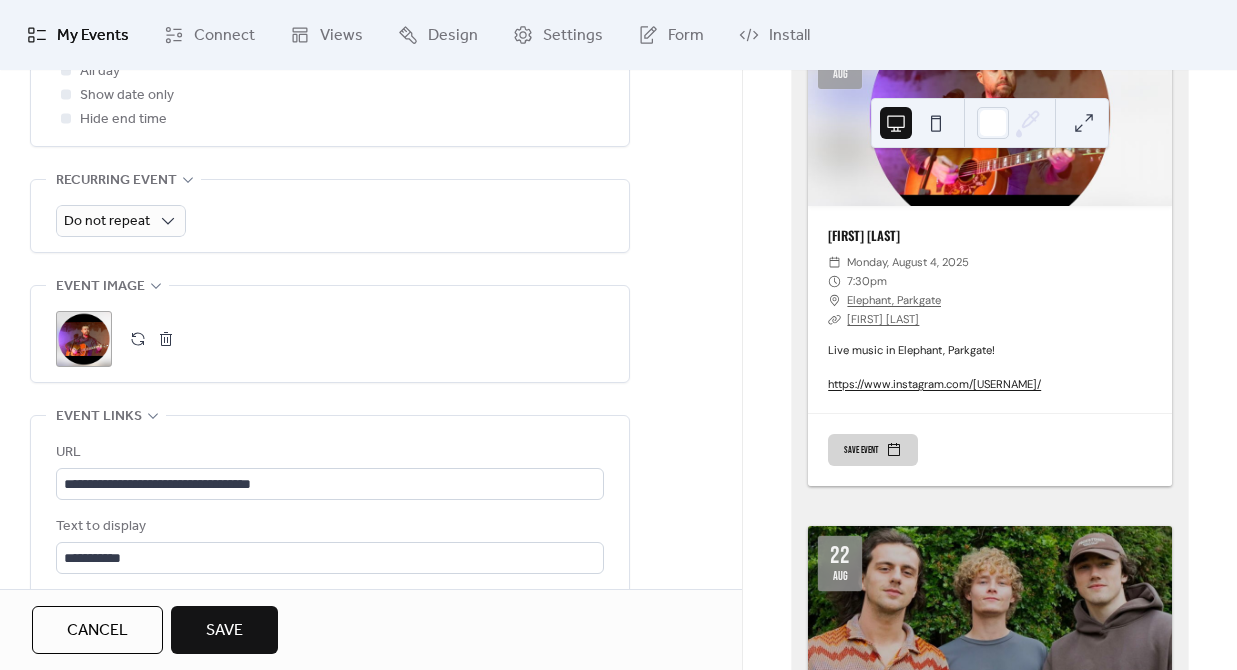 click at bounding box center [166, 339] 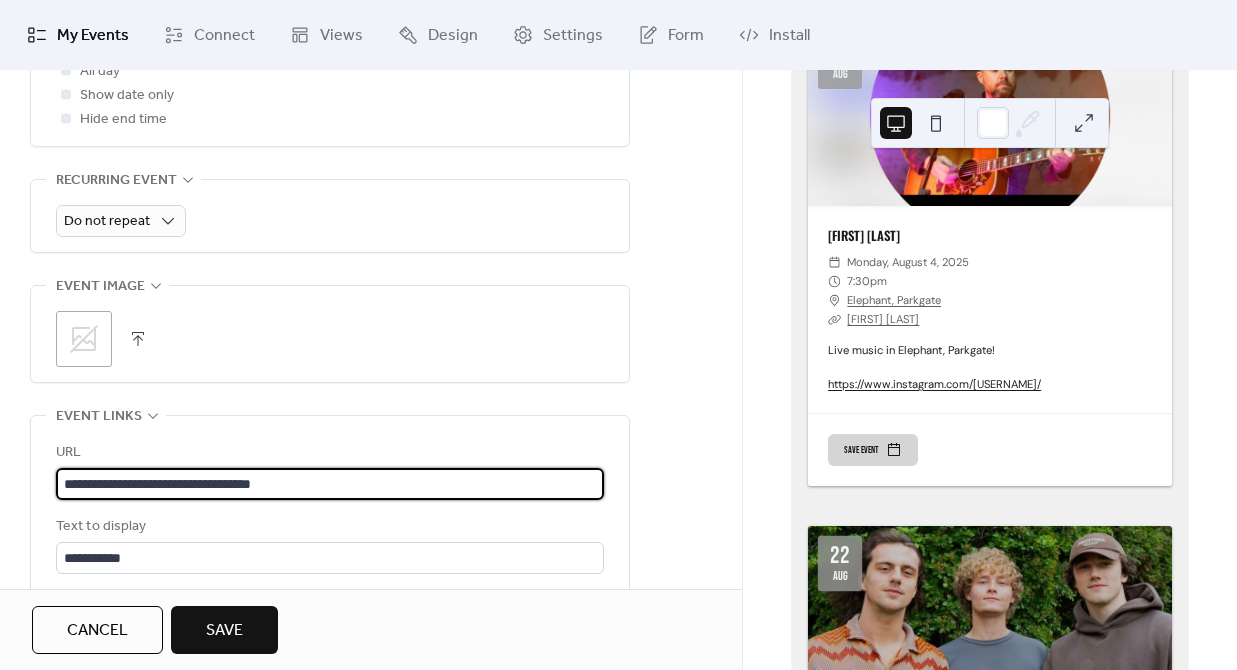 click on "**********" at bounding box center [330, 484] 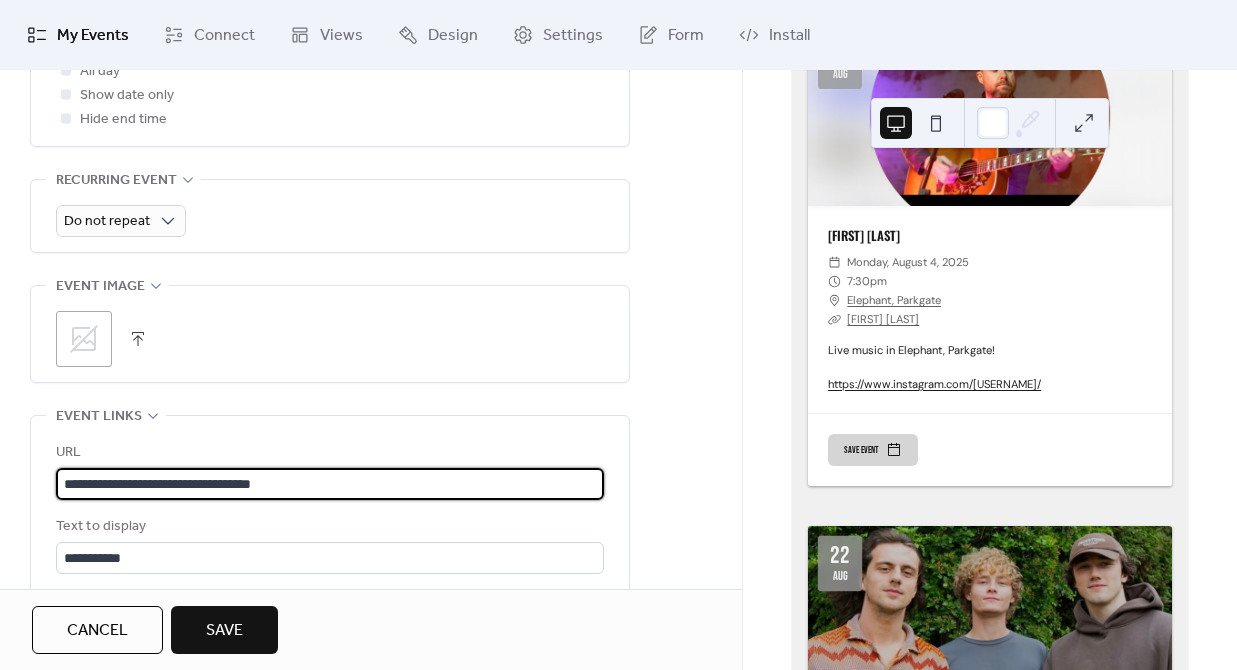paste on "********" 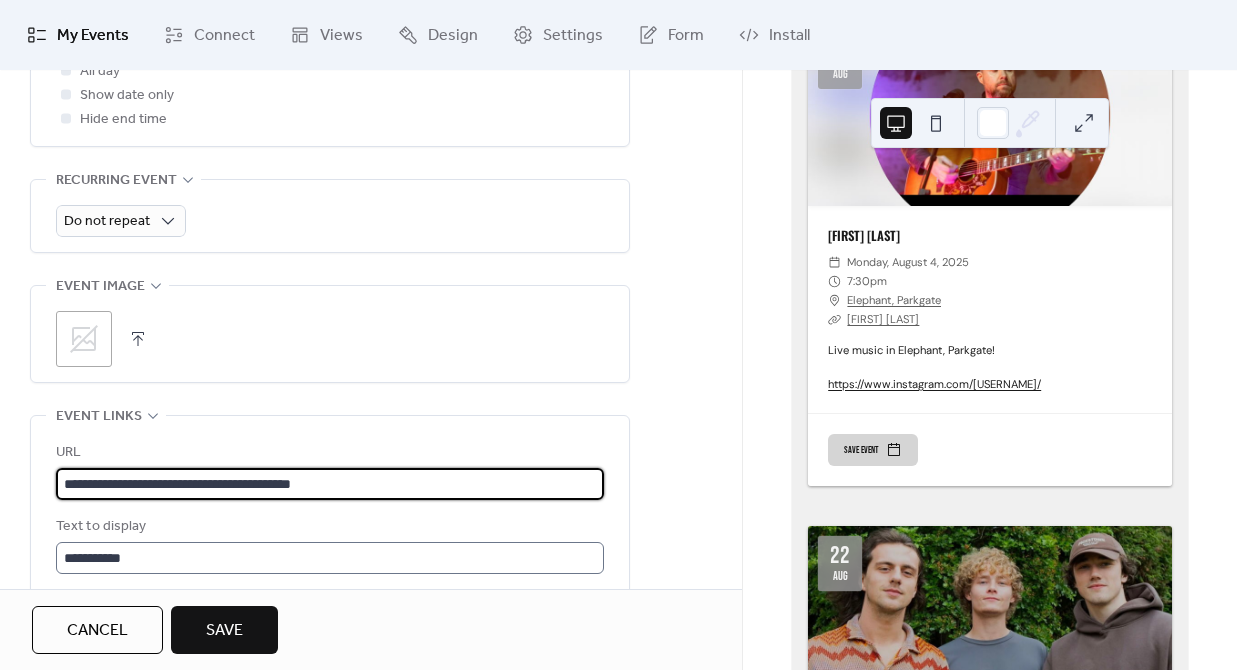 type on "**********" 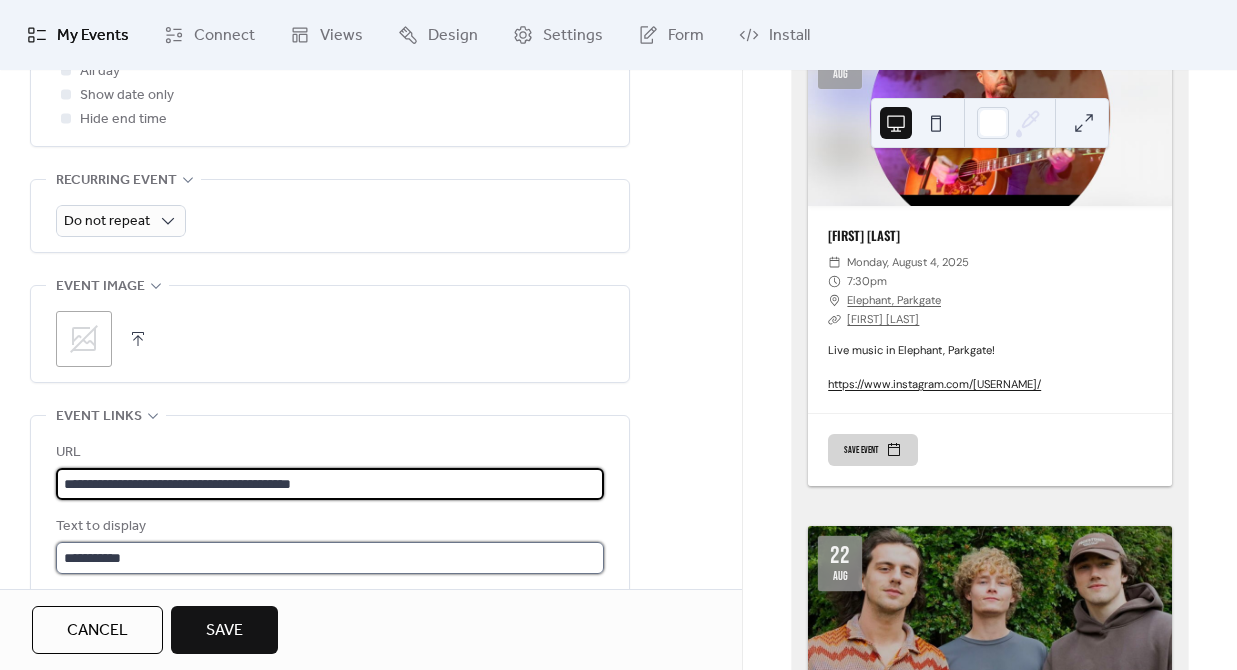 click on "**********" at bounding box center (330, 558) 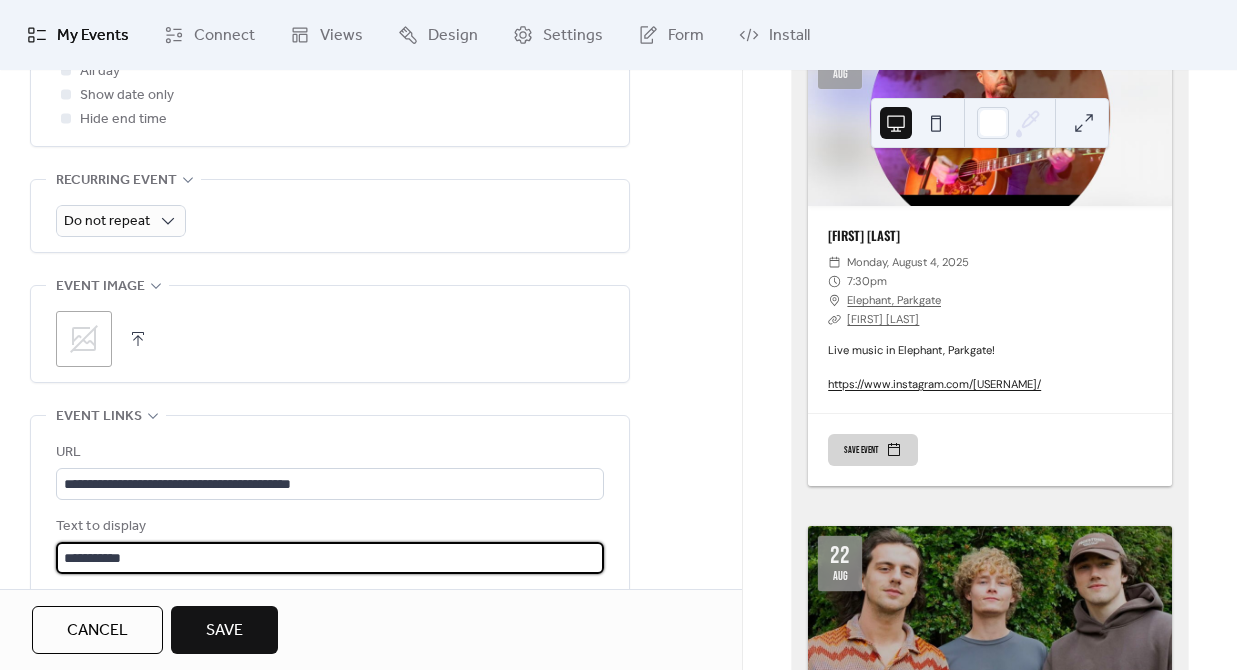 click on "**********" at bounding box center (330, 558) 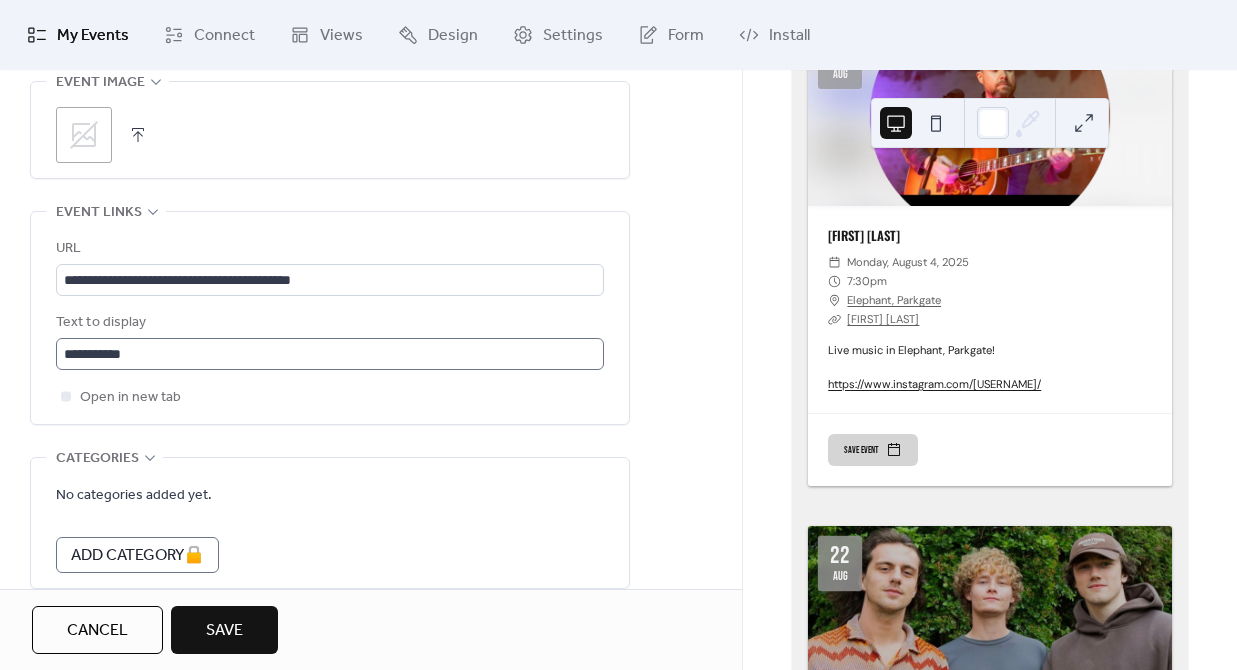 scroll, scrollTop: 999, scrollLeft: 0, axis: vertical 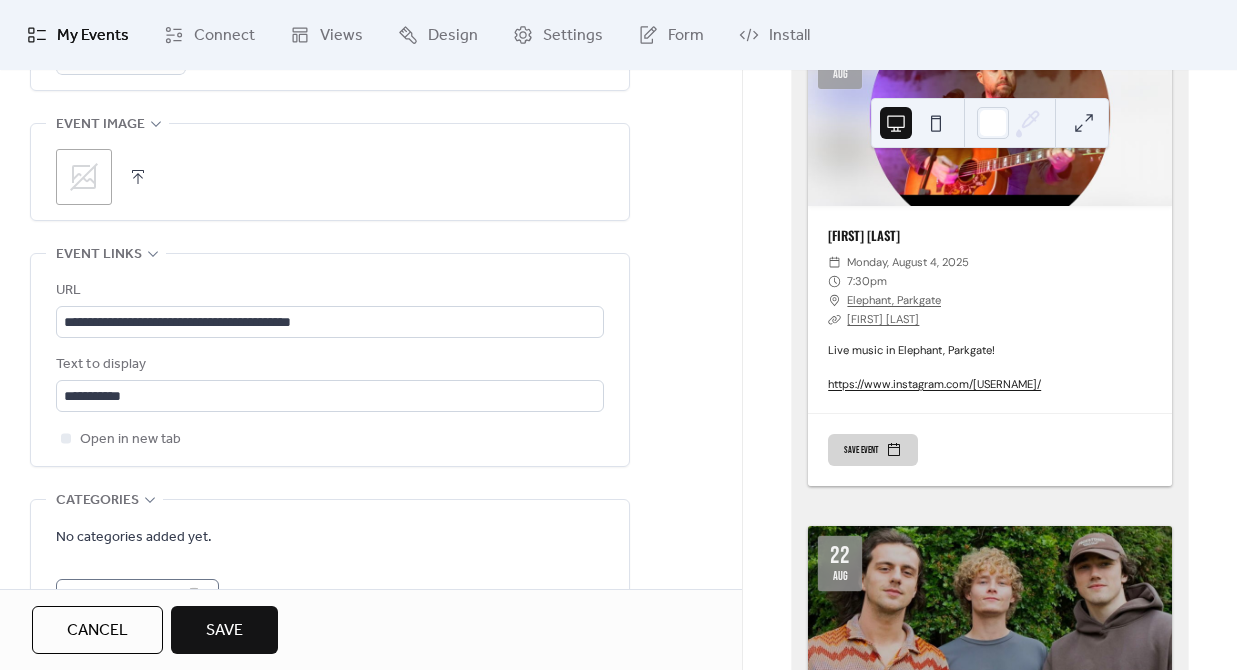 click on ";" at bounding box center [84, 177] 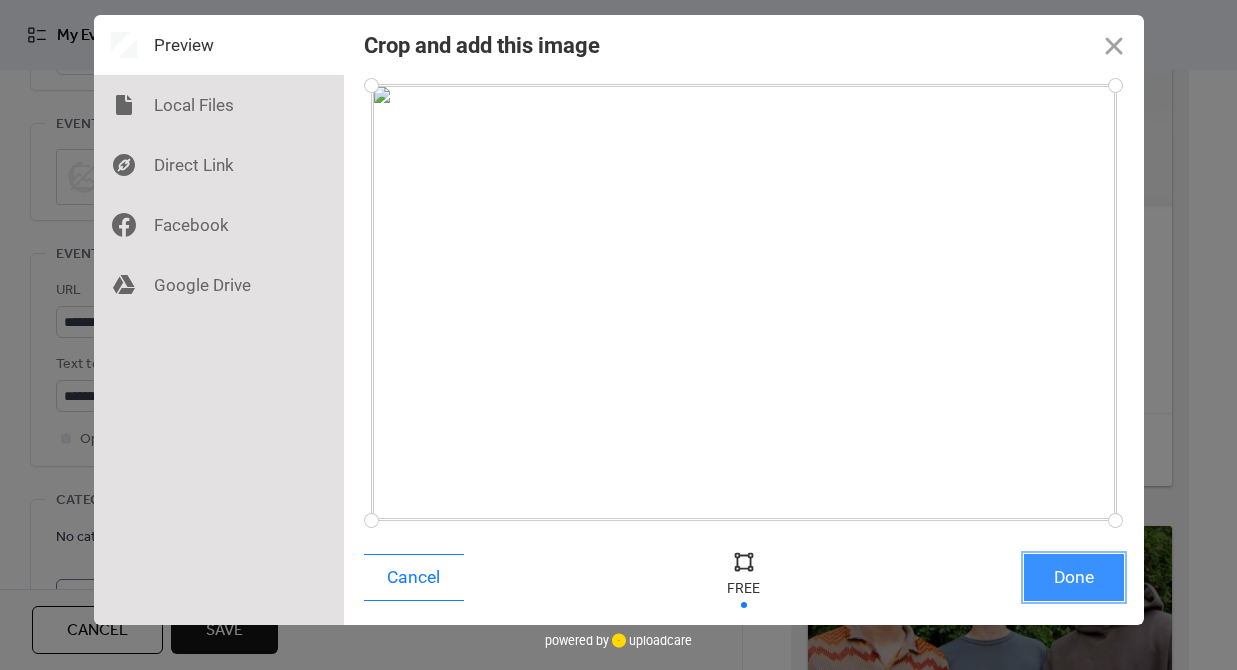 click on "Done" at bounding box center (1074, 577) 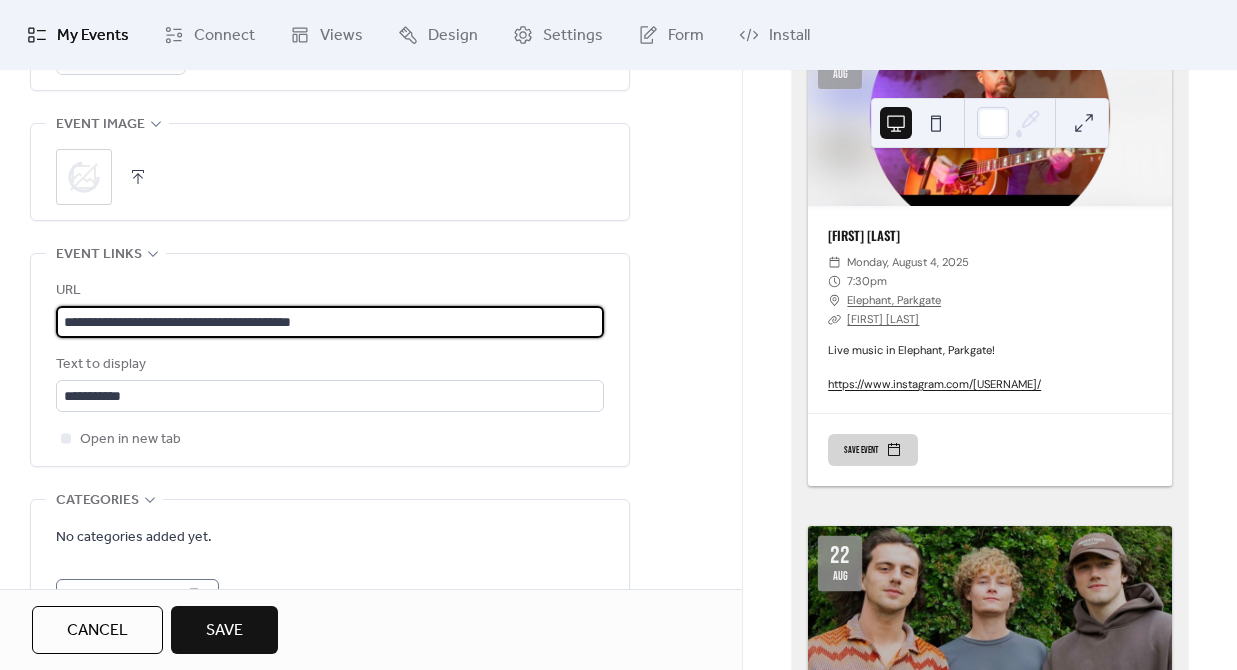 click on "**********" at bounding box center [330, 322] 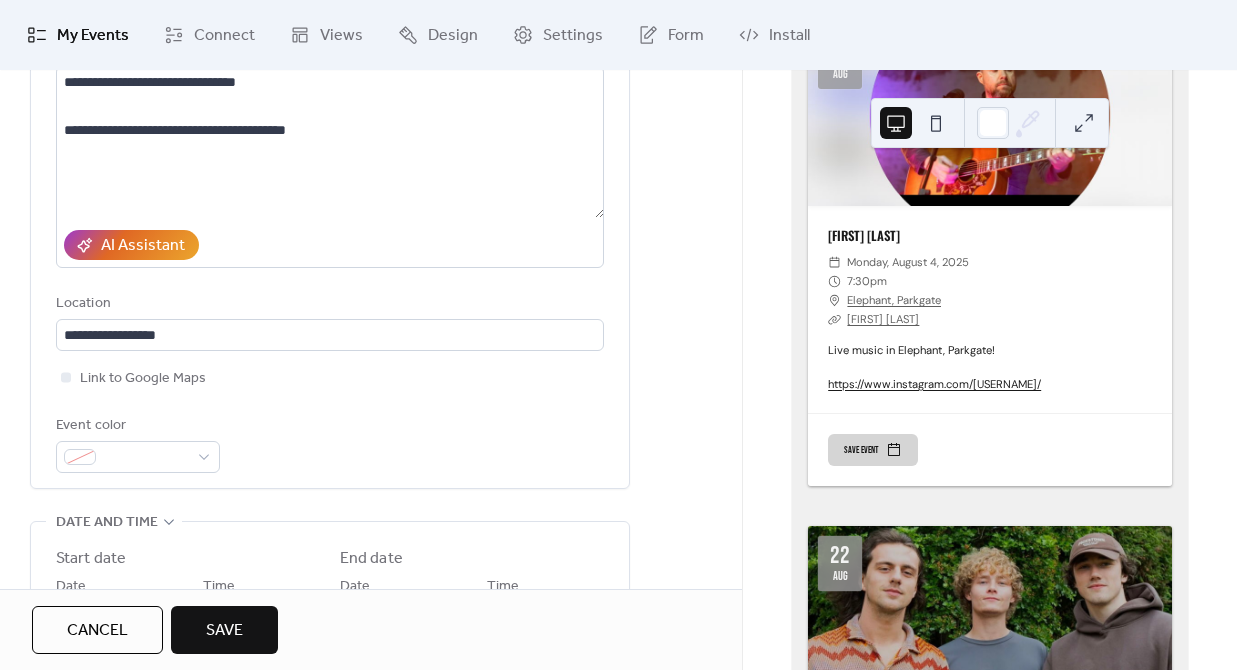 scroll, scrollTop: 0, scrollLeft: 0, axis: both 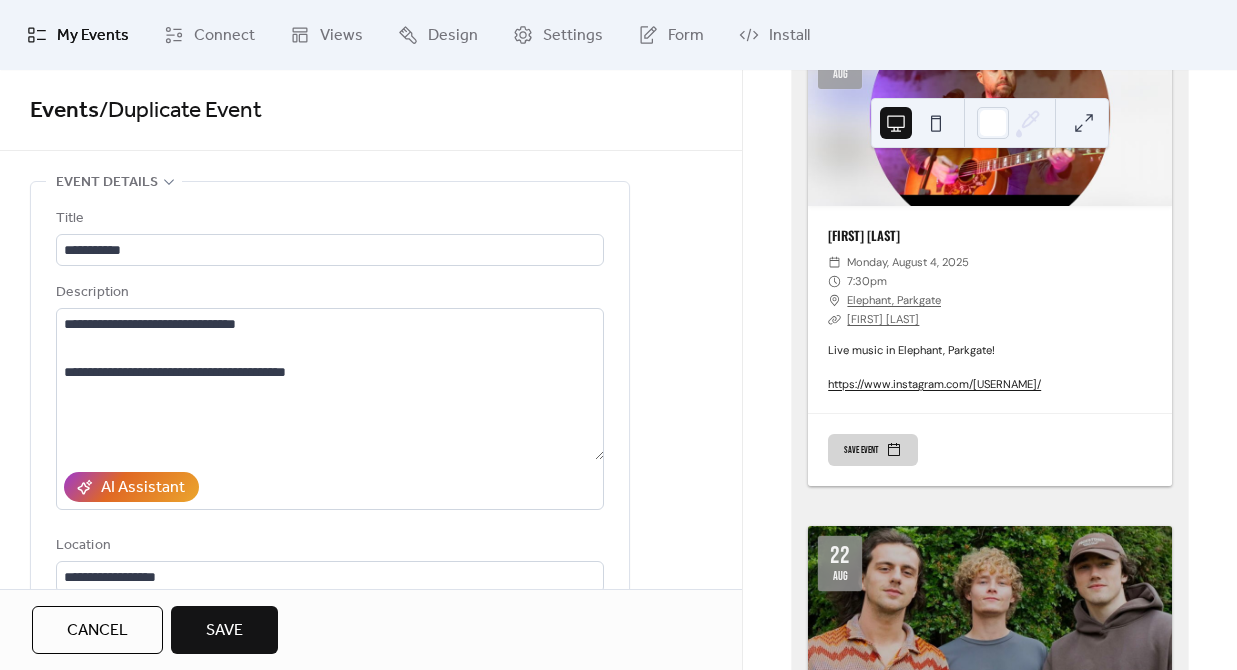 type on "**********" 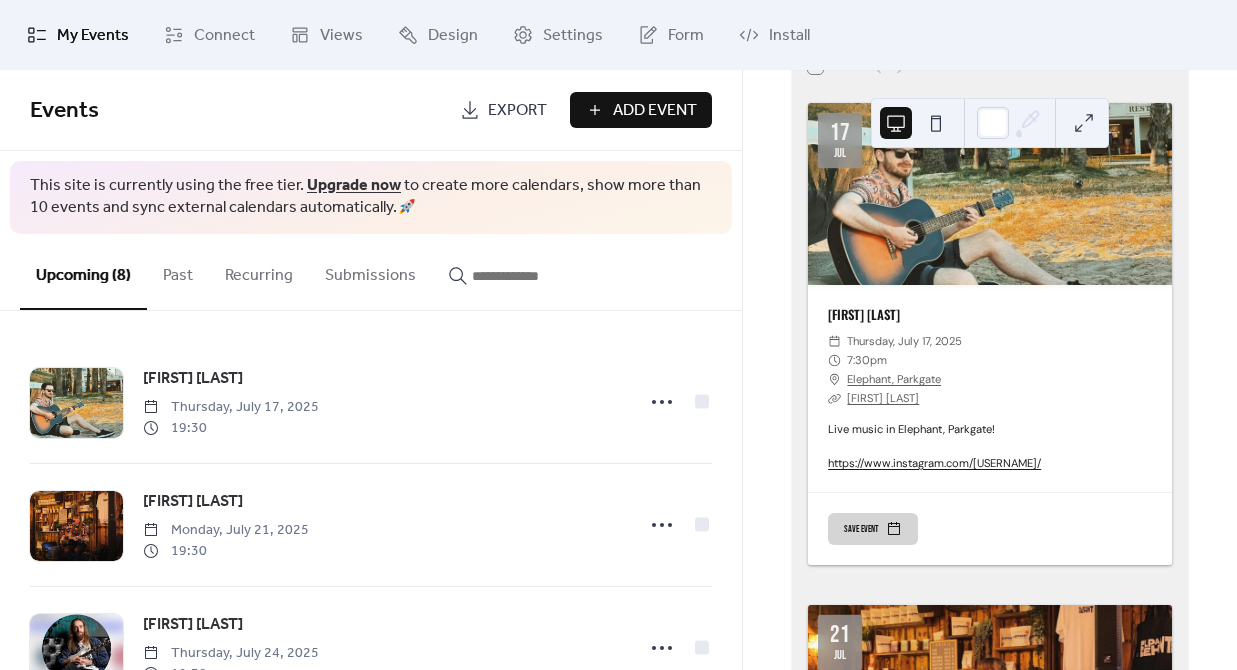 scroll, scrollTop: 0, scrollLeft: 0, axis: both 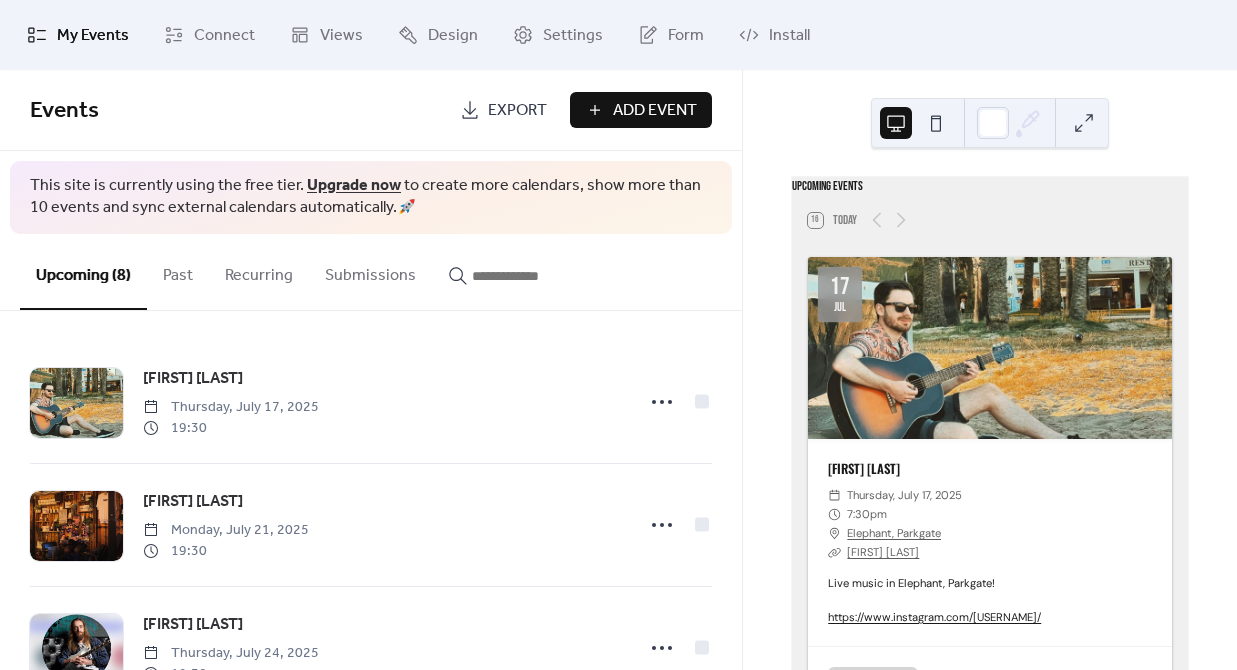 click on "My Events" at bounding box center [93, 36] 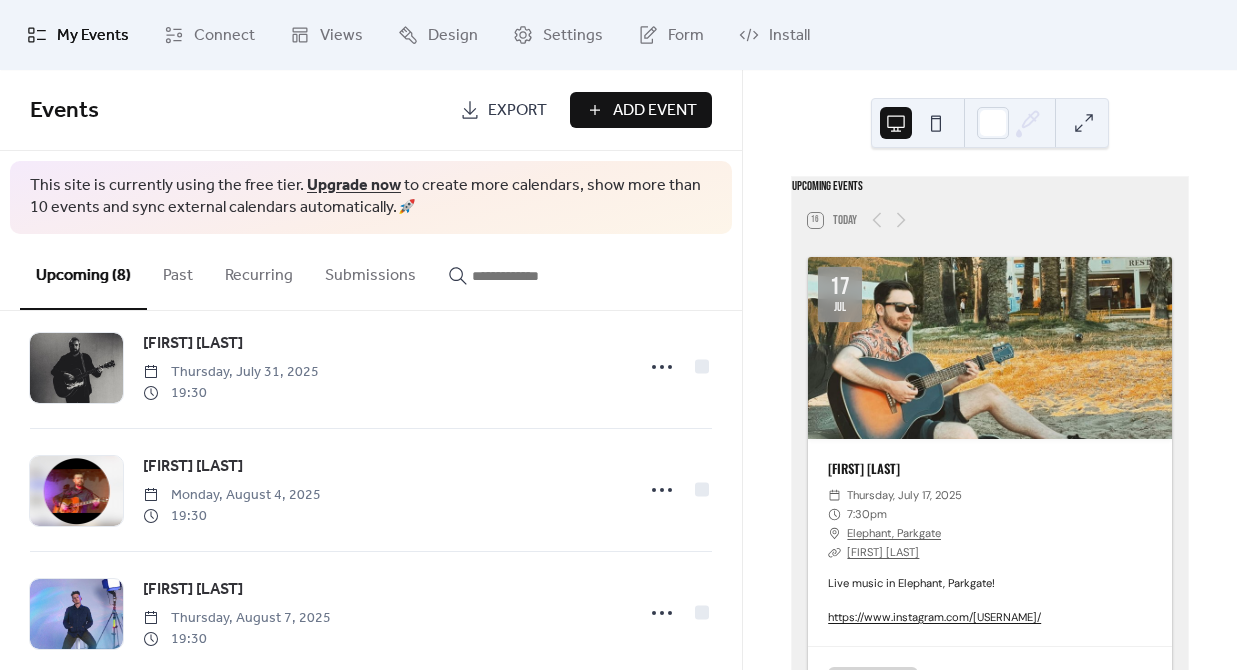 scroll, scrollTop: 688, scrollLeft: 0, axis: vertical 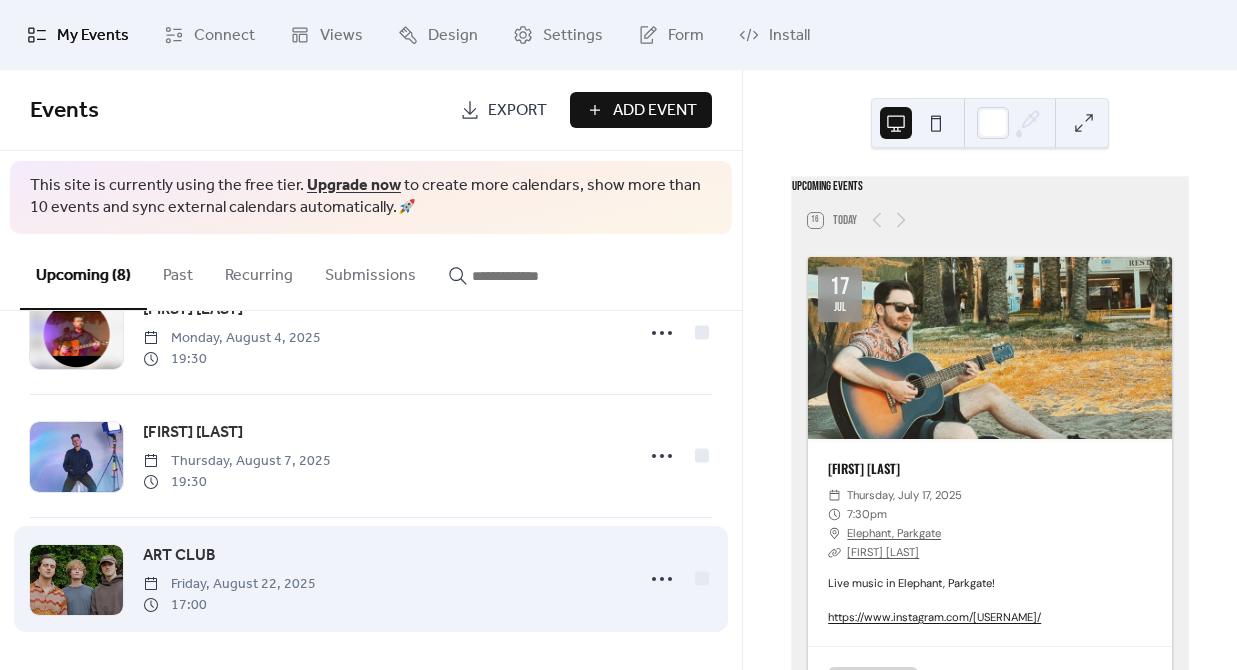 click on "ART CLUB" at bounding box center [179, 556] 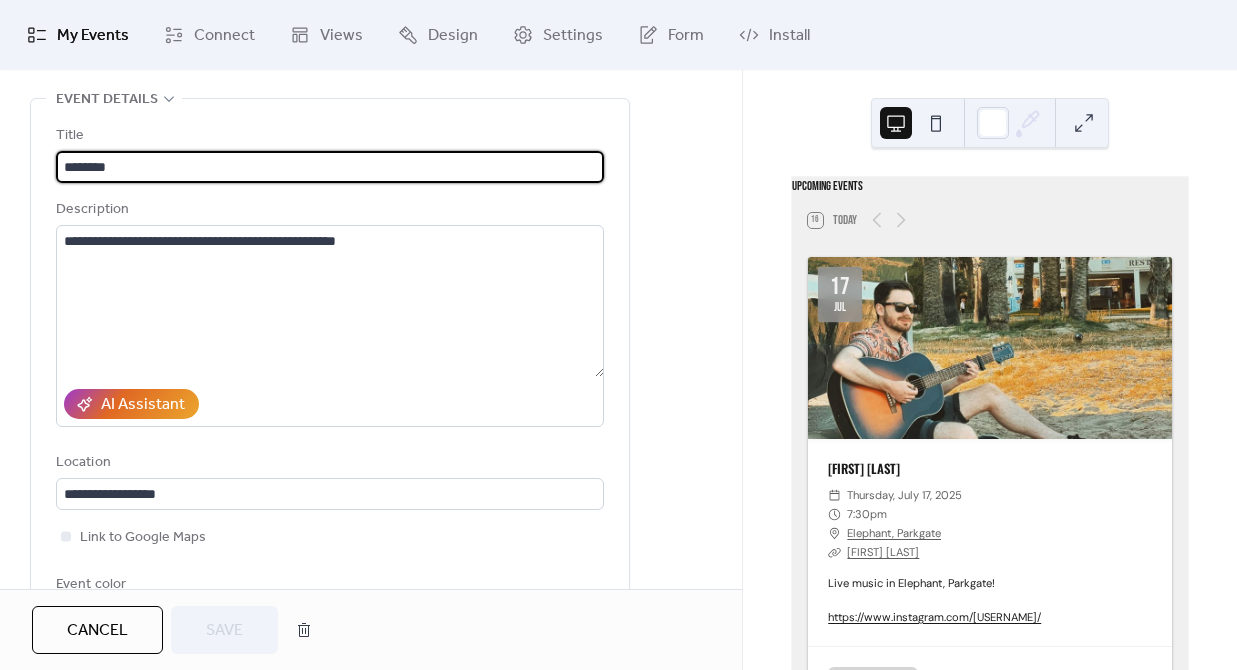 scroll, scrollTop: 67, scrollLeft: 0, axis: vertical 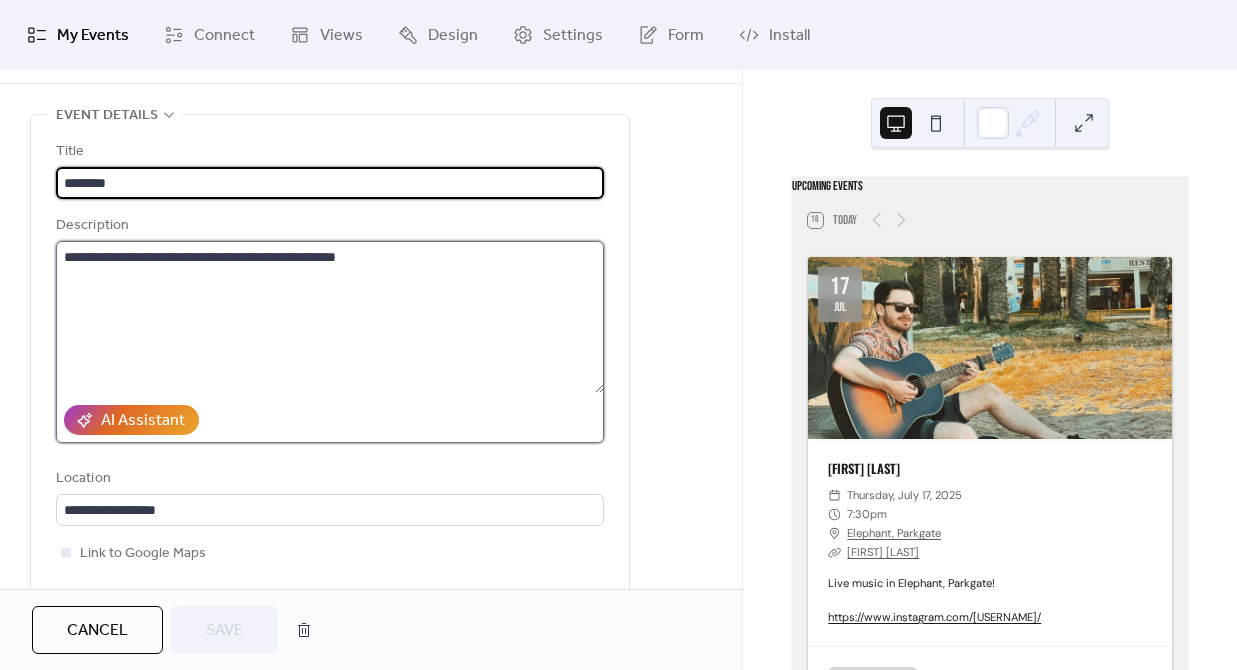 click on "**********" at bounding box center [330, 317] 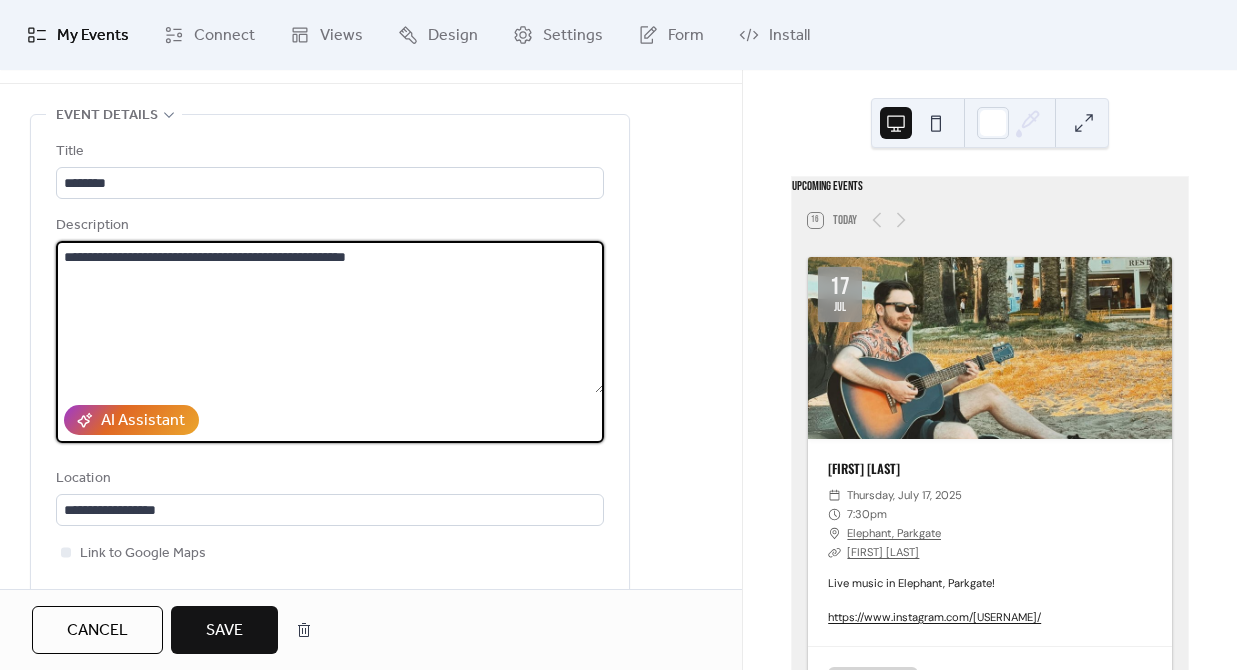 paste on "**********" 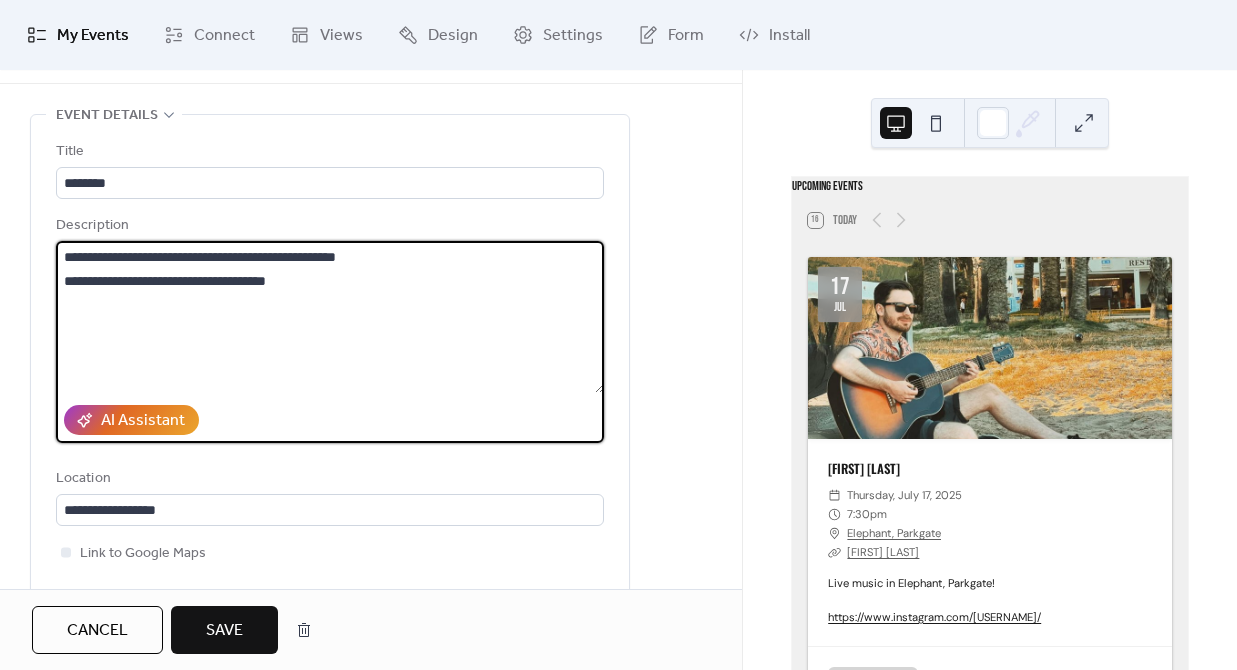 click on "**********" at bounding box center (330, 317) 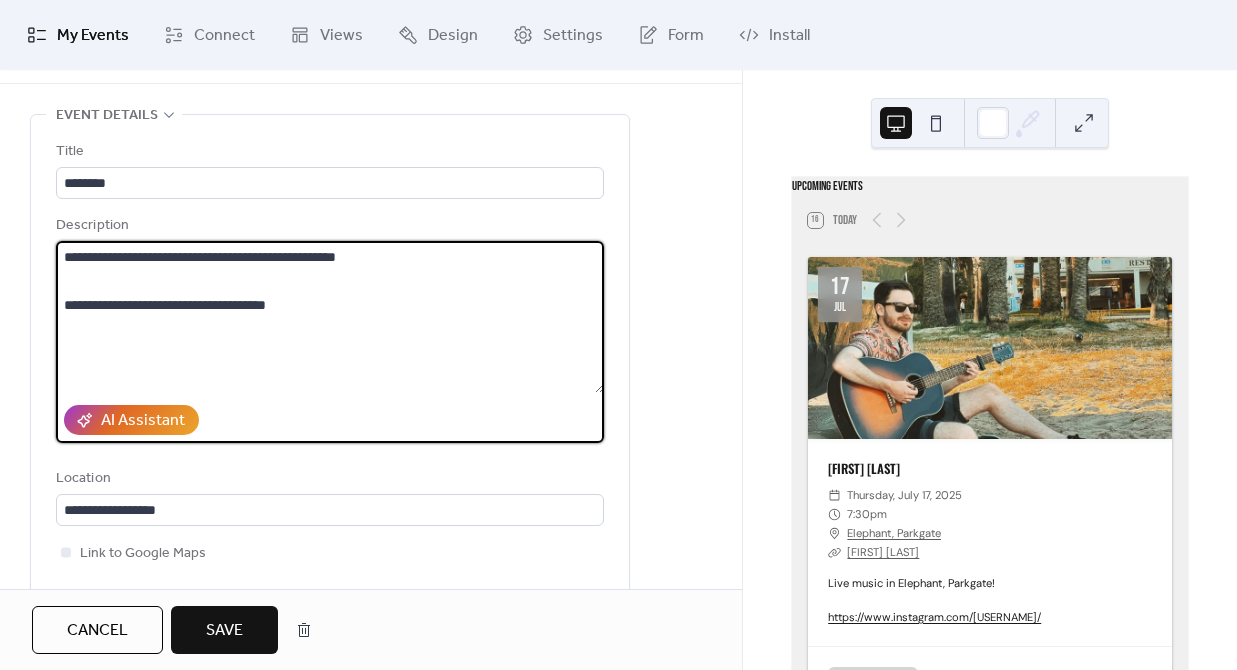 type on "**********" 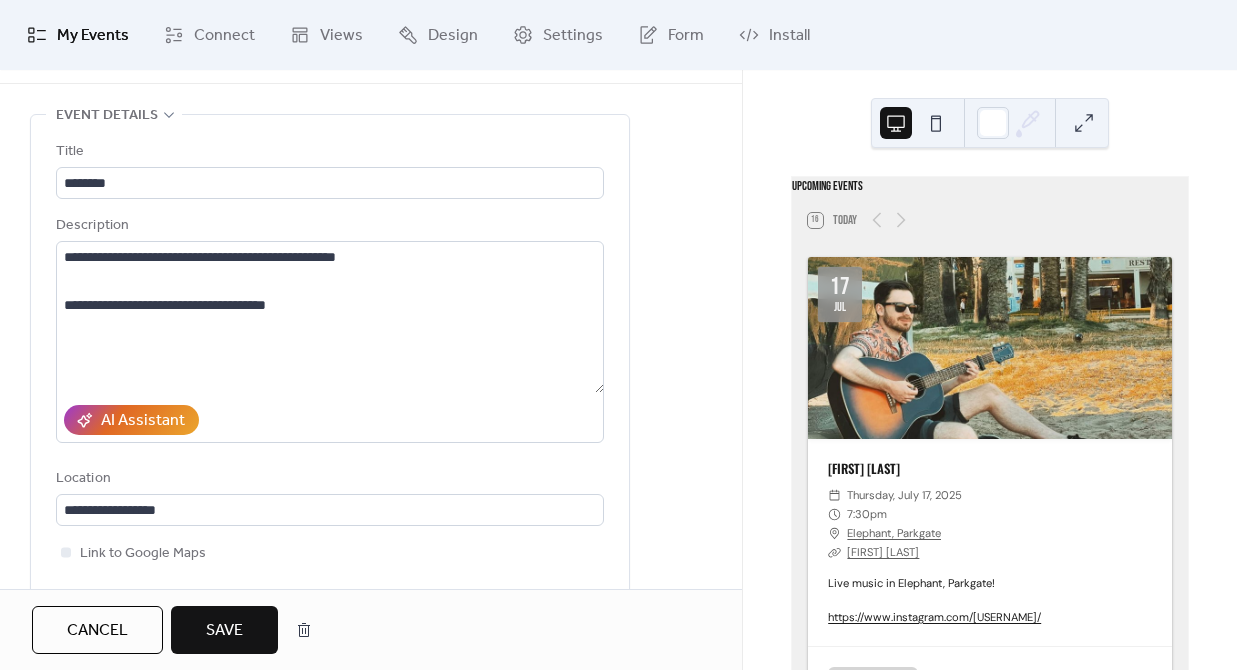 click on "Save" at bounding box center [224, 630] 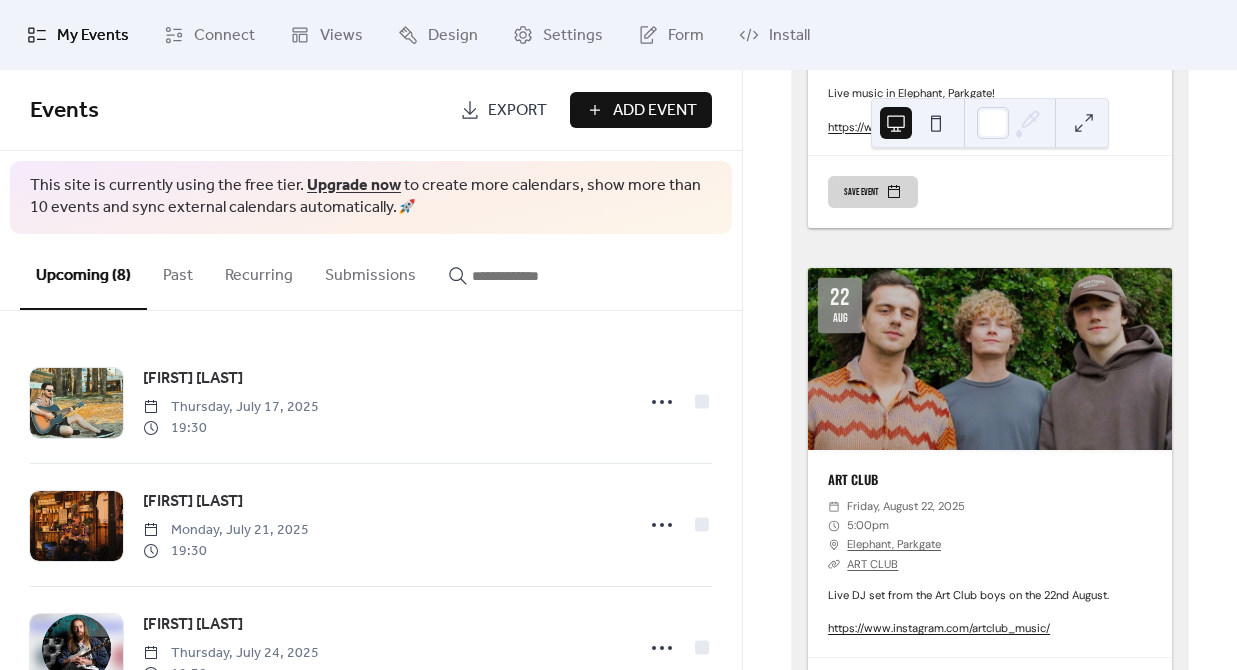 scroll, scrollTop: 3593, scrollLeft: 0, axis: vertical 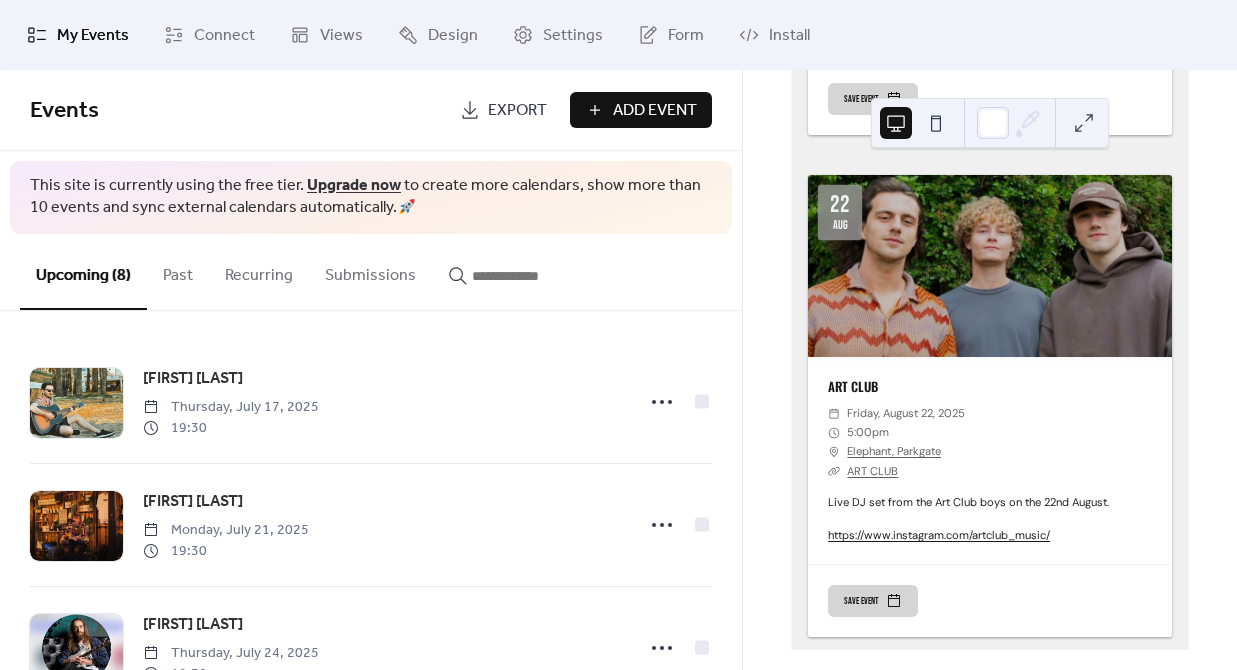 click at bounding box center [936, 123] 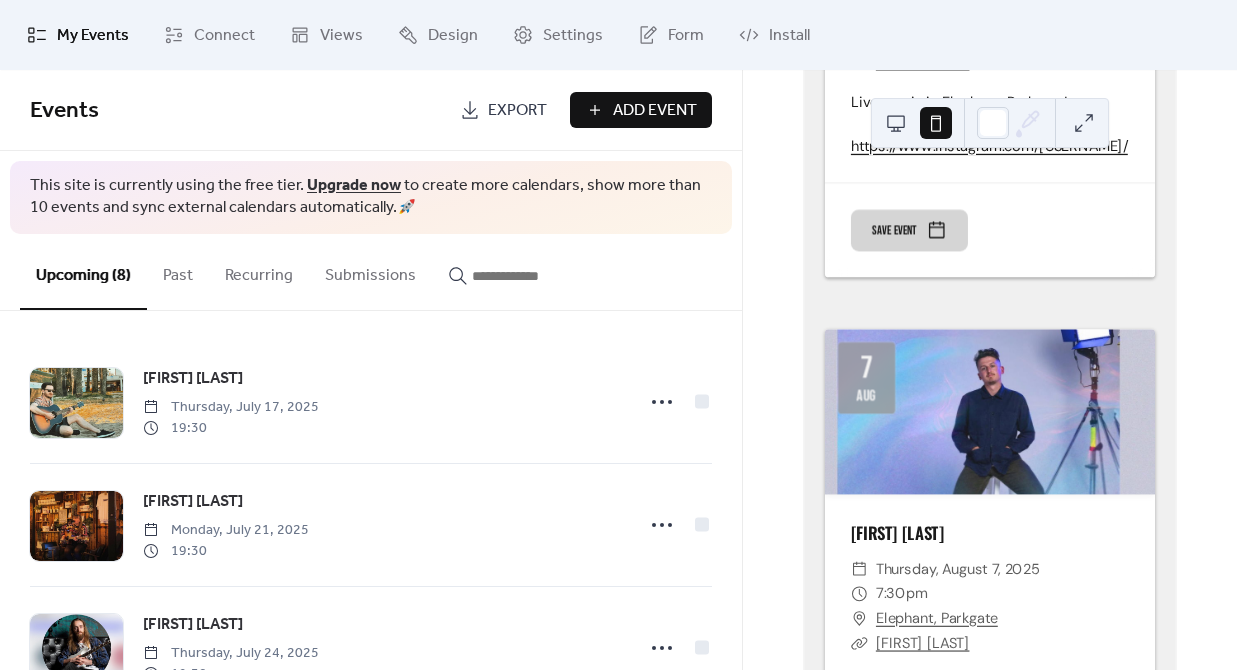 scroll, scrollTop: 3229, scrollLeft: 0, axis: vertical 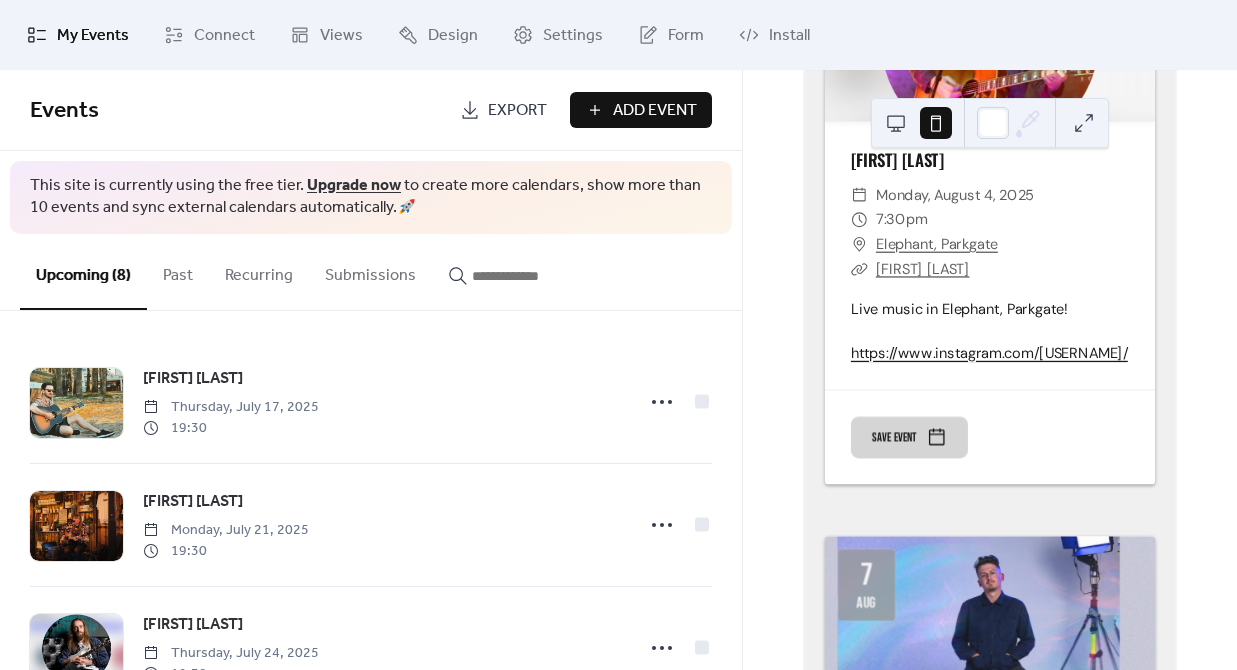 click at bounding box center [896, 123] 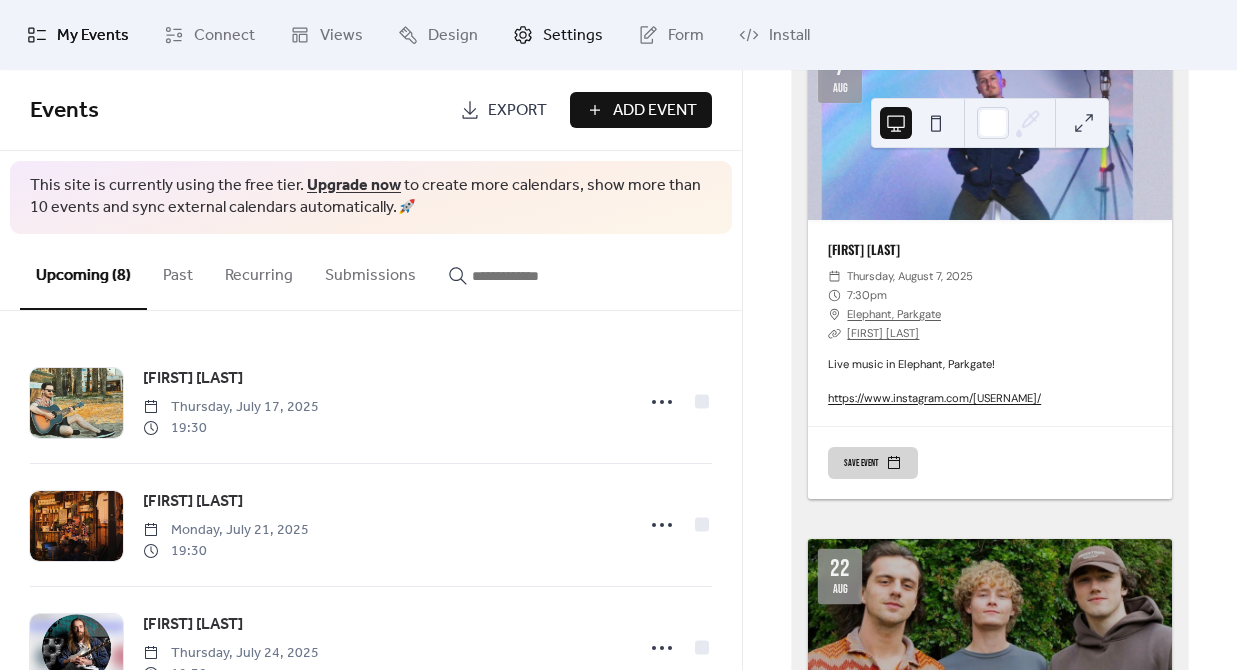 click on "Settings" at bounding box center (558, 35) 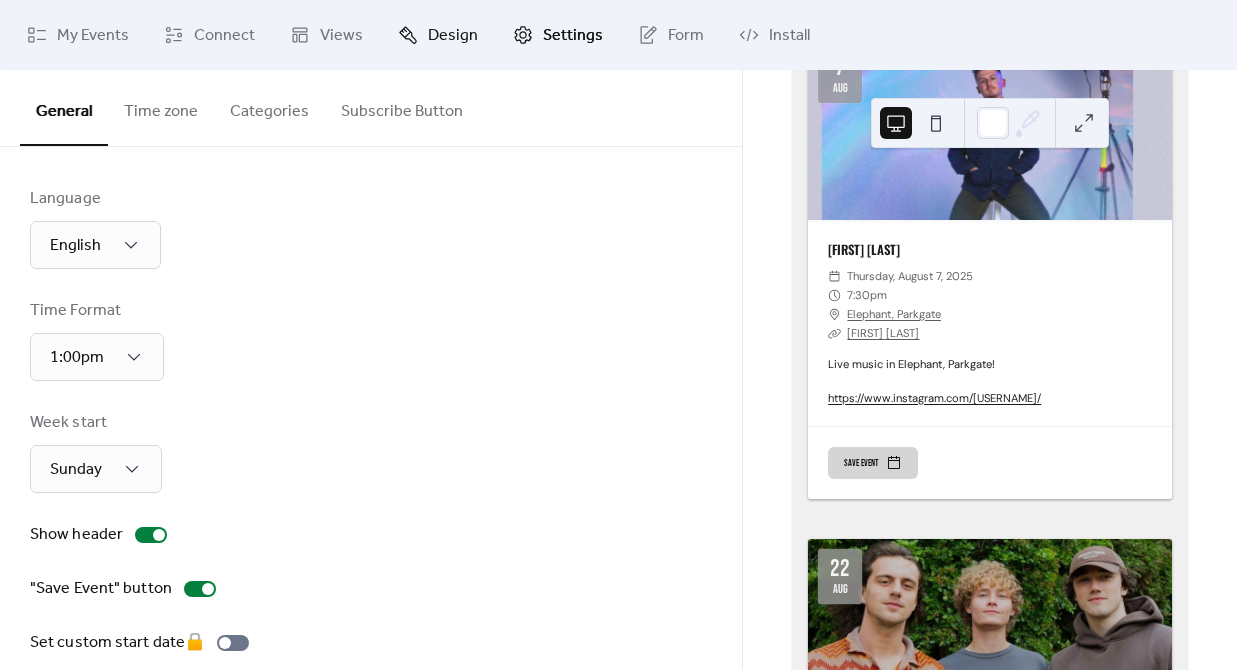 click on "Design" at bounding box center (453, 36) 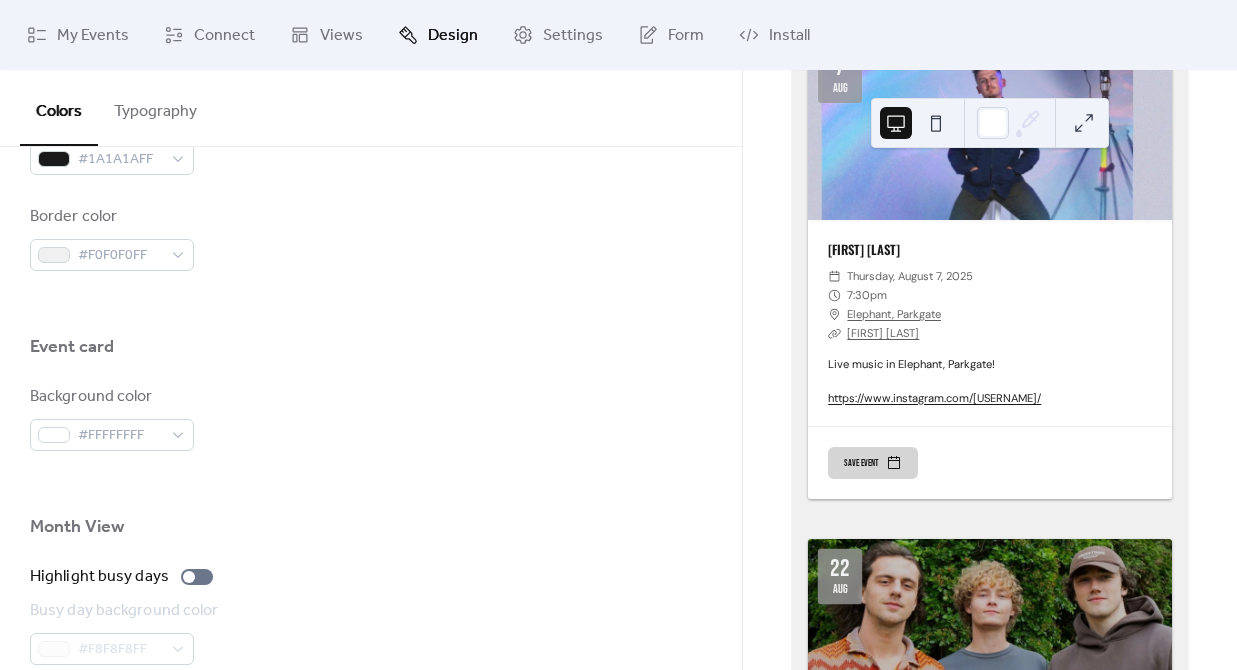 scroll, scrollTop: 1206, scrollLeft: 0, axis: vertical 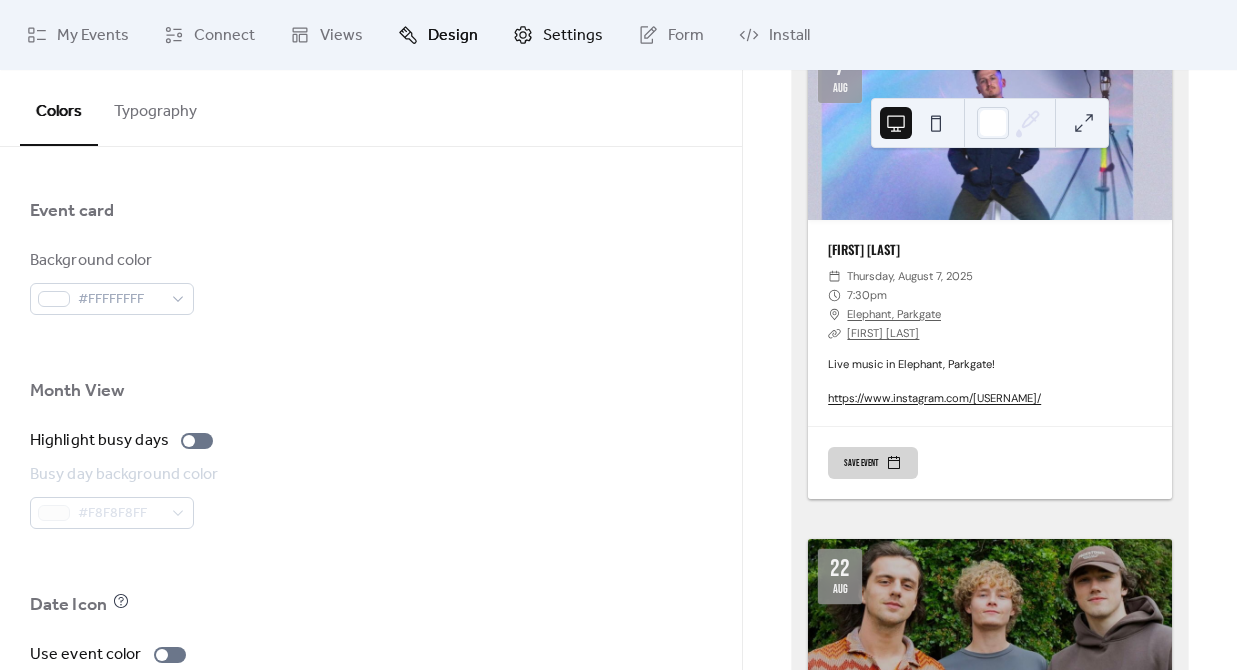 click on "Settings" at bounding box center (558, 35) 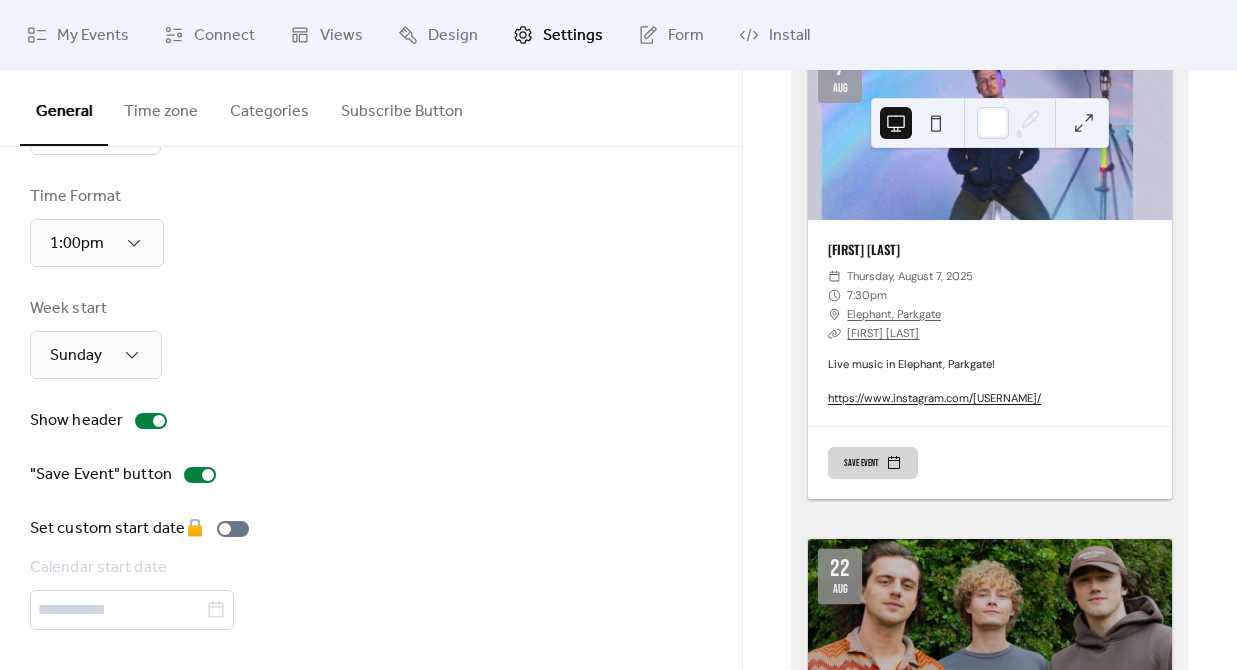 scroll, scrollTop: 0, scrollLeft: 0, axis: both 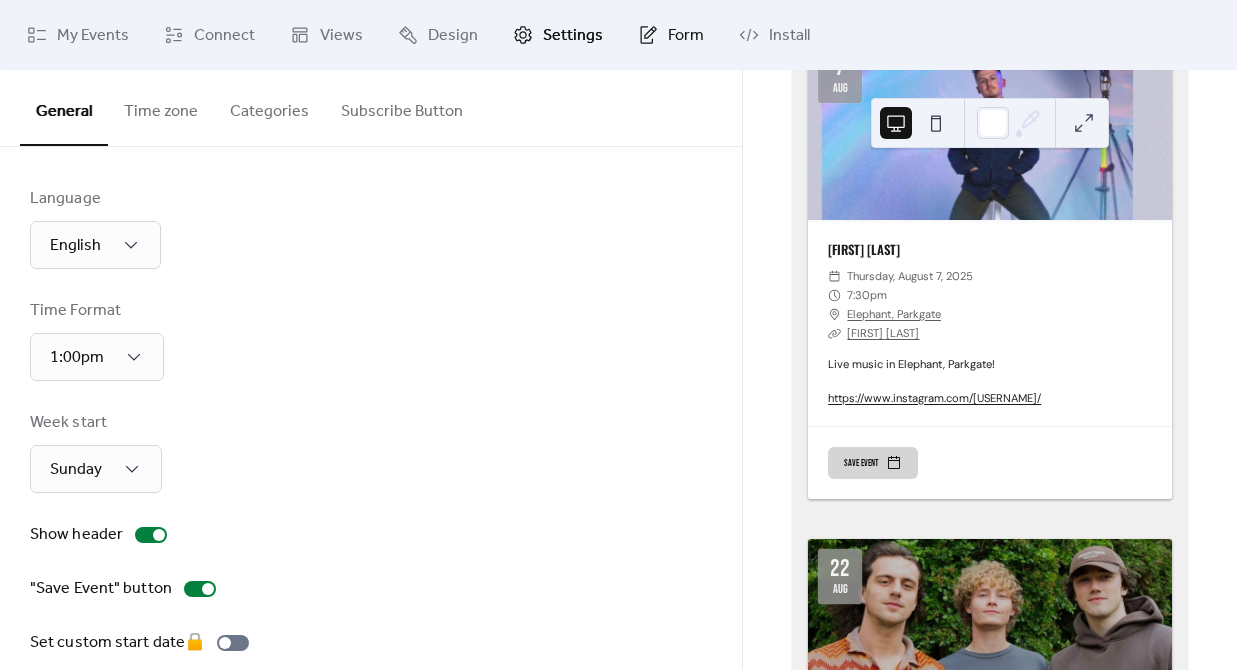 click on "Form" at bounding box center (686, 36) 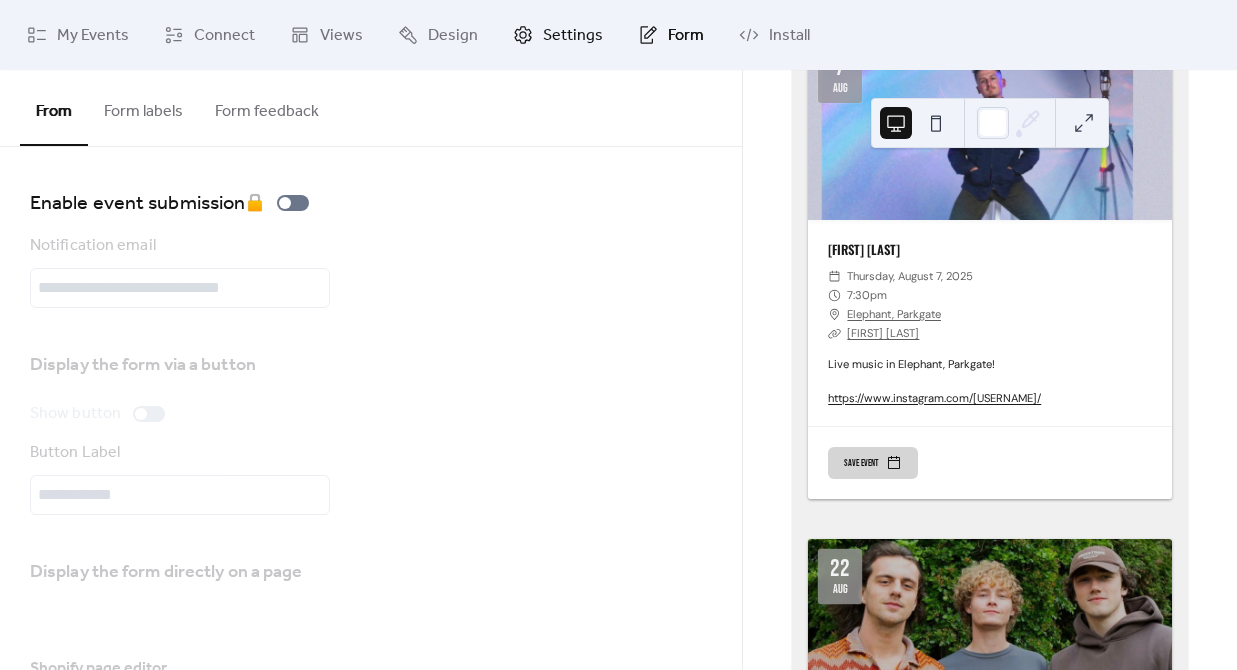click on "Settings" at bounding box center (558, 35) 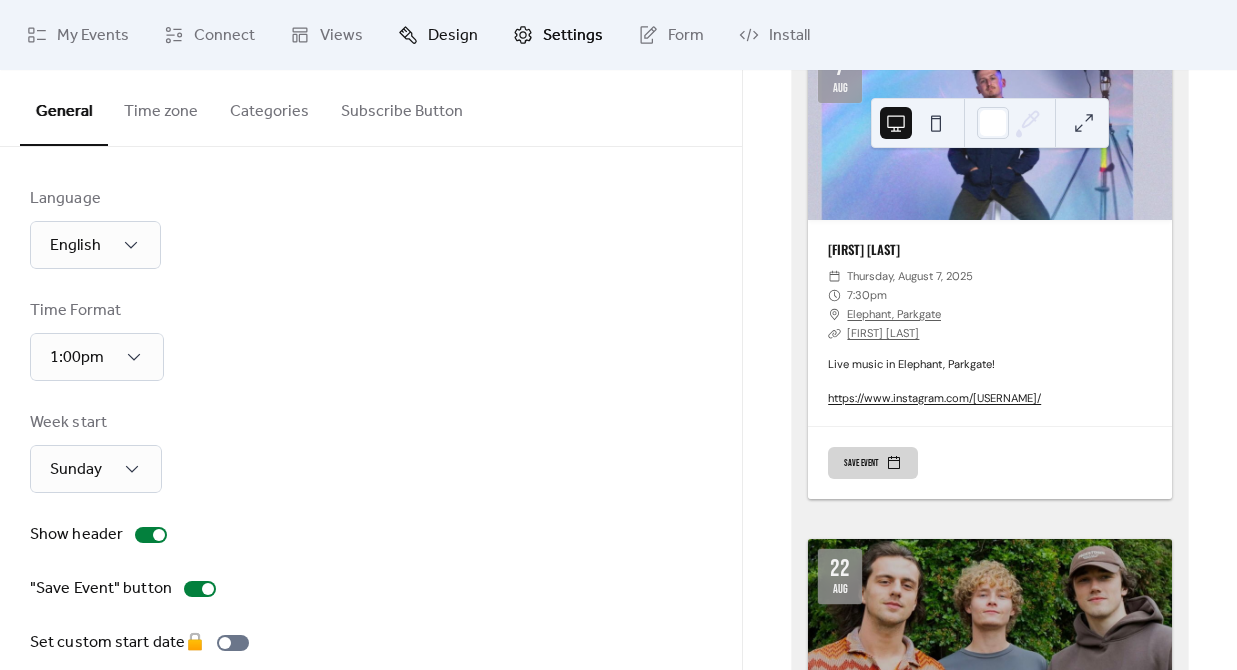 click on "Design" at bounding box center [453, 36] 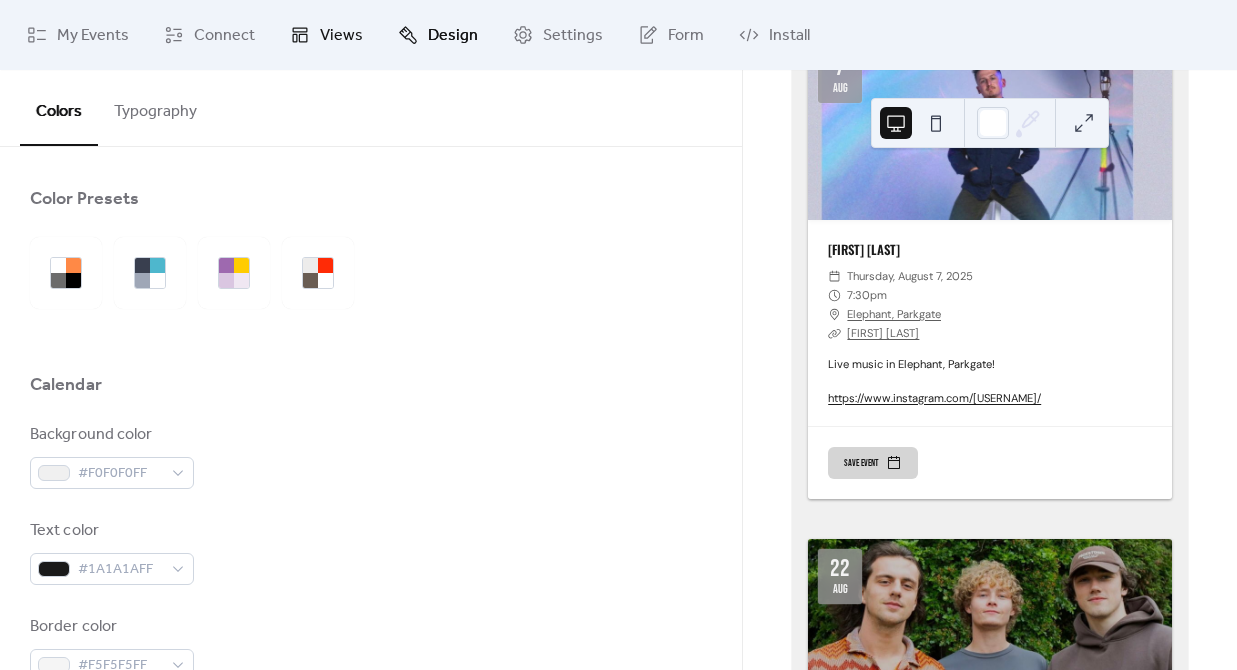 click on "Views" at bounding box center (341, 36) 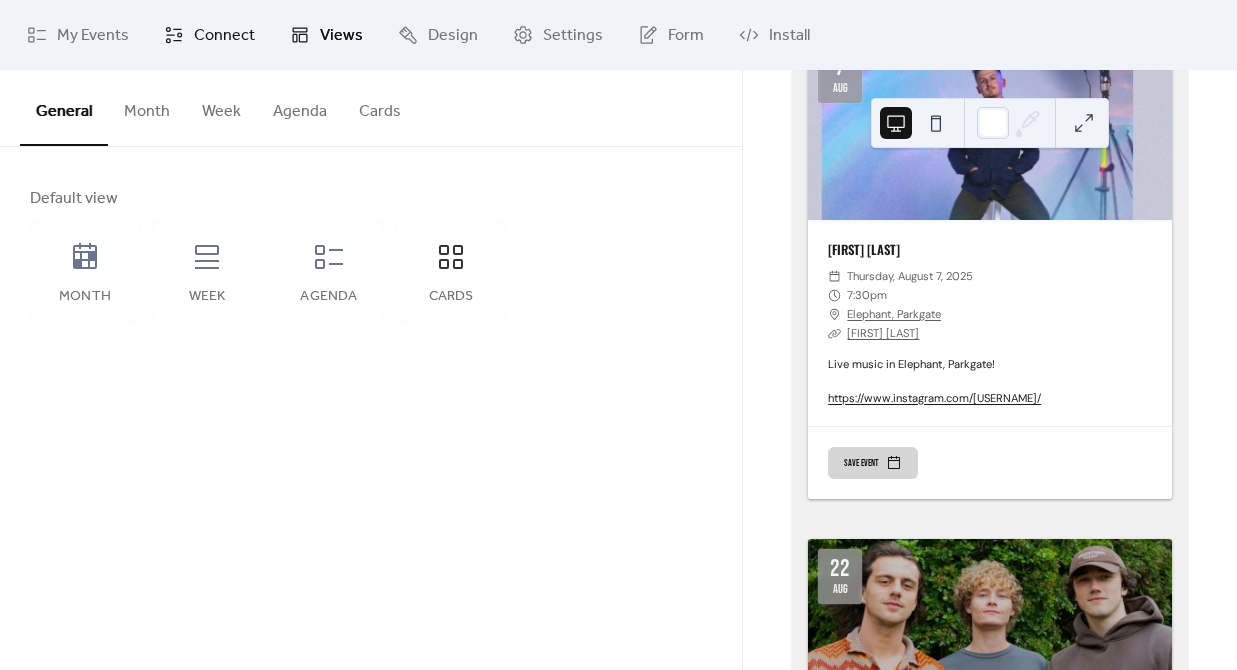click on "Connect" at bounding box center [224, 36] 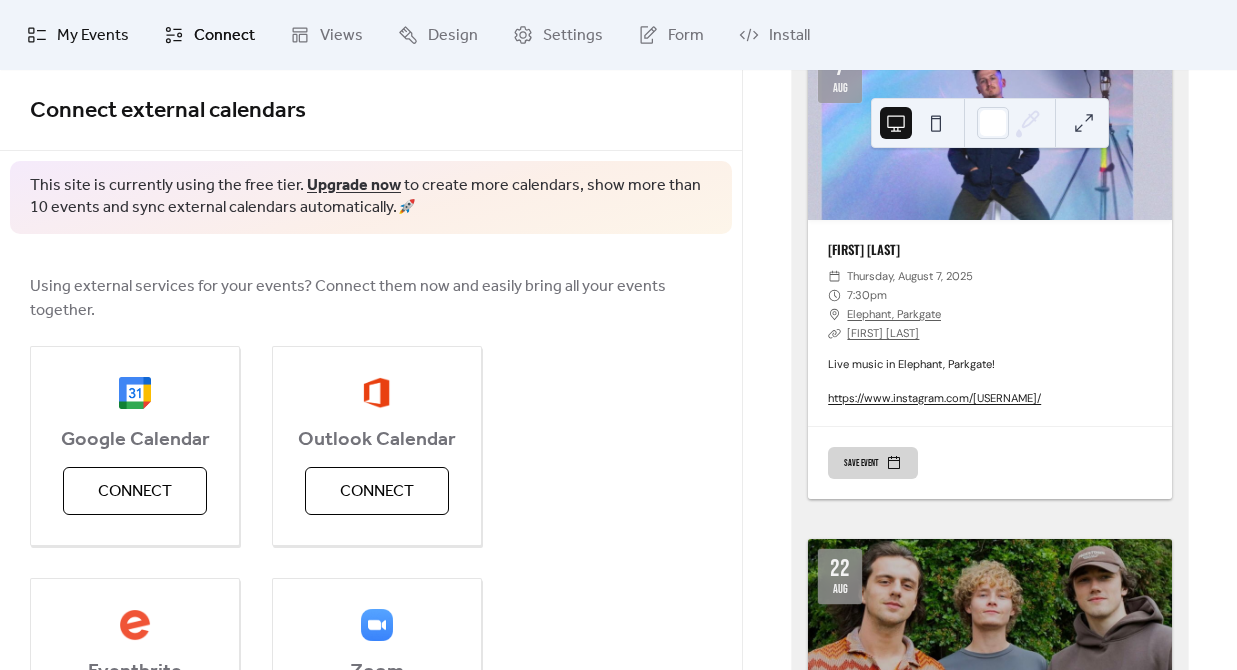 click on "My Events" at bounding box center (93, 36) 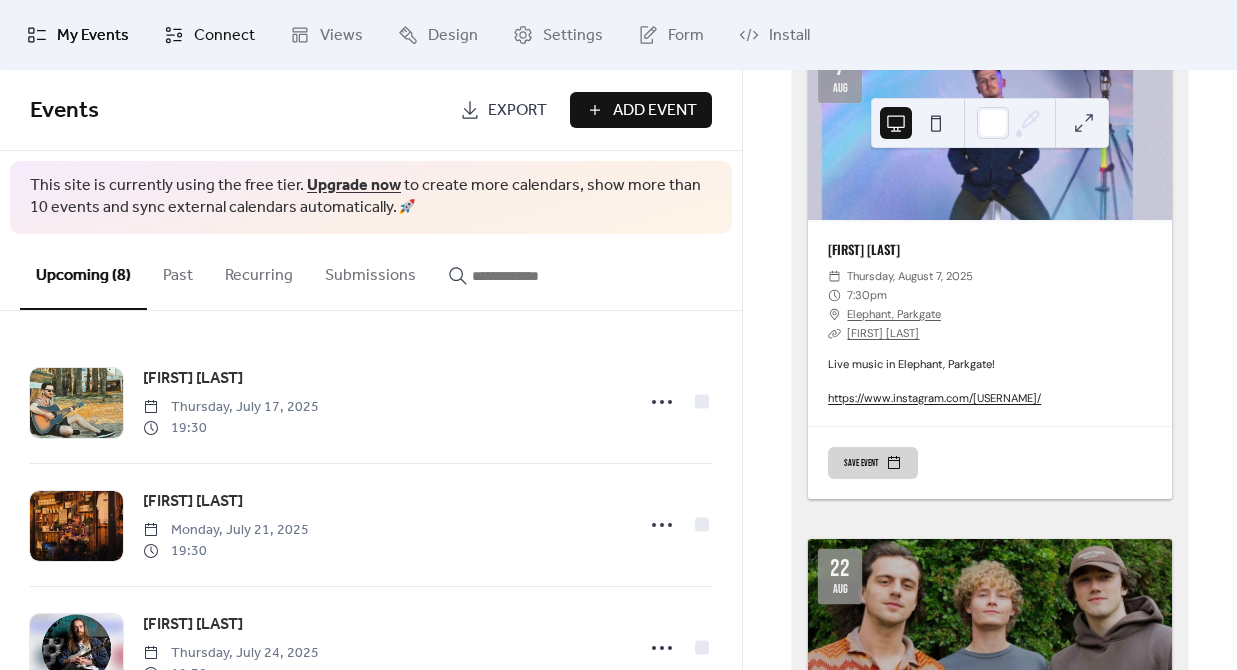 click on "Connect" at bounding box center [224, 36] 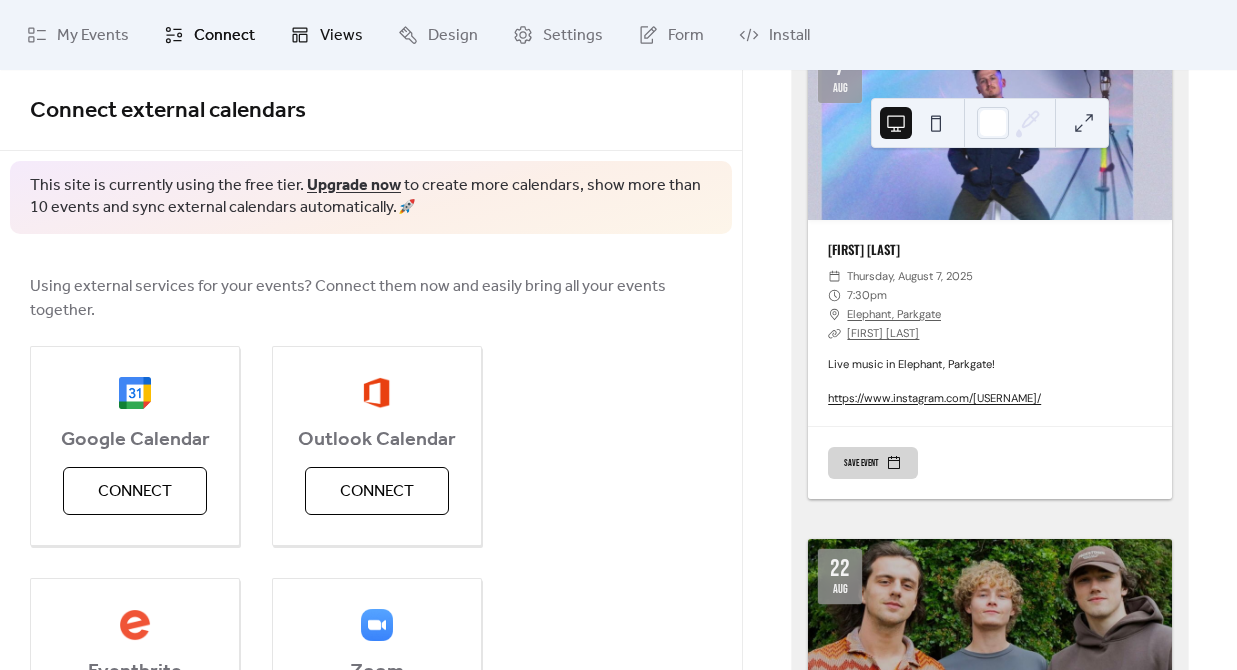click on "Views" at bounding box center (341, 36) 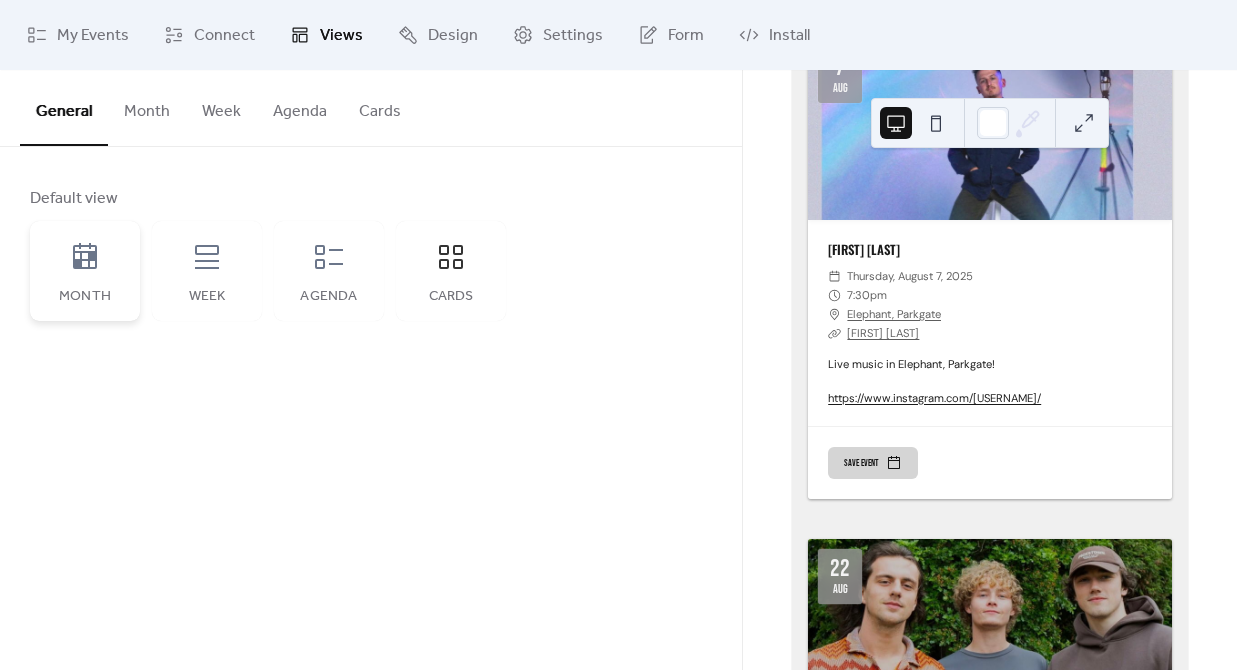 click 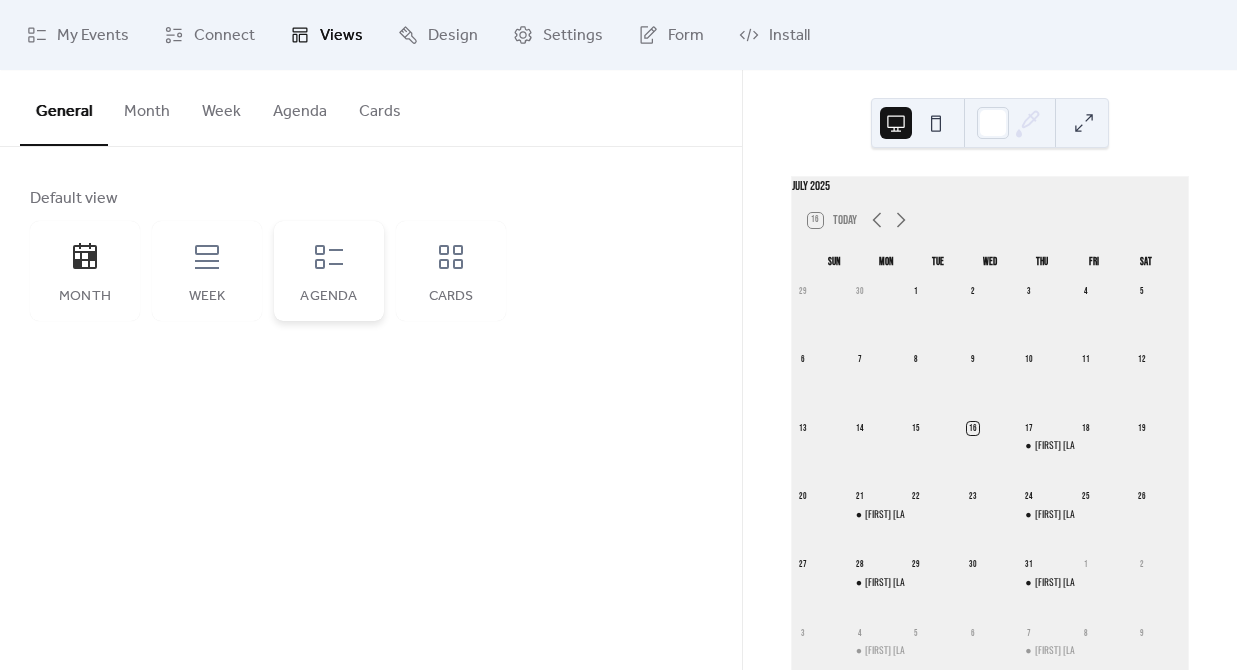 click on "Agenda" at bounding box center [329, 271] 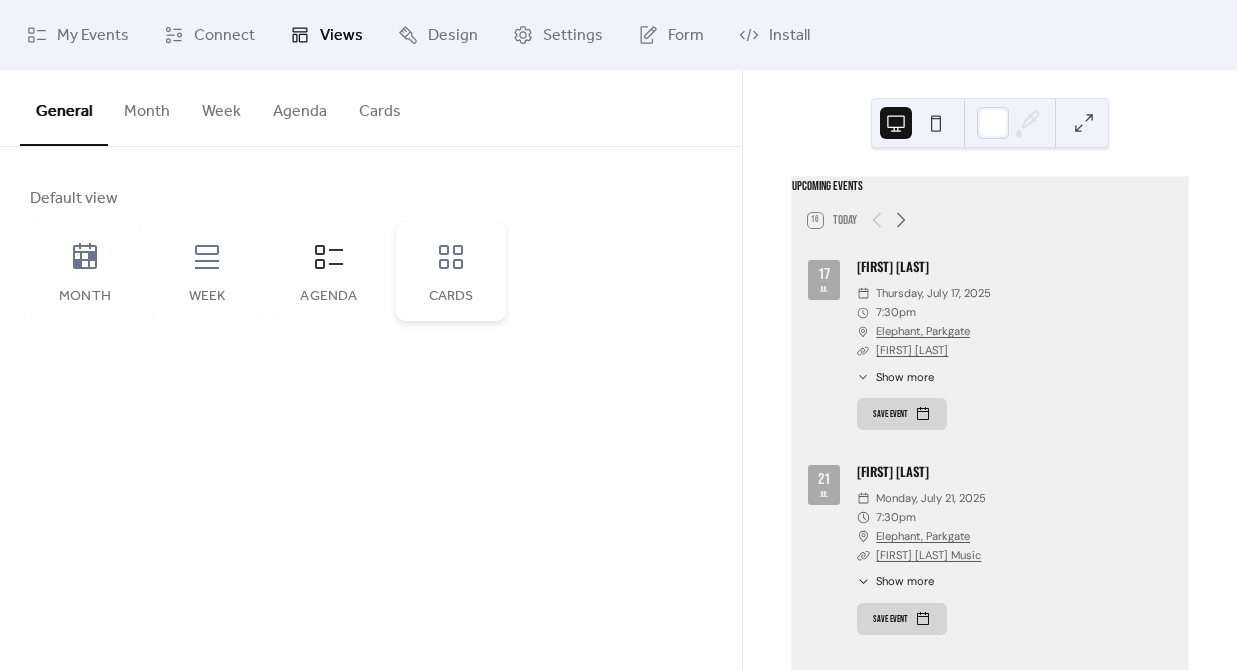click on "Cards" at bounding box center (451, 271) 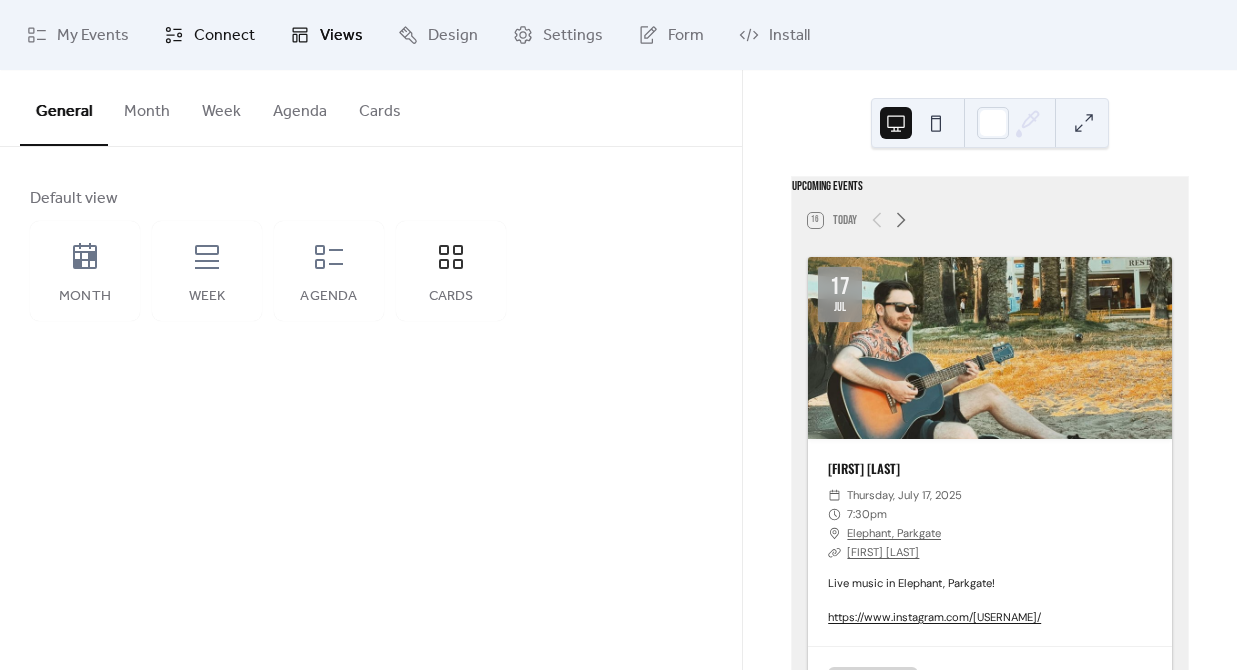 click on "Connect" at bounding box center (224, 36) 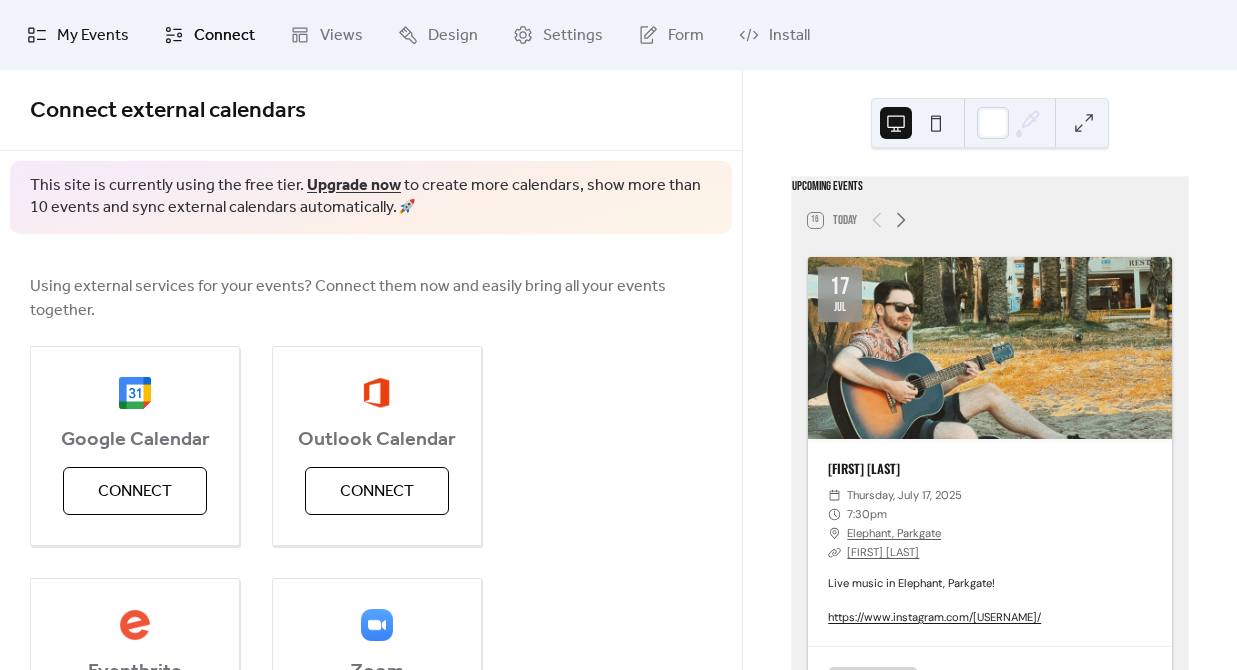 click on "My Events" at bounding box center [93, 36] 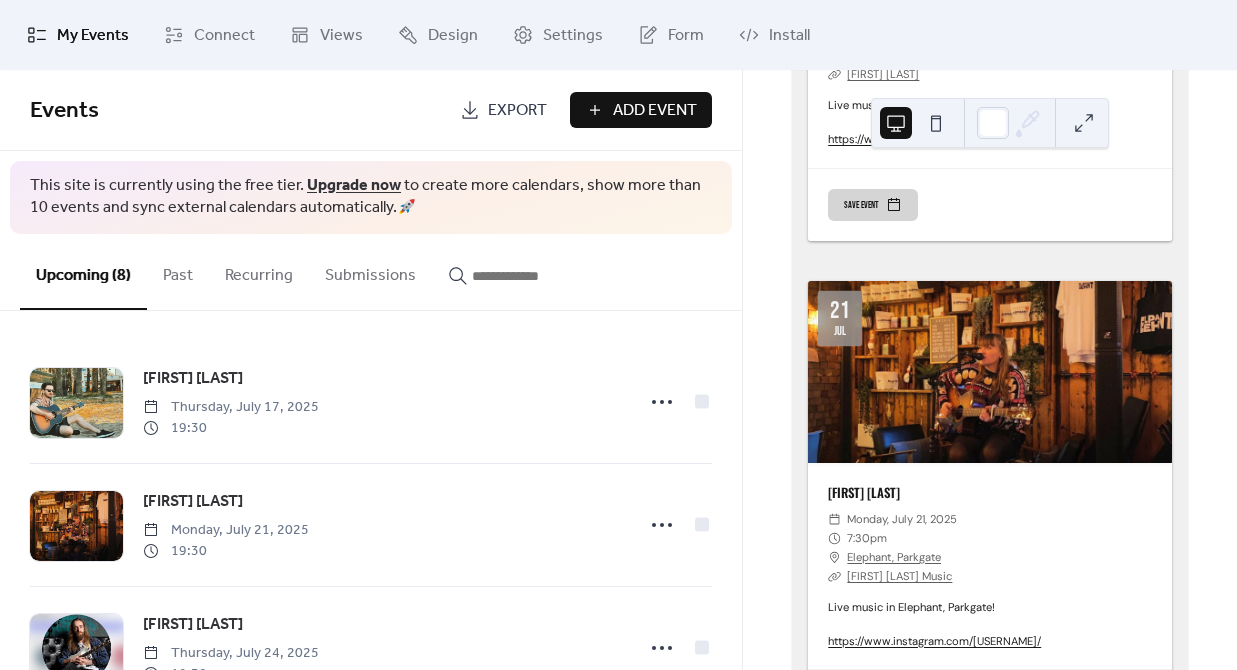 scroll, scrollTop: 733, scrollLeft: 0, axis: vertical 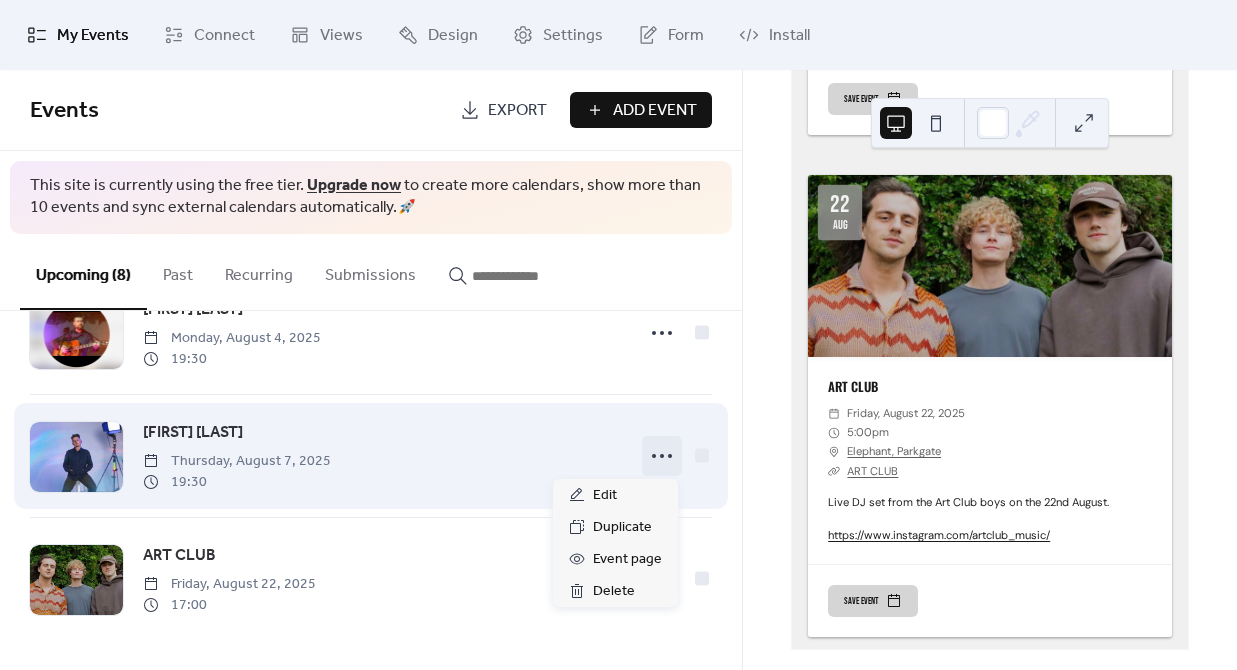 click 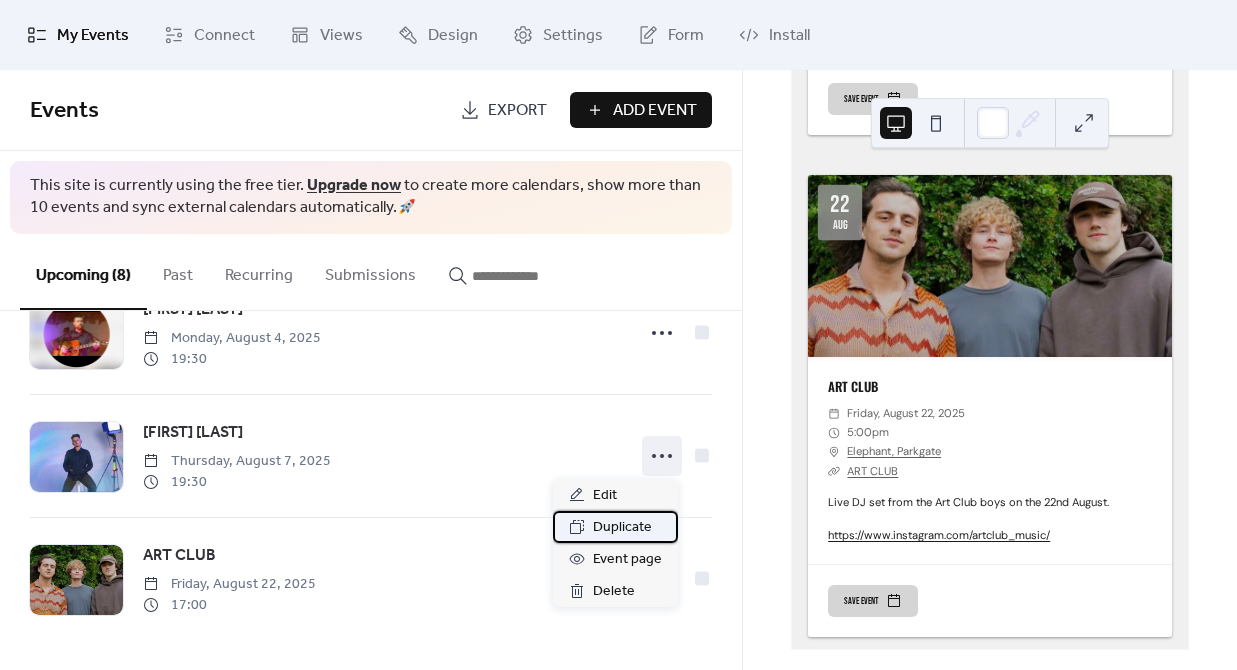 click on "Duplicate" at bounding box center [622, 528] 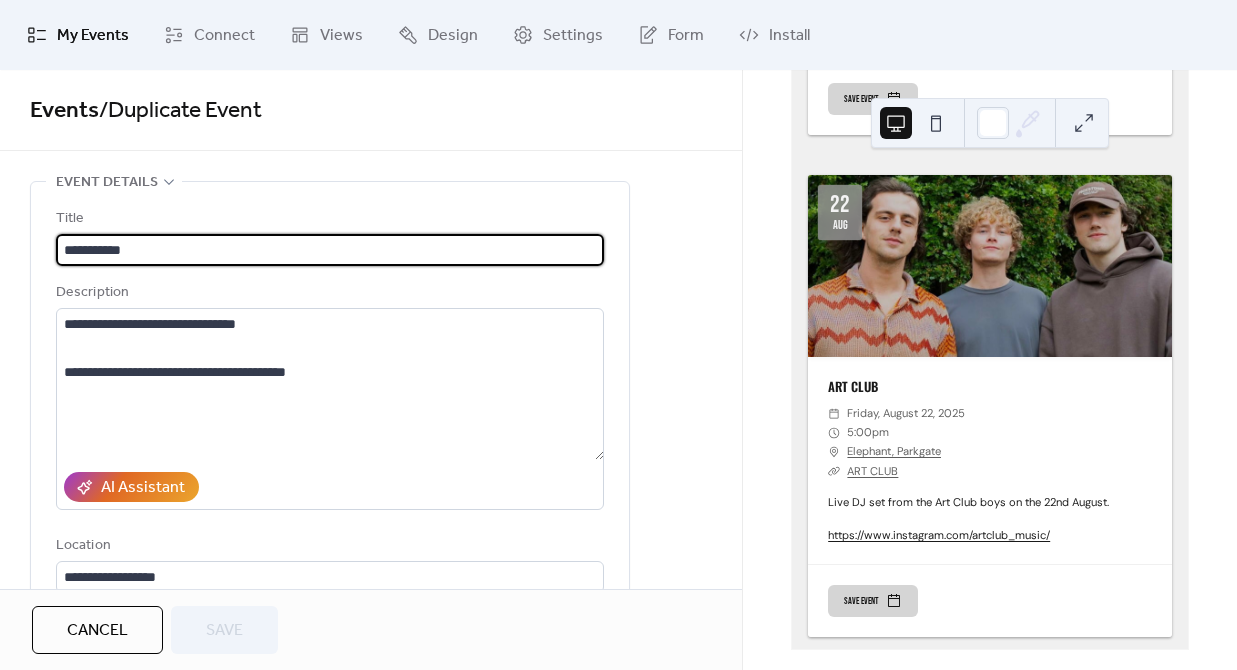 click on "**********" at bounding box center (330, 250) 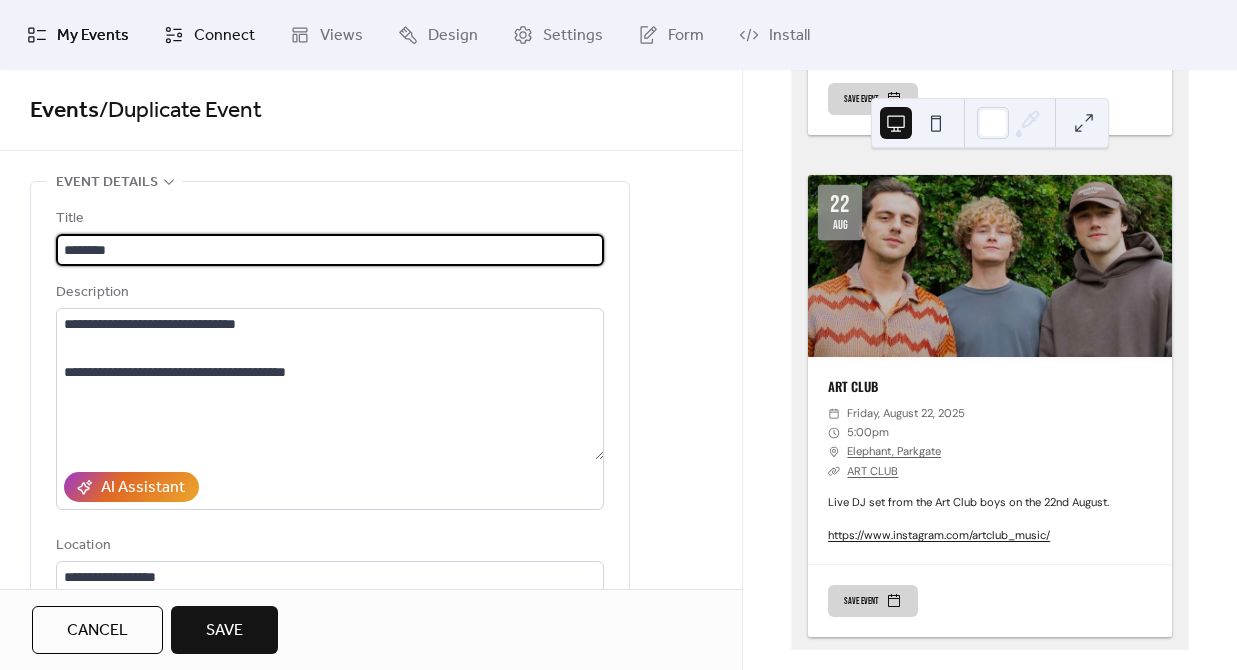 type on "********" 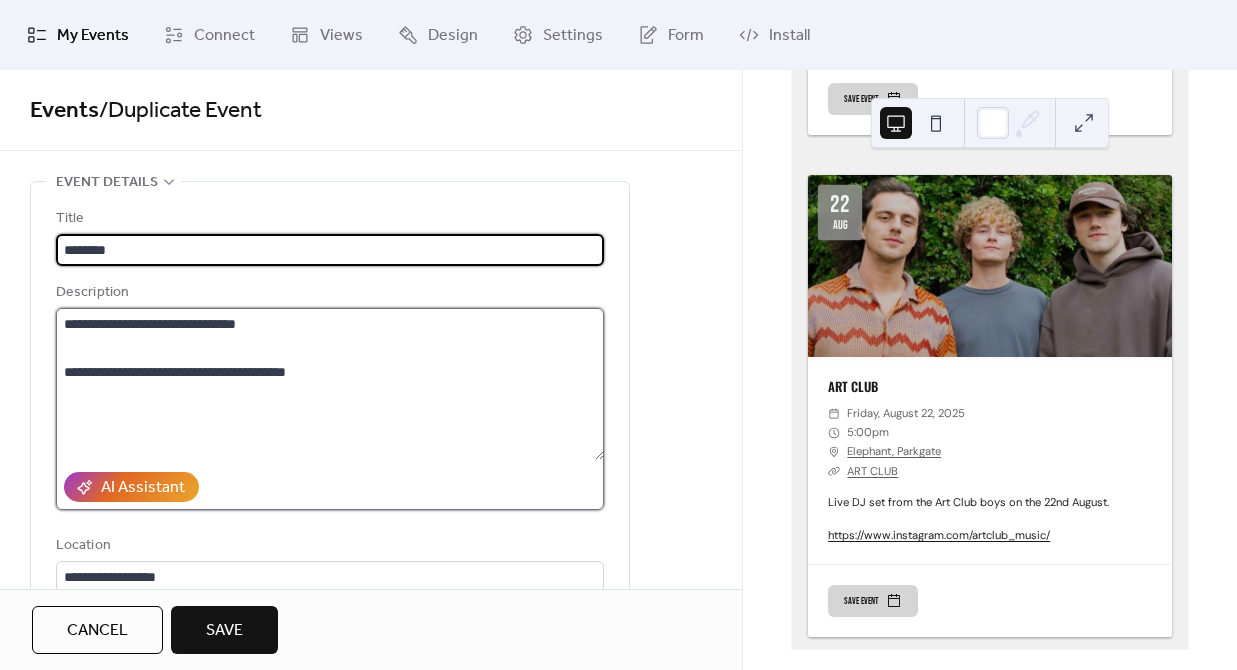 click on "**********" at bounding box center (330, 384) 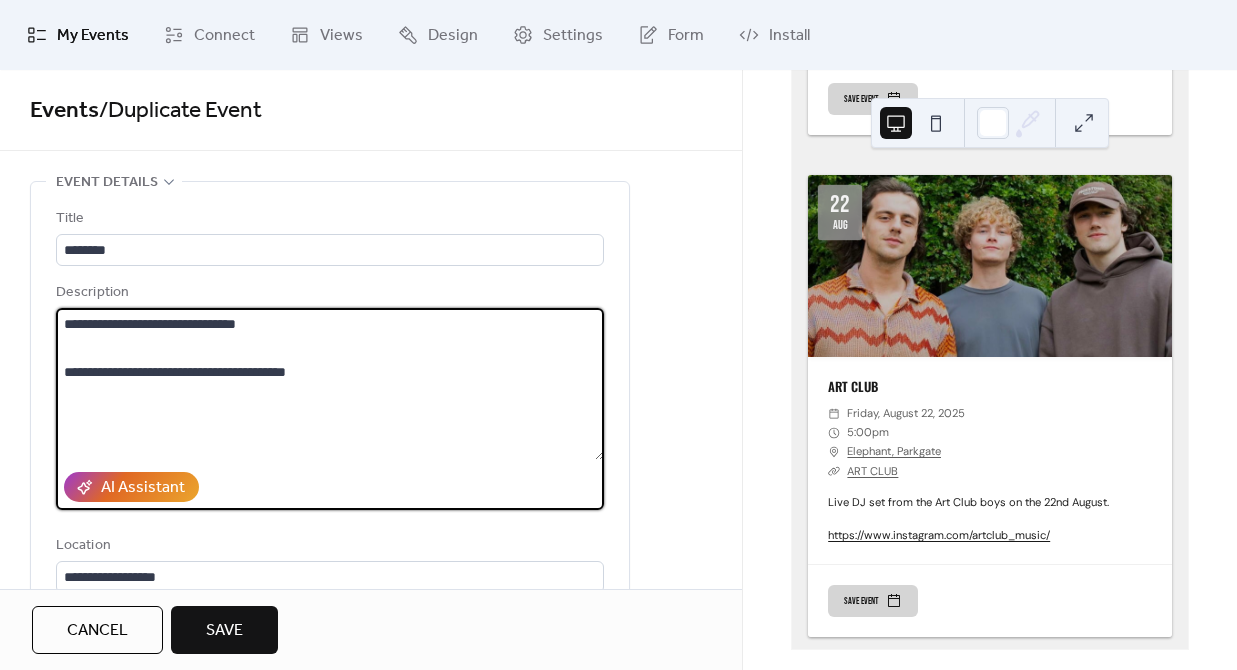 click on "**********" at bounding box center [330, 384] 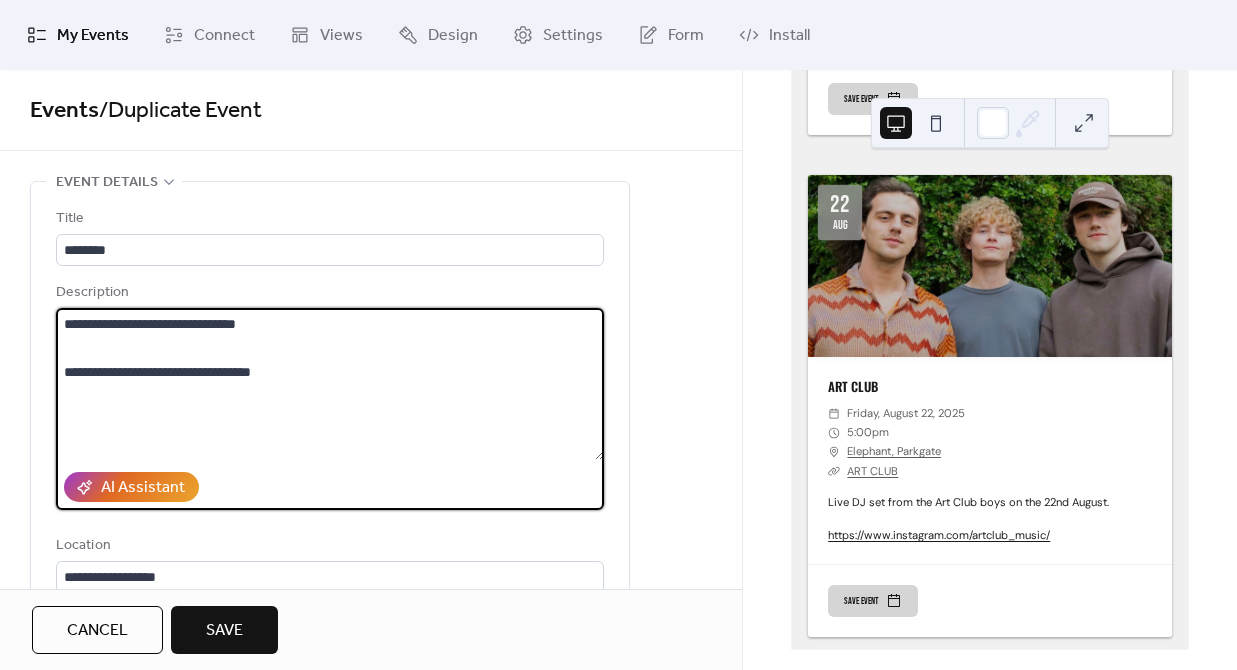 type on "**********" 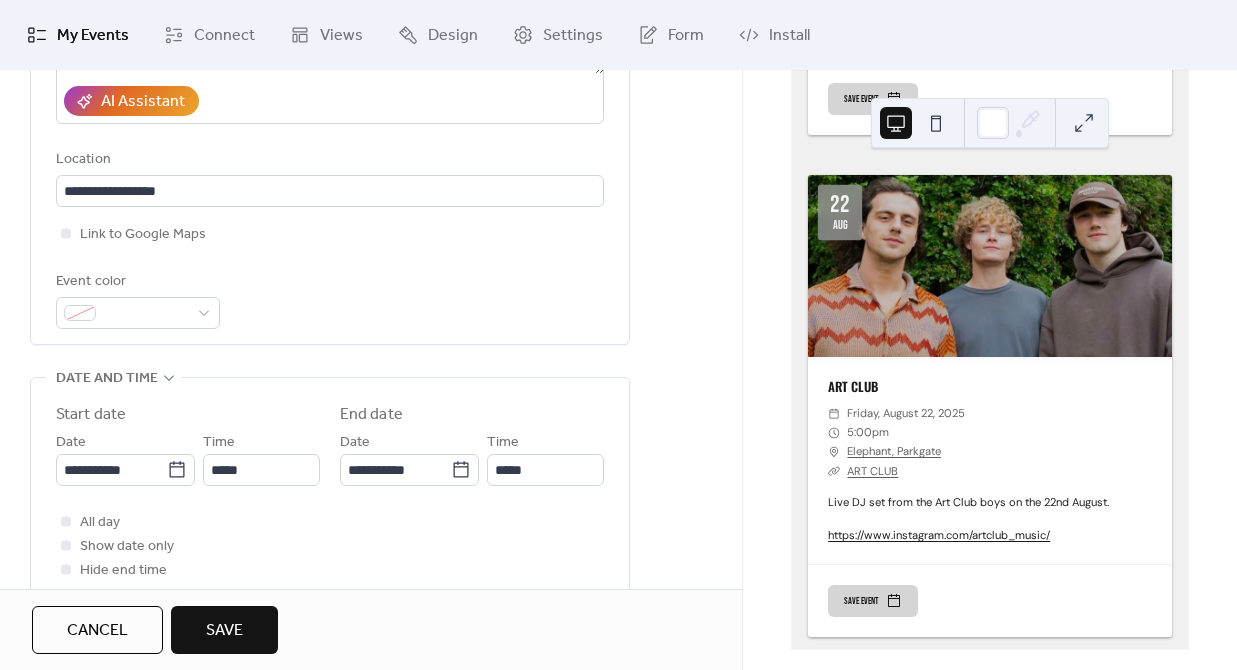 scroll, scrollTop: 402, scrollLeft: 0, axis: vertical 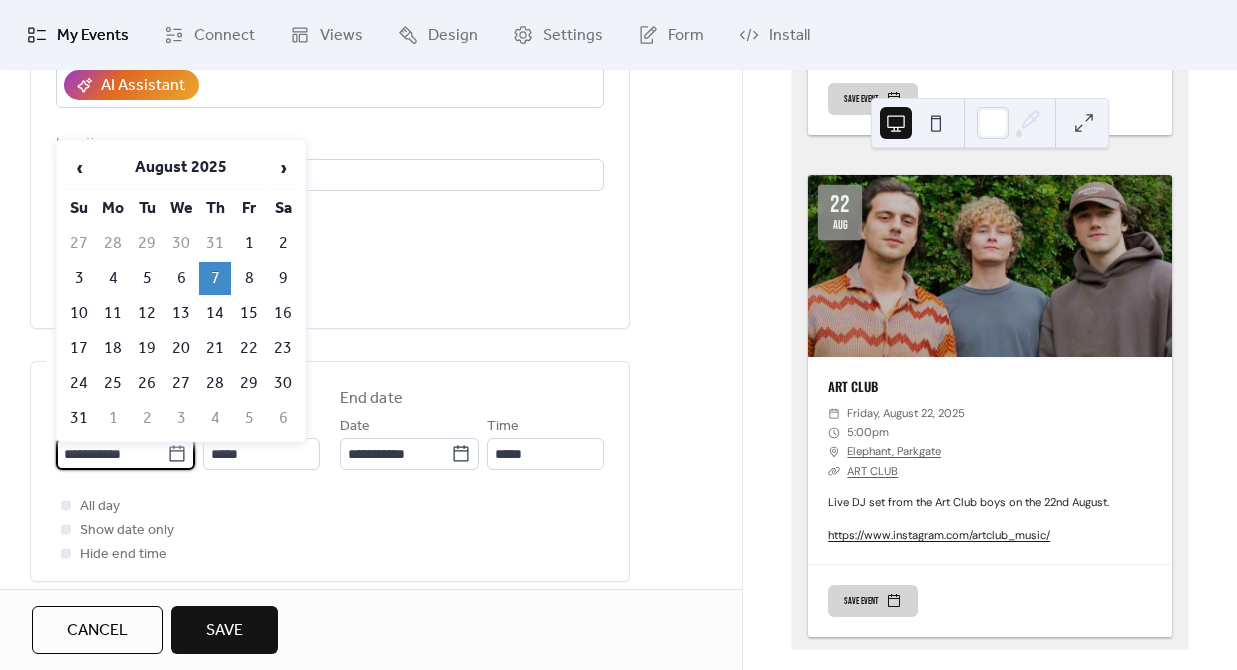click on "**********" at bounding box center (111, 454) 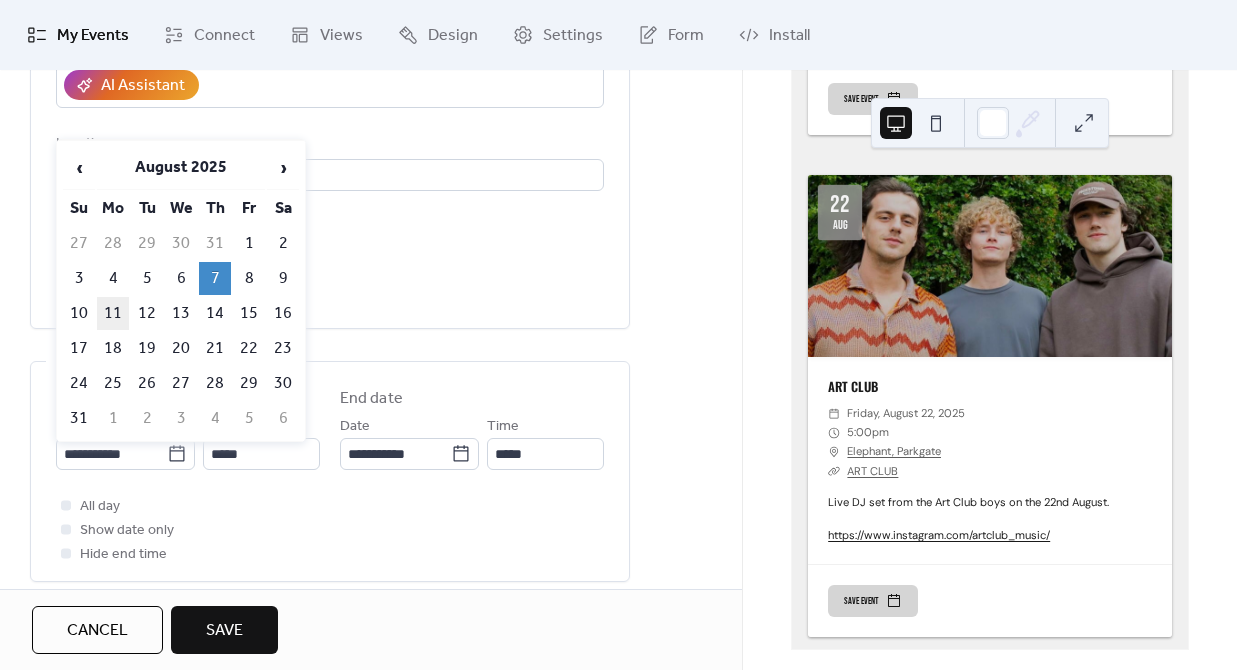 click on "11" at bounding box center (113, 313) 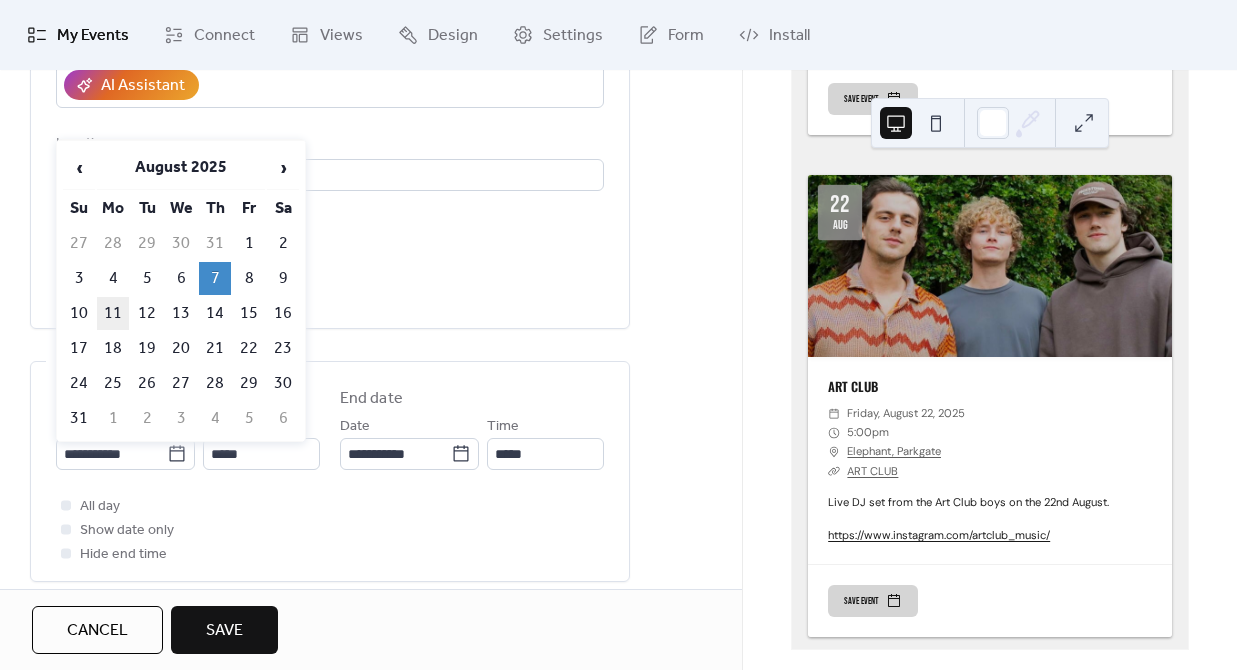 type on "**********" 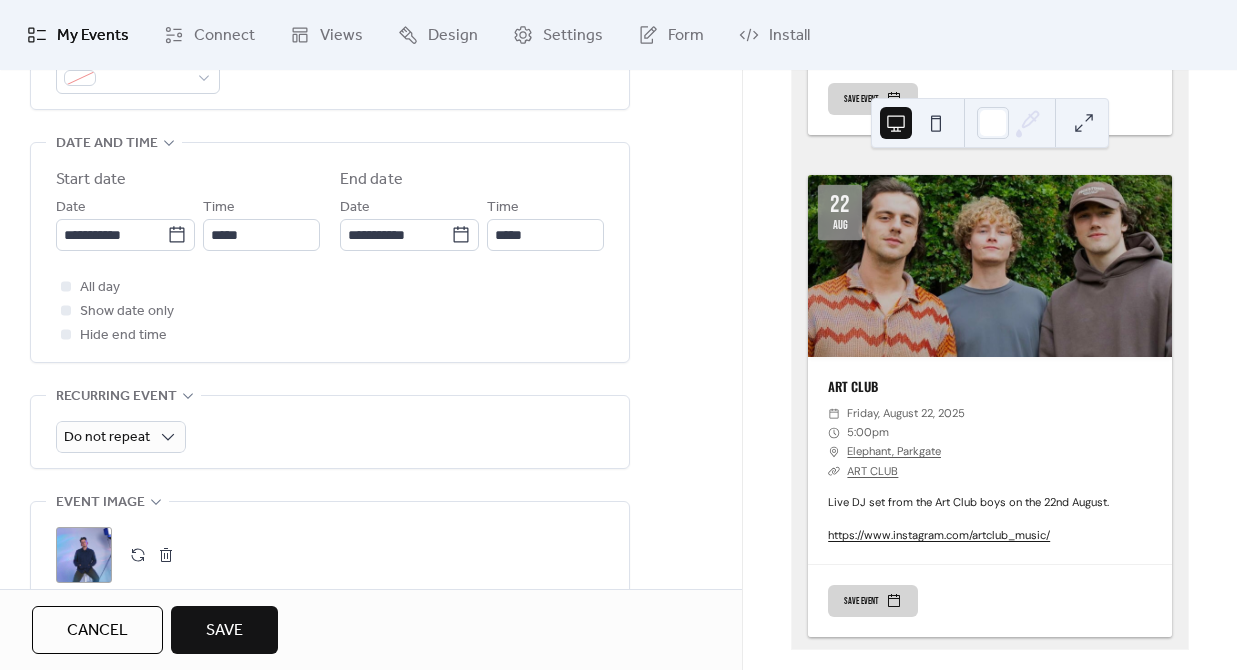 scroll, scrollTop: 977, scrollLeft: 0, axis: vertical 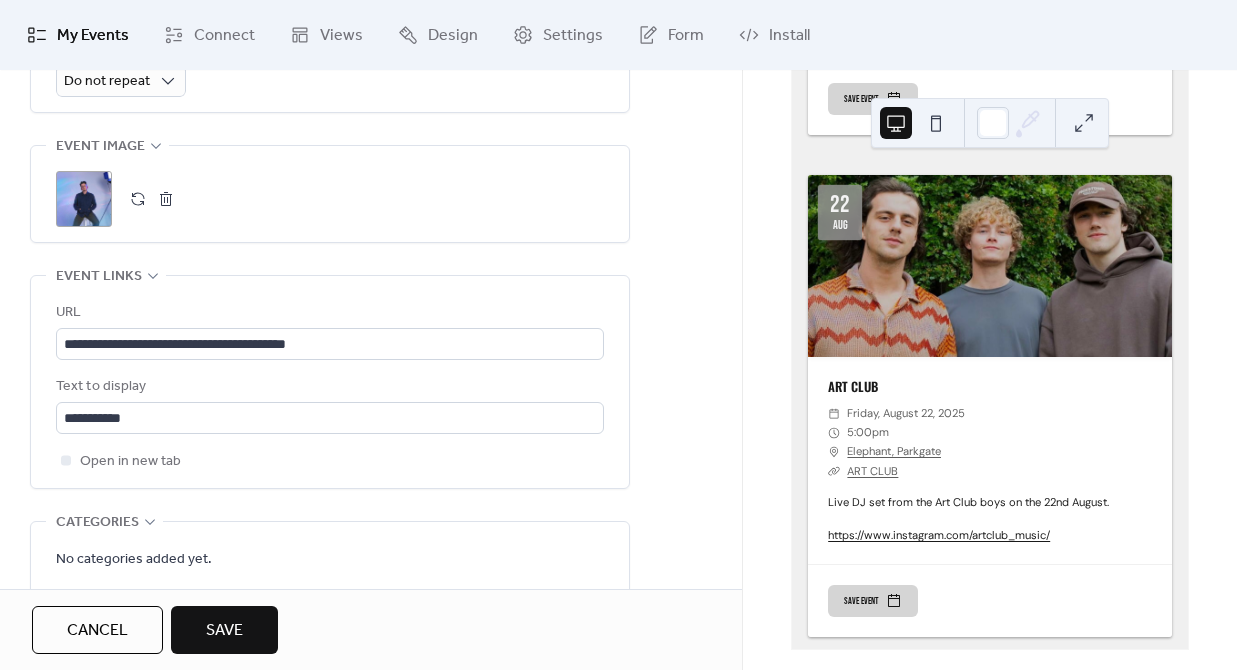click at bounding box center (166, 199) 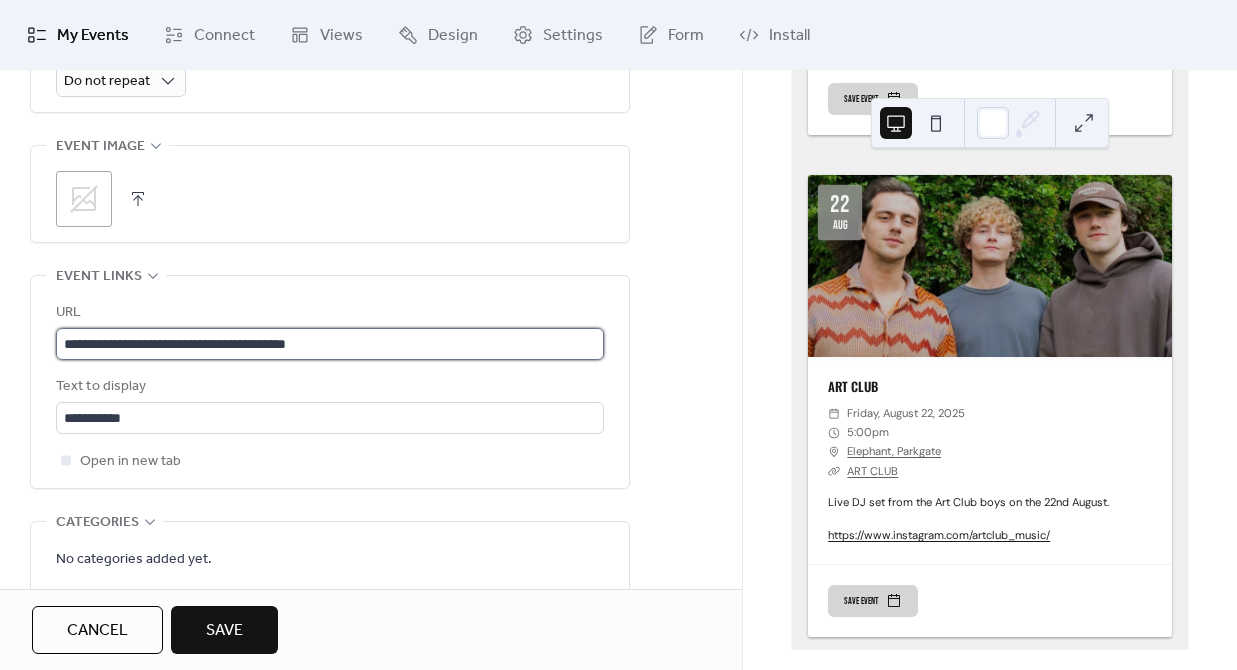 click on "**********" at bounding box center (330, 344) 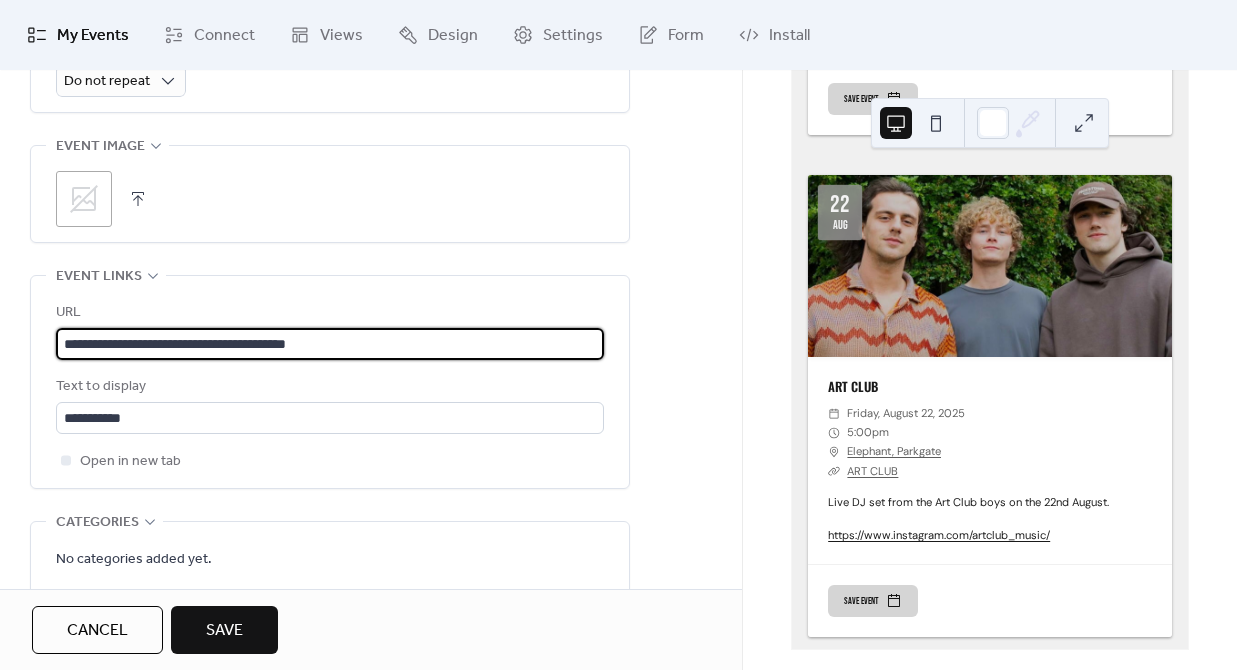 click on "**********" at bounding box center (330, 344) 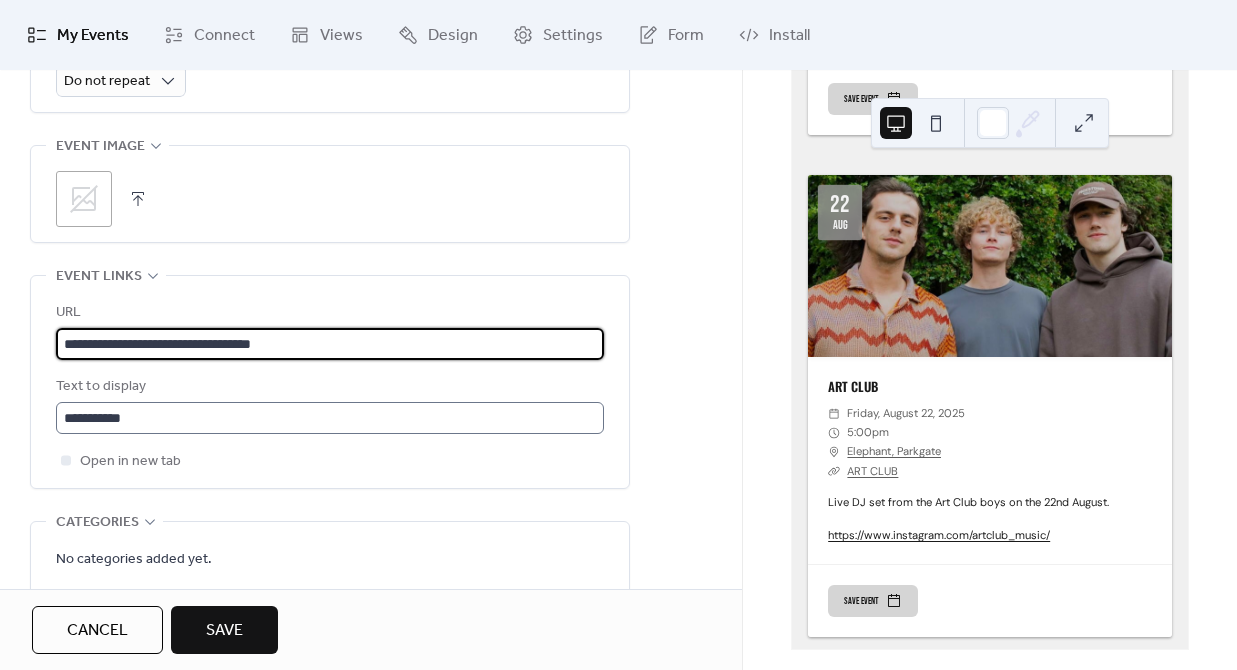 type on "**********" 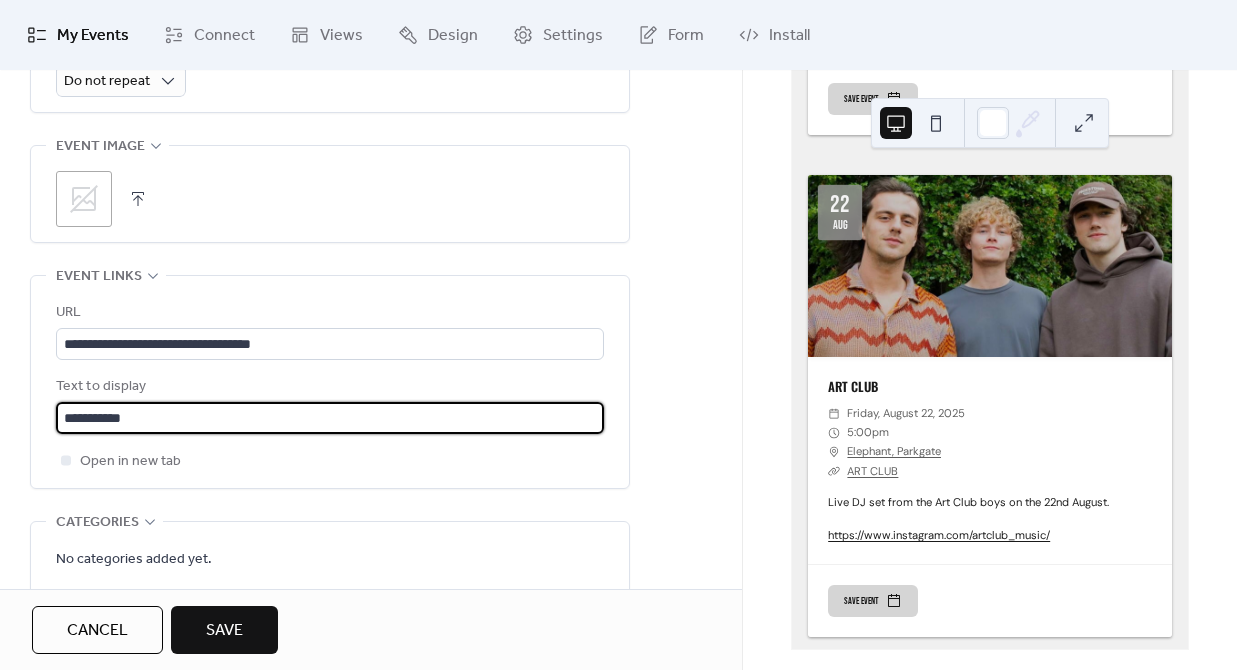 click on "**********" at bounding box center (330, 418) 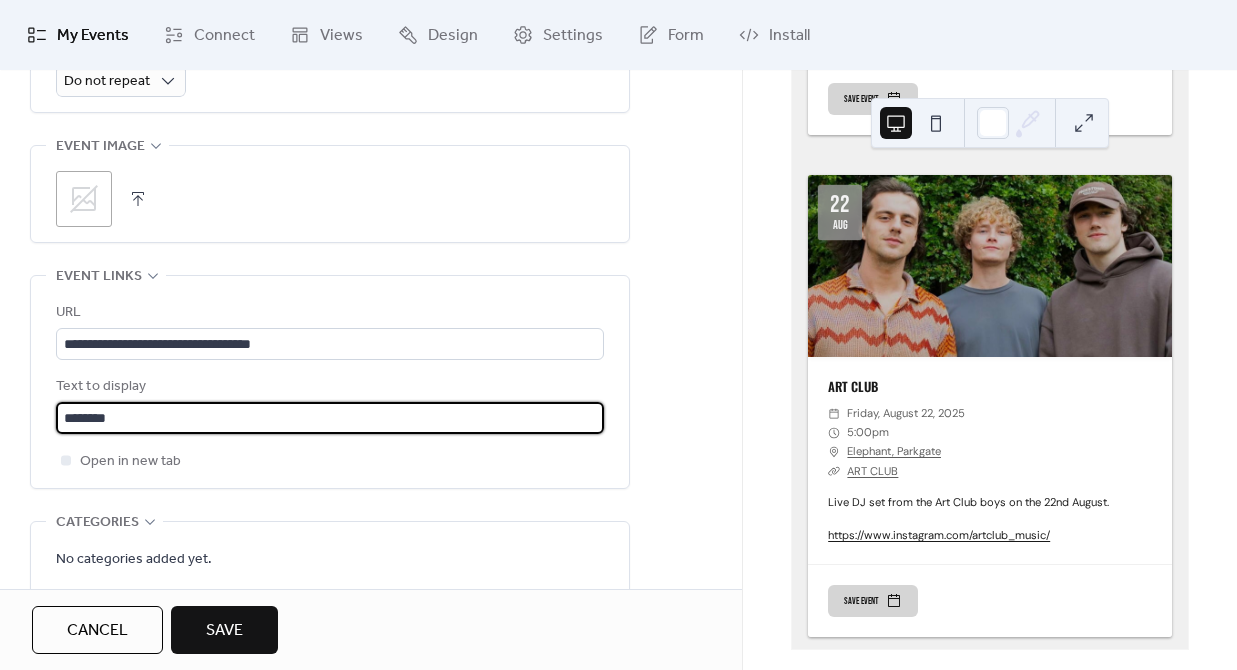 type on "********" 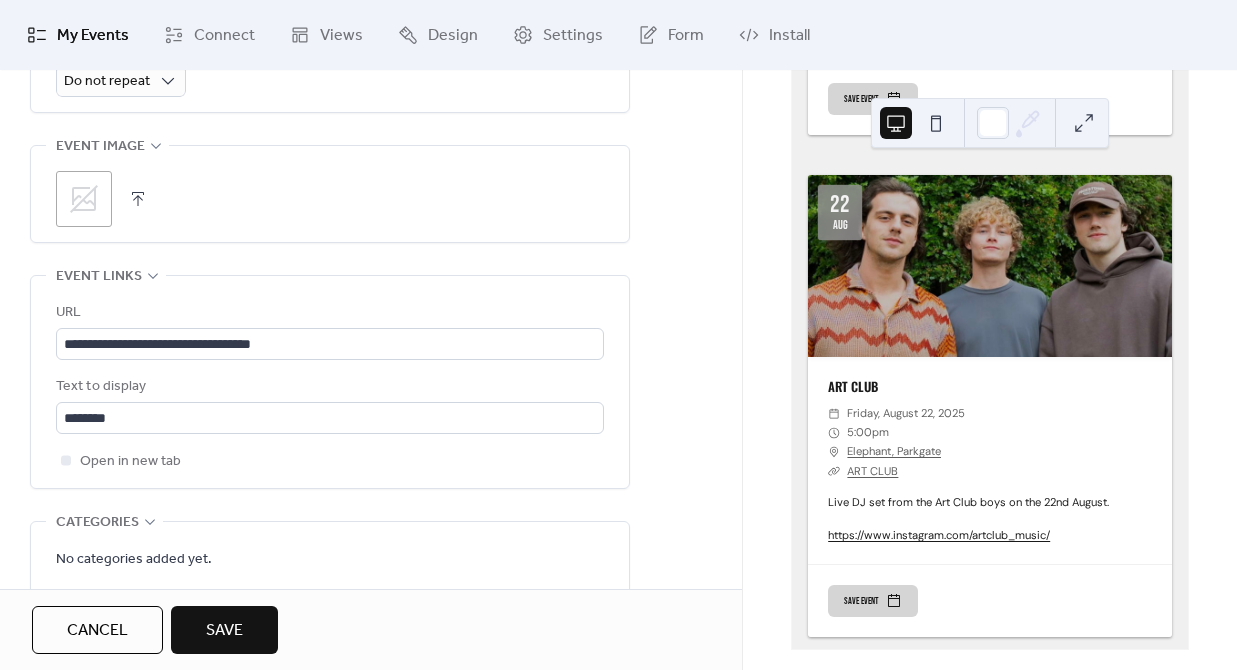 click 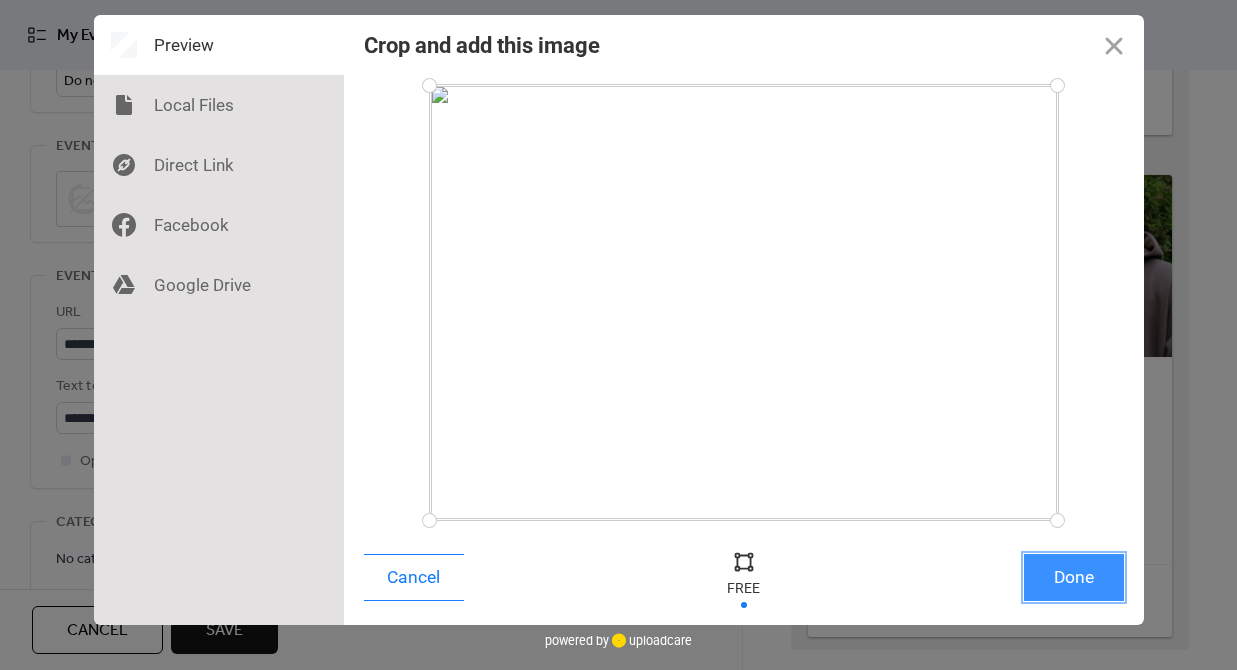 click on "Done" at bounding box center [1074, 577] 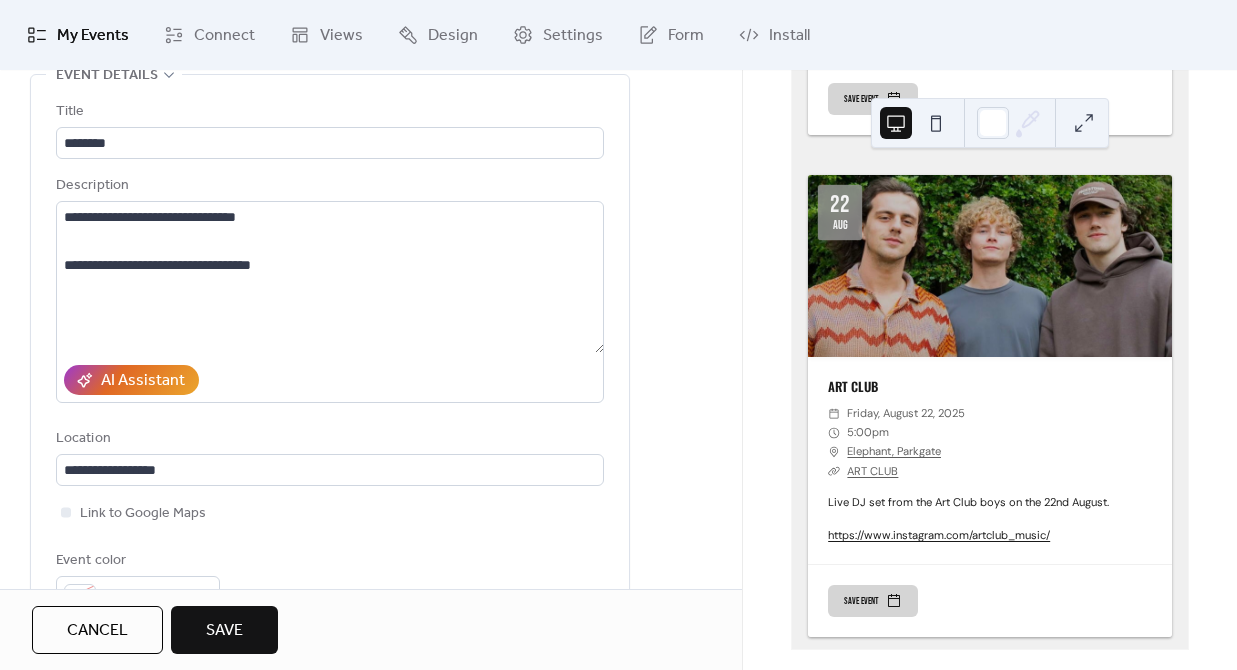 scroll, scrollTop: 0, scrollLeft: 0, axis: both 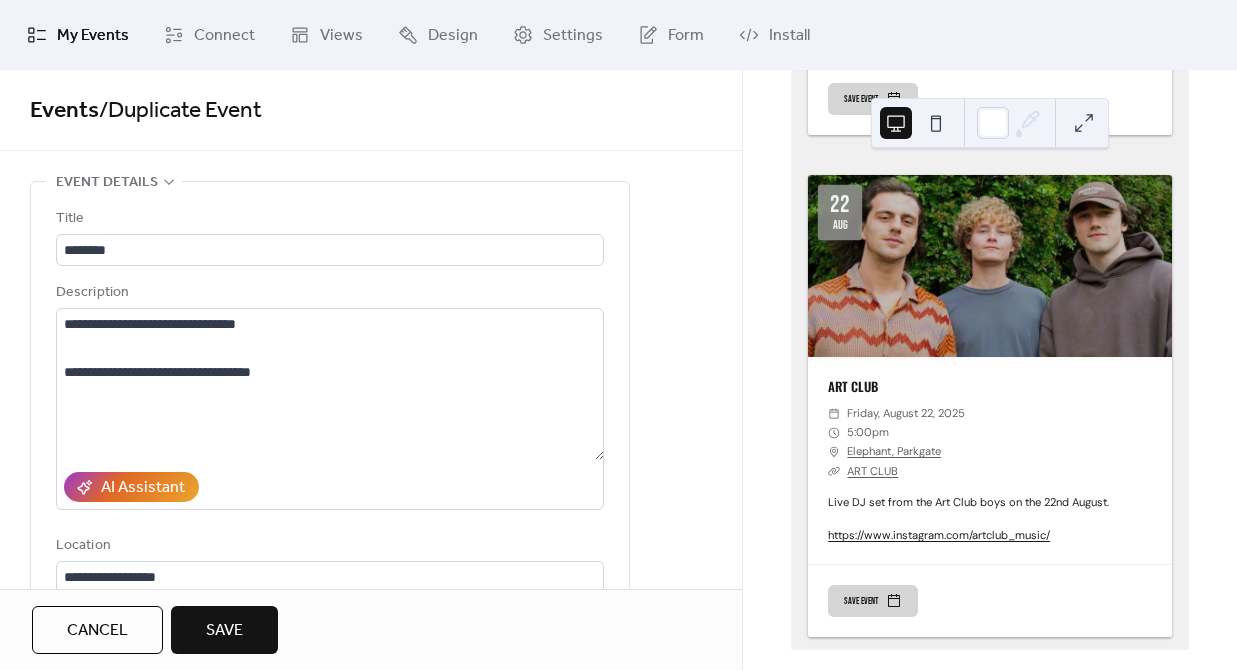 click on "Save" at bounding box center [224, 631] 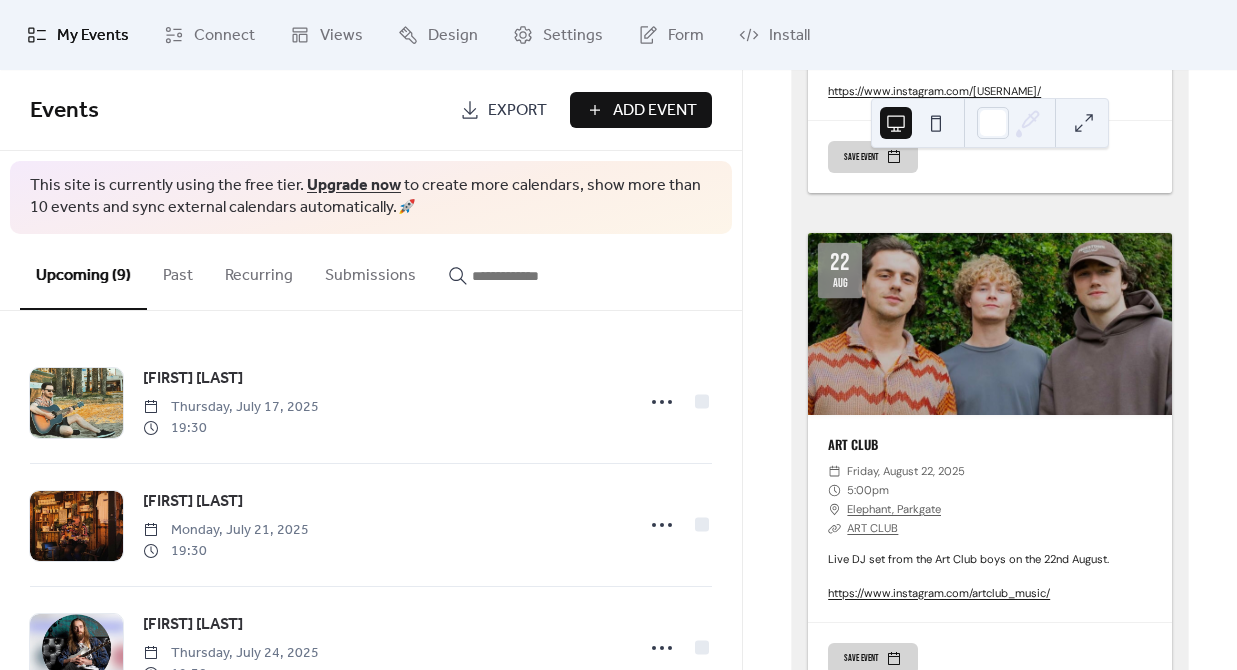scroll, scrollTop: 4092, scrollLeft: 0, axis: vertical 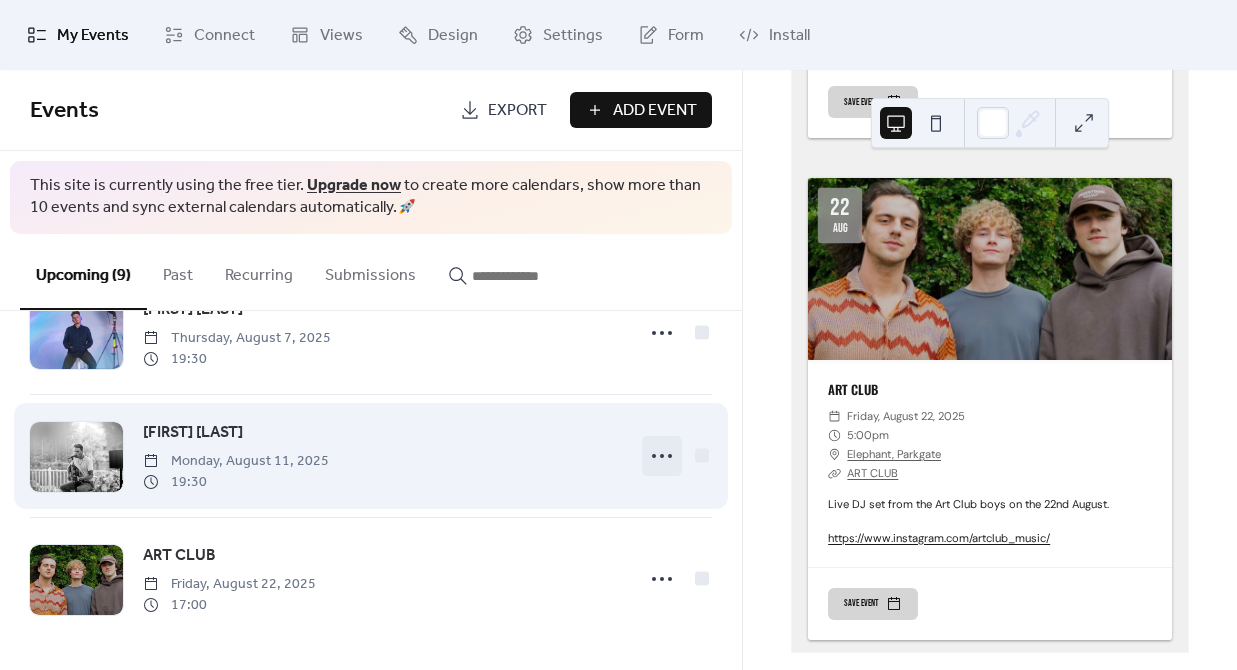 click 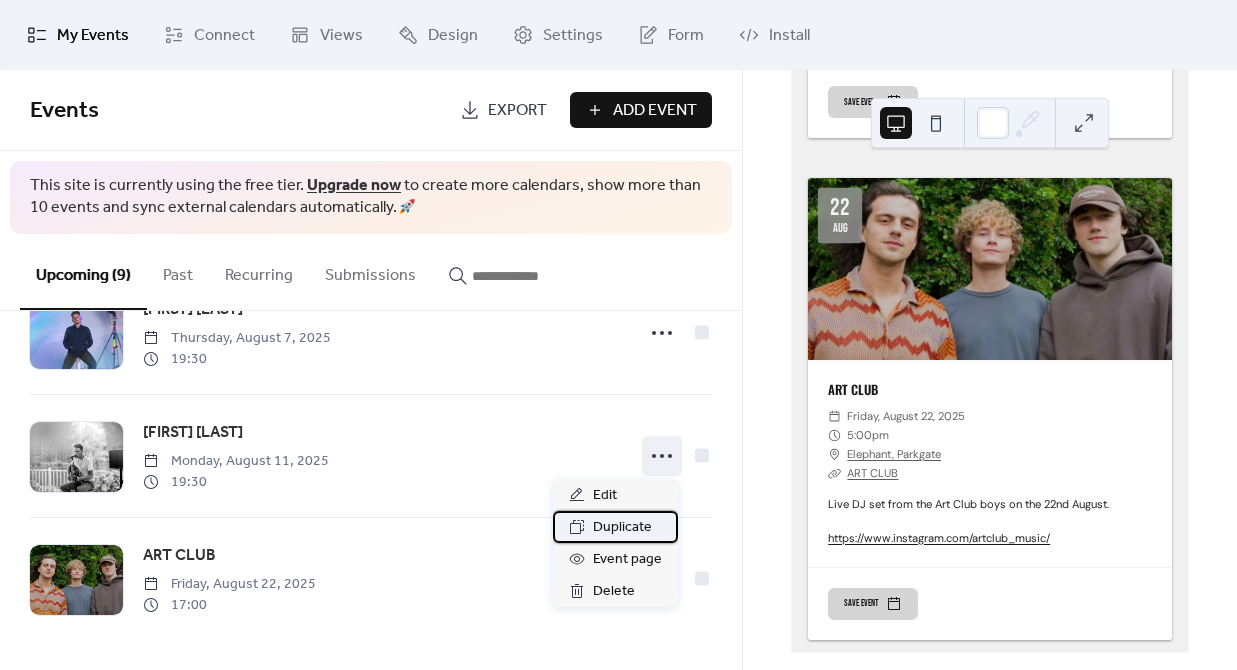 click on "Duplicate" at bounding box center [622, 528] 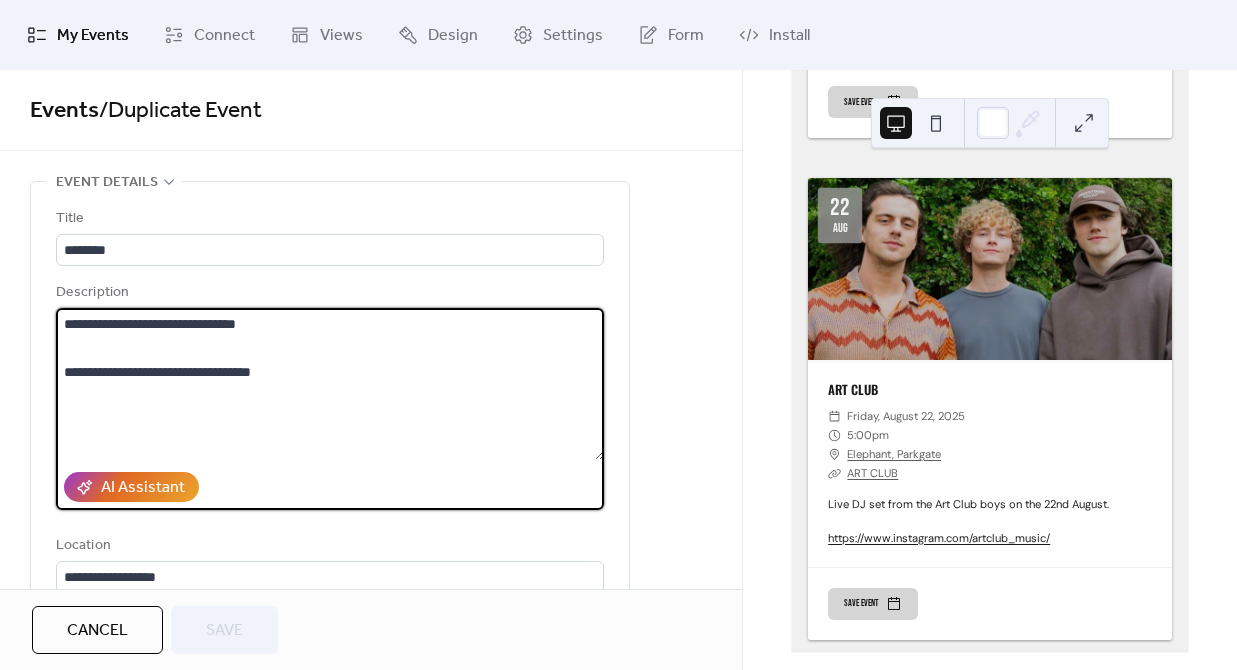 drag, startPoint x: 238, startPoint y: 372, endPoint x: 301, endPoint y: 372, distance: 63 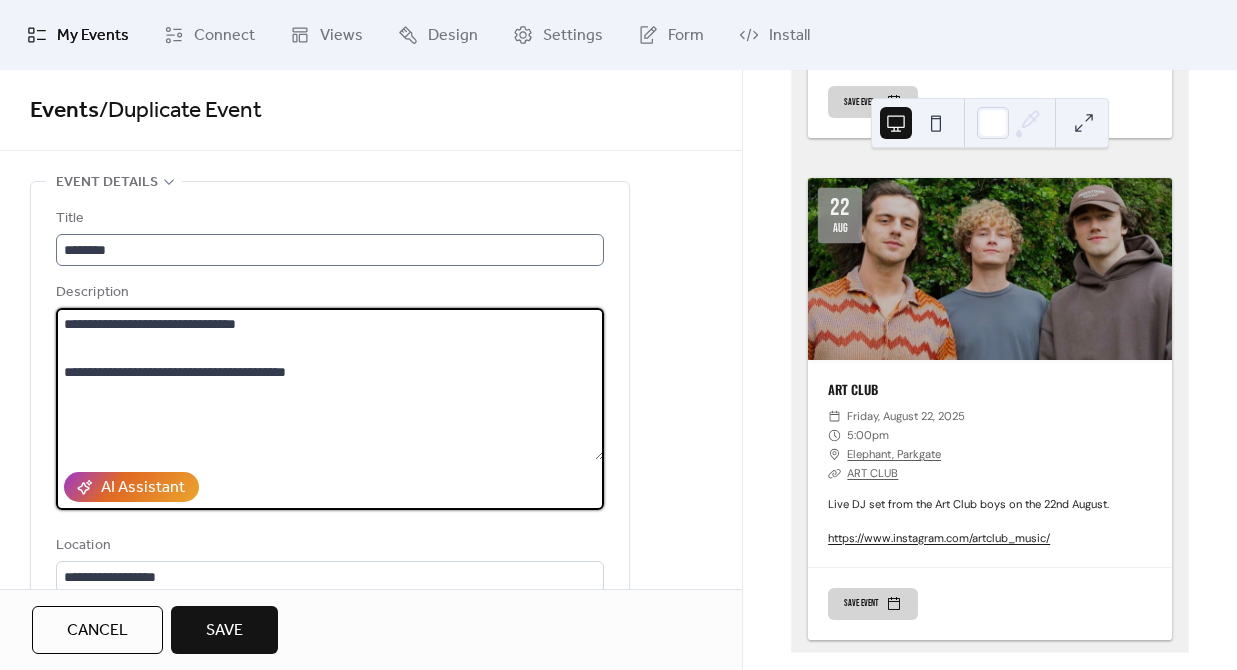 type on "**********" 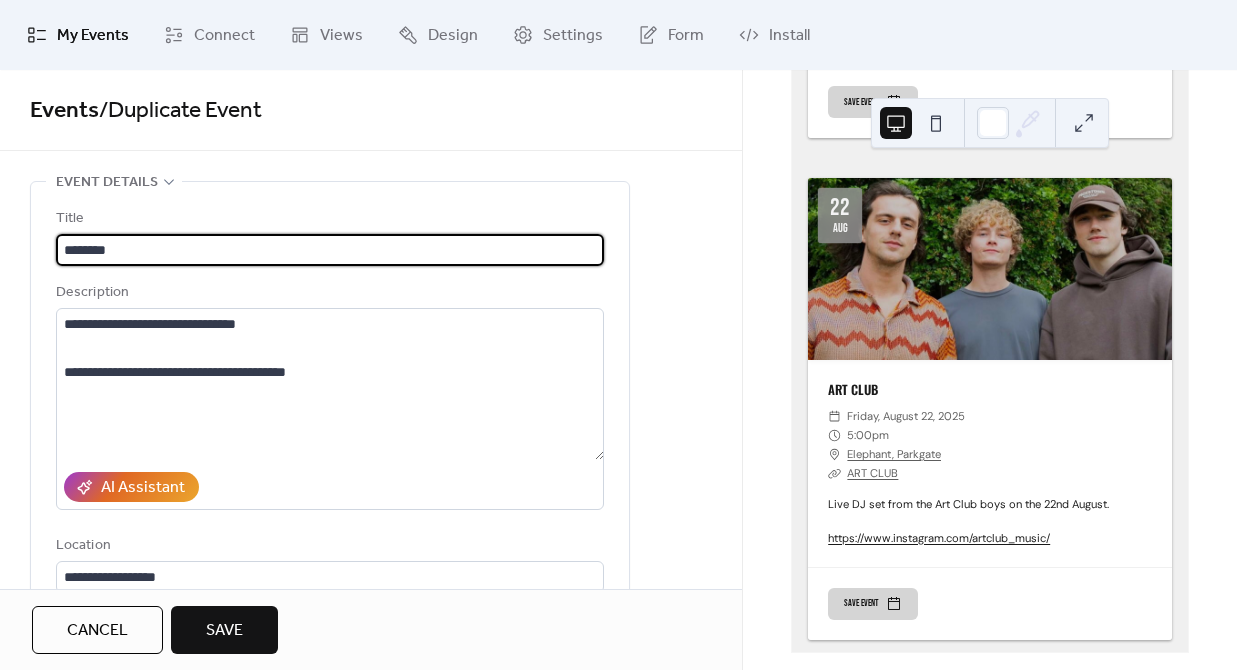 click on "********" at bounding box center (330, 250) 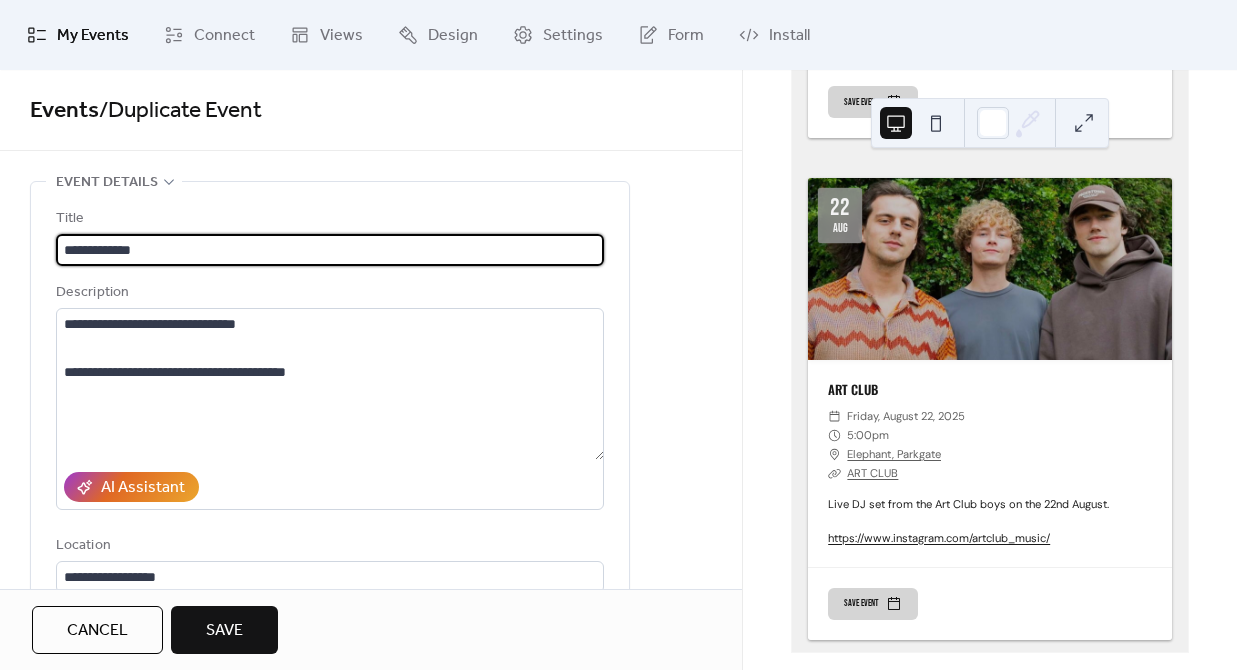 type on "**********" 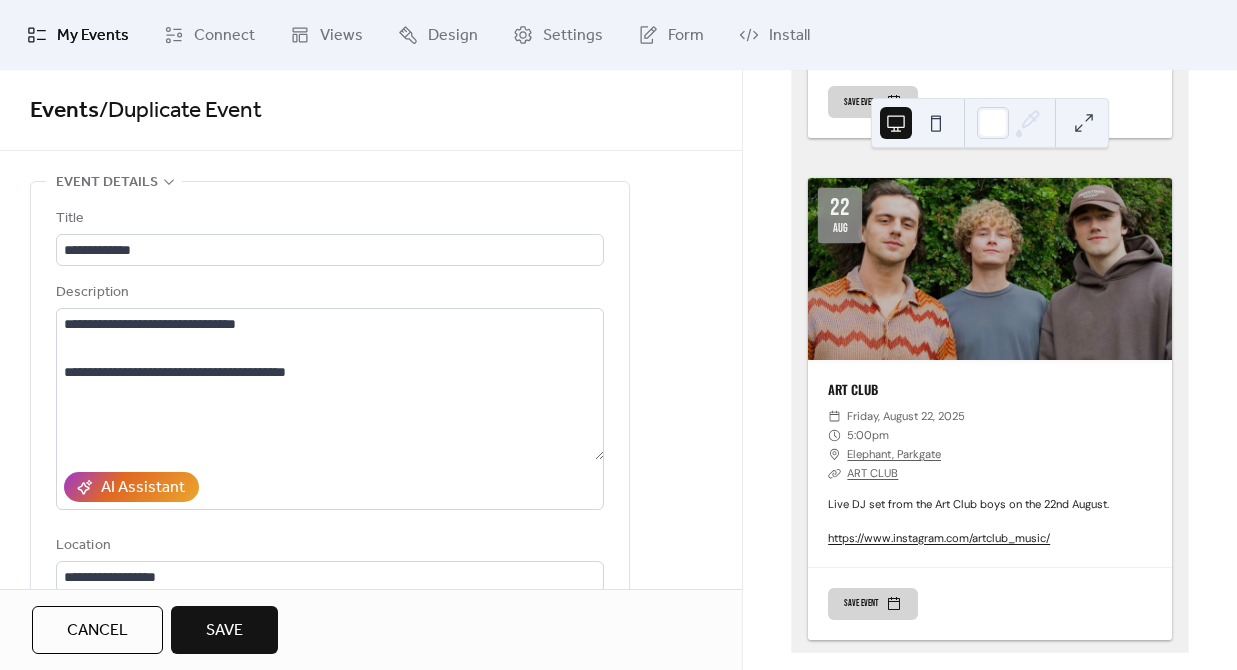click on "**********" at bounding box center (371, 989) 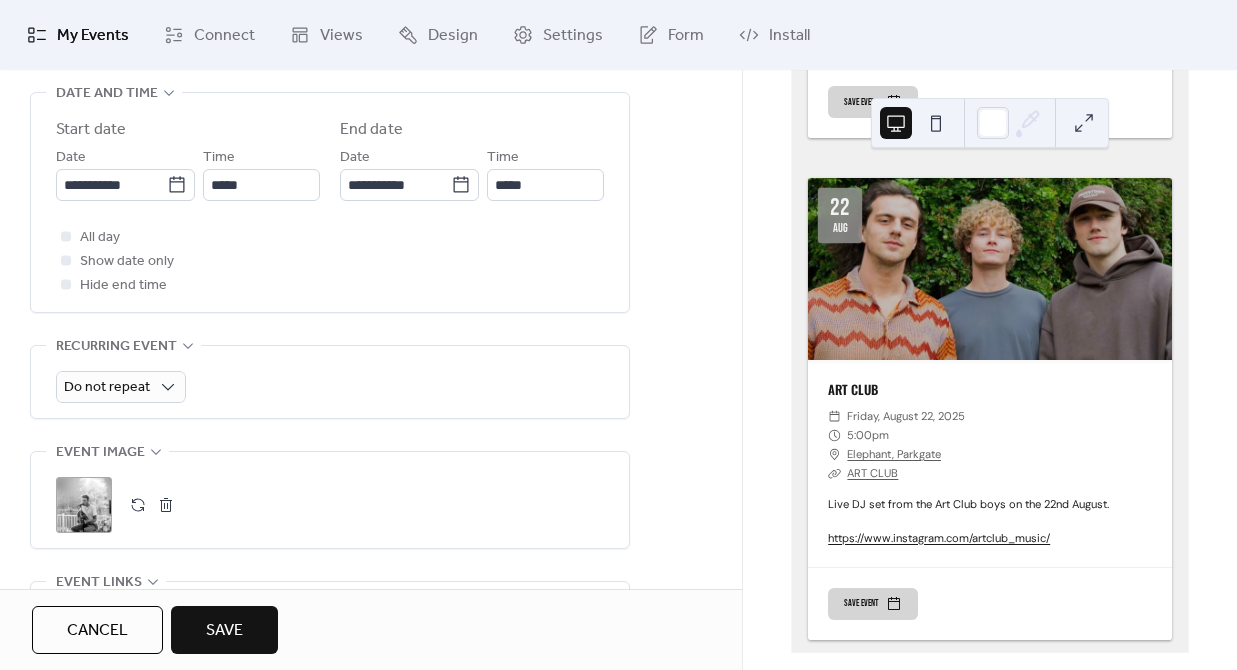 scroll, scrollTop: 648, scrollLeft: 0, axis: vertical 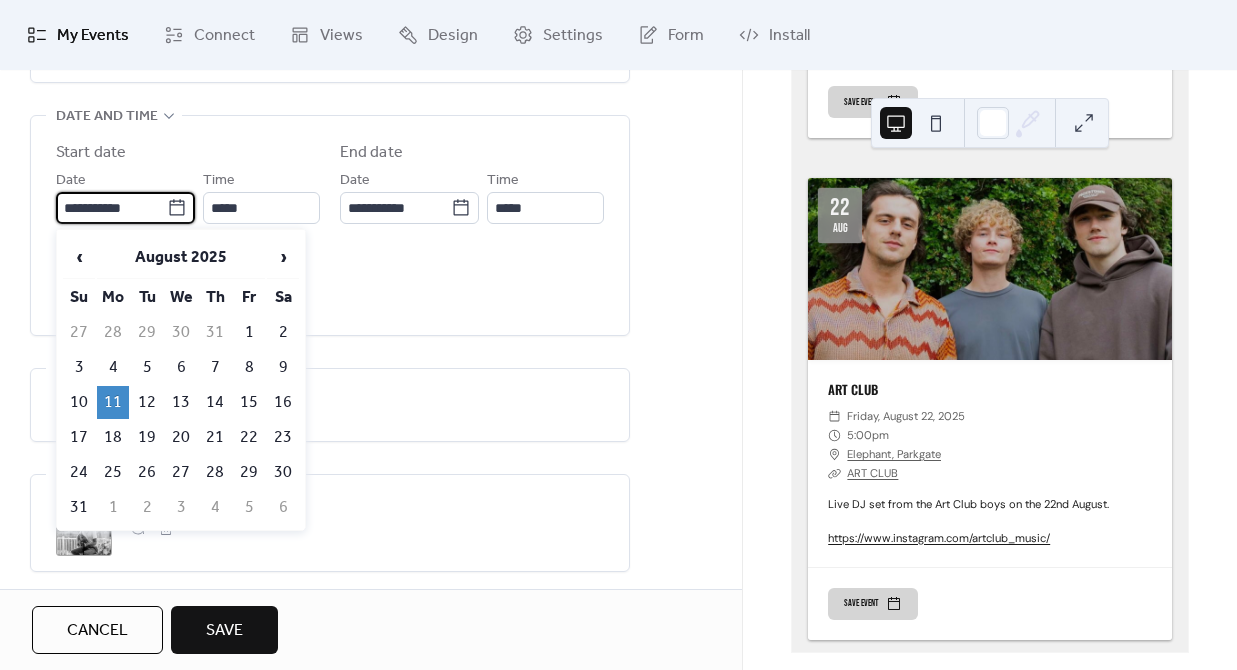 click on "**********" at bounding box center (111, 208) 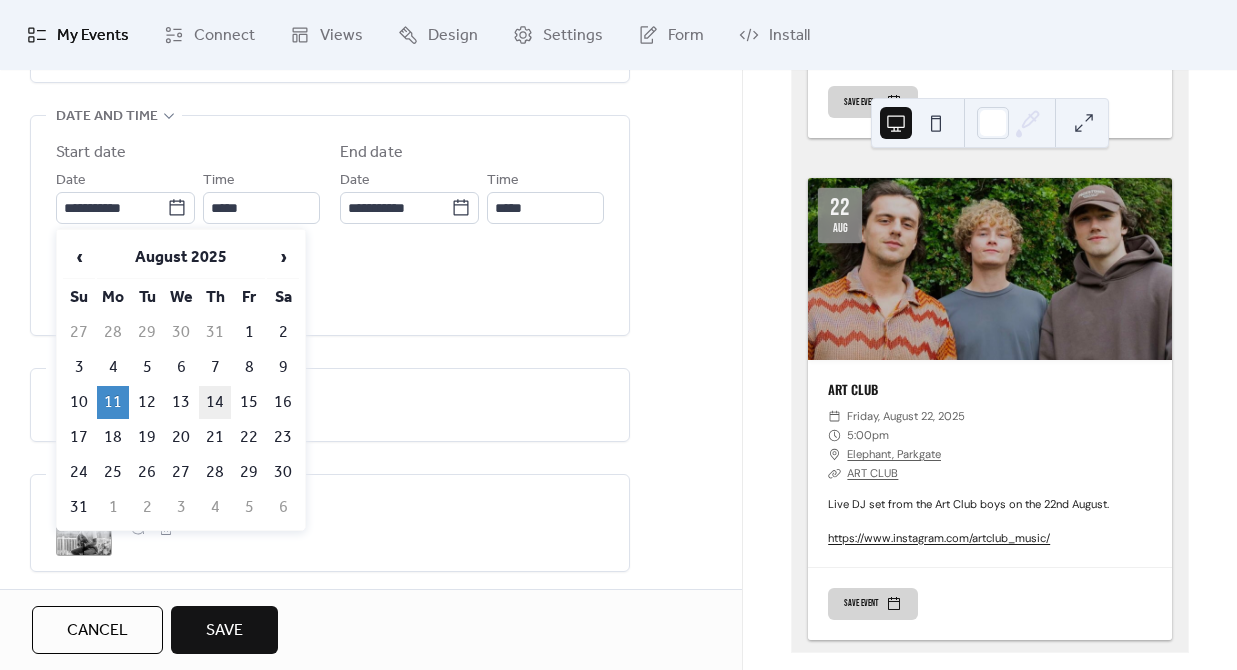 click on "14" at bounding box center [215, 402] 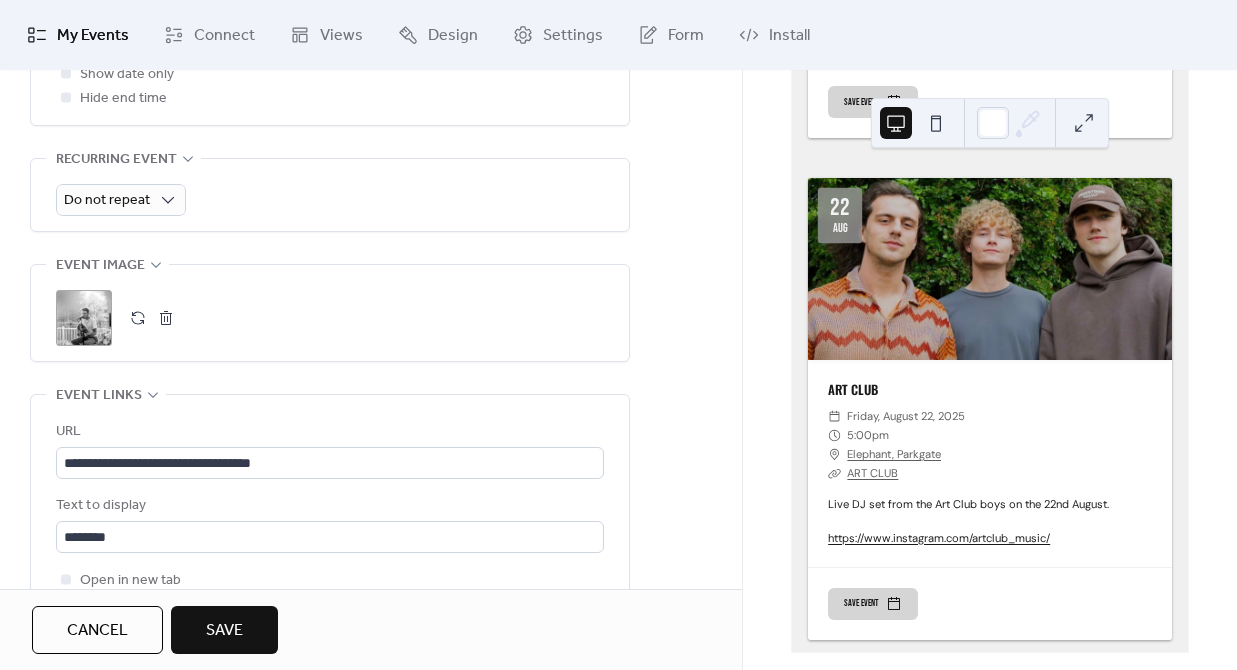 scroll, scrollTop: 861, scrollLeft: 0, axis: vertical 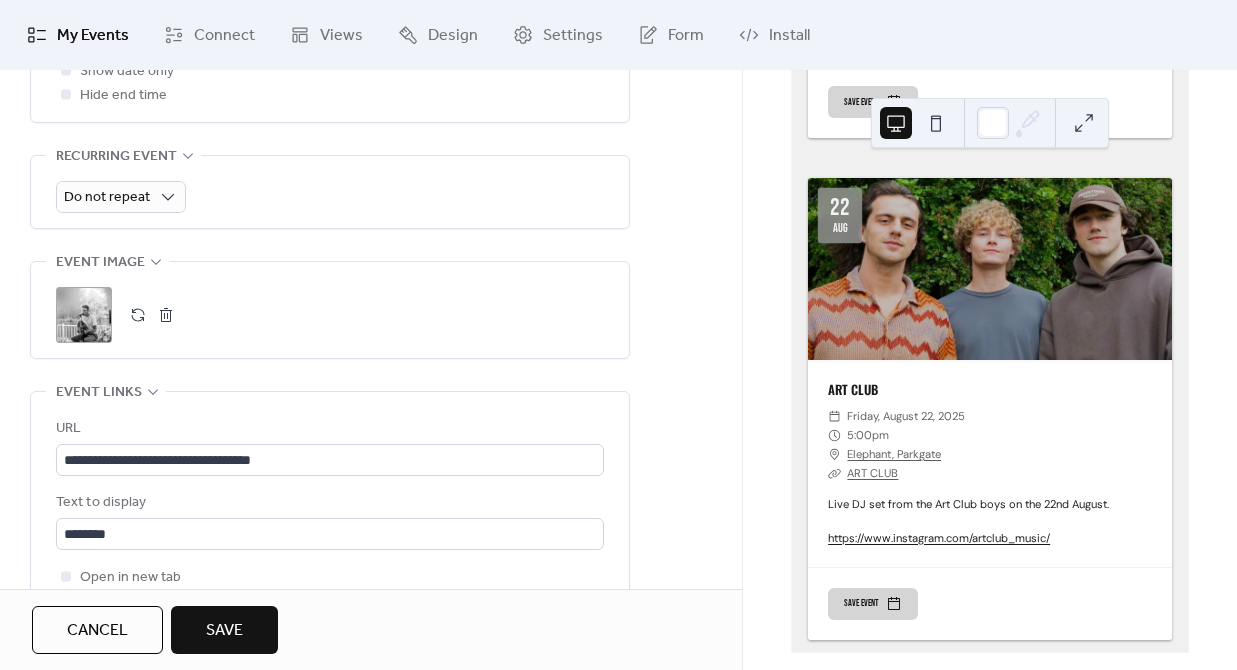 click at bounding box center (166, 315) 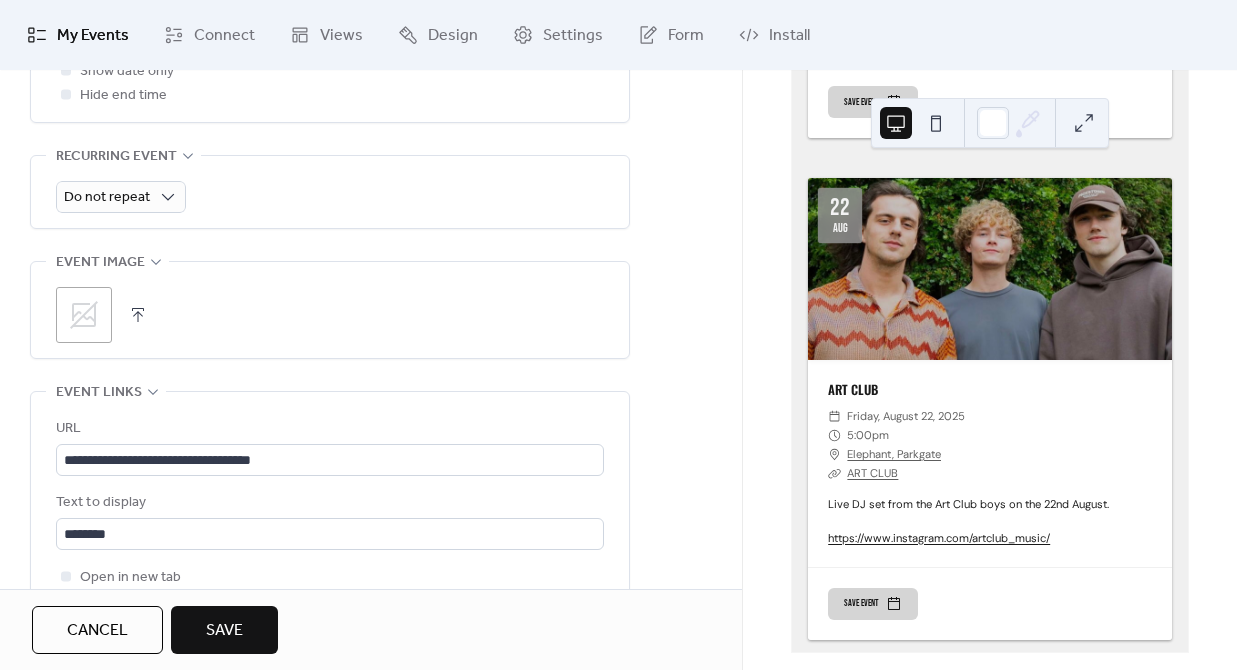 click at bounding box center (138, 315) 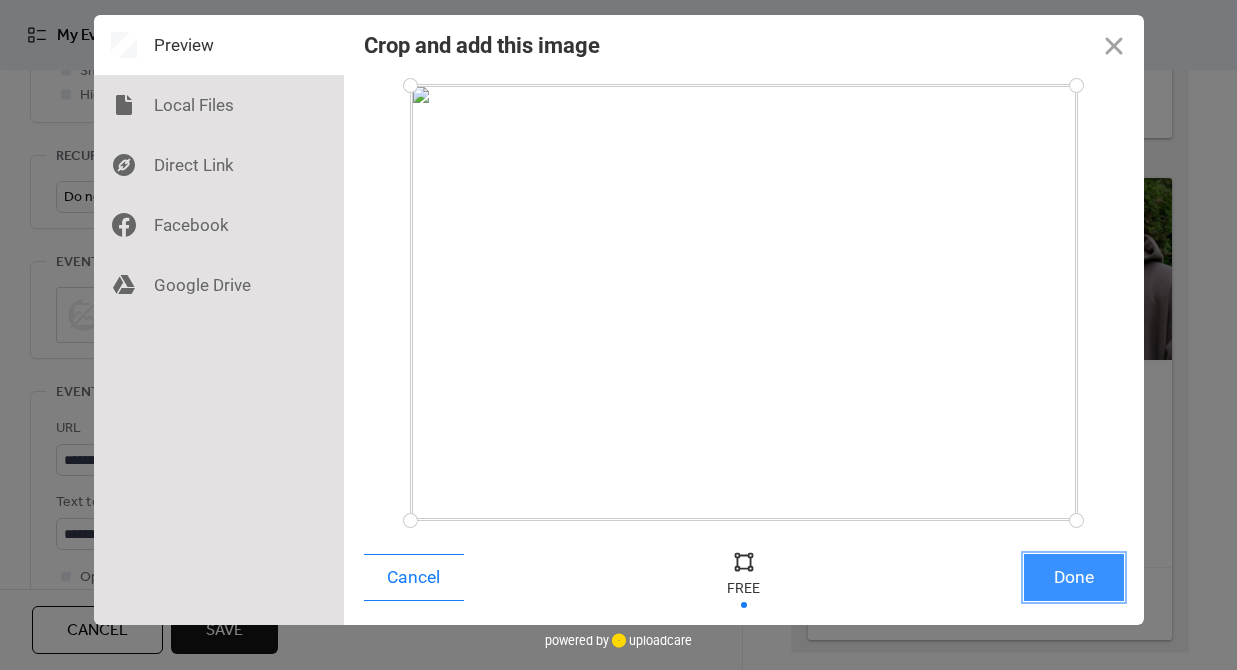 click on "Done" at bounding box center (1074, 577) 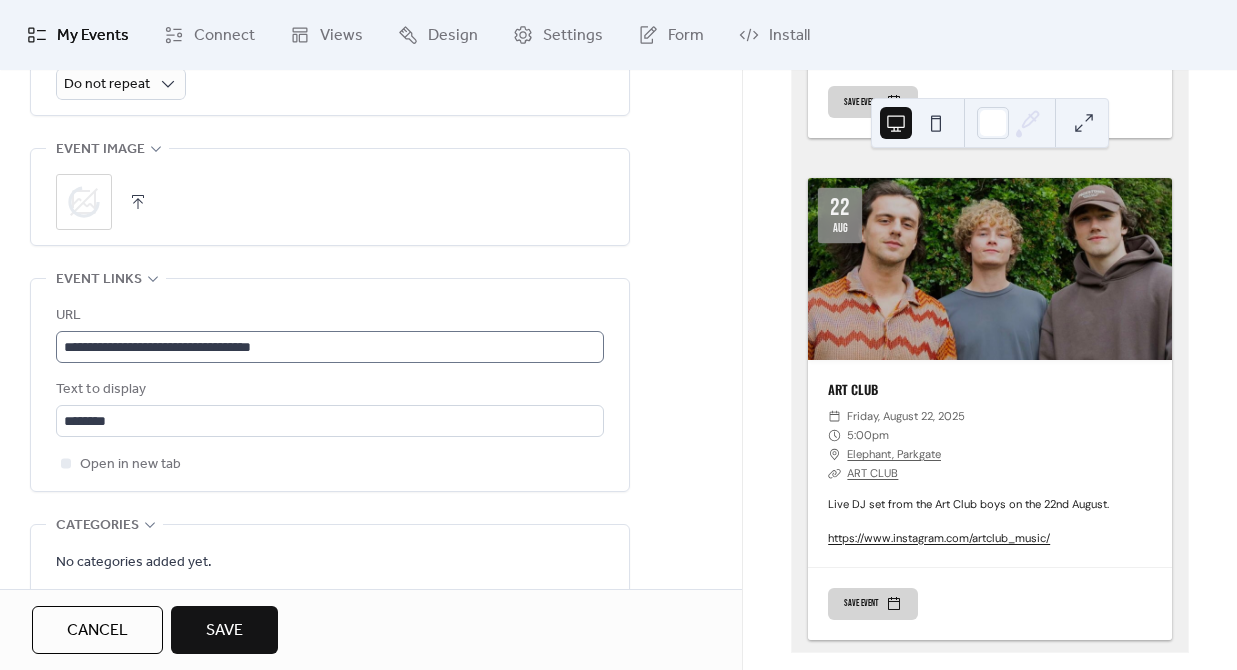 scroll, scrollTop: 975, scrollLeft: 0, axis: vertical 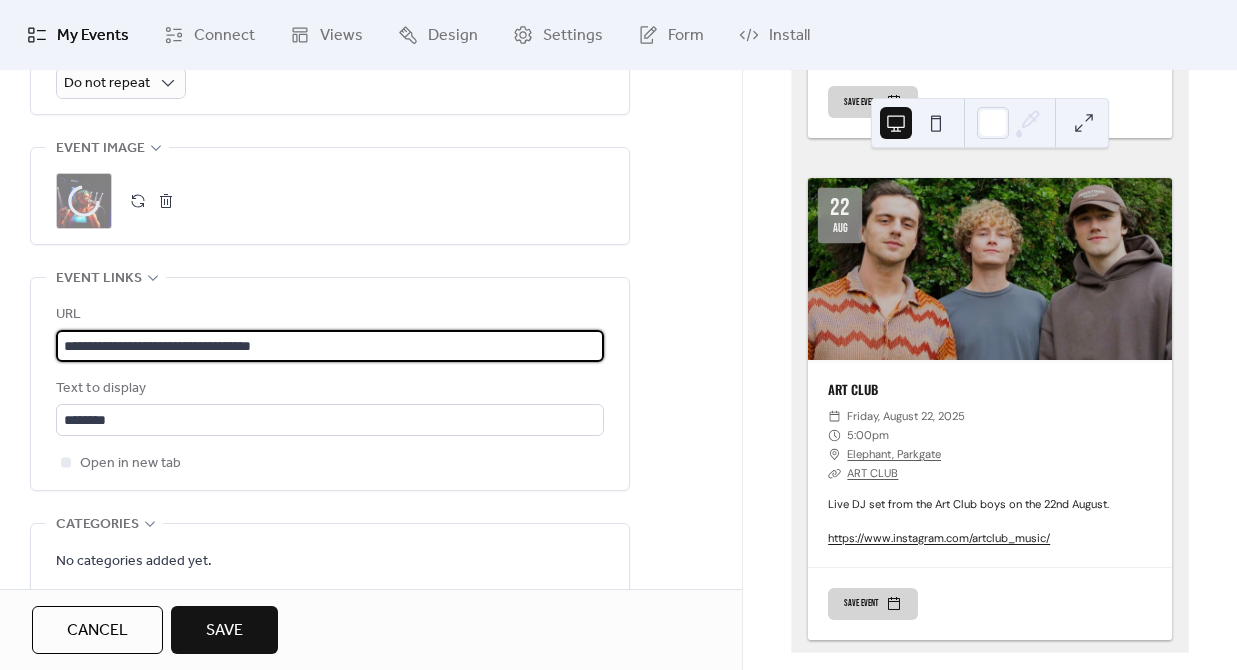 drag, startPoint x: 239, startPoint y: 347, endPoint x: 302, endPoint y: 347, distance: 63 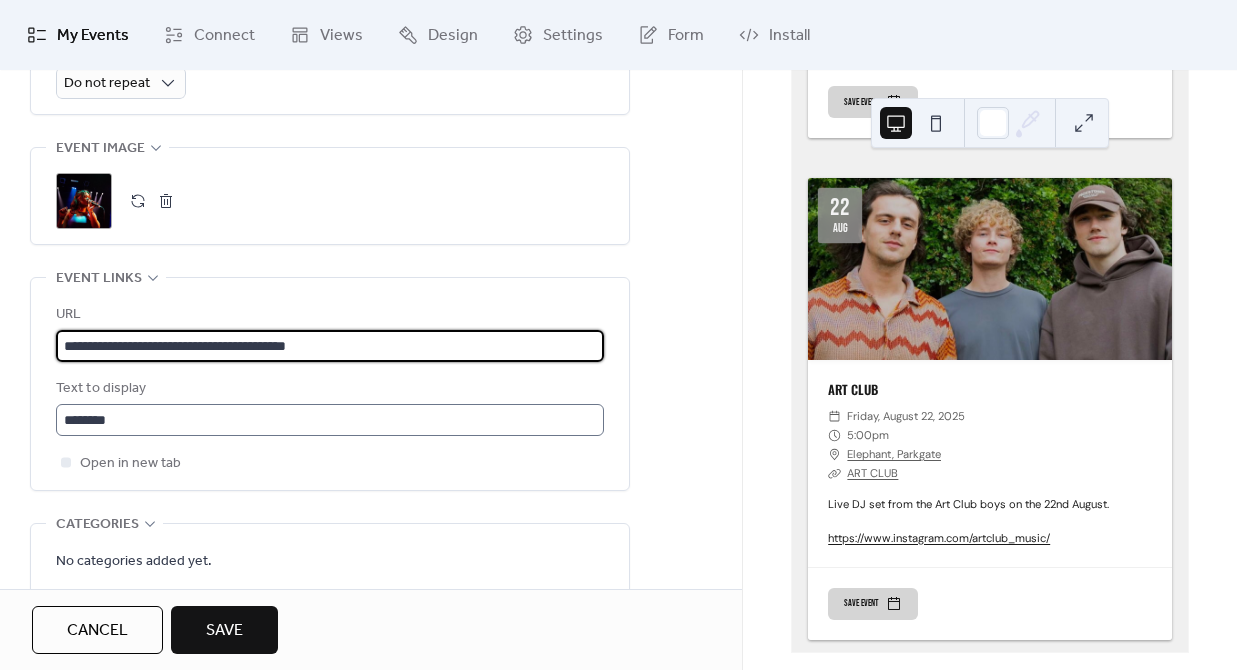 type on "**********" 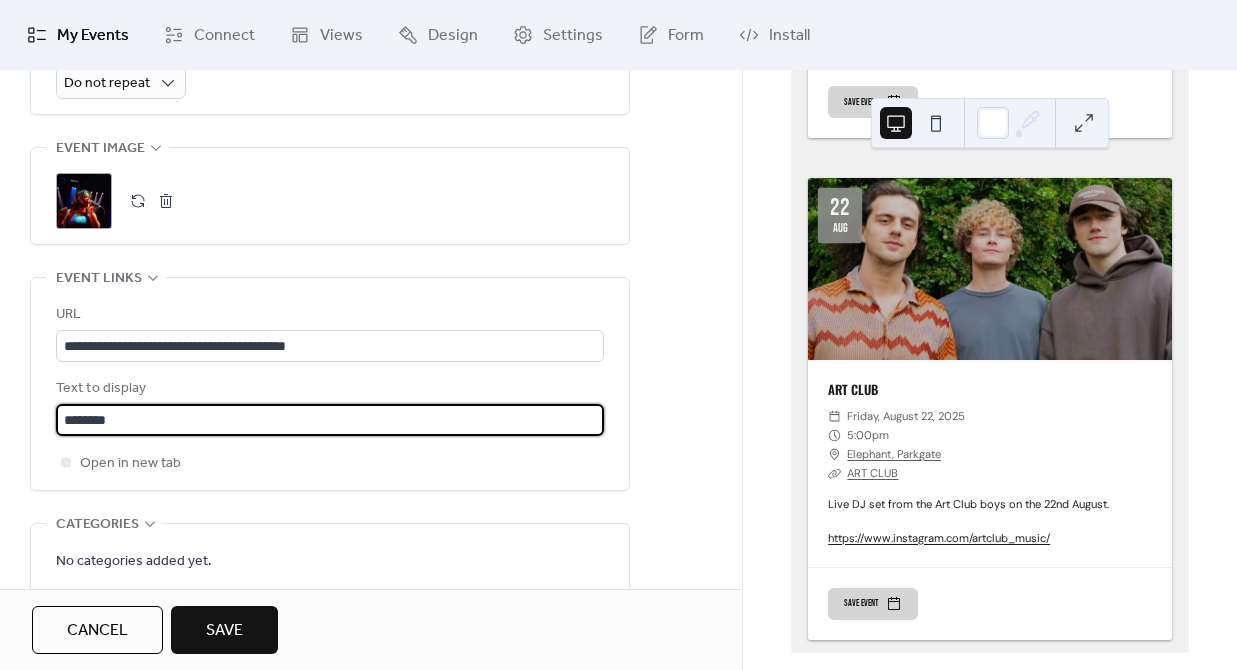 click on "********" at bounding box center [330, 420] 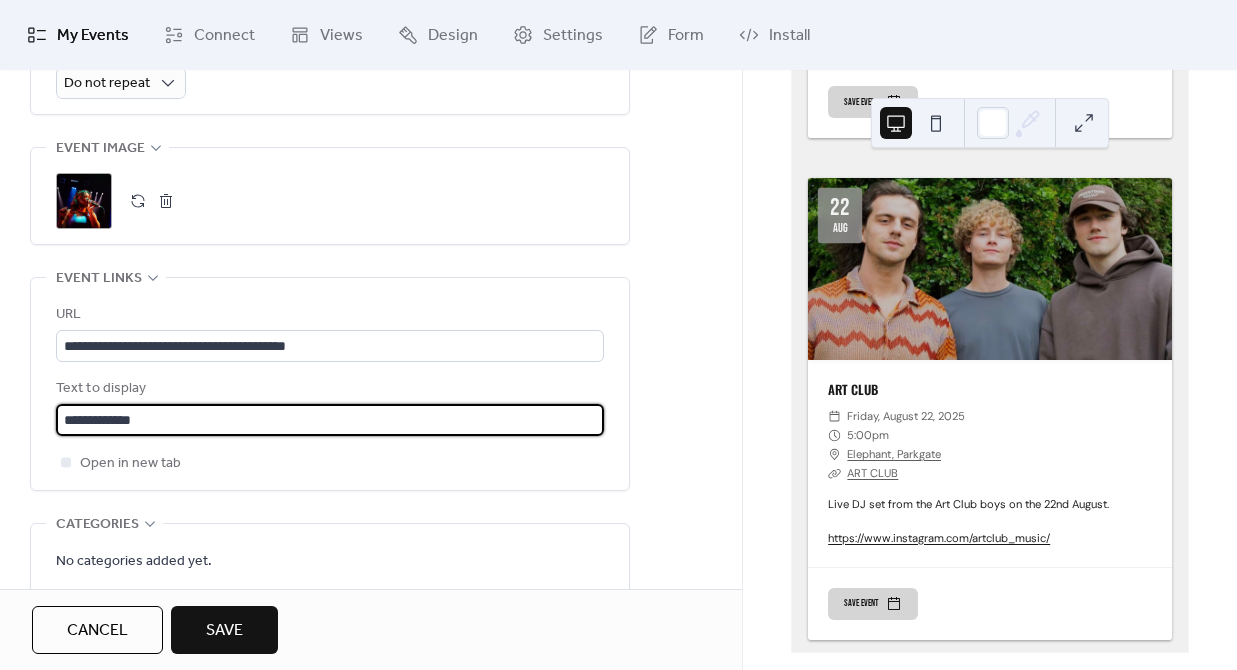 type on "**********" 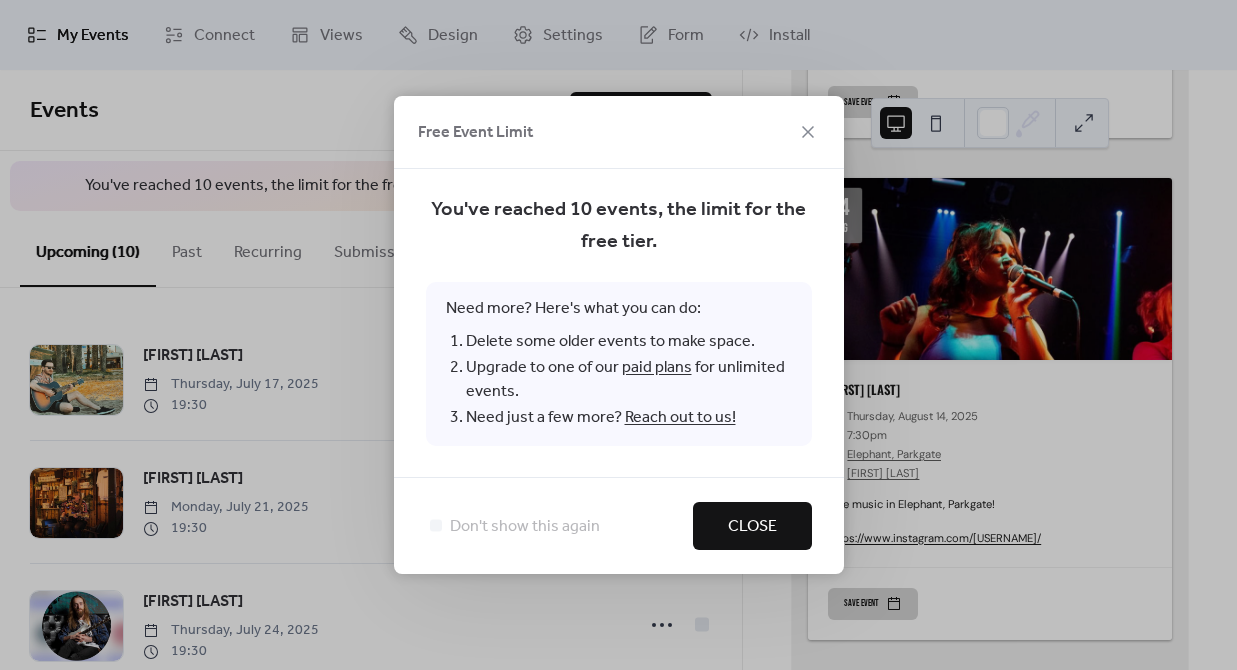click on "Close" at bounding box center (752, 527) 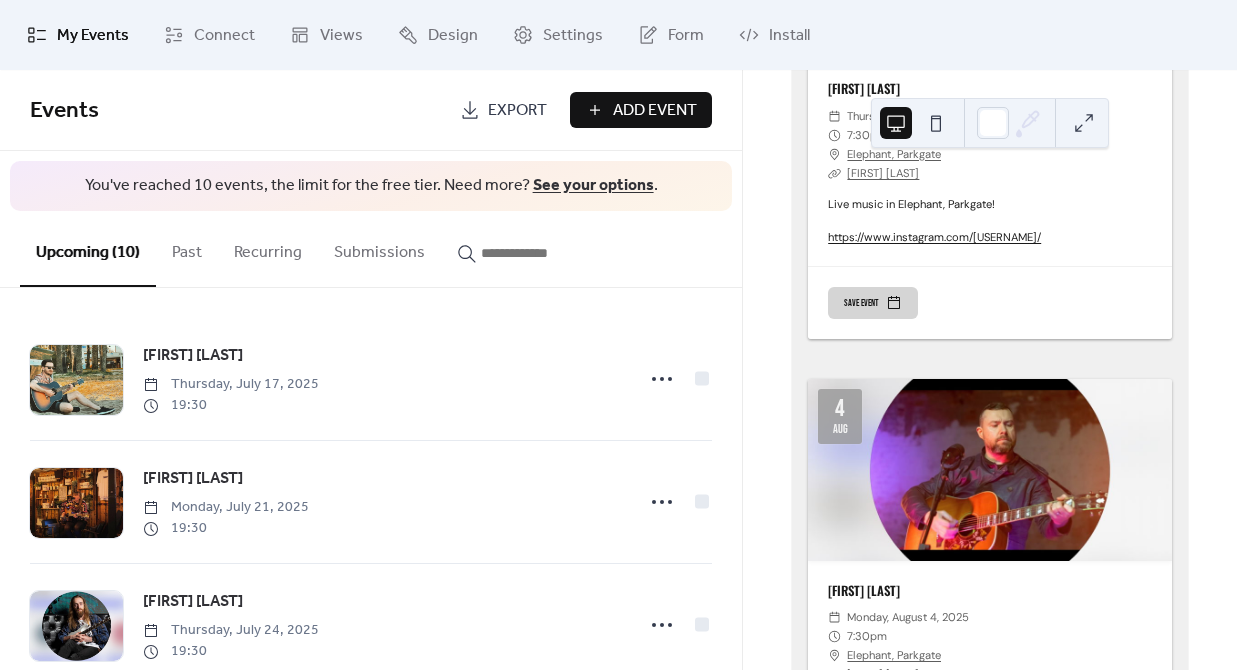 scroll, scrollTop: 1511, scrollLeft: 0, axis: vertical 